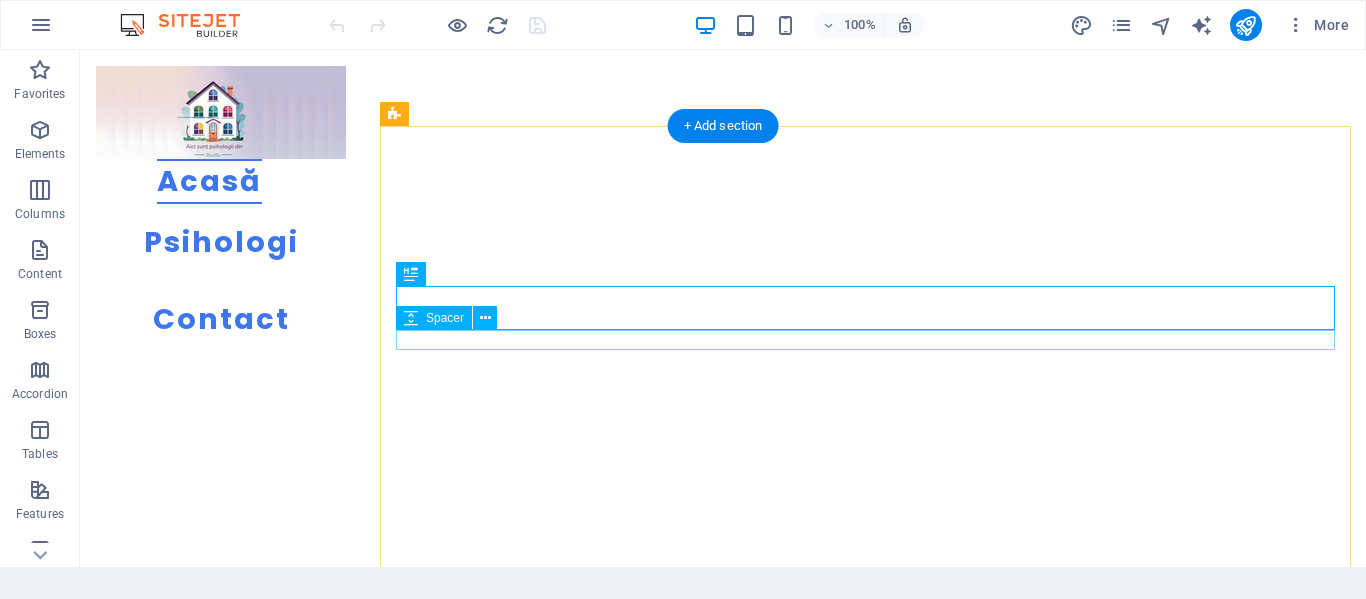 scroll, scrollTop: 389, scrollLeft: 0, axis: vertical 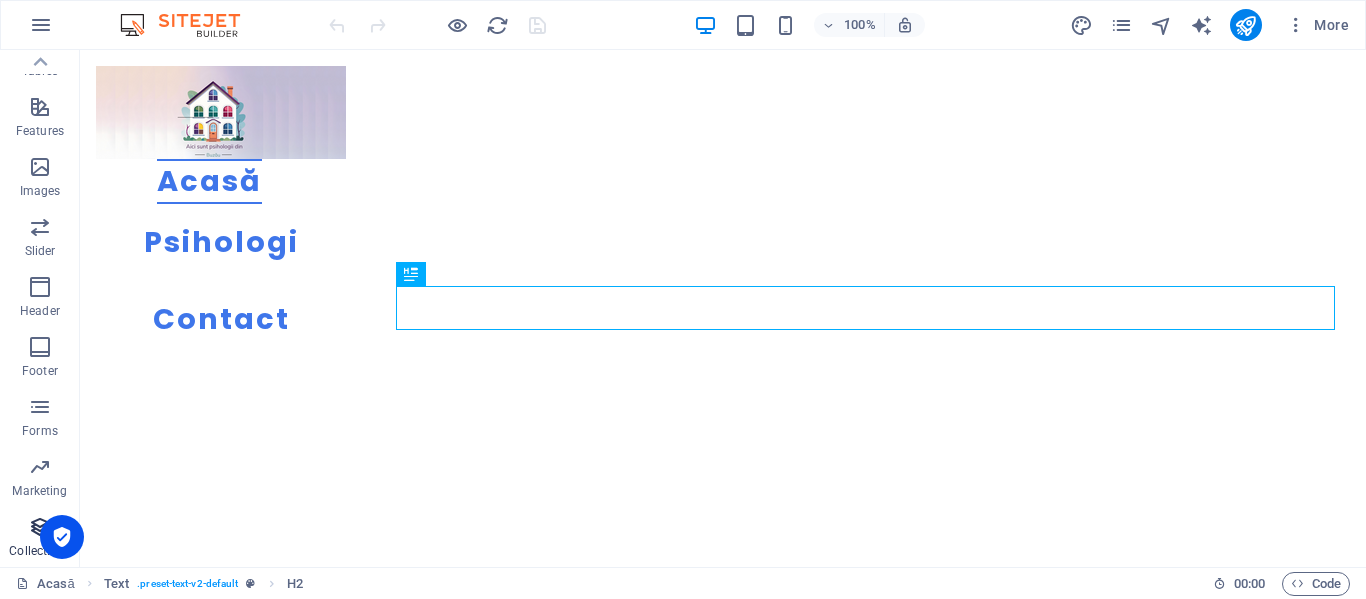 click at bounding box center [40, 527] 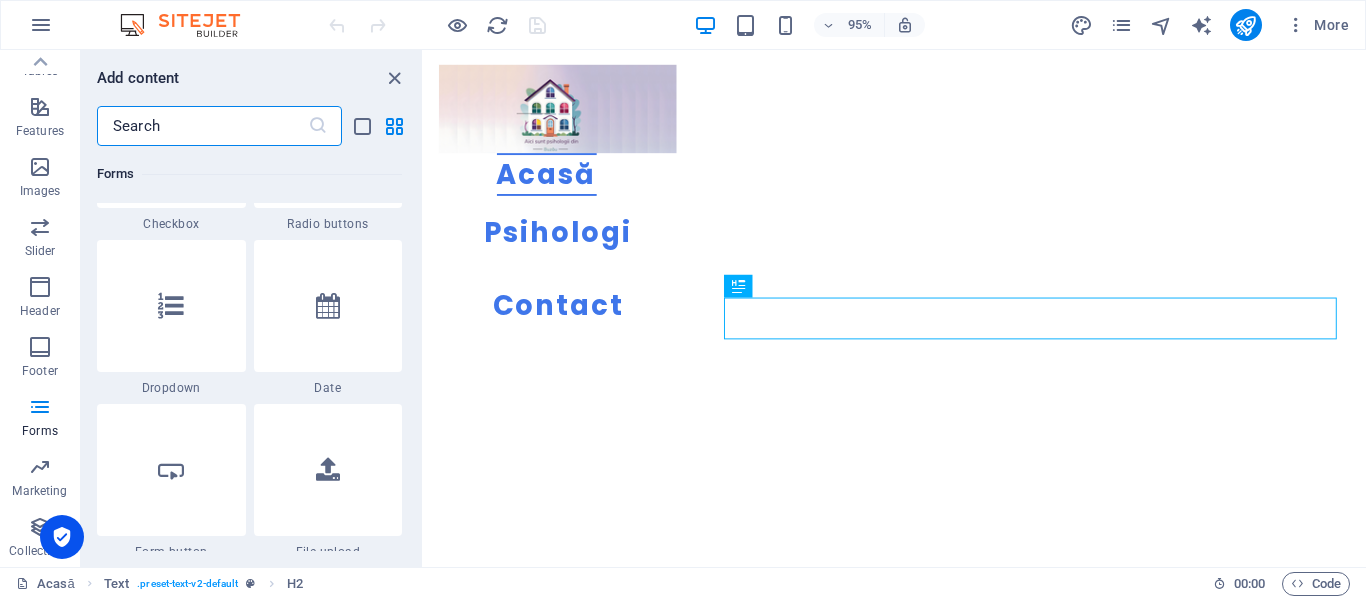 scroll, scrollTop: 15742, scrollLeft: 0, axis: vertical 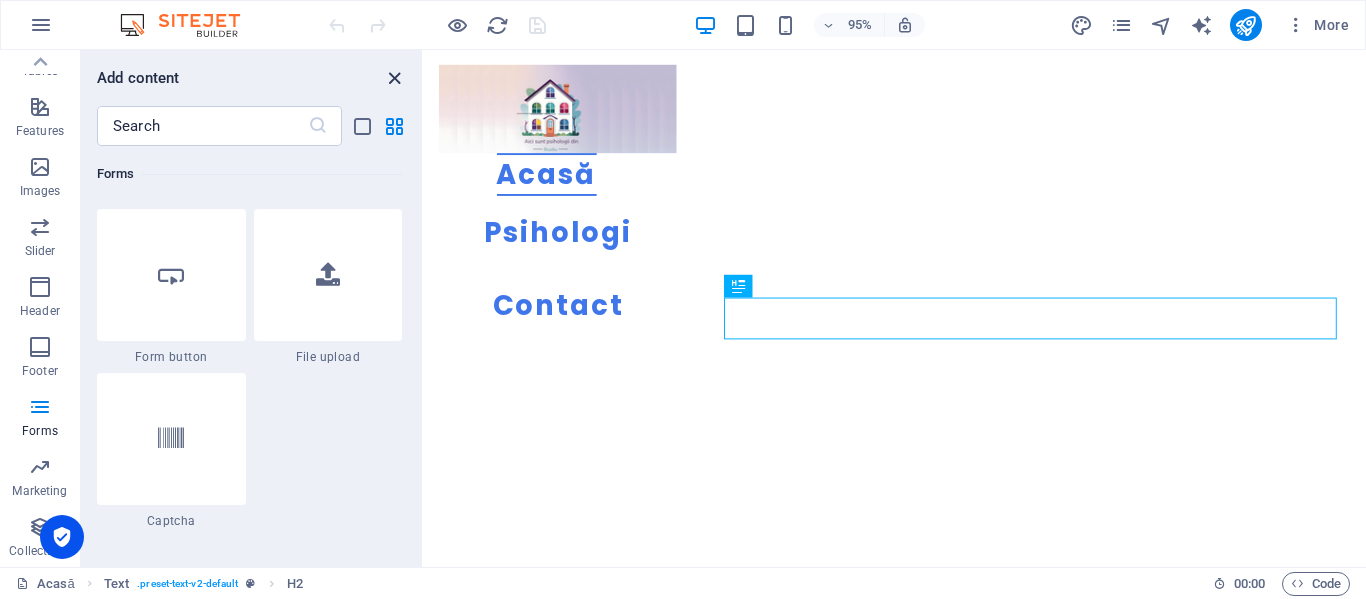 click at bounding box center (394, 78) 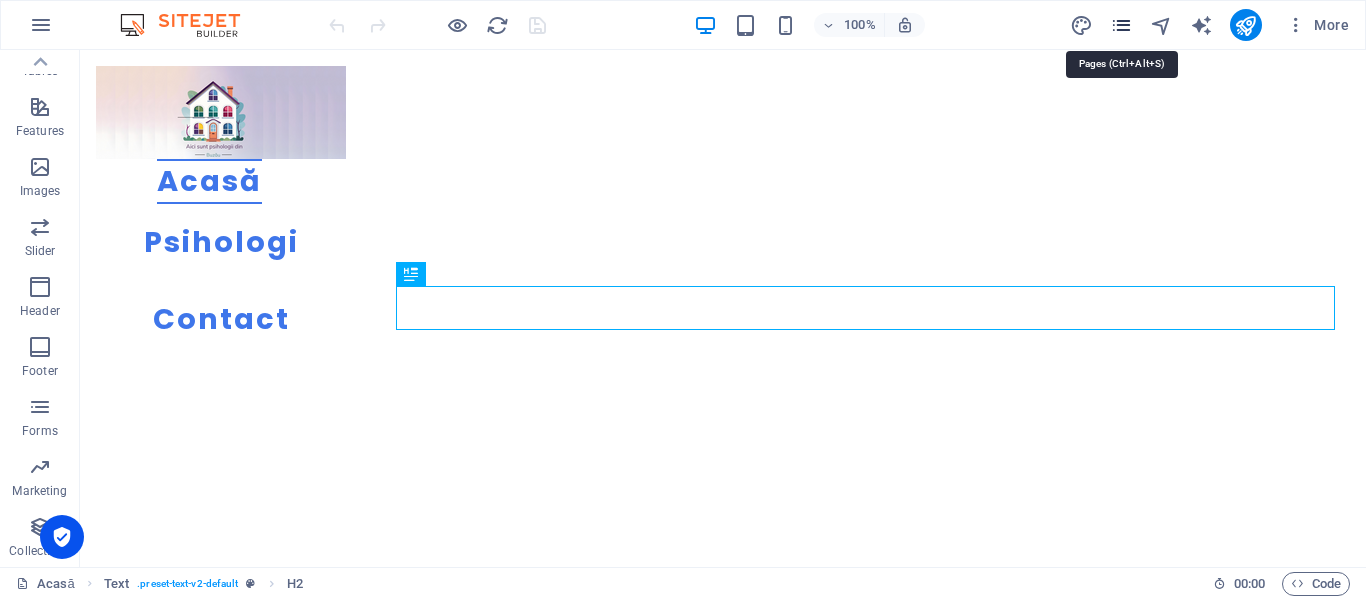 click at bounding box center (1121, 25) 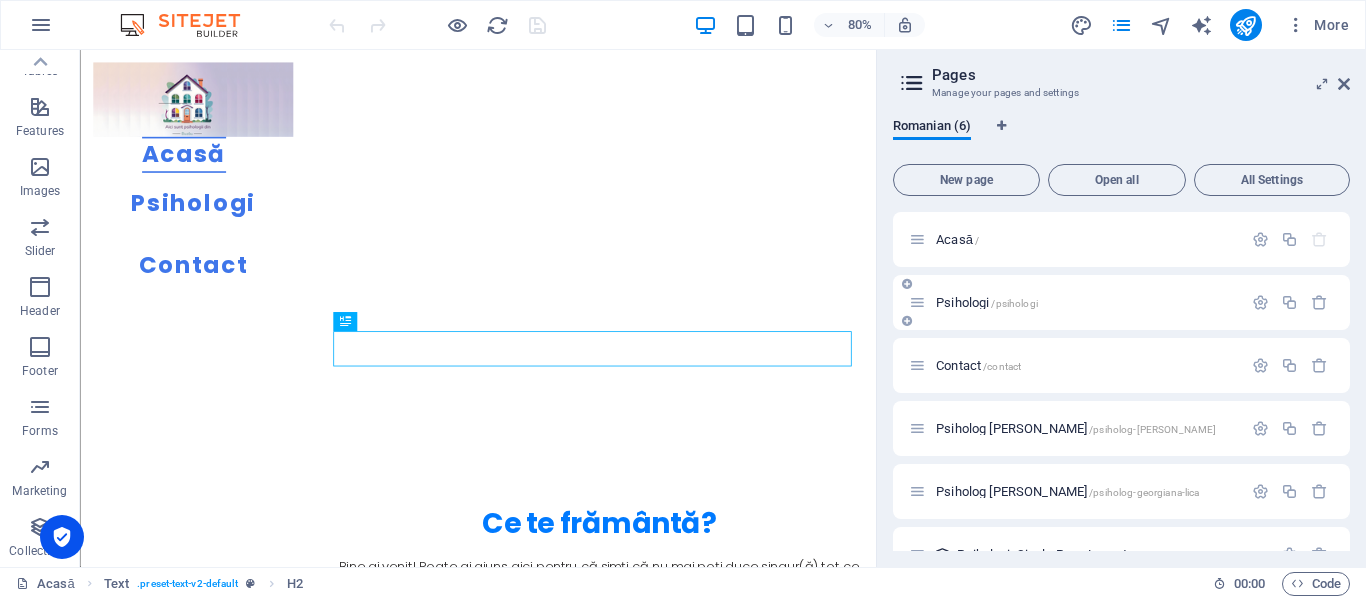 scroll, scrollTop: 39, scrollLeft: 0, axis: vertical 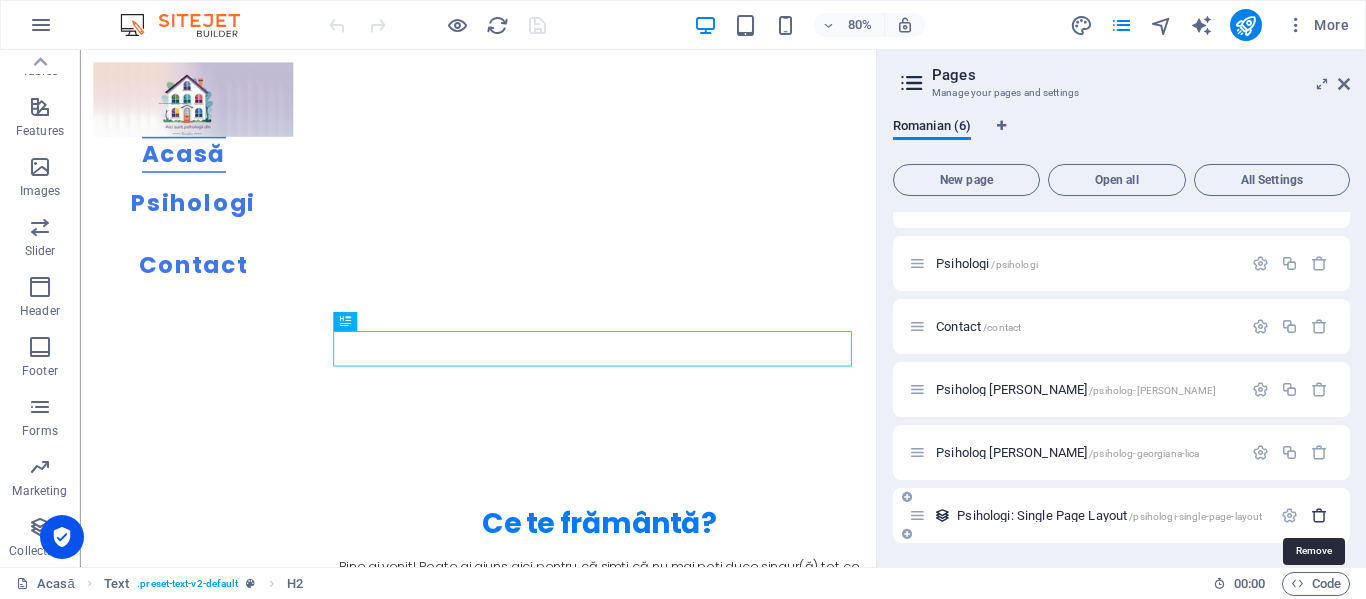 click at bounding box center [1319, 515] 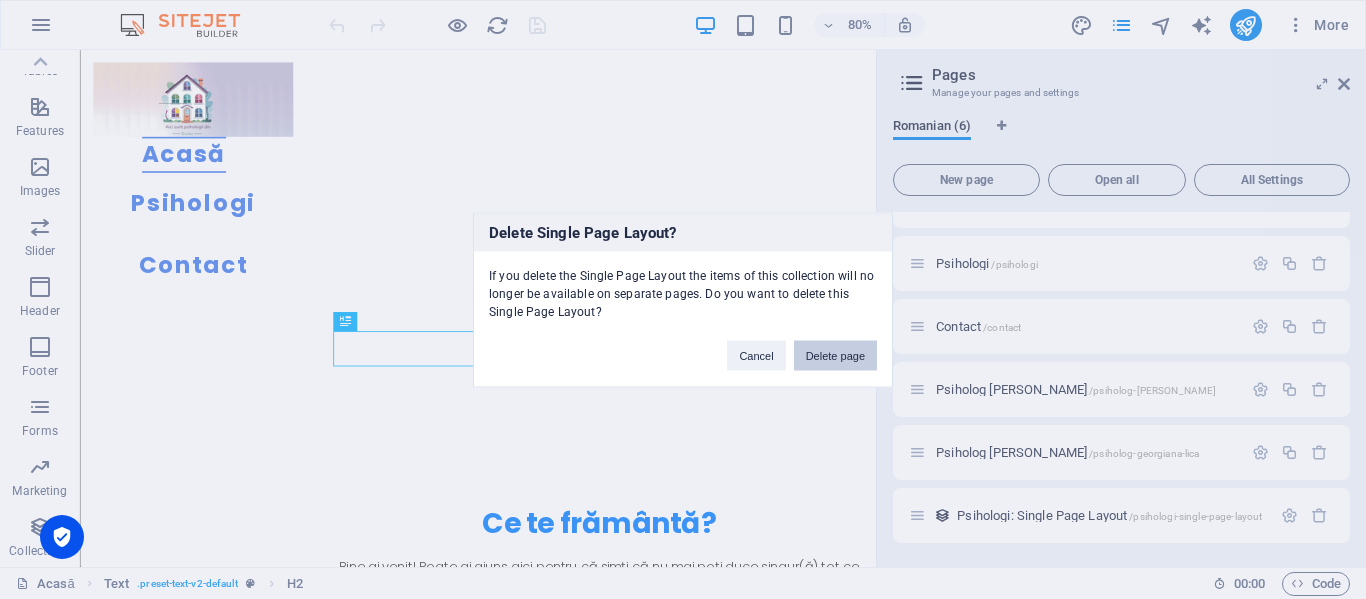 drag, startPoint x: 822, startPoint y: 359, endPoint x: 928, endPoint y: 386, distance: 109.38464 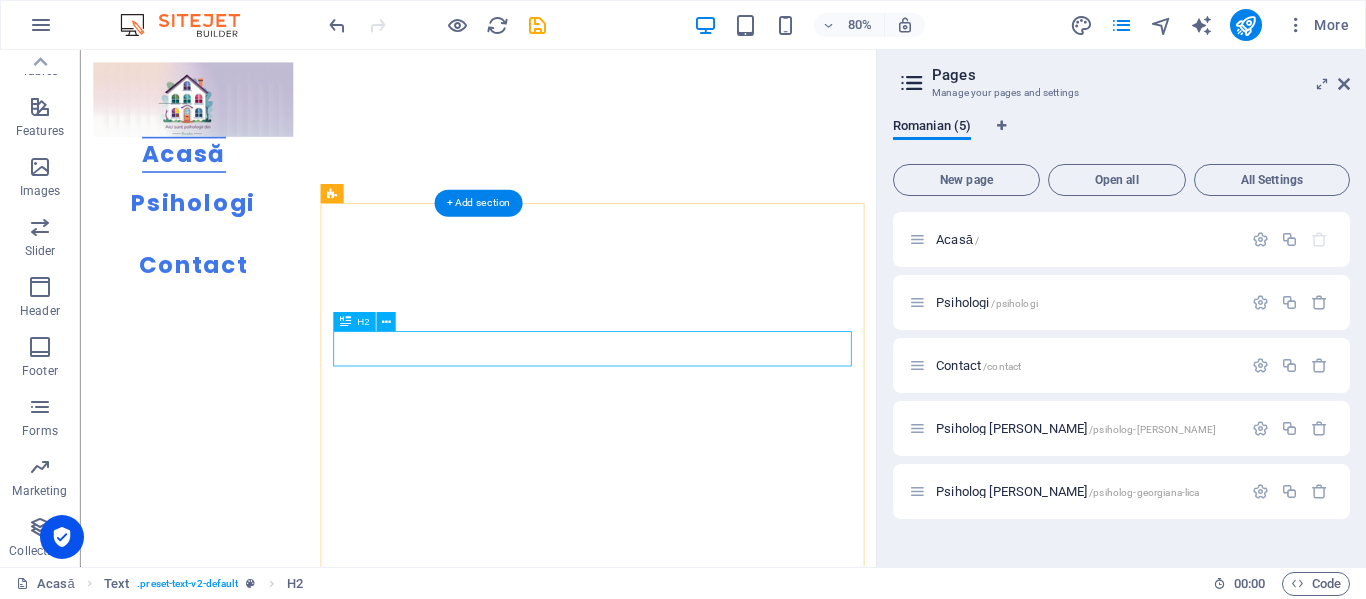 scroll, scrollTop: 0, scrollLeft: 0, axis: both 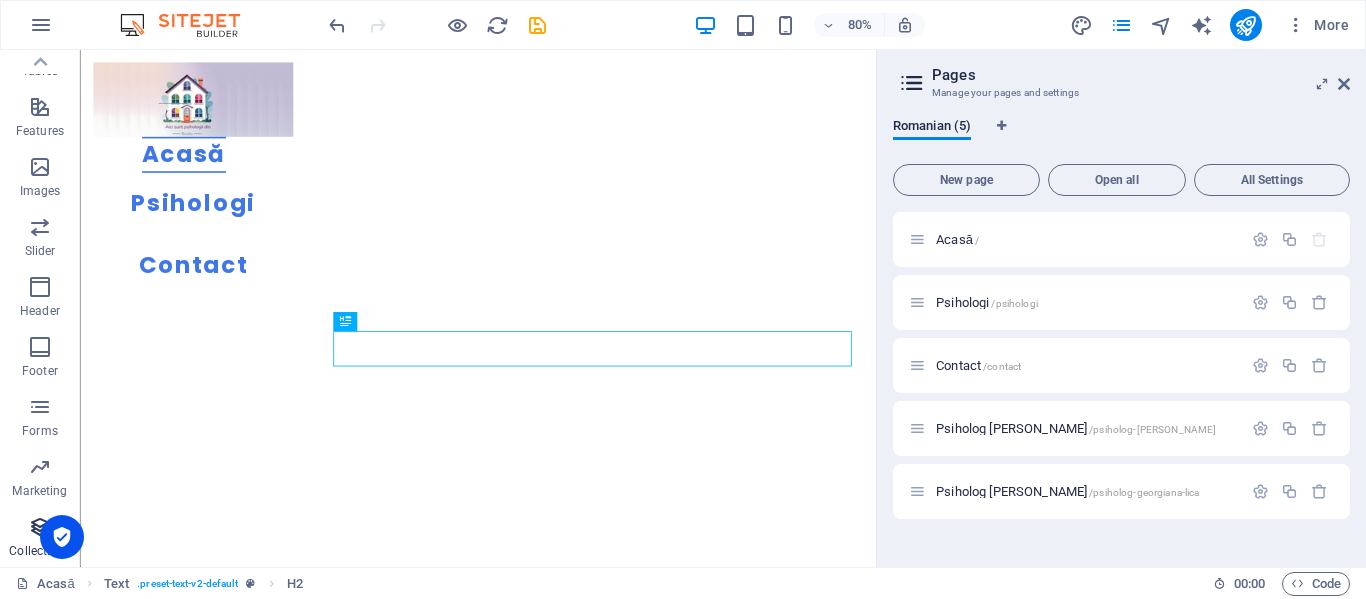 click at bounding box center (40, 527) 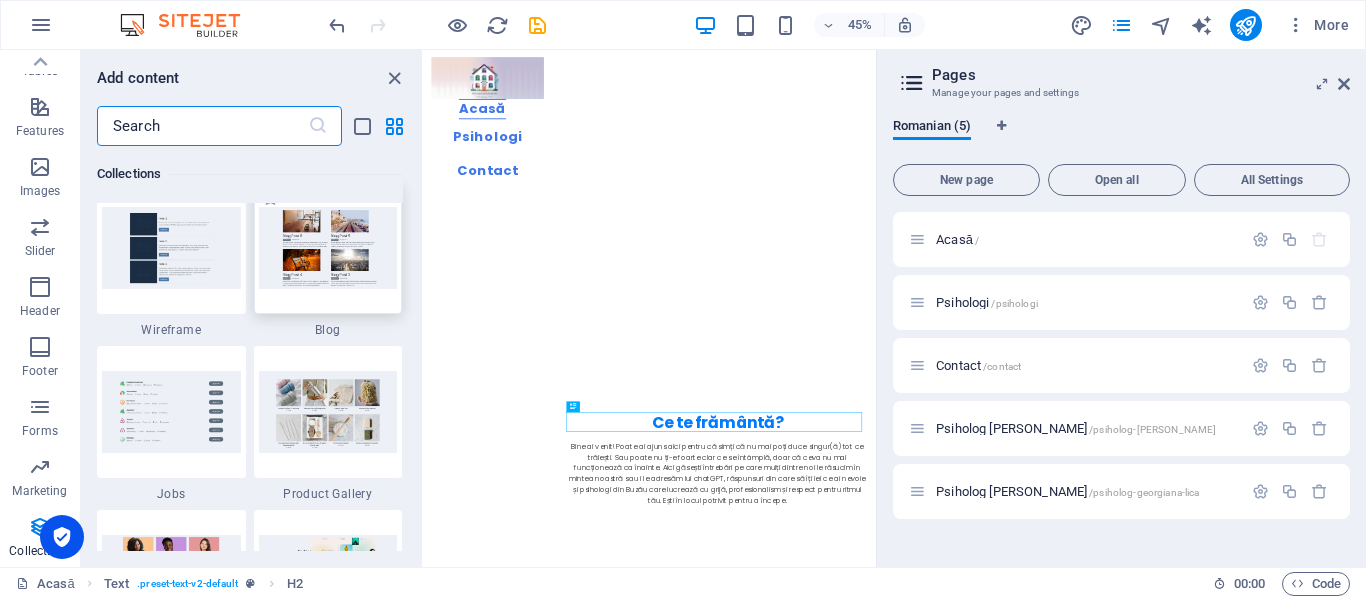 scroll, scrollTop: 18242, scrollLeft: 0, axis: vertical 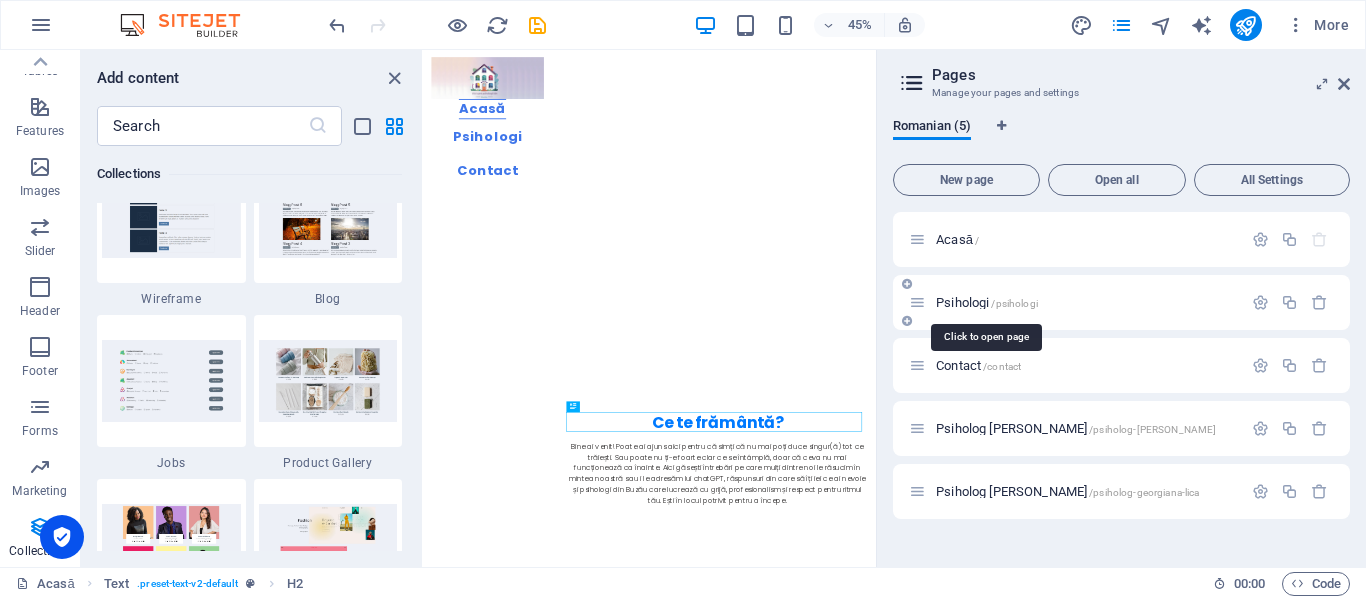 click on "/psihologi" at bounding box center [1014, 303] 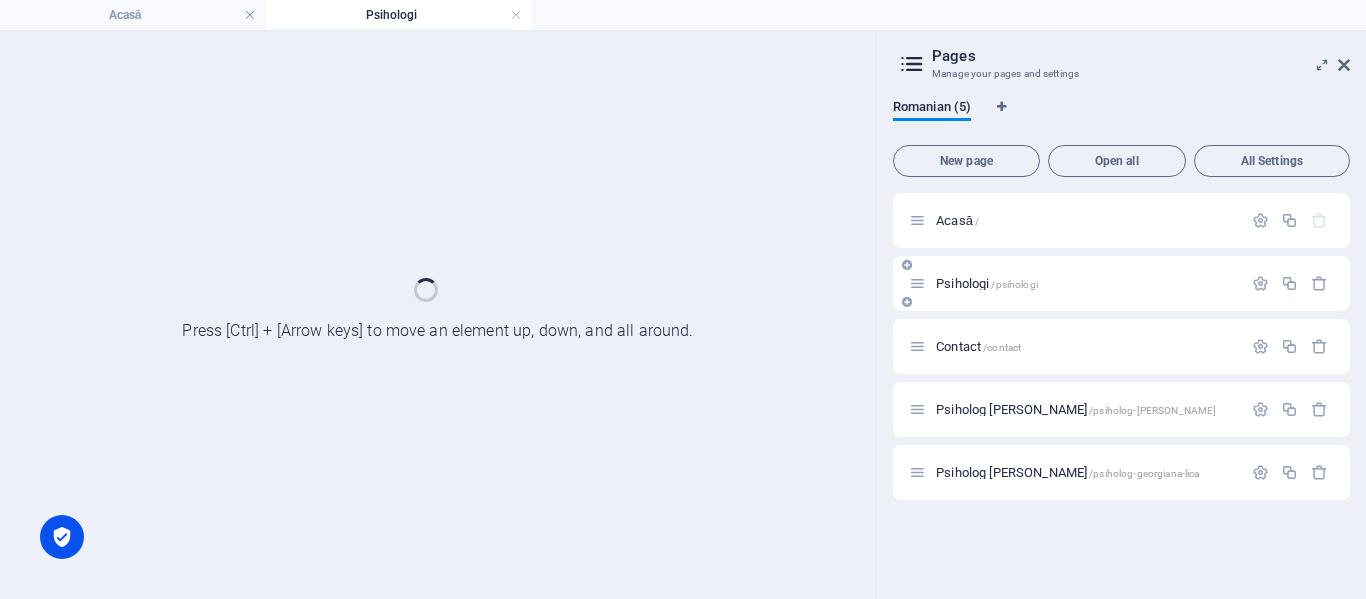scroll, scrollTop: 0, scrollLeft: 0, axis: both 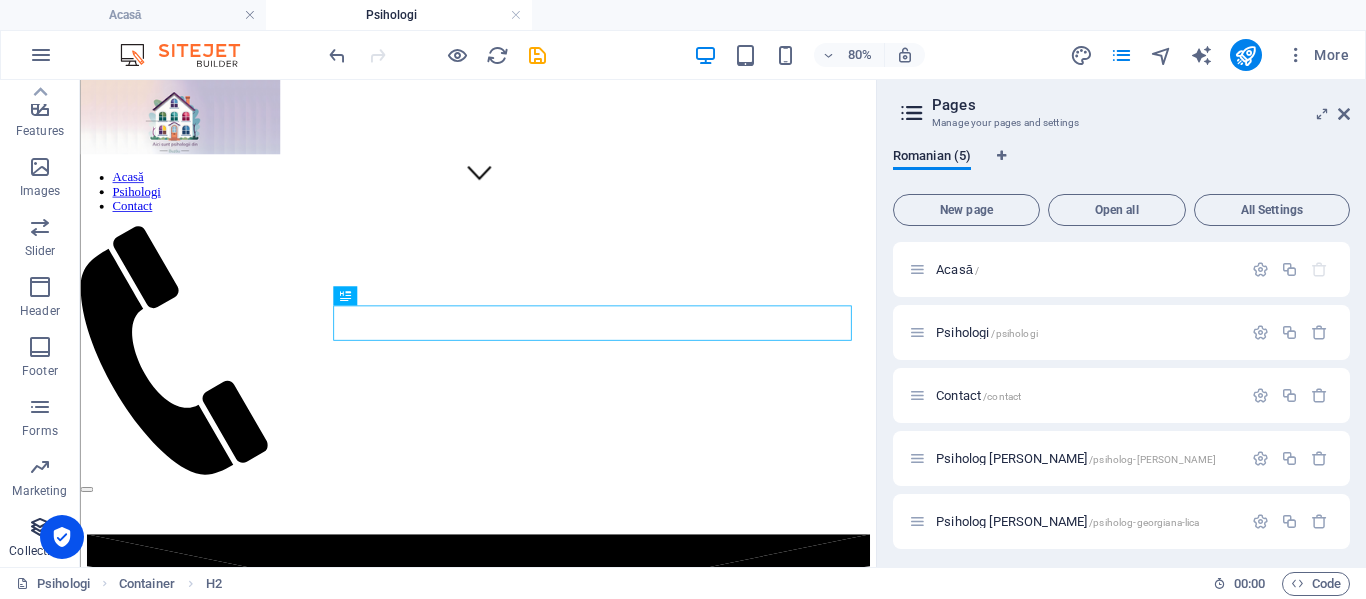 click at bounding box center [40, 527] 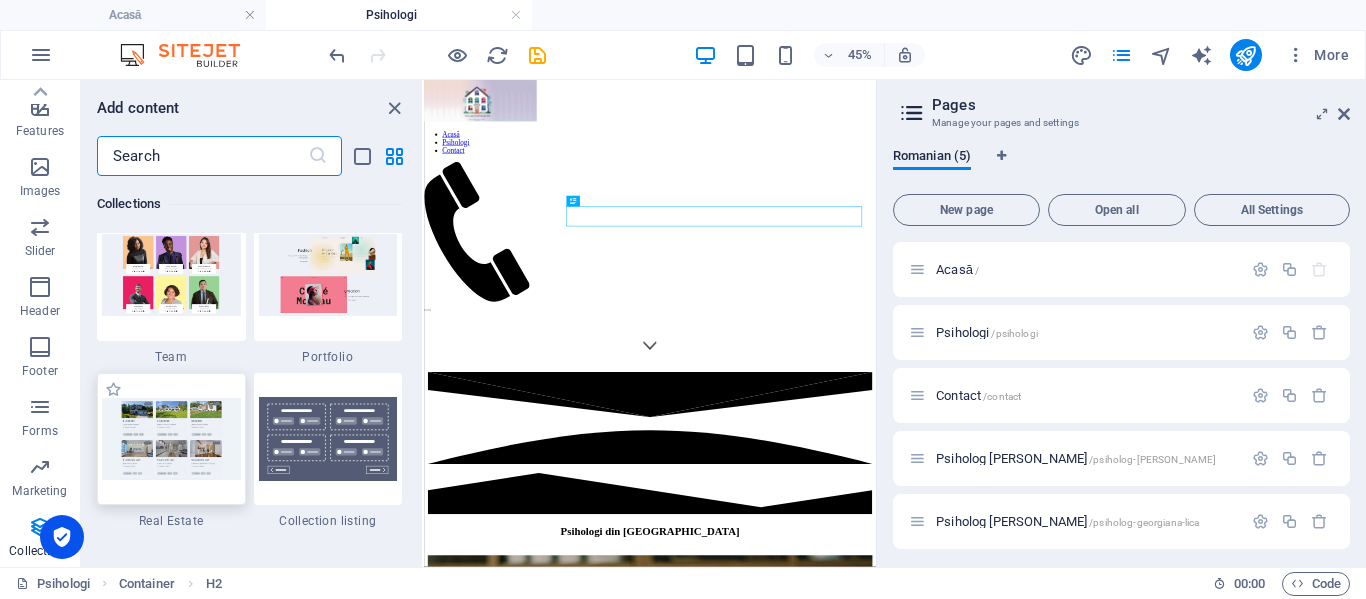 scroll, scrollTop: 18442, scrollLeft: 0, axis: vertical 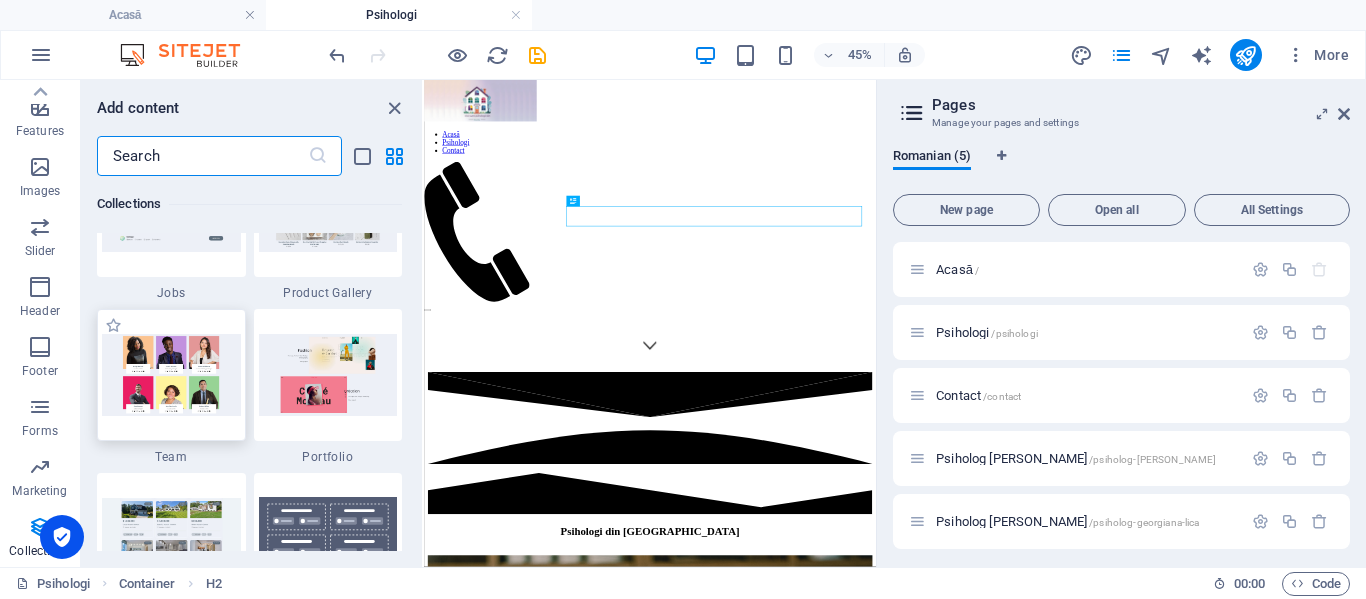 click at bounding box center (171, 374) 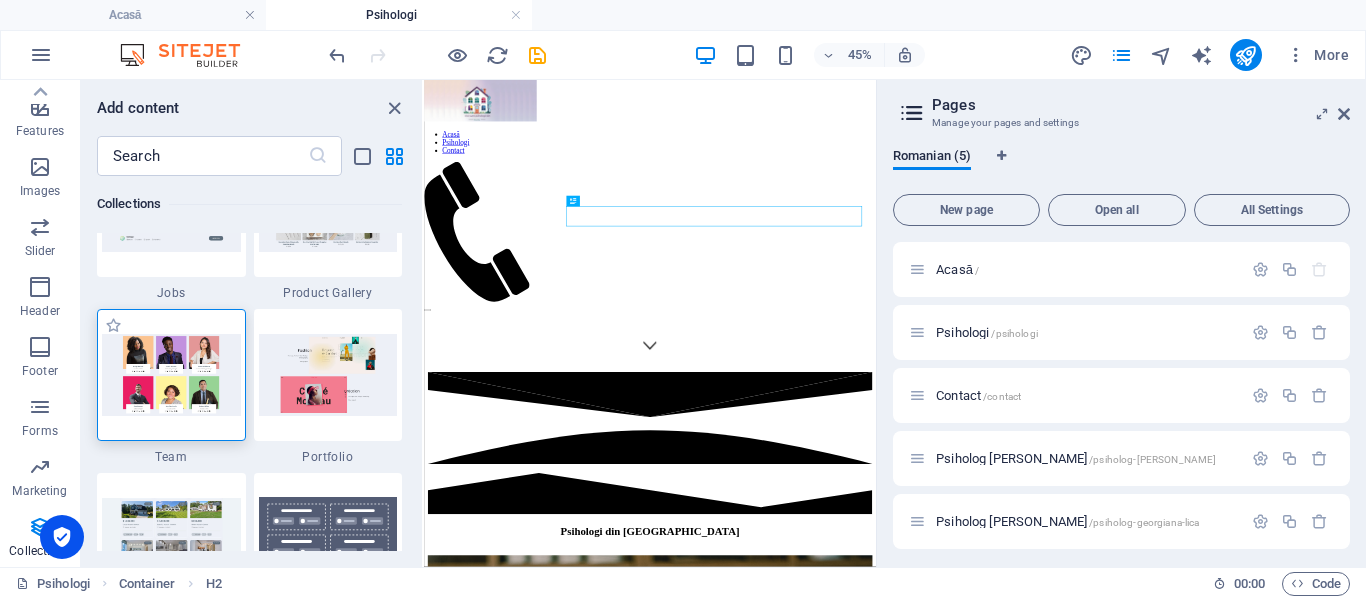 click at bounding box center (171, 374) 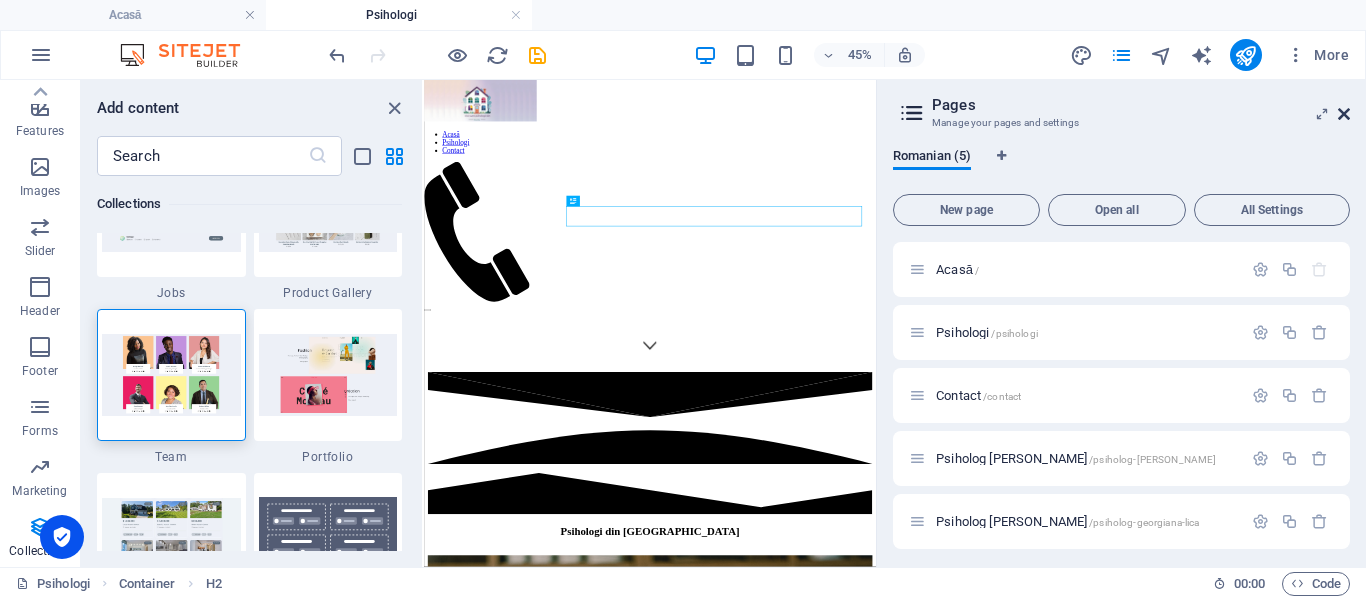 click at bounding box center [1344, 114] 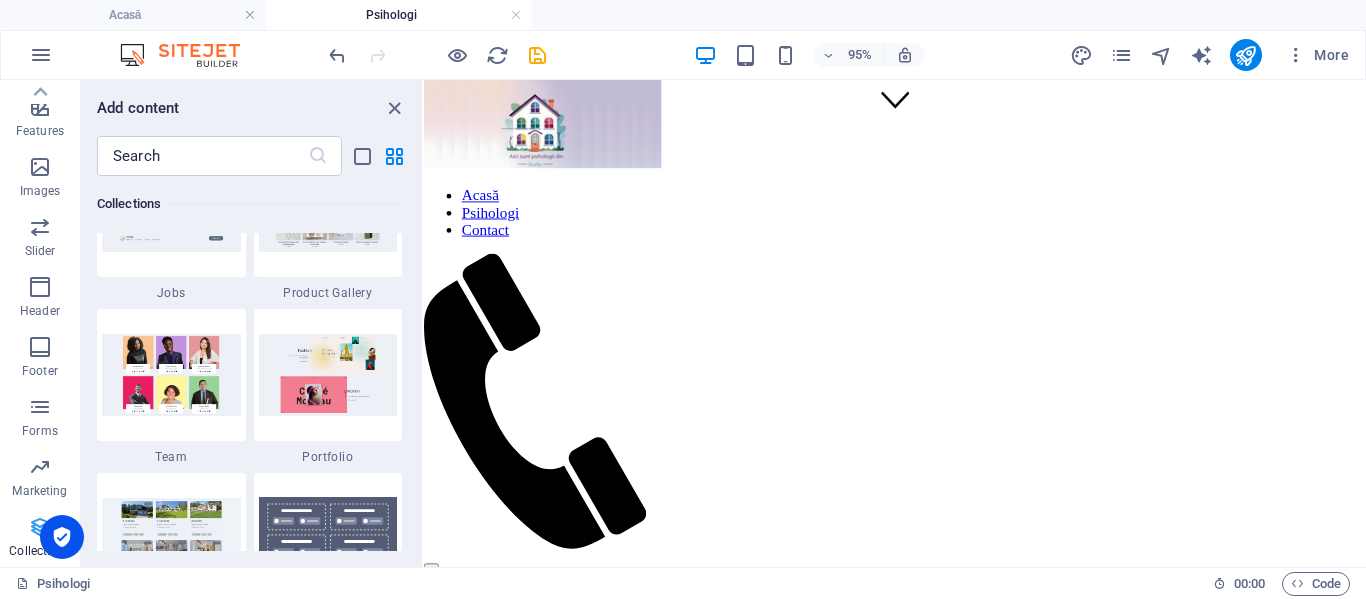 click at bounding box center [40, 527] 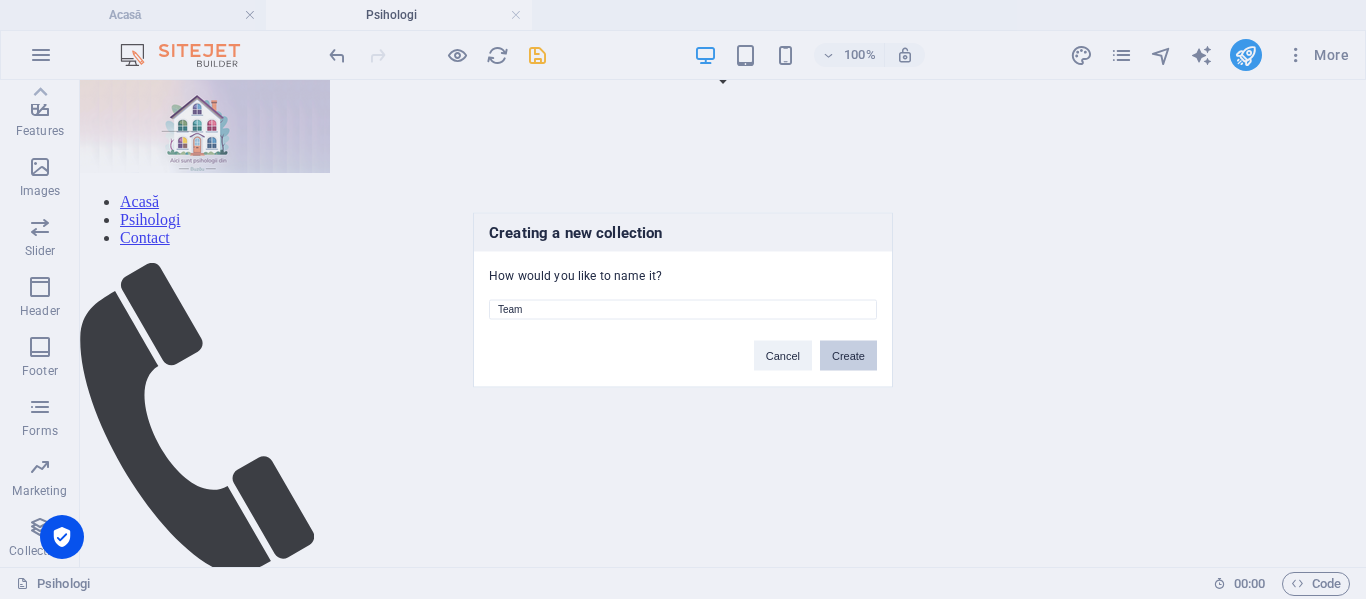 click on "Create" at bounding box center (848, 355) 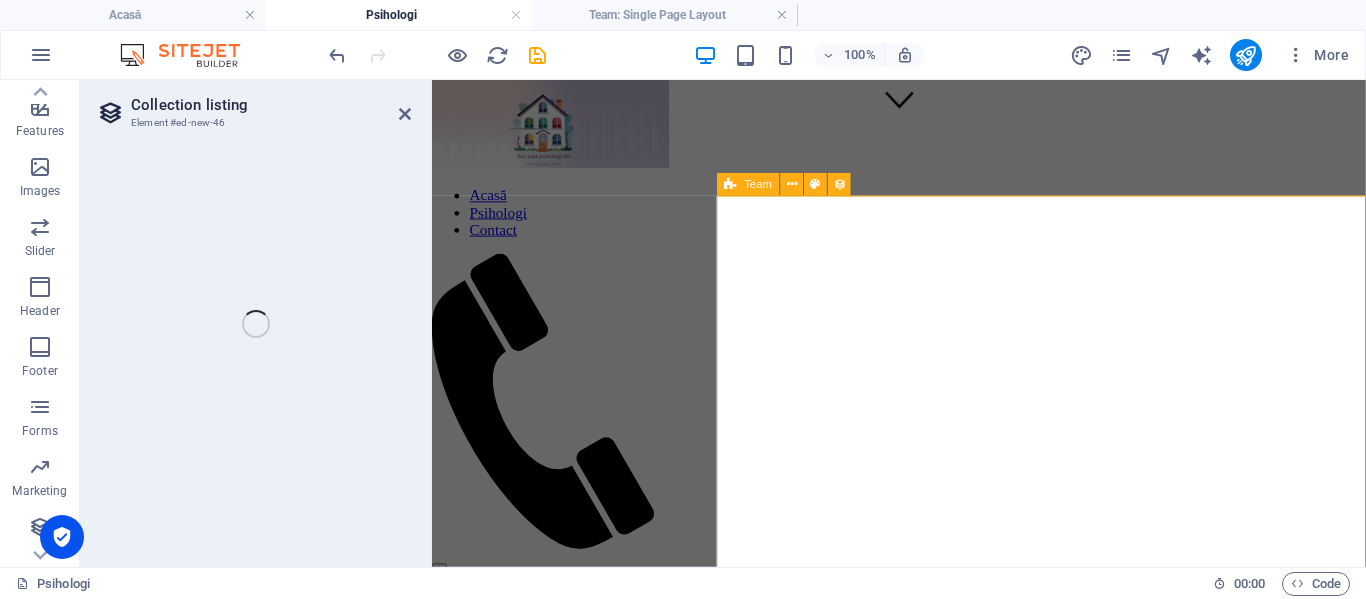 select on "6874ba17b1b5412abb016269" 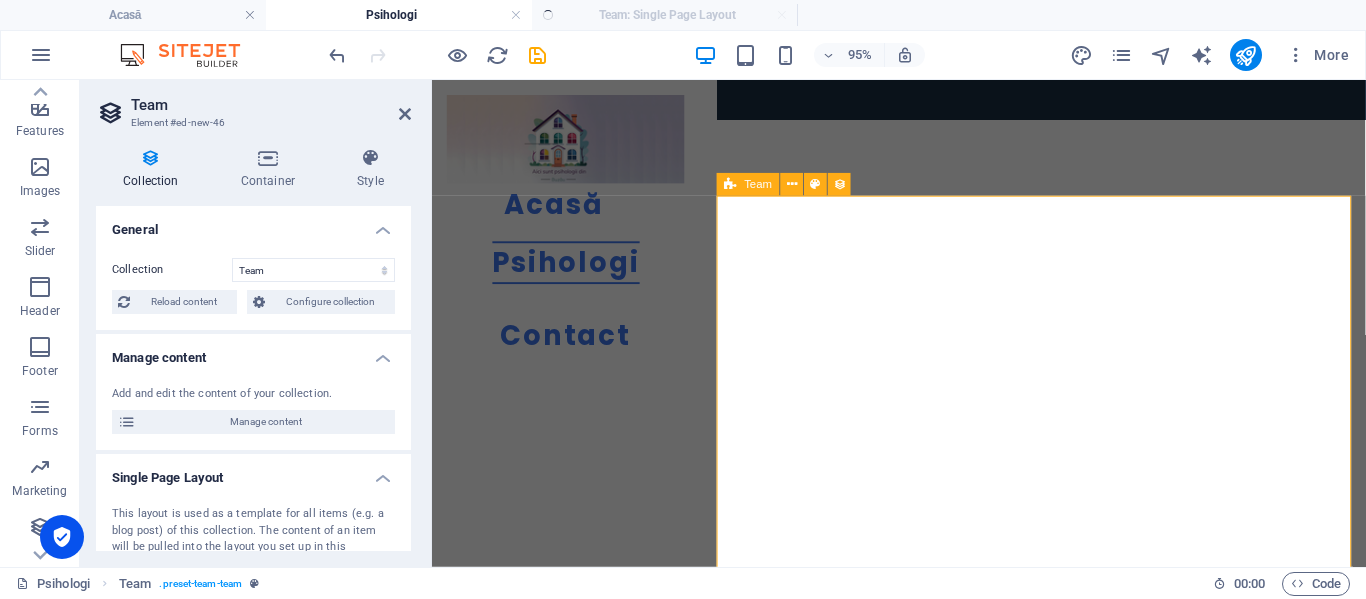 select on "createdAt_DESC" 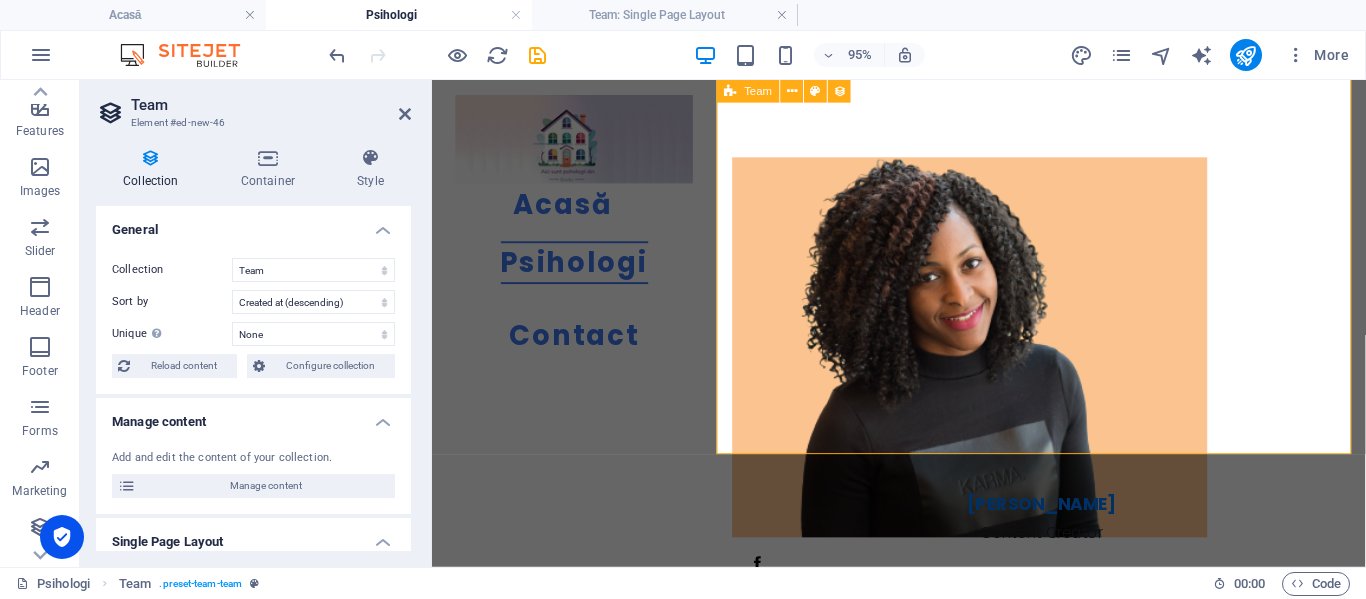 scroll, scrollTop: 1891, scrollLeft: 0, axis: vertical 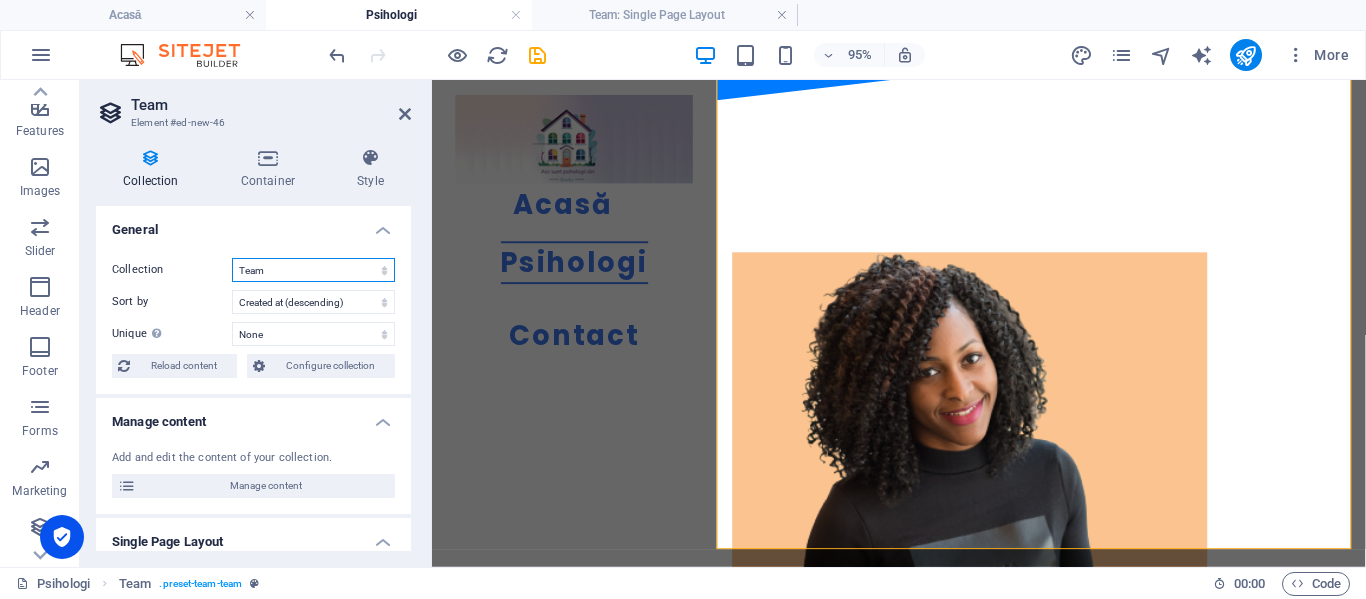 click on "Psihologi Team" at bounding box center [313, 270] 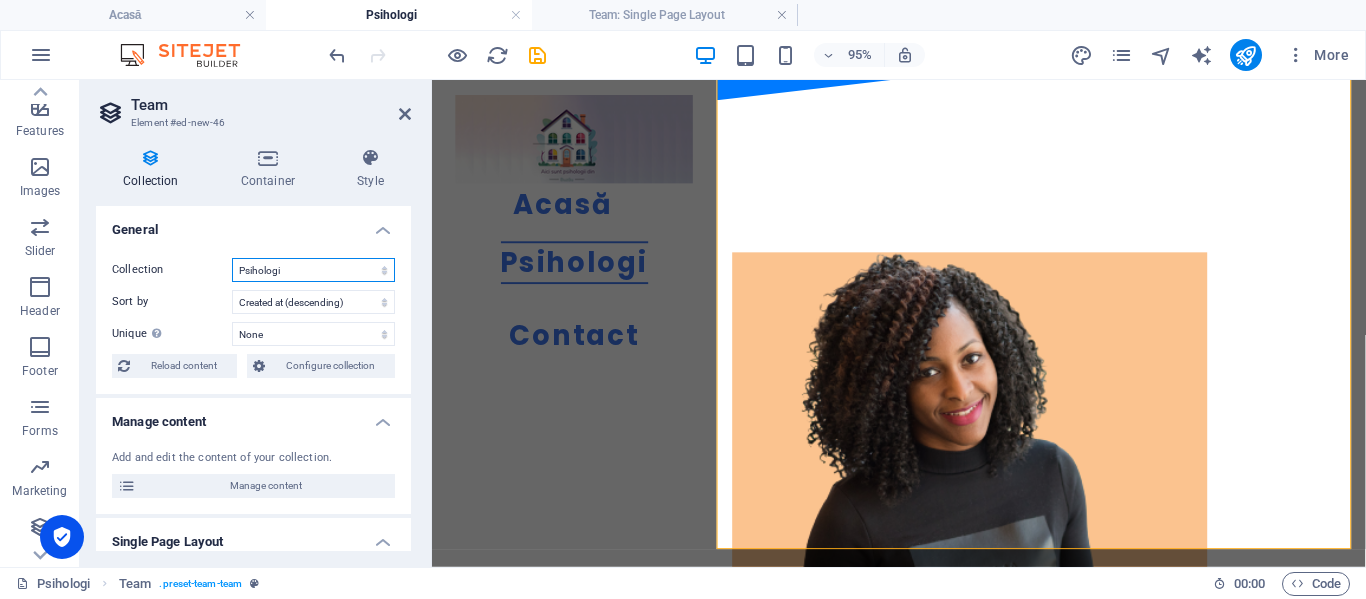 click on "Psihologi Team" at bounding box center (313, 270) 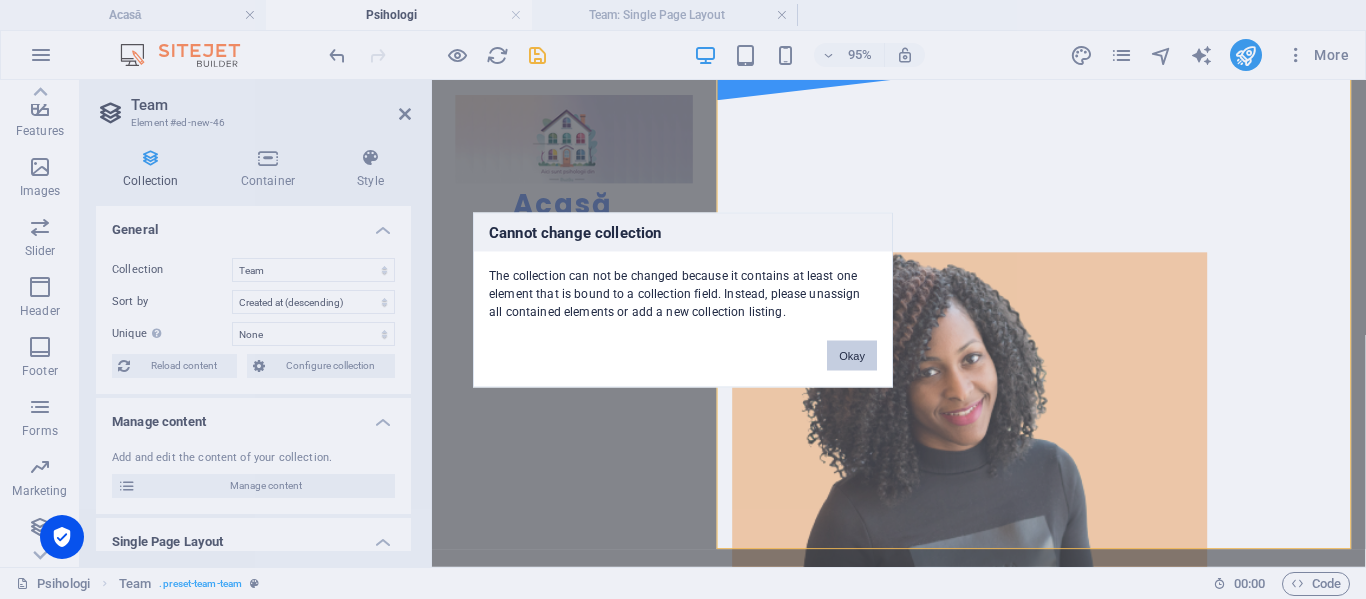 click on "Okay" at bounding box center (852, 355) 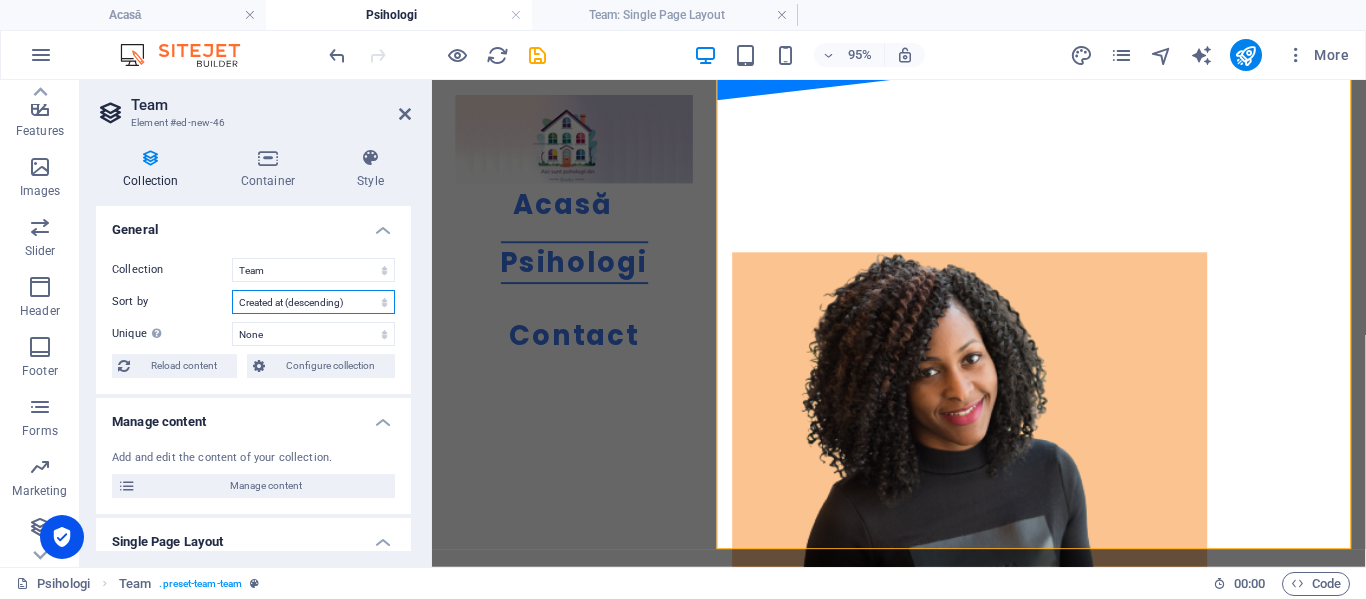click on "Created at (ascending) Created at (descending) Updated at (ascending) Updated at (descending) Name (ascending) Name (descending) Slug (ascending) Slug (descending) Job Title (ascending) Job Title (descending) Life Motto (ascending) Life Motto (descending) Random" at bounding box center [313, 302] 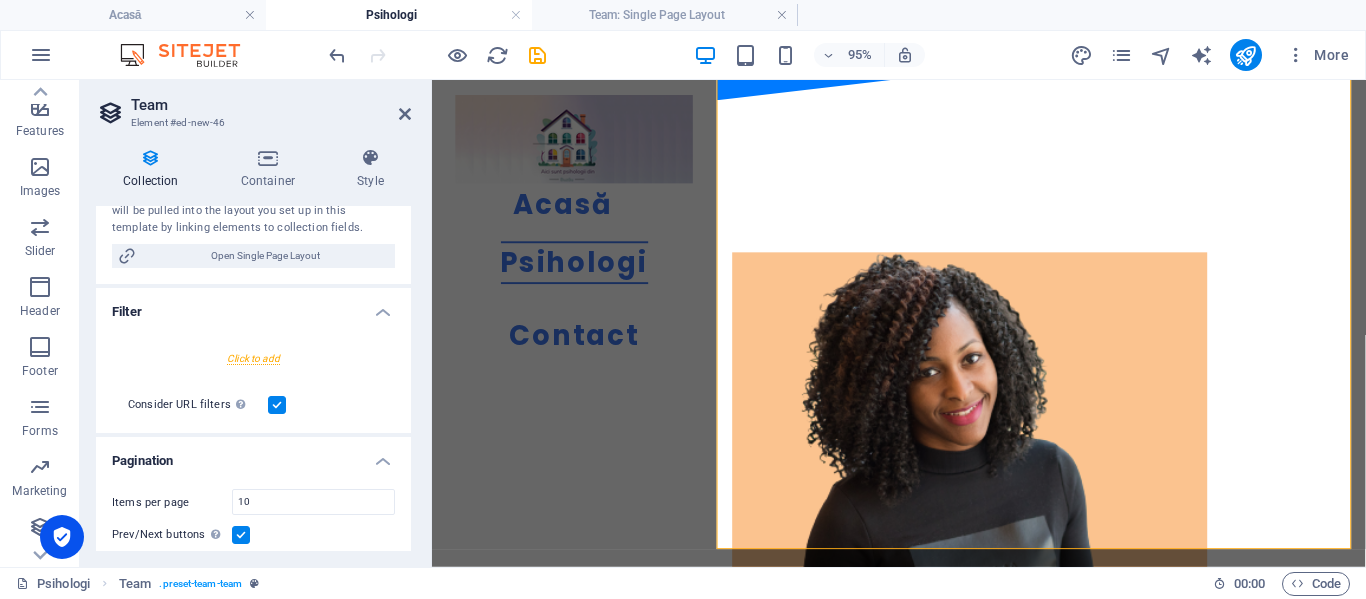 scroll, scrollTop: 566, scrollLeft: 0, axis: vertical 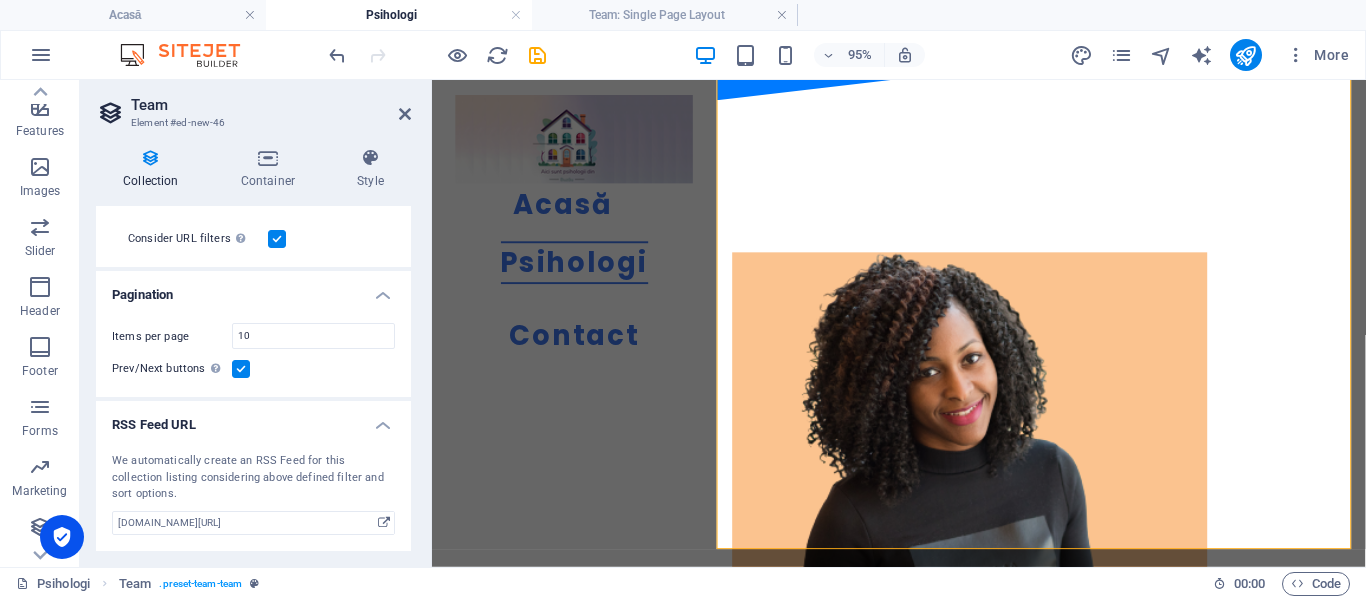 click at bounding box center [241, 369] 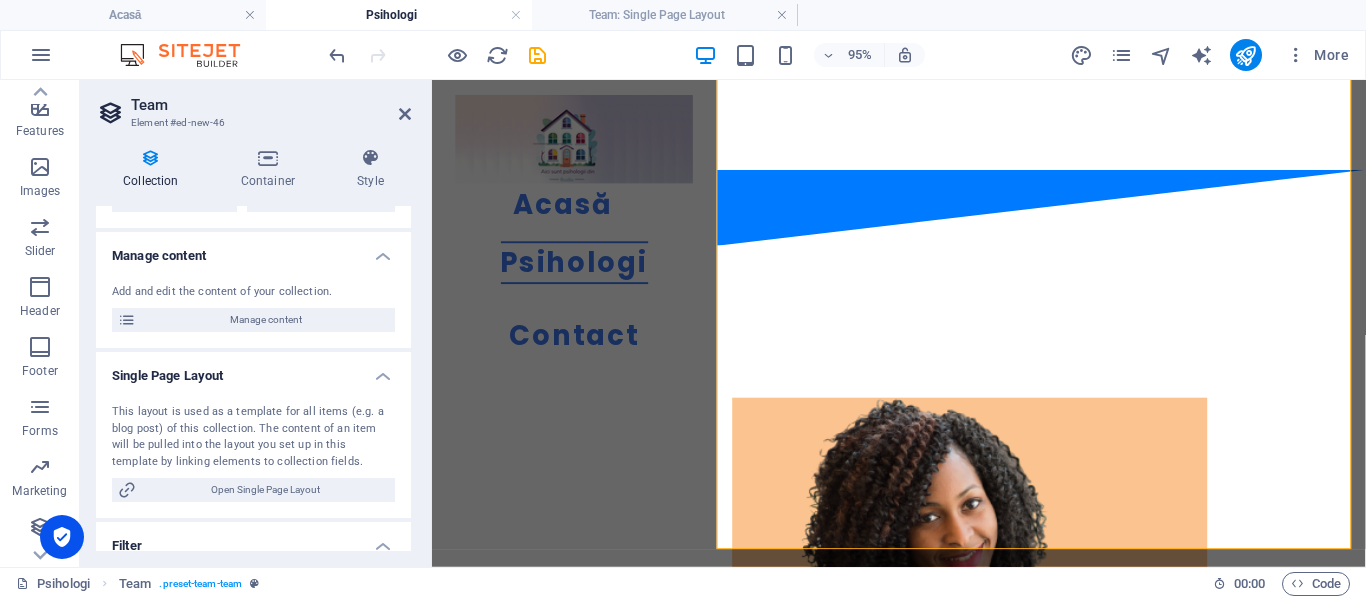 scroll, scrollTop: 0, scrollLeft: 0, axis: both 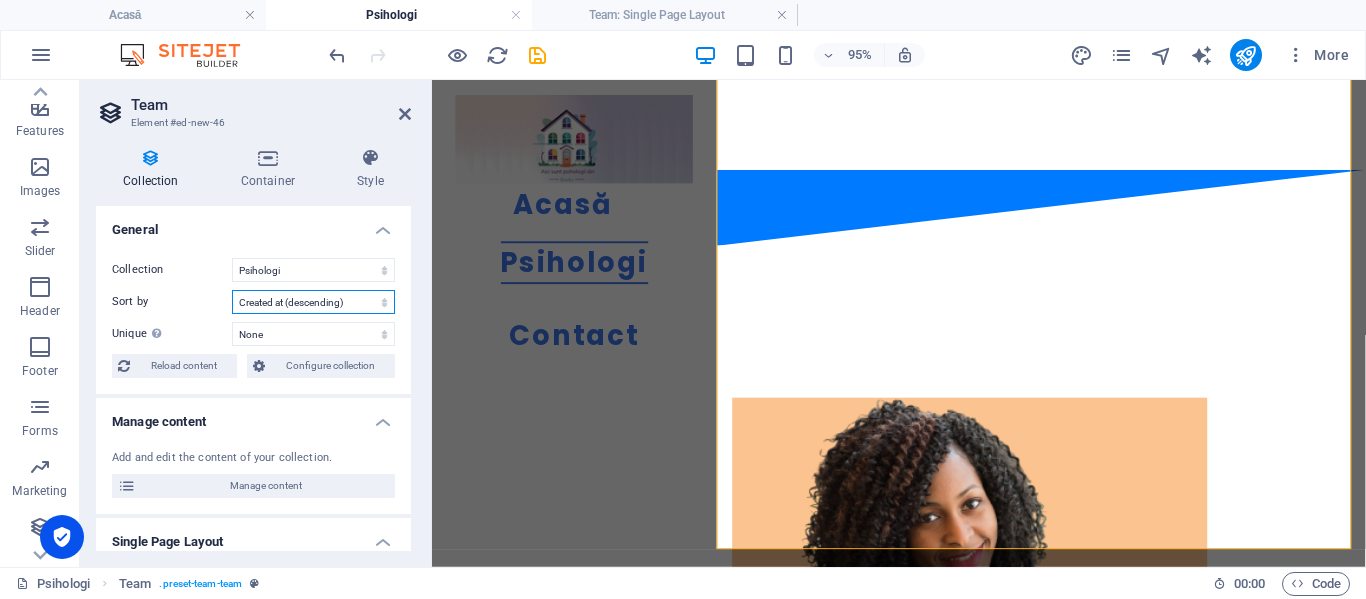 click on "Created at (ascending) Created at (descending) Updated at (ascending) Updated at (descending) Name (ascending) Name (descending) Slug (ascending) Slug (descending) Job Title (ascending) Job Title (descending) Life Motto (ascending) Life Motto (descending) Random" at bounding box center (313, 302) 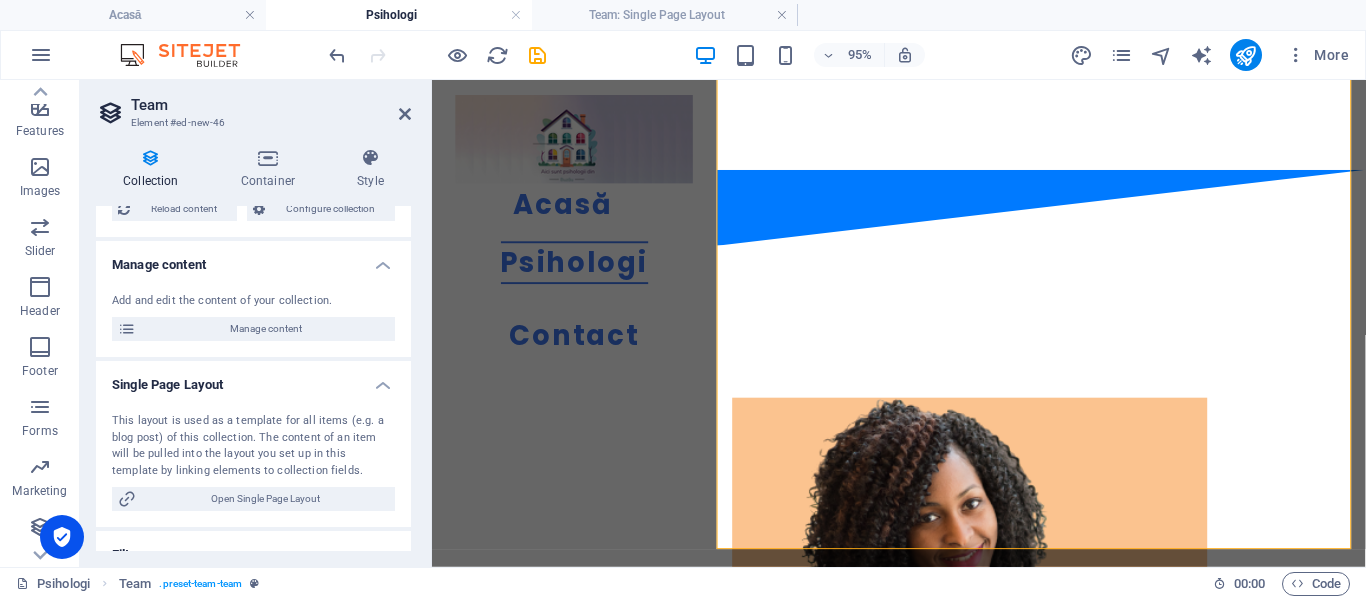 scroll, scrollTop: 200, scrollLeft: 0, axis: vertical 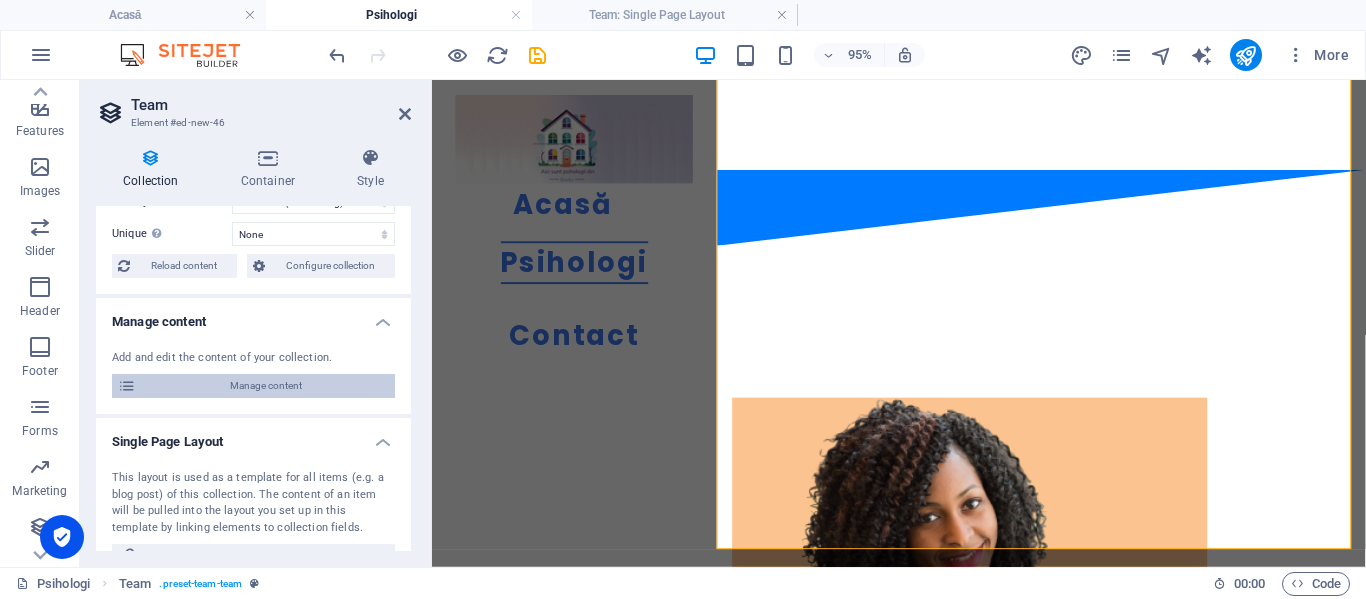 click on "Manage content" at bounding box center (265, 386) 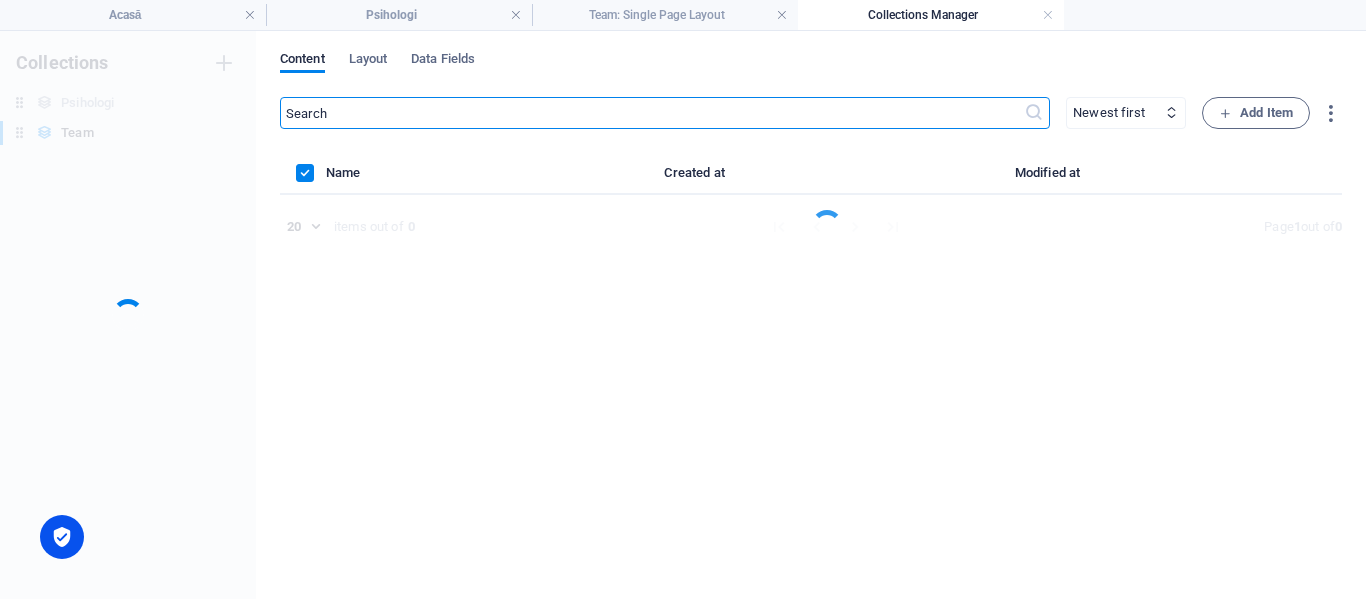scroll, scrollTop: 0, scrollLeft: 0, axis: both 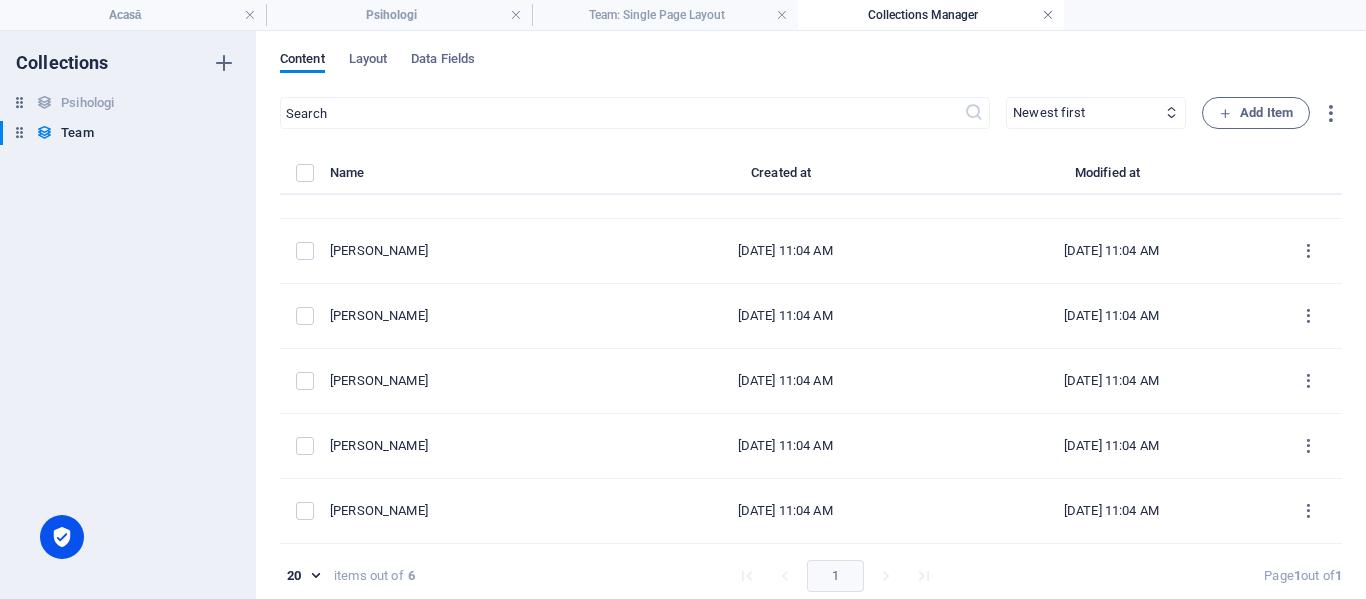 click at bounding box center [1048, 15] 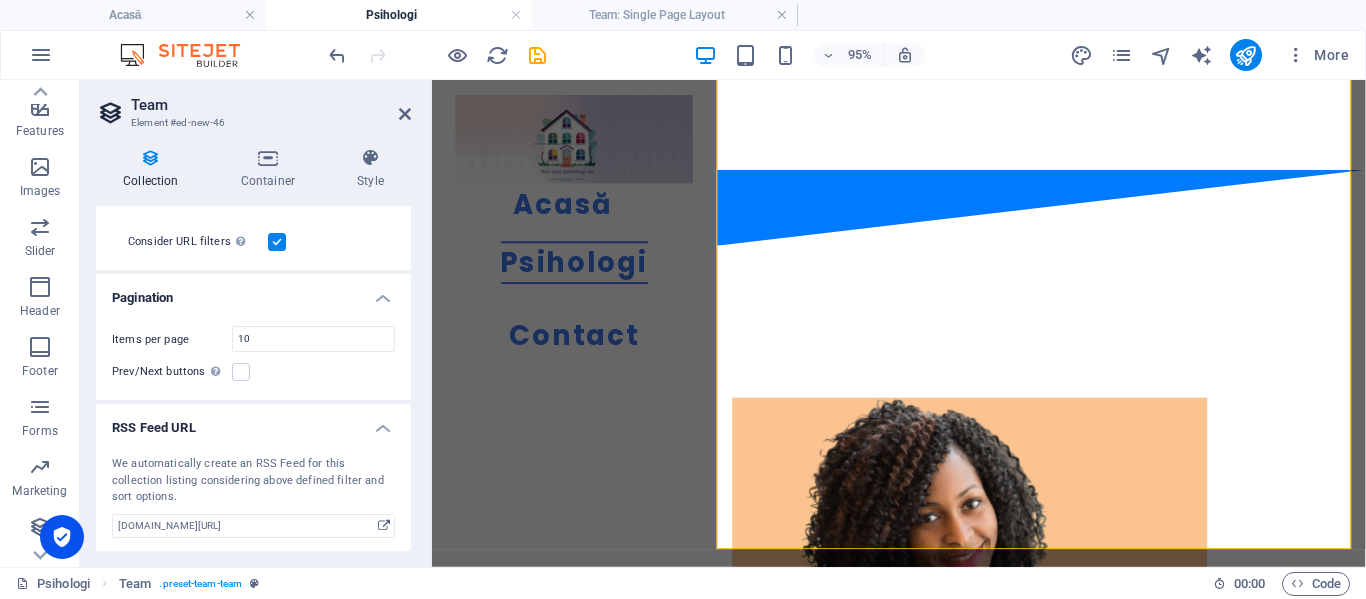 scroll, scrollTop: 566, scrollLeft: 0, axis: vertical 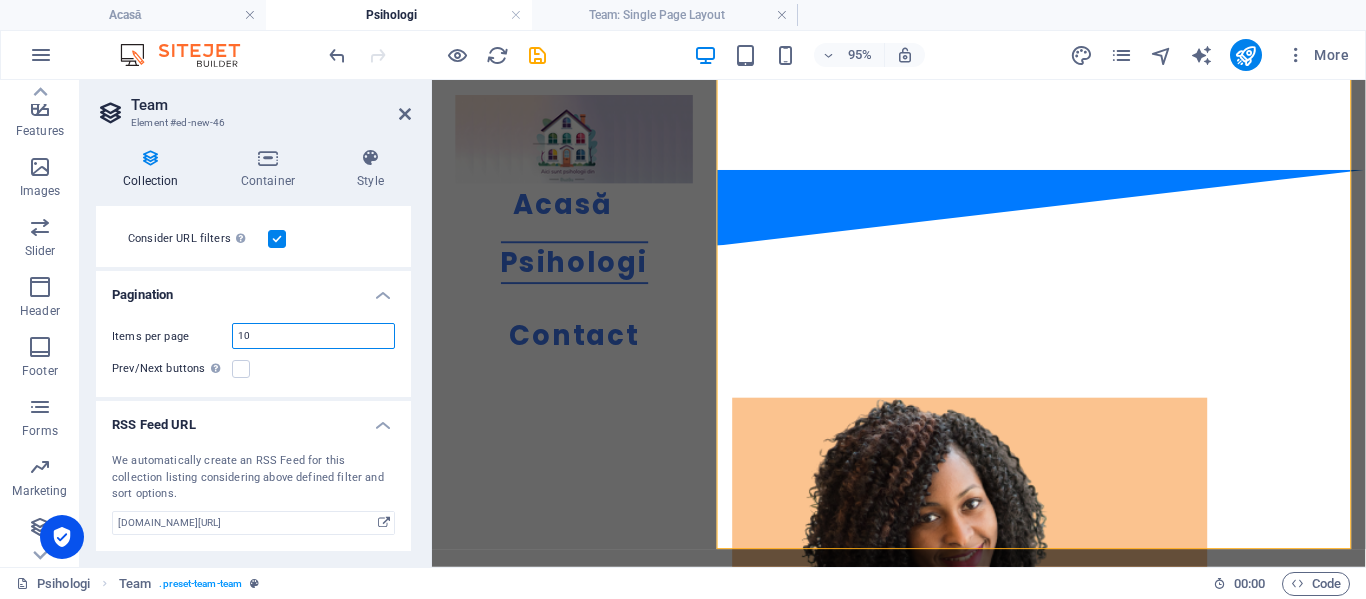 click on "10" at bounding box center [313, 336] 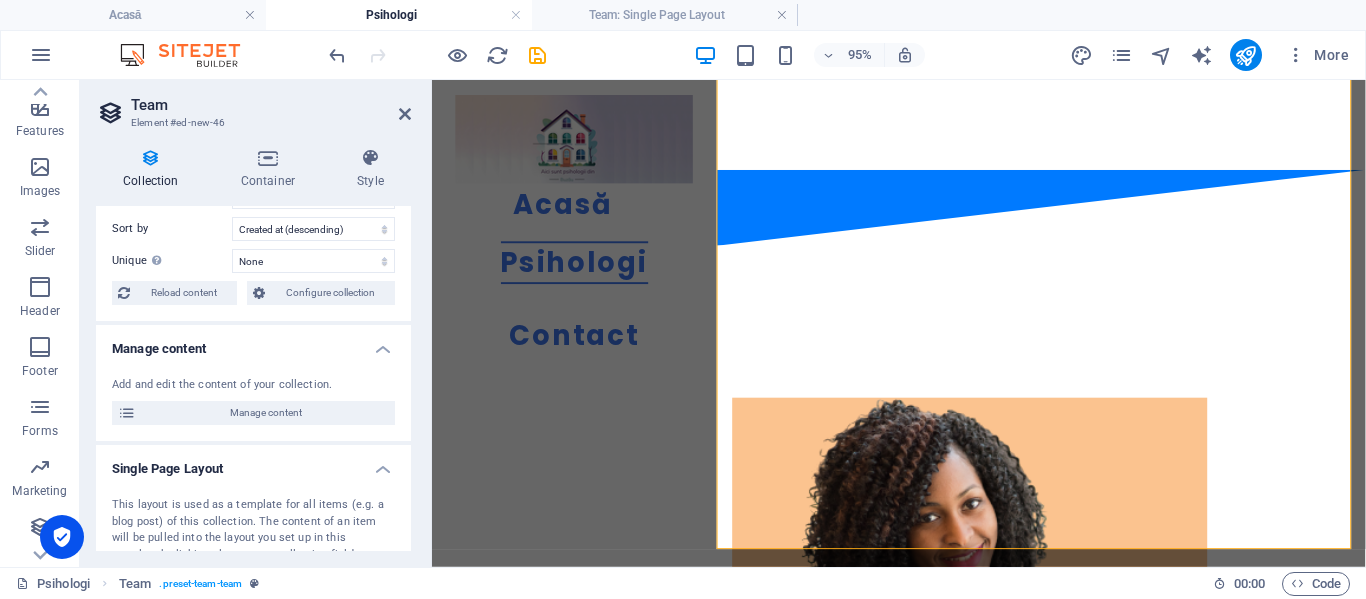 scroll, scrollTop: 66, scrollLeft: 0, axis: vertical 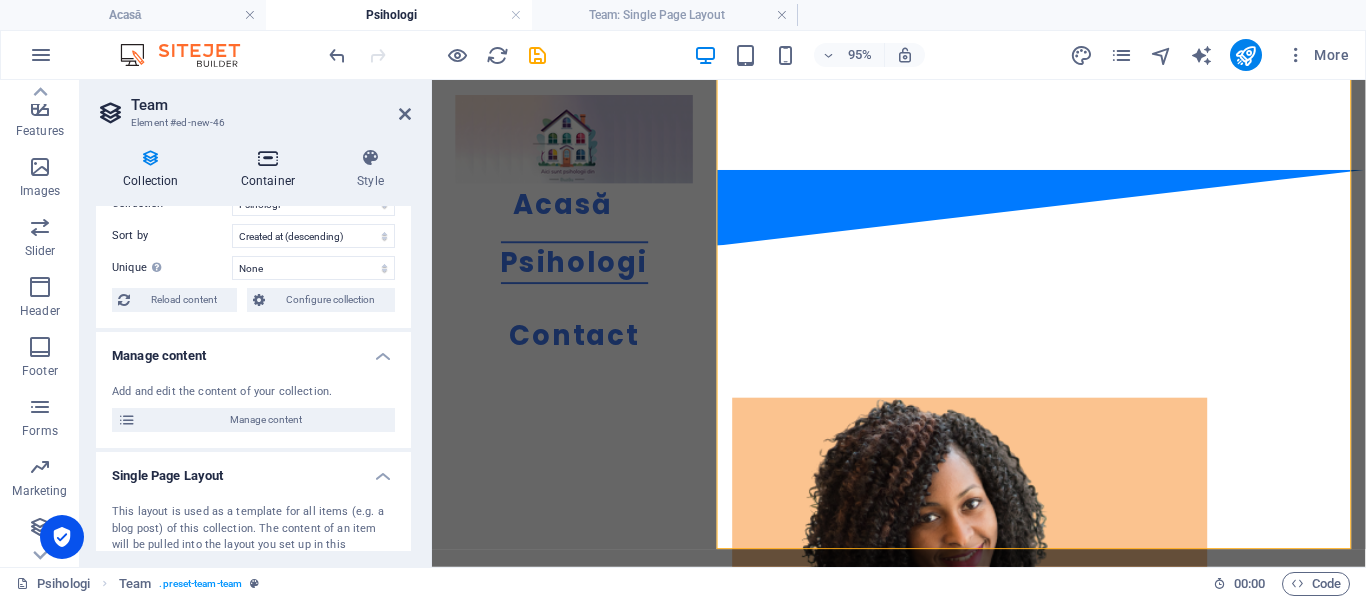 click at bounding box center (268, 158) 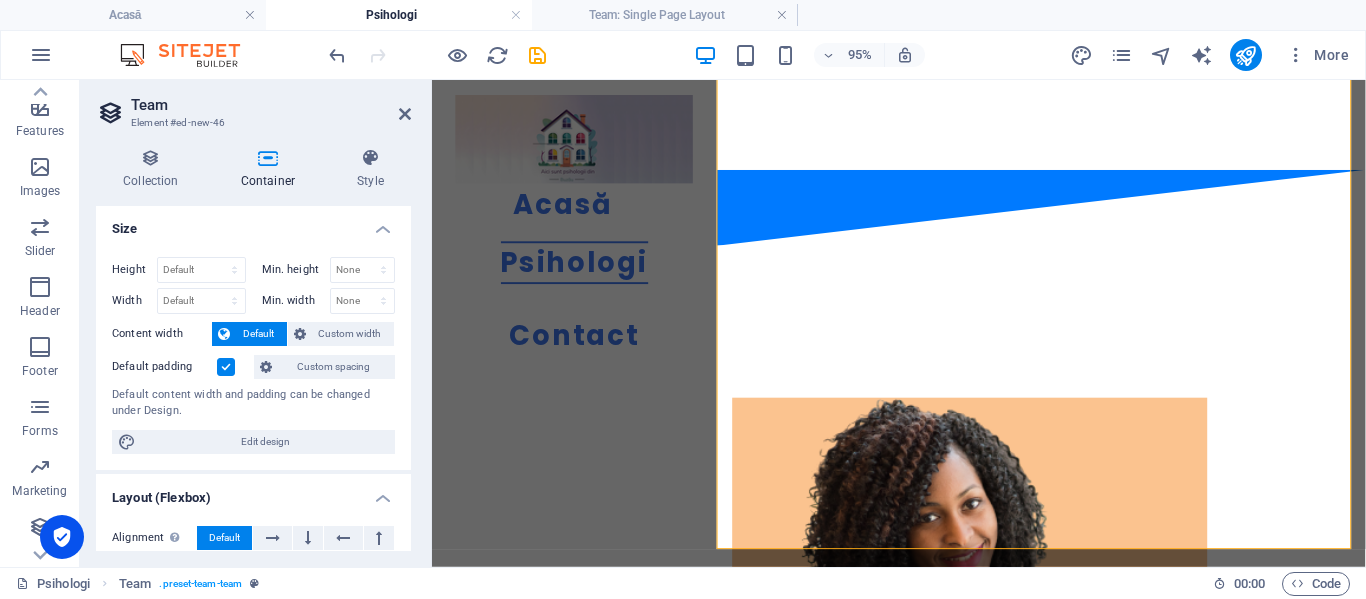 scroll, scrollTop: 0, scrollLeft: 0, axis: both 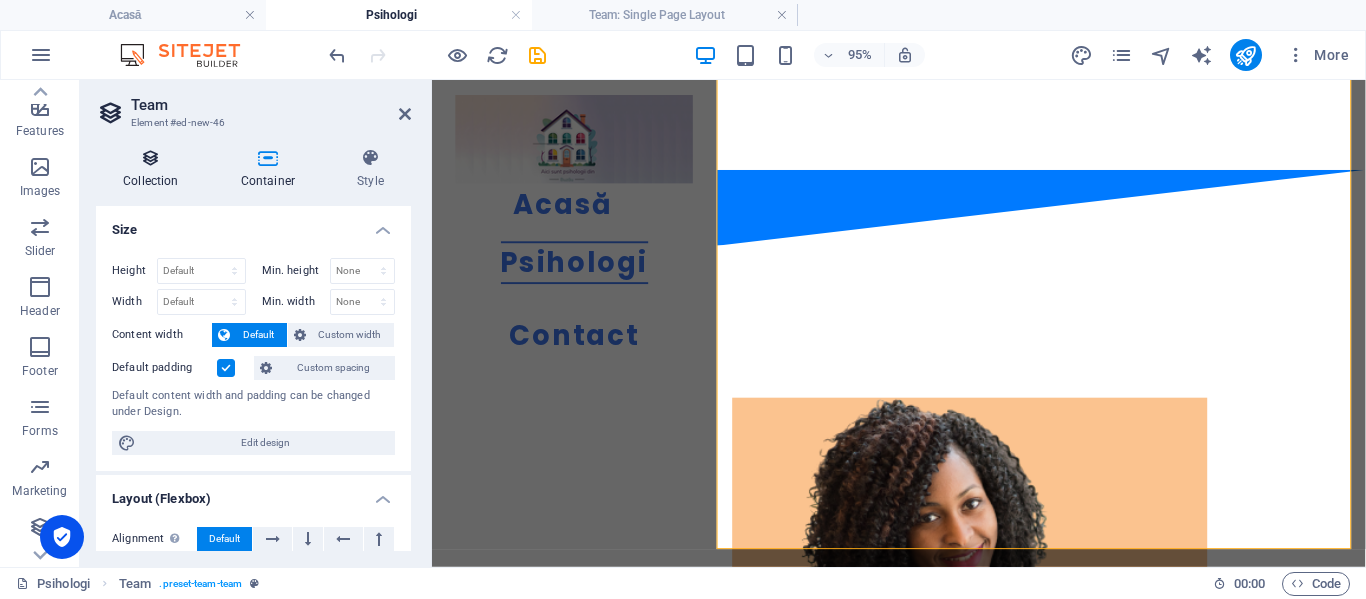 click at bounding box center (151, 158) 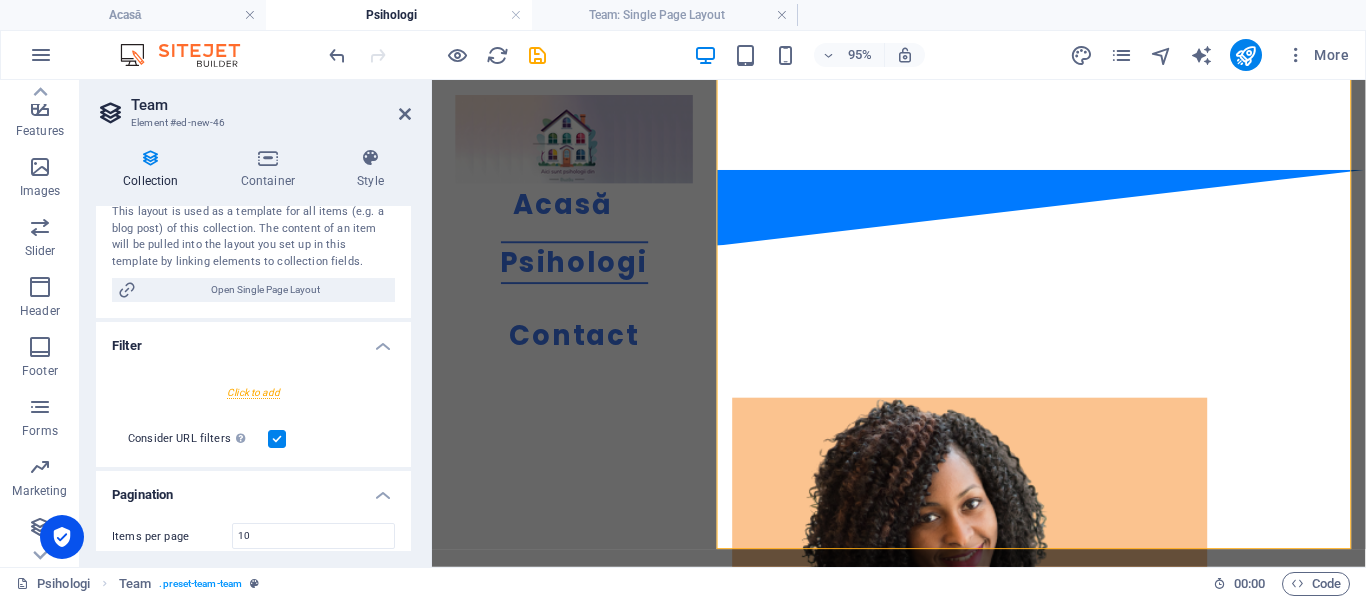 scroll, scrollTop: 566, scrollLeft: 0, axis: vertical 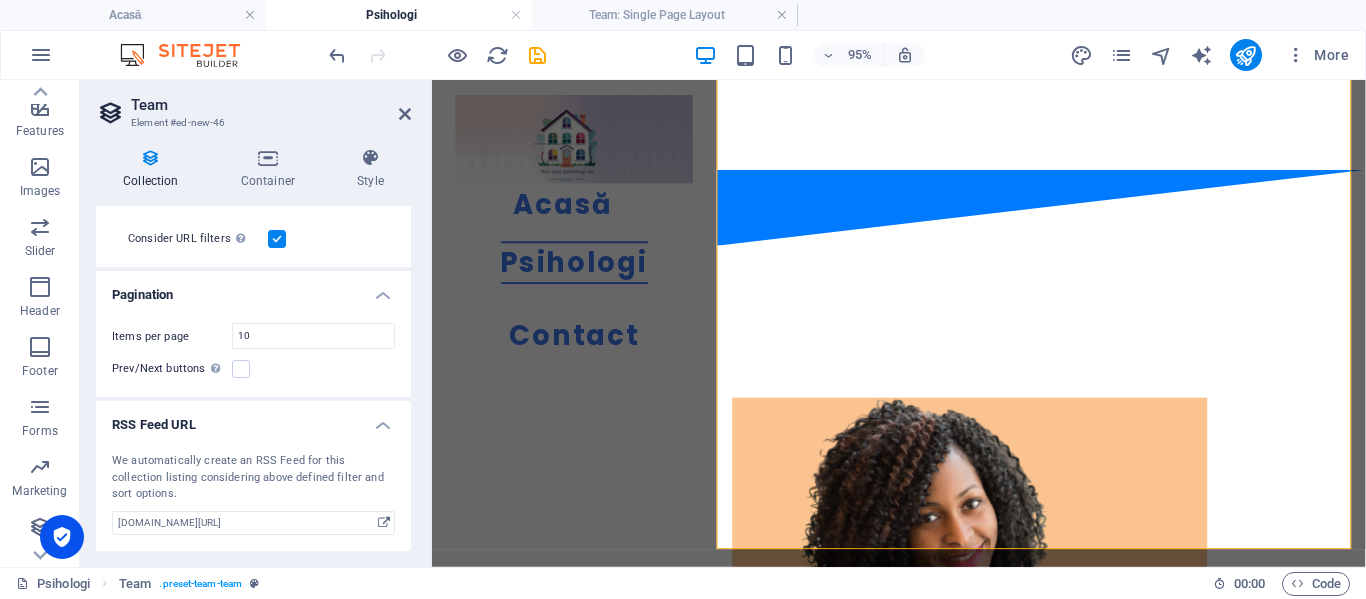 click on "Prev/Next buttons Even if checked the pagination will not be displayed when there are fewer items than items per page are to be displayed." at bounding box center (253, 369) 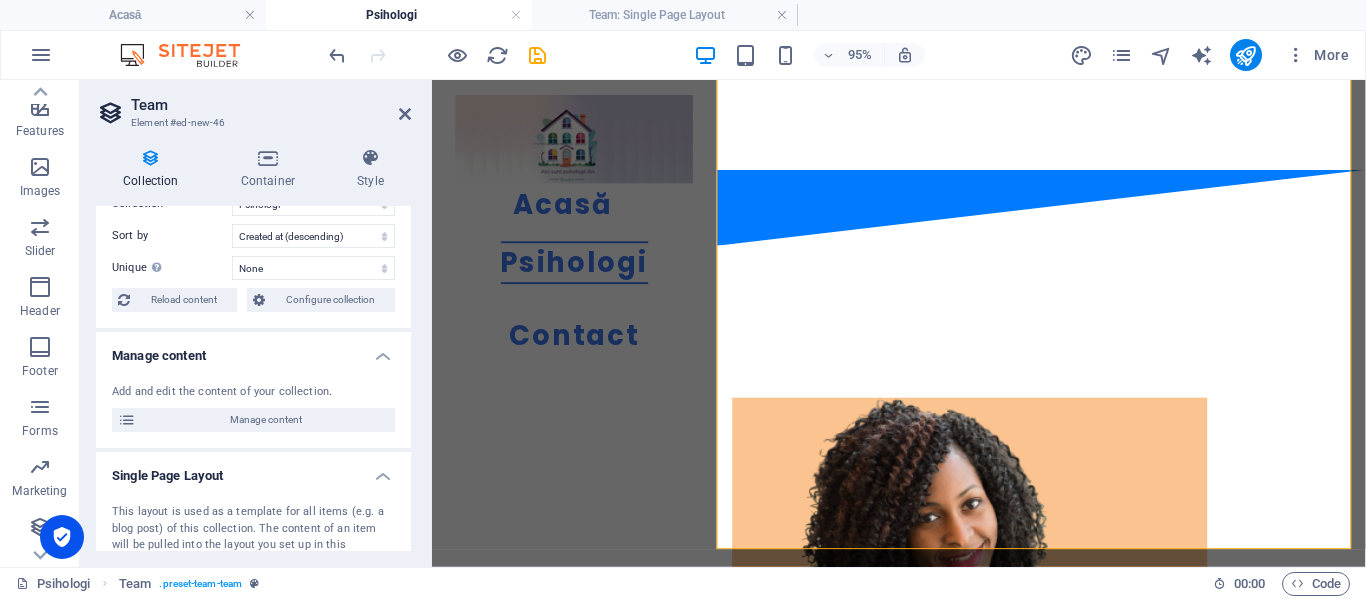 scroll, scrollTop: 0, scrollLeft: 0, axis: both 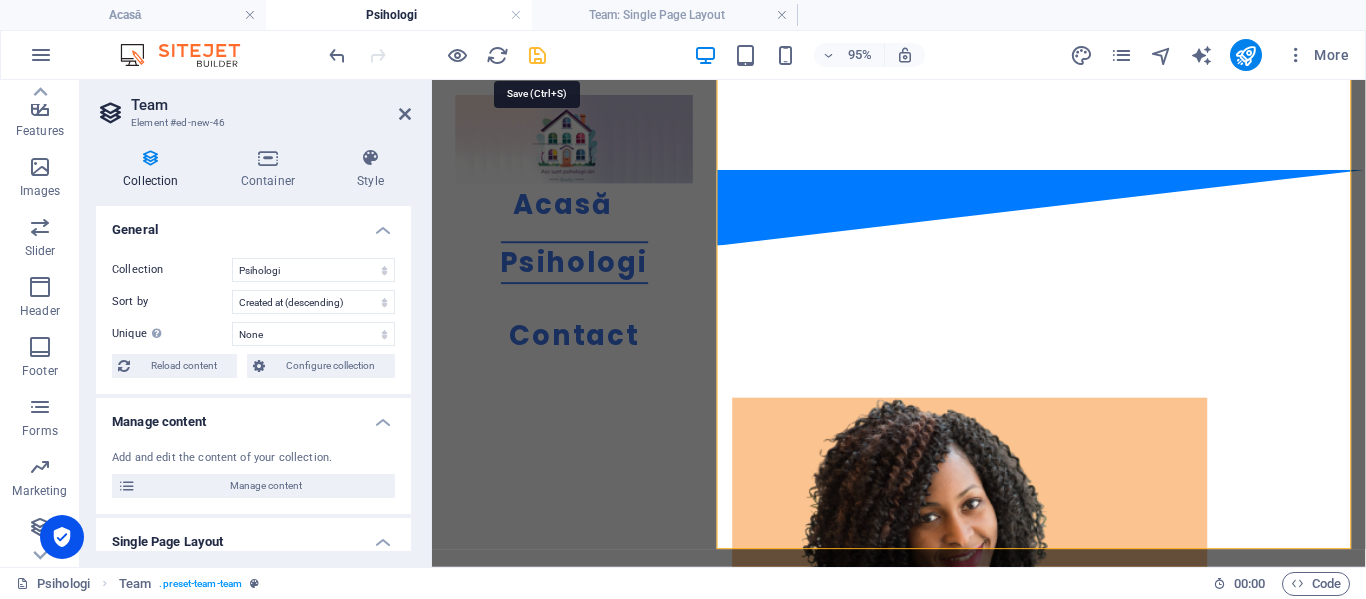 click at bounding box center (537, 55) 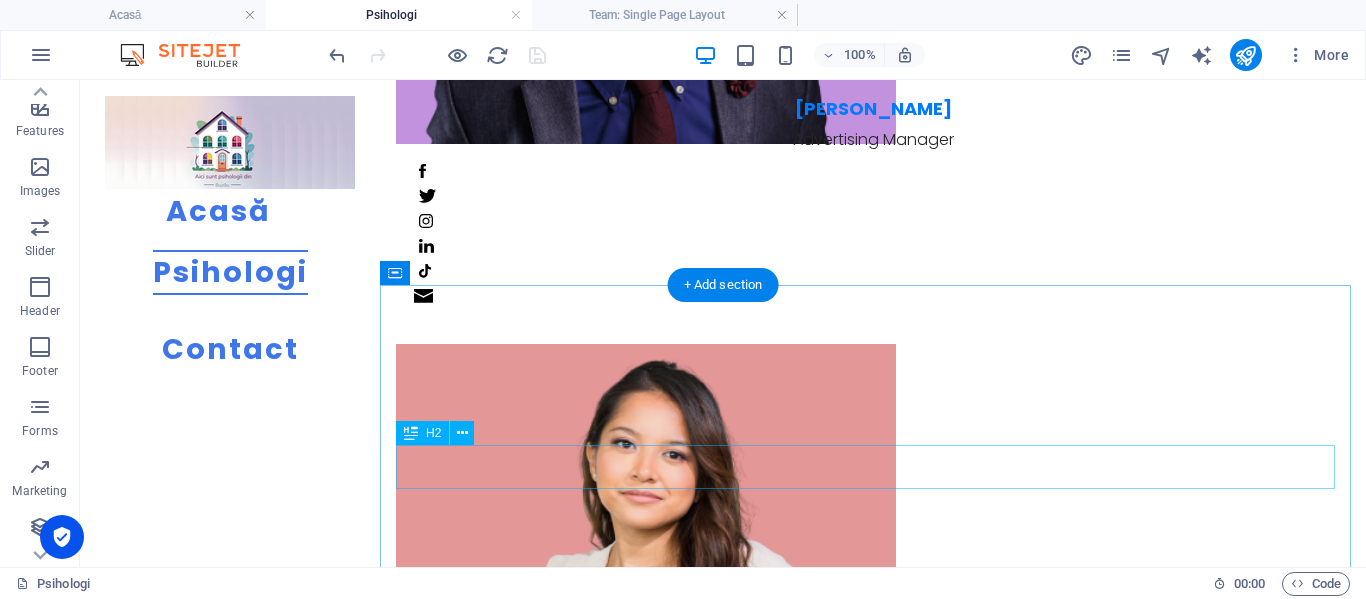 scroll, scrollTop: 3100, scrollLeft: 0, axis: vertical 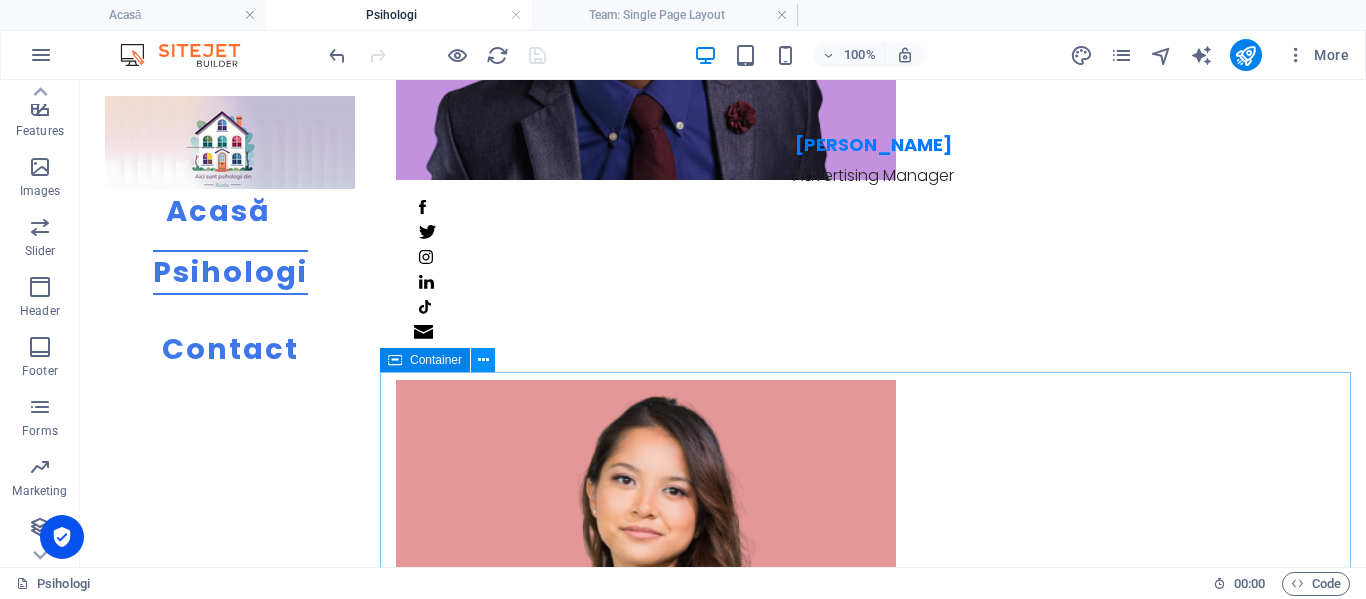 click at bounding box center (483, 360) 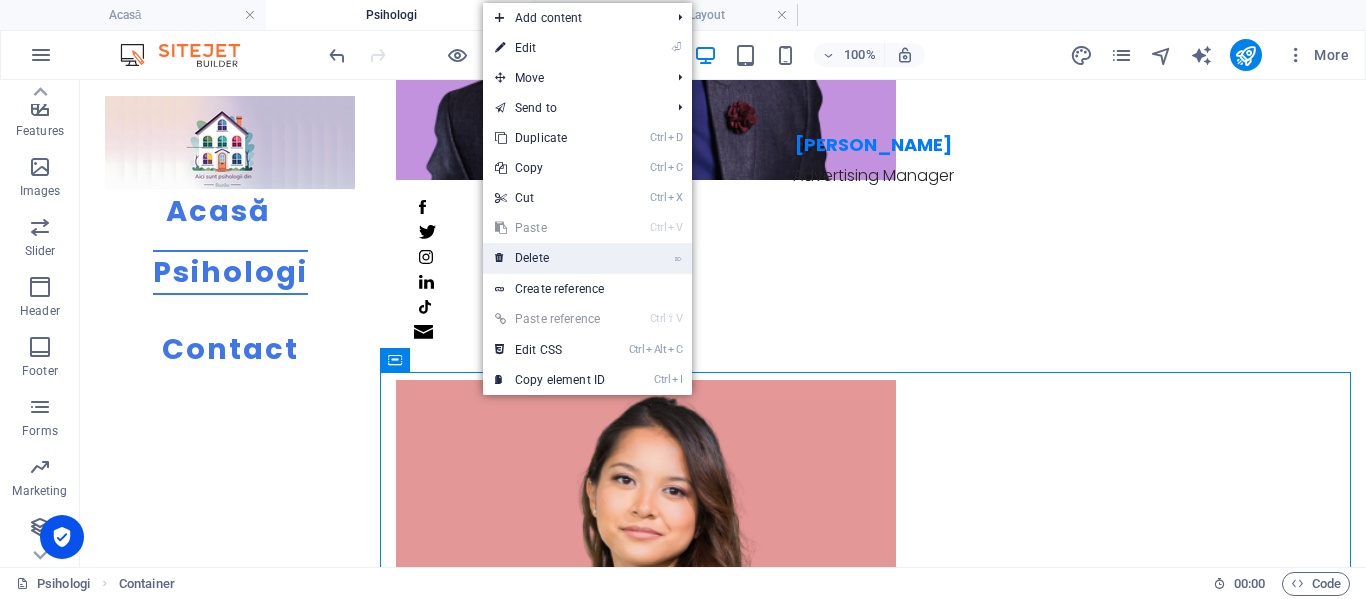 click on "⌦  Delete" at bounding box center (550, 258) 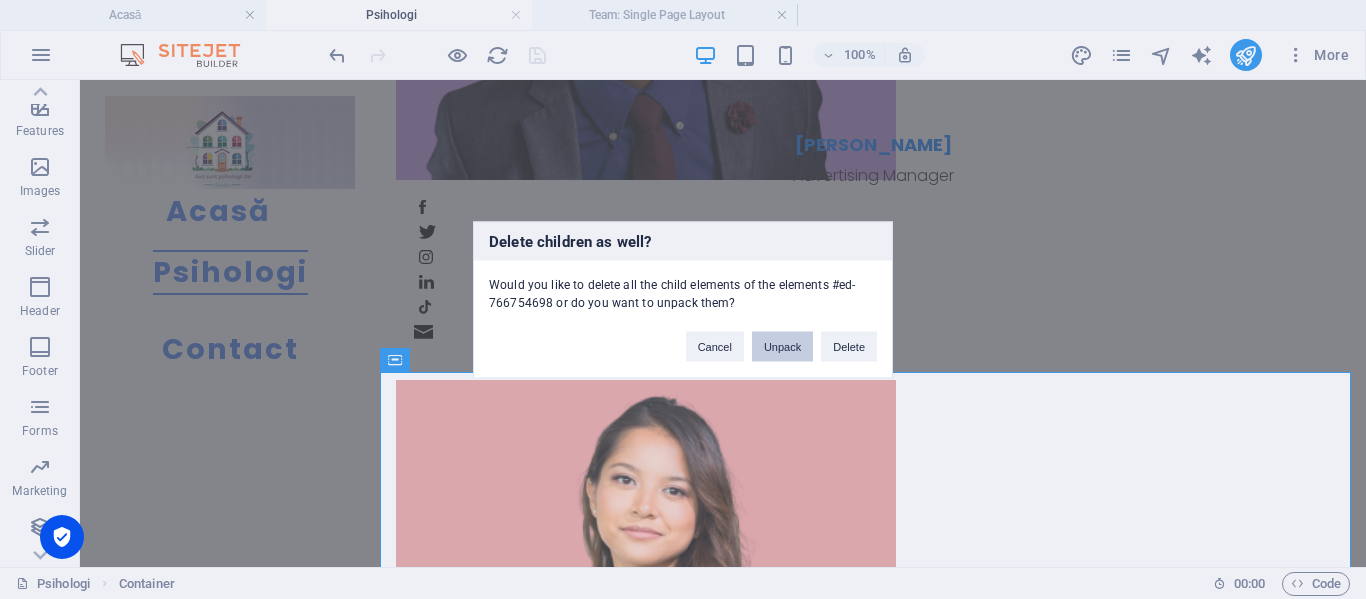 click on "Unpack" at bounding box center [782, 346] 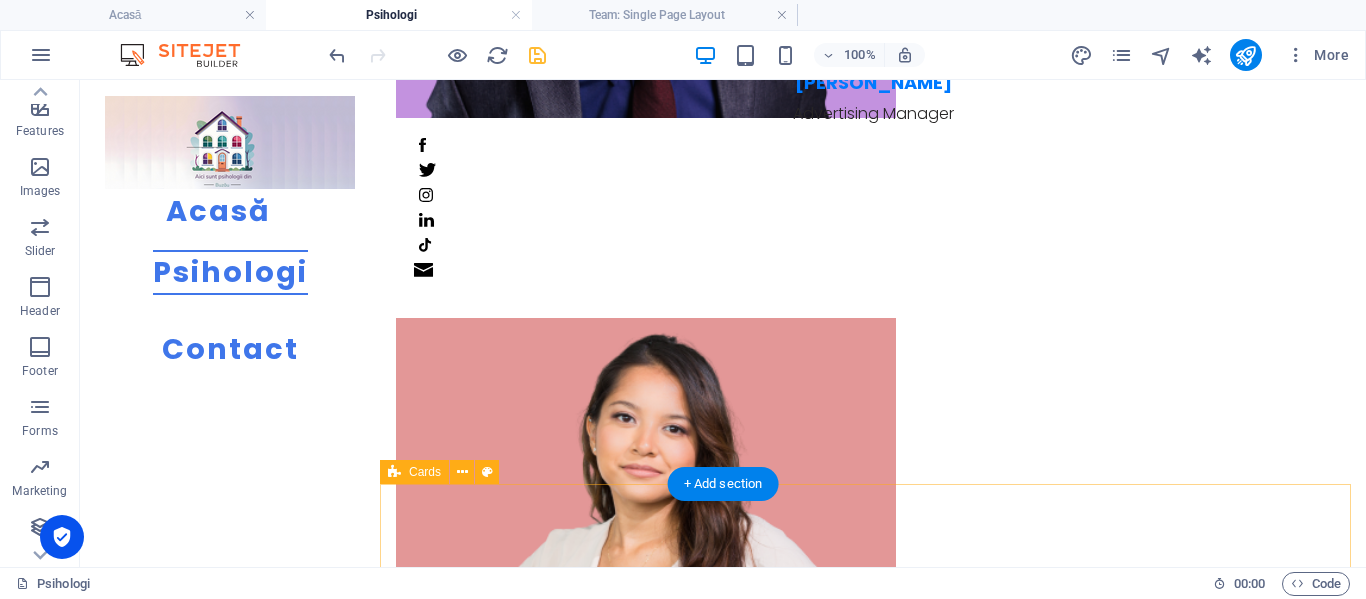 scroll, scrollTop: 3246, scrollLeft: 0, axis: vertical 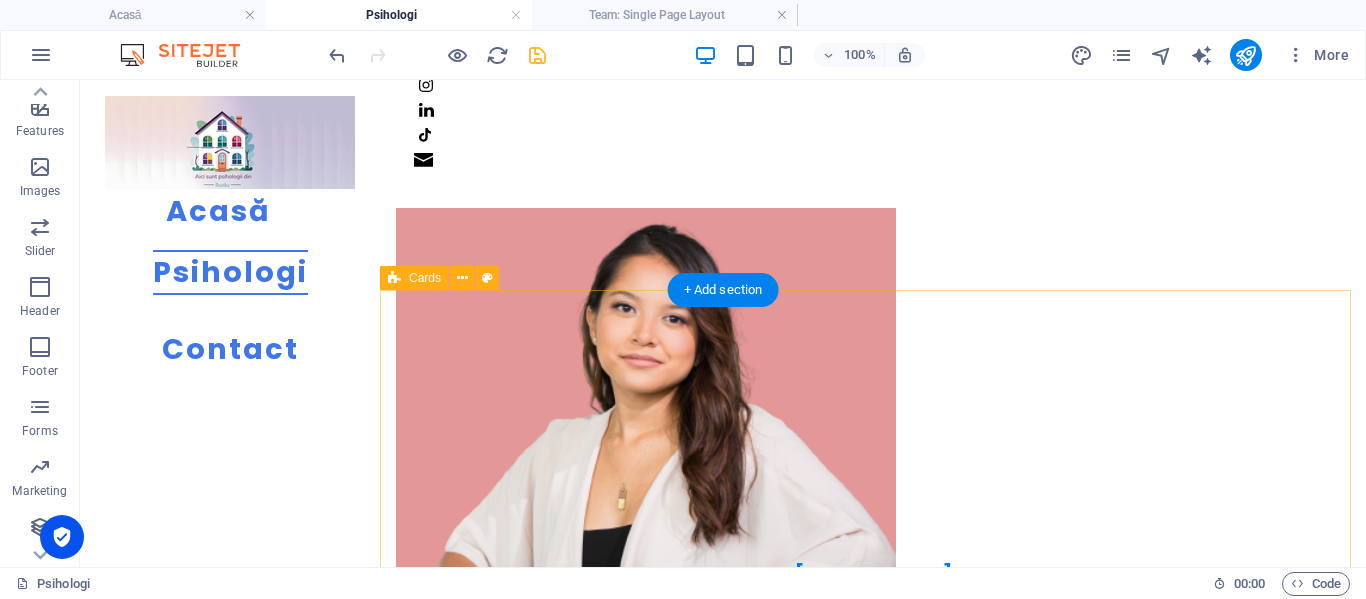 click on "Person 1 Lorem ipsum dolor sit amet, consectetuer adipiscing elit. Aenean commodo ligula eget dolor. Lorem ipsum dolor sit amet. Person 2 Lorem ipsum dolor sit amet, consectetuer adipiscing elit. Aenean commodo ligula eget dolor. Lorem ipsum dolor sit amet. Person 3 Lorem ipsum dolor sit amet, consectetuer adipiscing elit. Aenean commodo ligula eget dolor. Lorem ipsum dolor sit amet." at bounding box center (873, 6242) 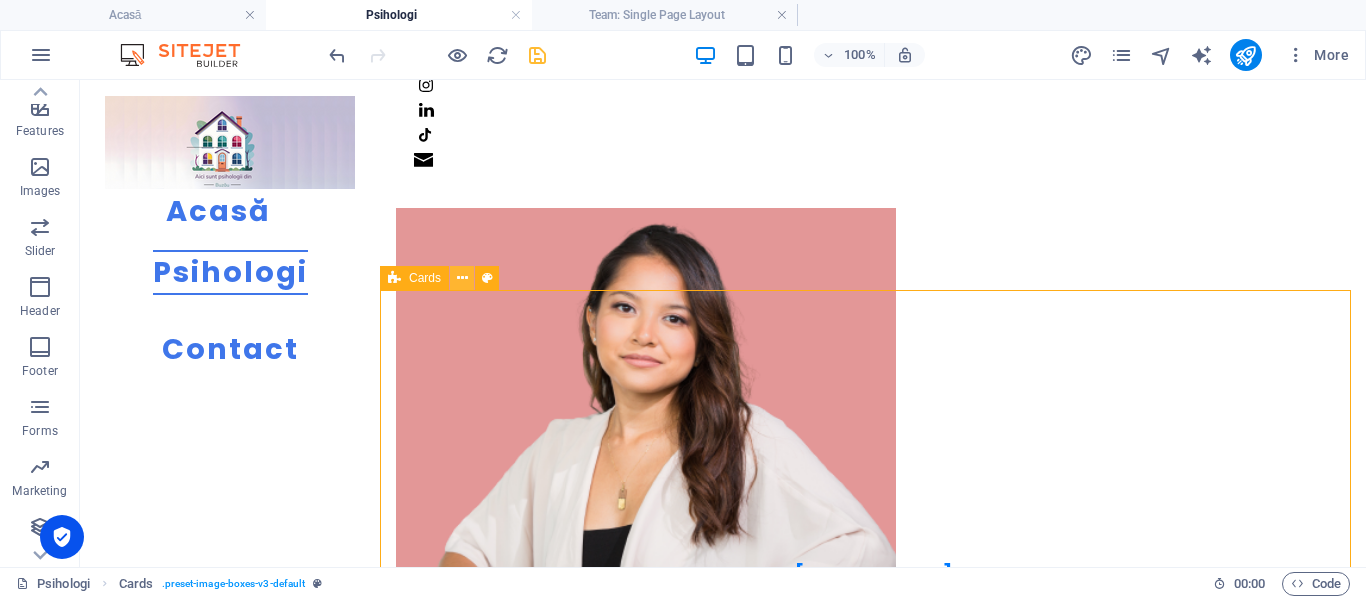 click at bounding box center (462, 278) 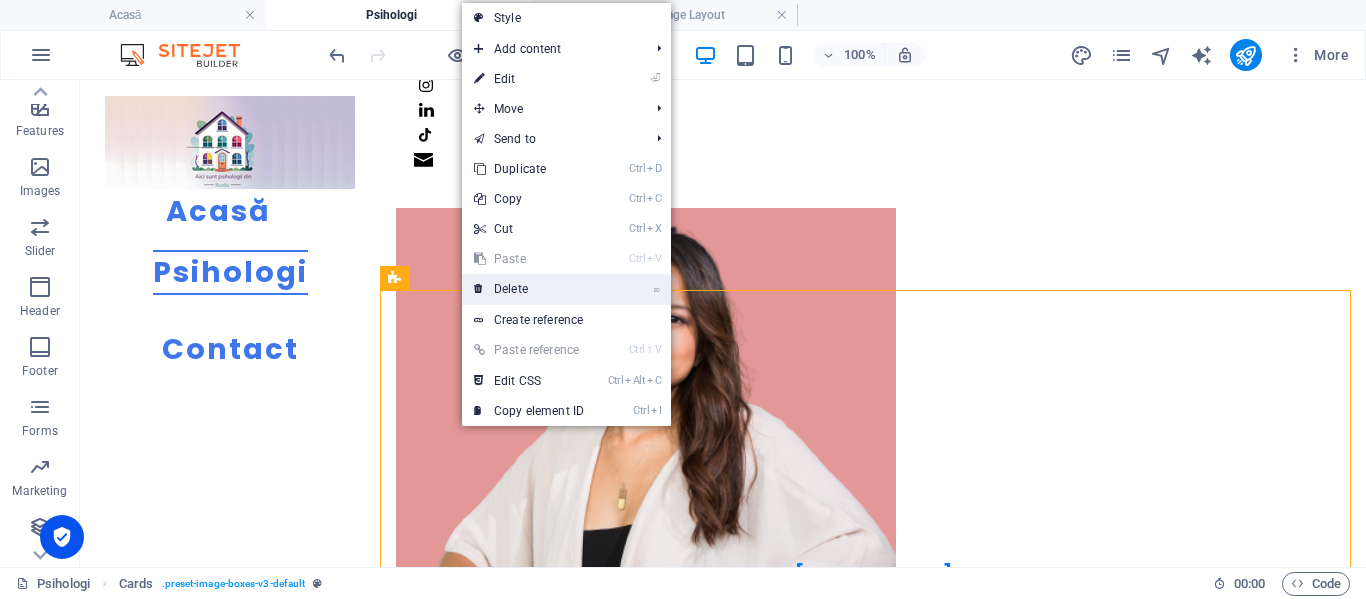 click on "⌦  Delete" at bounding box center (529, 289) 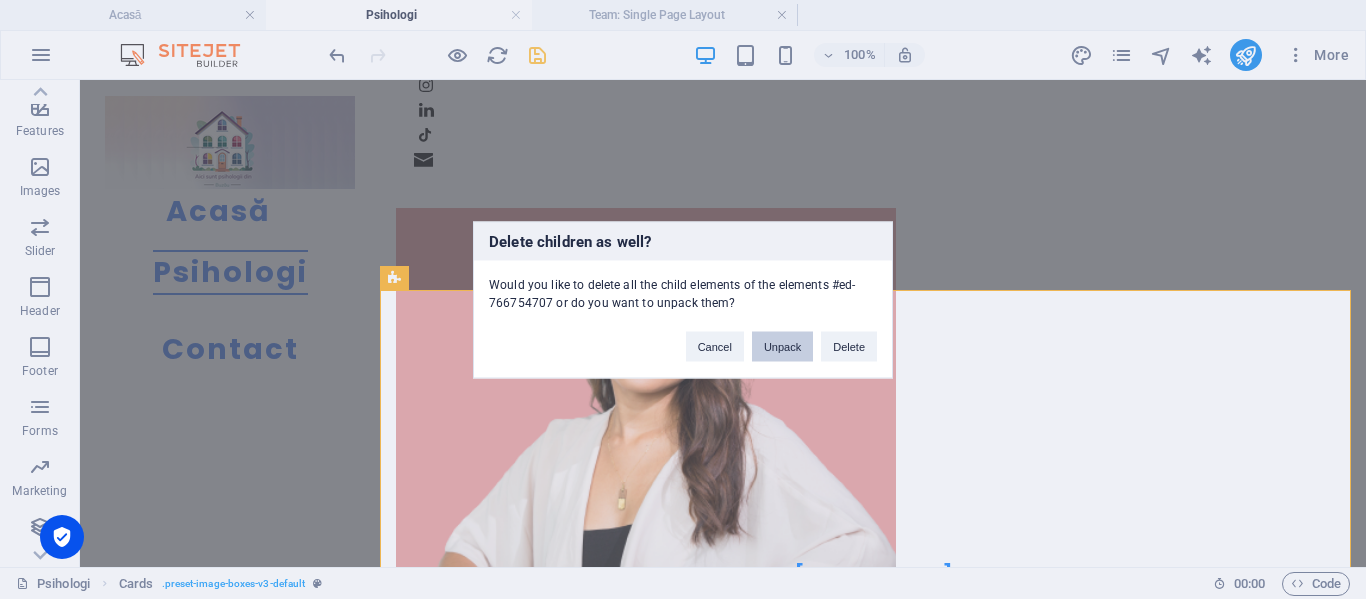 click on "Unpack" at bounding box center (782, 346) 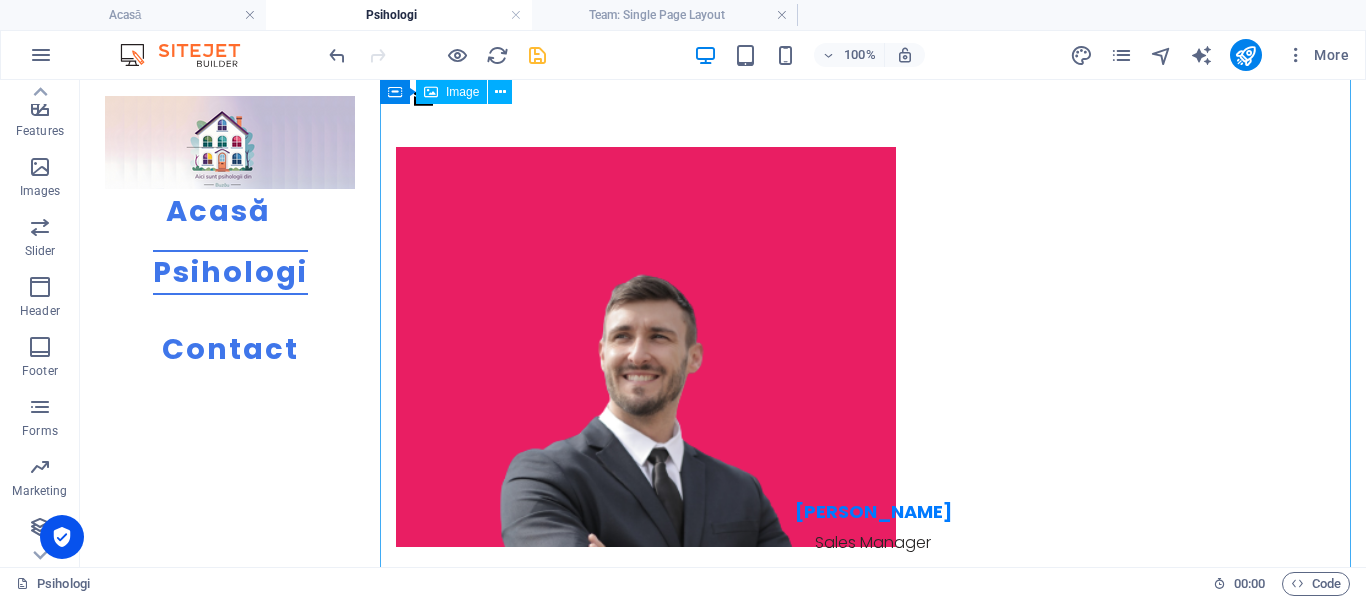 scroll, scrollTop: 4046, scrollLeft: 0, axis: vertical 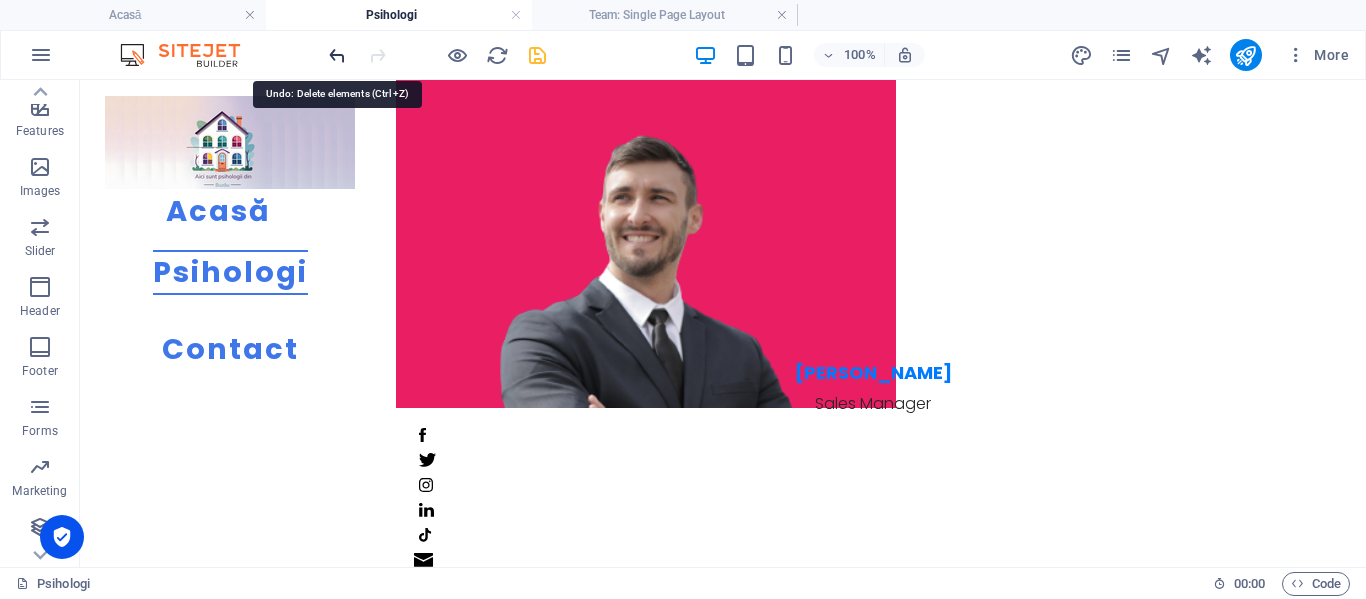 click at bounding box center (337, 55) 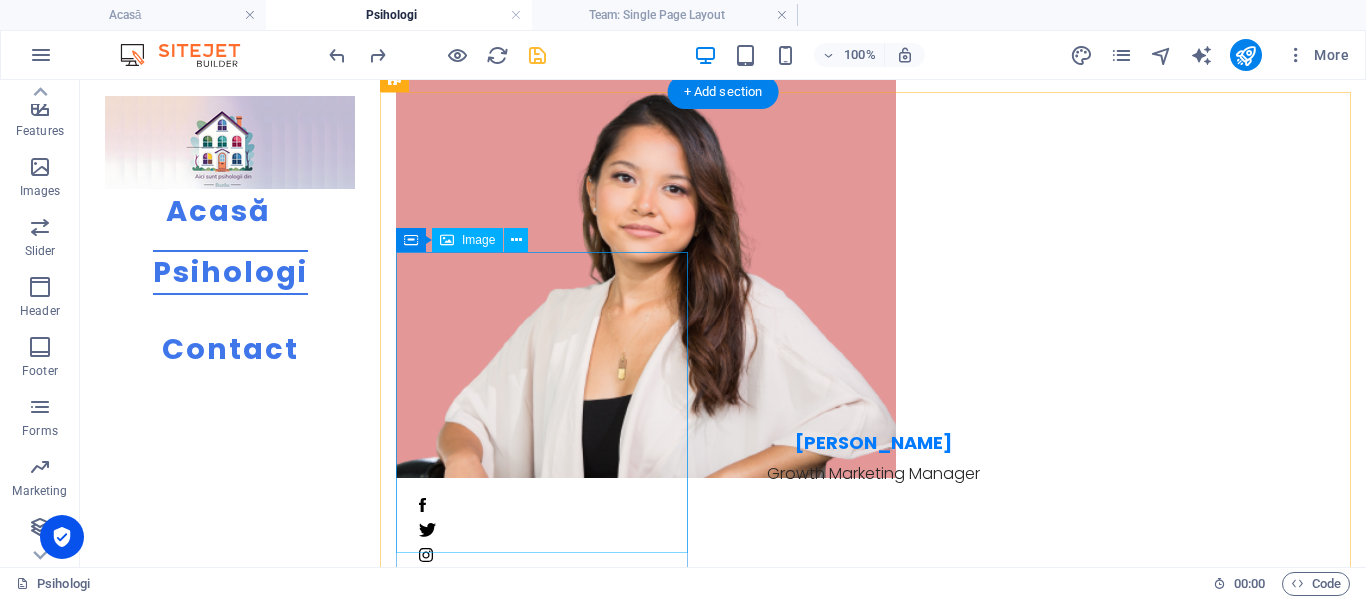 scroll, scrollTop: 3346, scrollLeft: 0, axis: vertical 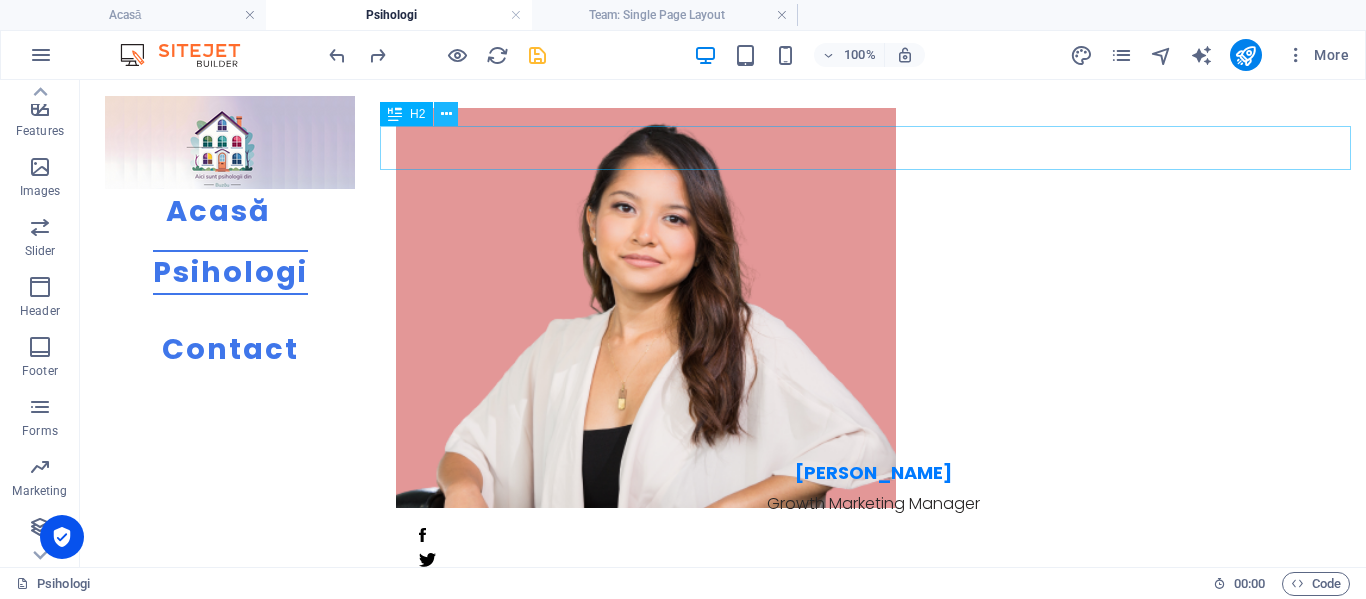 click at bounding box center (446, 114) 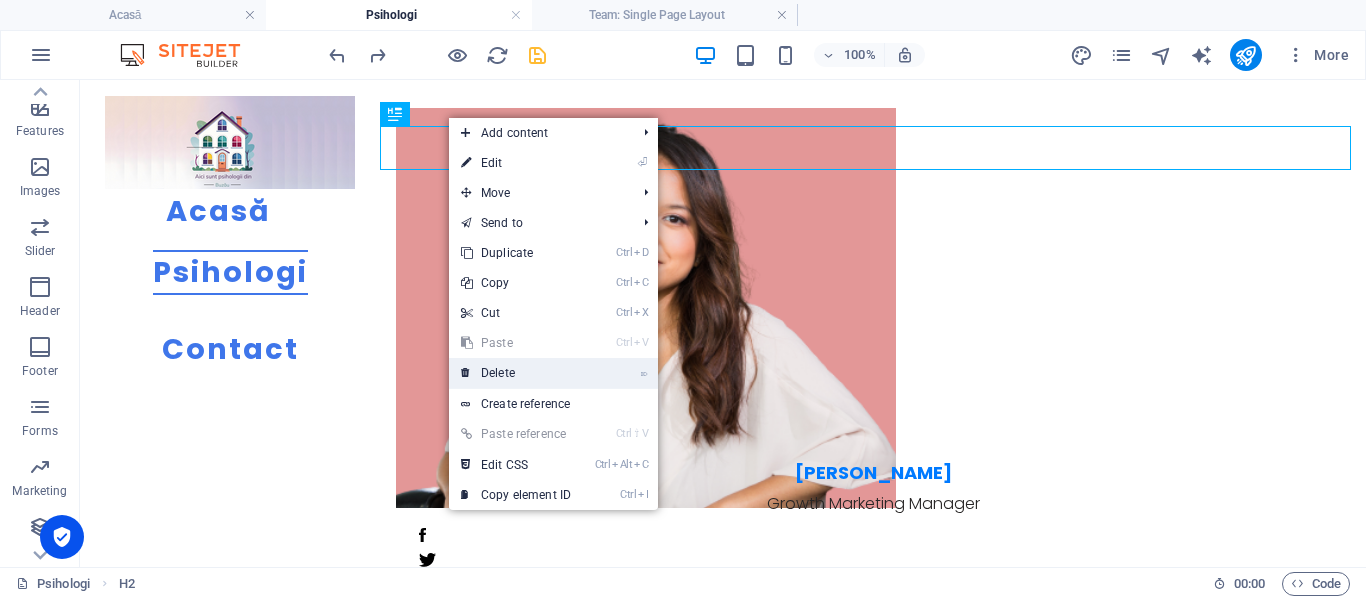 click on "⌦  Delete" at bounding box center [516, 373] 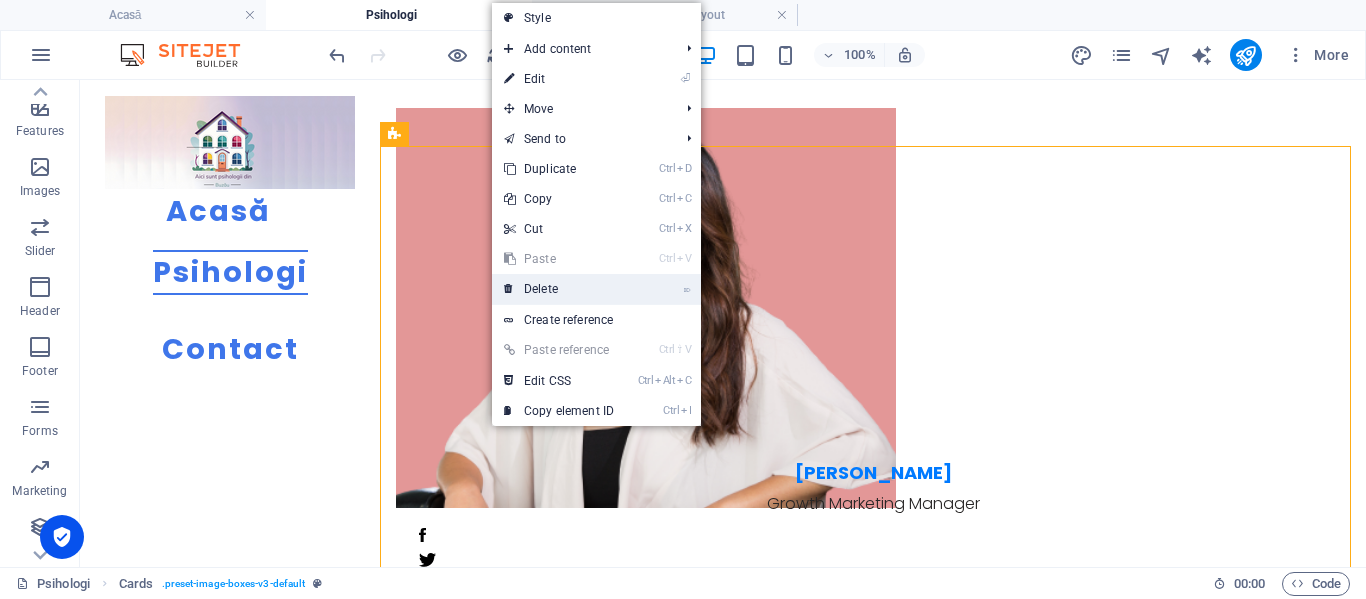 click on "⌦  Delete" at bounding box center [559, 289] 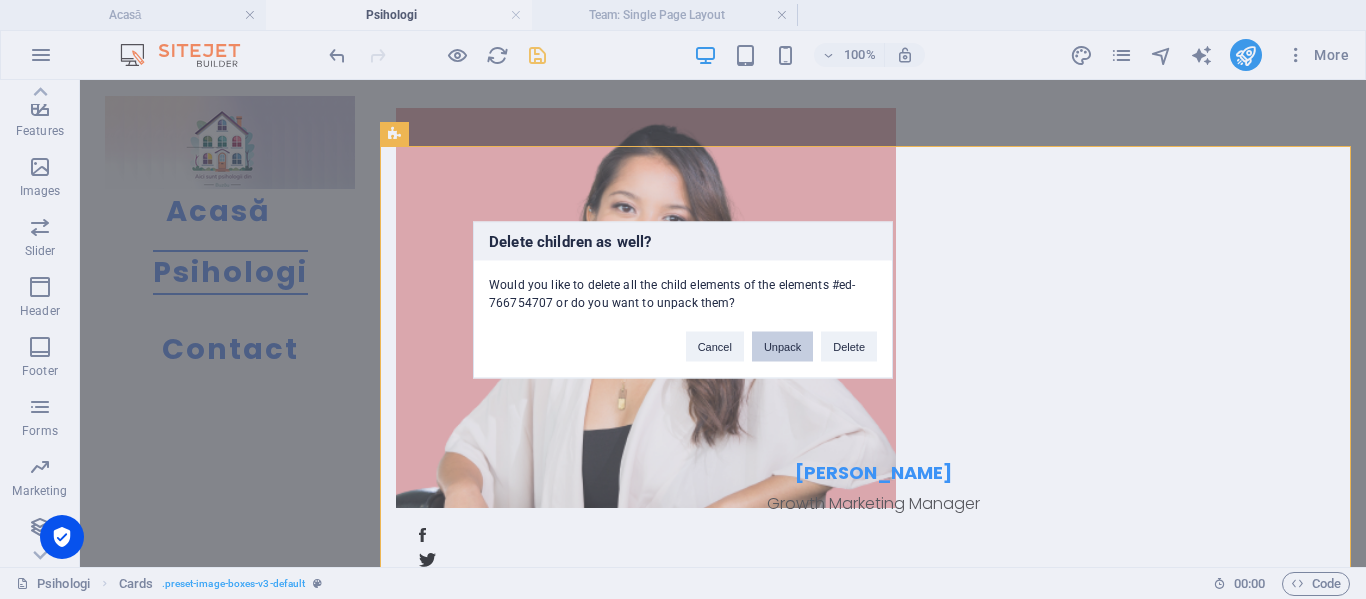 click on "Unpack" at bounding box center (782, 346) 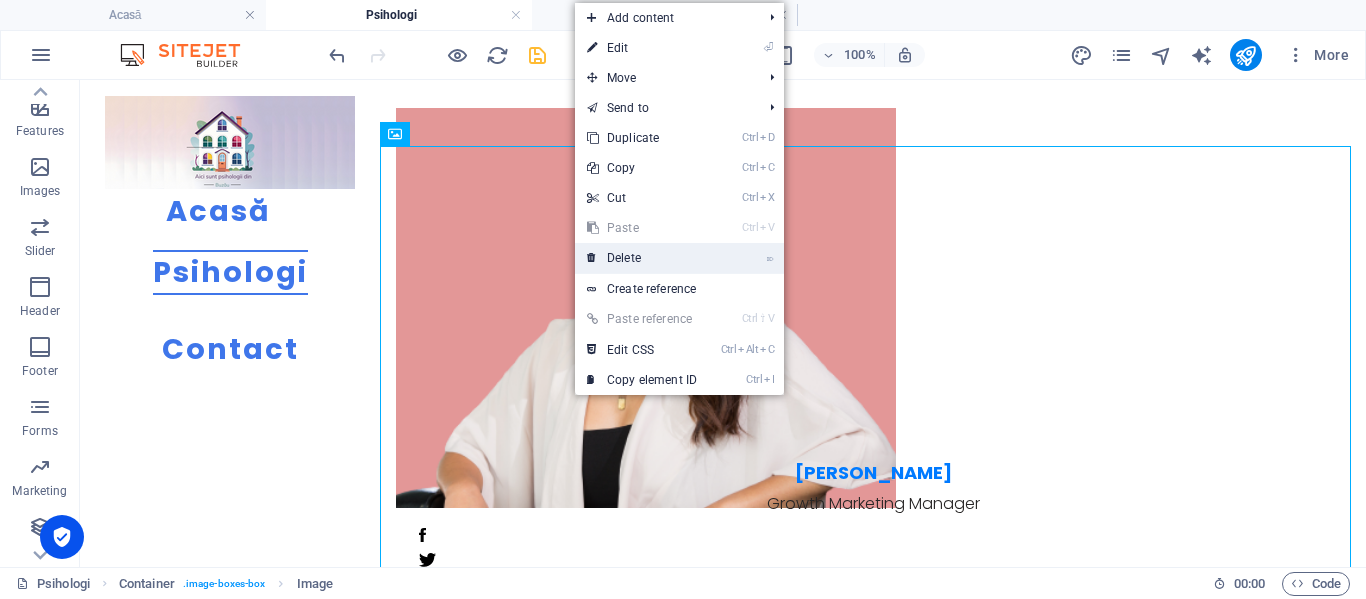 click on "⌦  Delete" at bounding box center (642, 258) 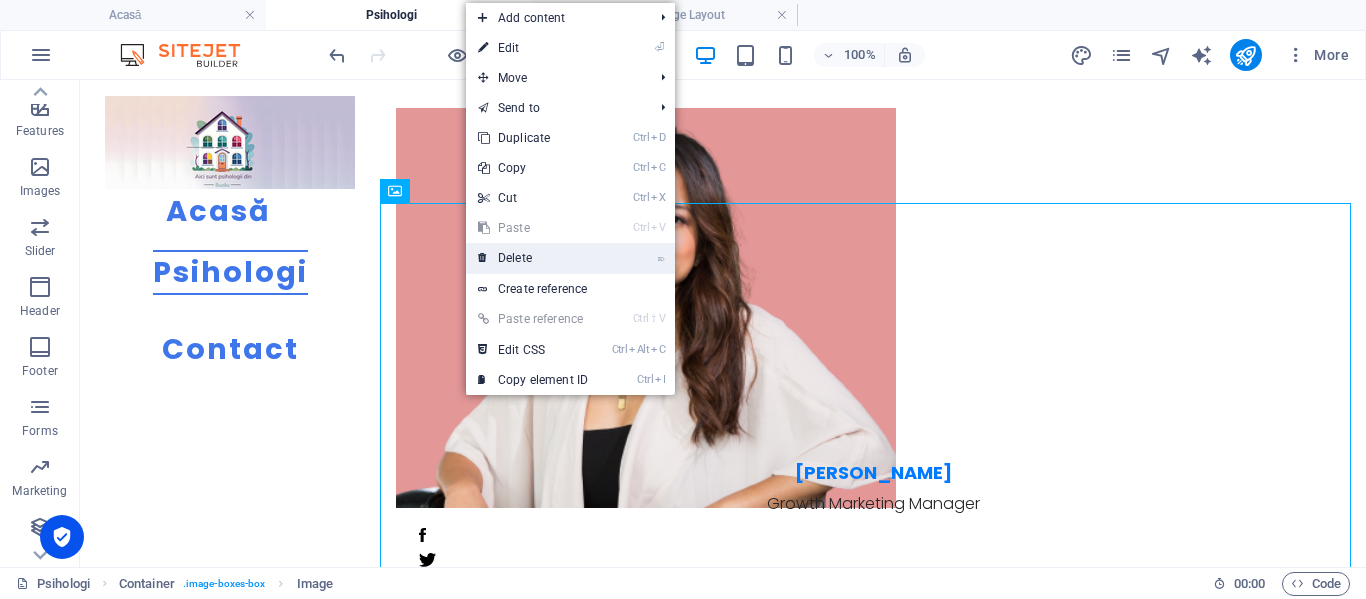click on "⌦  Delete" at bounding box center [533, 258] 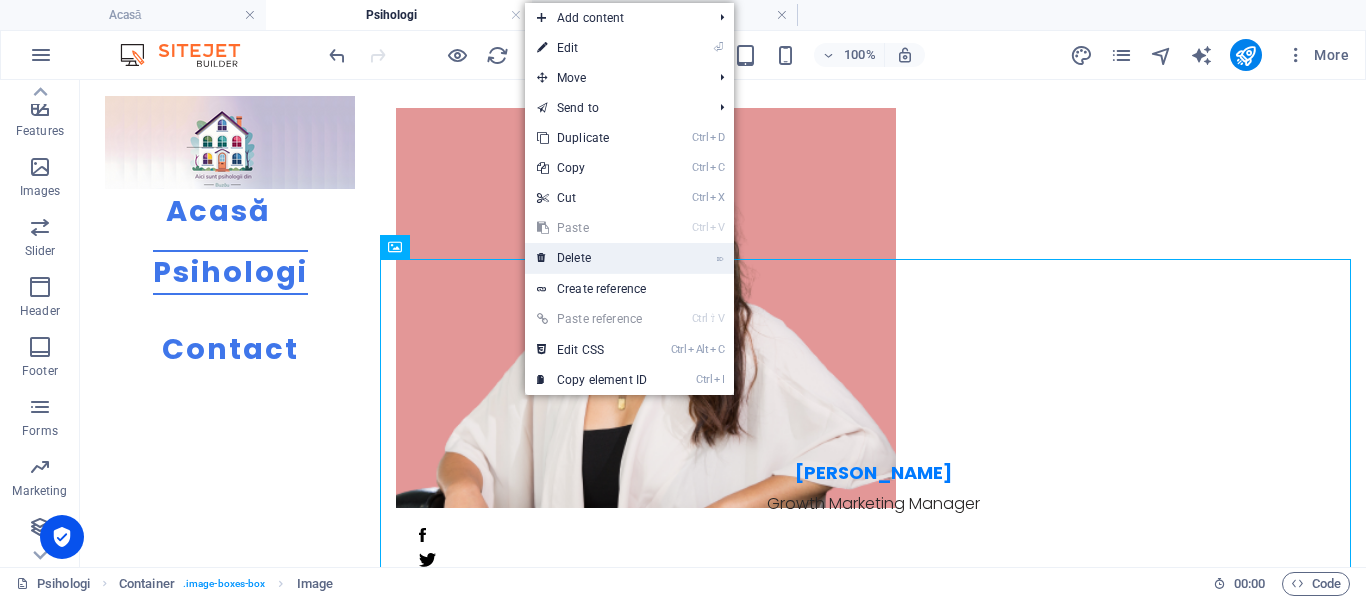 drag, startPoint x: 567, startPoint y: 257, endPoint x: 487, endPoint y: 176, distance: 113.84639 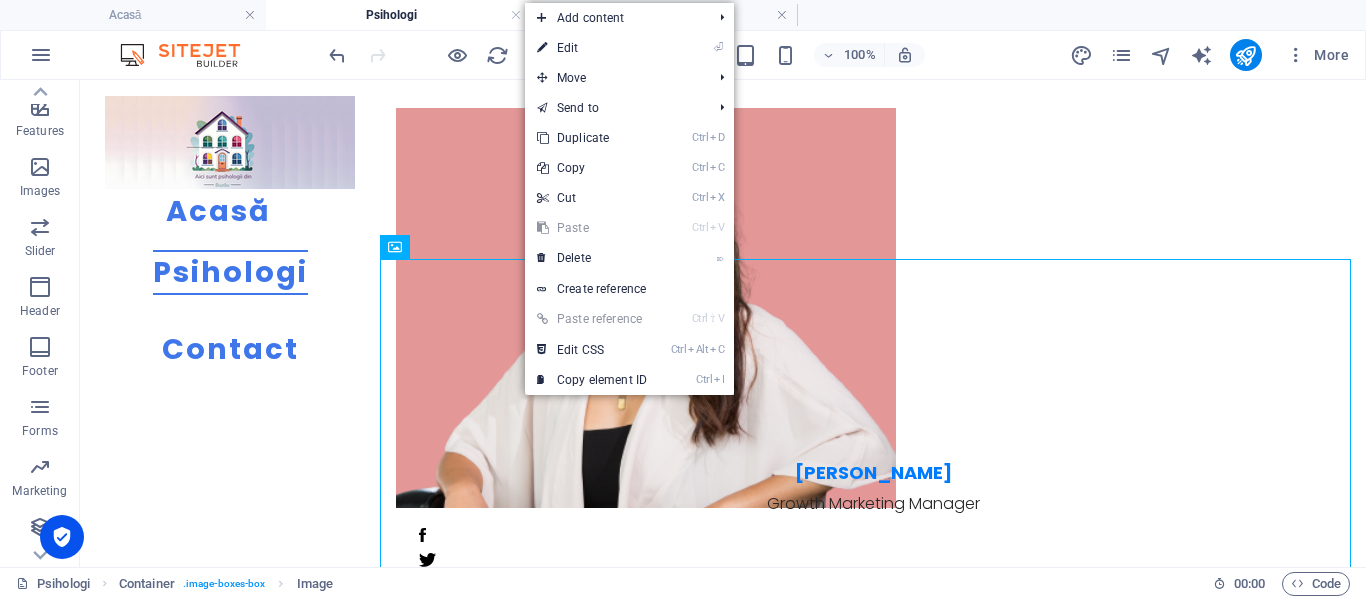 scroll, scrollTop: 3267, scrollLeft: 0, axis: vertical 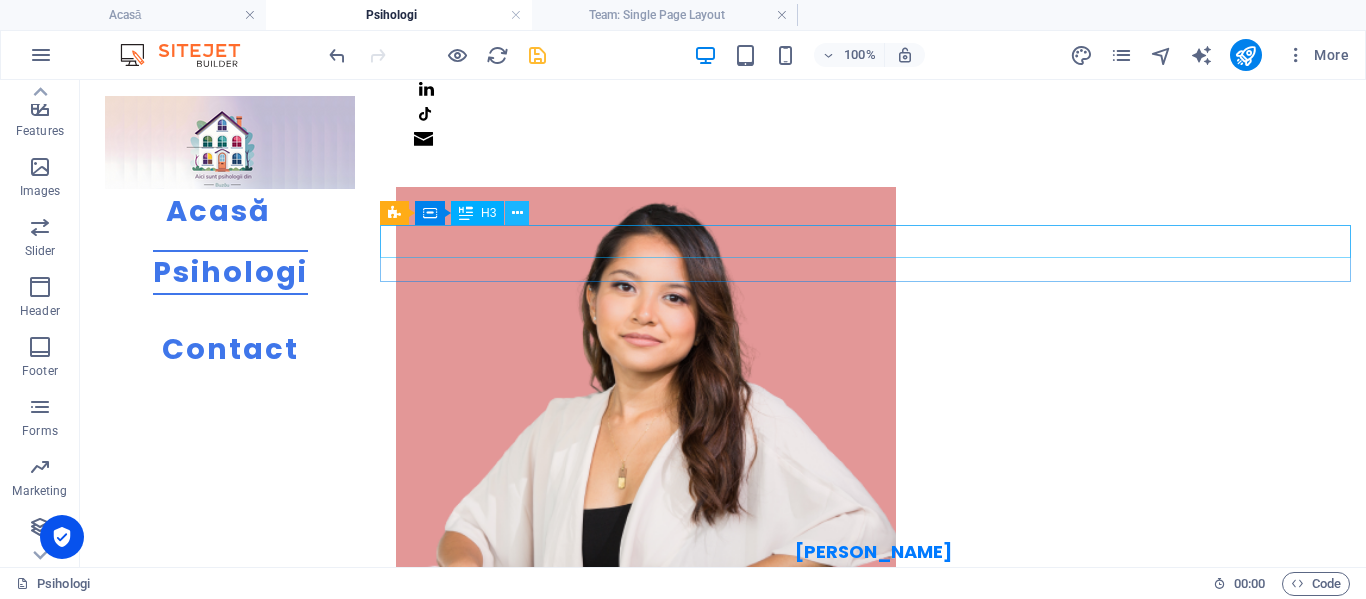 click at bounding box center [517, 213] 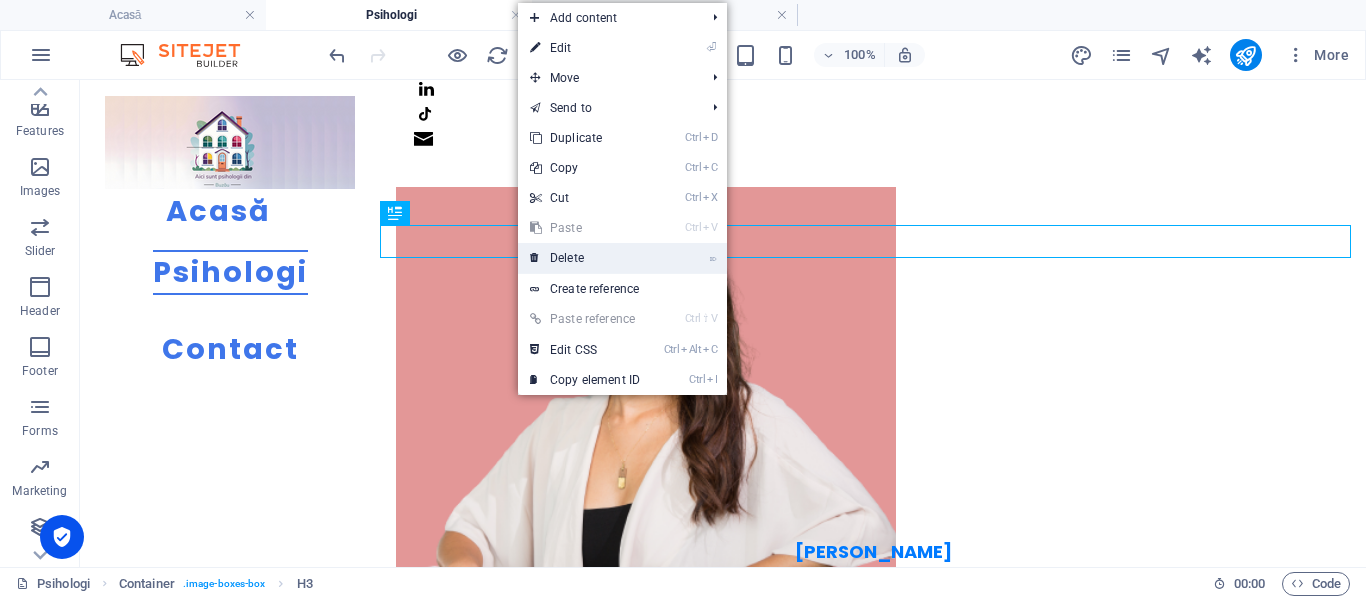 click on "⌦  Delete" at bounding box center [585, 258] 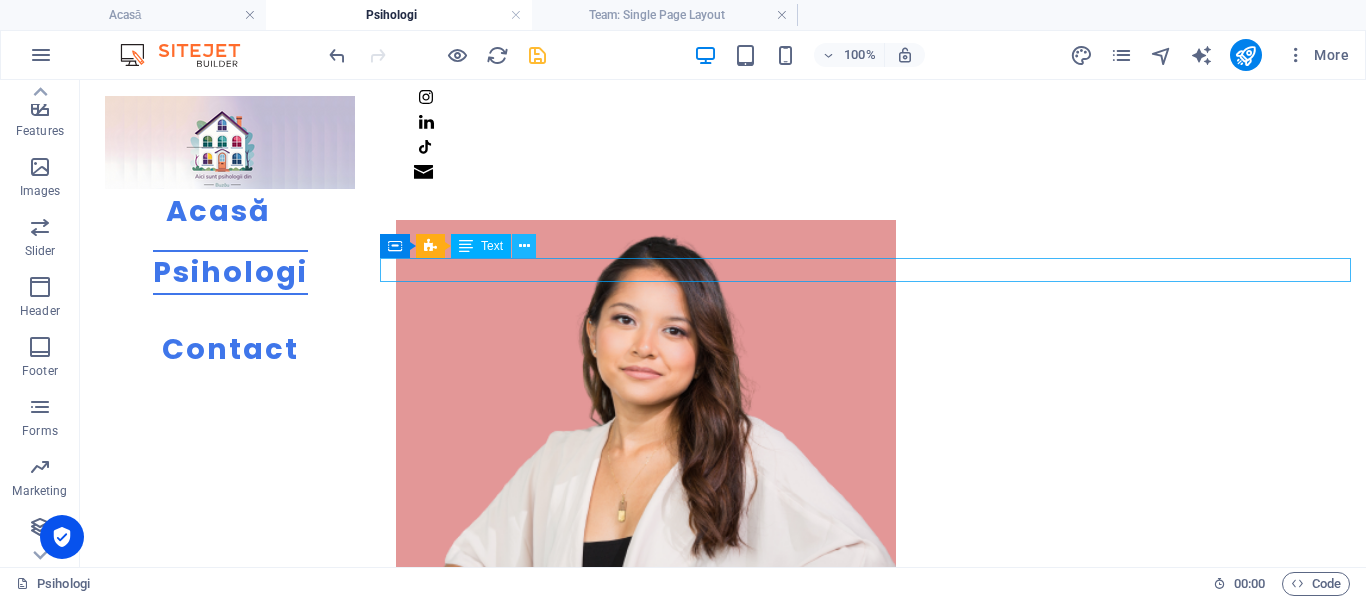 click at bounding box center [524, 246] 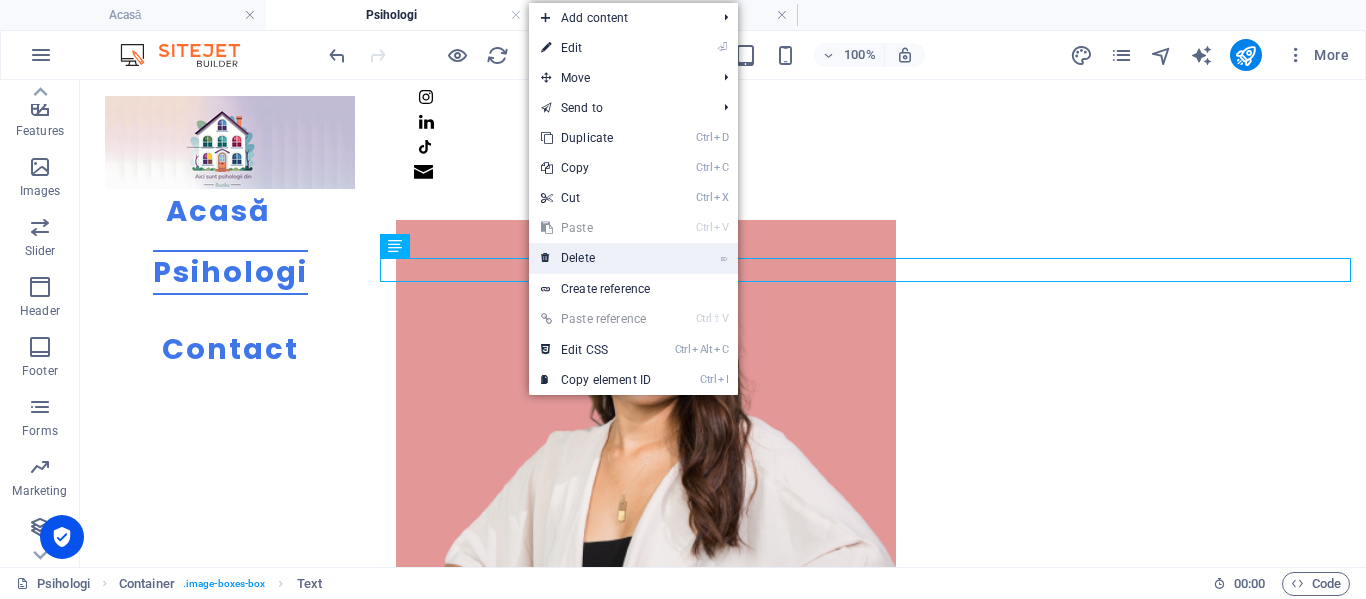 click on "⌦  Delete" at bounding box center (596, 258) 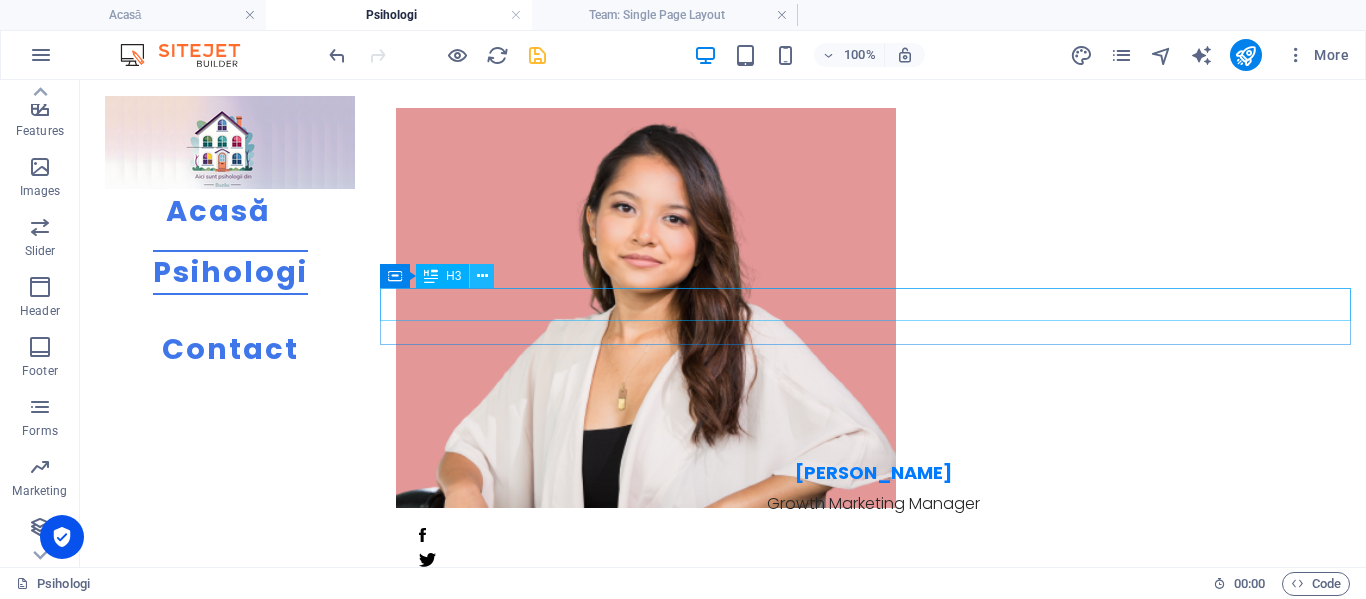 click at bounding box center [482, 276] 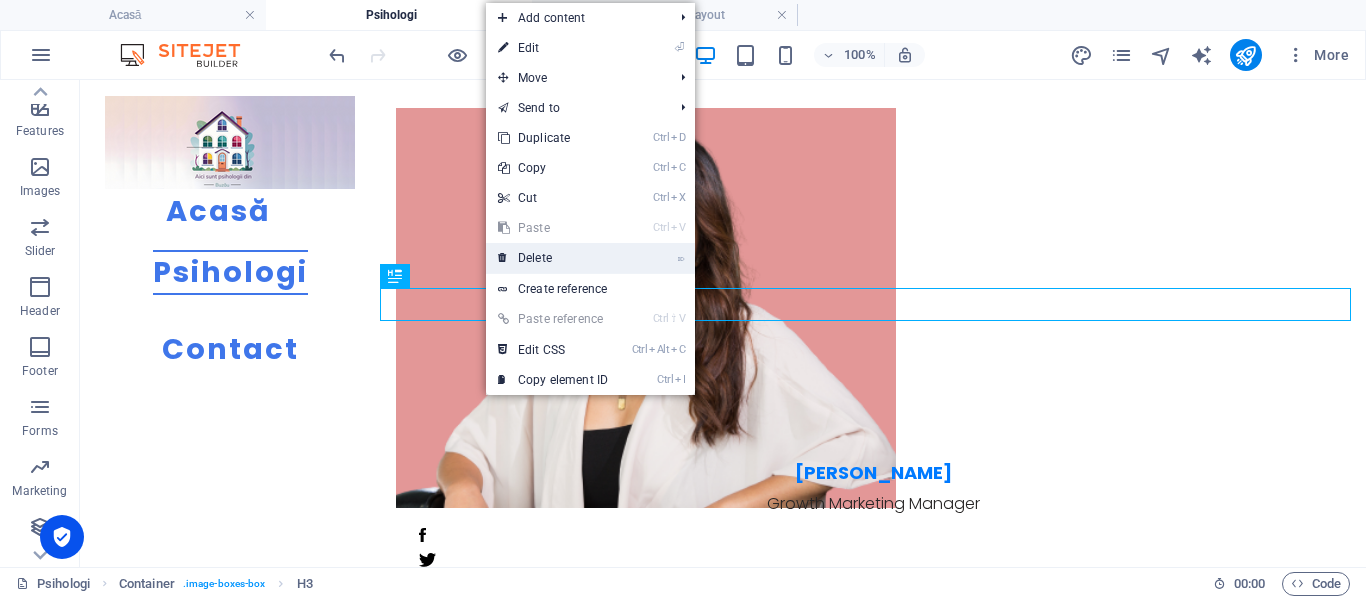 drag, startPoint x: 543, startPoint y: 260, endPoint x: 458, endPoint y: 238, distance: 87.80091 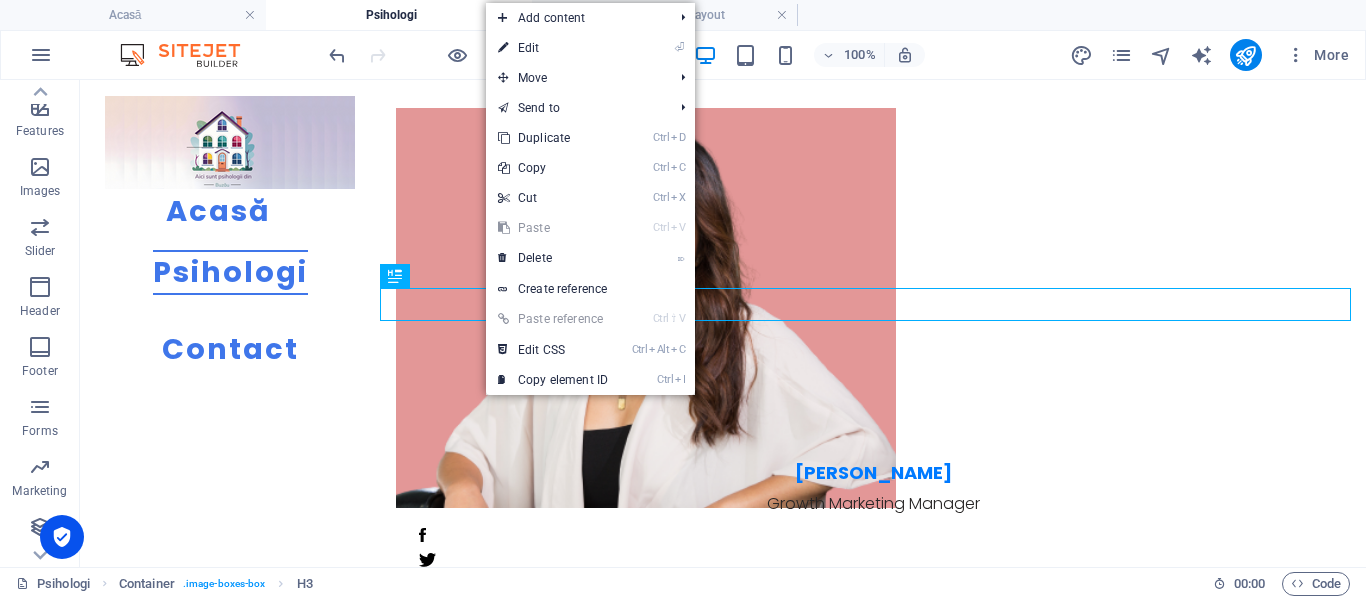 scroll, scrollTop: 3320, scrollLeft: 0, axis: vertical 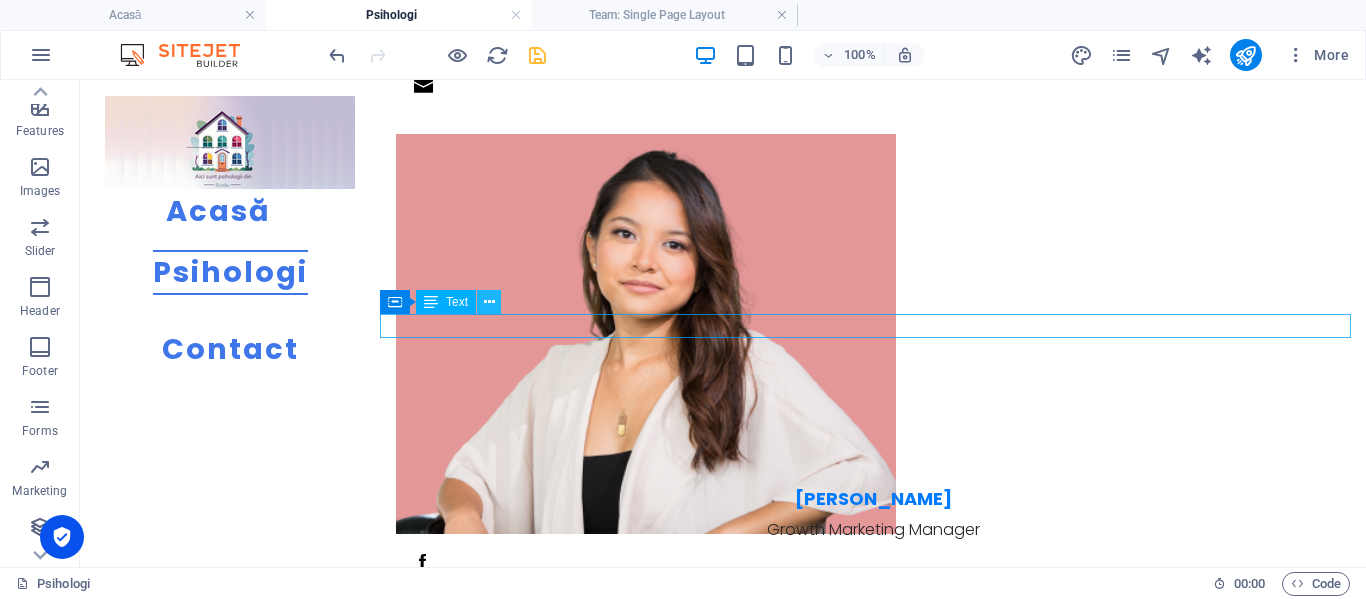 click at bounding box center [489, 302] 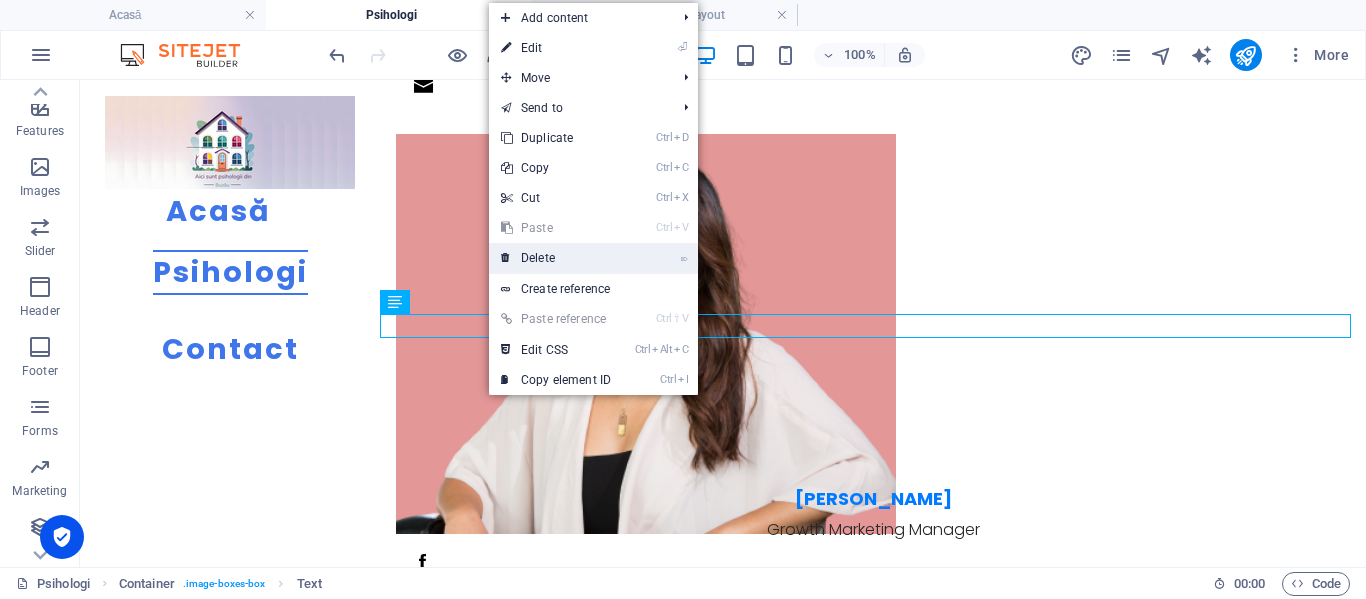 click on "⌦  Delete" at bounding box center [556, 258] 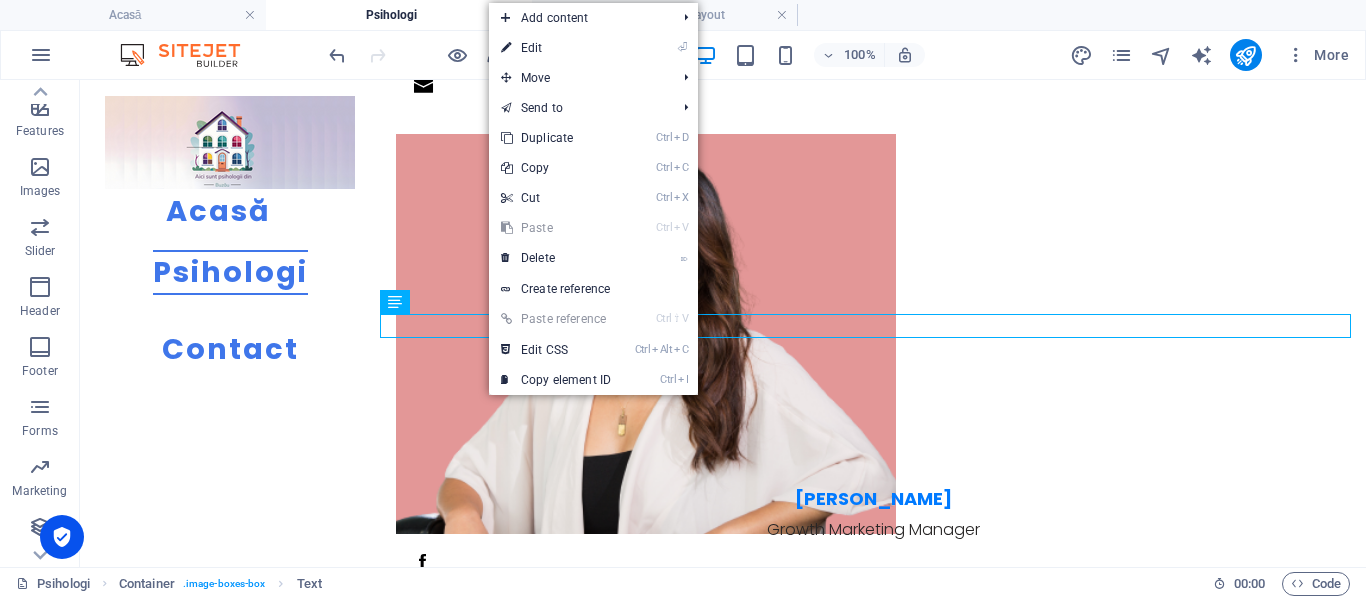 scroll, scrollTop: 3346, scrollLeft: 0, axis: vertical 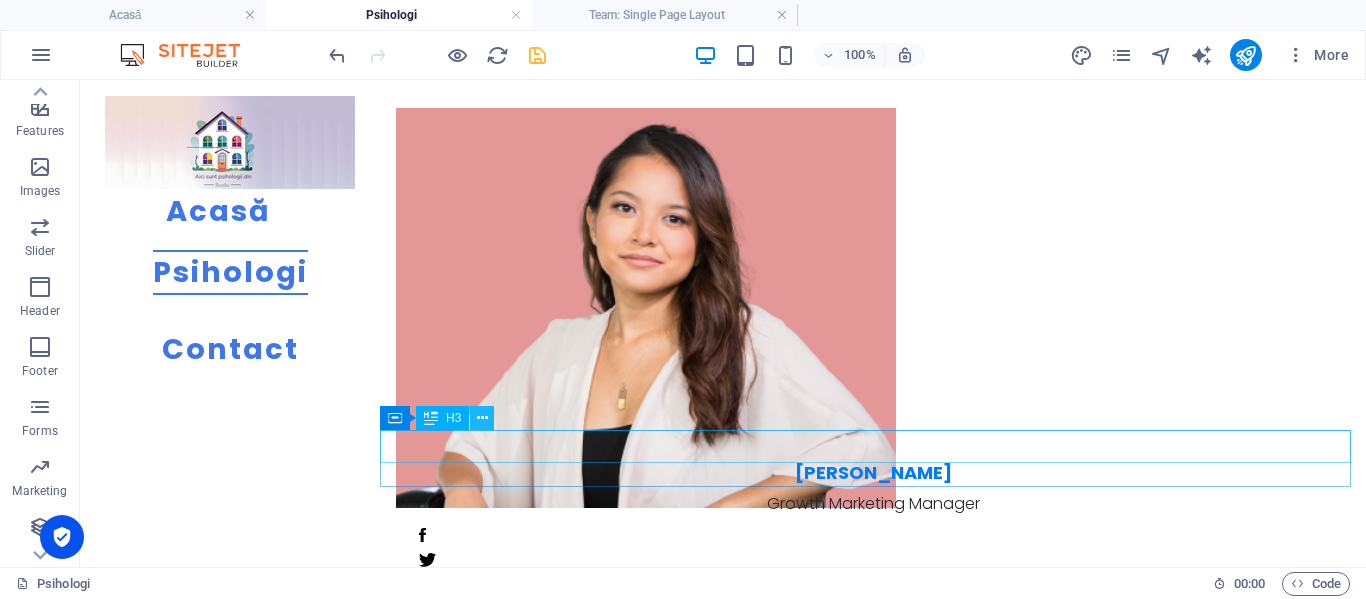 click at bounding box center [482, 418] 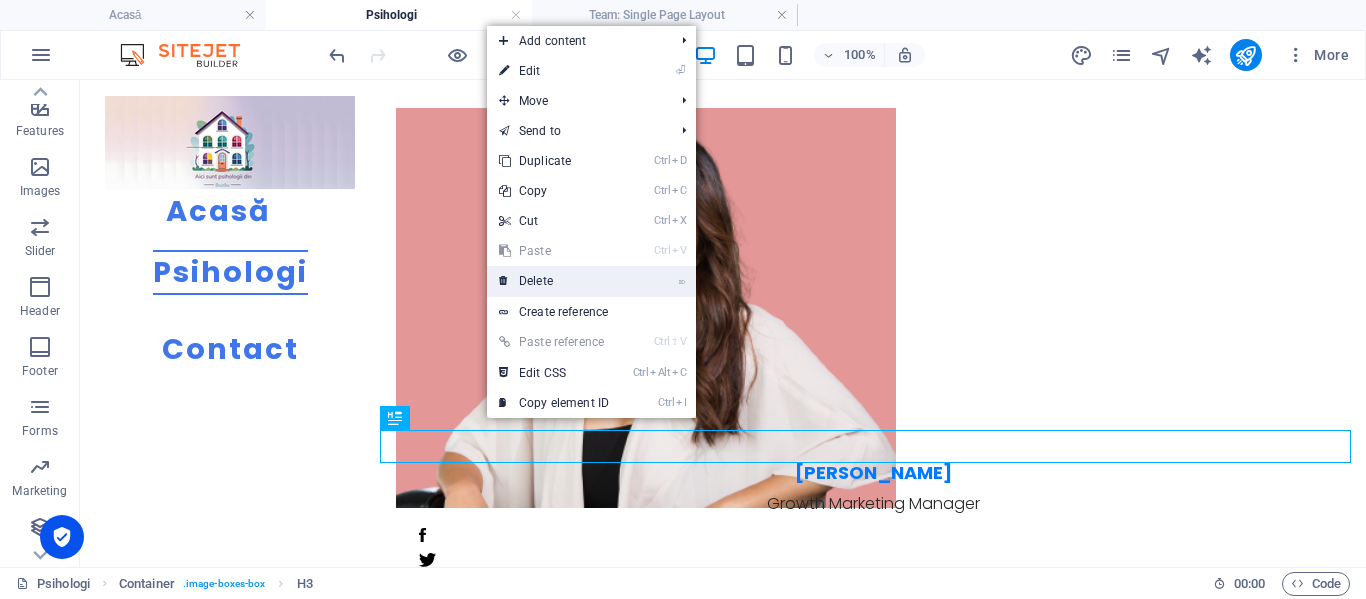 click on "⌦  Delete" at bounding box center [554, 281] 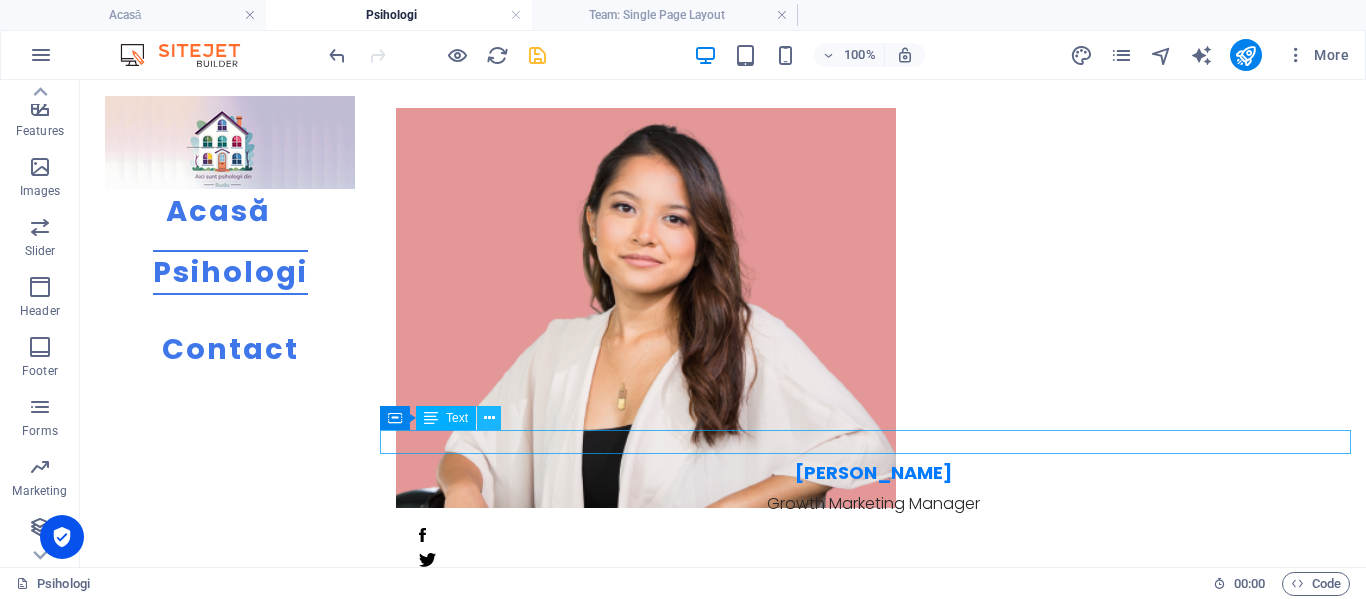 click at bounding box center [489, 418] 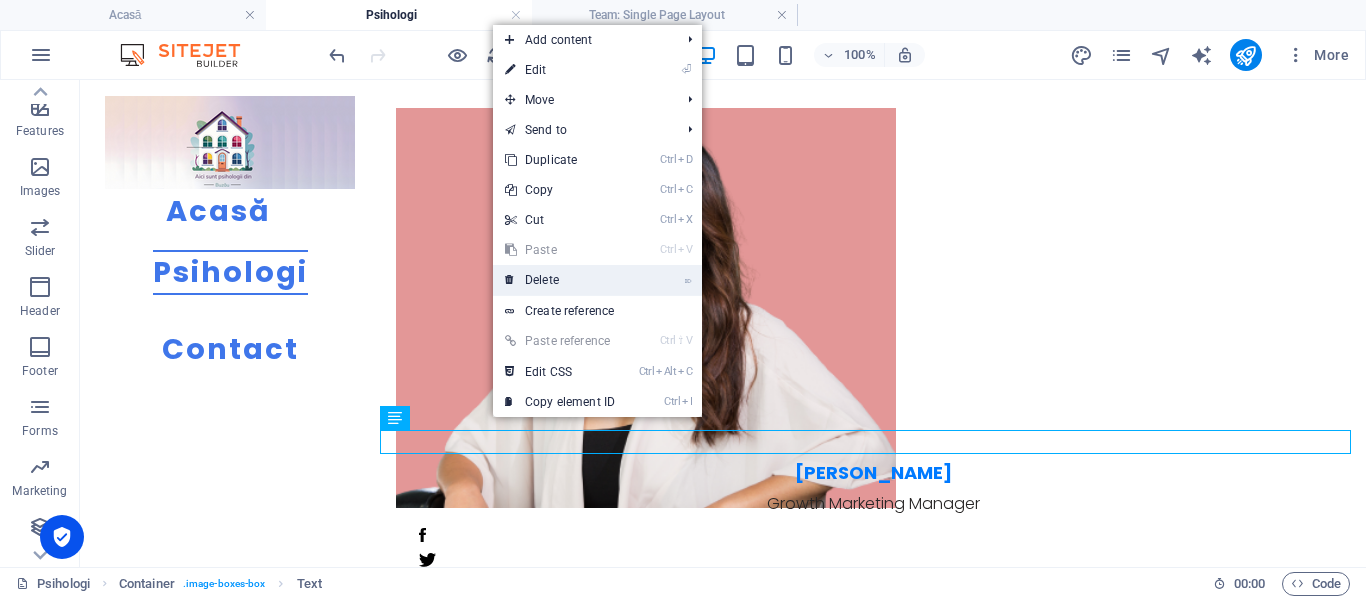 click on "⌦  Delete" at bounding box center (560, 280) 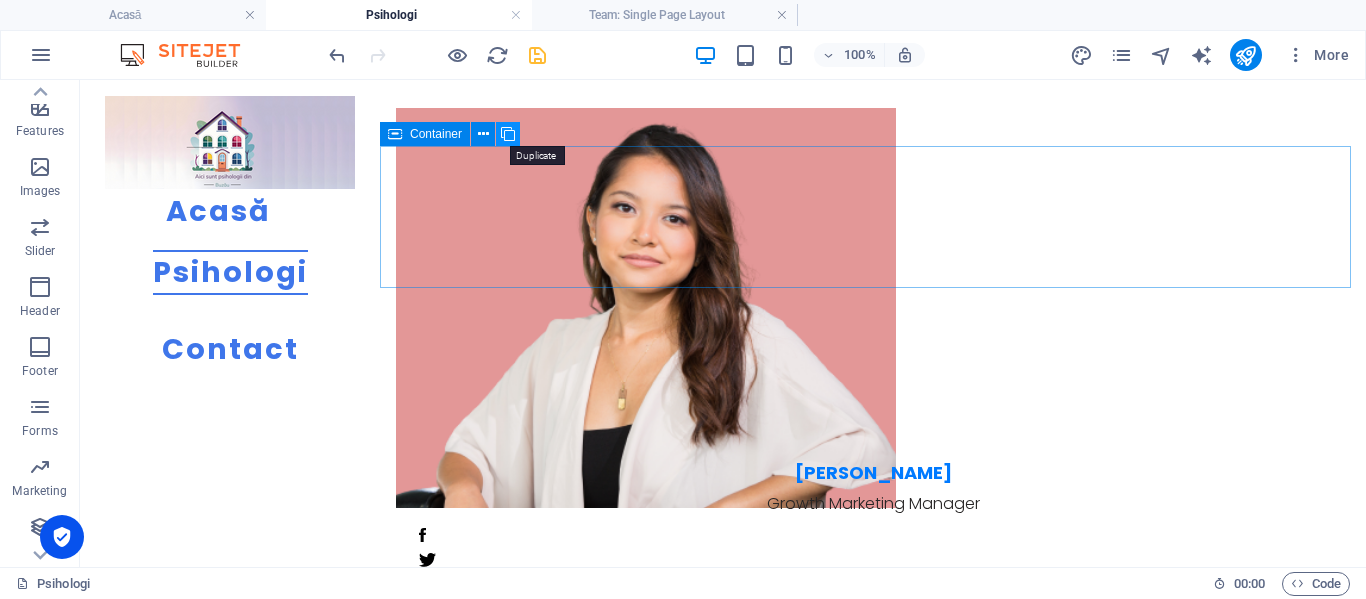 click at bounding box center (508, 134) 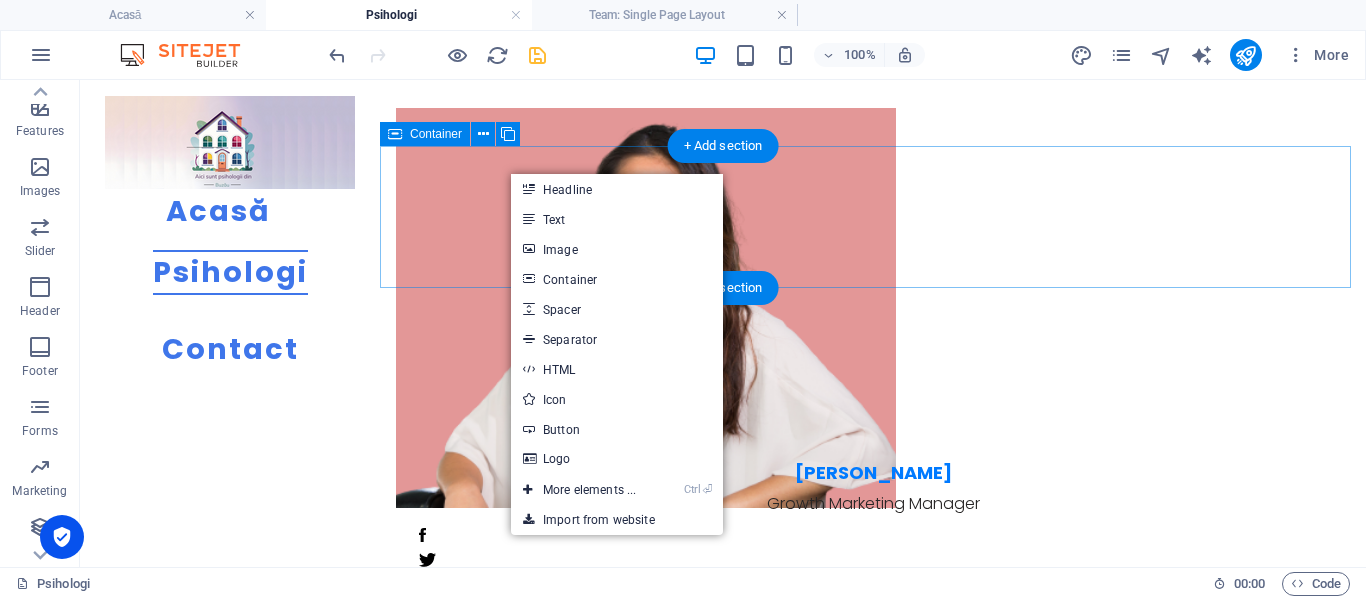click on "Drop content here or  Add elements  Paste clipboard" at bounding box center [873, 5294] 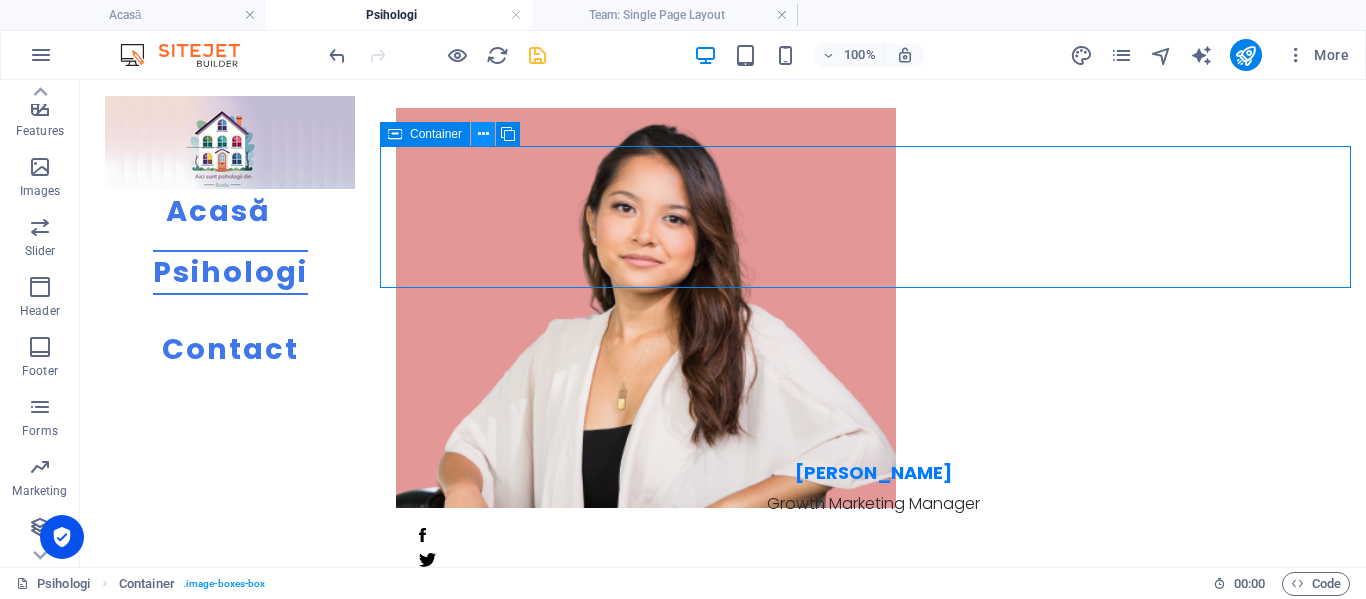 click at bounding box center (483, 134) 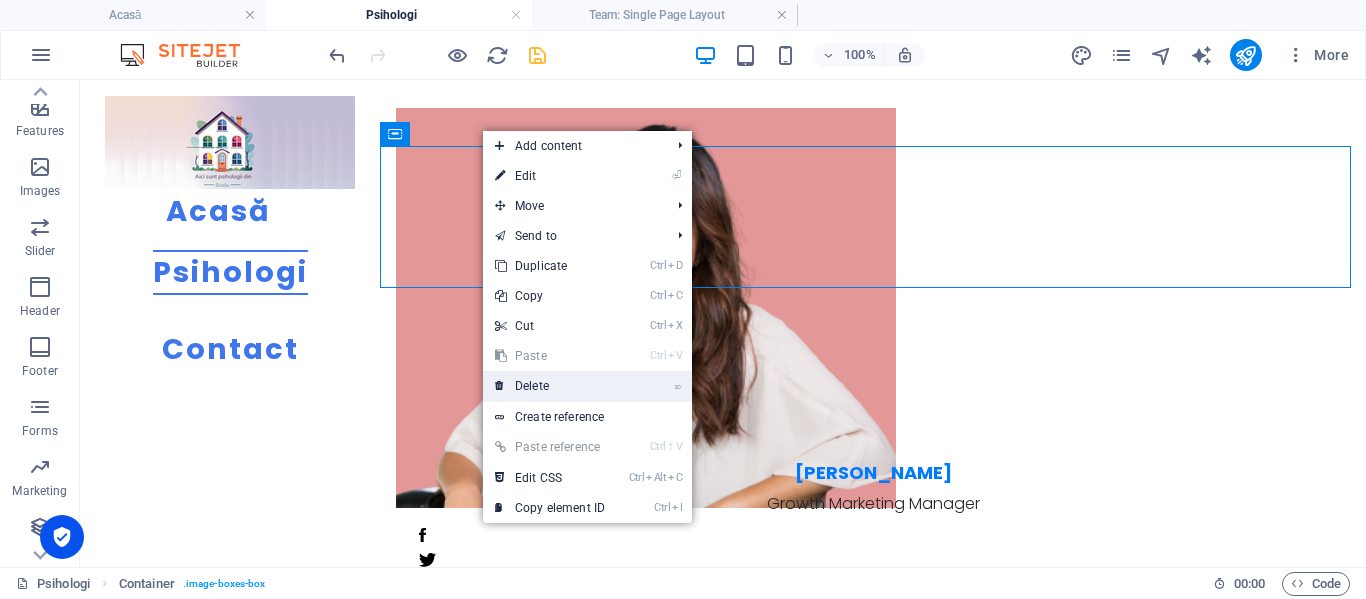 click on "⌦  Delete" at bounding box center [550, 386] 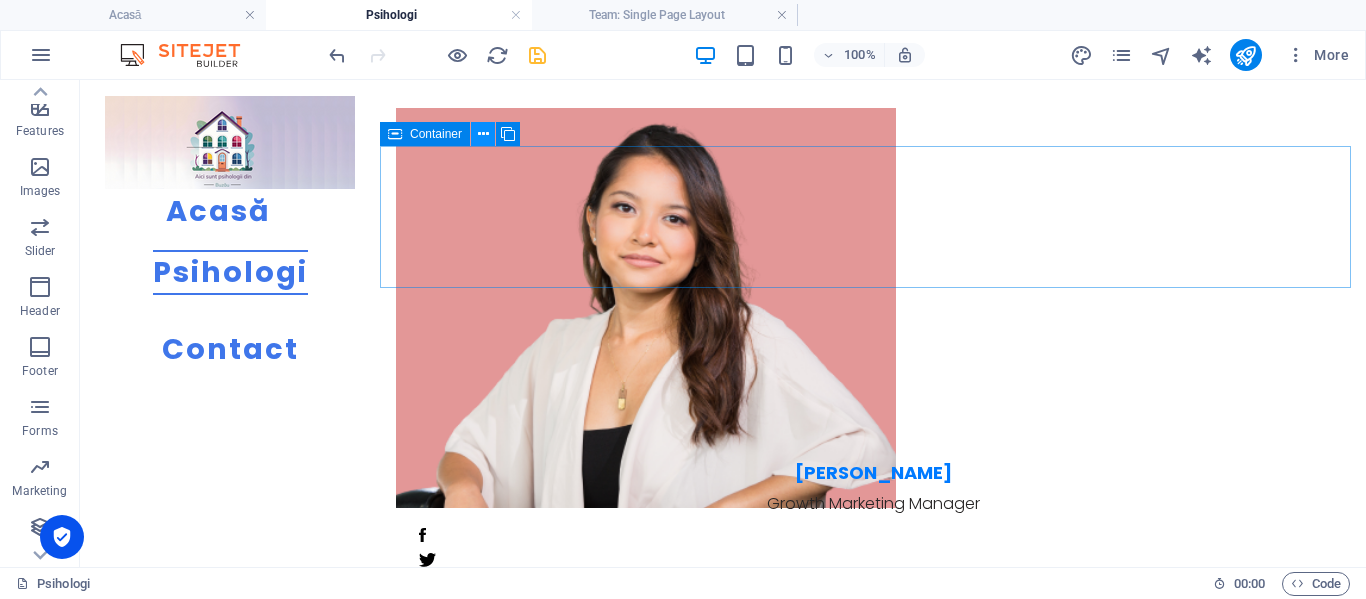 click at bounding box center [483, 134] 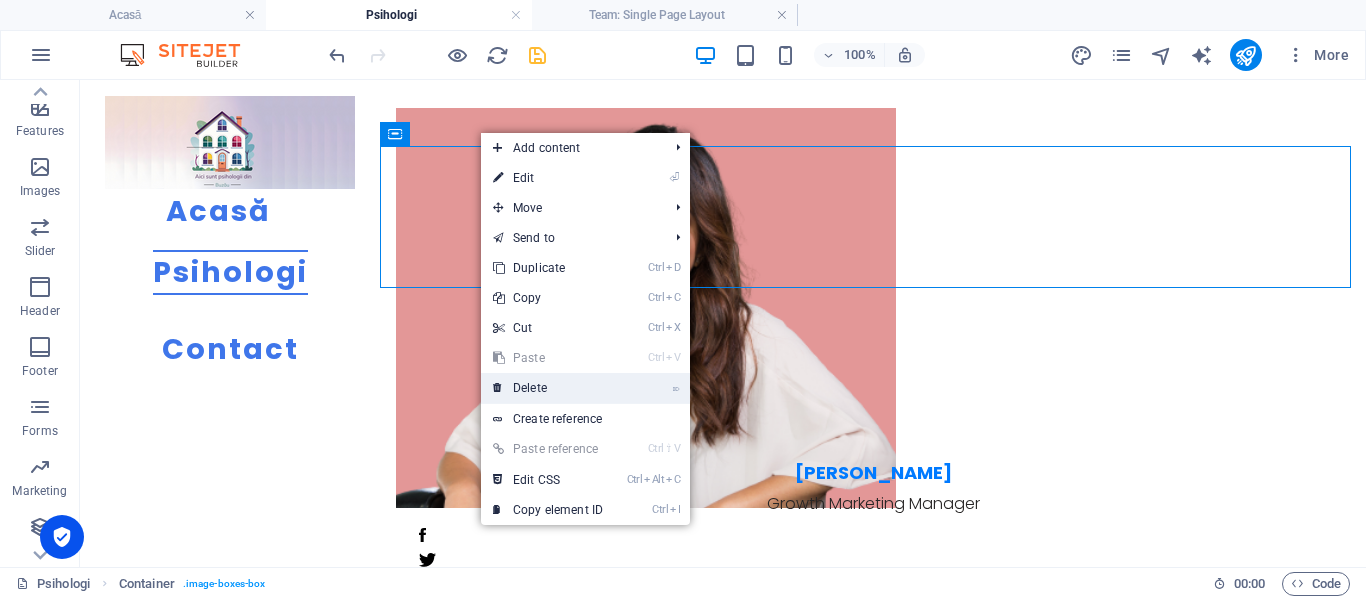 click on "⌦  Delete" at bounding box center [548, 388] 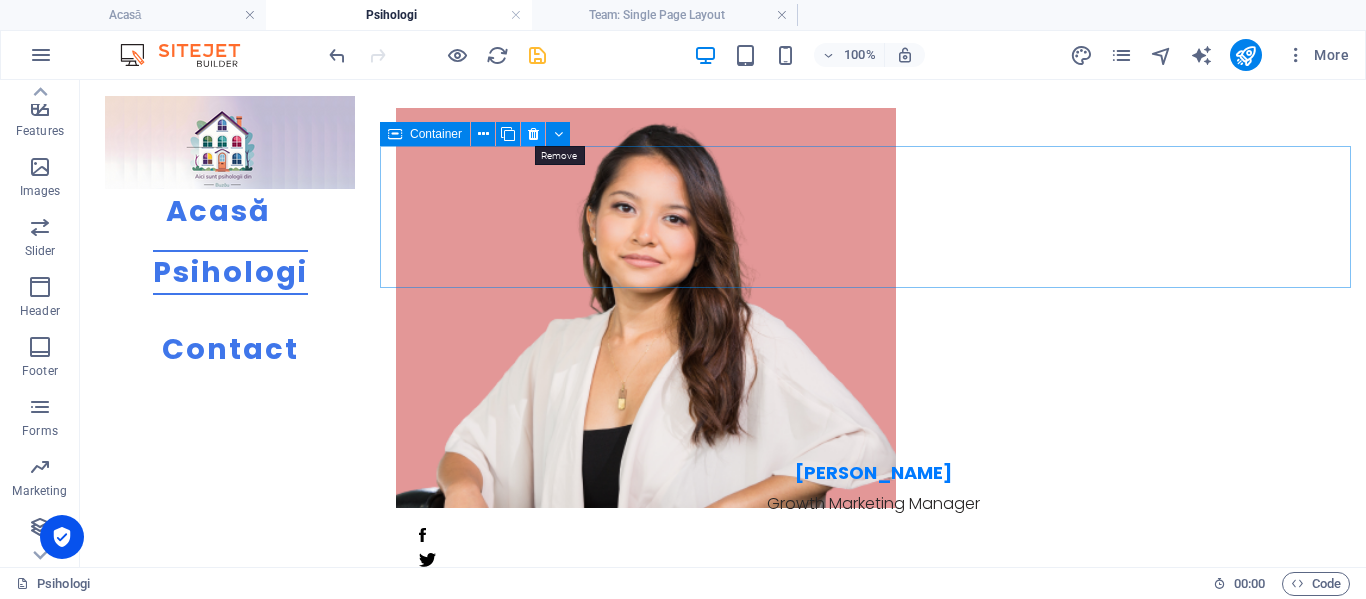 click at bounding box center (533, 134) 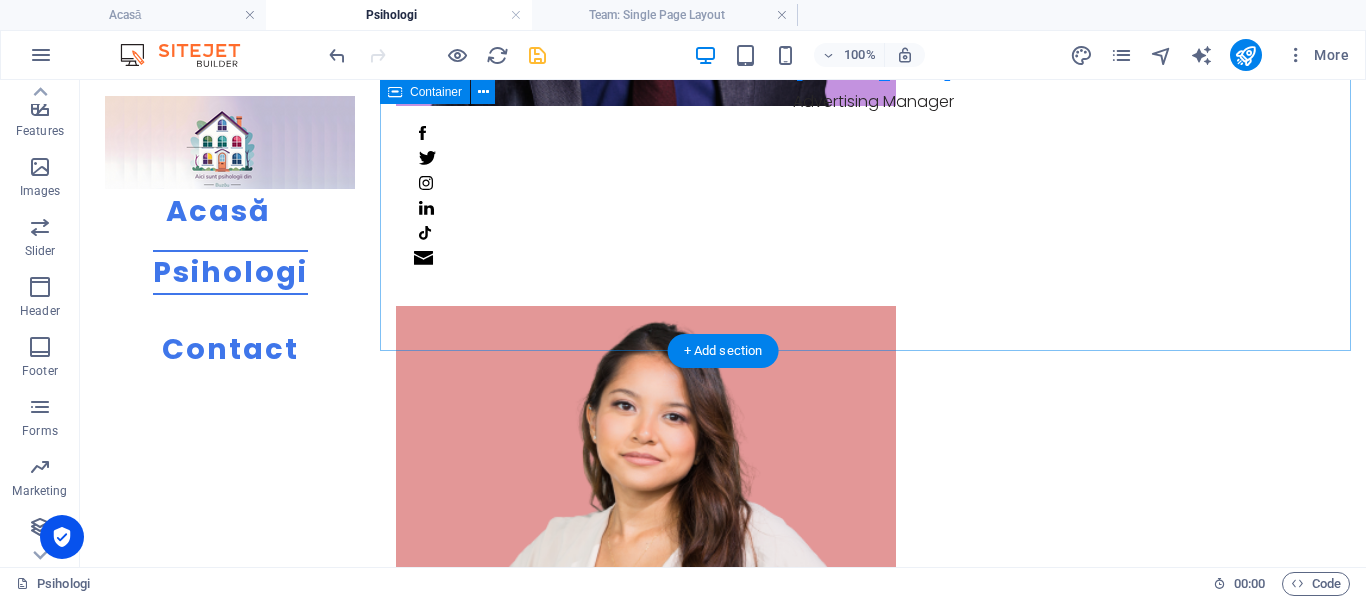 scroll, scrollTop: 3040, scrollLeft: 0, axis: vertical 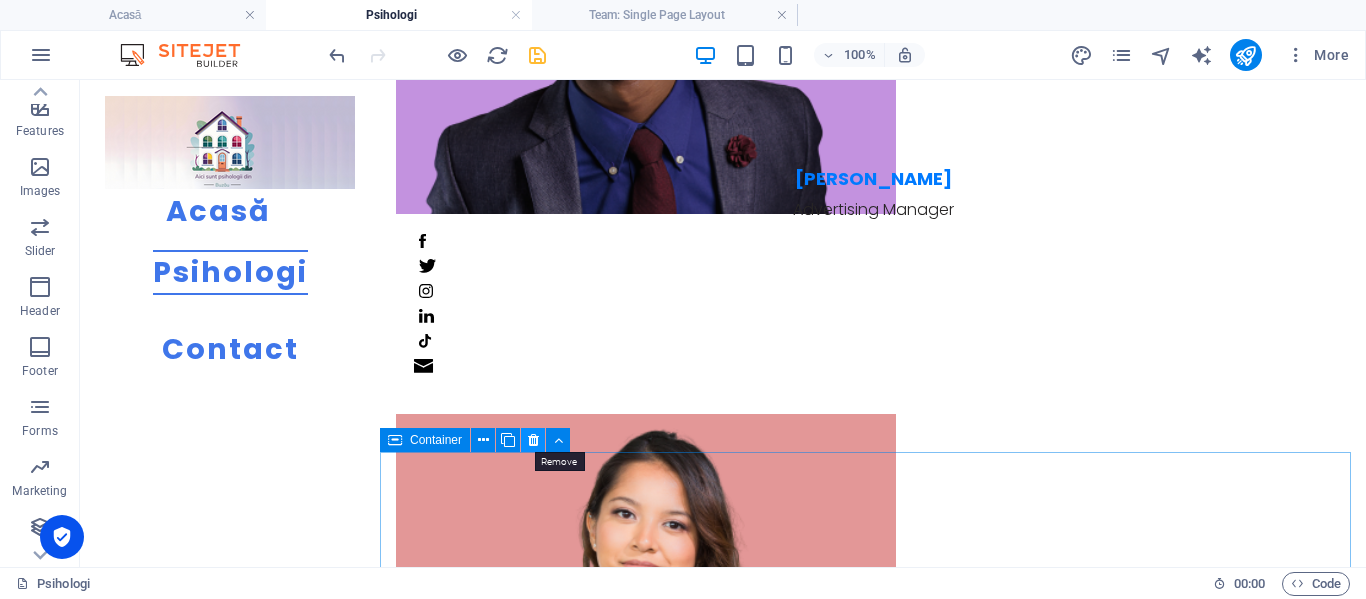 click at bounding box center (533, 440) 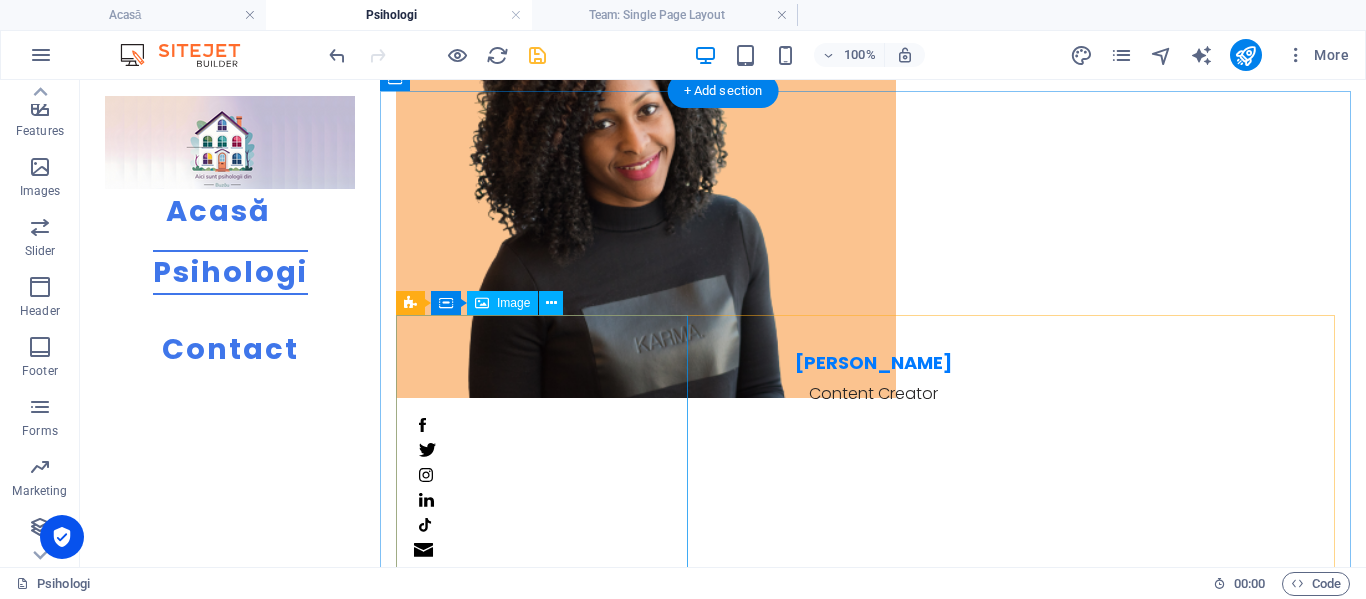 scroll, scrollTop: 2240, scrollLeft: 0, axis: vertical 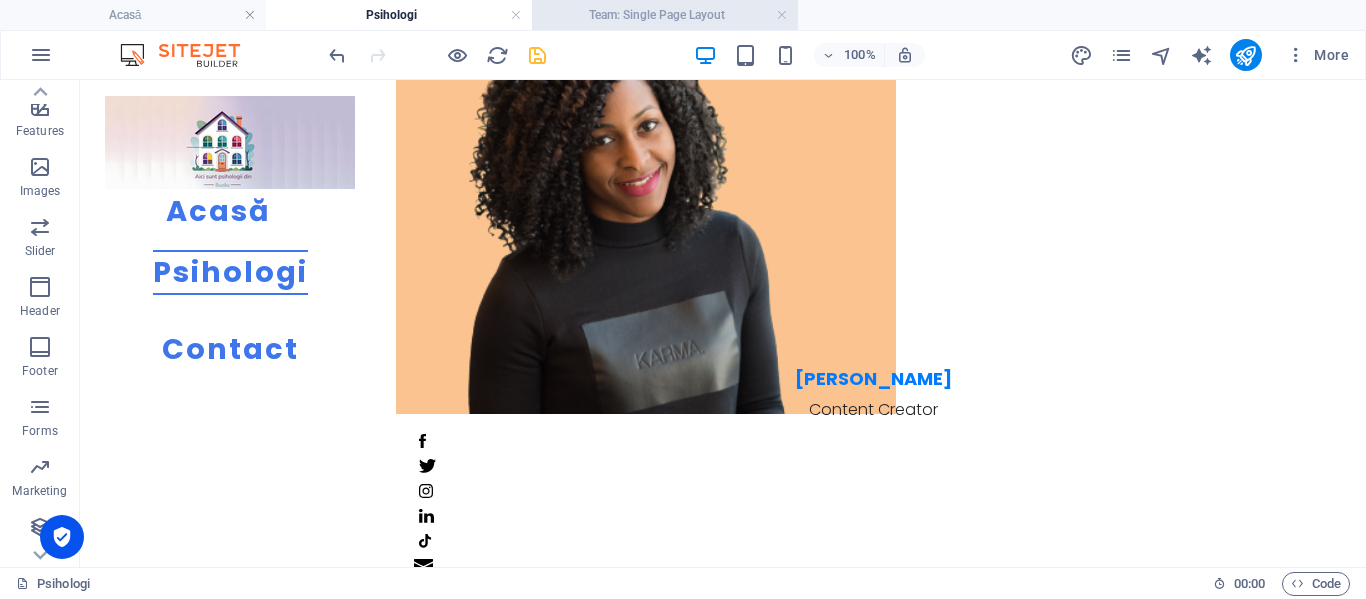 click on "Team: Single Page Layout" at bounding box center [665, 15] 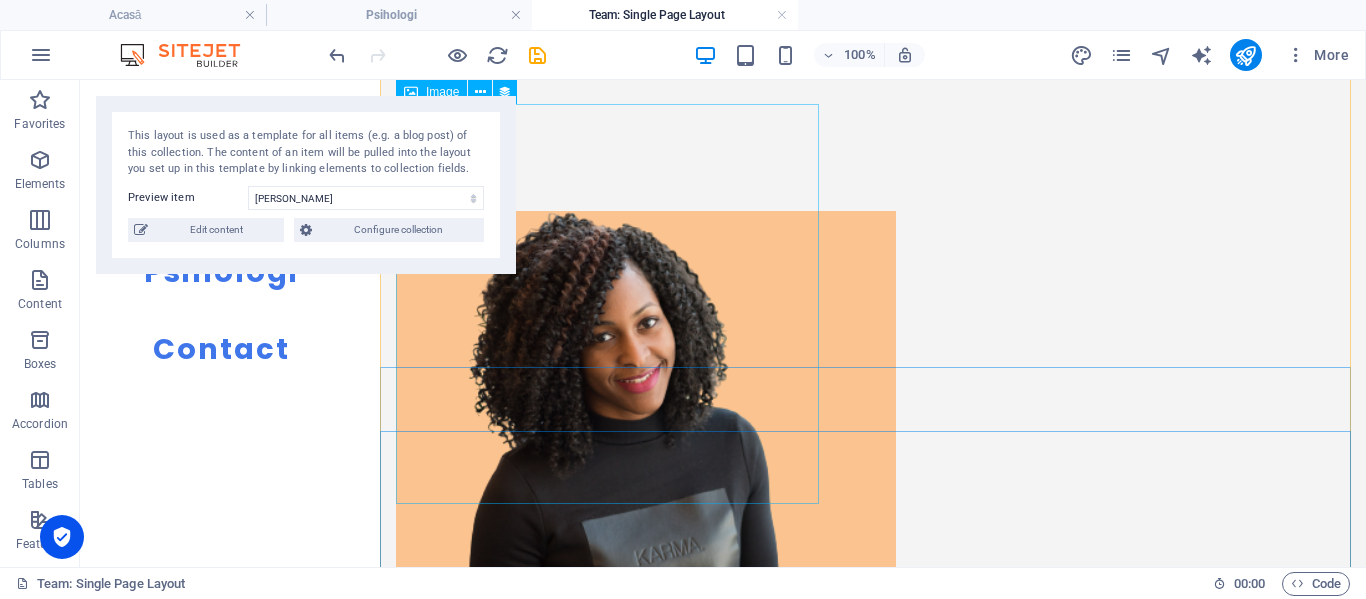scroll, scrollTop: 200, scrollLeft: 0, axis: vertical 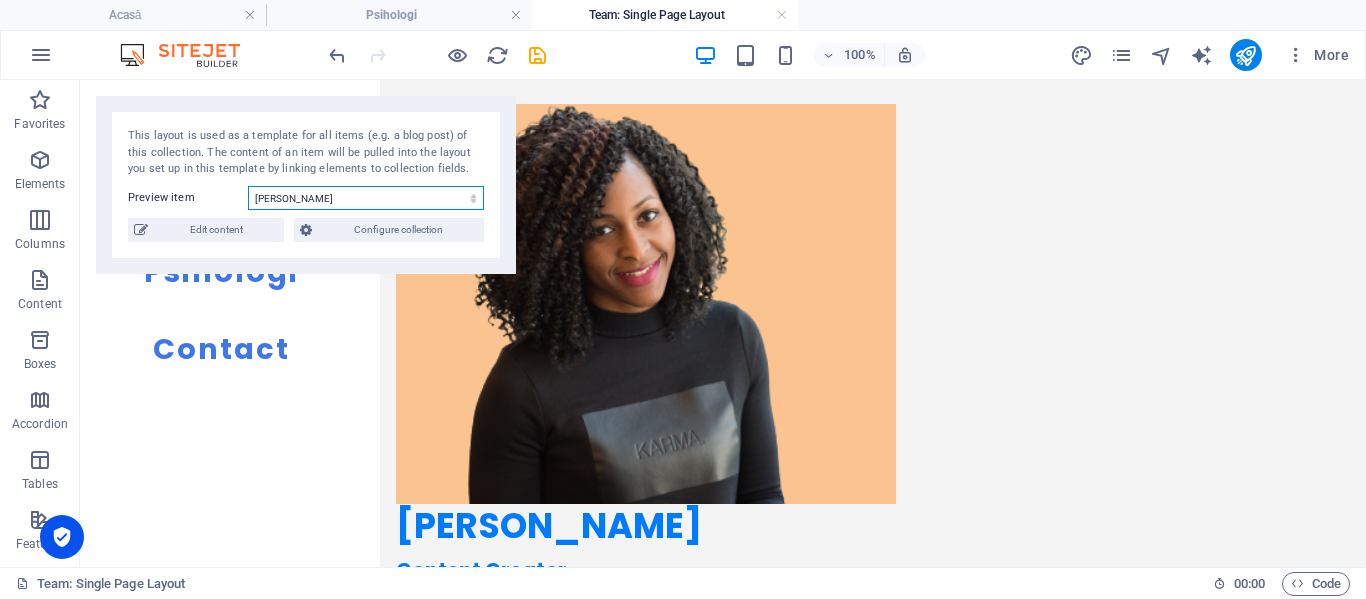 click on "[PERSON_NAME] [PERSON_NAME] [PERSON_NAME] [PERSON_NAME] [PERSON_NAME] [PERSON_NAME]" at bounding box center [366, 198] 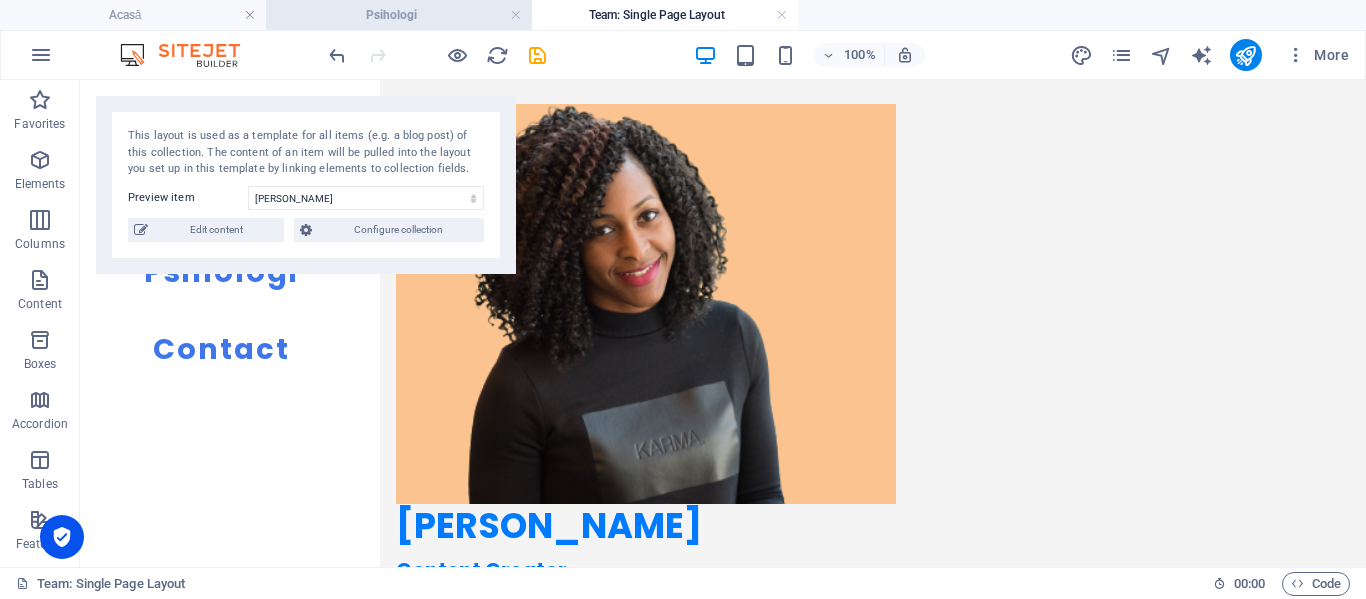 click on "Psihologi" at bounding box center (399, 15) 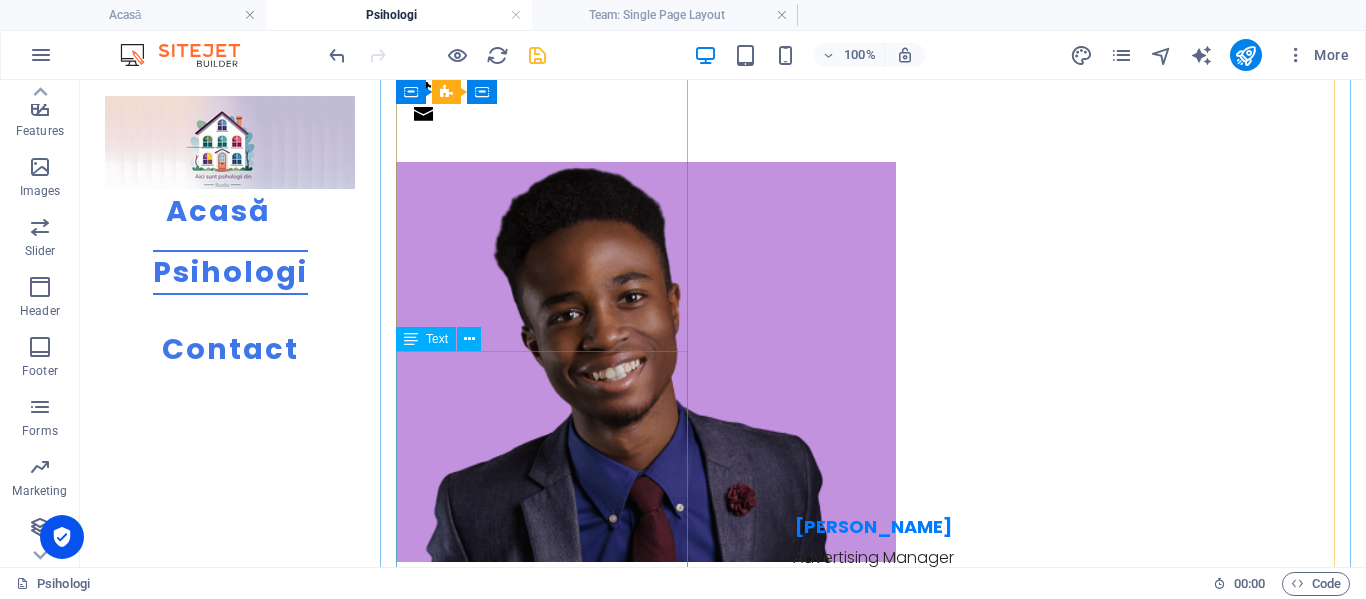 scroll, scrollTop: 2647, scrollLeft: 0, axis: vertical 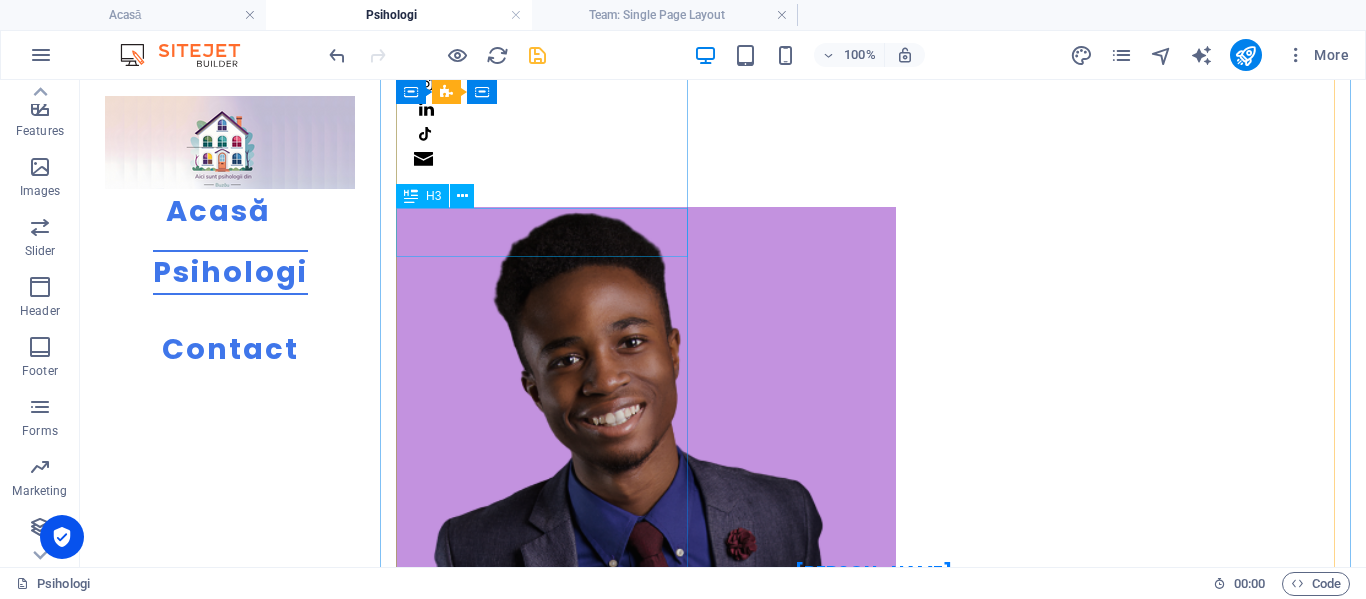 click on "[PERSON_NAME]" at bounding box center [544, 4001] 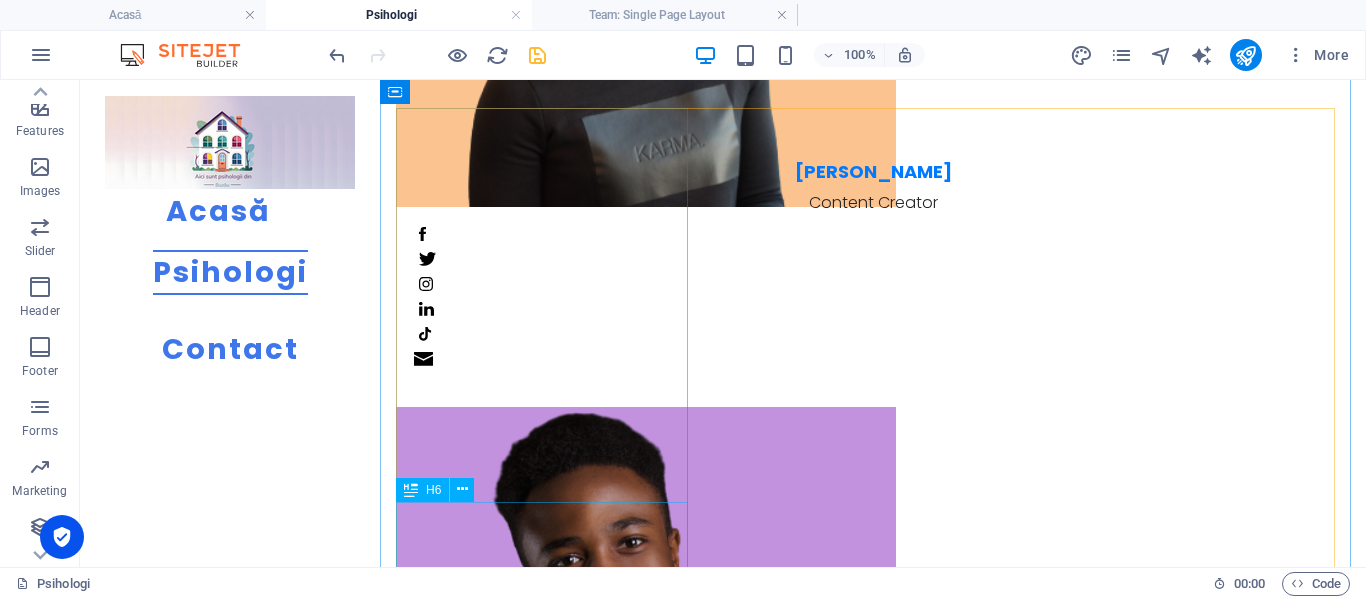 scroll, scrollTop: 2547, scrollLeft: 0, axis: vertical 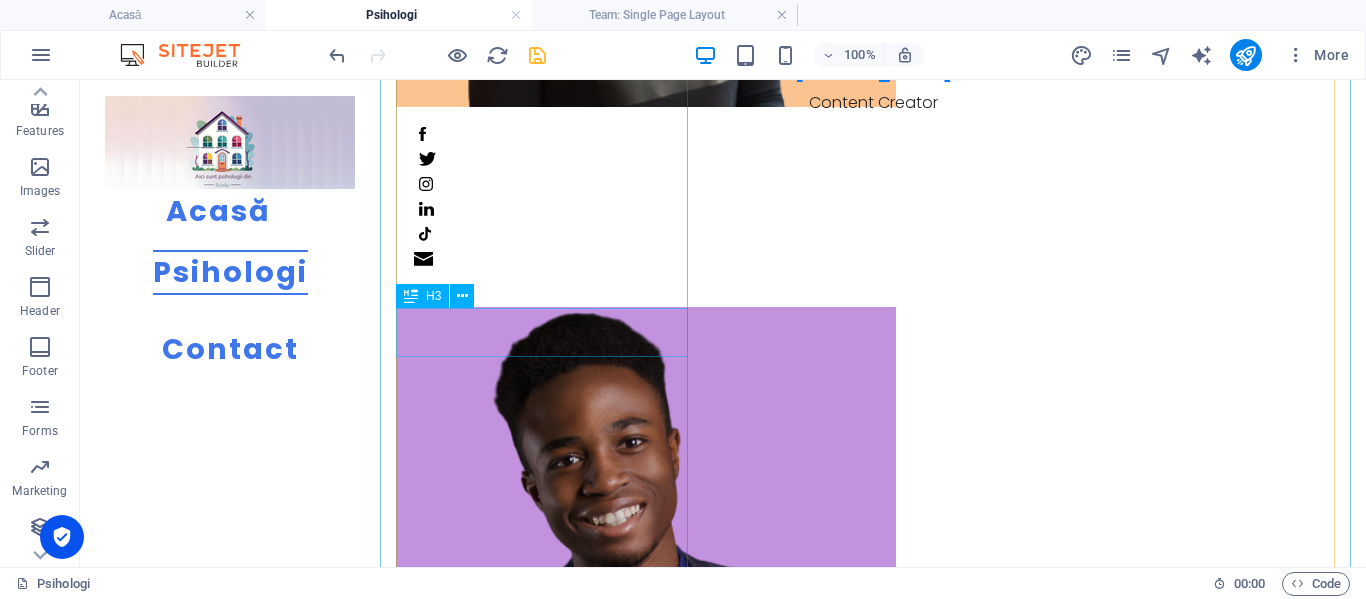 click on "[PERSON_NAME]" at bounding box center [544, 4101] 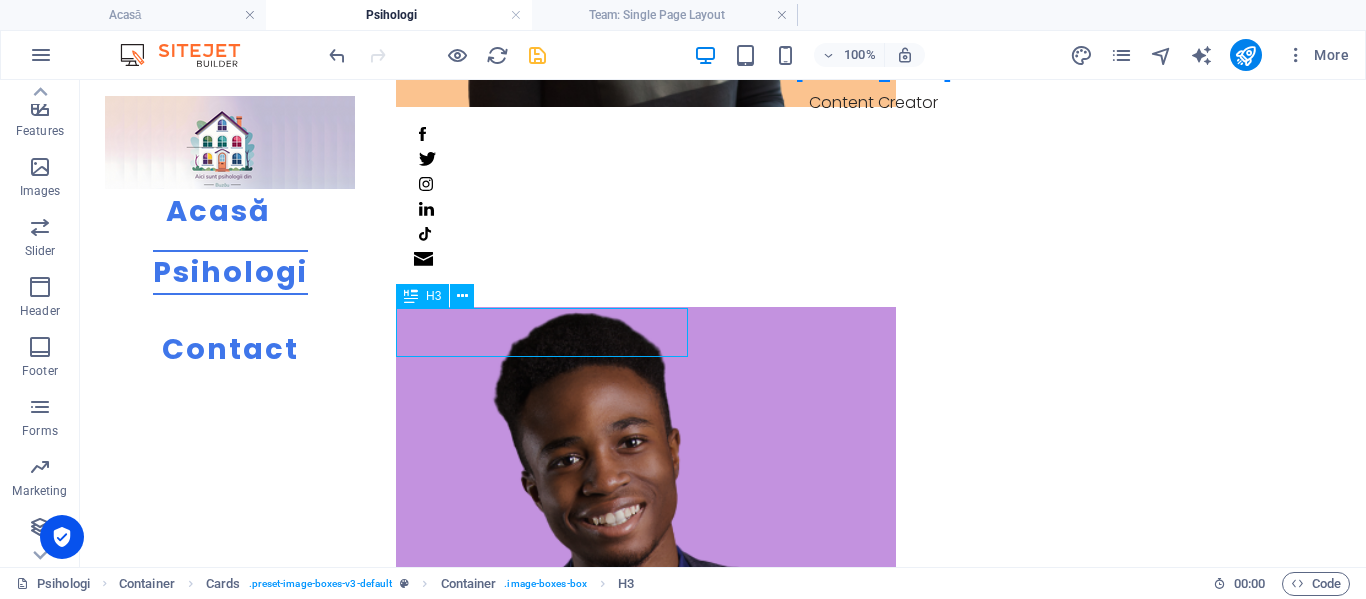 click on "[PERSON_NAME]" at bounding box center (544, 4101) 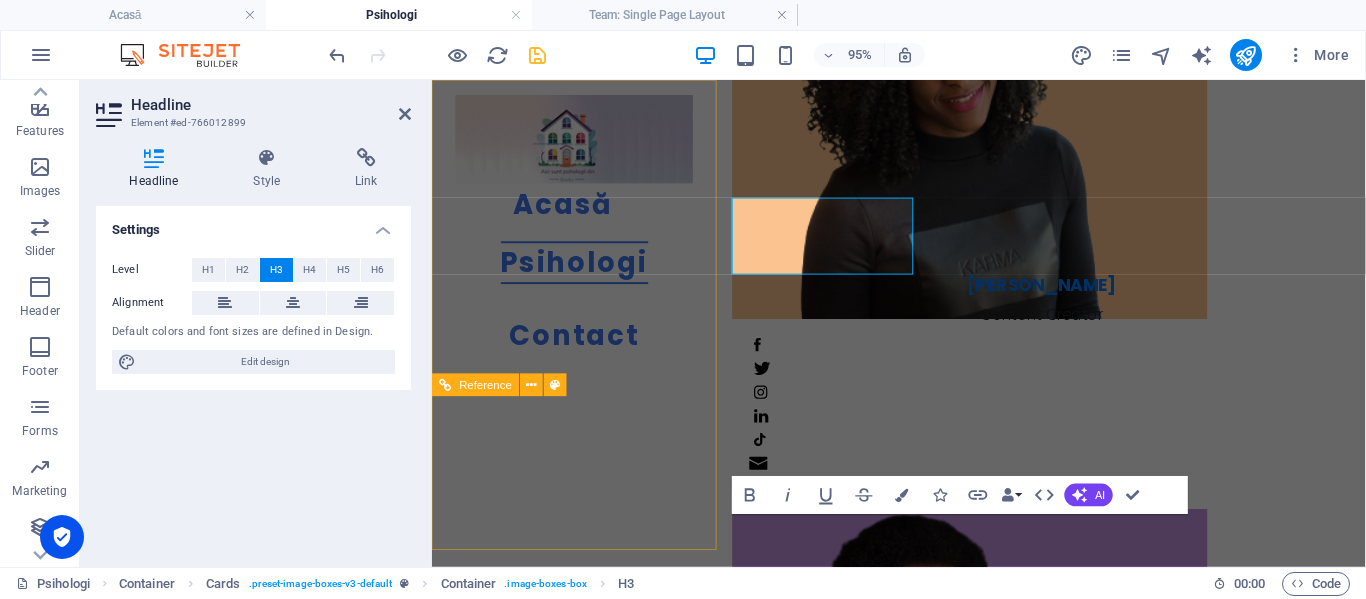 scroll, scrollTop: 2681, scrollLeft: 0, axis: vertical 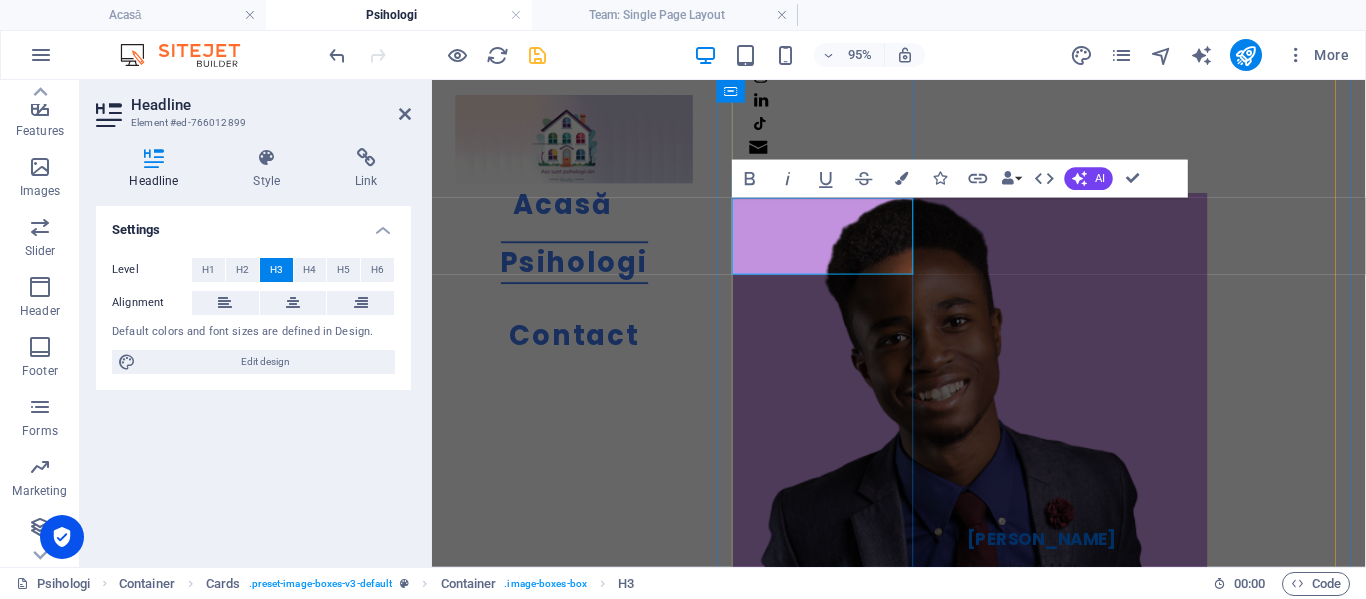 click on "[PERSON_NAME]" at bounding box center (846, 3913) 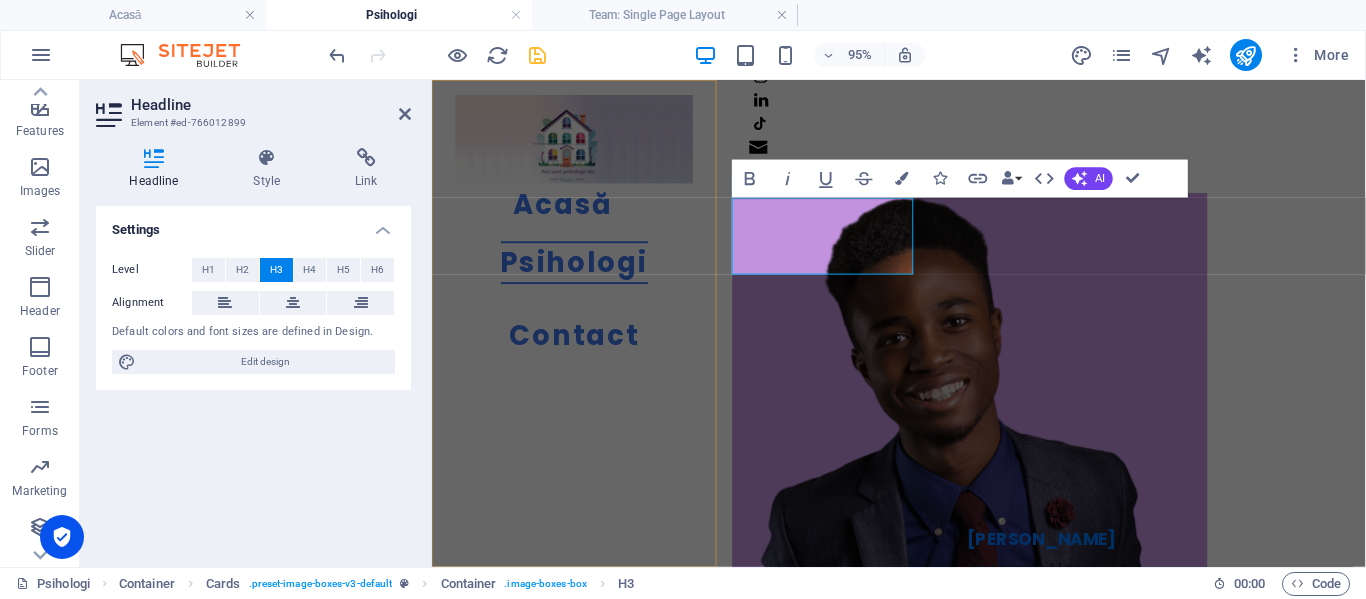 click on "Acasă Psihologi Contact" at bounding box center [582, 336] 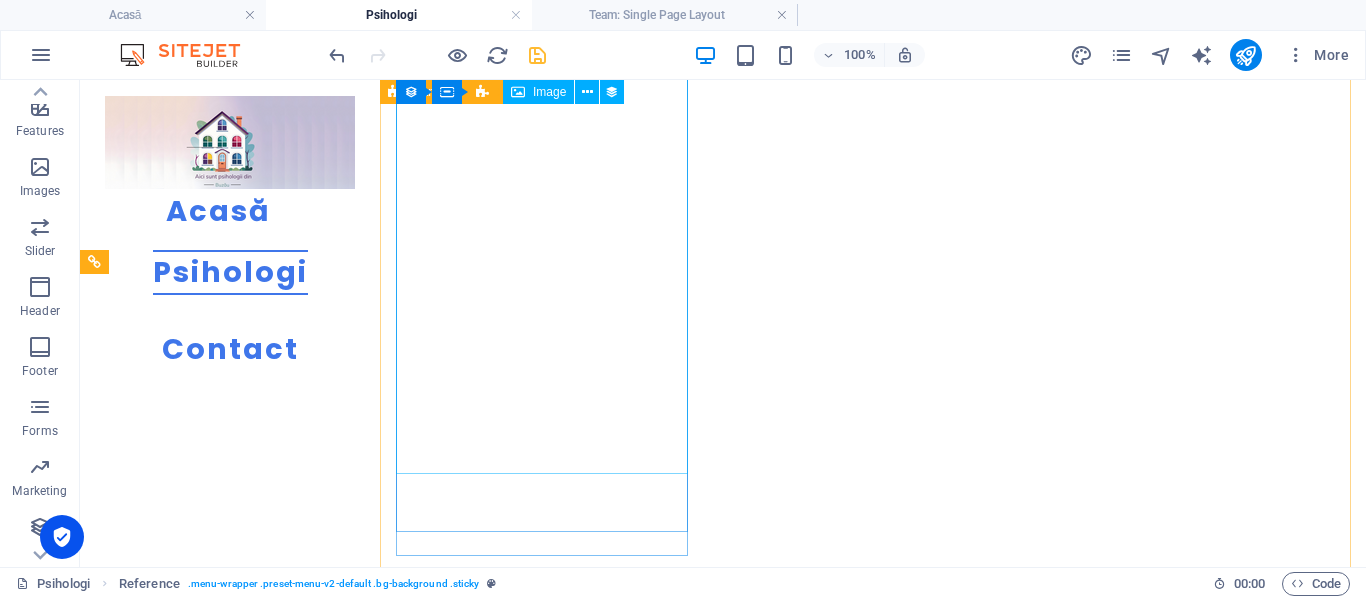 scroll, scrollTop: 1047, scrollLeft: 0, axis: vertical 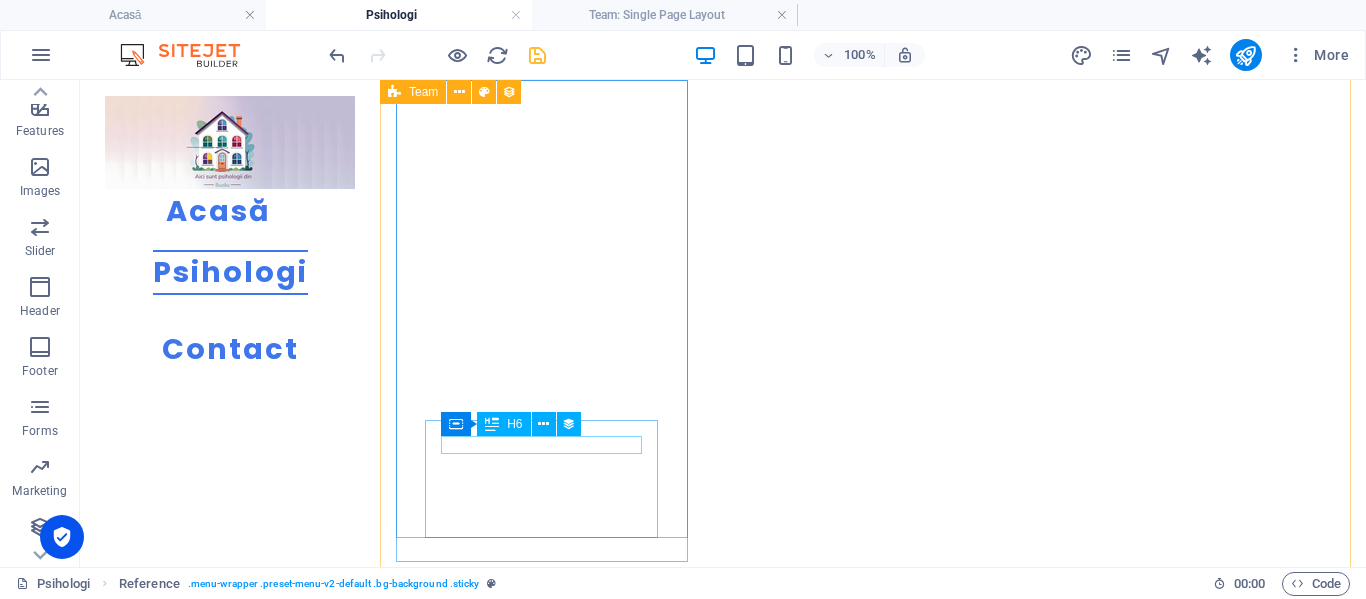 click on "[PERSON_NAME]" at bounding box center (873, 1598) 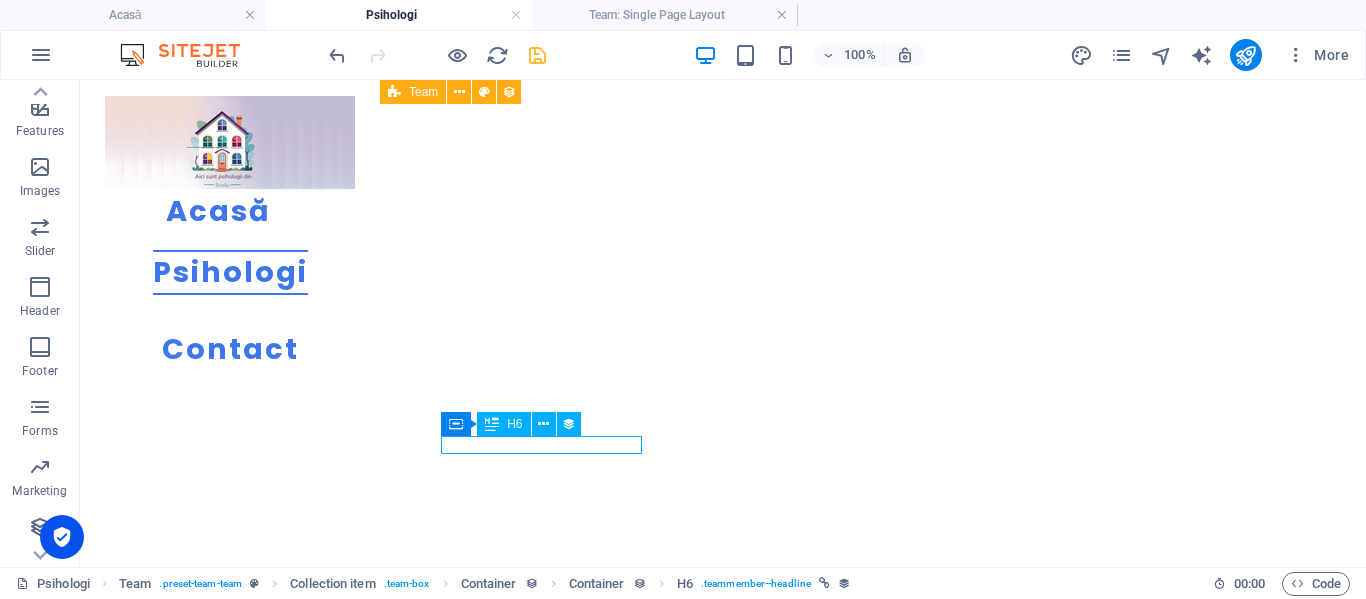 click on "[PERSON_NAME]" at bounding box center [873, 1598] 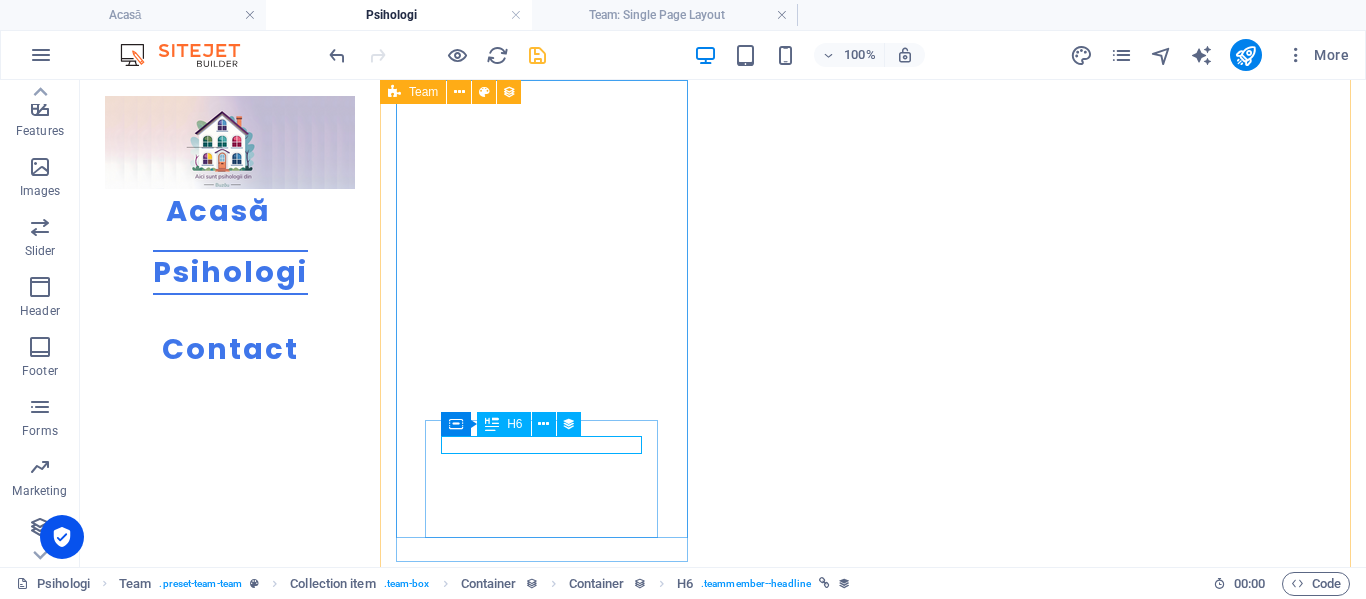 click on "[PERSON_NAME]" at bounding box center [873, 1598] 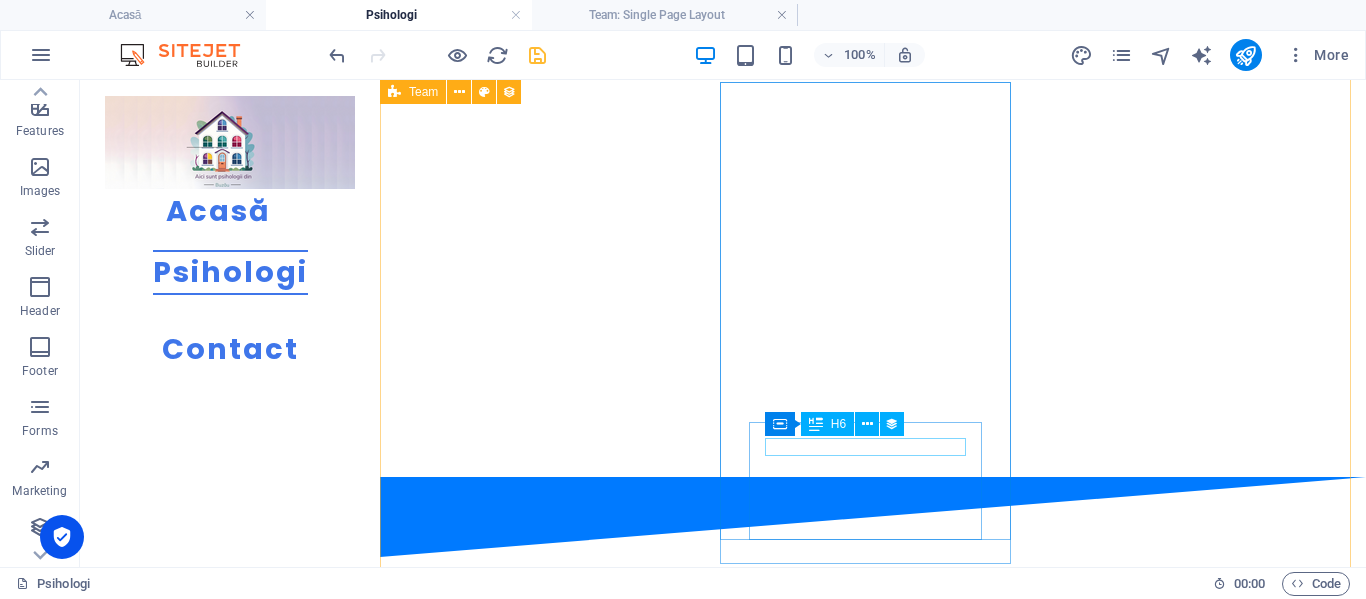 scroll, scrollTop: 1047, scrollLeft: 0, axis: vertical 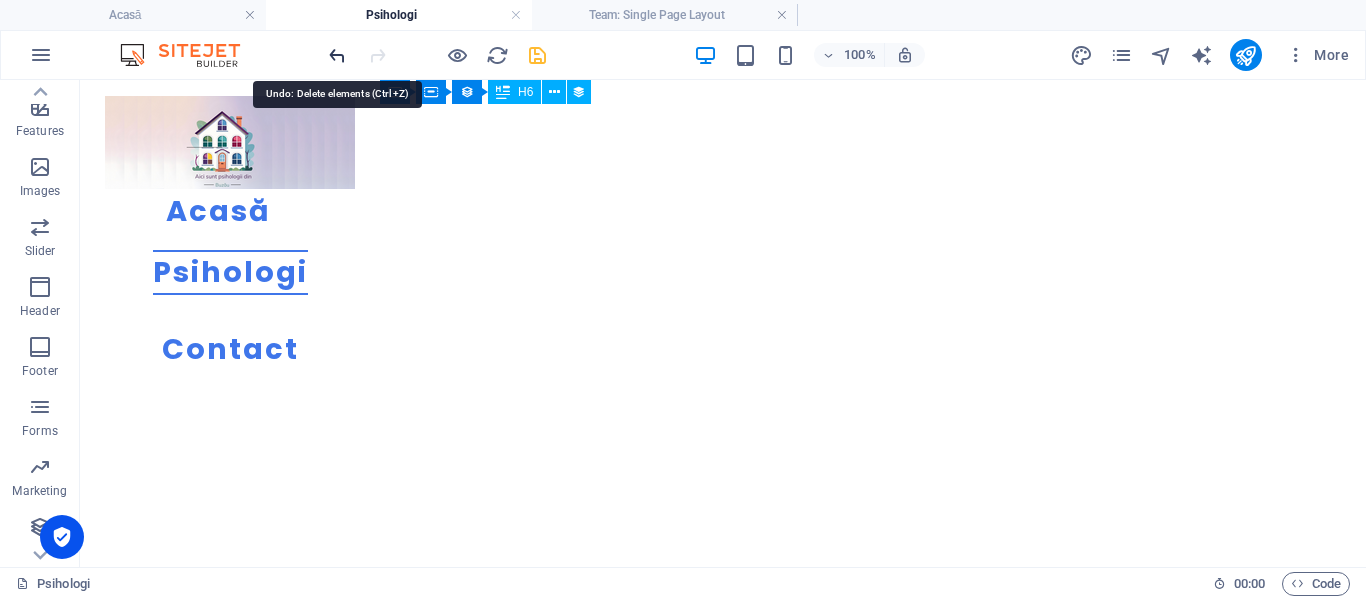 click at bounding box center (337, 55) 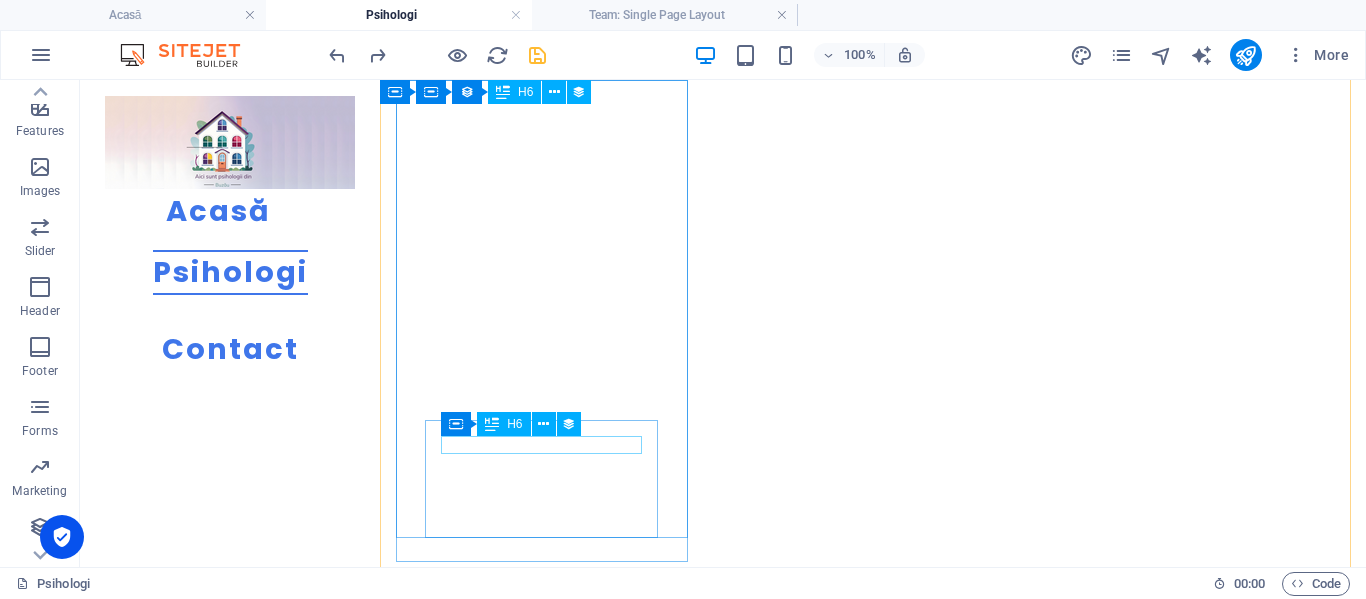 click on "[PERSON_NAME]" at bounding box center [873, 1572] 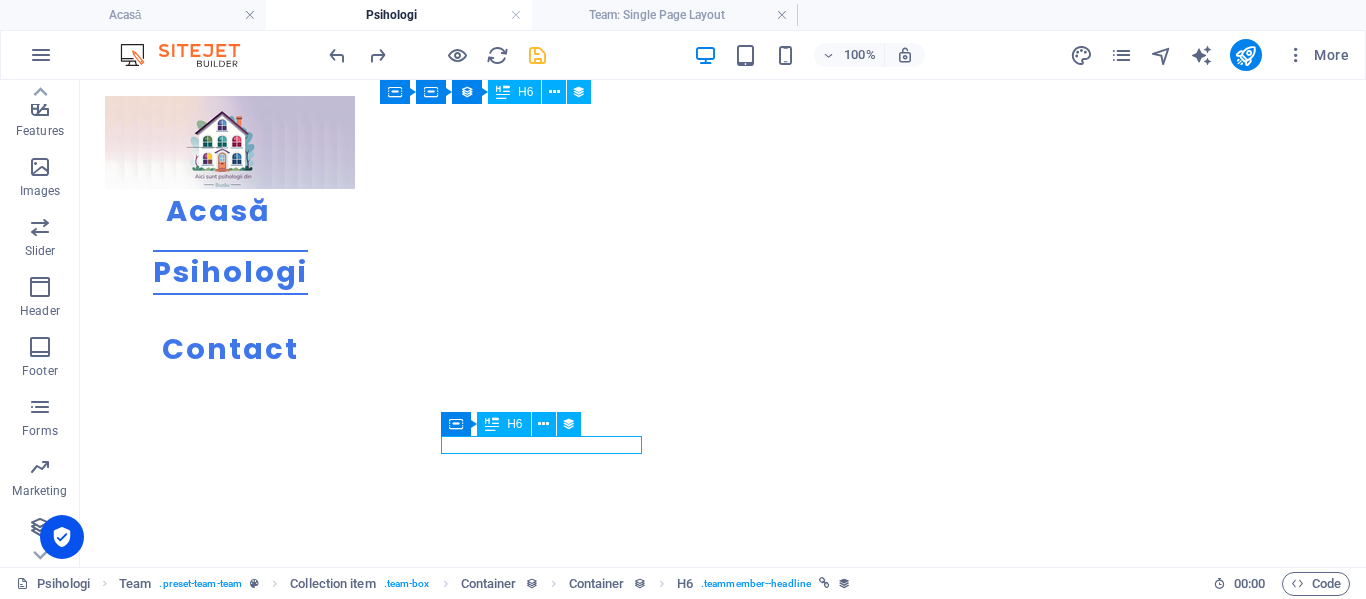 drag, startPoint x: 551, startPoint y: 448, endPoint x: 205, endPoint y: 468, distance: 346.57755 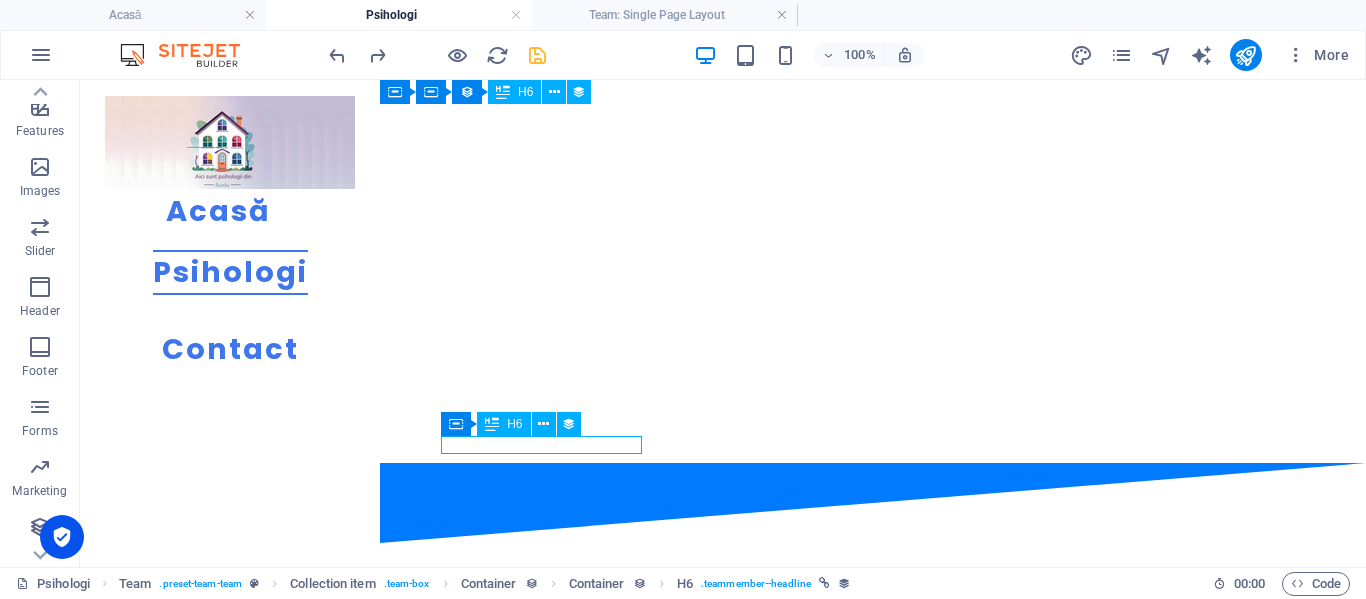 select on "name" 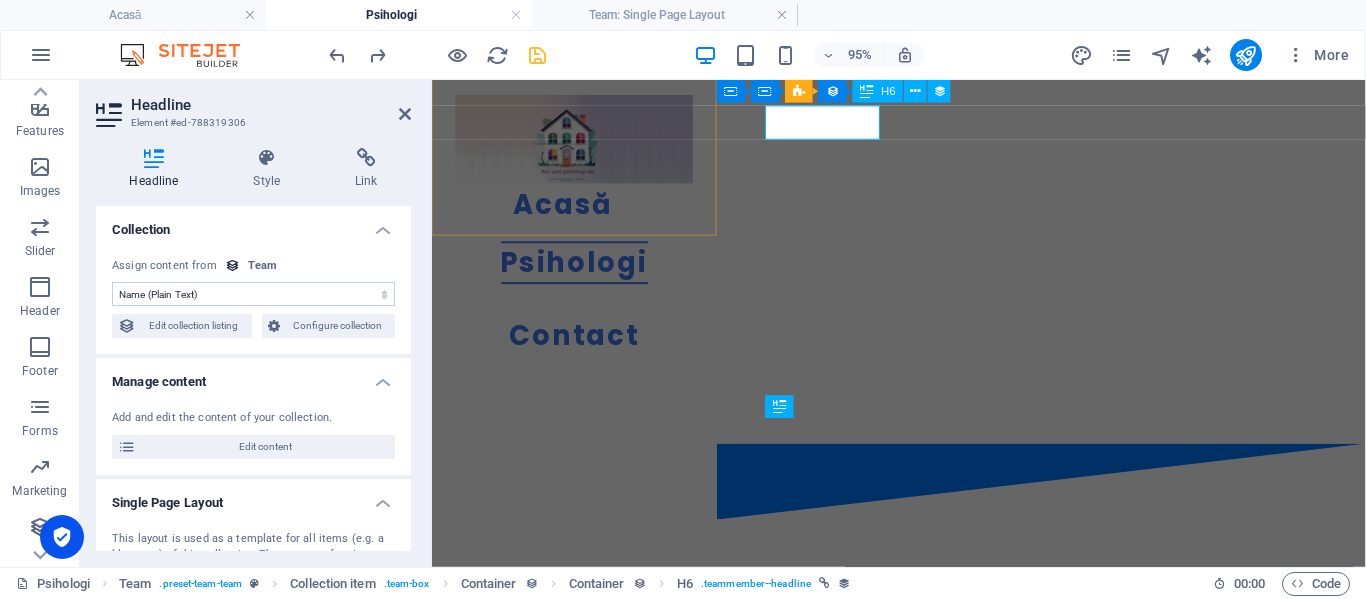 scroll, scrollTop: 1073, scrollLeft: 0, axis: vertical 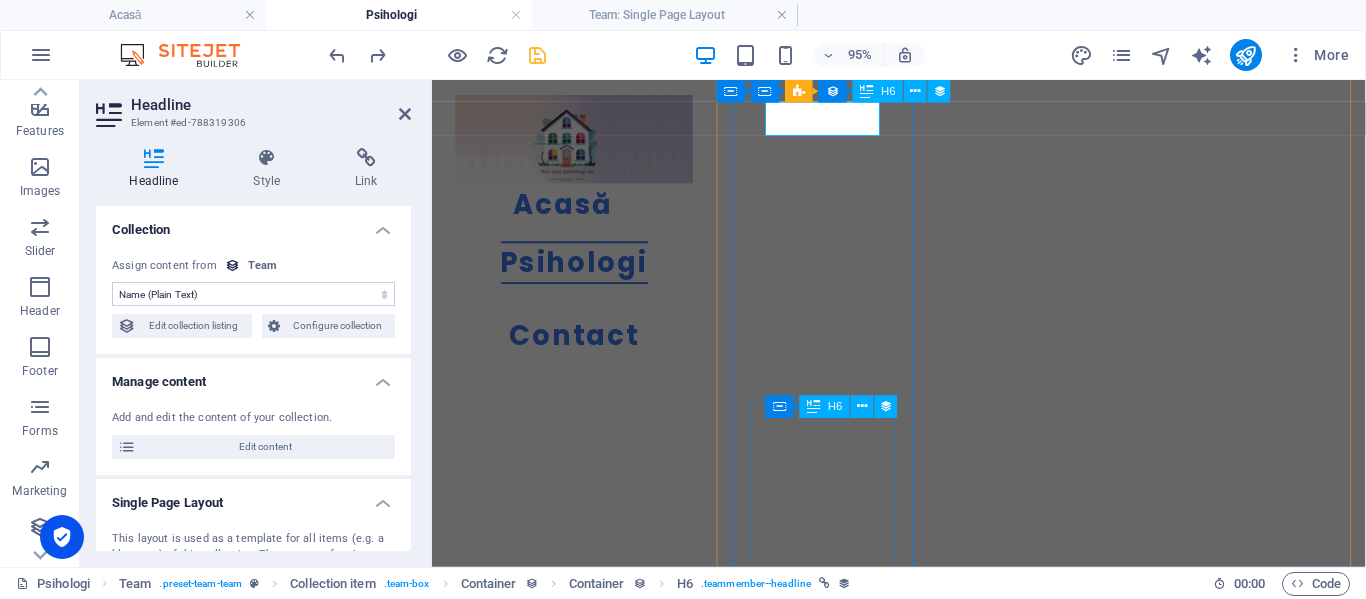 click on "[PERSON_NAME]" at bounding box center [1073, 1573] 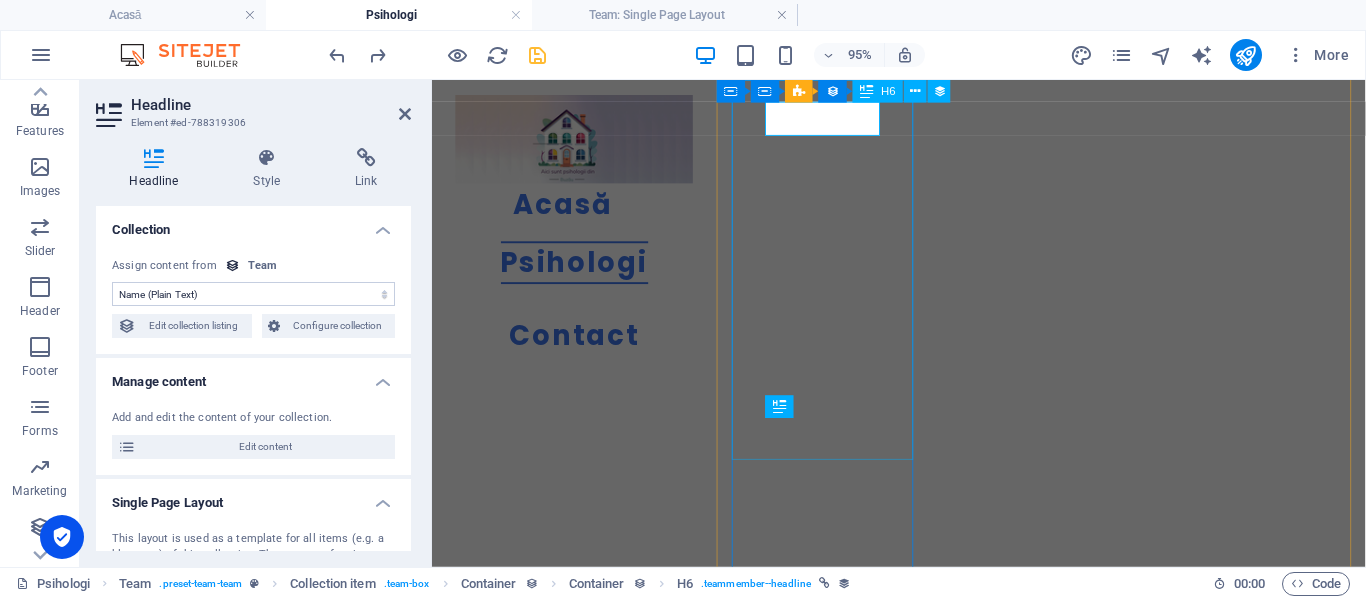 click at bounding box center (1073, 1408) 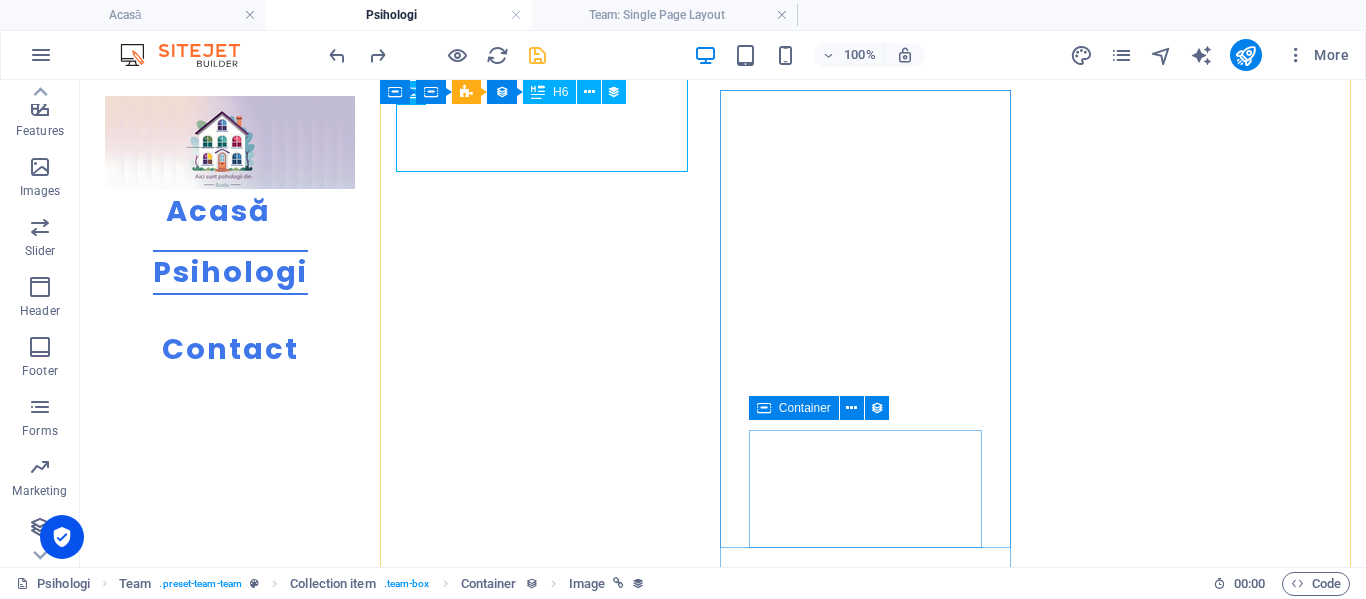 scroll, scrollTop: 1047, scrollLeft: 0, axis: vertical 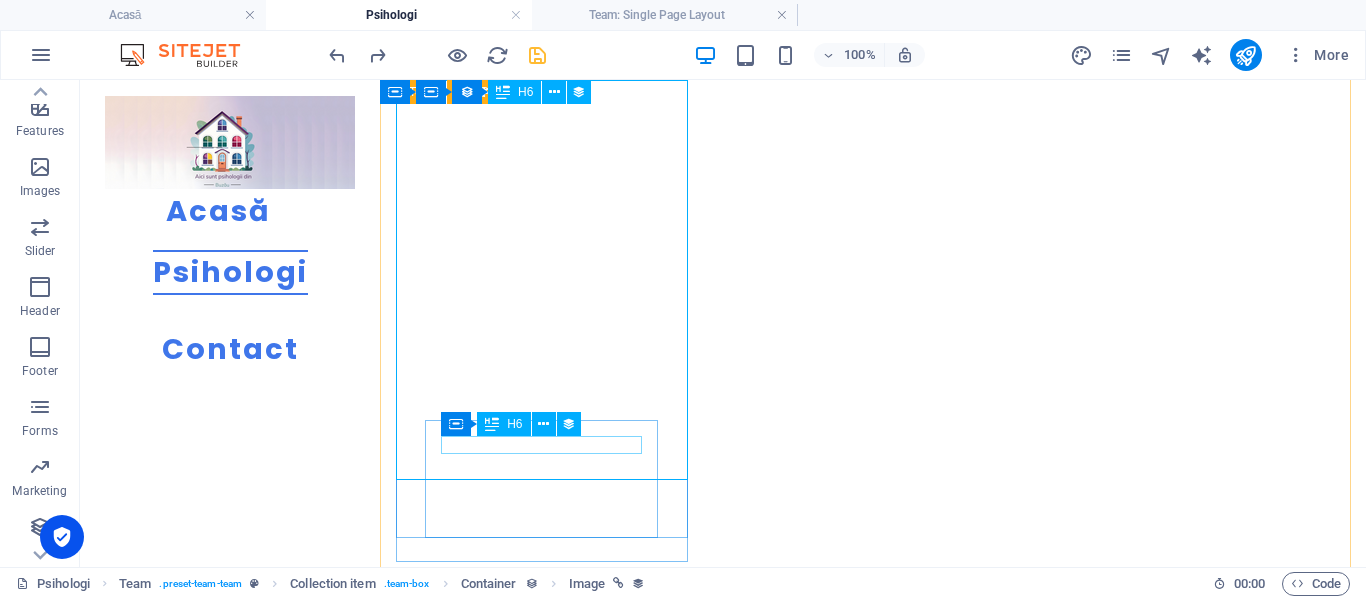 click on "[PERSON_NAME]" at bounding box center [873, 1597] 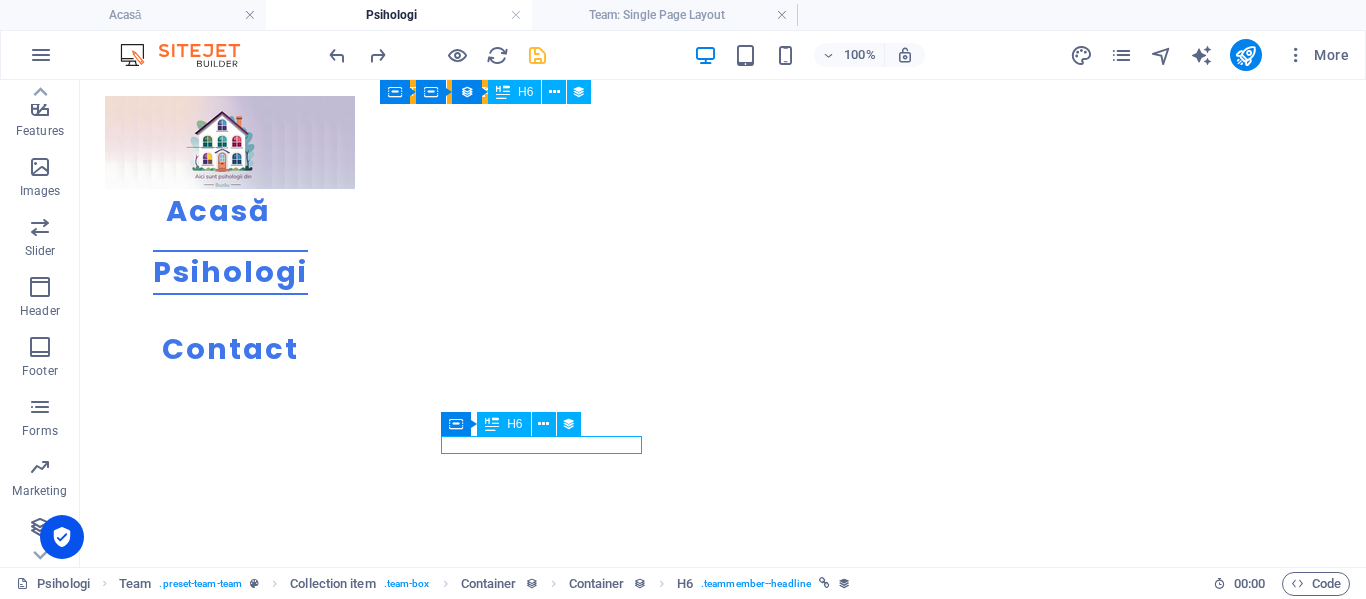click on "[PERSON_NAME]" at bounding box center (873, 1597) 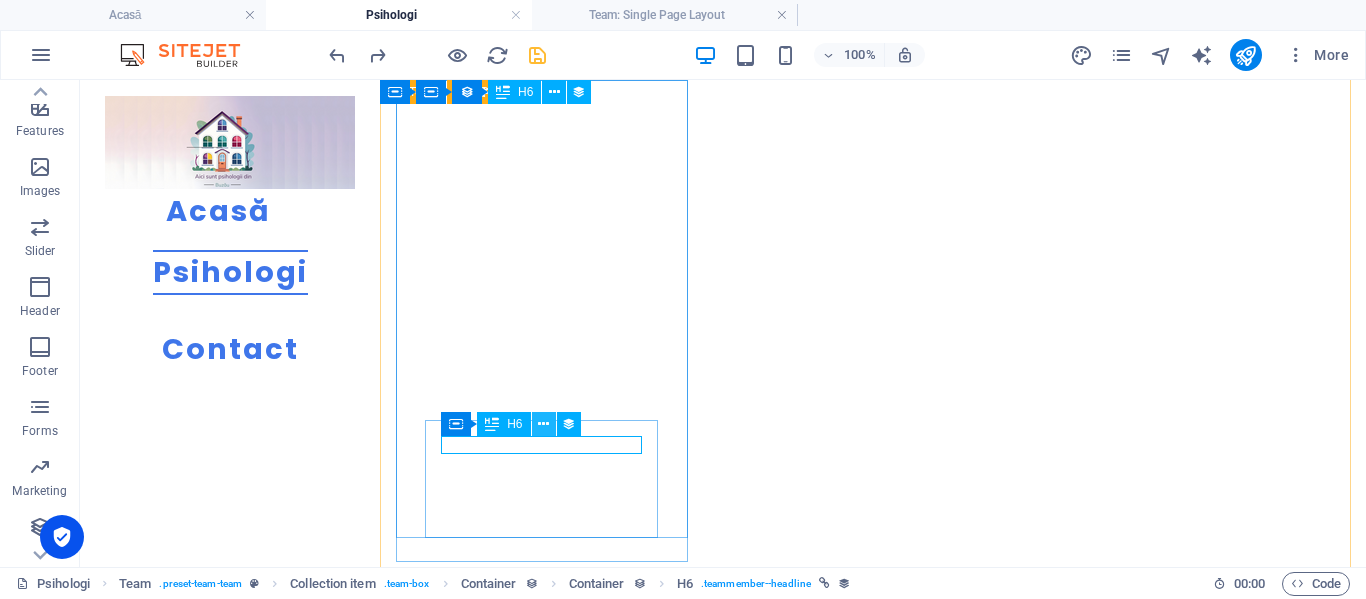 click at bounding box center (543, 424) 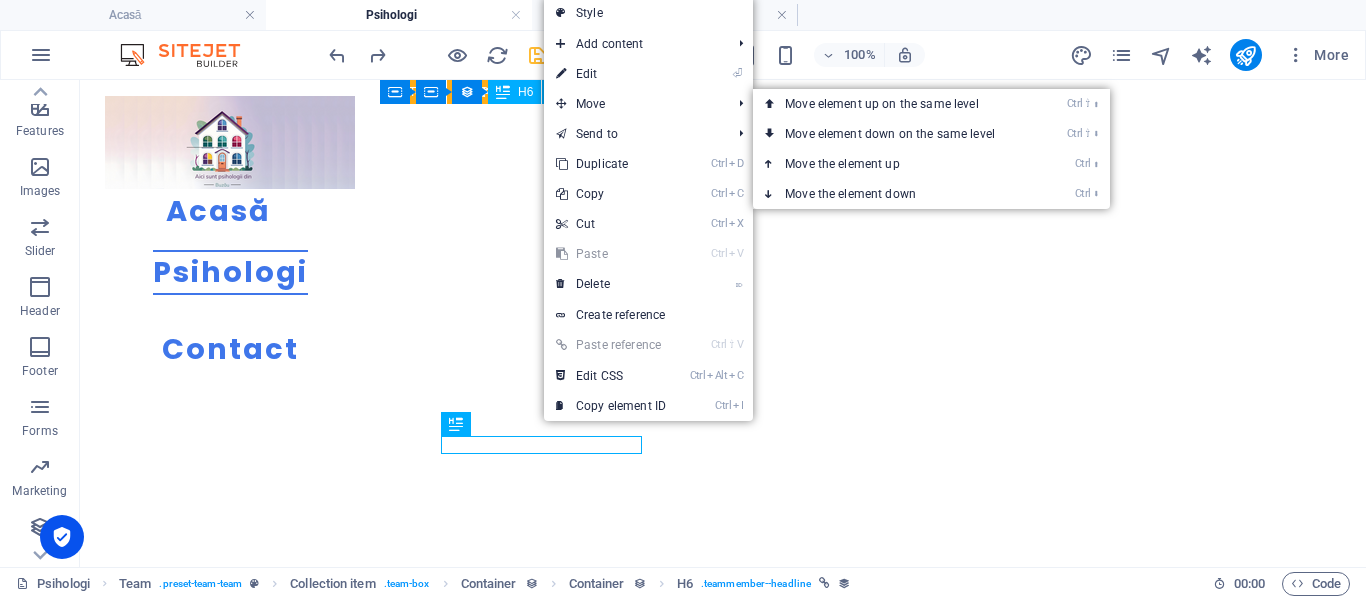 click on "⏎  Edit" at bounding box center (611, 74) 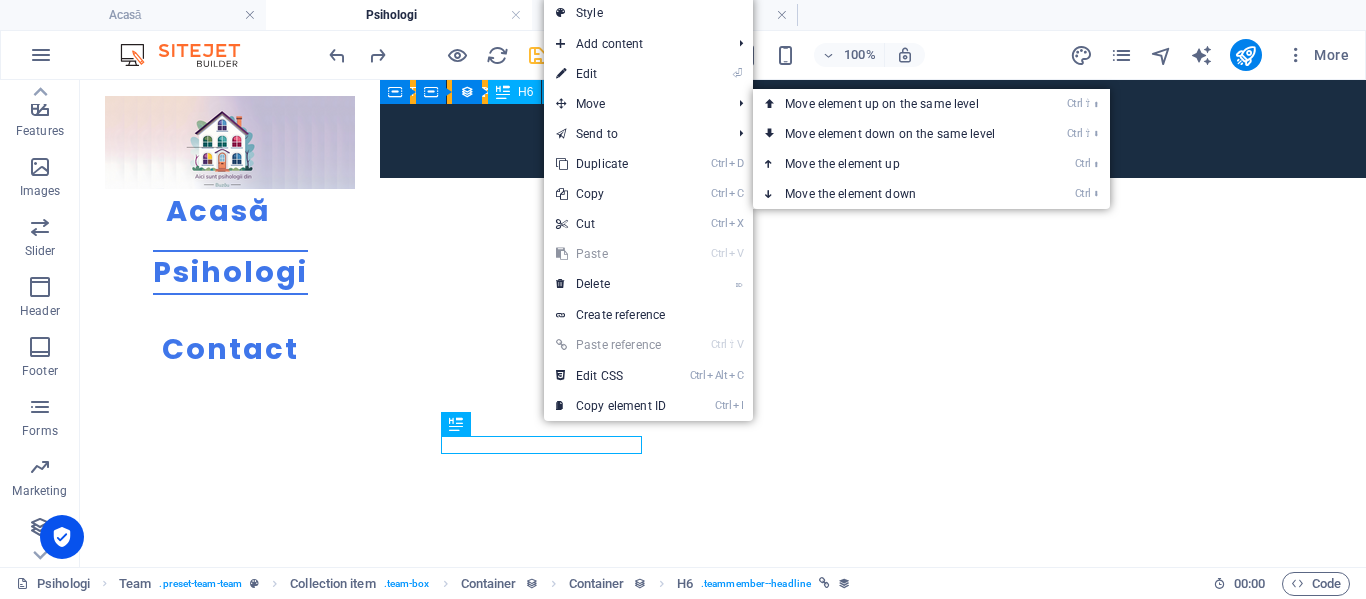 select on "name" 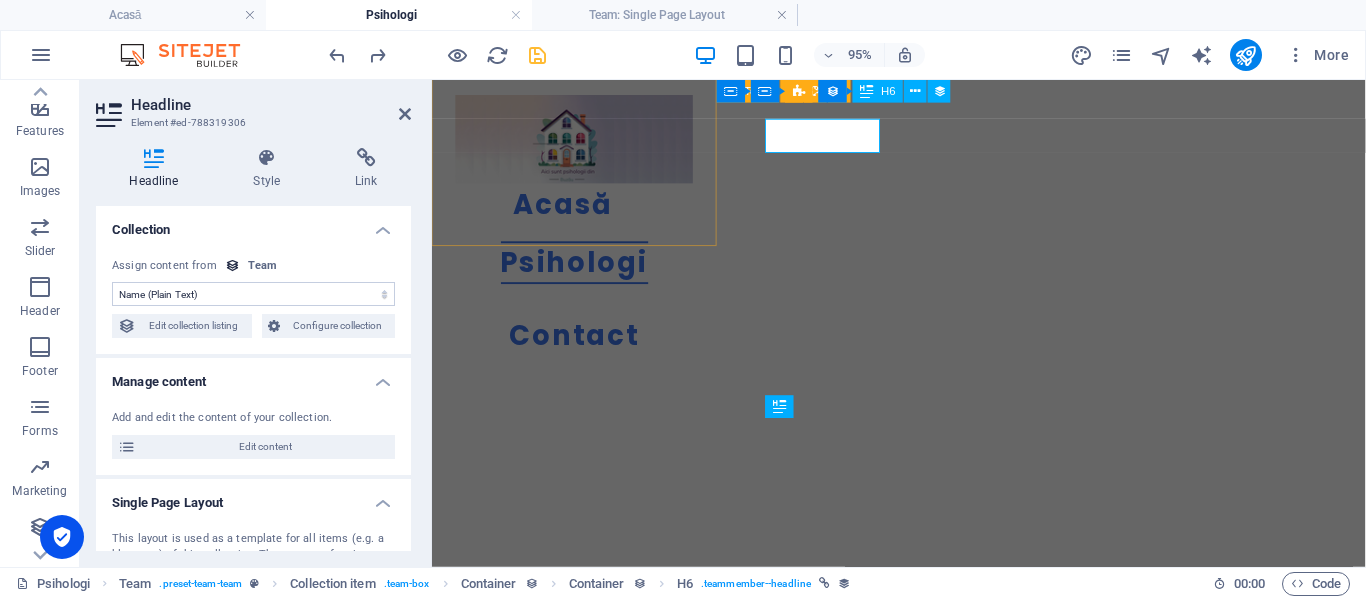 scroll, scrollTop: 1073, scrollLeft: 0, axis: vertical 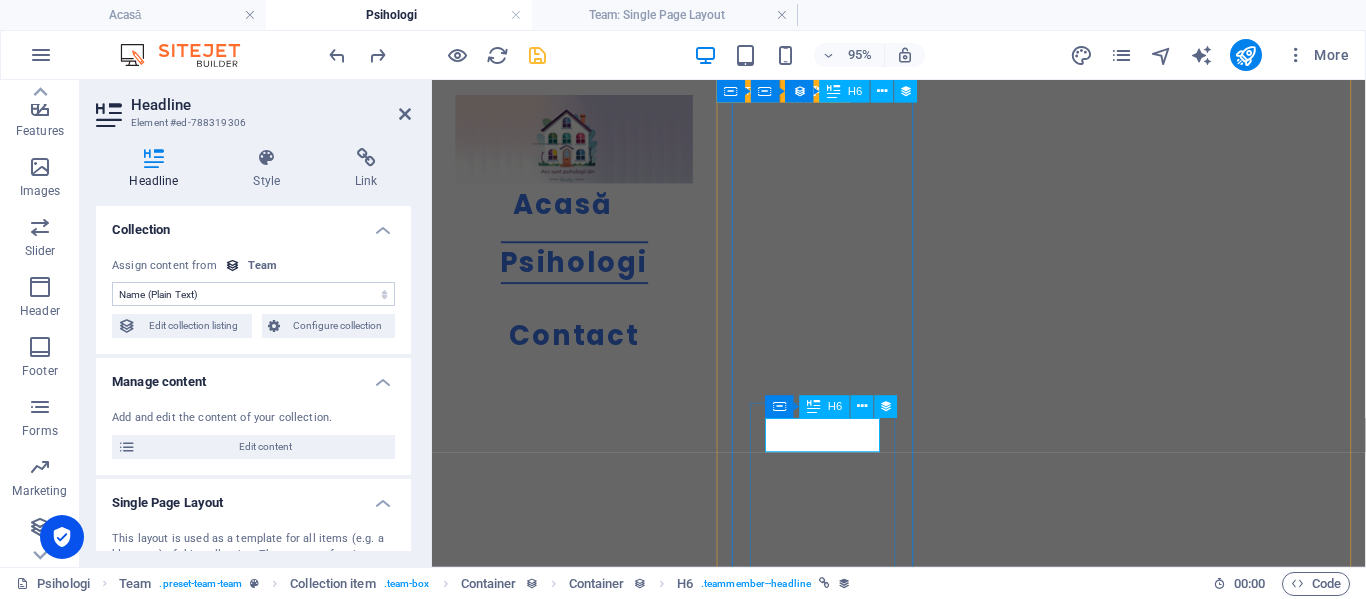 click on "[PERSON_NAME]" at bounding box center [1073, 1445] 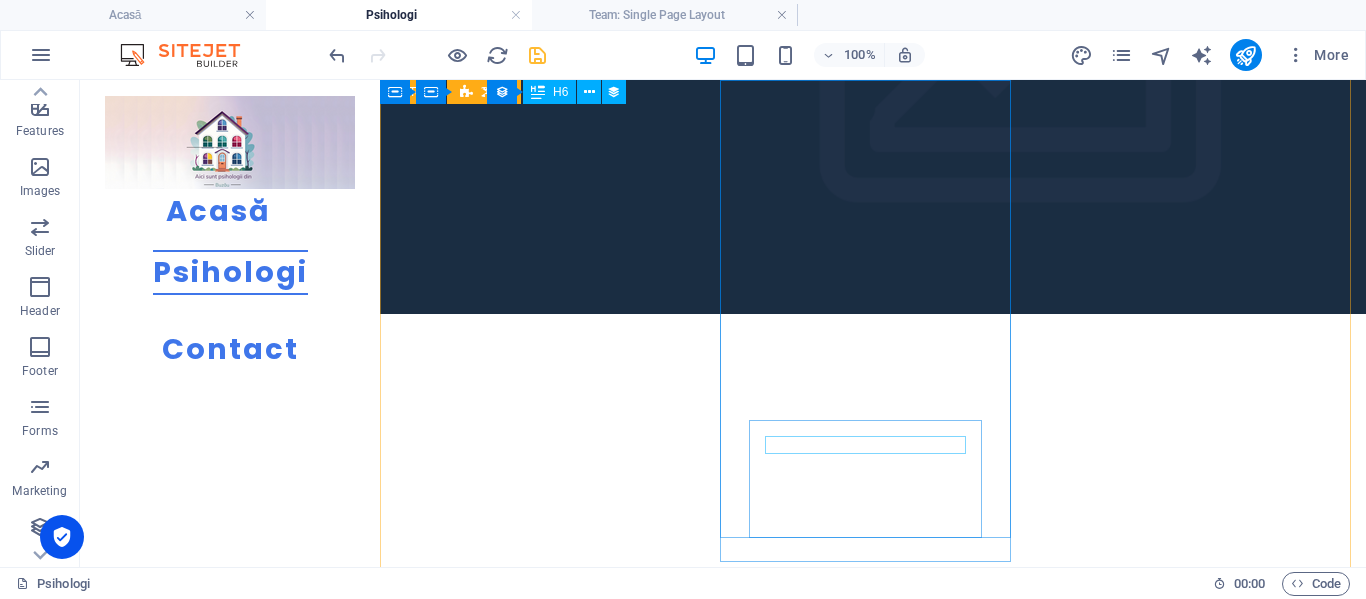 scroll, scrollTop: 1047, scrollLeft: 0, axis: vertical 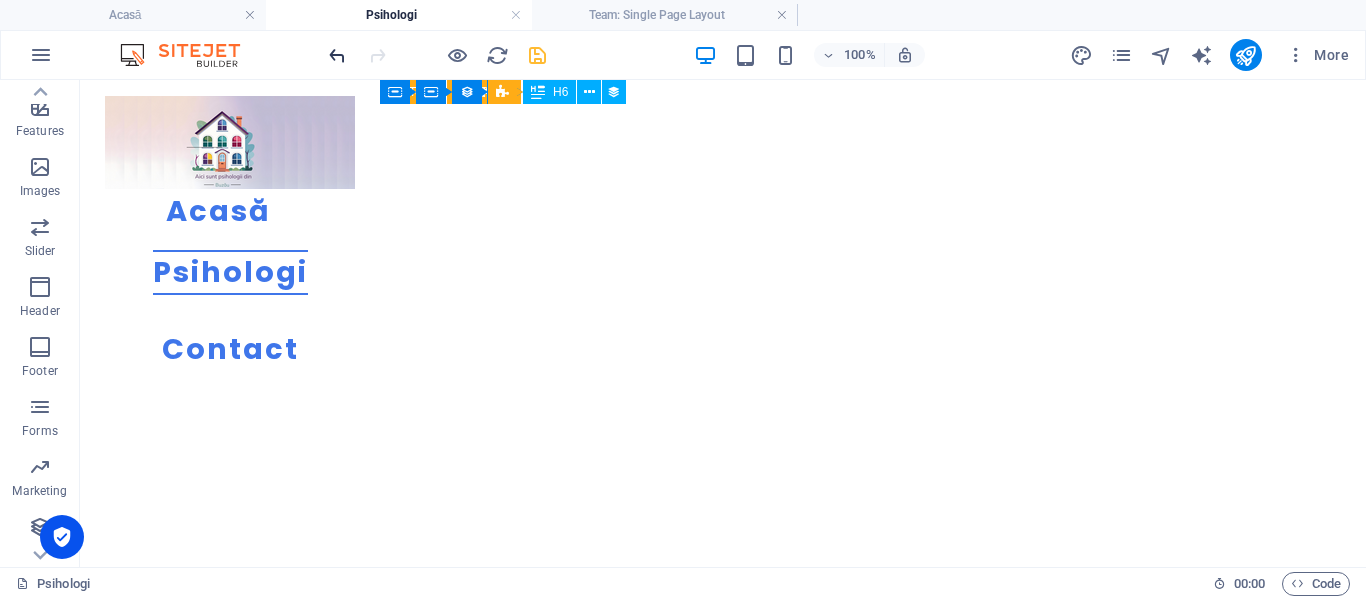 click at bounding box center (337, 55) 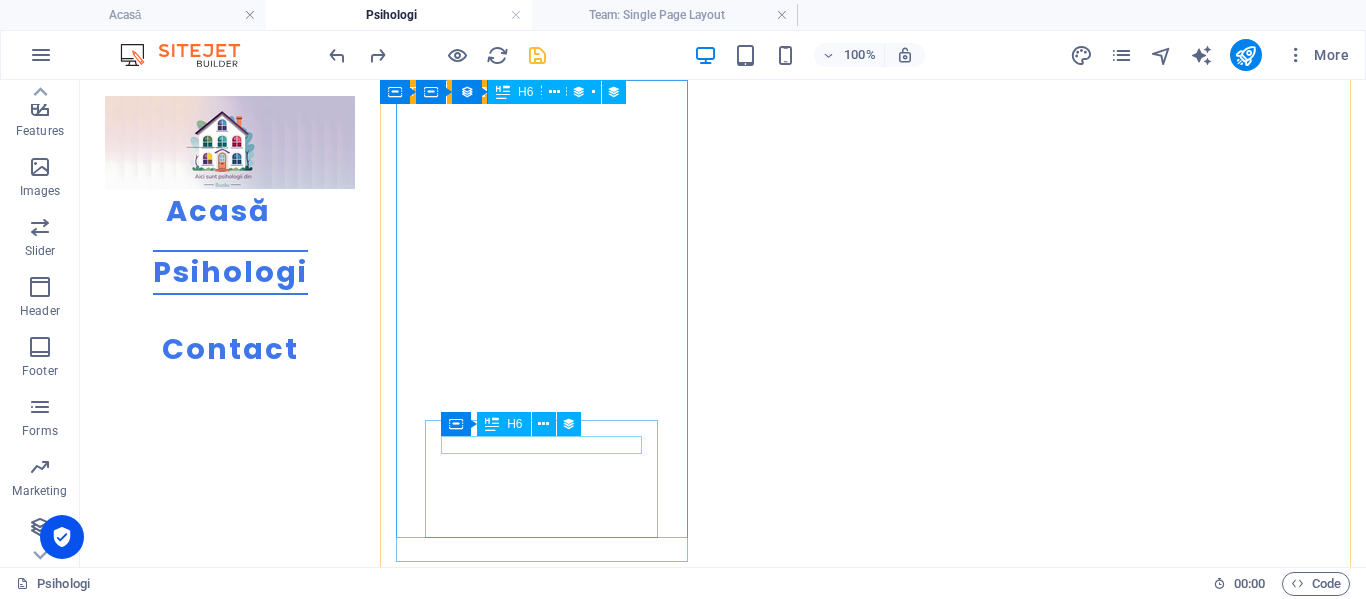 click on "[PERSON_NAME]" at bounding box center [873, 1572] 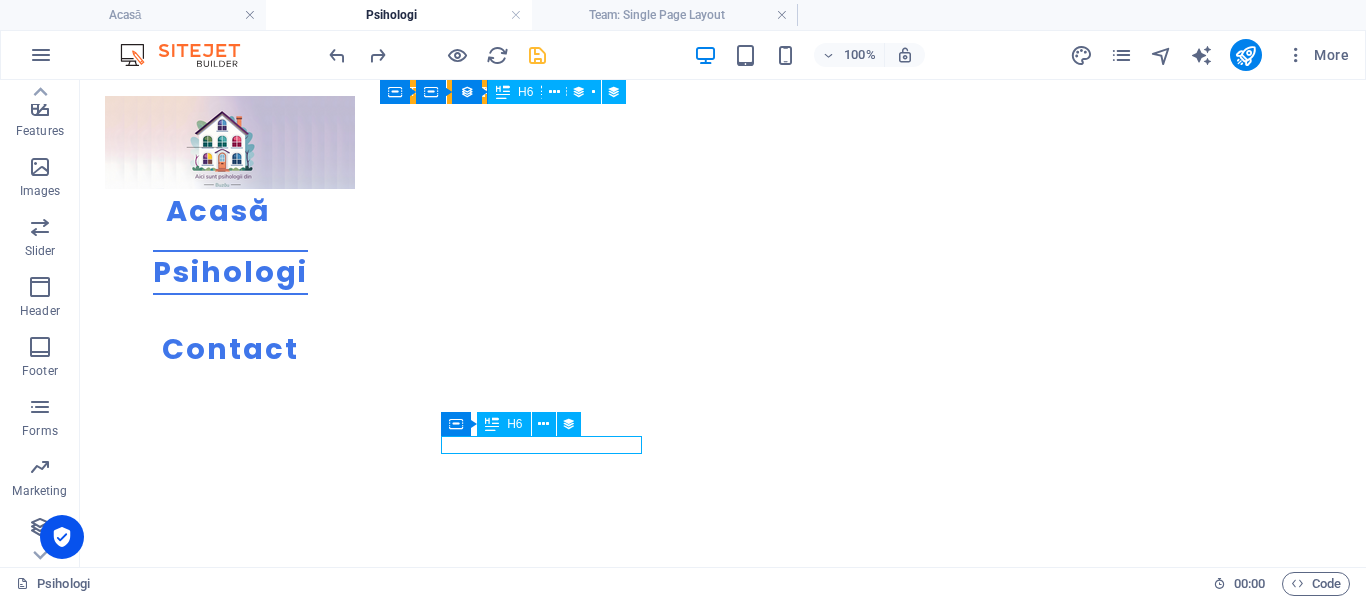 click on "[PERSON_NAME]" at bounding box center [873, 1572] 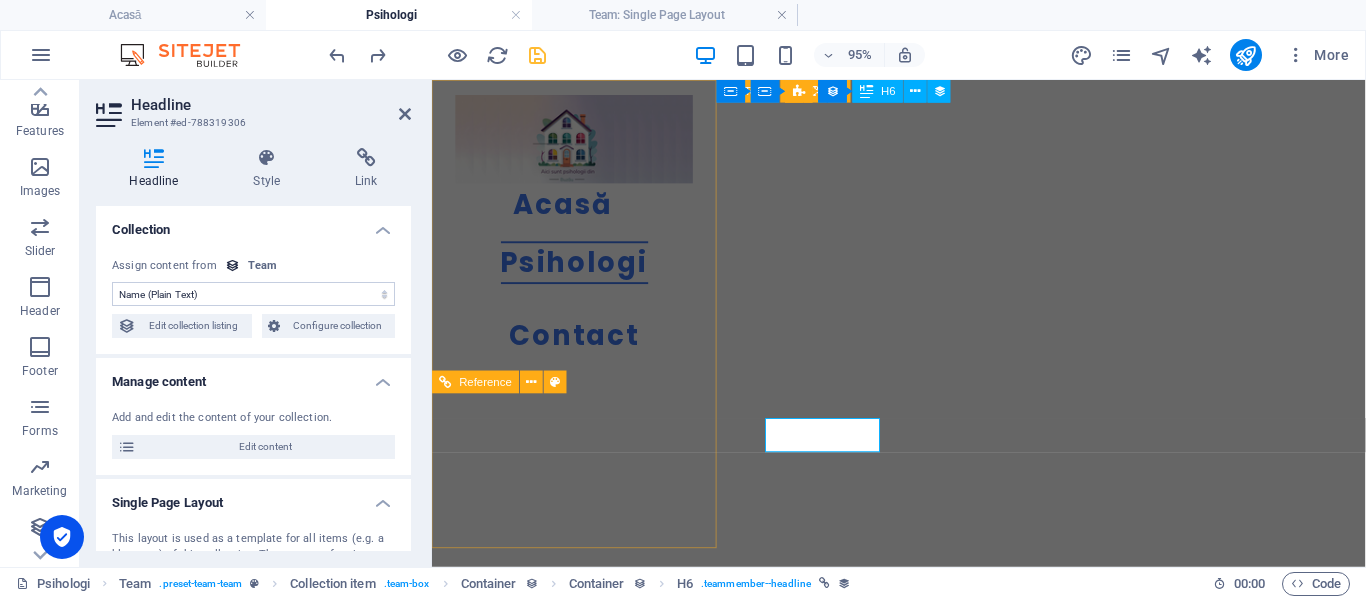 scroll, scrollTop: 1073, scrollLeft: 0, axis: vertical 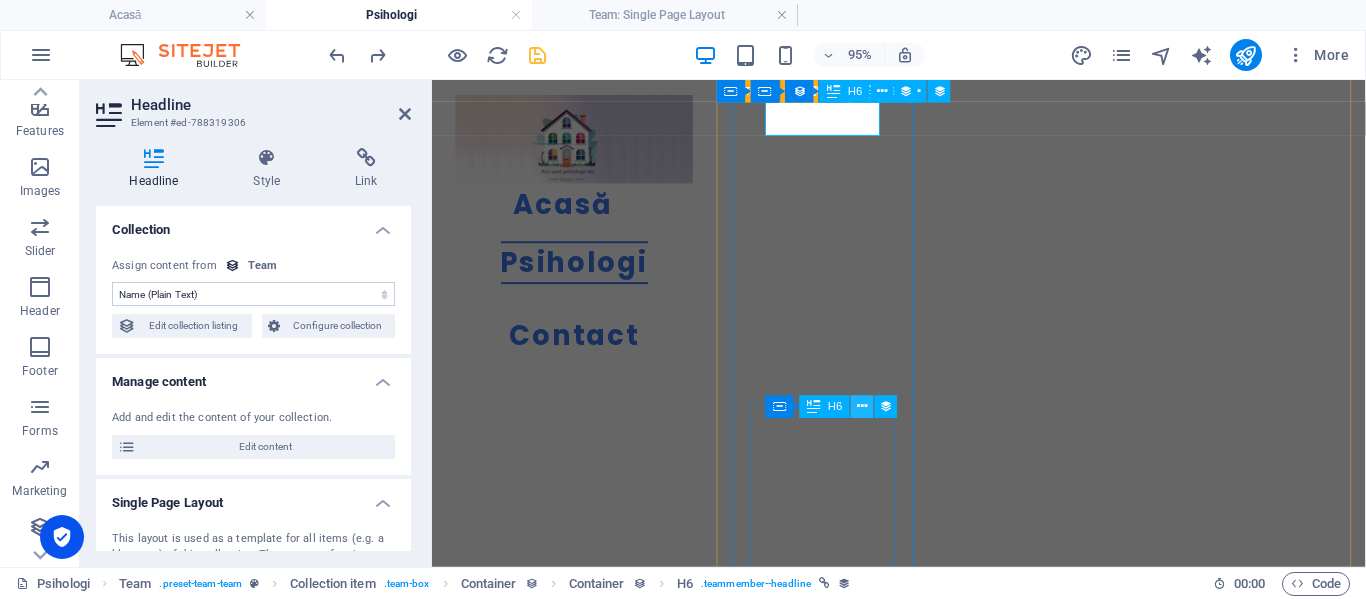 click at bounding box center (862, 407) 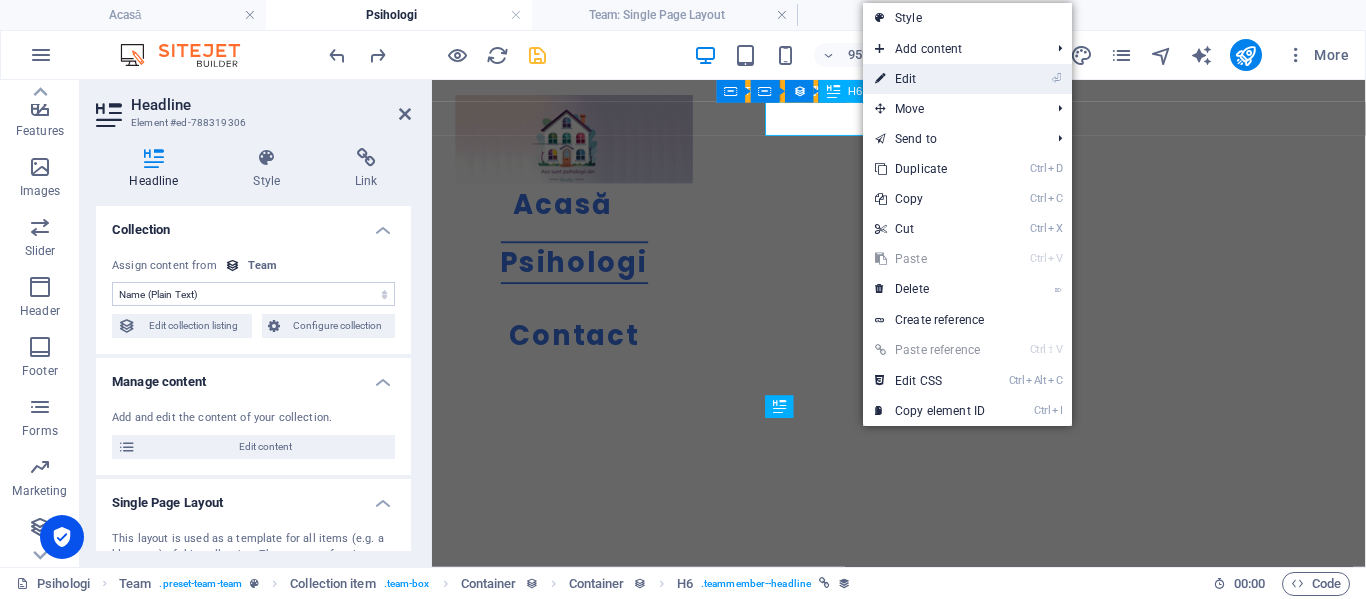 click on "⏎  Edit" at bounding box center (930, 79) 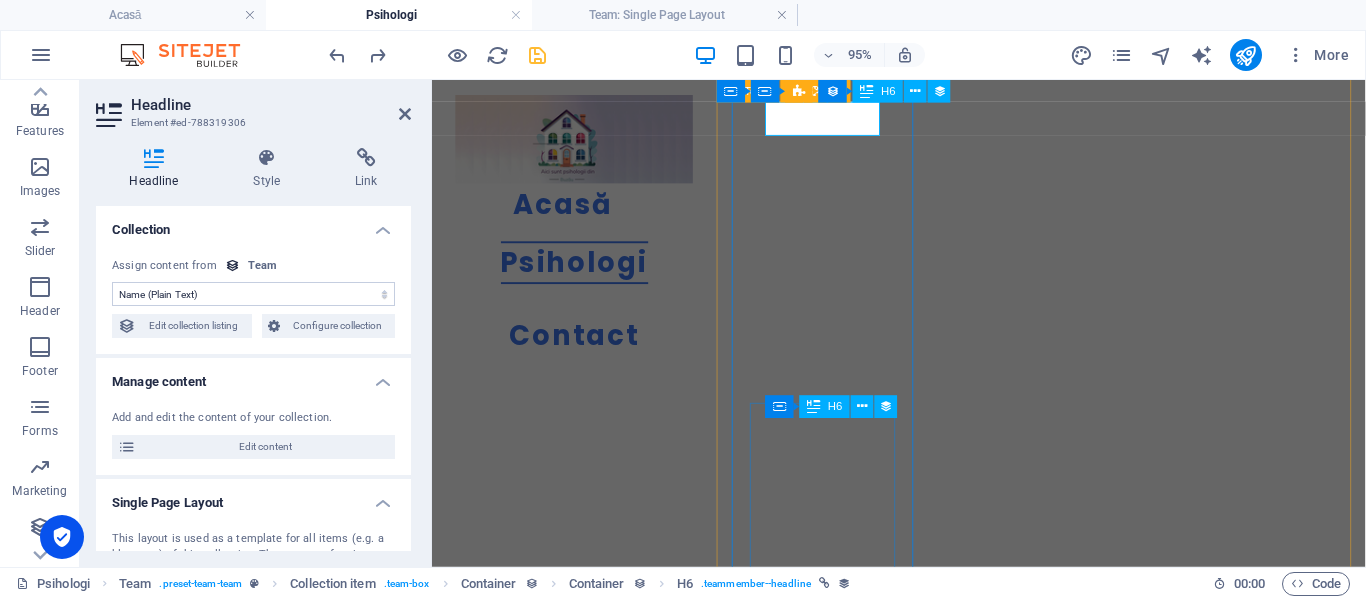 click on "[PERSON_NAME]" at bounding box center [1073, 1445] 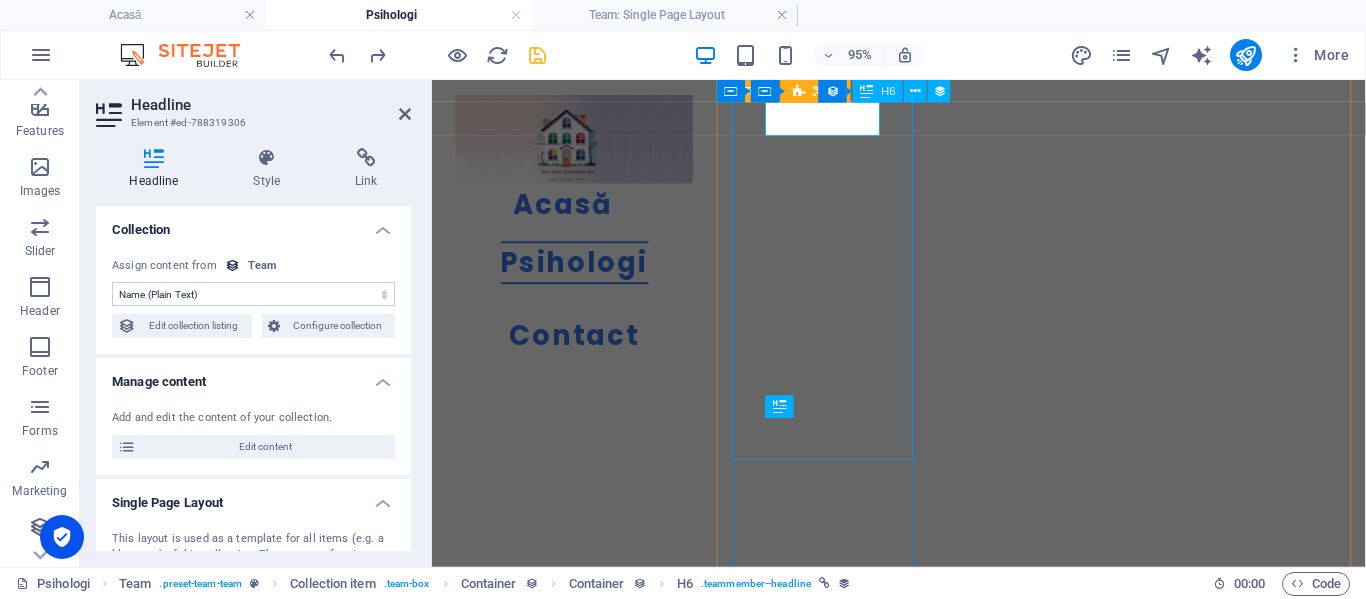 click at bounding box center (1073, 1280) 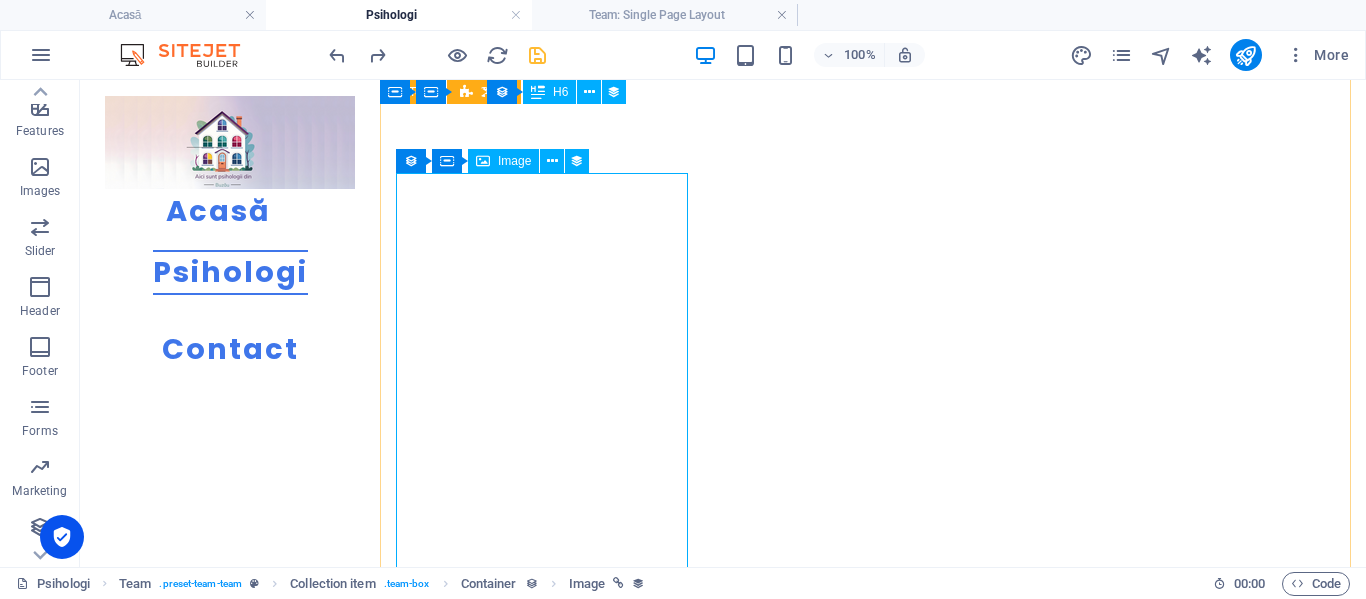 scroll, scrollTop: 1047, scrollLeft: 0, axis: vertical 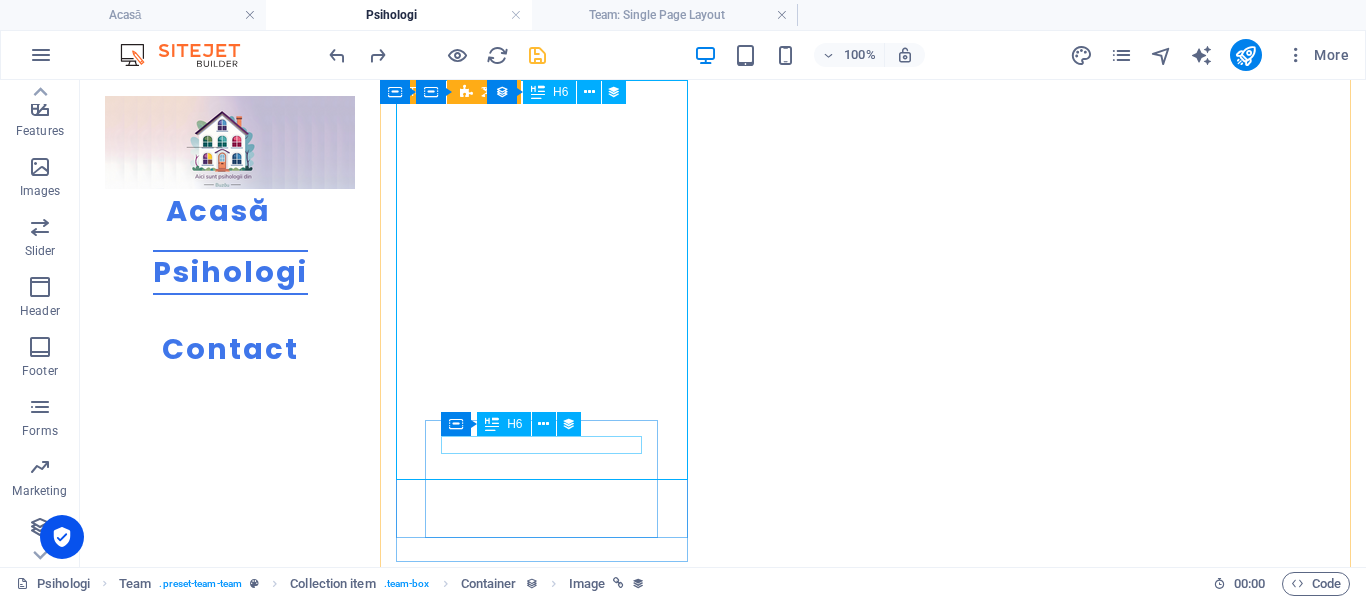 click on "[PERSON_NAME]" at bounding box center (873, 1572) 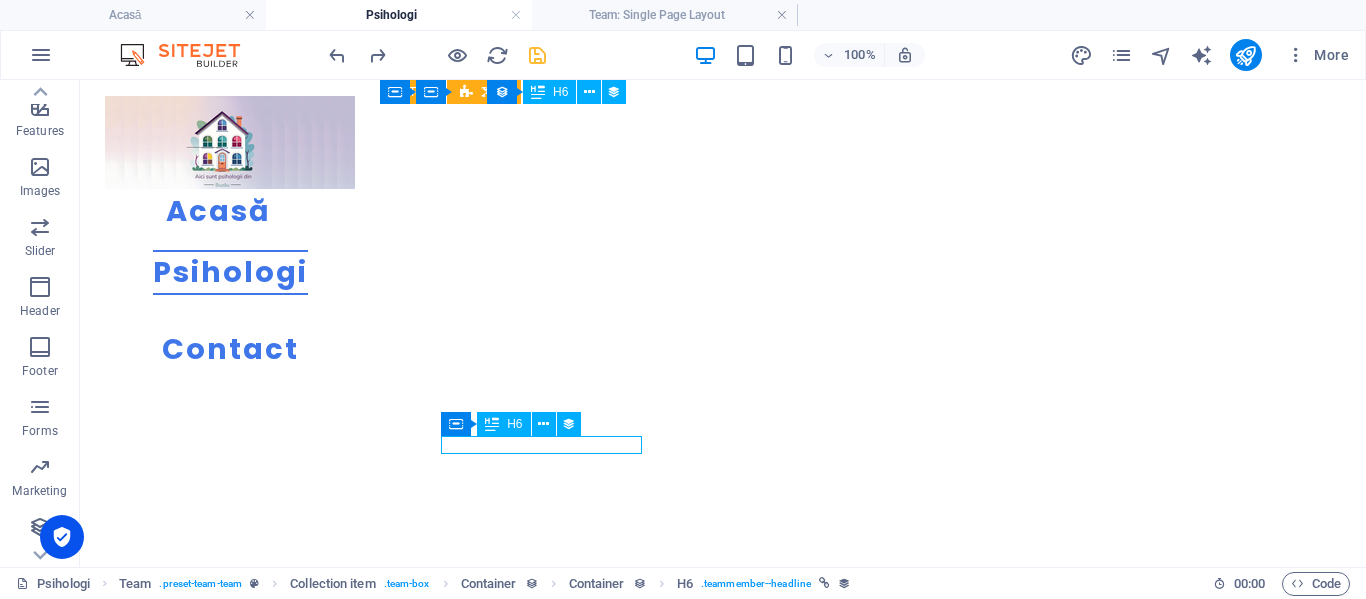 click on "[PERSON_NAME]" at bounding box center [873, 1572] 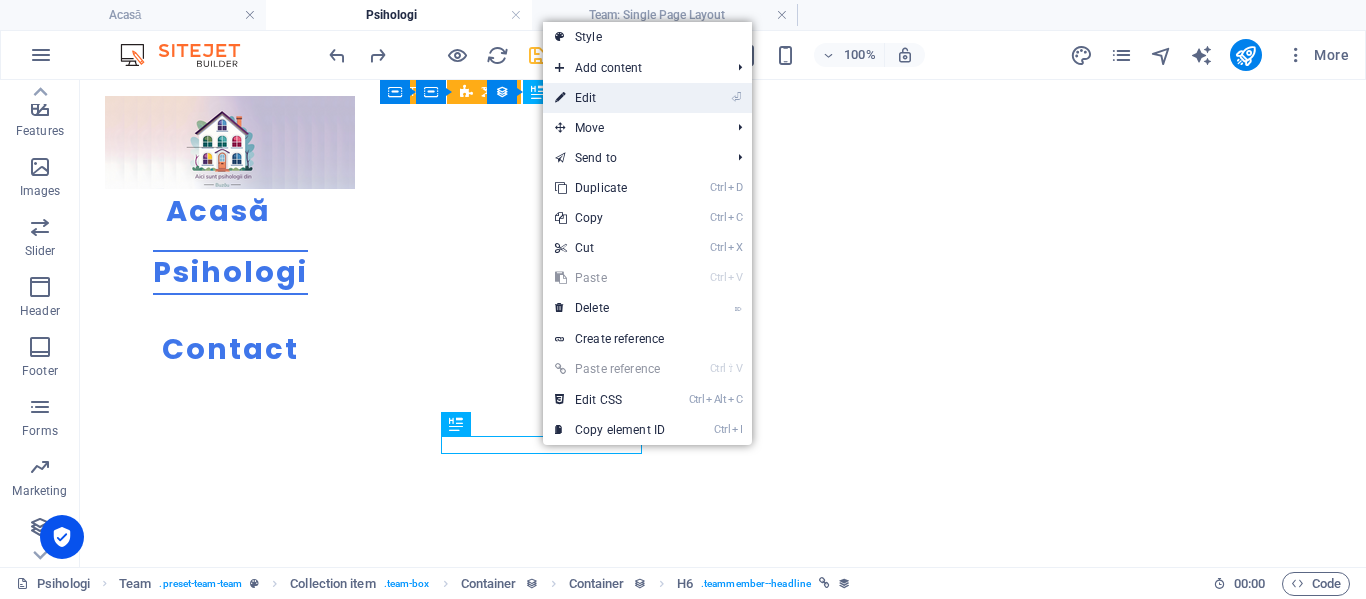 click on "⏎  Edit" at bounding box center (610, 98) 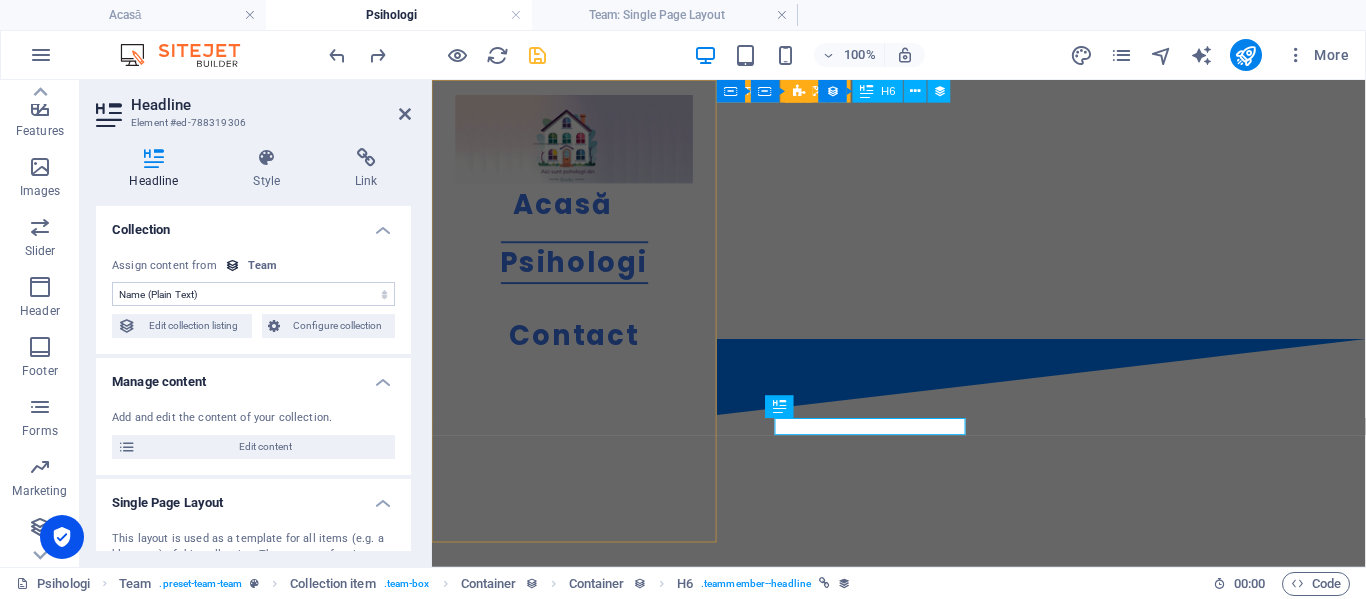 scroll, scrollTop: 1073, scrollLeft: 0, axis: vertical 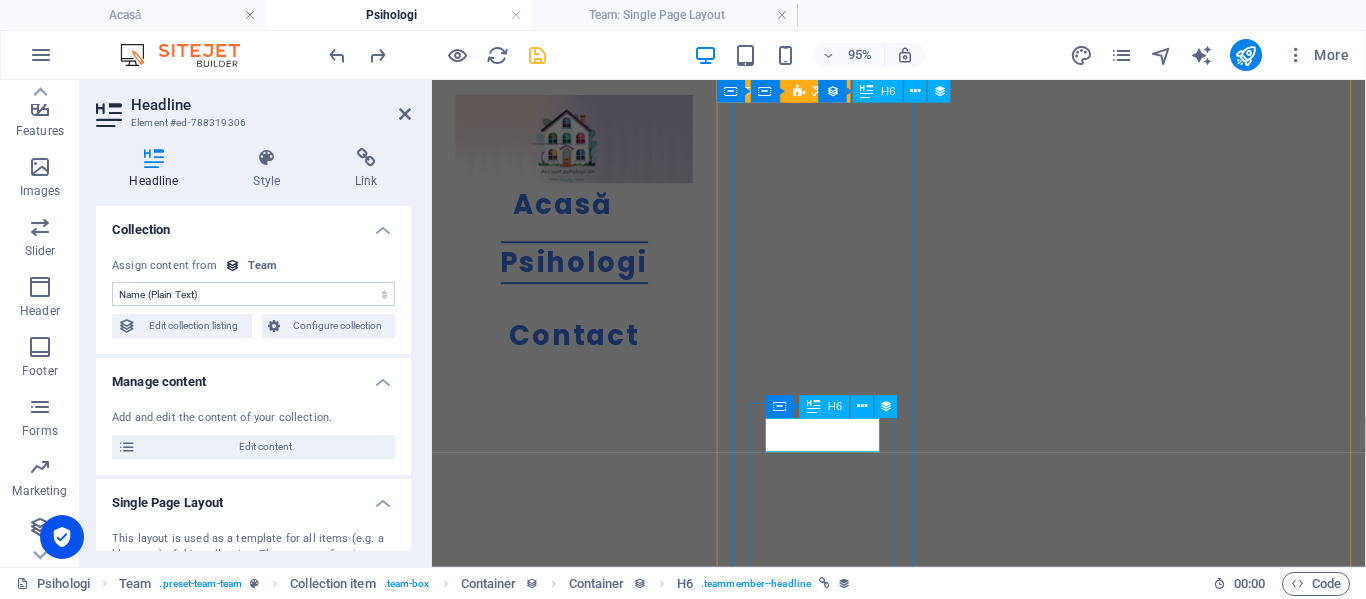 click on "[PERSON_NAME]" at bounding box center [1073, 1445] 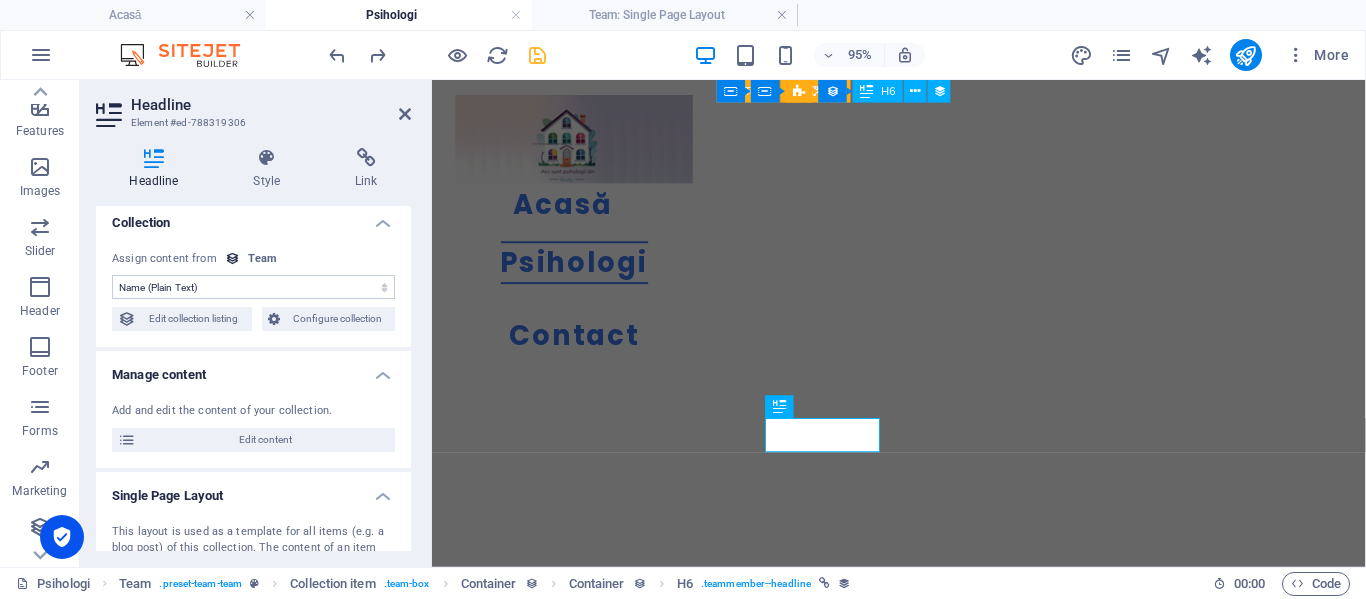 scroll, scrollTop: 0, scrollLeft: 0, axis: both 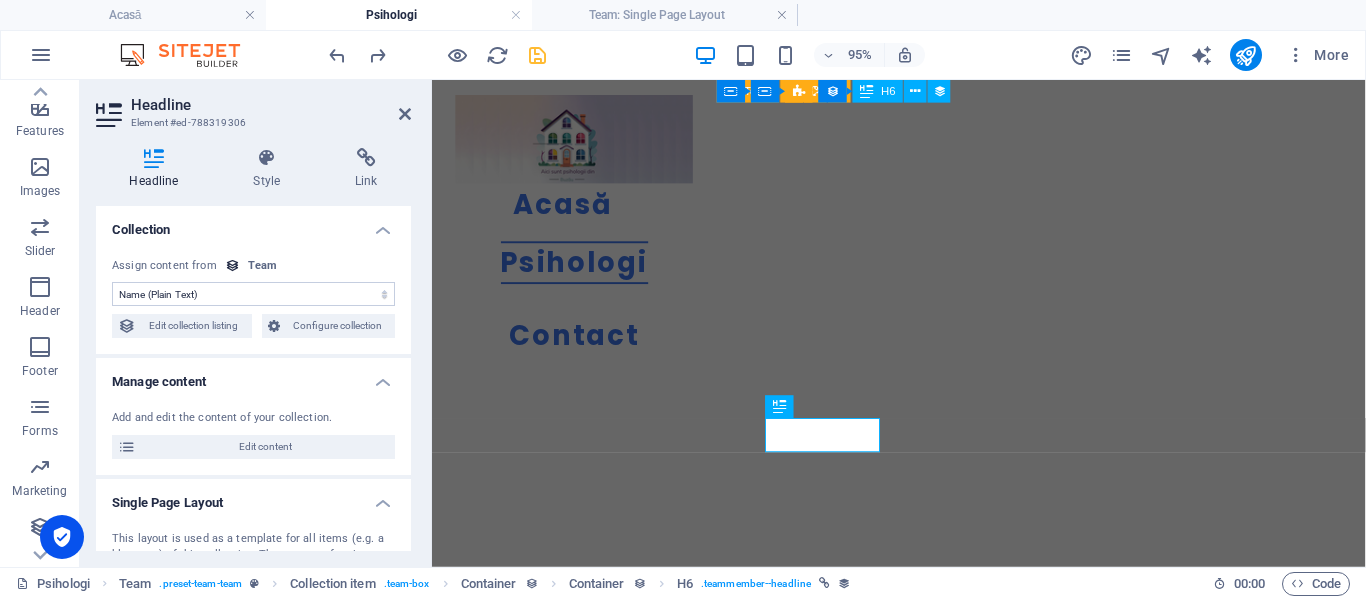 click on "No assignment, content remains static Created at (Date) Updated at (Date) Name (Plain Text) Slug (Plain Text) Profile Picture (File) Job Title (Plain Text) Life Motto (Plain Text) Intro Text (Rich Text) Social Media (CMS)" at bounding box center (253, 294) 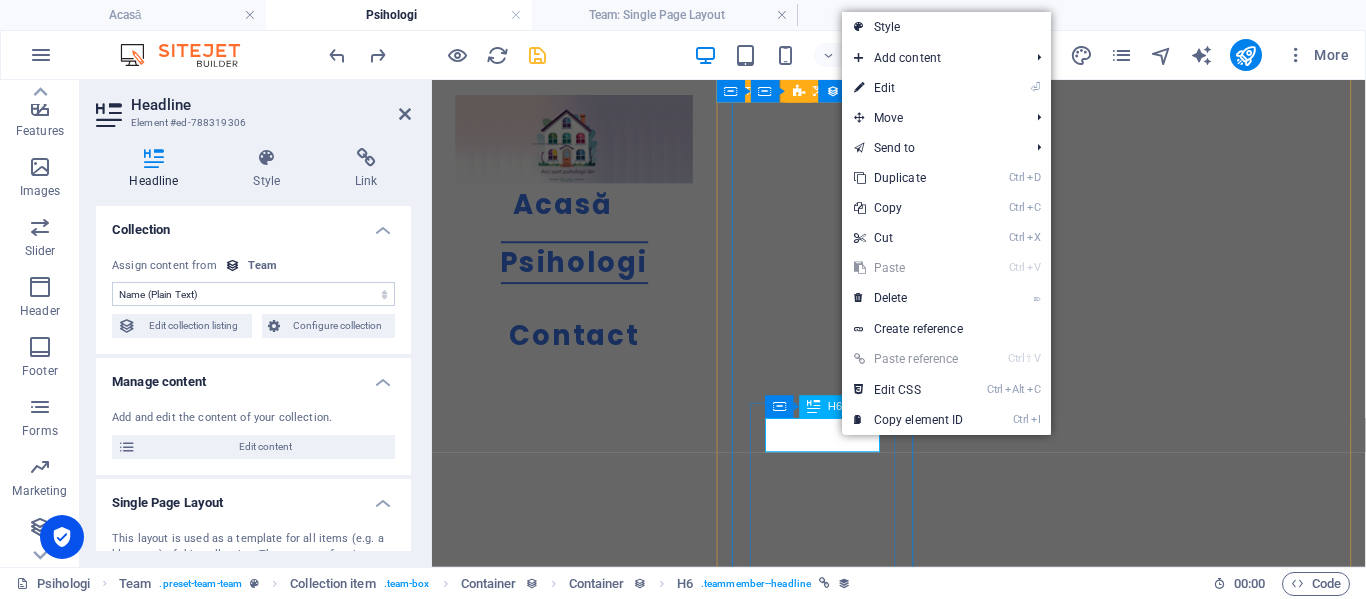 click on "[PERSON_NAME]" at bounding box center [1073, 1445] 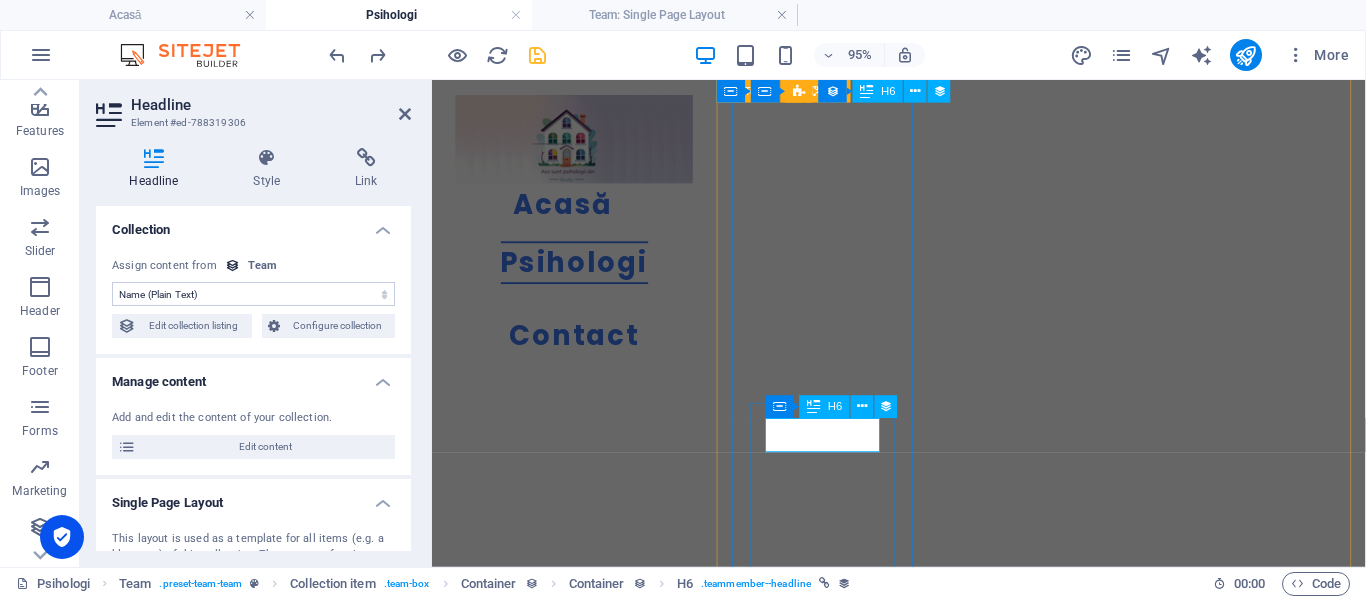 click on "[PERSON_NAME]" at bounding box center (1073, 1445) 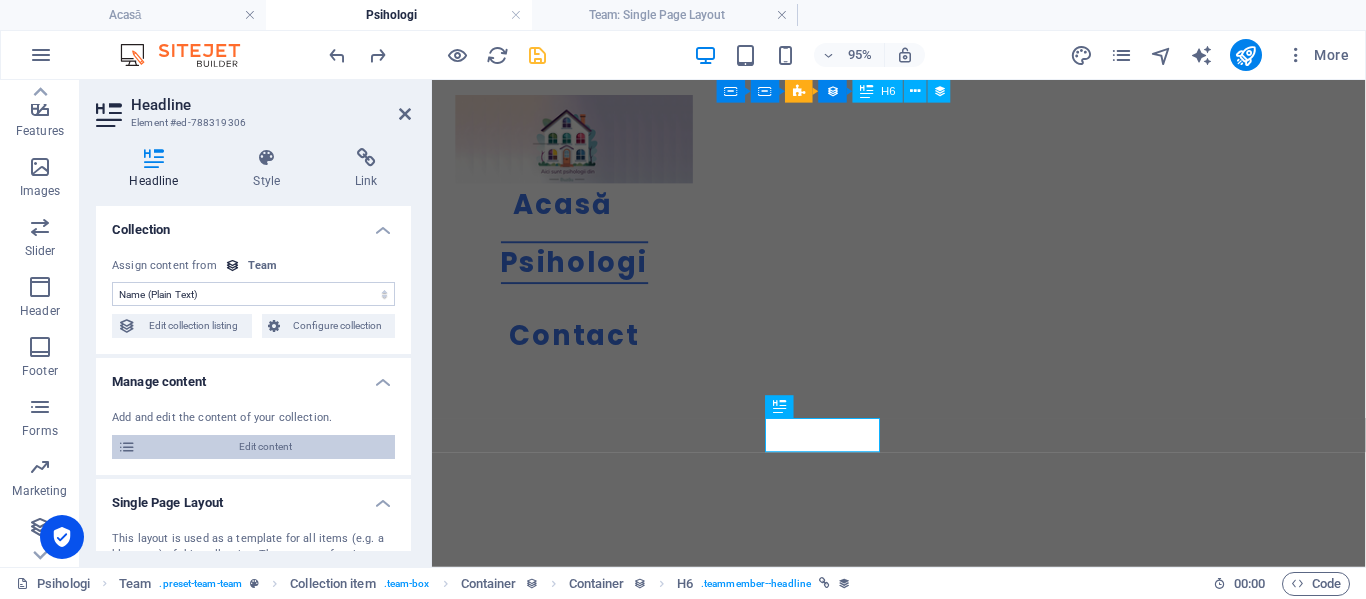 click on "Edit content" at bounding box center (265, 447) 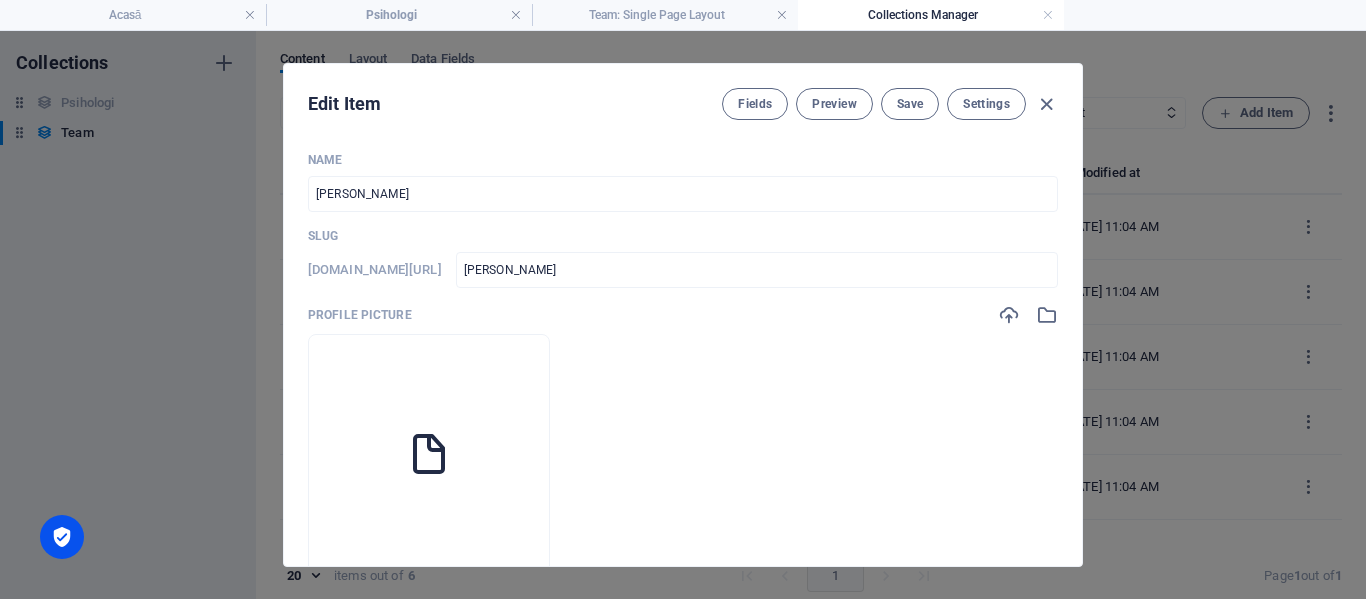 scroll, scrollTop: 0, scrollLeft: 0, axis: both 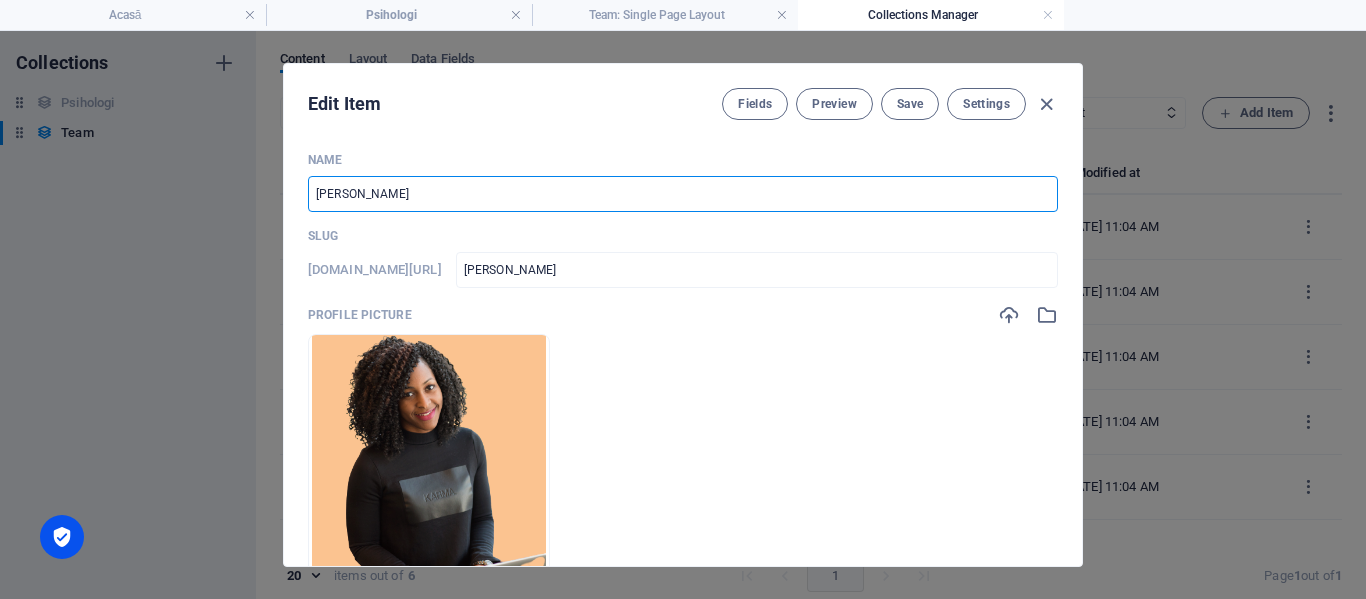 drag, startPoint x: 436, startPoint y: 186, endPoint x: 272, endPoint y: 197, distance: 164.36848 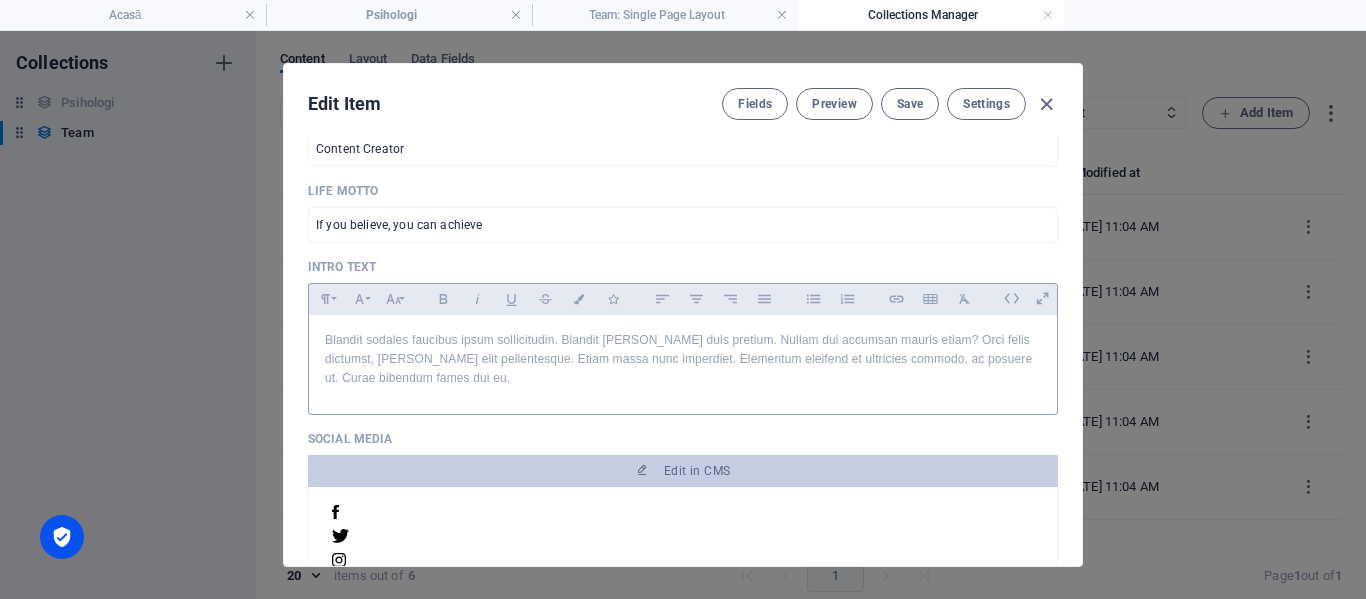 scroll, scrollTop: 700, scrollLeft: 0, axis: vertical 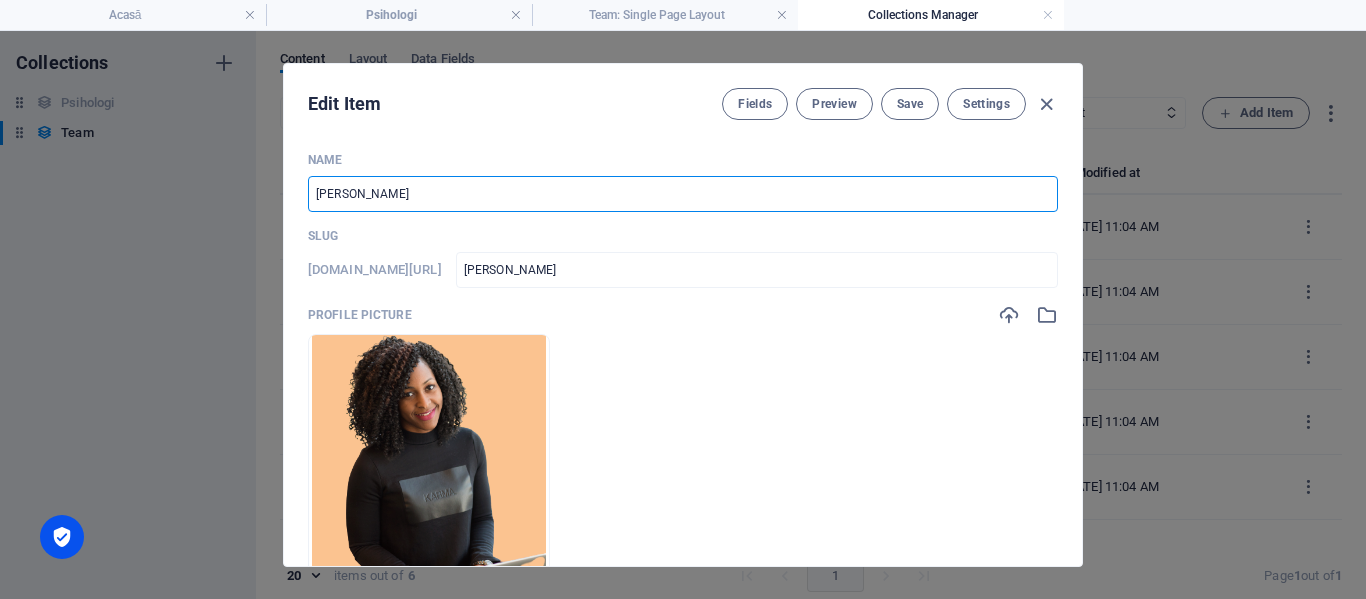 type on "C" 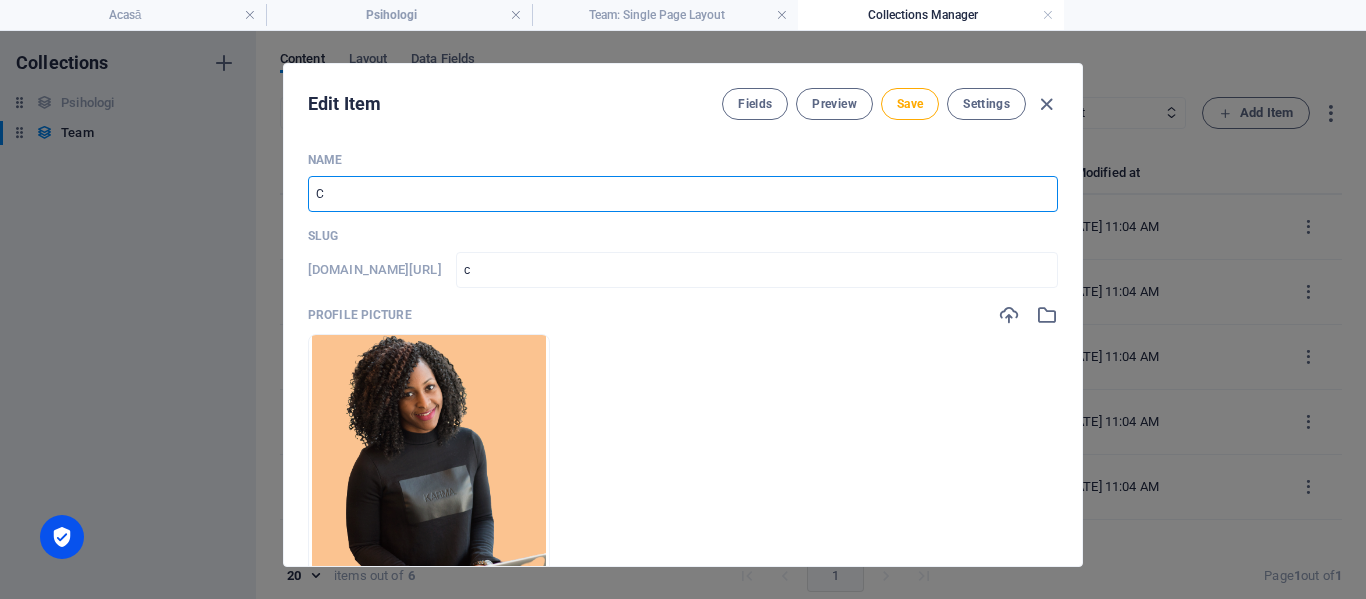 type on "Ca" 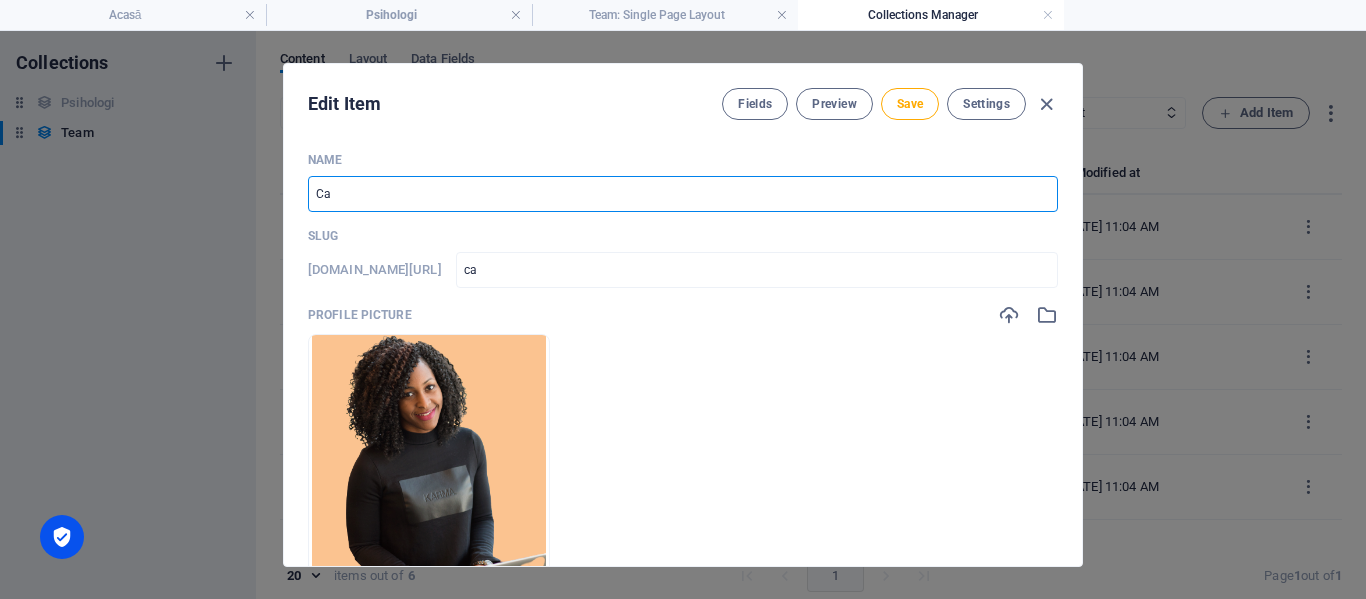 type on "Car" 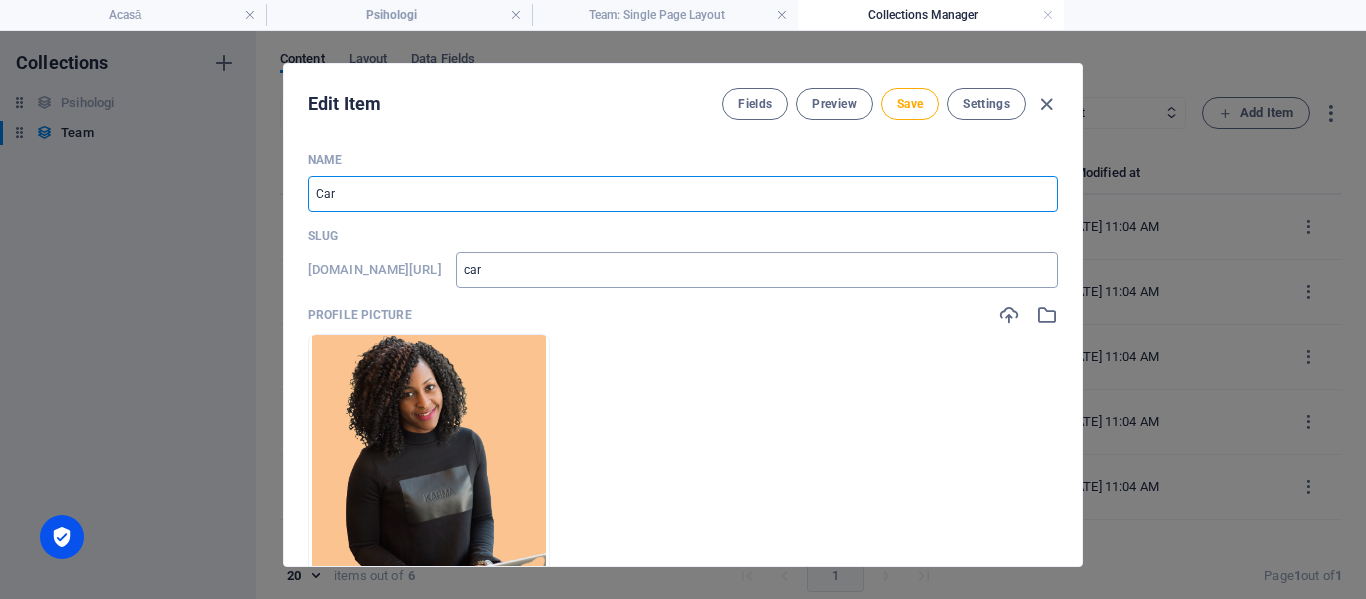 type on "[PERSON_NAME]" 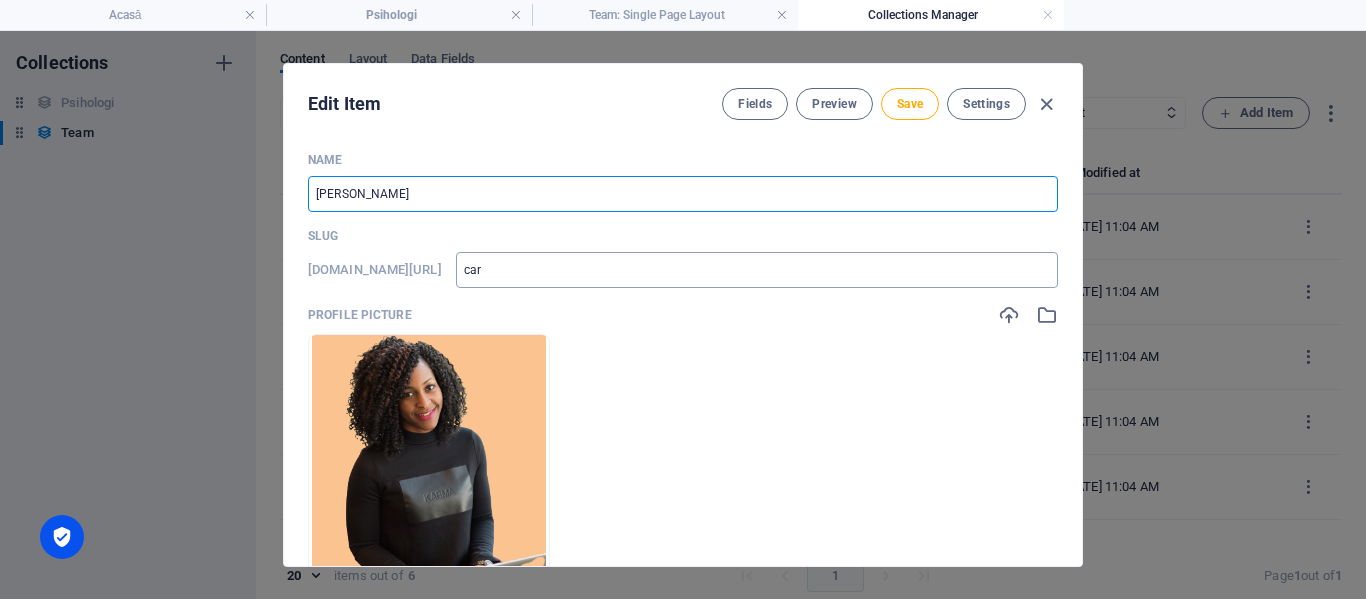 type on "[PERSON_NAME]" 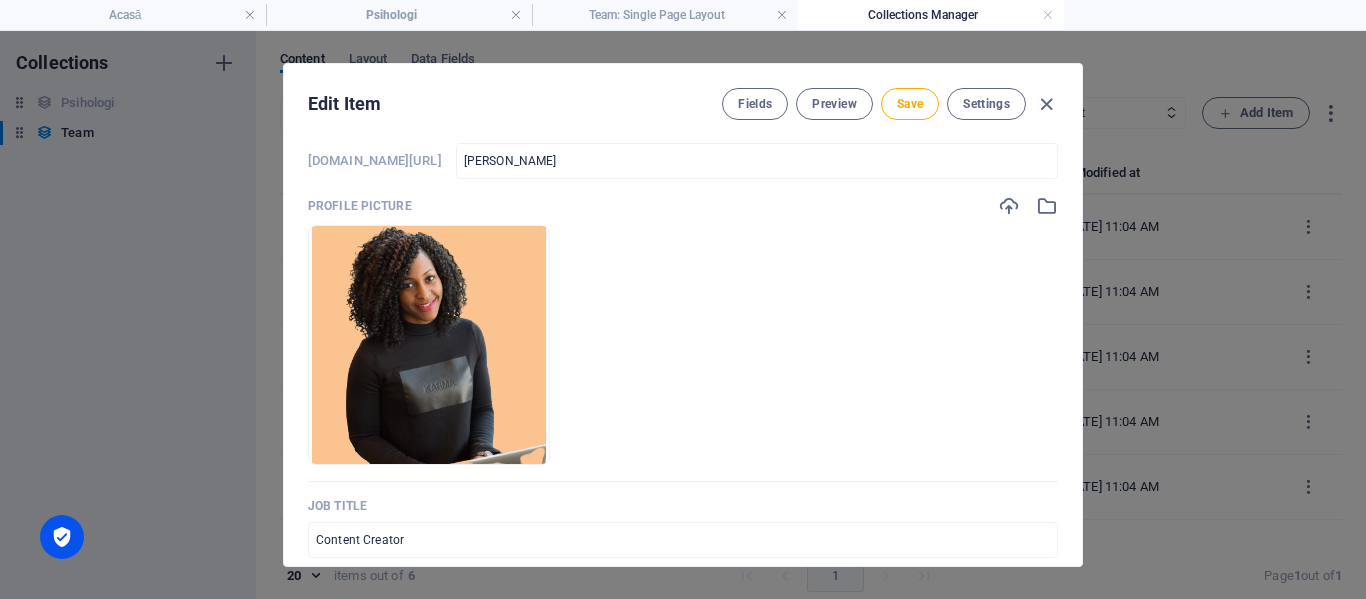 scroll, scrollTop: 200, scrollLeft: 0, axis: vertical 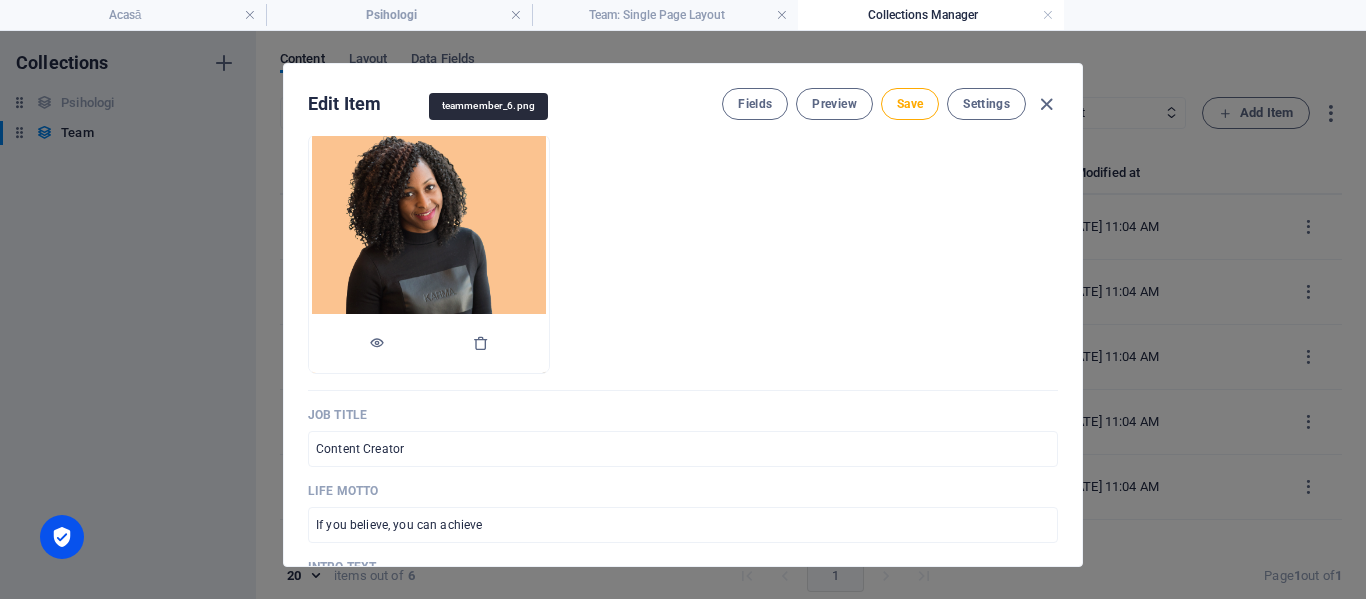 click at bounding box center [429, 254] 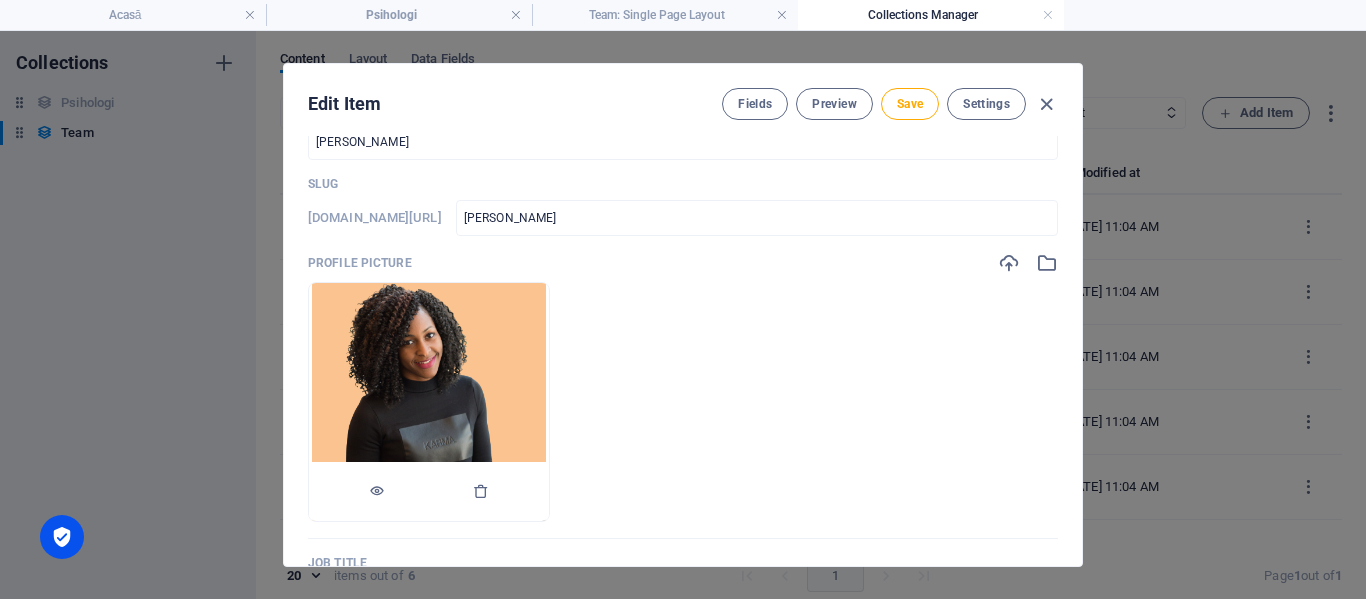 scroll, scrollTop: 100, scrollLeft: 0, axis: vertical 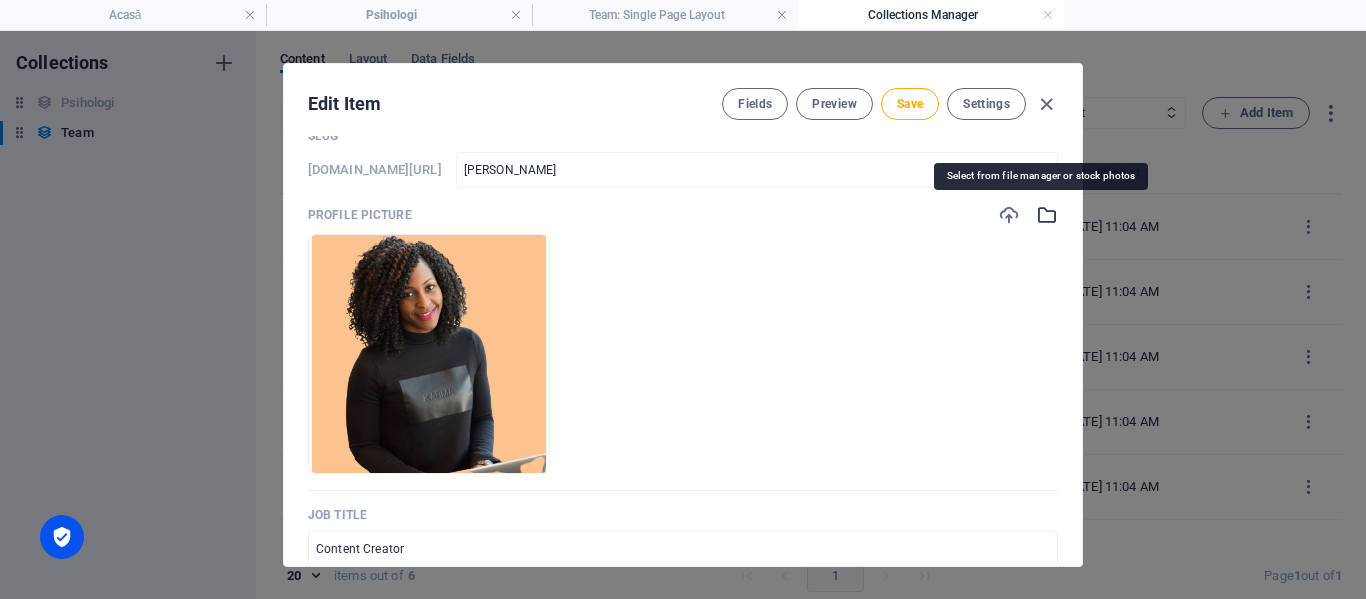 click at bounding box center (1047, 215) 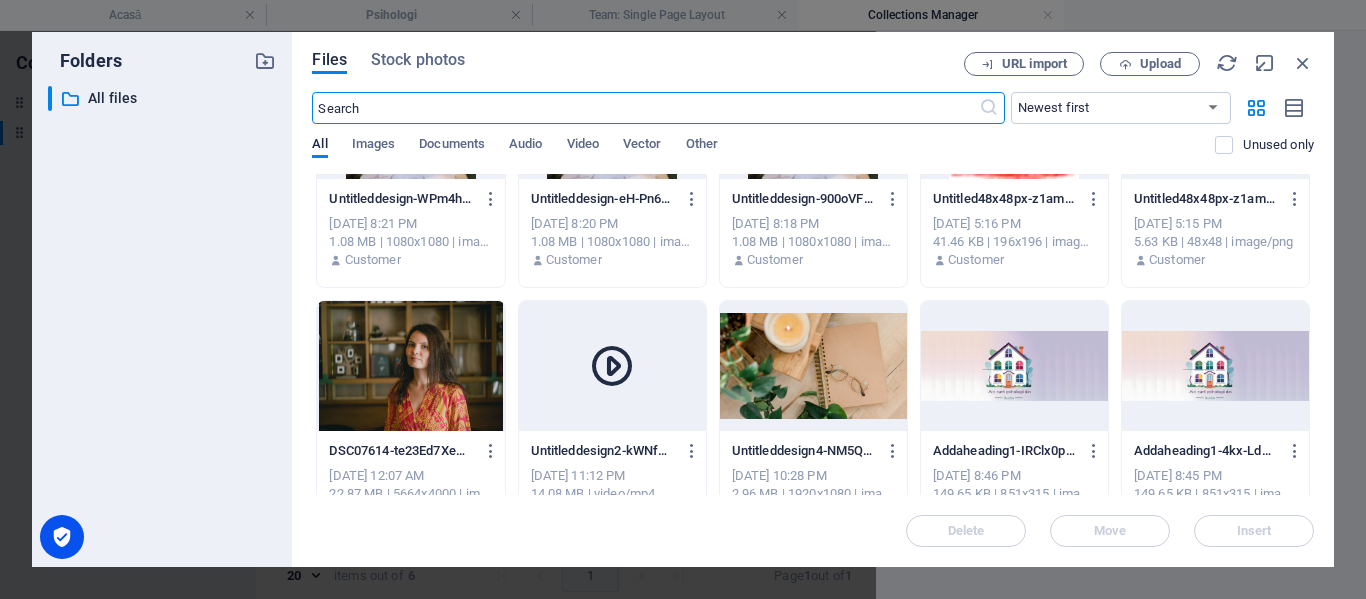scroll, scrollTop: 200, scrollLeft: 0, axis: vertical 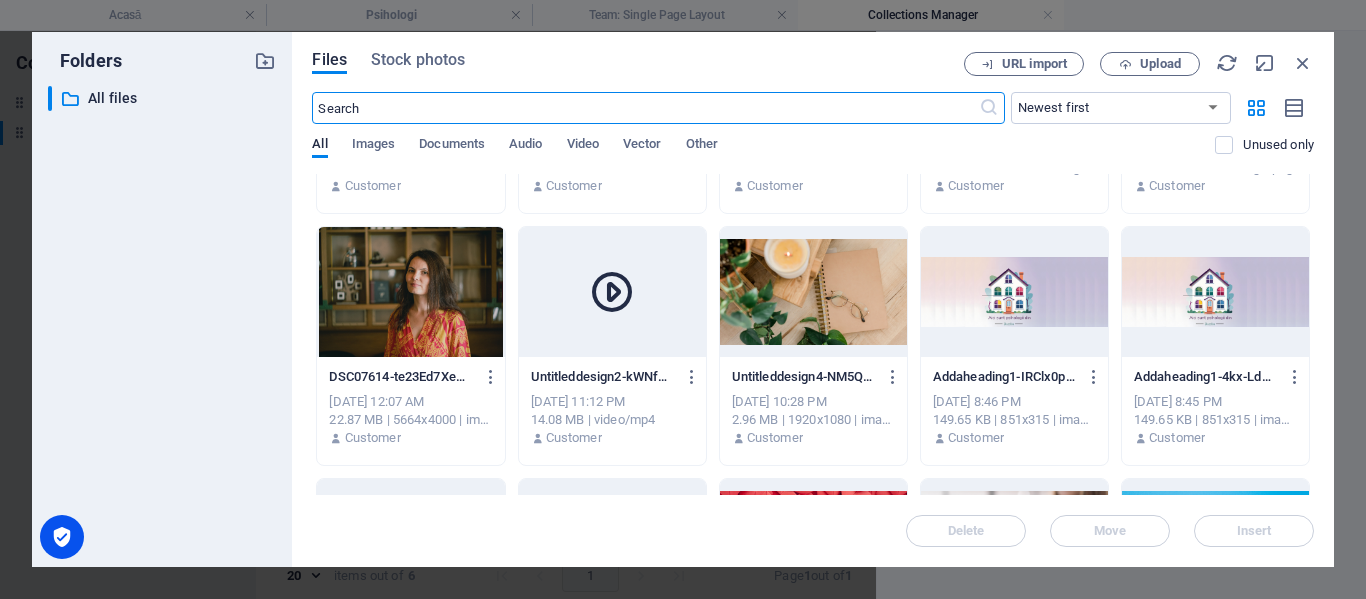 click at bounding box center [410, 292] 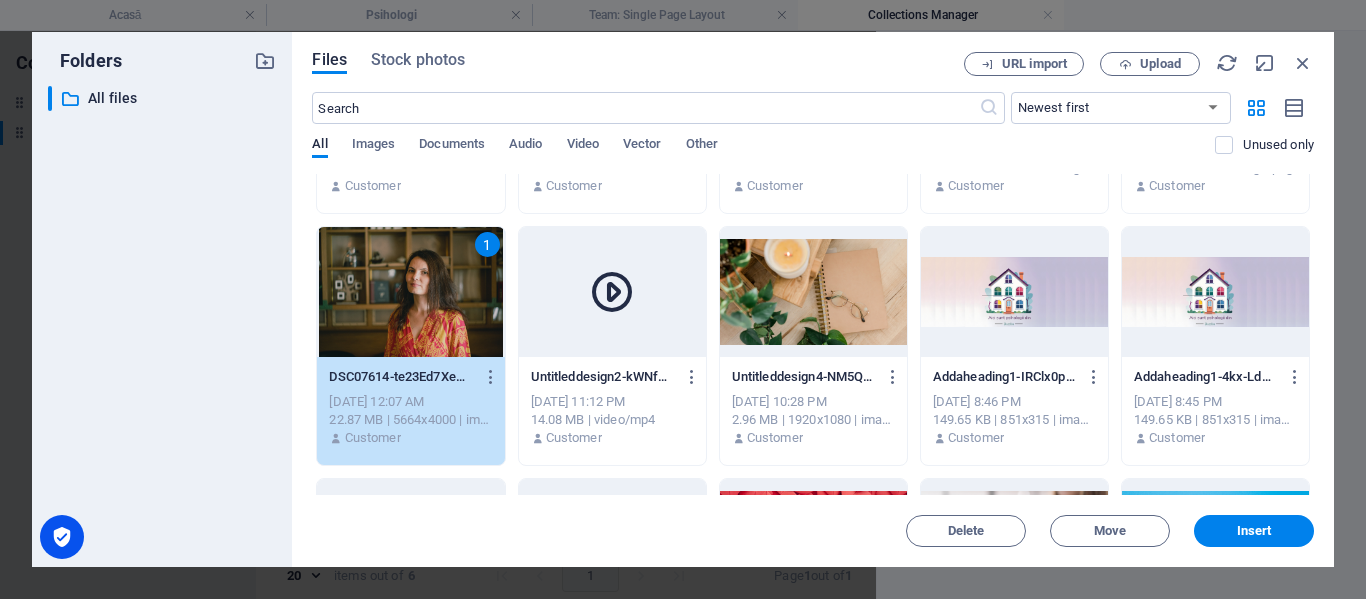 click on "Insert" at bounding box center (1254, 531) 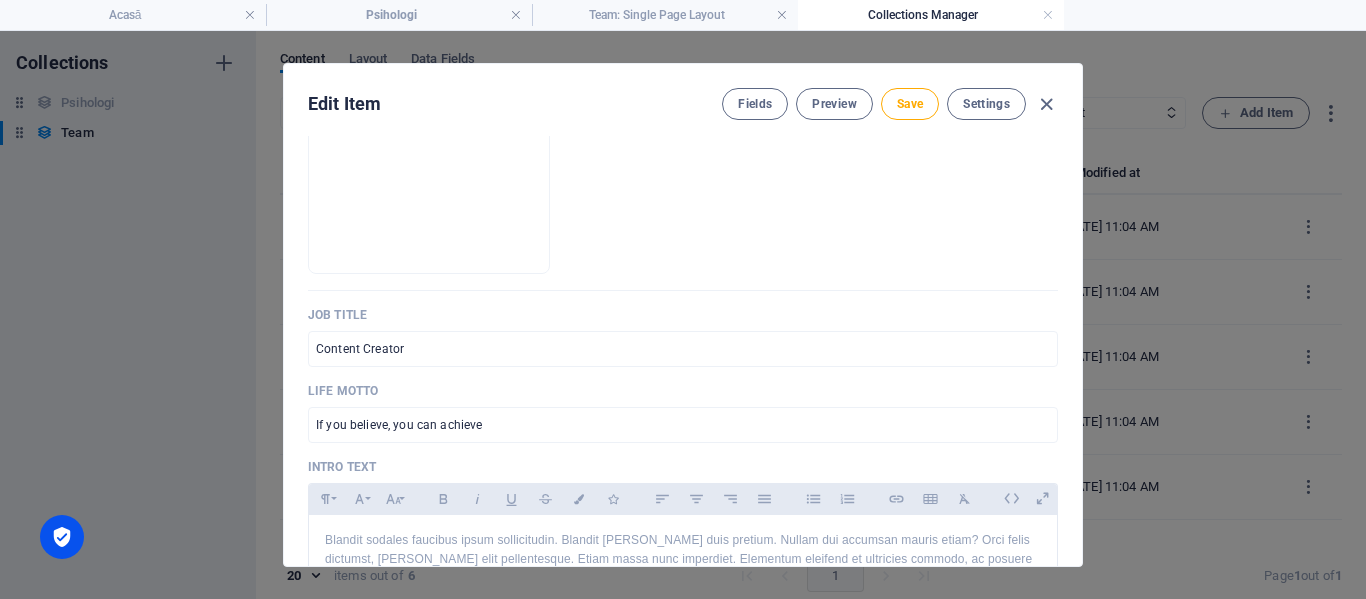 scroll, scrollTop: 200, scrollLeft: 0, axis: vertical 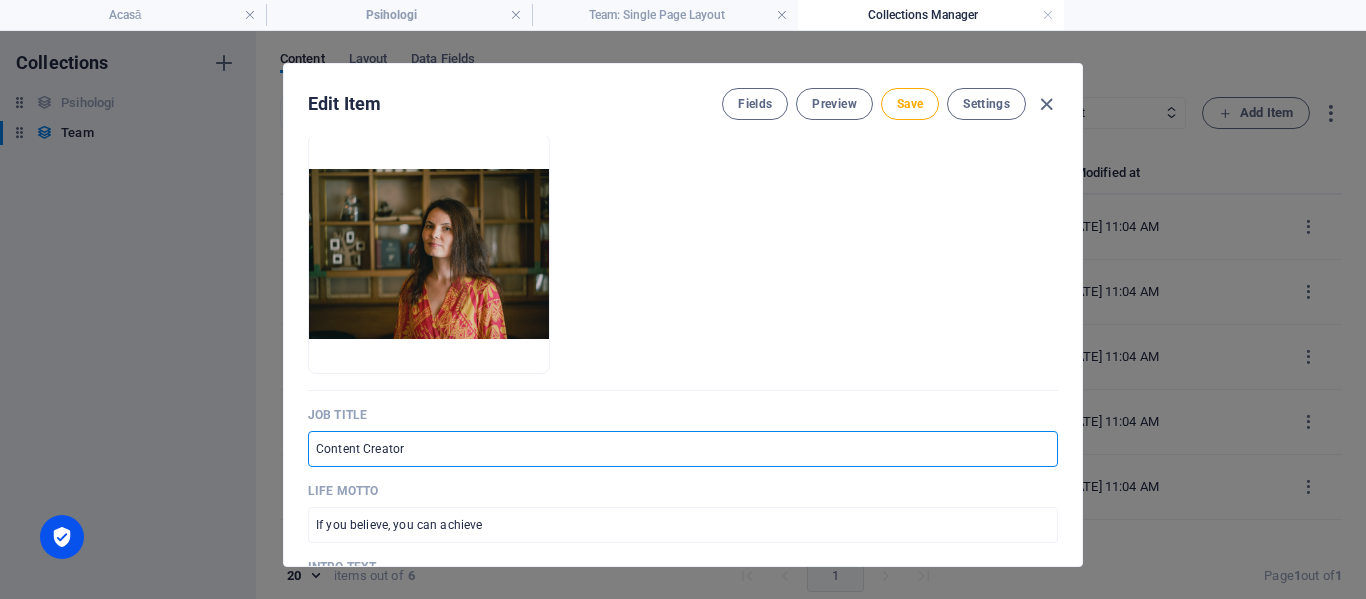 drag, startPoint x: 416, startPoint y: 449, endPoint x: 295, endPoint y: 463, distance: 121.80723 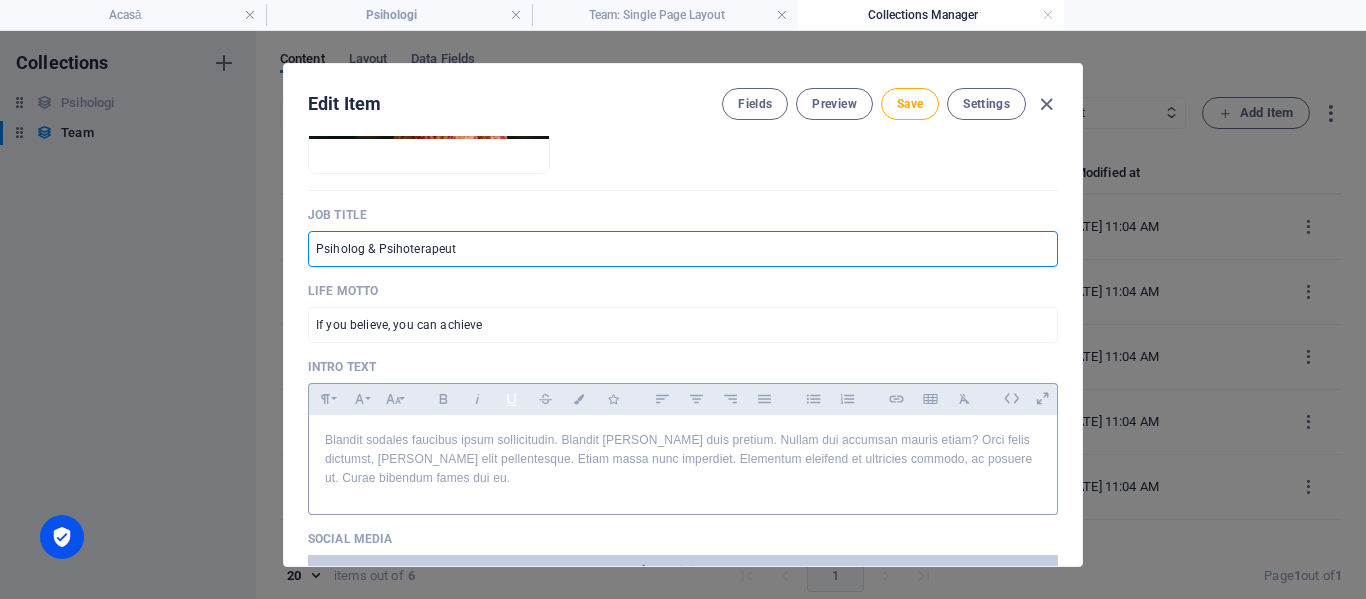 scroll, scrollTop: 600, scrollLeft: 0, axis: vertical 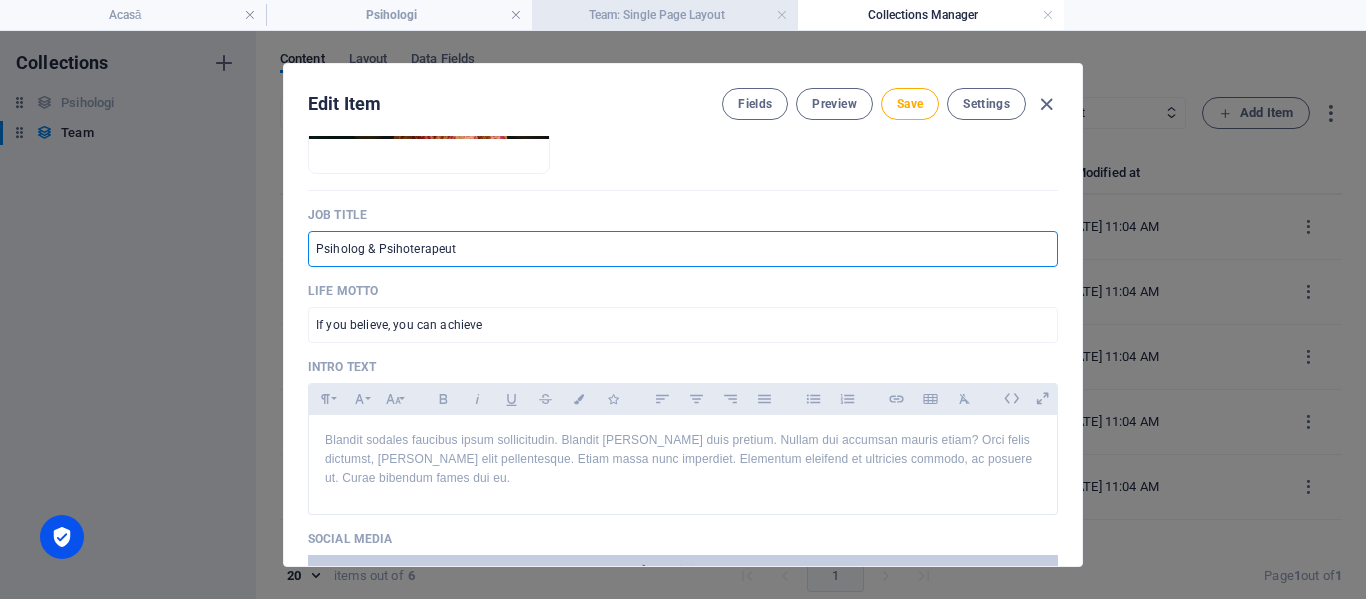 type on "Psiholog & Psihoterapeut" 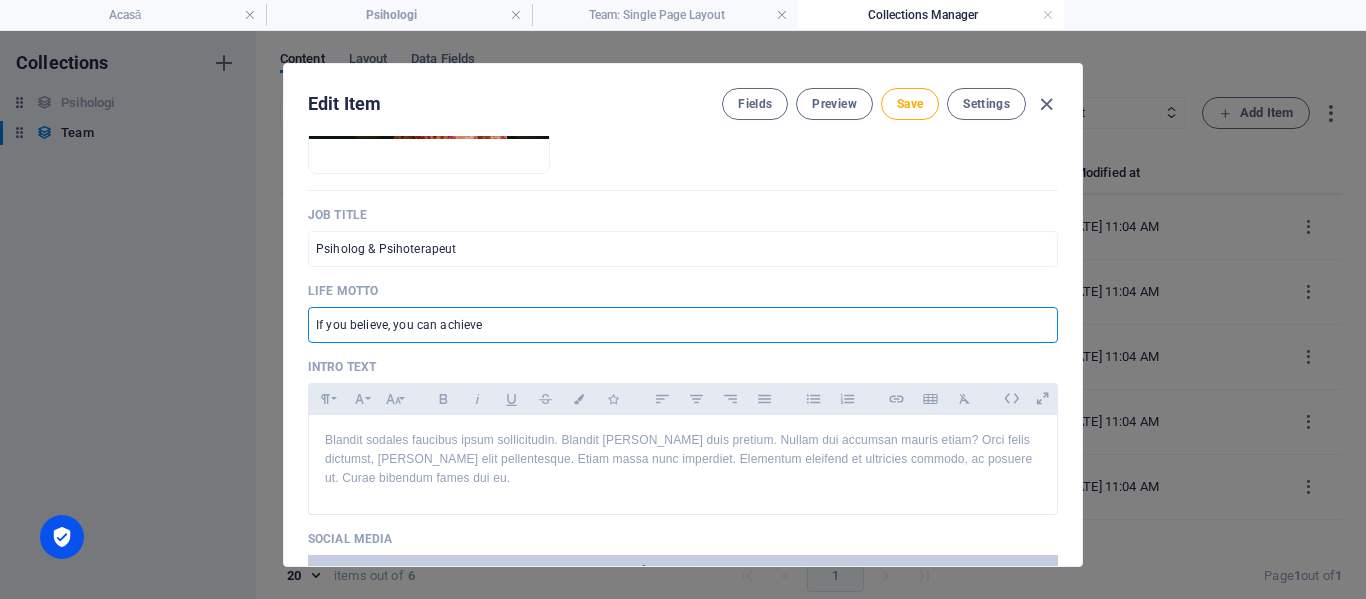 drag, startPoint x: 496, startPoint y: 329, endPoint x: 291, endPoint y: 329, distance: 205 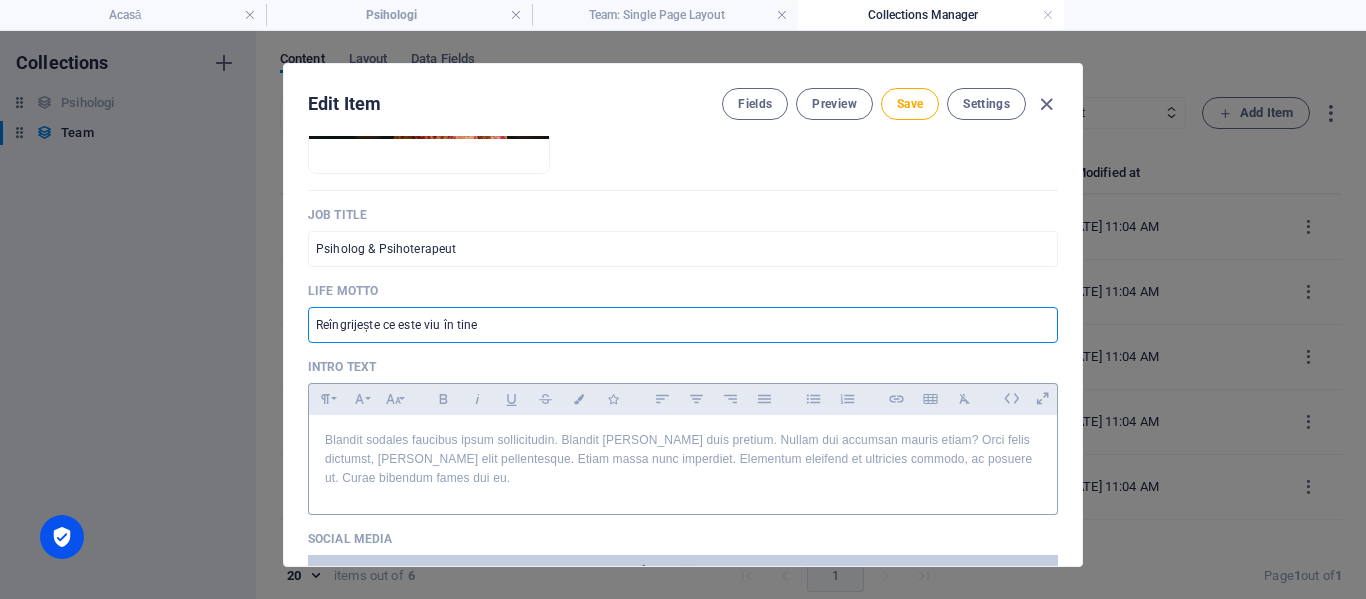 type on "Reîngrijește ce este viu în tine" 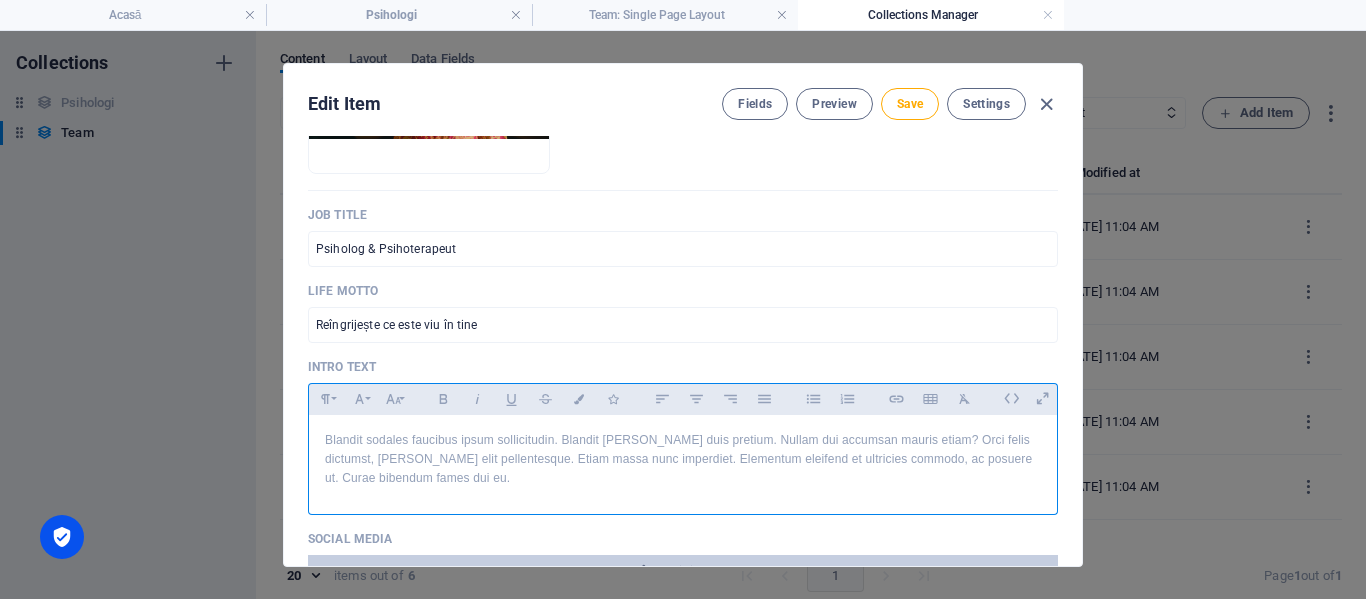 click on "Blandit sodales faucibus ipsum sollicitudin. Blandit [PERSON_NAME] duis pretium. Nullam dui accumsan mauris etiam? Orci felis dictumst, [PERSON_NAME] elit pellentesque. Etiam massa nunc imperdiet. Elementum eleifend et ultricies commodo, ac posuere ut. Curae bibendum fames dui eu." at bounding box center [683, 460] 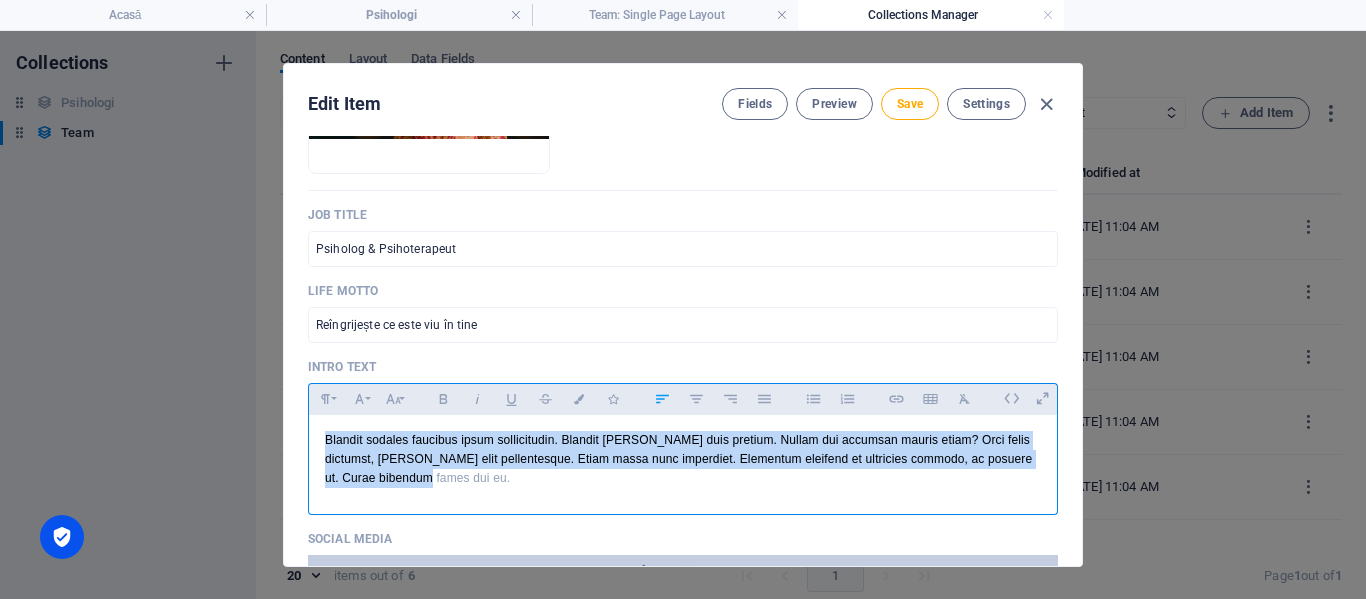 drag, startPoint x: 406, startPoint y: 477, endPoint x: 310, endPoint y: 432, distance: 106.02358 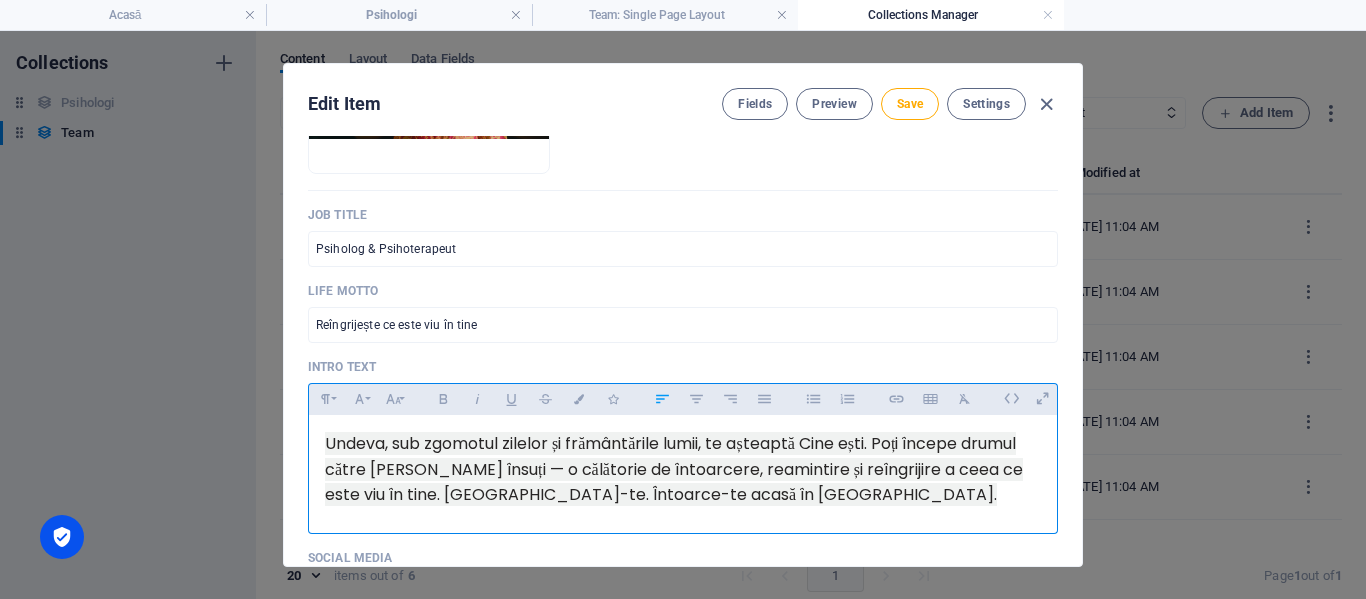 click on "Undeva, sub zgomotul zilelor și frământările lumii, te așteaptă Cine ești. Poți începe drumul către [PERSON_NAME] însuți — o călătorie de întoarcere, reamintire și reîngrijire a ceea ce este viu în tine. [GEOGRAPHIC_DATA]-te. Întoarce-te acasă în [GEOGRAPHIC_DATA]." at bounding box center (674, 469) 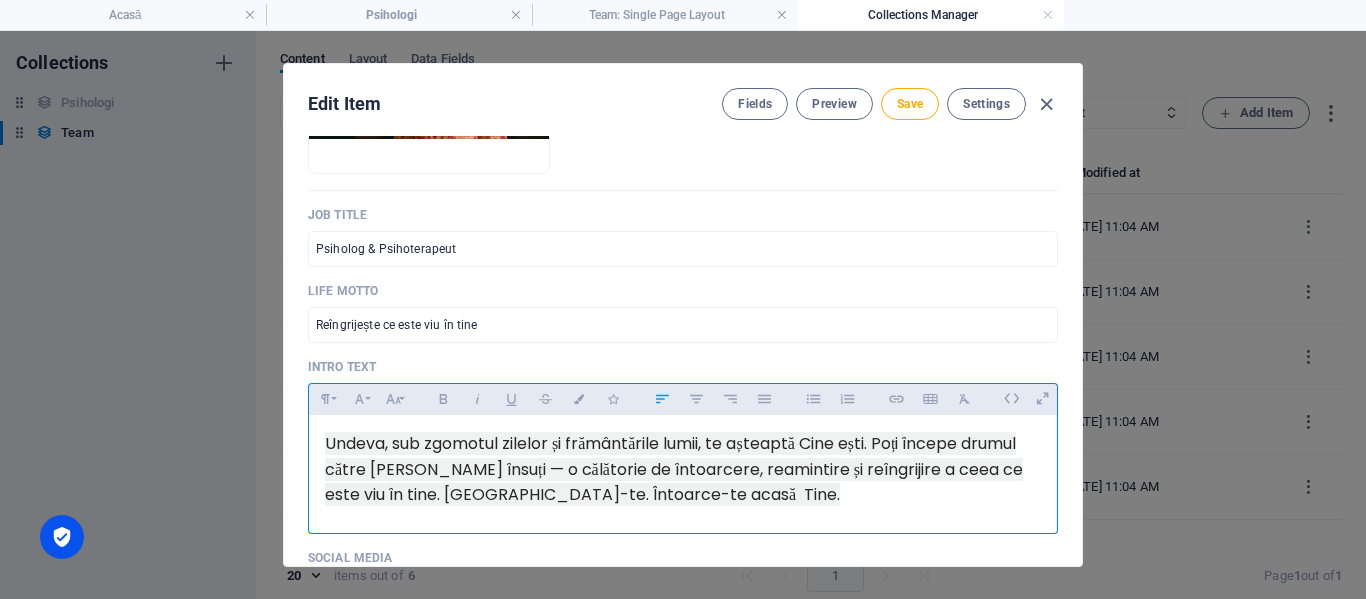 type 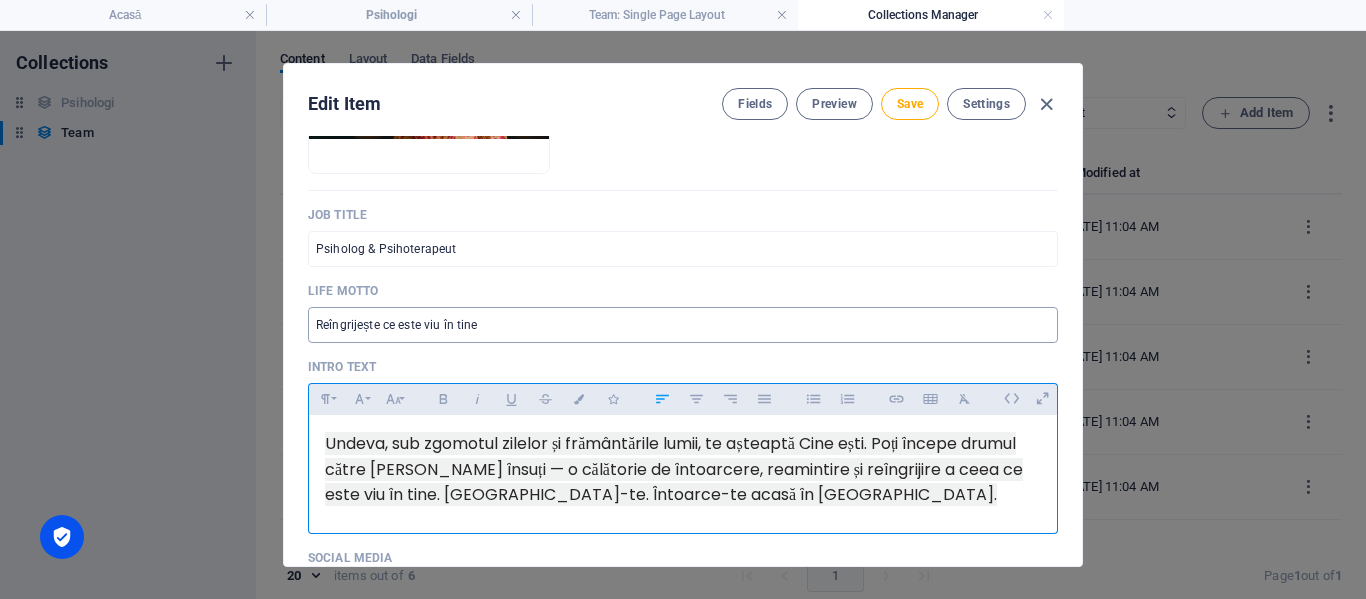 click on "Reîngrijește ce este viu în tine" at bounding box center (683, 325) 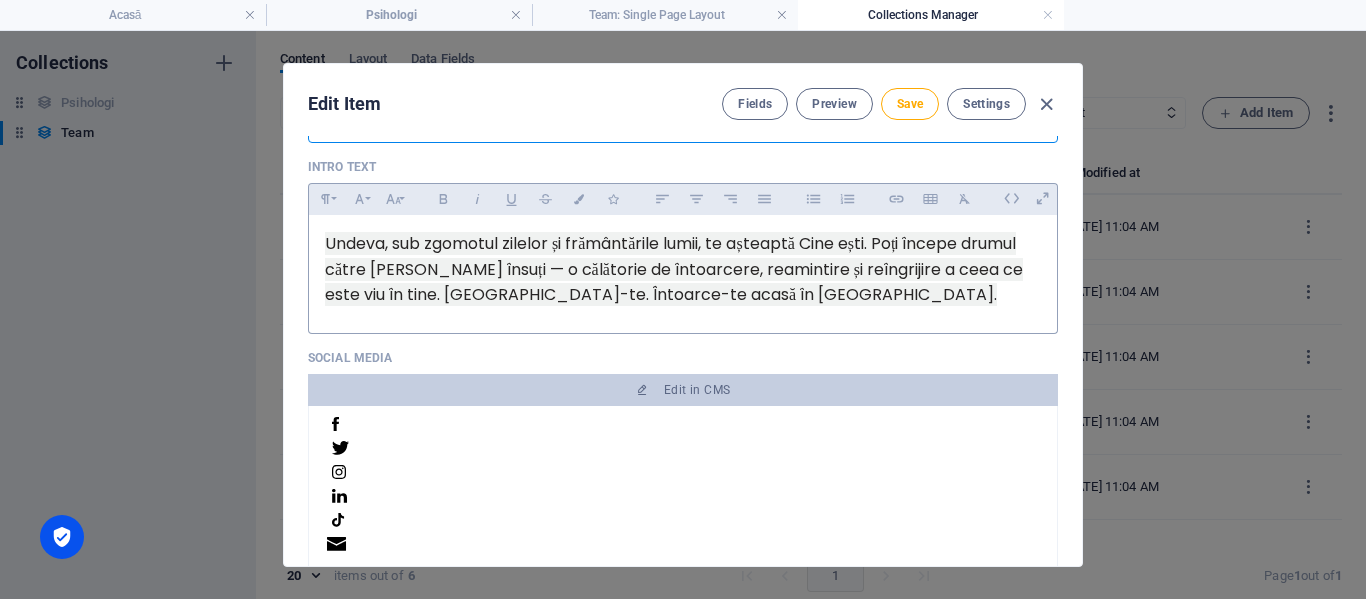 scroll, scrollTop: 700, scrollLeft: 0, axis: vertical 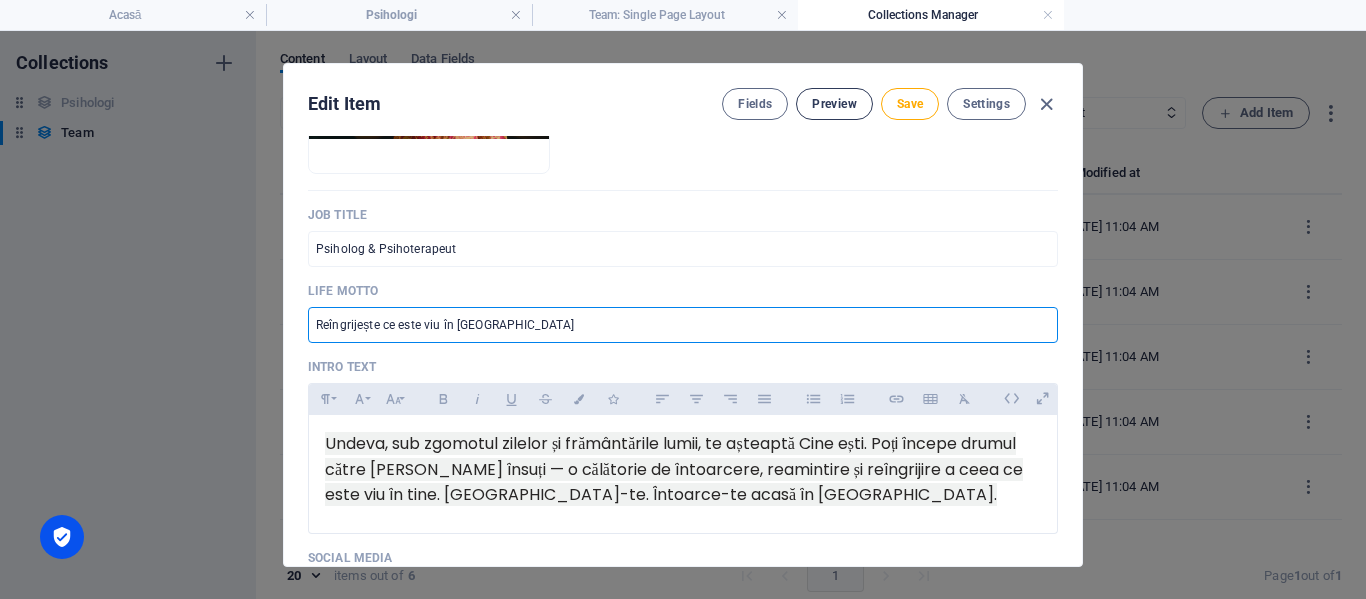 type on "Reîngrijește ce este viu în [GEOGRAPHIC_DATA]" 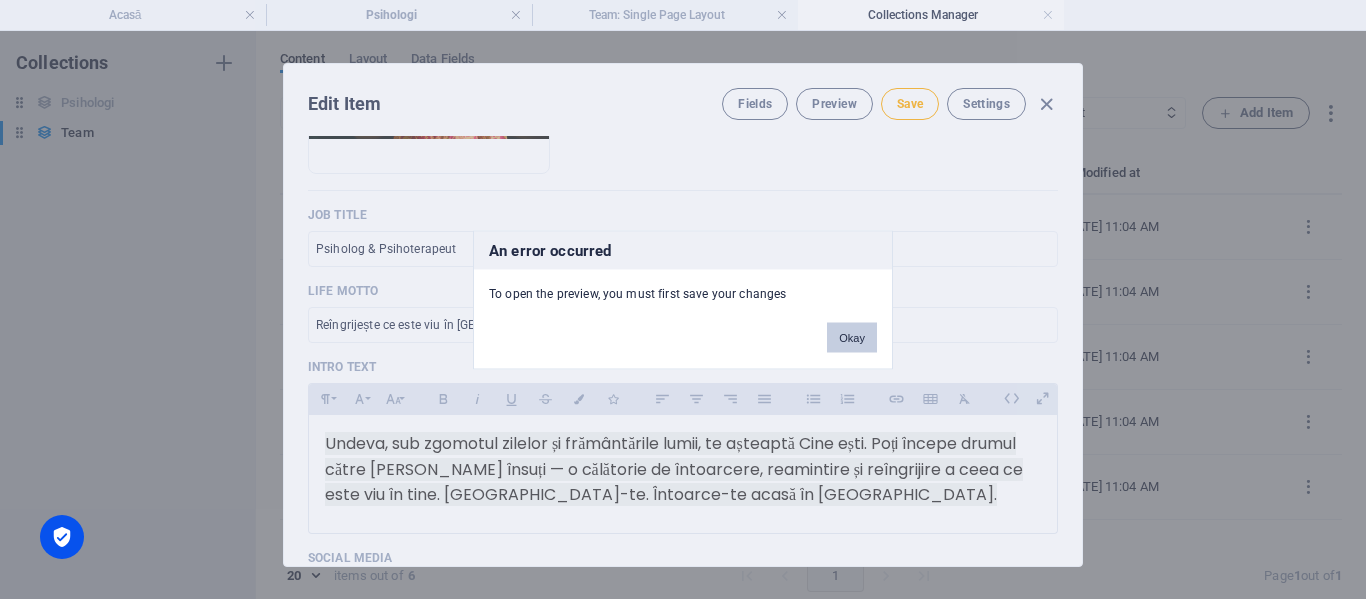 click on "Okay" at bounding box center (852, 337) 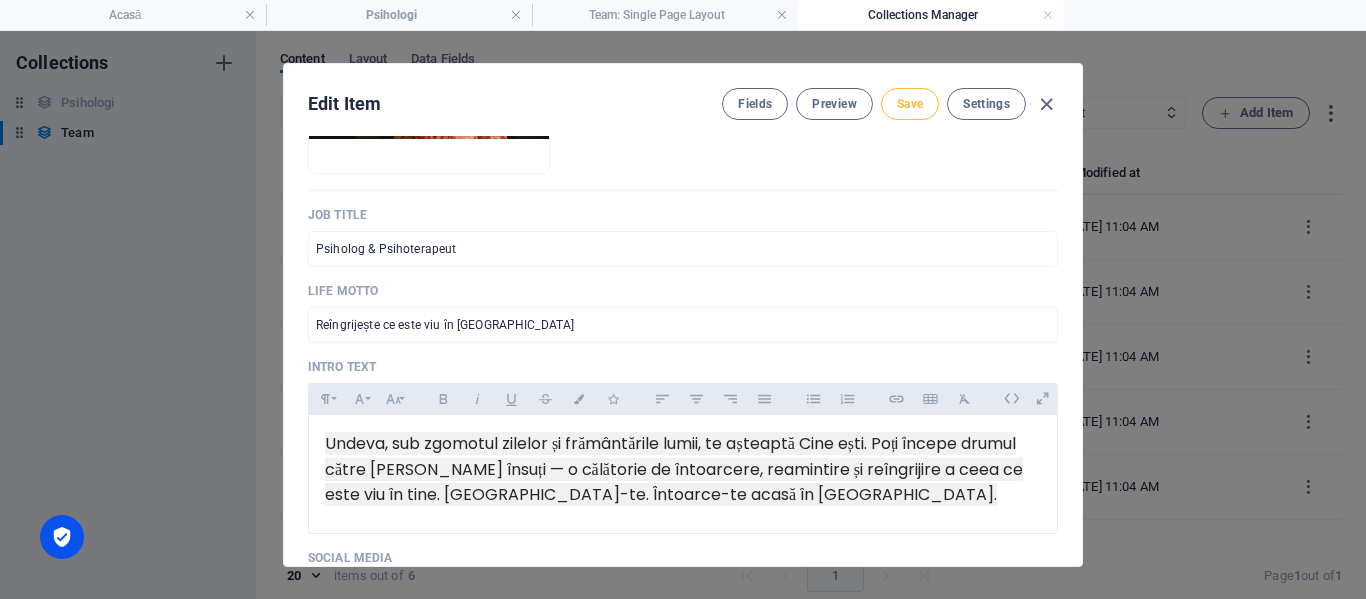 click on "Save" at bounding box center (910, 104) 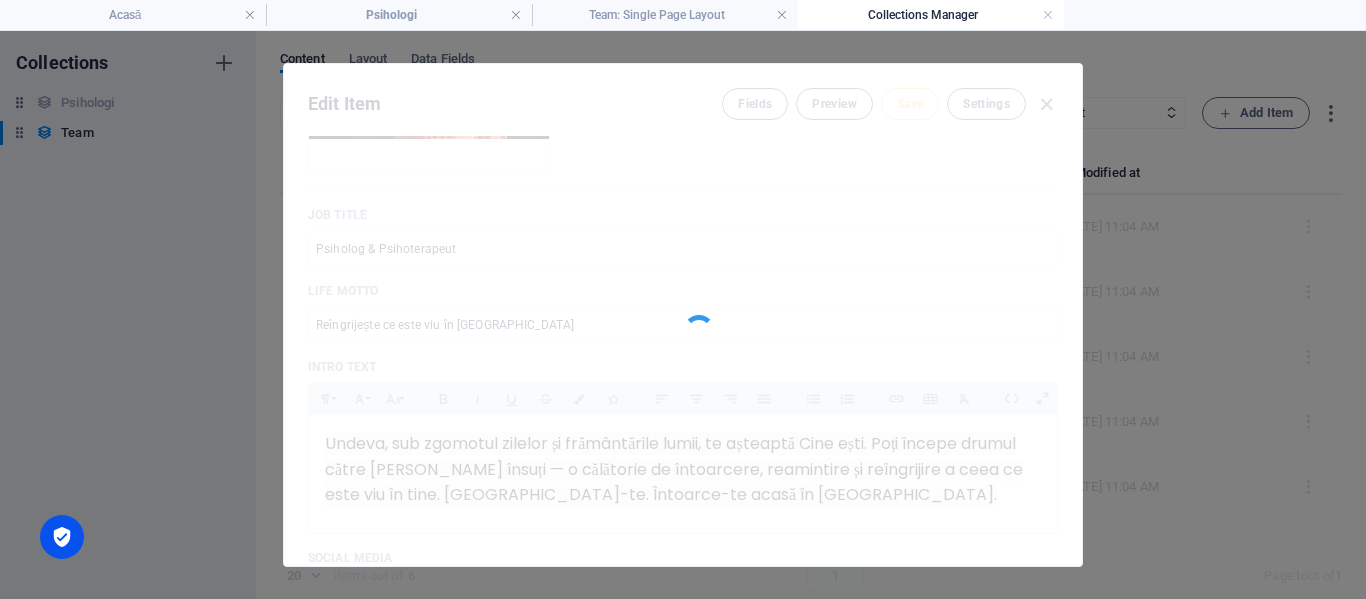 type on "[PERSON_NAME]" 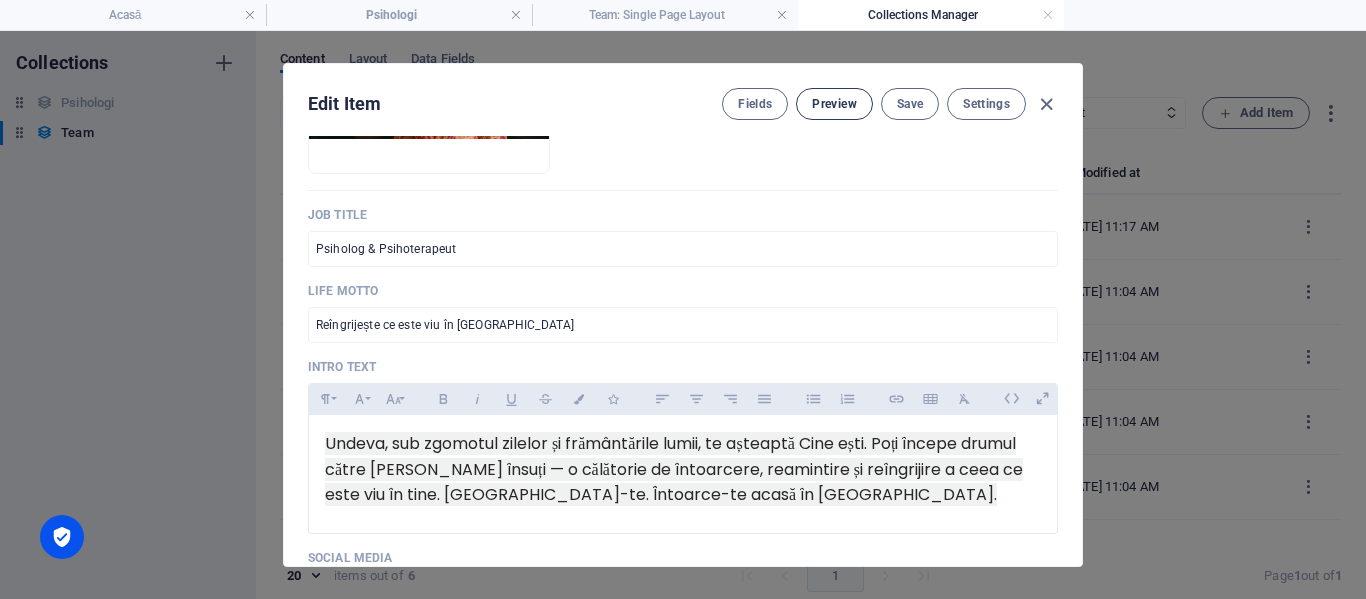 click on "Preview" at bounding box center [834, 104] 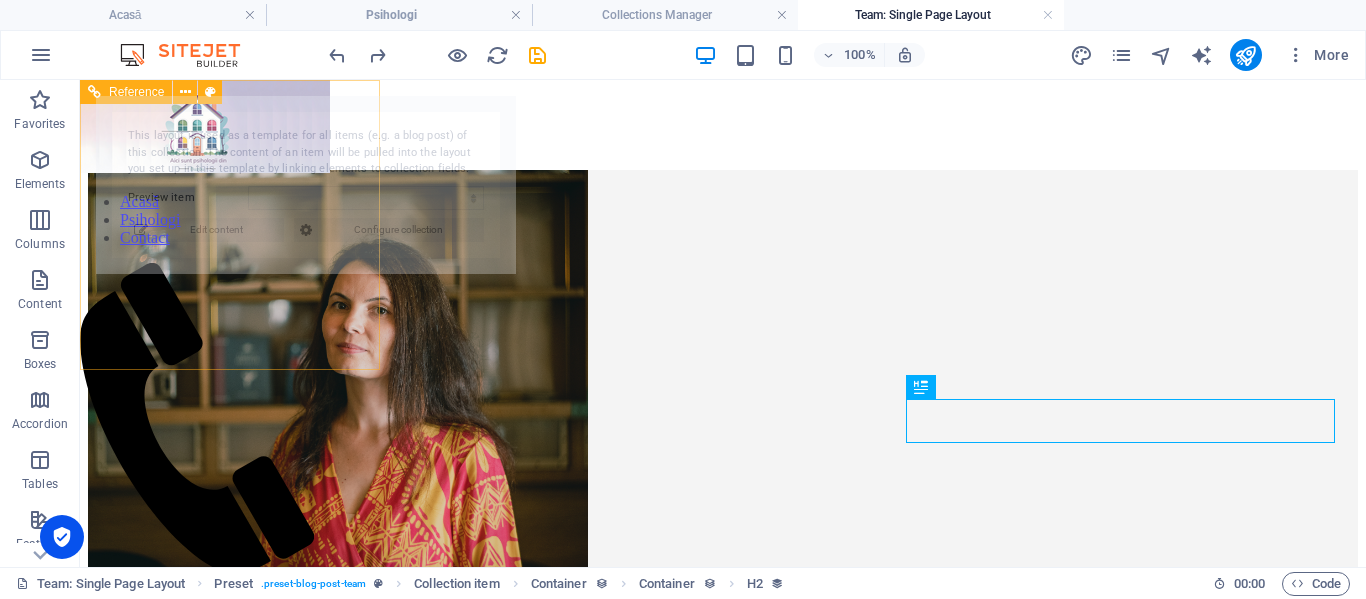 scroll, scrollTop: 0, scrollLeft: 0, axis: both 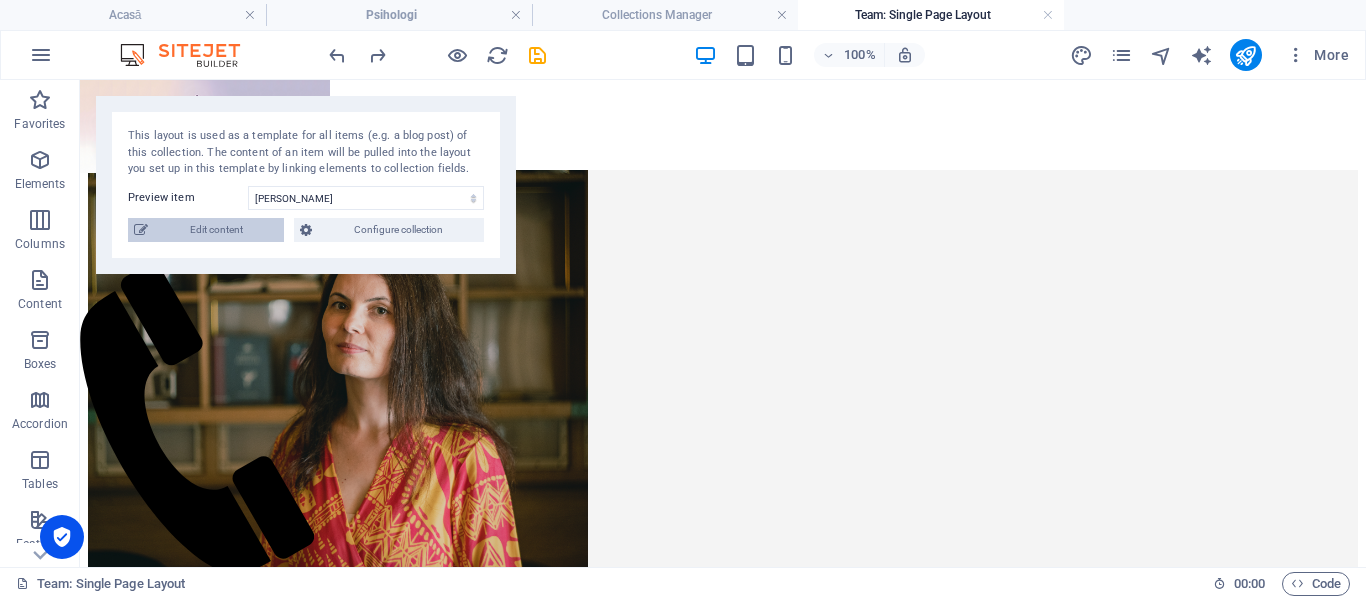 click on "Edit content" at bounding box center [216, 230] 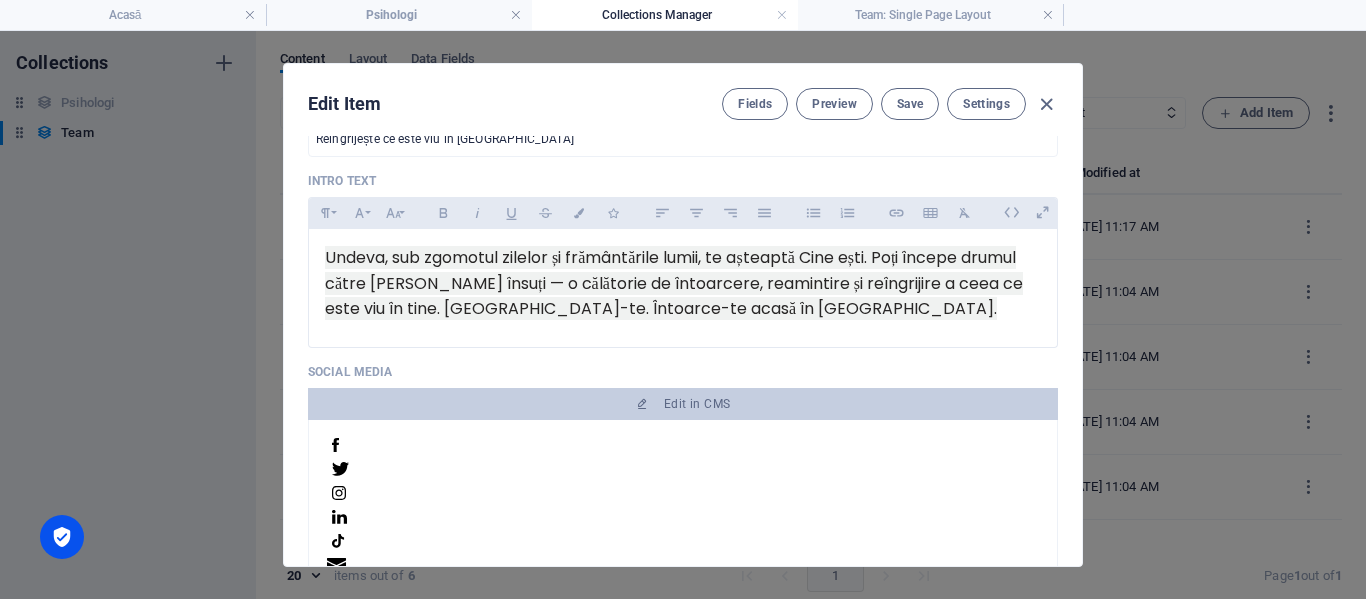 scroll, scrollTop: 700, scrollLeft: 0, axis: vertical 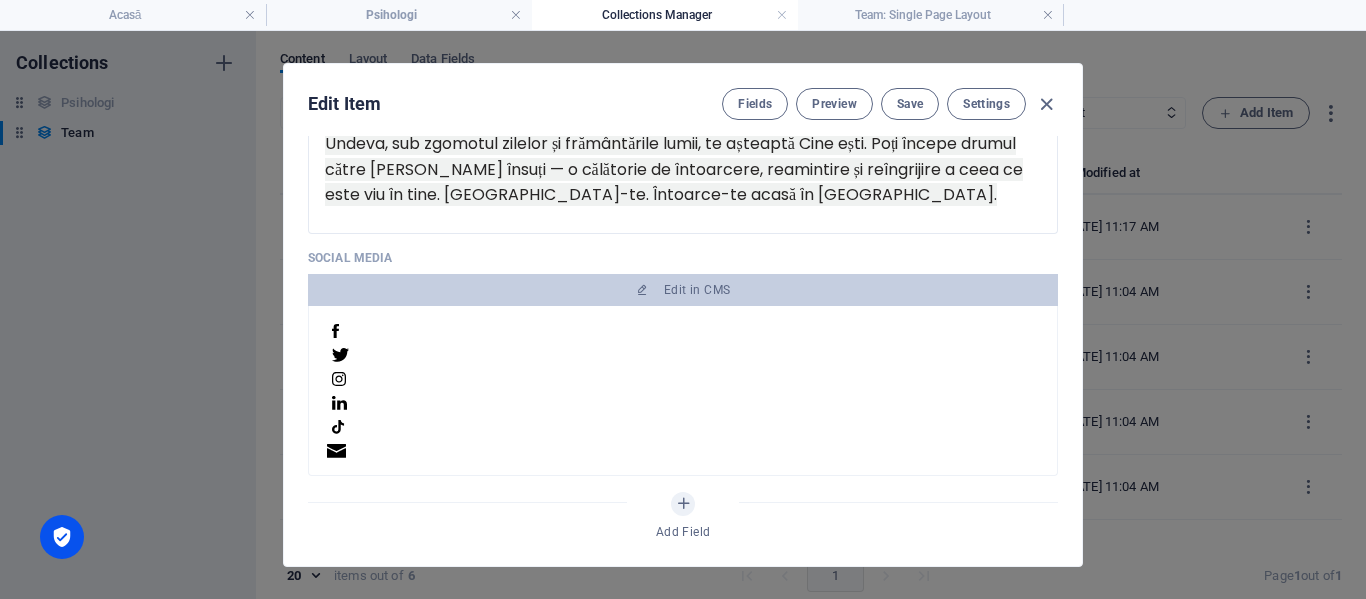 click at bounding box center (680, 454) 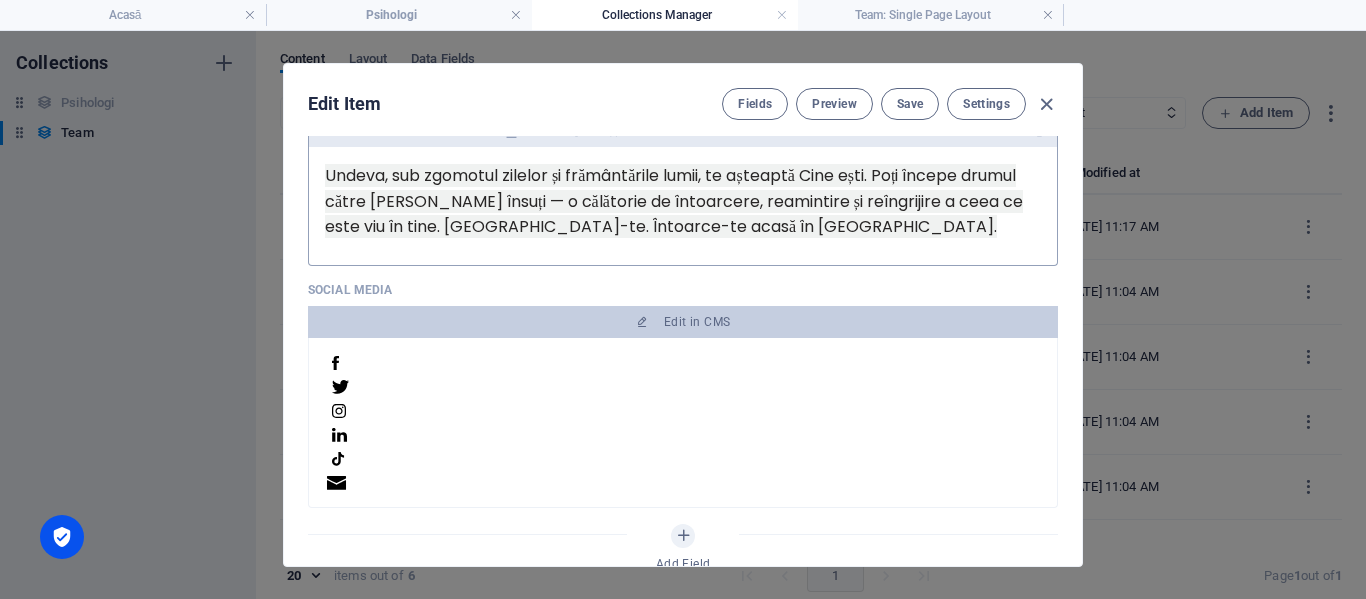 scroll, scrollTop: 700, scrollLeft: 0, axis: vertical 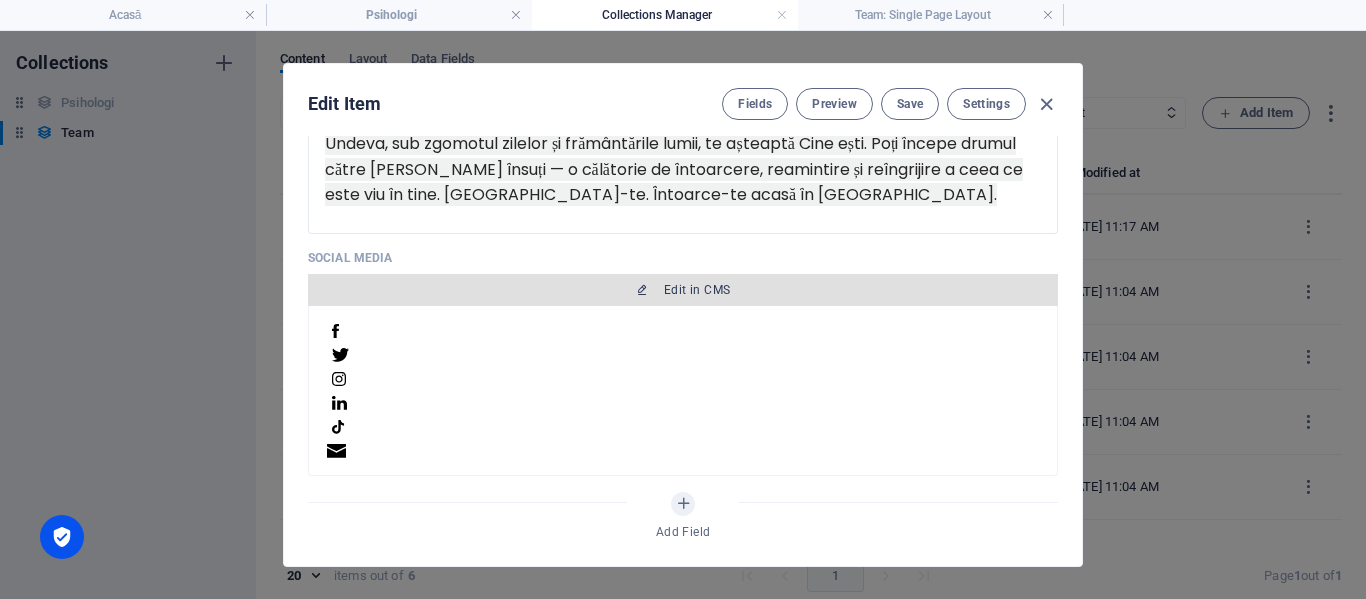 click on "Edit in CMS" at bounding box center (697, 290) 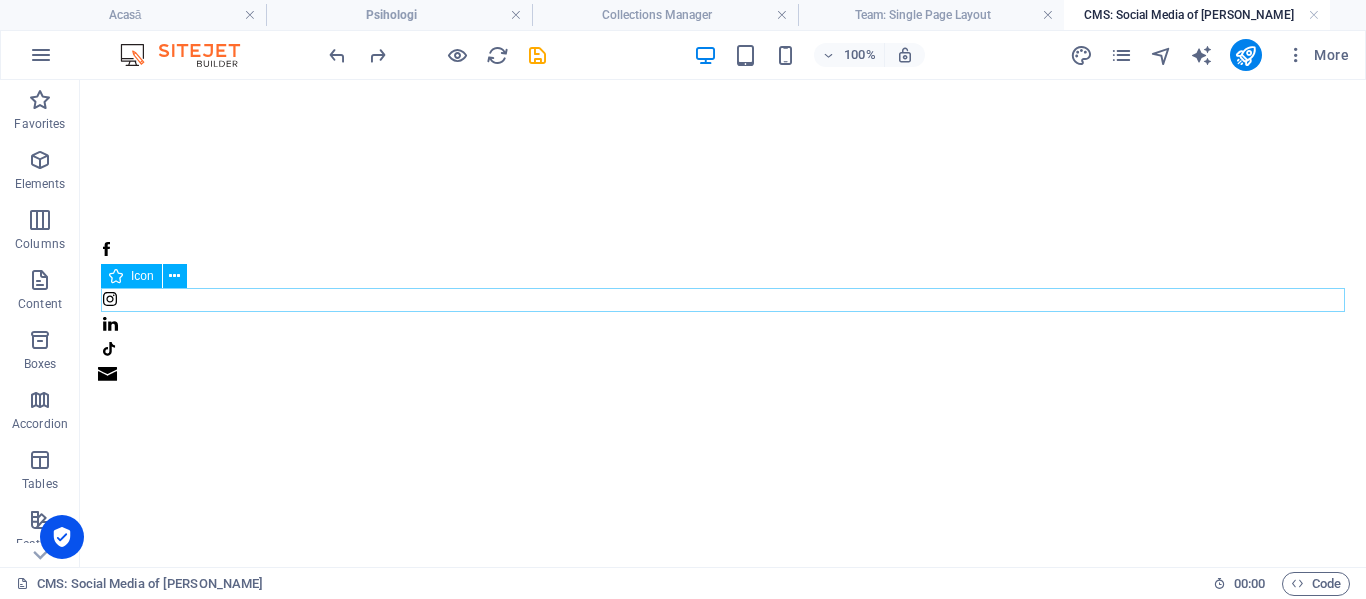scroll, scrollTop: 0, scrollLeft: 0, axis: both 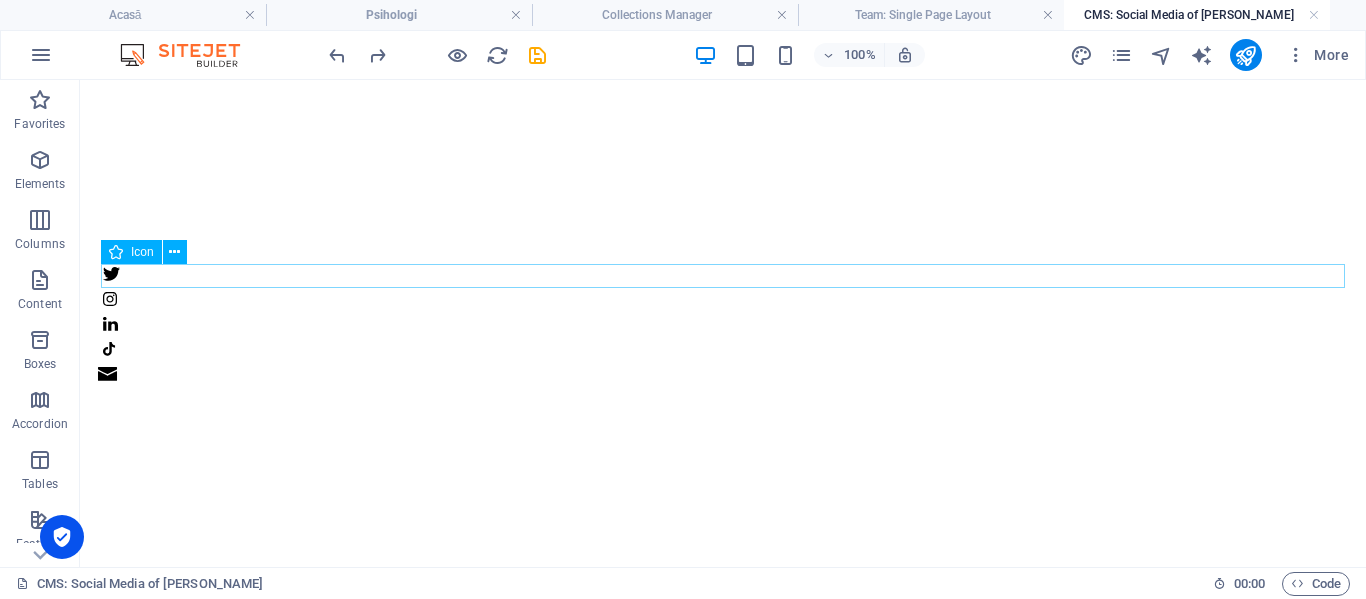 click at bounding box center [723, 277] 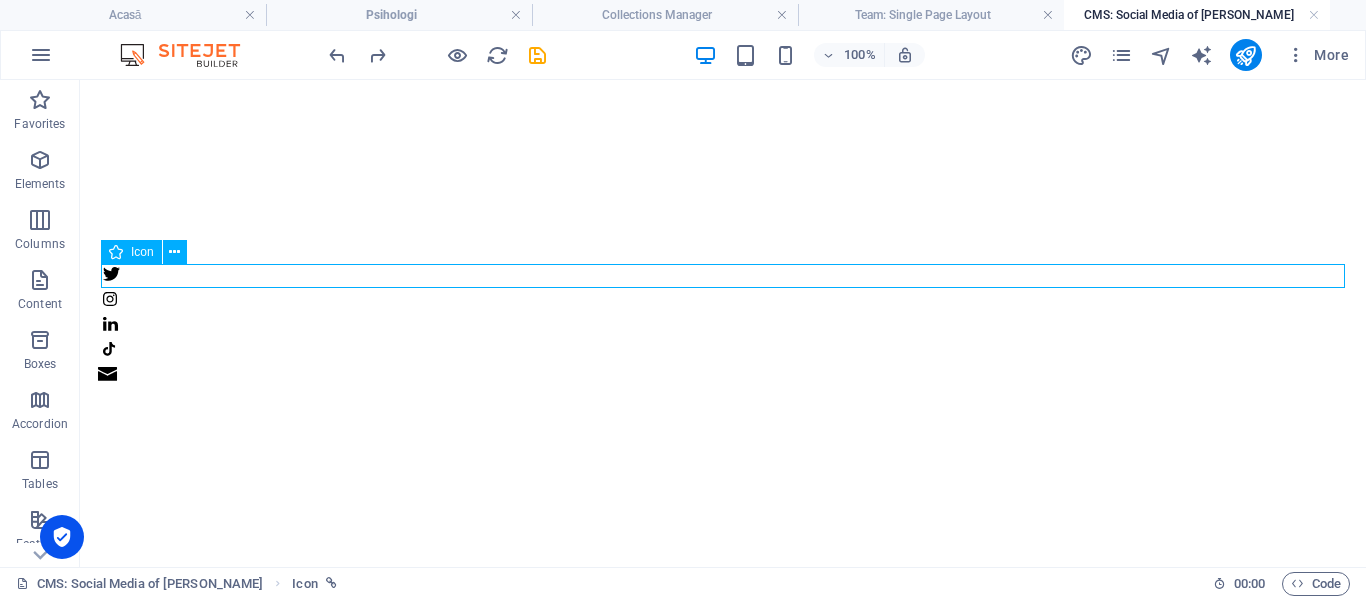 click at bounding box center (723, 277) 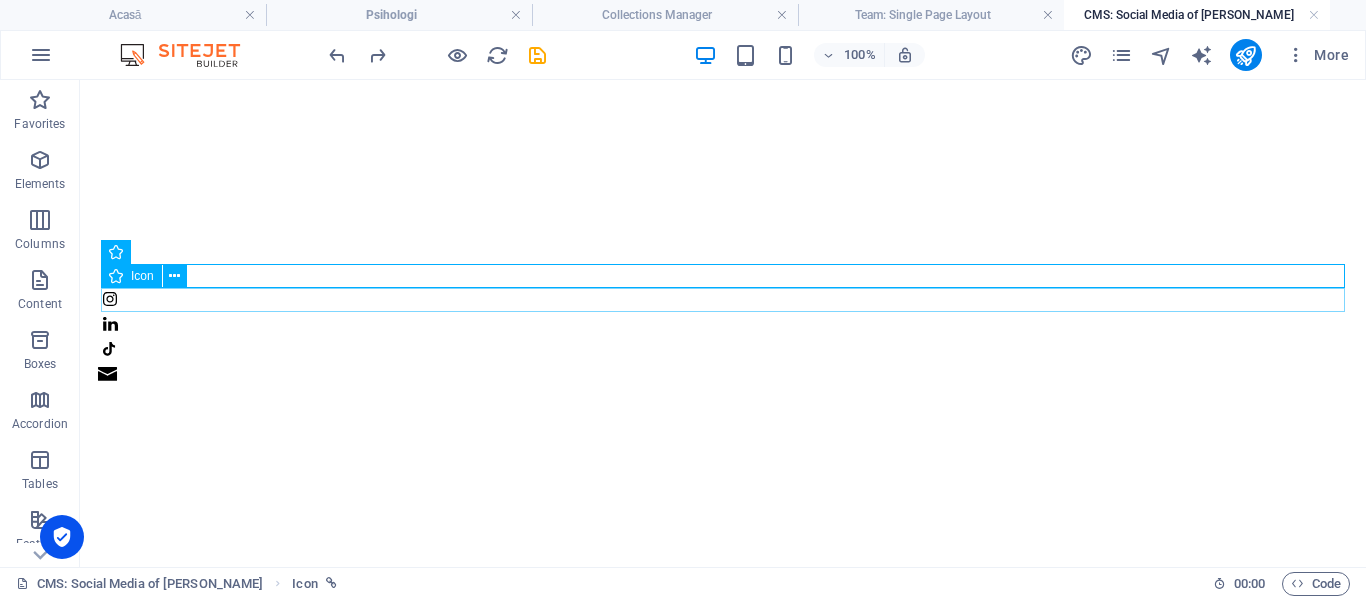 click at bounding box center (723, 302) 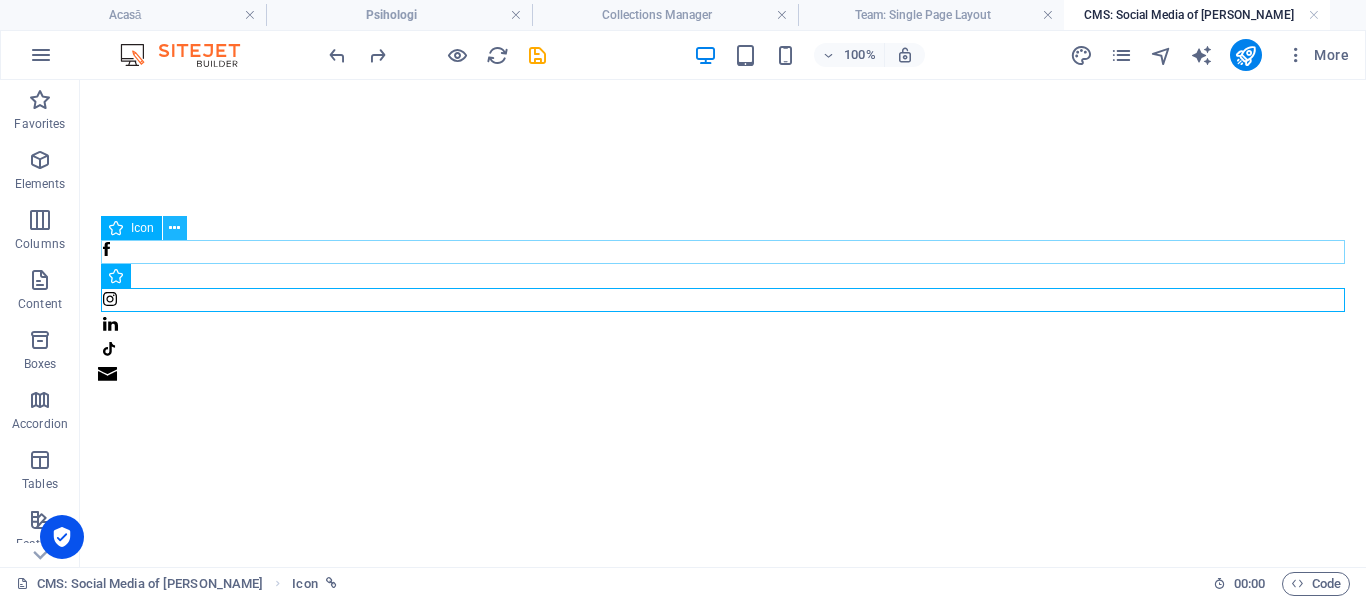 click at bounding box center [174, 228] 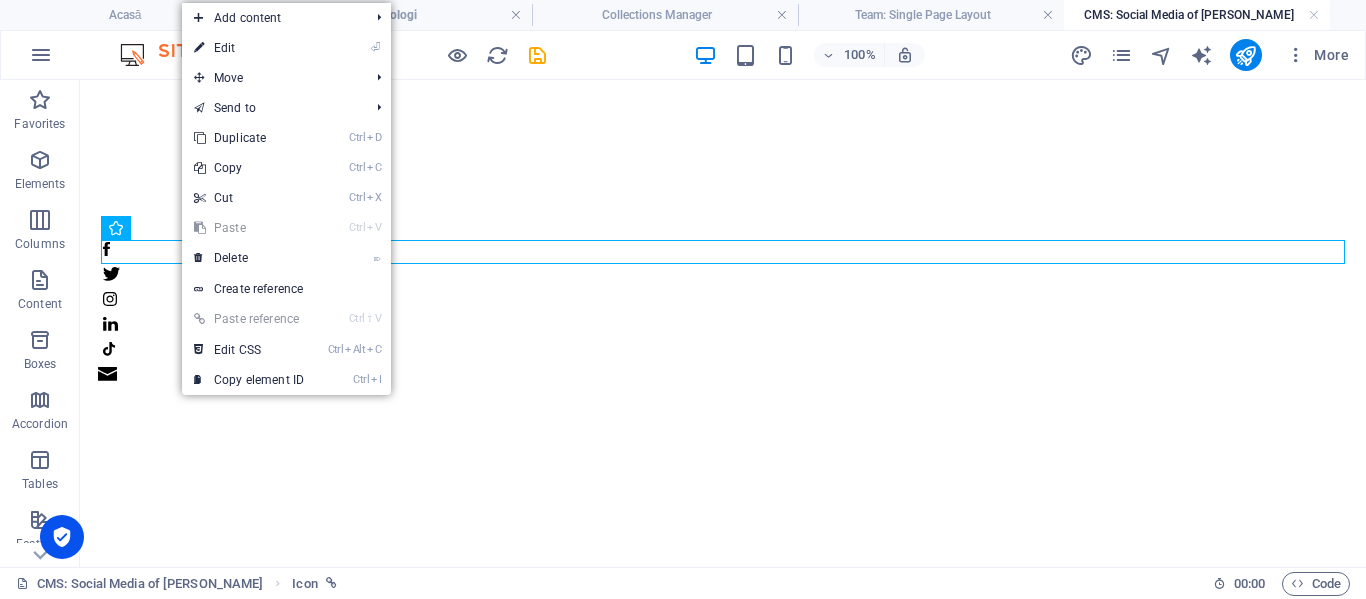 click at bounding box center [723, 315] 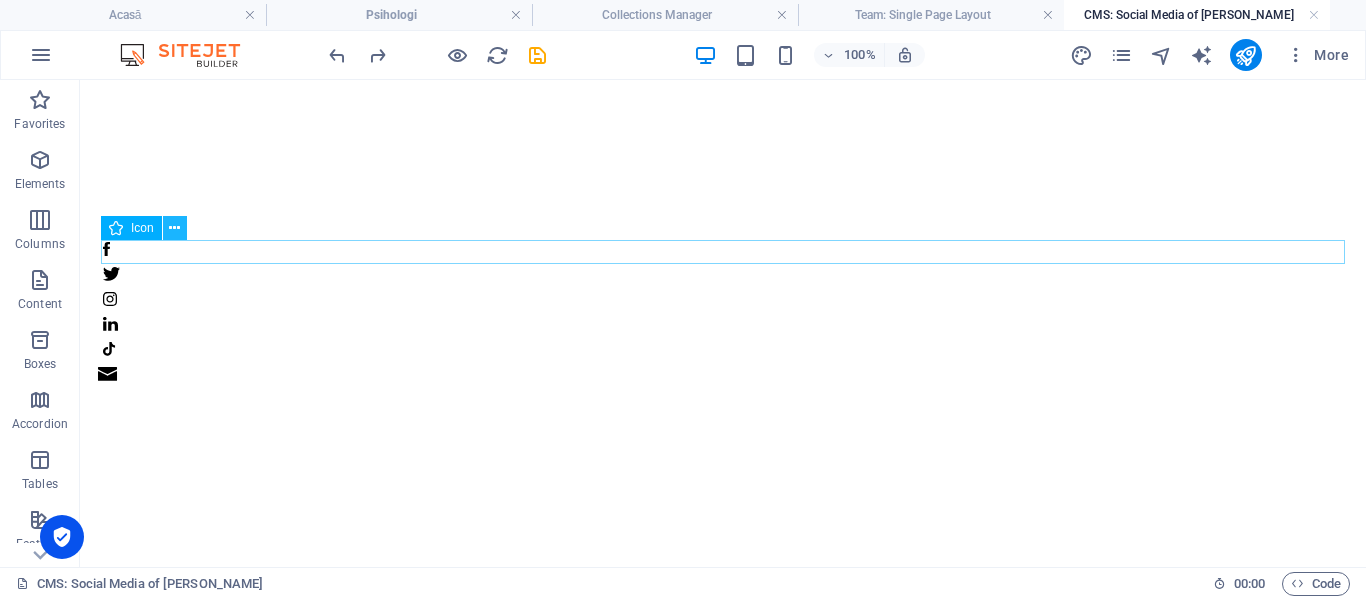click at bounding box center [174, 228] 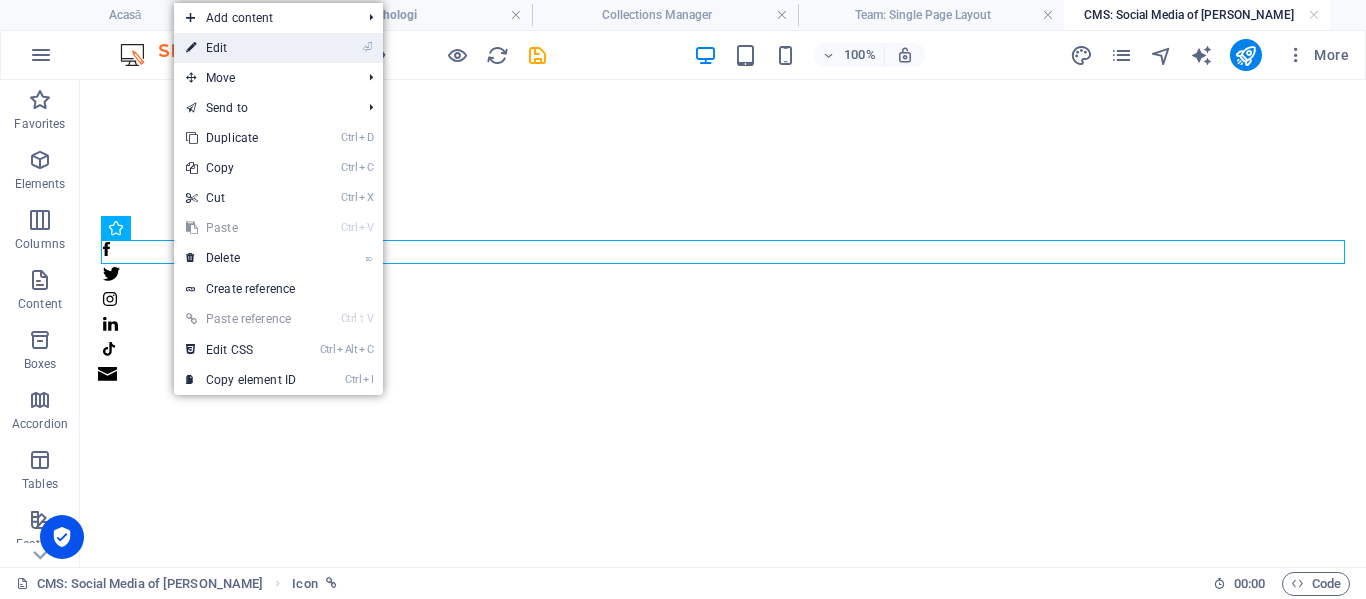 click on "⏎  Edit" at bounding box center [241, 48] 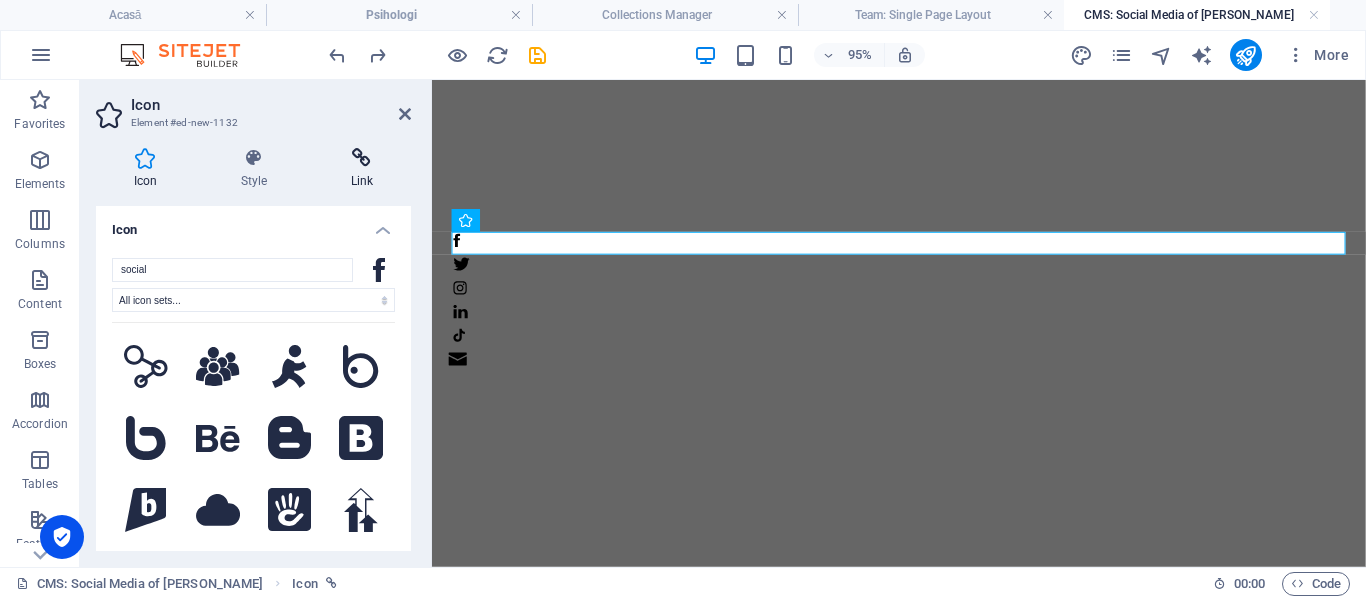 click at bounding box center [362, 158] 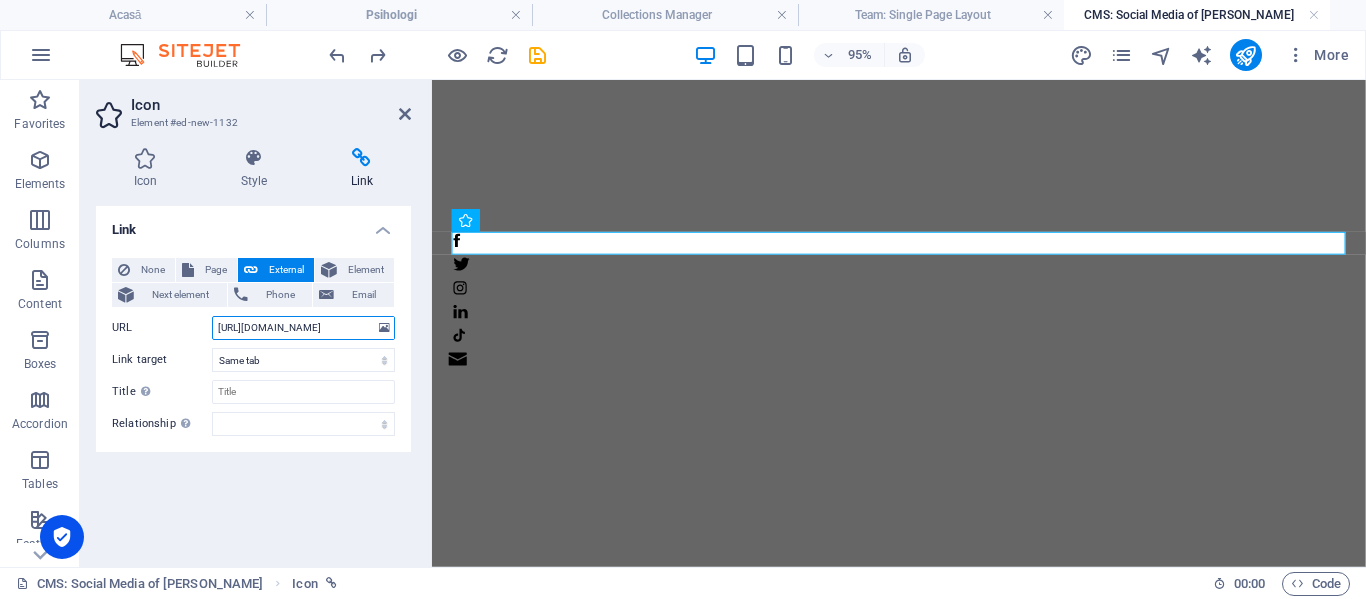 click on "[URL][DOMAIN_NAME]" at bounding box center (303, 328) 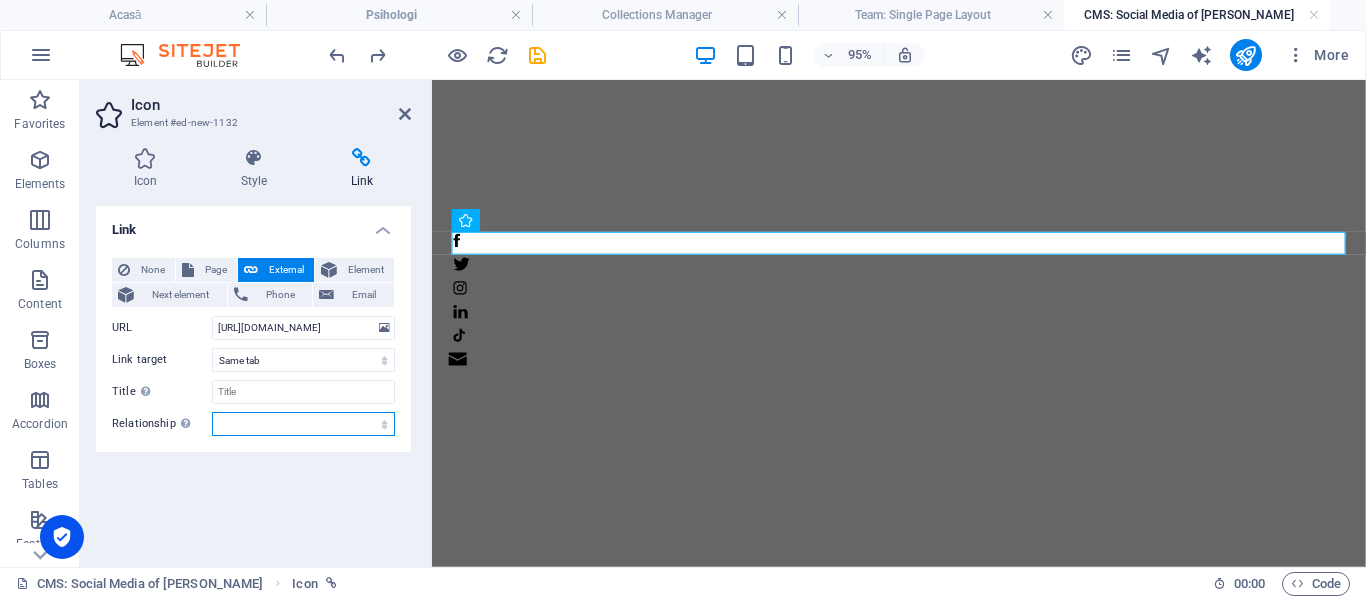 click on "alternate author bookmark external help license next nofollow noreferrer noopener prev search tag" at bounding box center (303, 424) 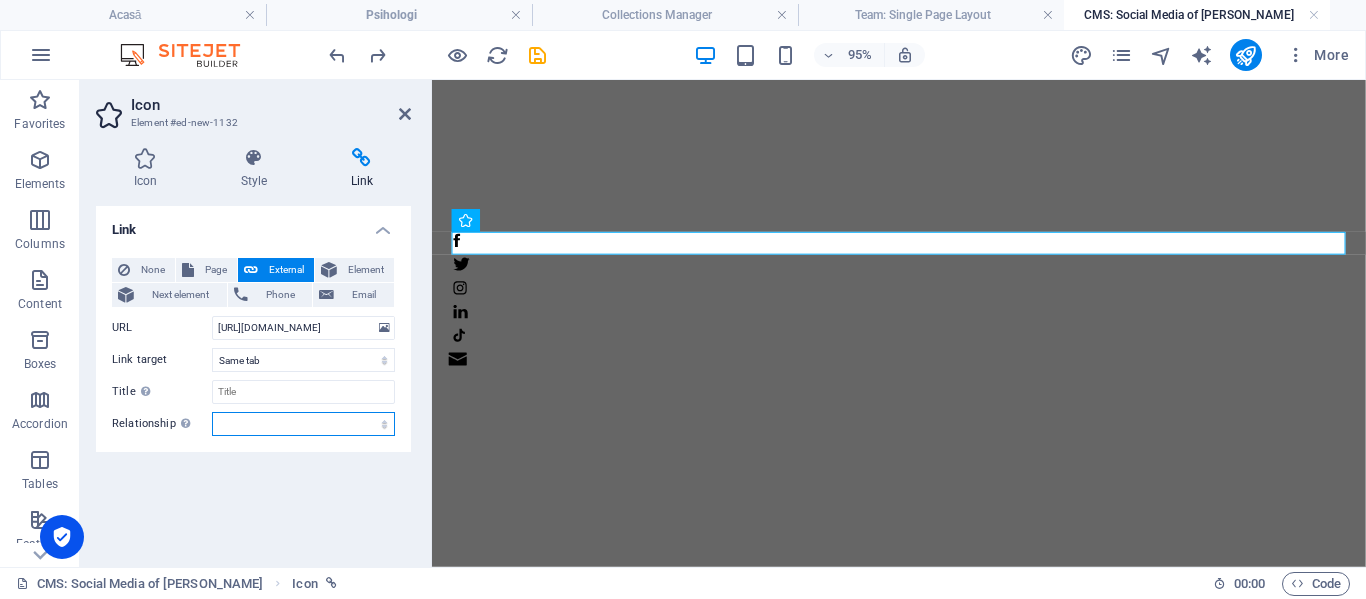 click on "alternate author bookmark external help license next nofollow noreferrer noopener prev search tag" at bounding box center (303, 424) 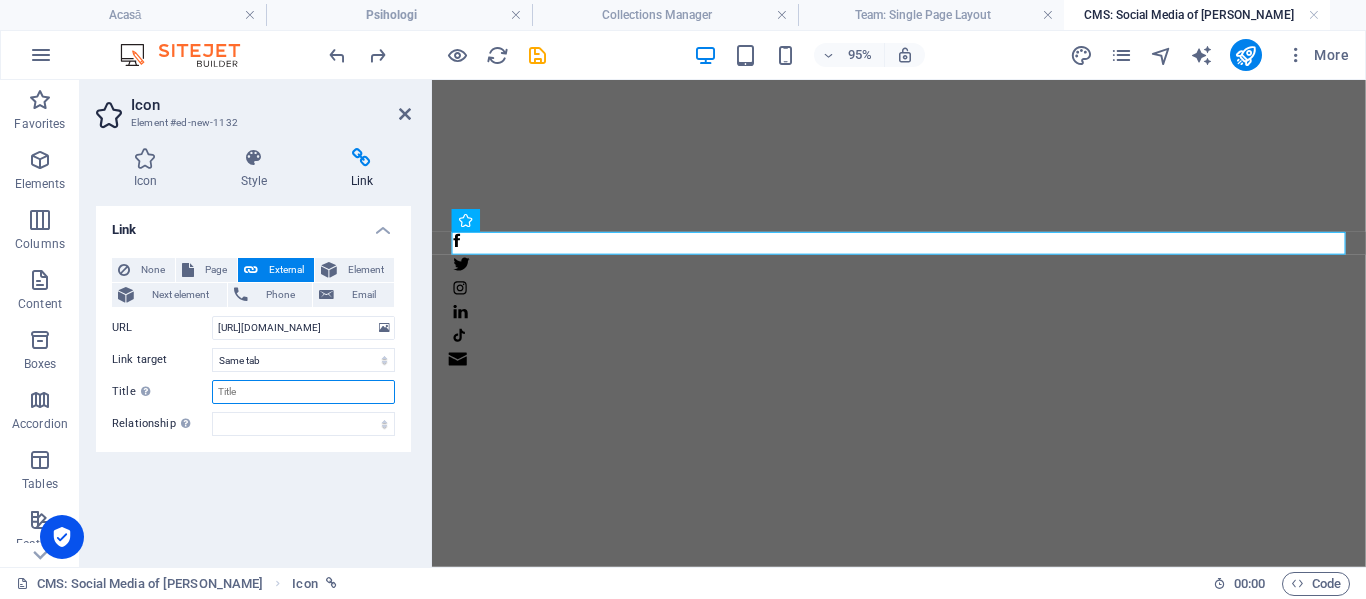 click on "Title Additional link description, should not be the same as the link text. The title is most often shown as a tooltip text when the mouse moves over the element. Leave empty if uncertain." at bounding box center (303, 392) 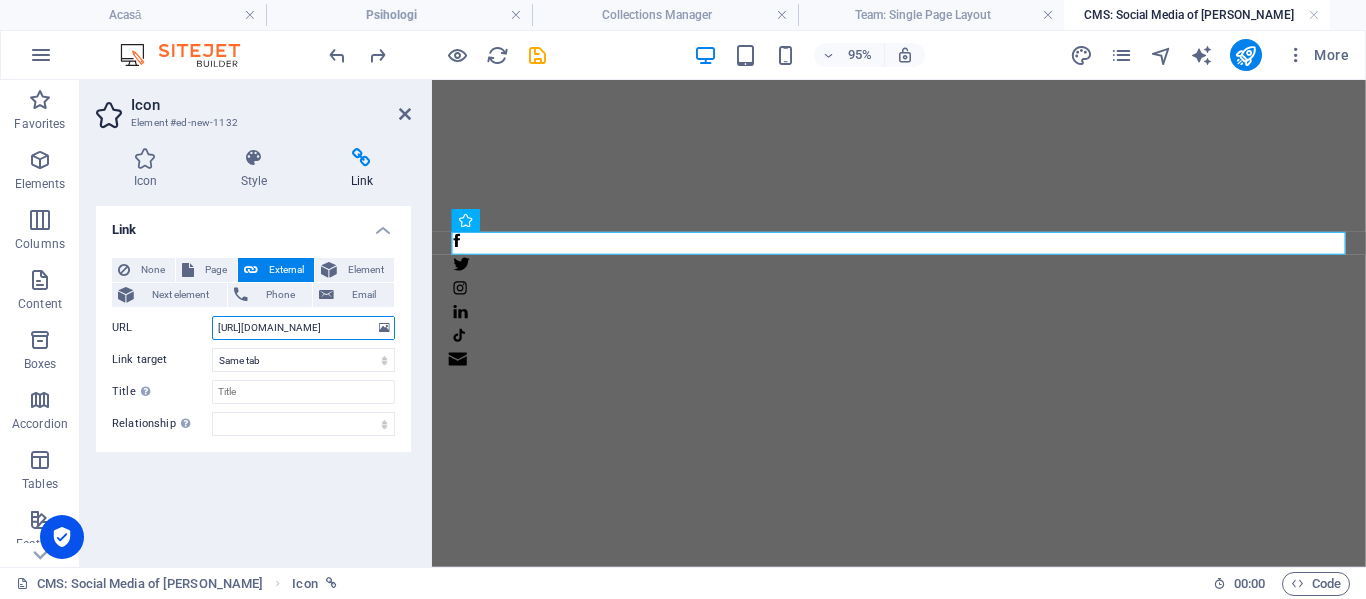 drag, startPoint x: 345, startPoint y: 330, endPoint x: 110, endPoint y: 307, distance: 236.12285 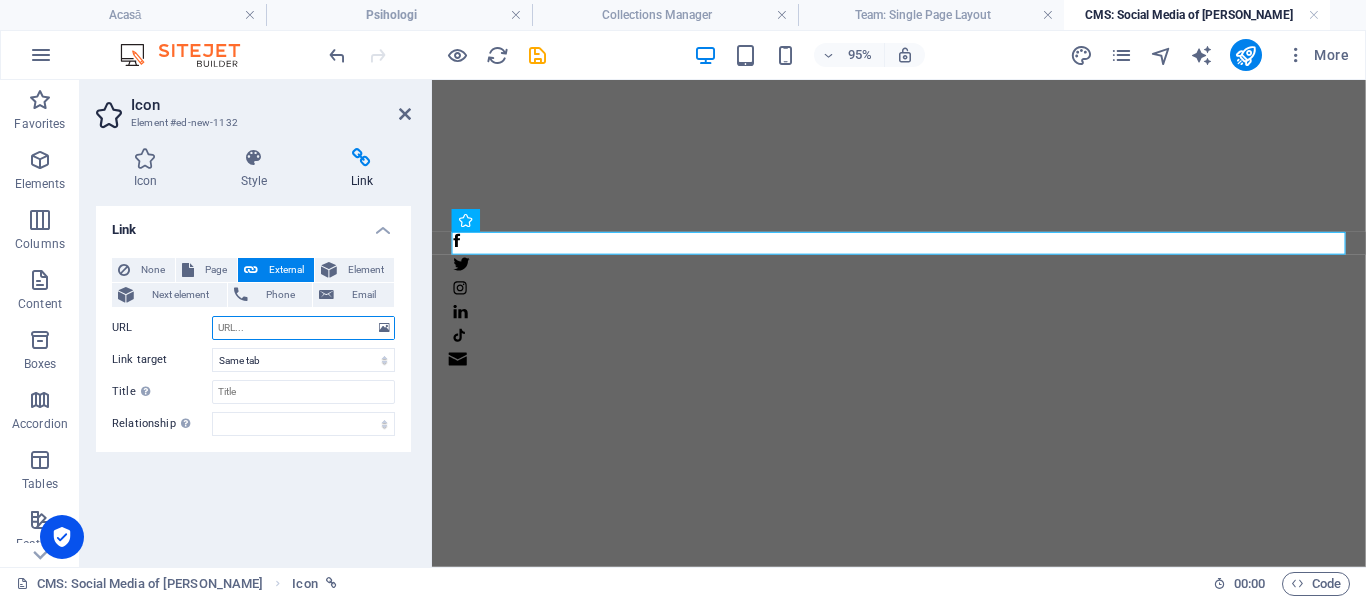 paste on "[URL][DOMAIN_NAME][DOMAIN_NAME]" 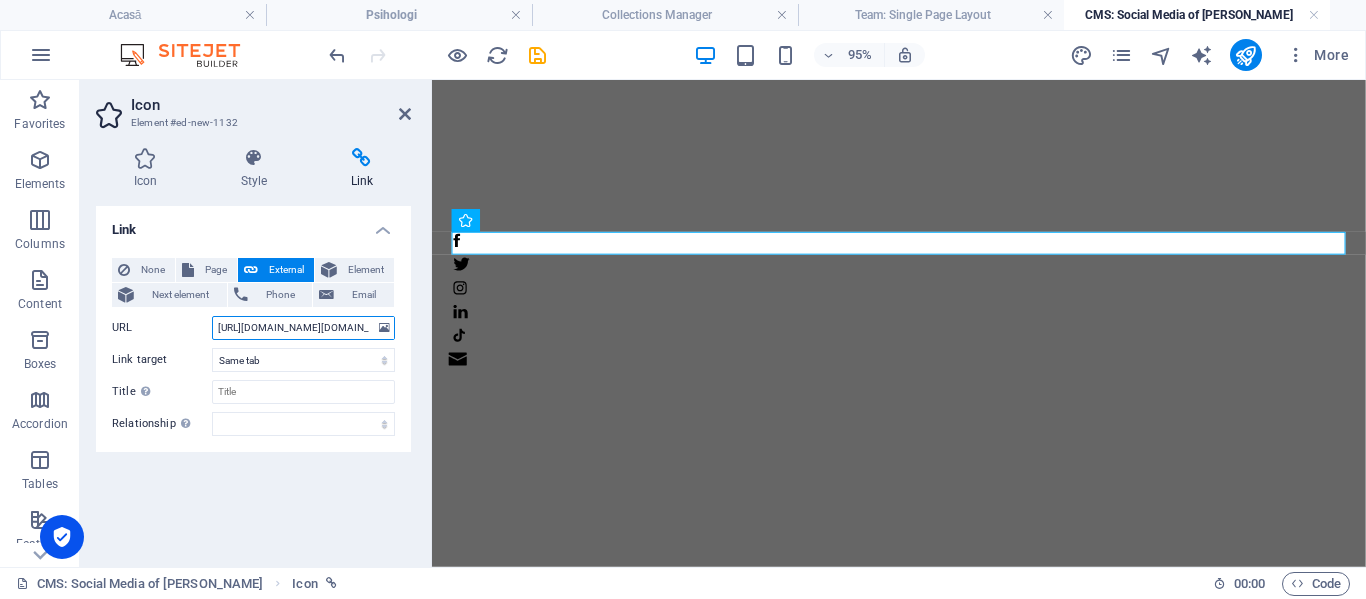 scroll, scrollTop: 0, scrollLeft: 1779, axis: horizontal 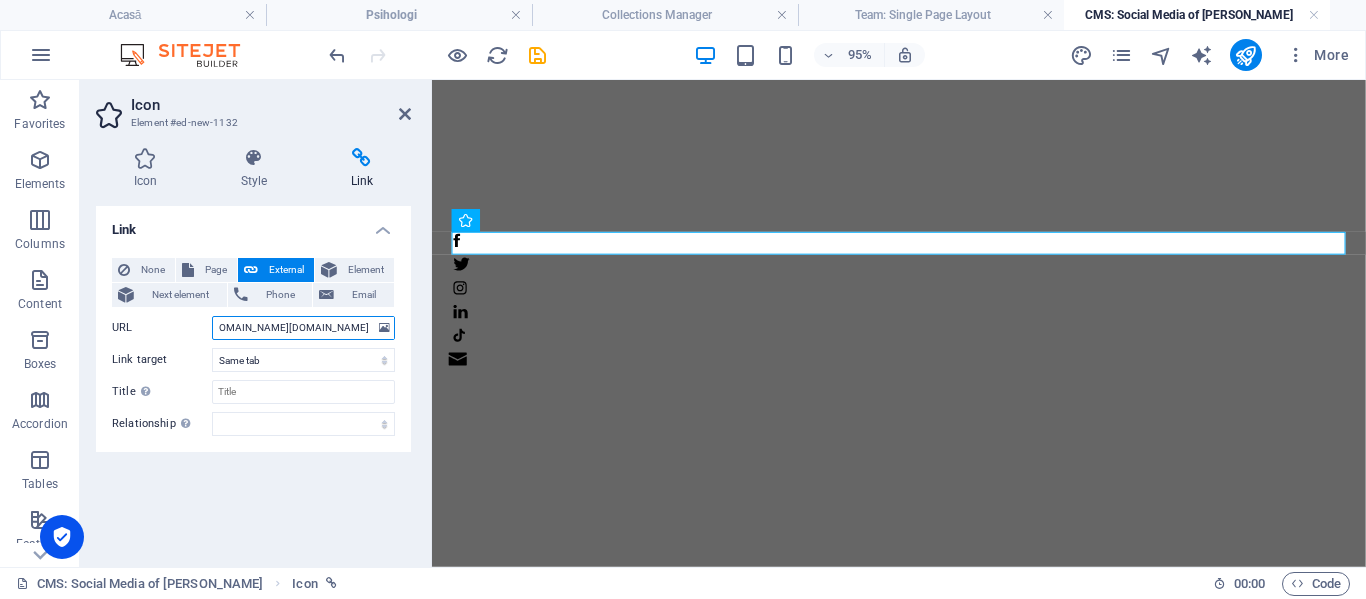type on "[URL][DOMAIN_NAME][DOMAIN_NAME]" 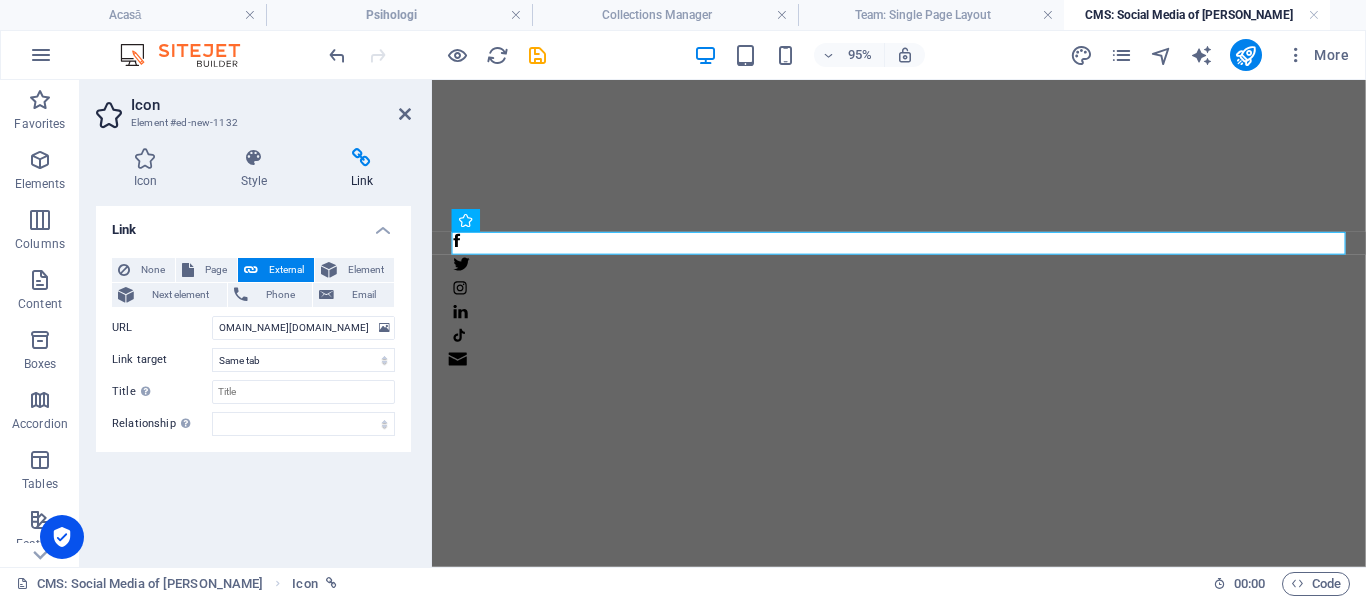 click on "Link None Page External Element Next element Phone Email Page Acasă Psihologi Contact Psiholog [PERSON_NAME] [PERSON_NAME] Element
URL [URL][DOMAIN_NAME][DOMAIN_NAME] Phone Email Link target New tab Same tab Overlay Title Additional link description, should not be the same as the link text. The title is most often shown as a tooltip text when the mouse moves over the element. Leave empty if uncertain. Relationship Sets the  relationship of this link to the link target . For example, the value "nofollow" instructs search engines not to follow the link. Can be left empty. alternate author bookmark external help license next nofollow noreferrer noopener prev search tag" at bounding box center [253, 378] 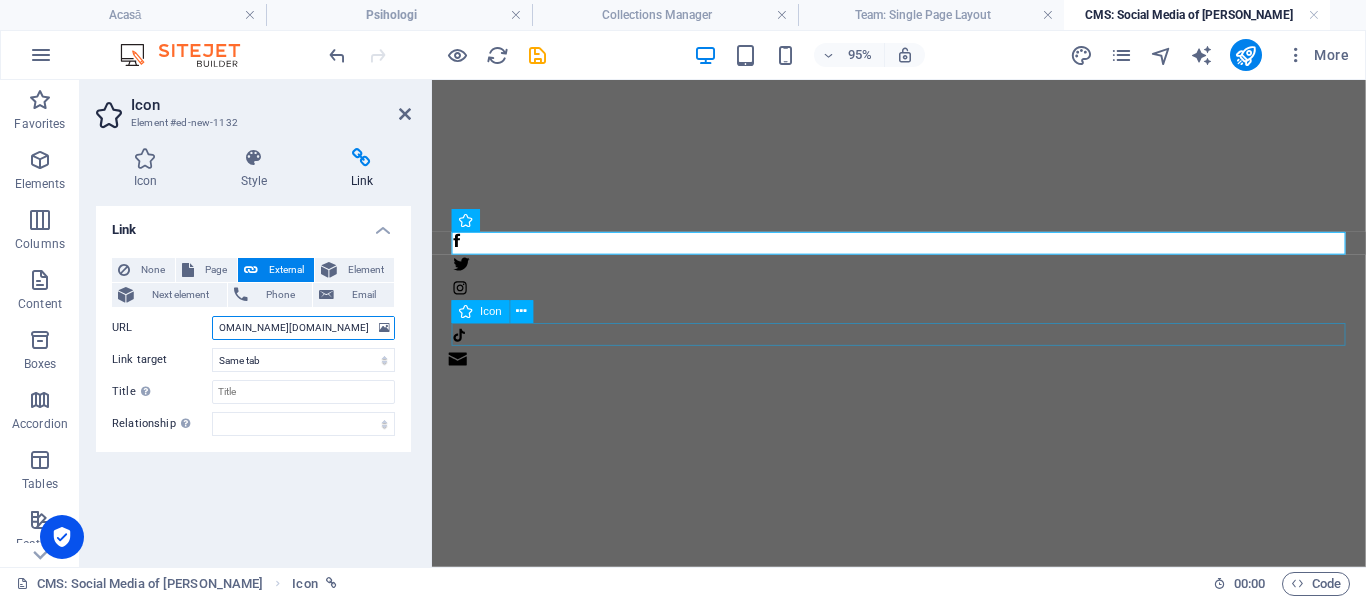 scroll, scrollTop: 0, scrollLeft: 1779, axis: horizontal 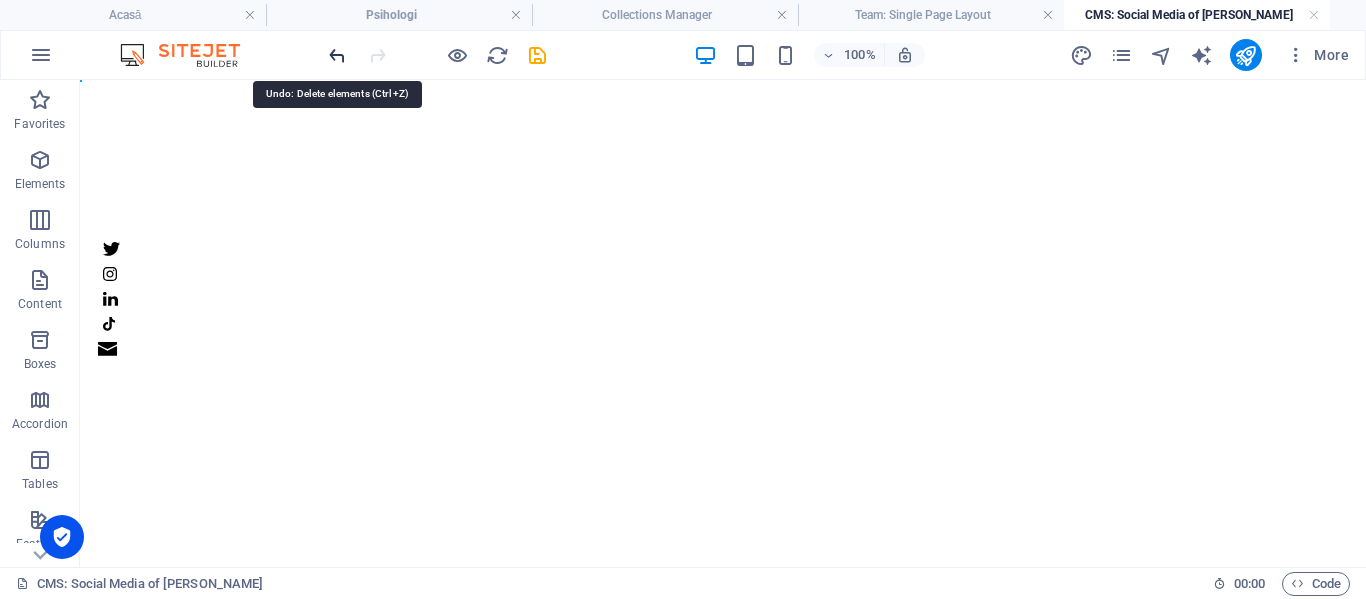 click at bounding box center (337, 55) 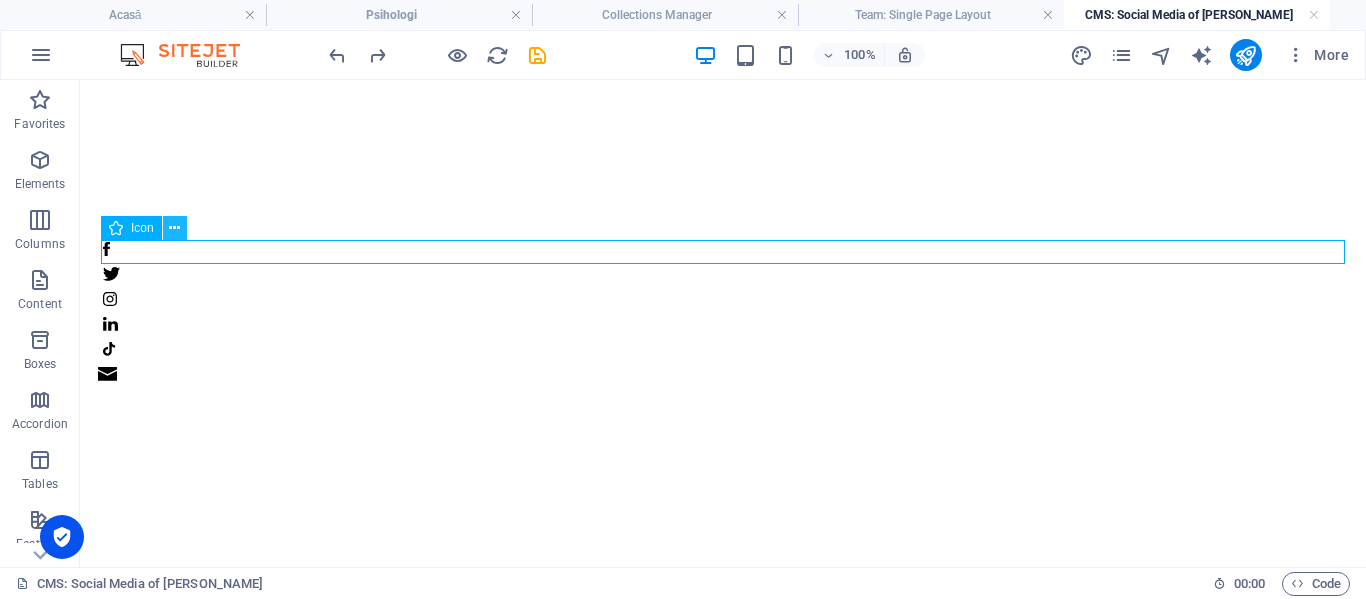 click at bounding box center [174, 228] 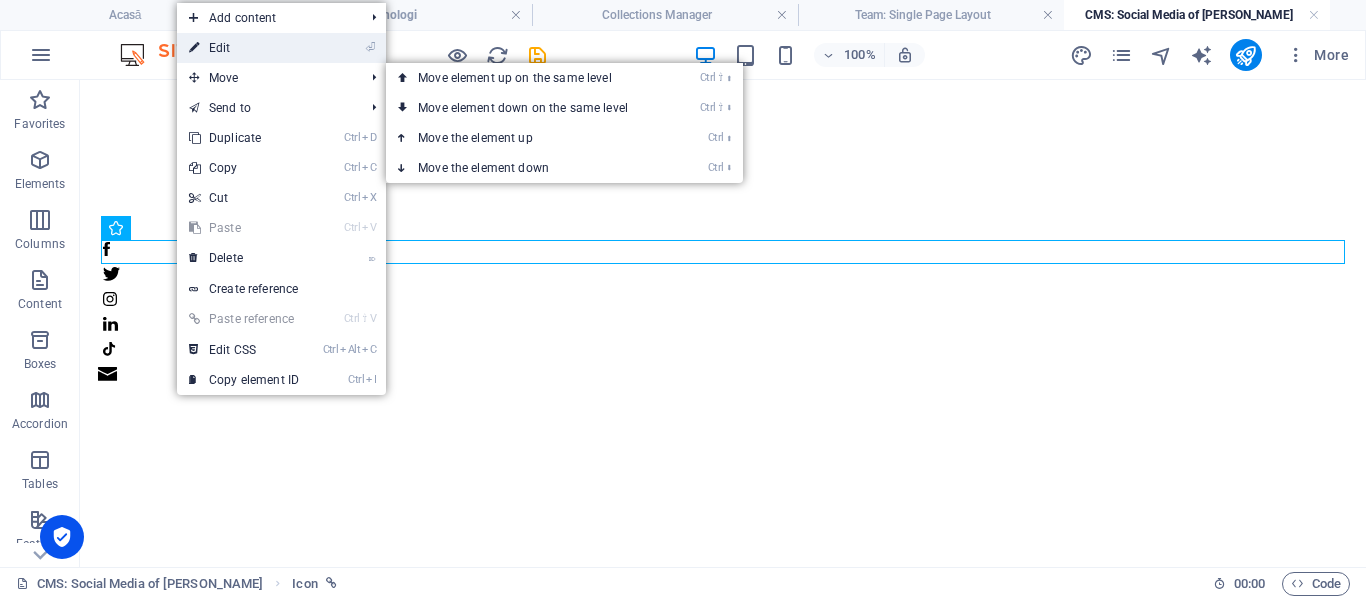 click on "⏎  Edit" at bounding box center [244, 48] 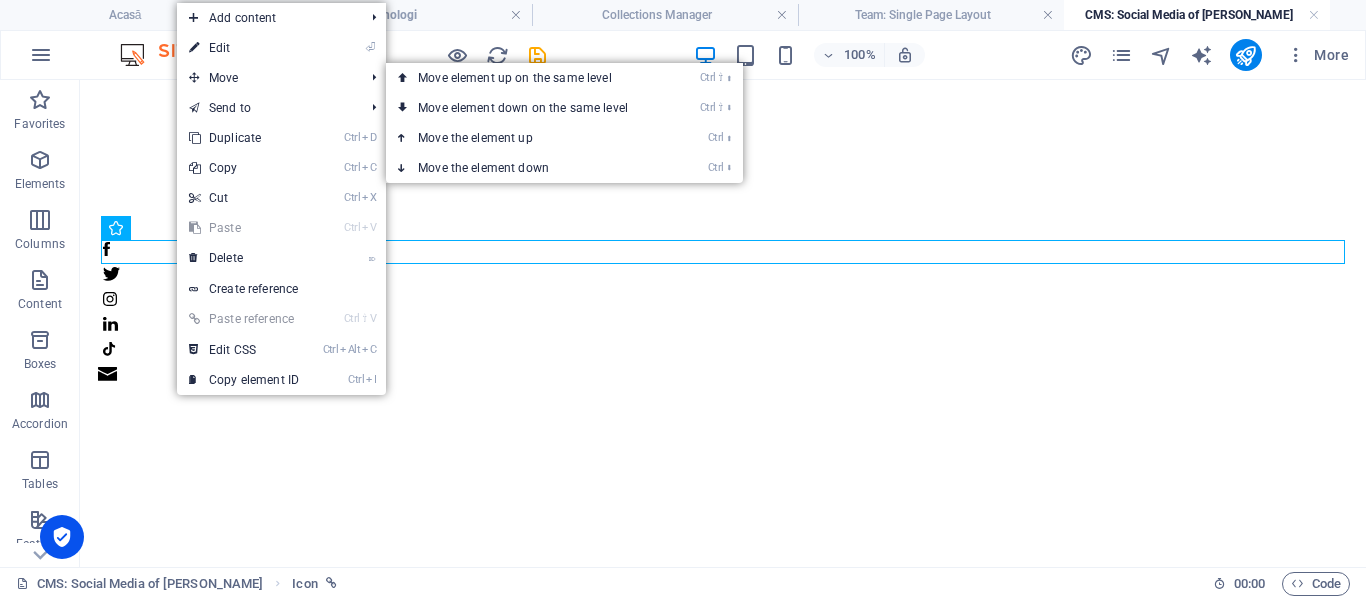 select 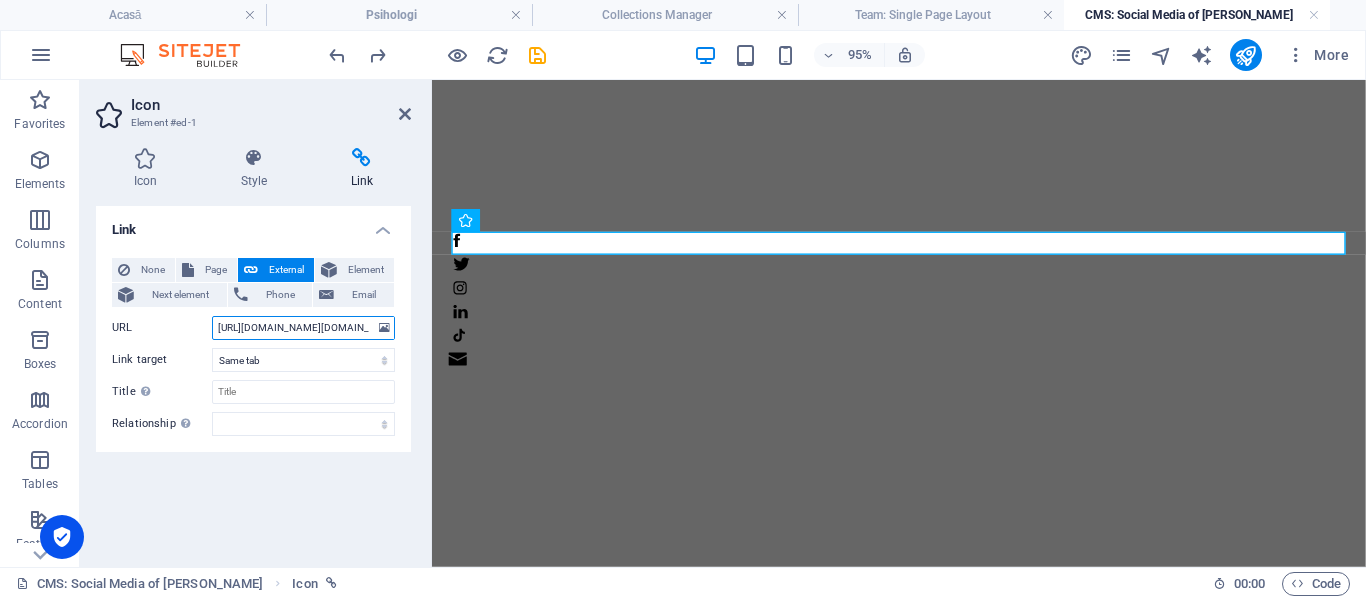 click on "[URL][DOMAIN_NAME][DOMAIN_NAME]" at bounding box center (303, 328) 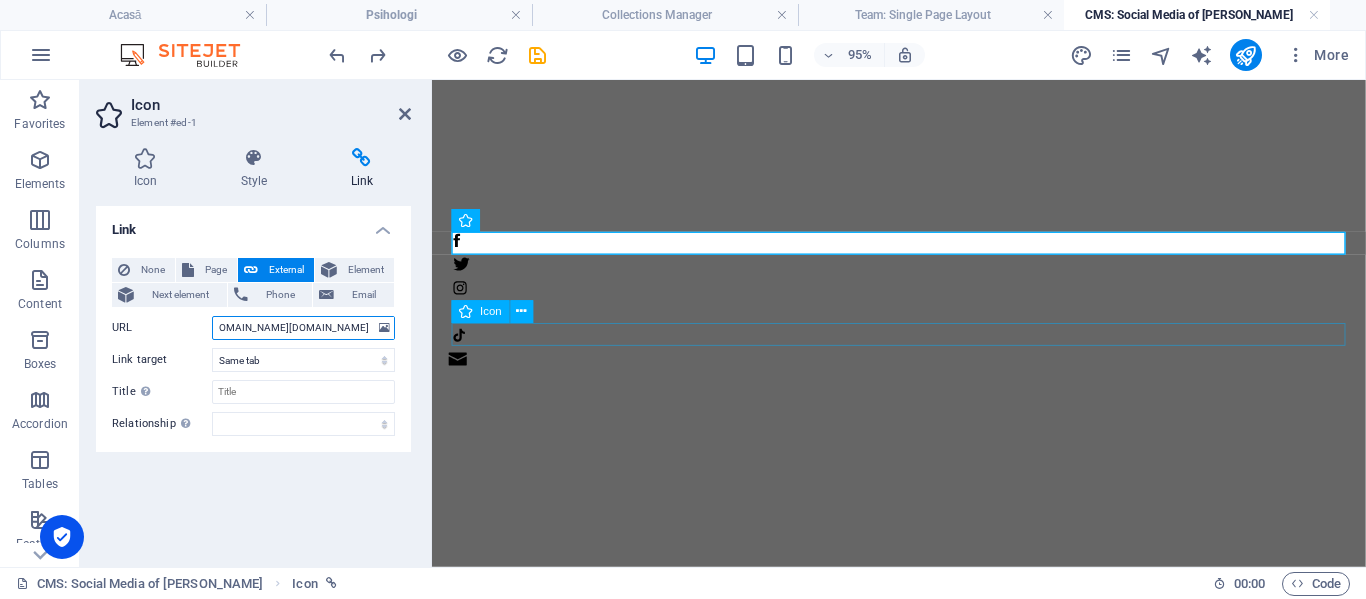 scroll, scrollTop: 0, scrollLeft: 1779, axis: horizontal 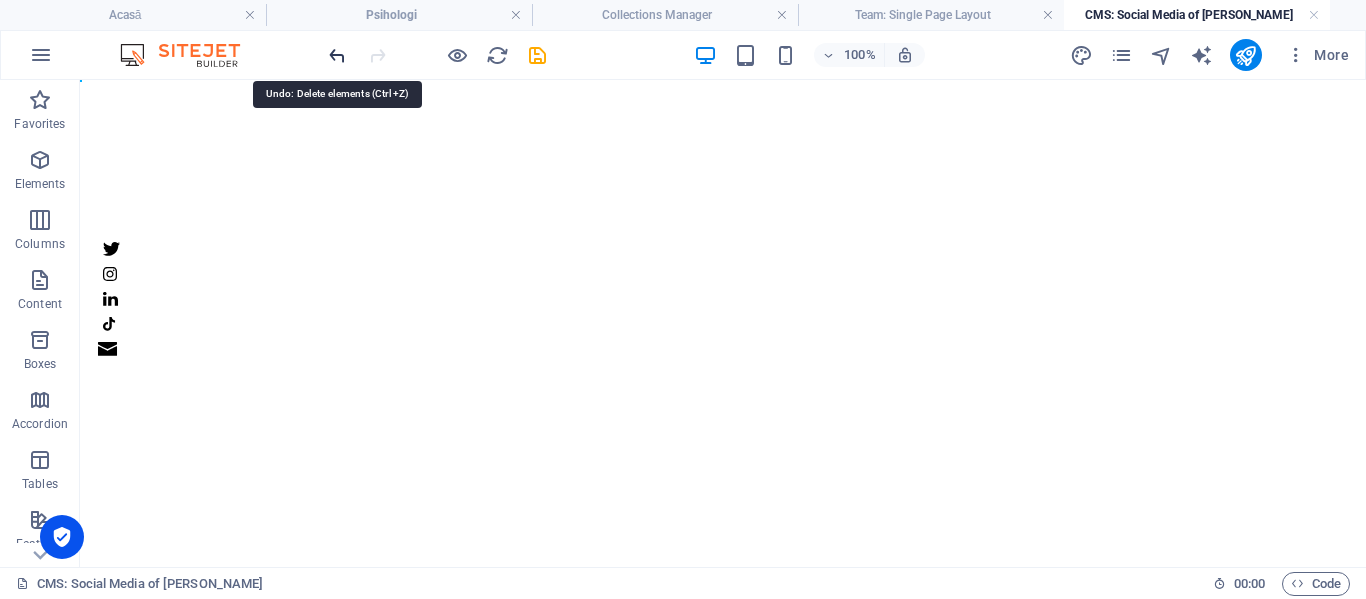 click at bounding box center (337, 55) 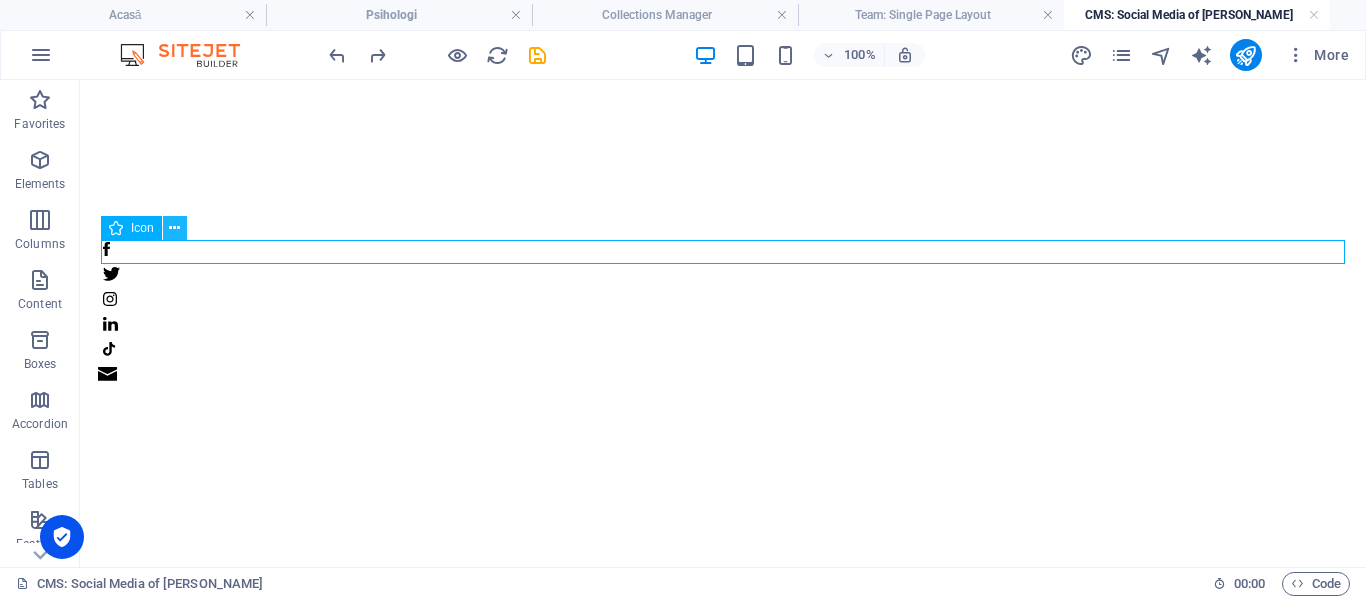 click at bounding box center (174, 228) 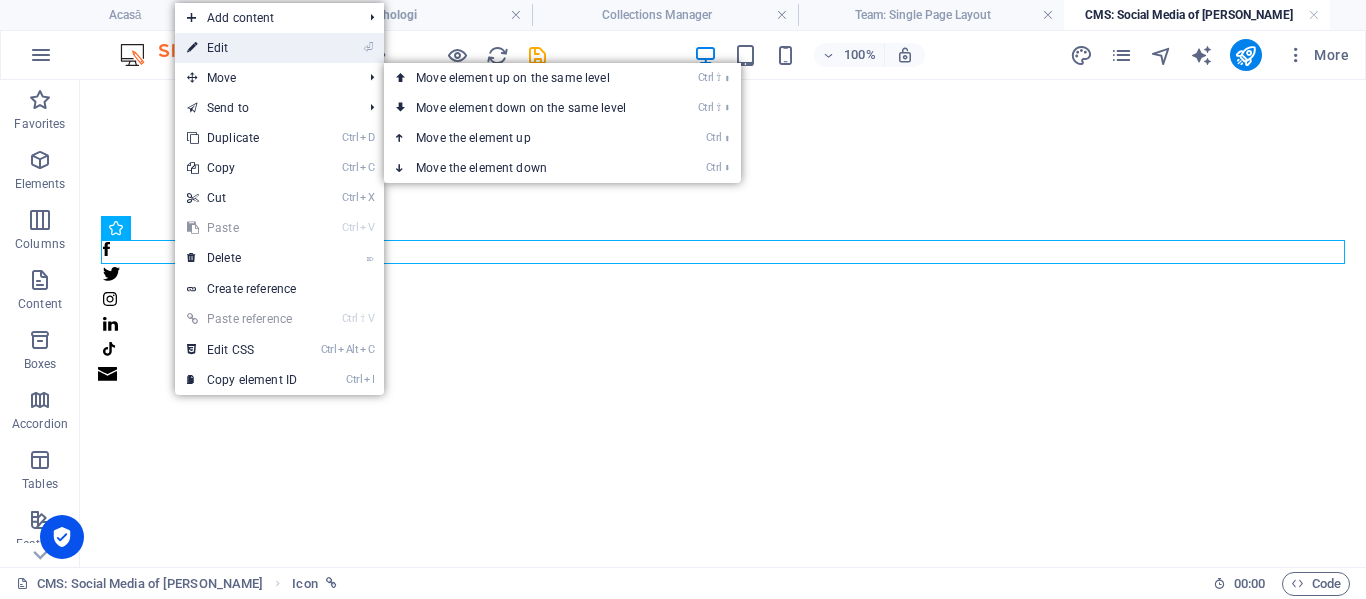 click on "⏎  Edit" at bounding box center (242, 48) 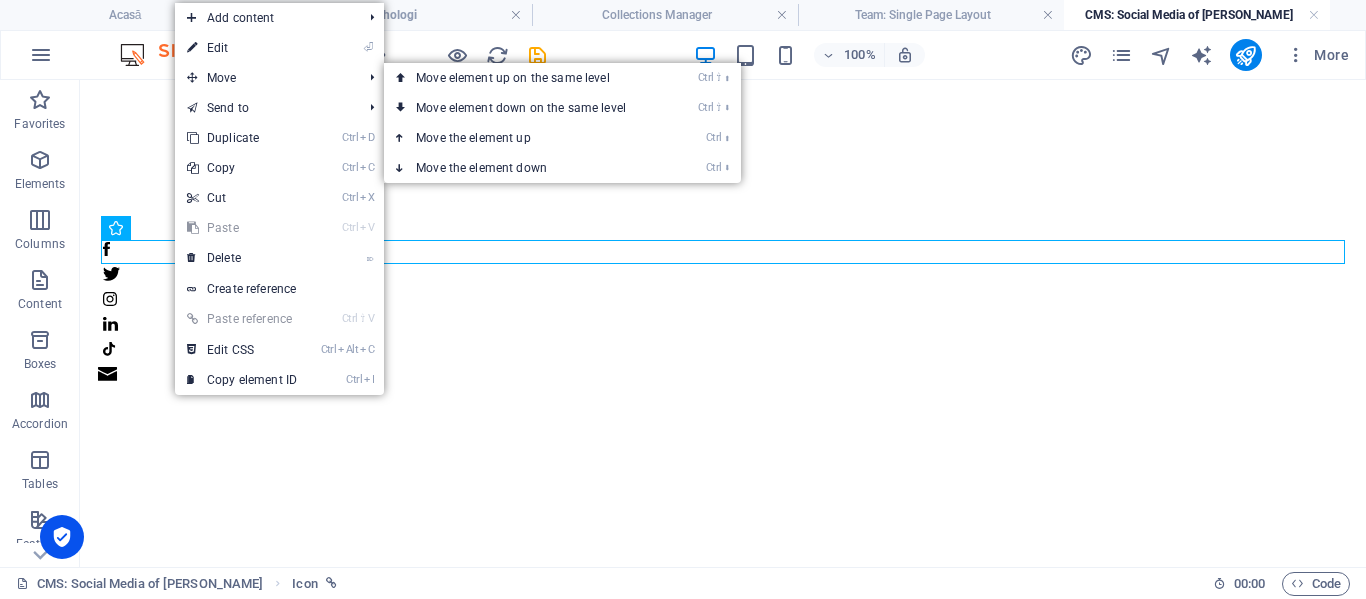 select 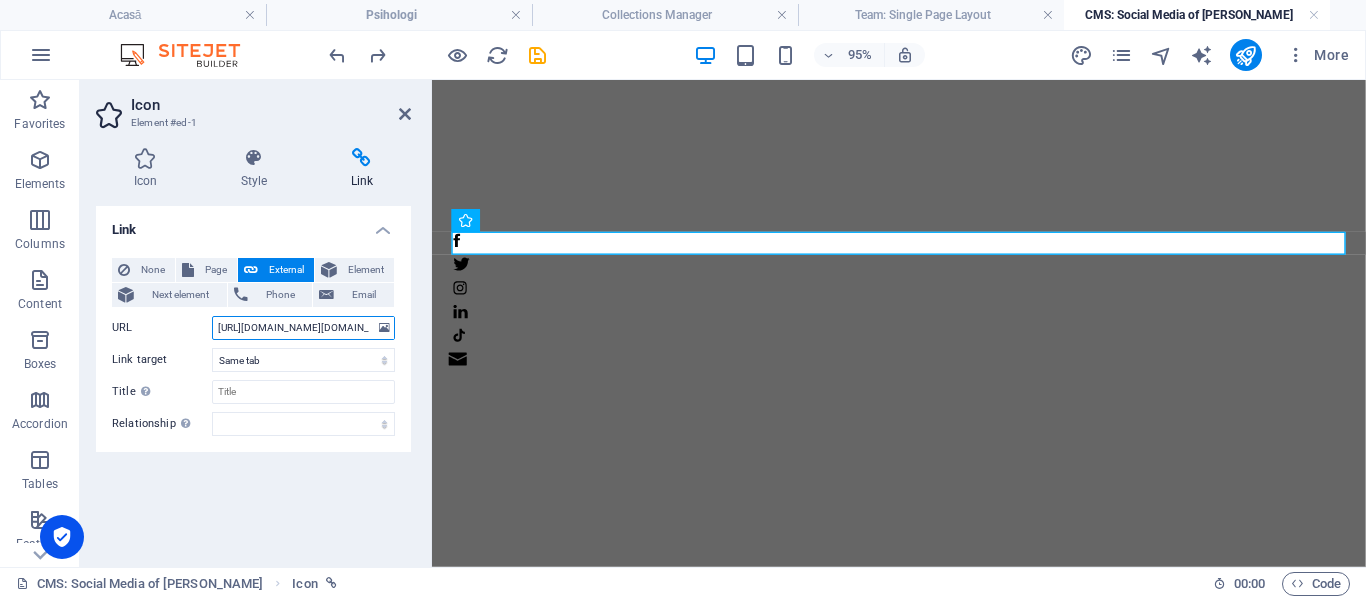 drag, startPoint x: 323, startPoint y: 326, endPoint x: 364, endPoint y: 322, distance: 41.19466 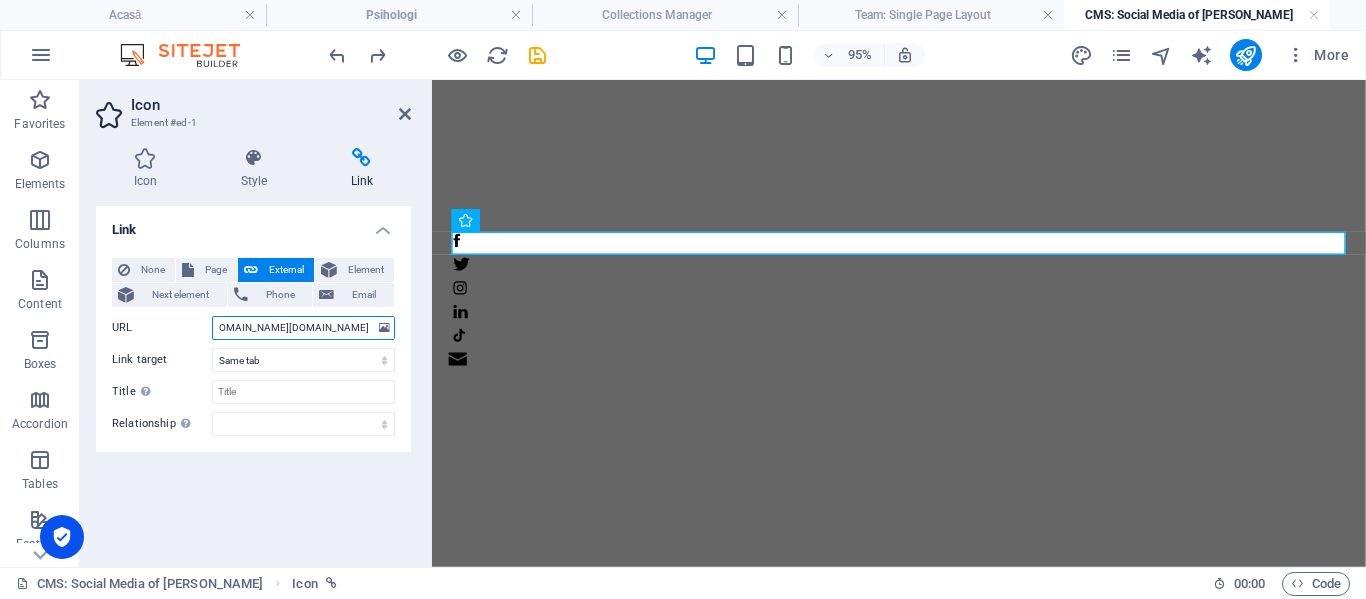 scroll, scrollTop: 0, scrollLeft: 1779, axis: horizontal 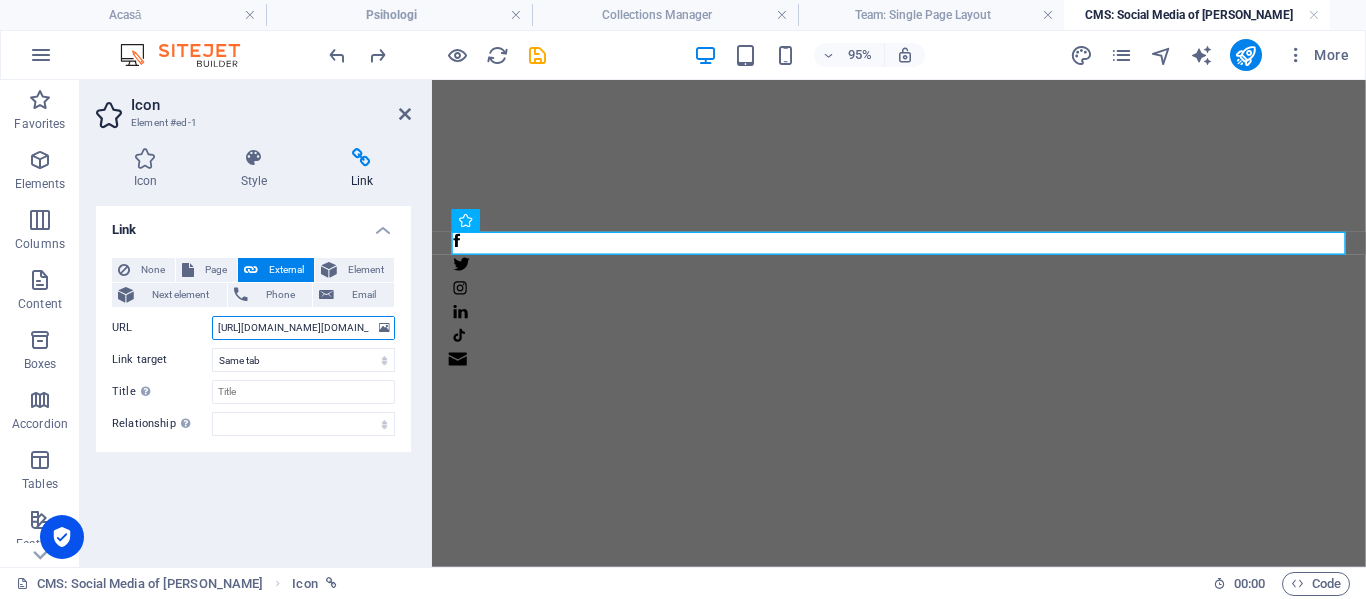 drag, startPoint x: 354, startPoint y: 325, endPoint x: 97, endPoint y: 310, distance: 257.43738 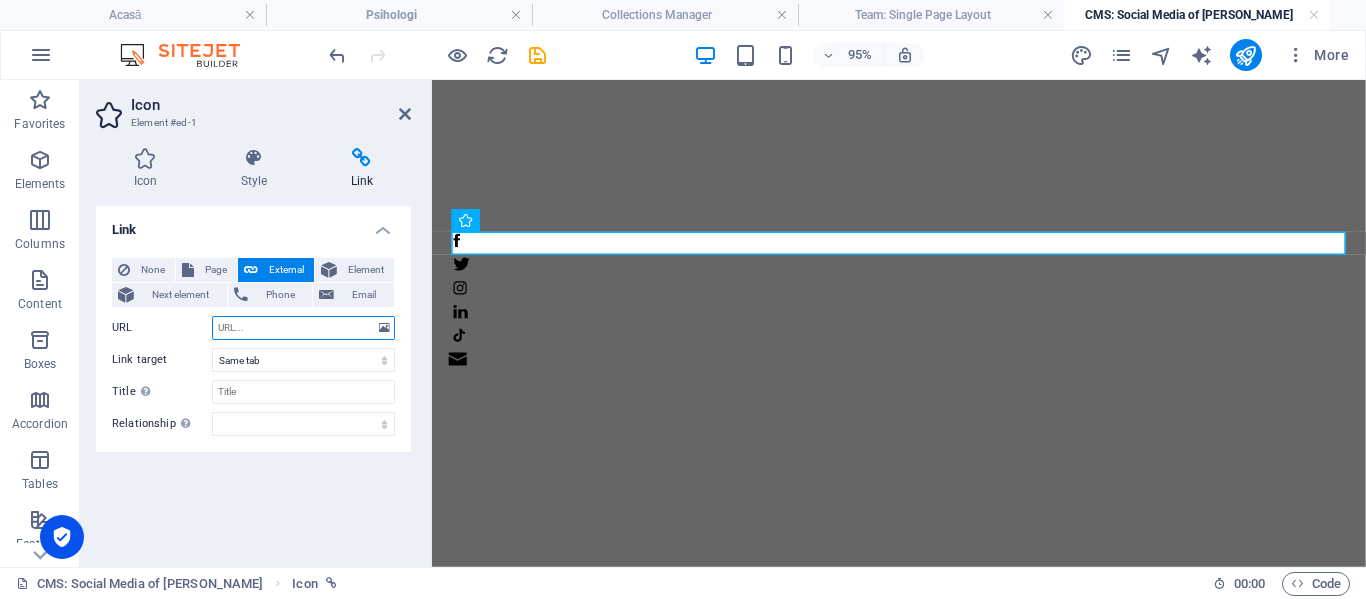 paste on "[URL][DOMAIN_NAME]" 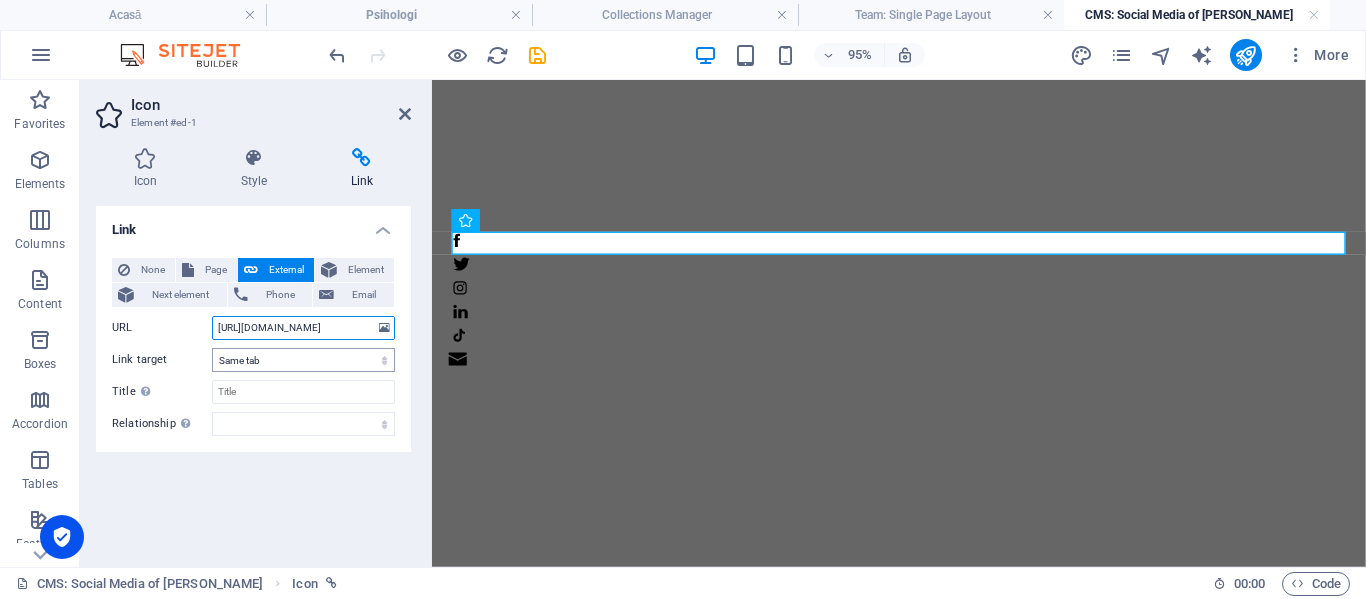 scroll, scrollTop: 0, scrollLeft: 76, axis: horizontal 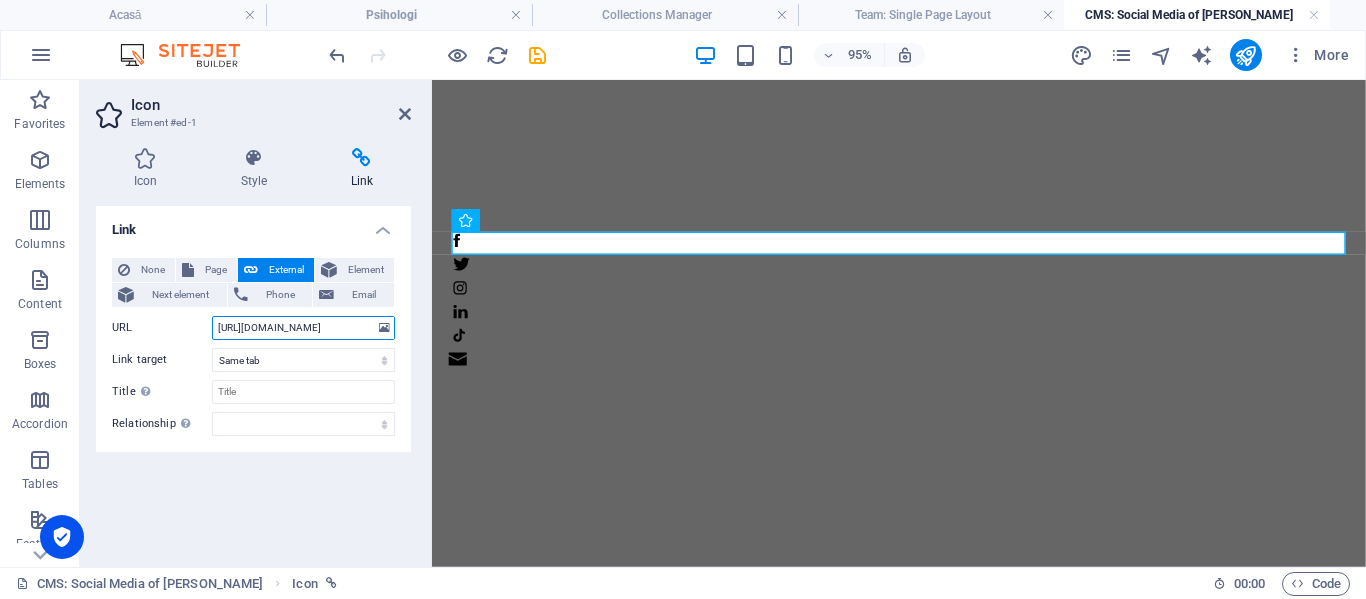 type on "[URL][DOMAIN_NAME]" 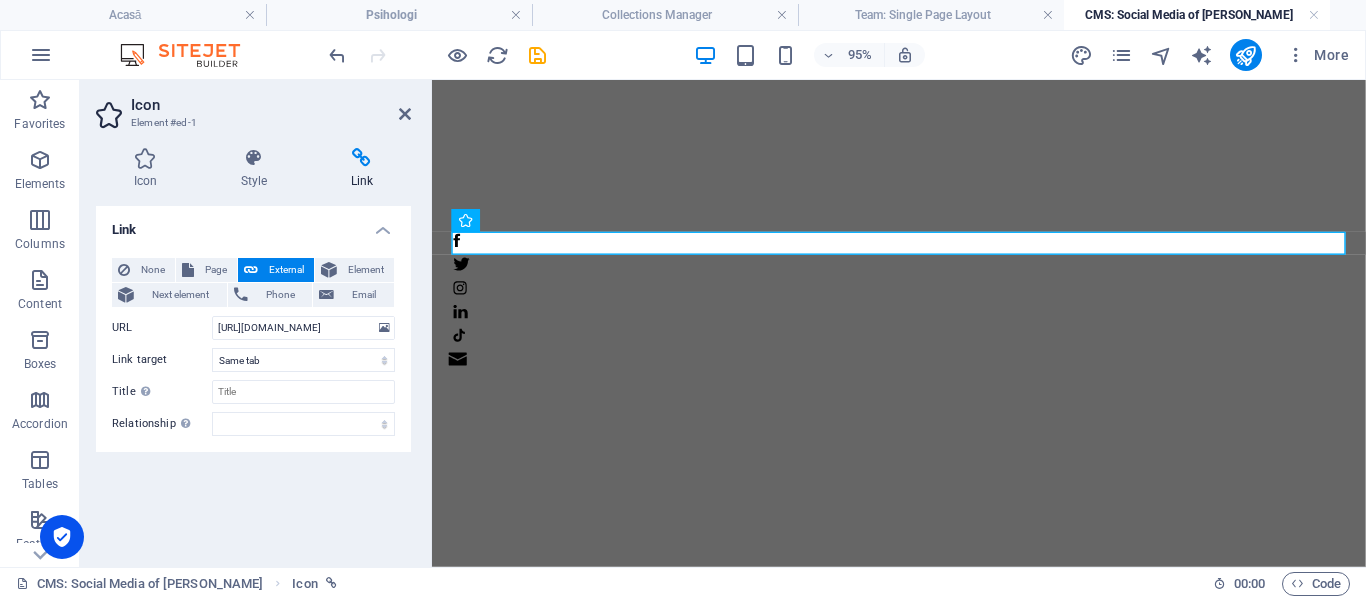 scroll, scrollTop: 0, scrollLeft: 0, axis: both 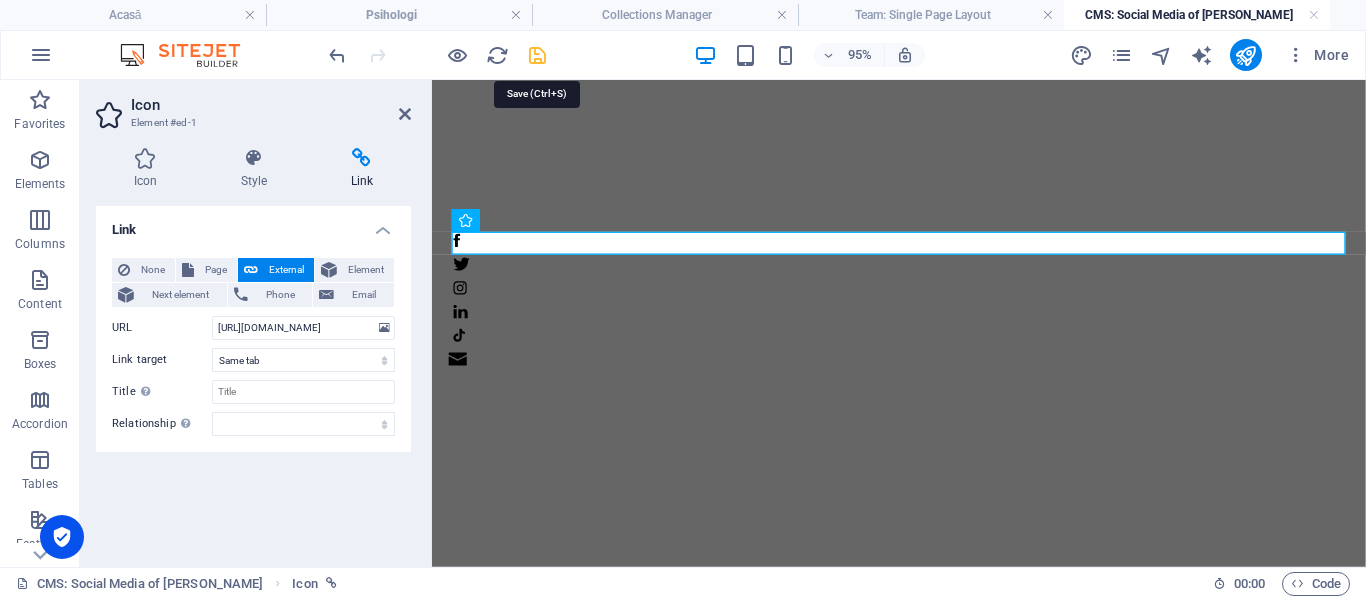 click at bounding box center [537, 55] 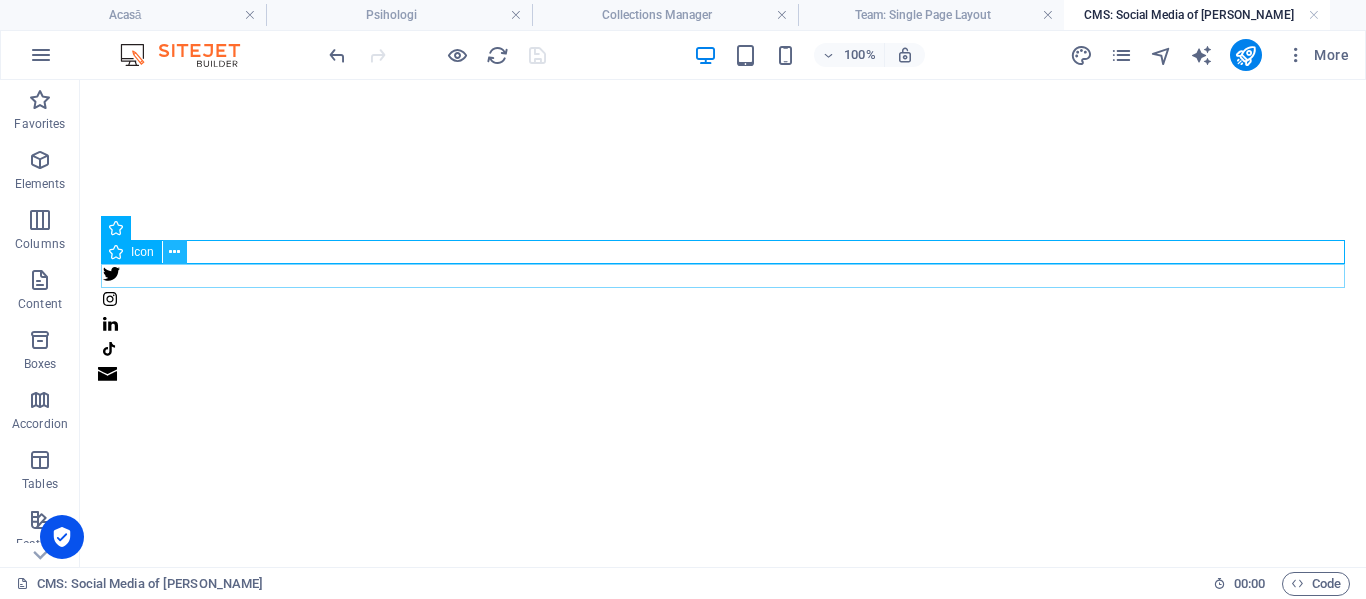 click at bounding box center [174, 252] 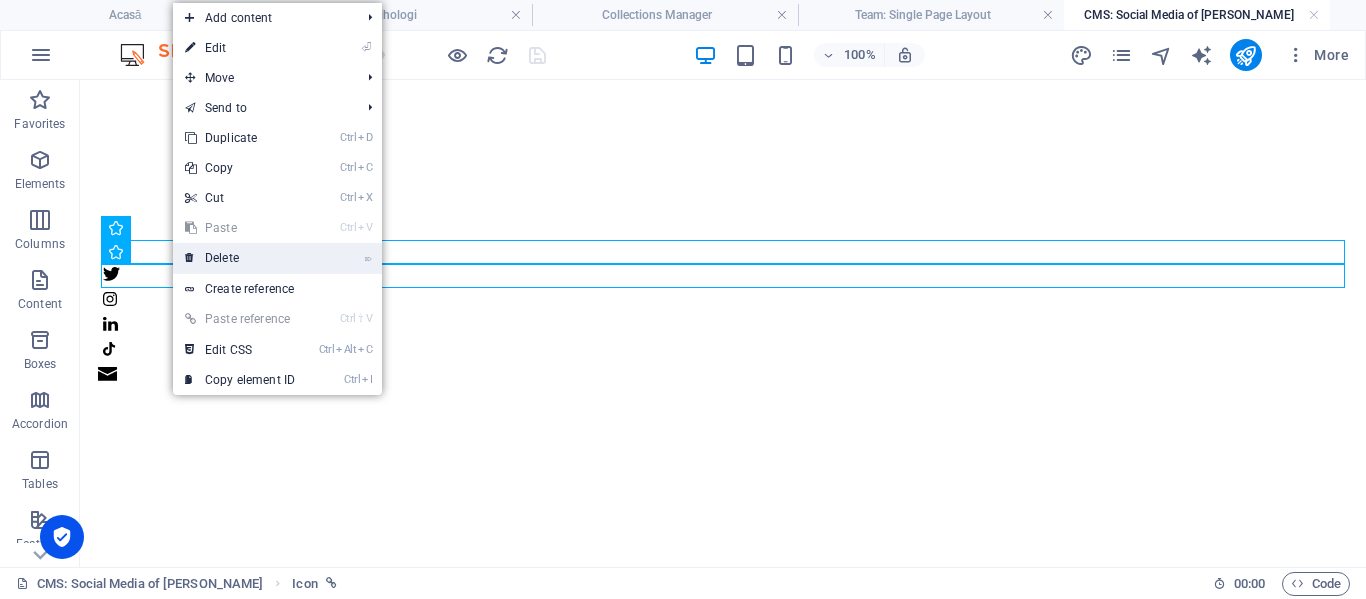 click on "⌦  Delete" at bounding box center [240, 258] 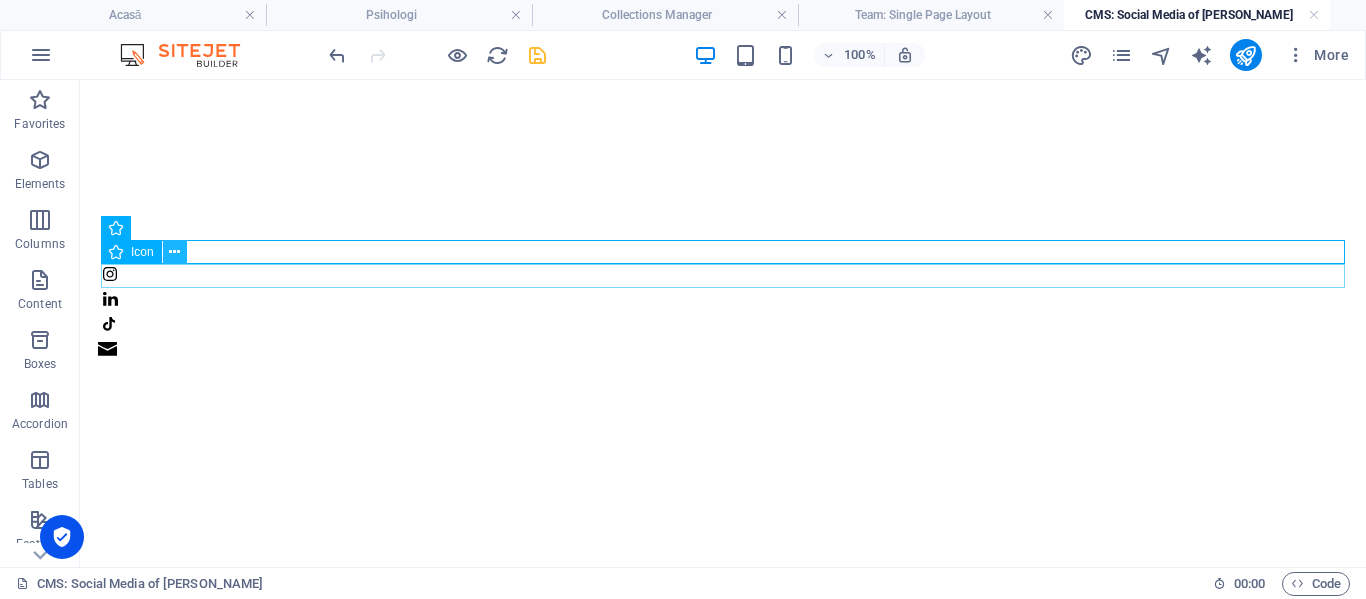 click at bounding box center (174, 252) 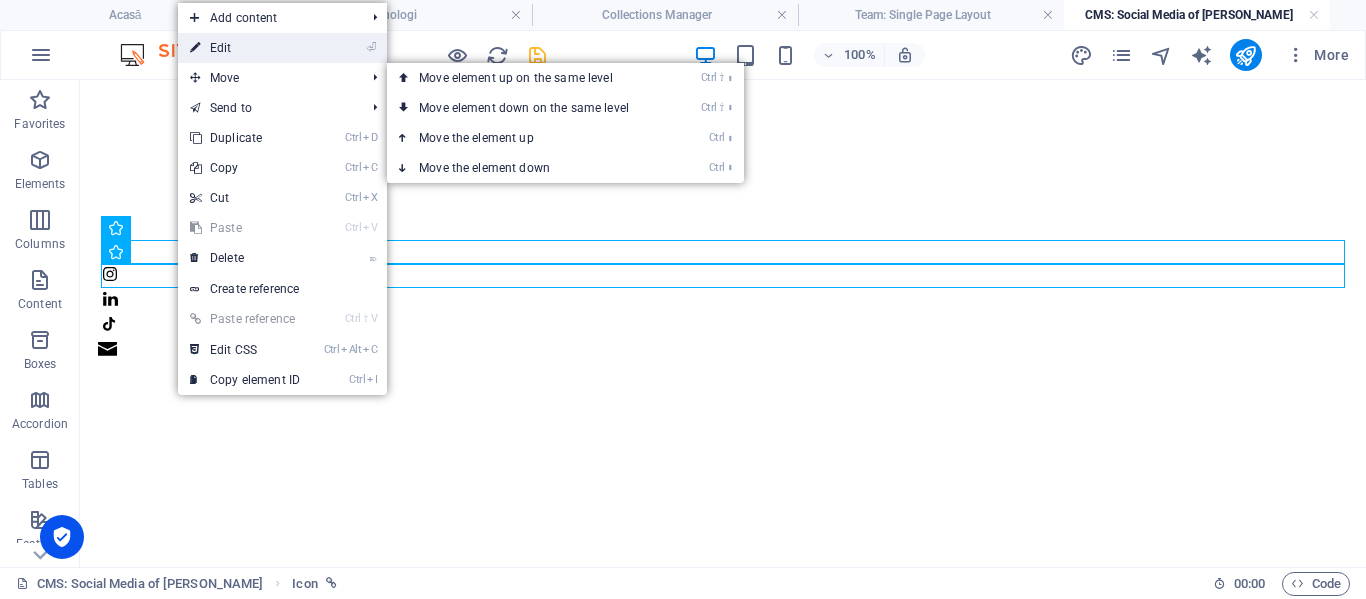 click on "⏎  Edit" at bounding box center [245, 48] 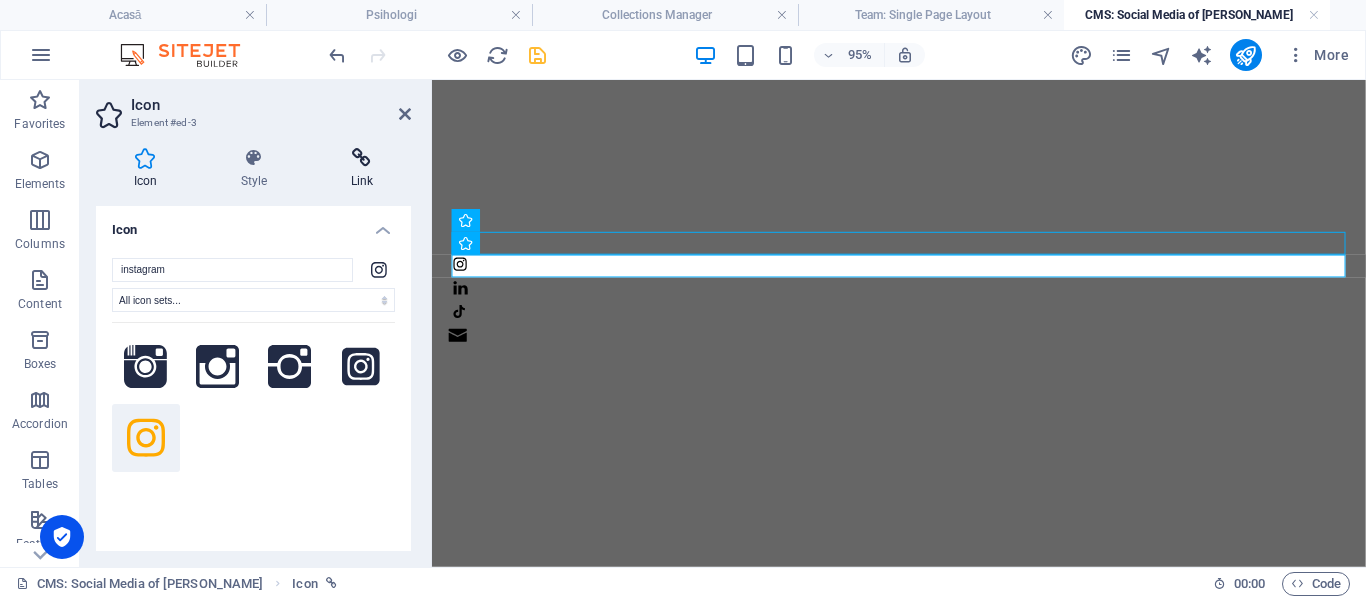 click at bounding box center [362, 158] 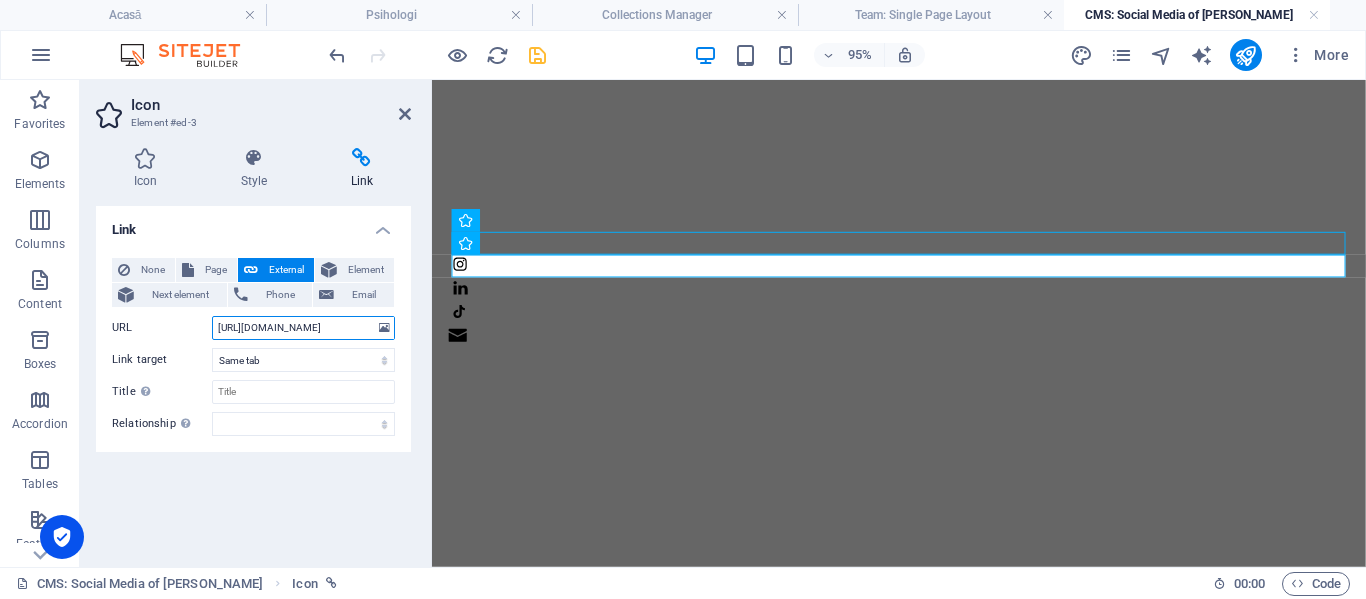 drag, startPoint x: 352, startPoint y: 325, endPoint x: 206, endPoint y: 324, distance: 146.00342 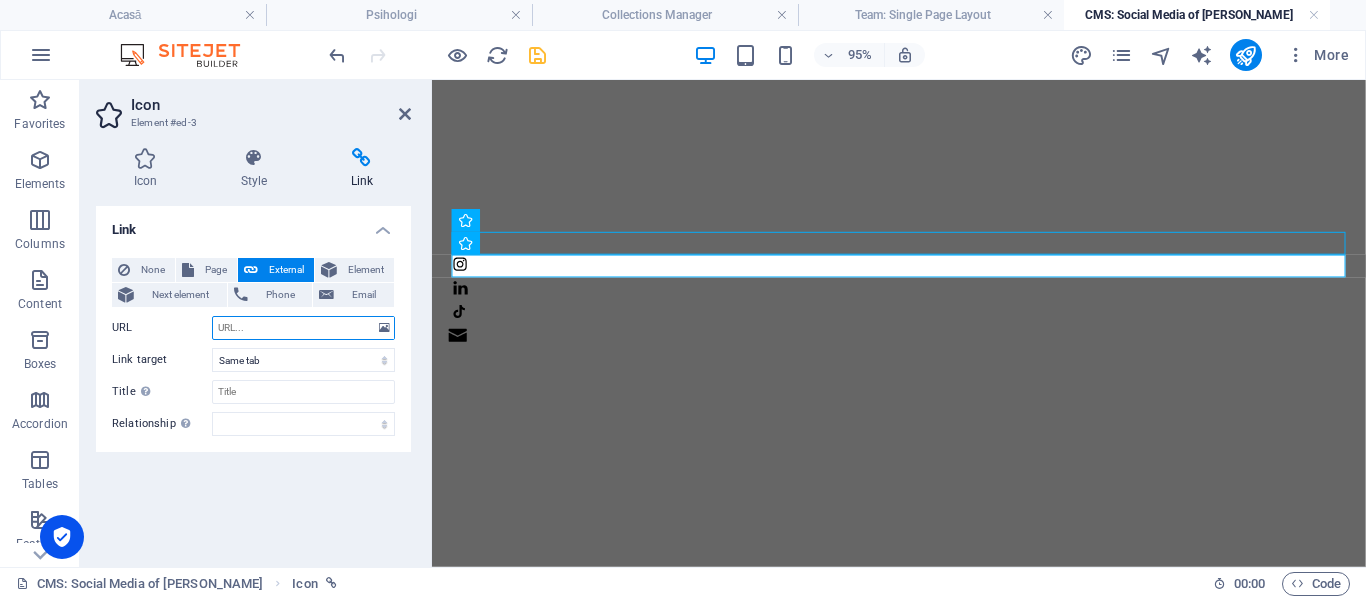 paste on "[URL][DOMAIN_NAME]" 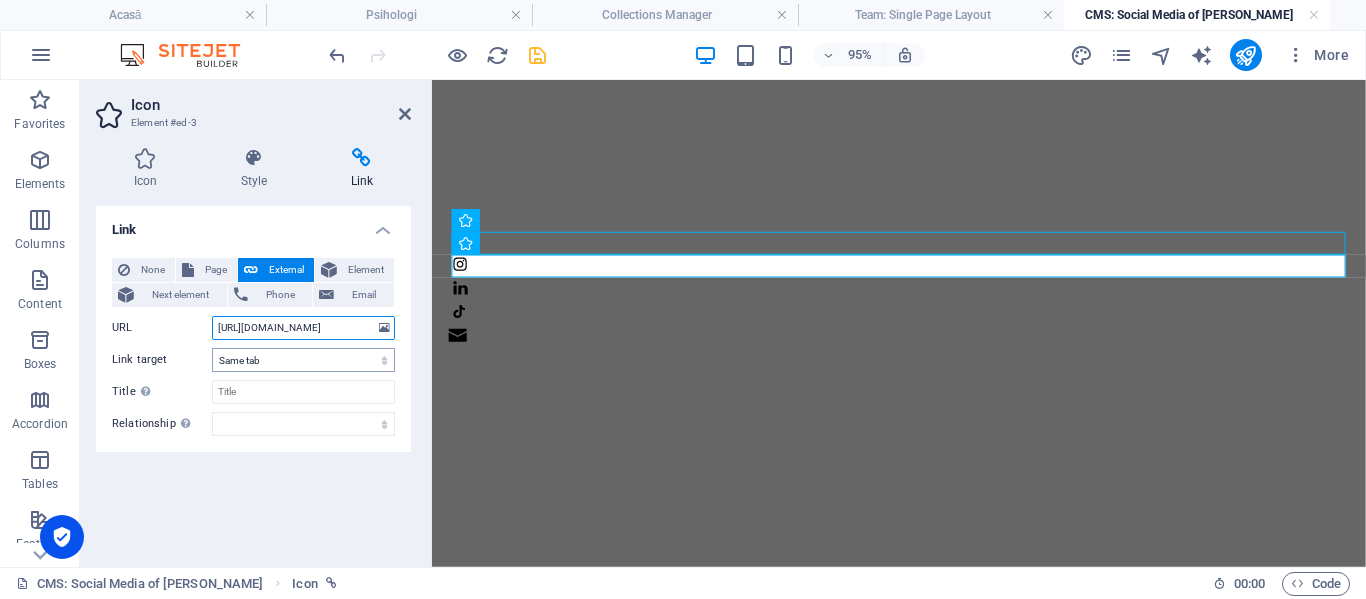 scroll, scrollTop: 0, scrollLeft: 89, axis: horizontal 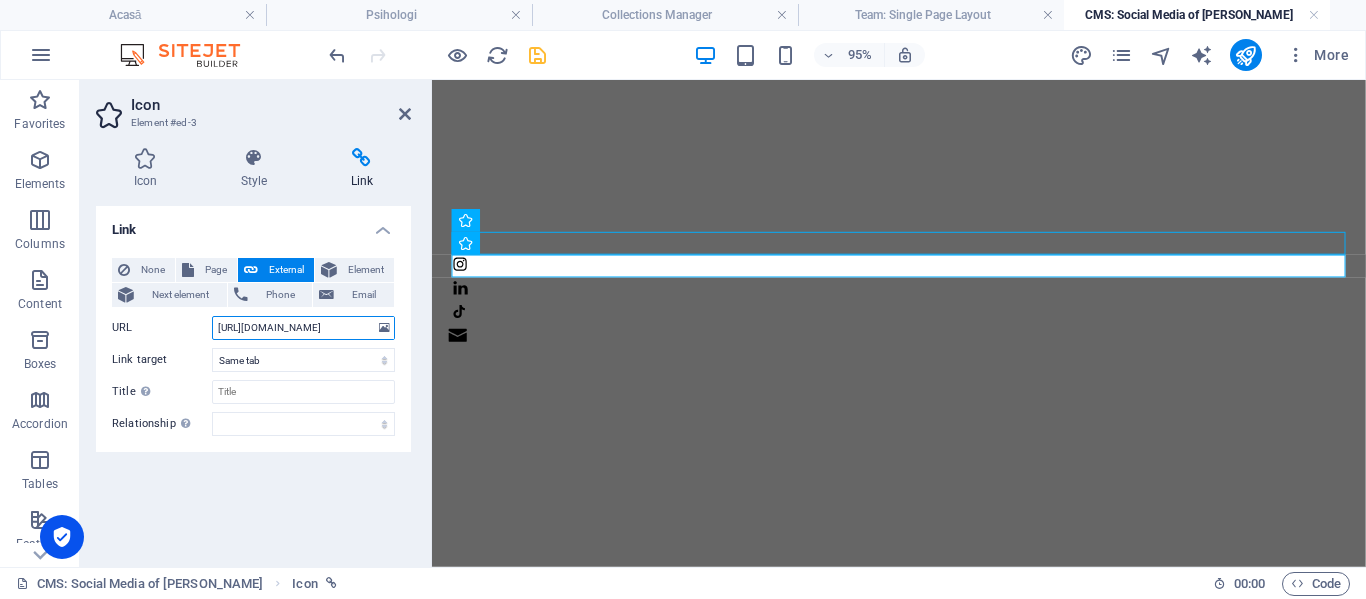 type on "[URL][DOMAIN_NAME]" 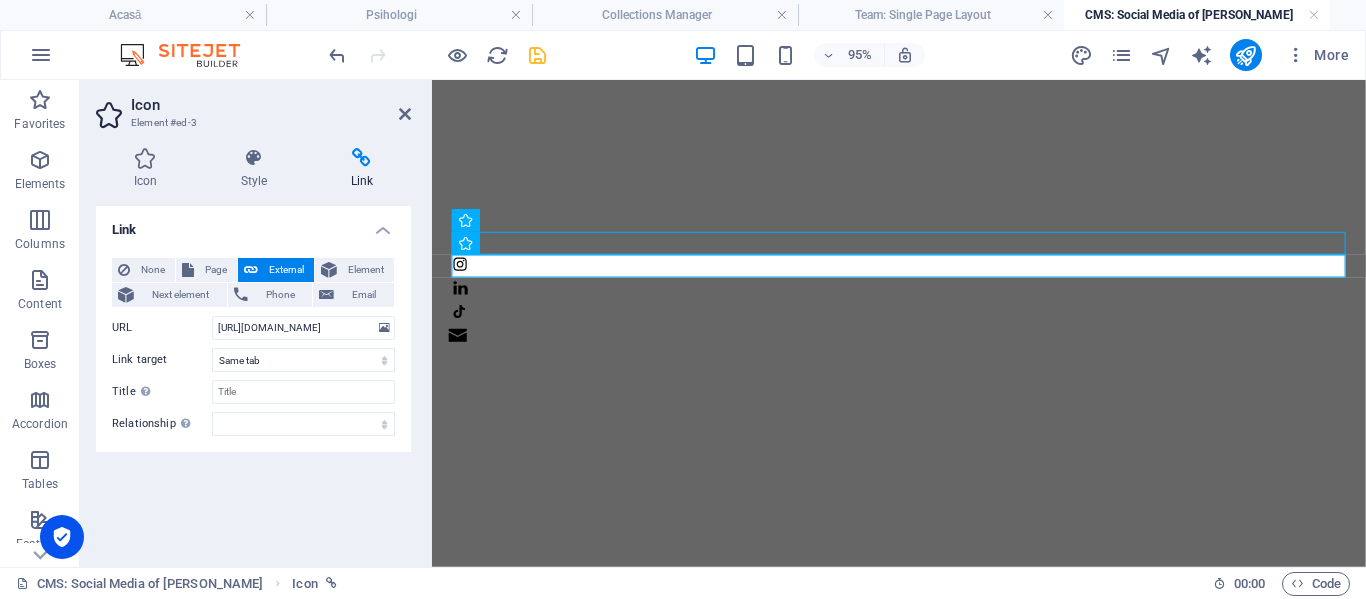 click on "Link None Page External Element Next element Phone Email Page Acasă Psihologi Contact Psiholog [PERSON_NAME] [PERSON_NAME] Element
URL [URL][DOMAIN_NAME] Phone Email Link target New tab Same tab Overlay Title Additional link description, should not be the same as the link text. The title is most often shown as a tooltip text when the mouse moves over the element. Leave empty if uncertain. Relationship Sets the  relationship of this link to the link target . For example, the value "nofollow" instructs search engines not to follow the link. Can be left empty. alternate author bookmark external help license next nofollow noreferrer noopener prev search tag" at bounding box center [253, 378] 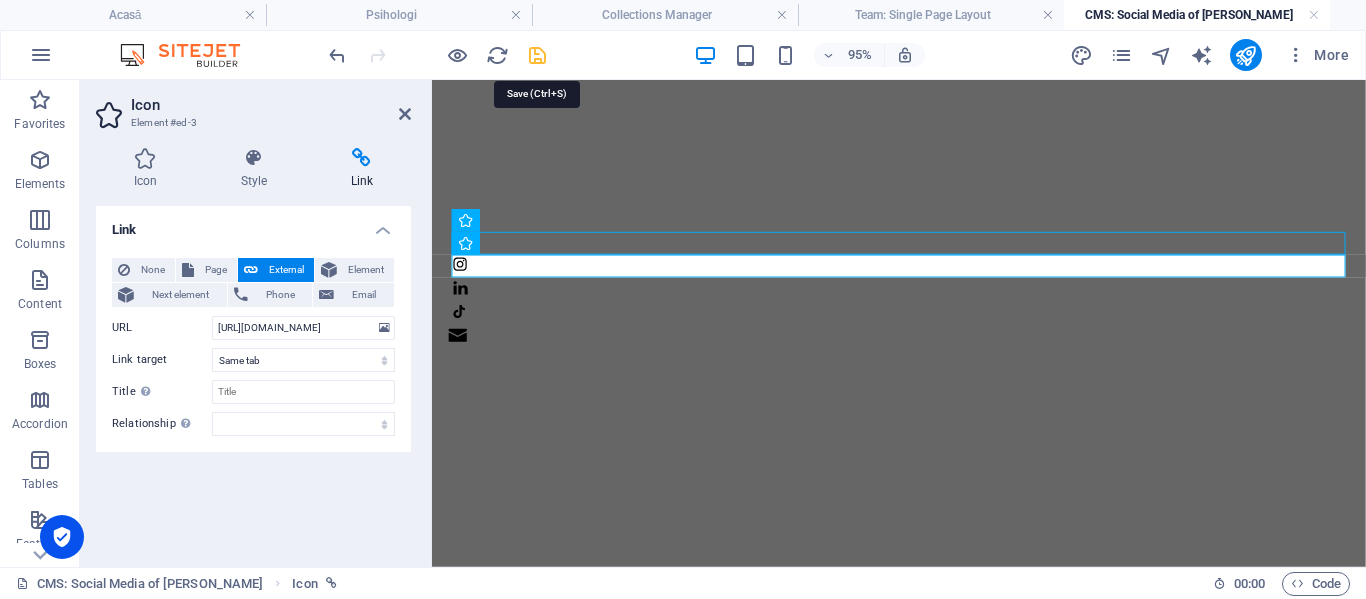 click at bounding box center [537, 55] 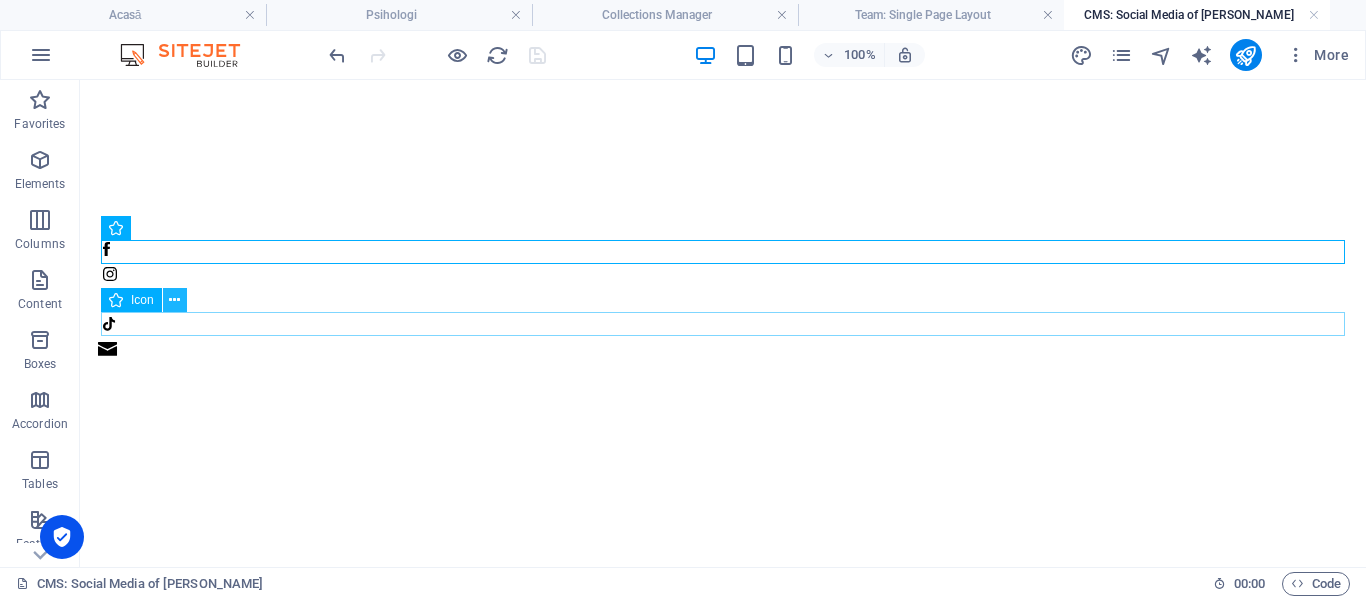 click at bounding box center (174, 300) 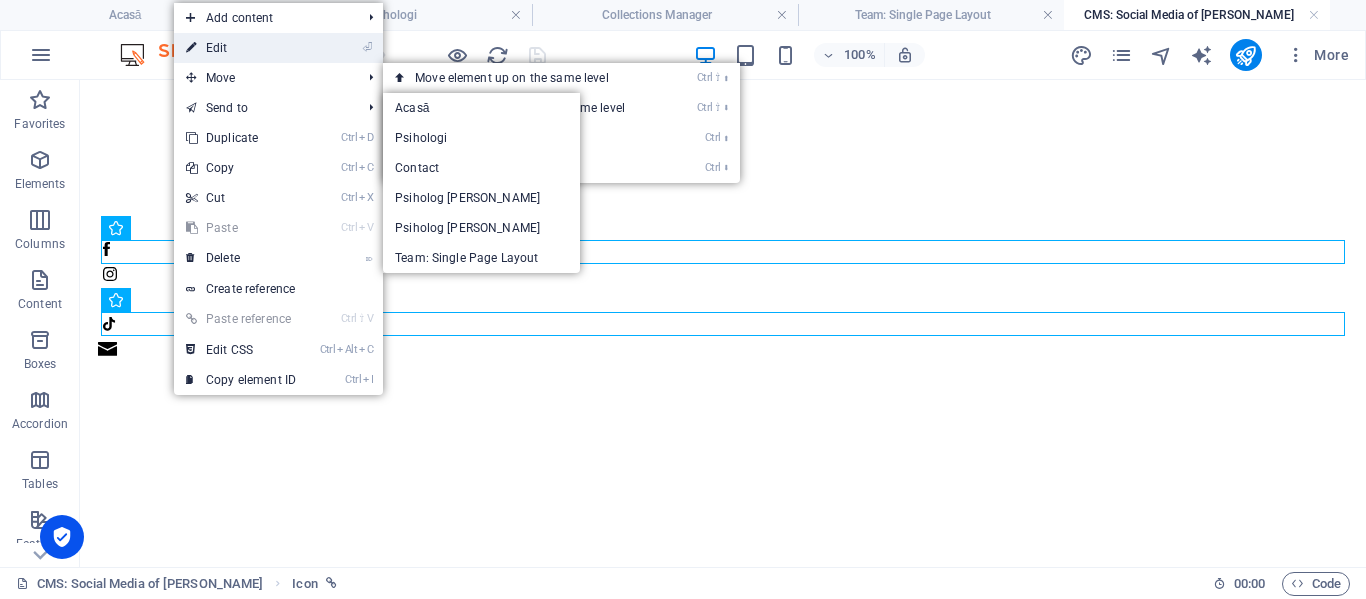 click on "⏎  Edit" at bounding box center (241, 48) 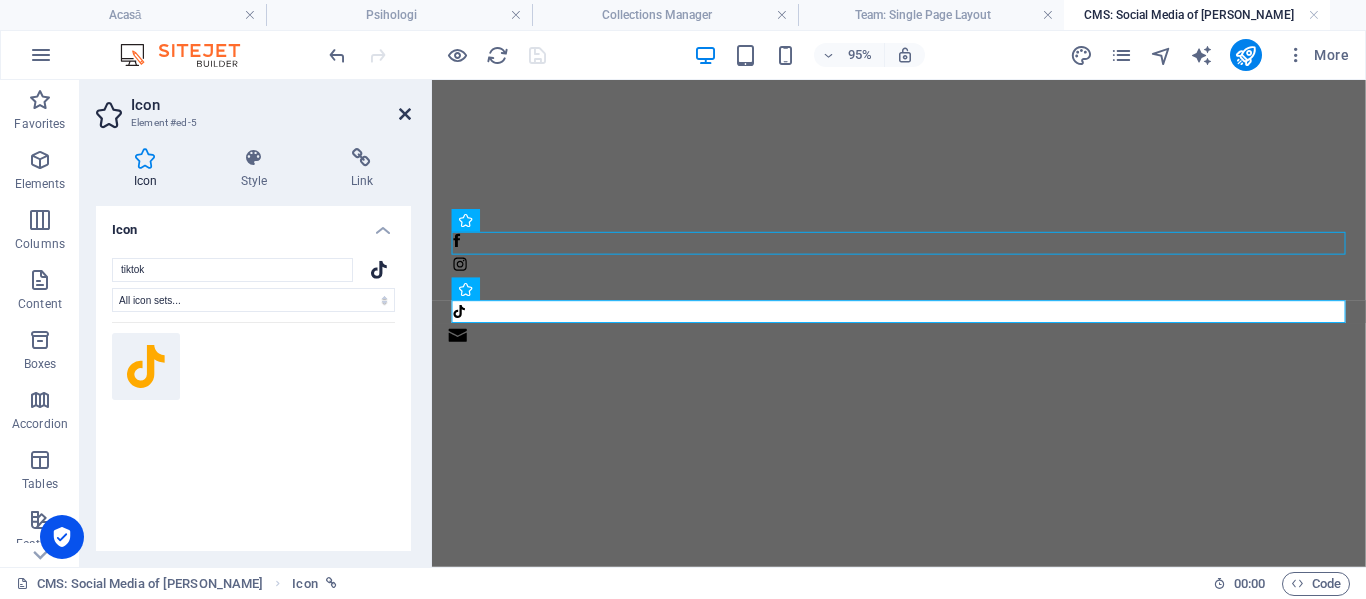 click at bounding box center (405, 114) 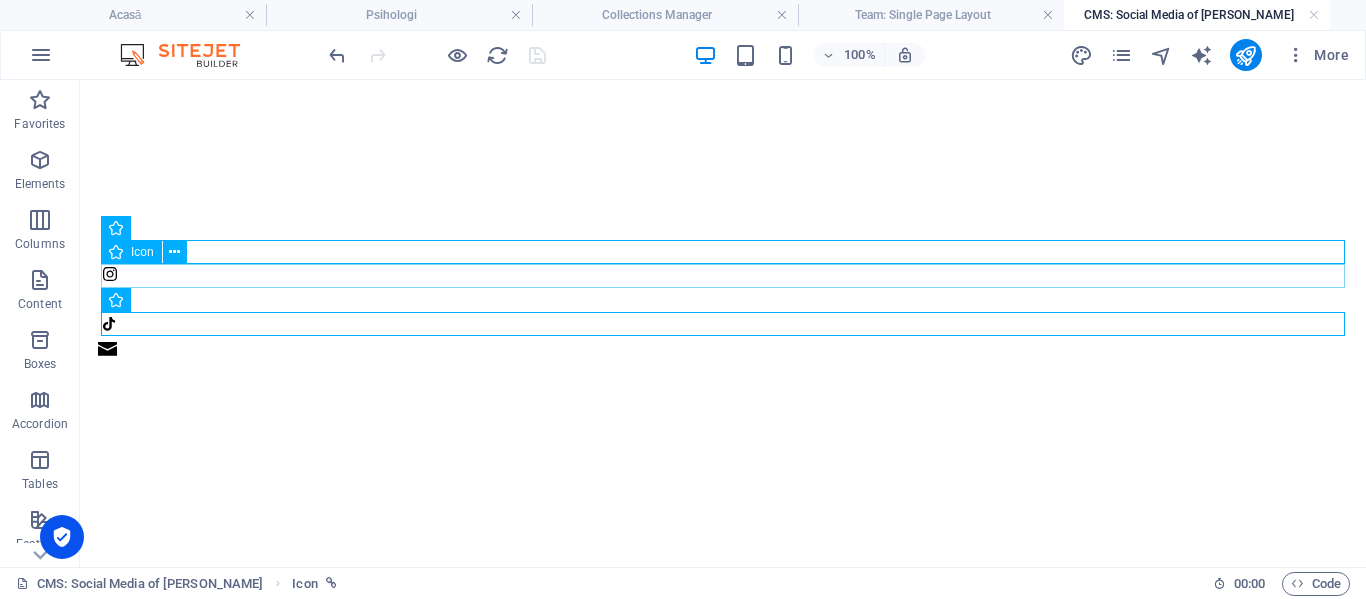 click at bounding box center [723, 277] 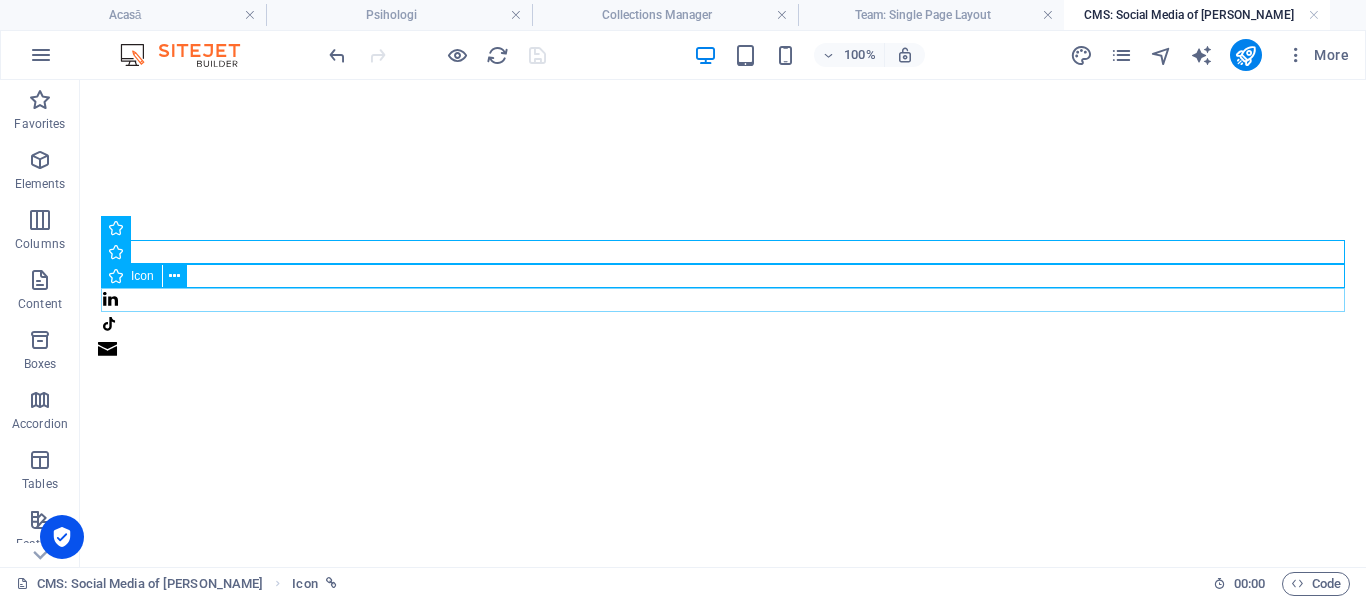 click at bounding box center [723, 302] 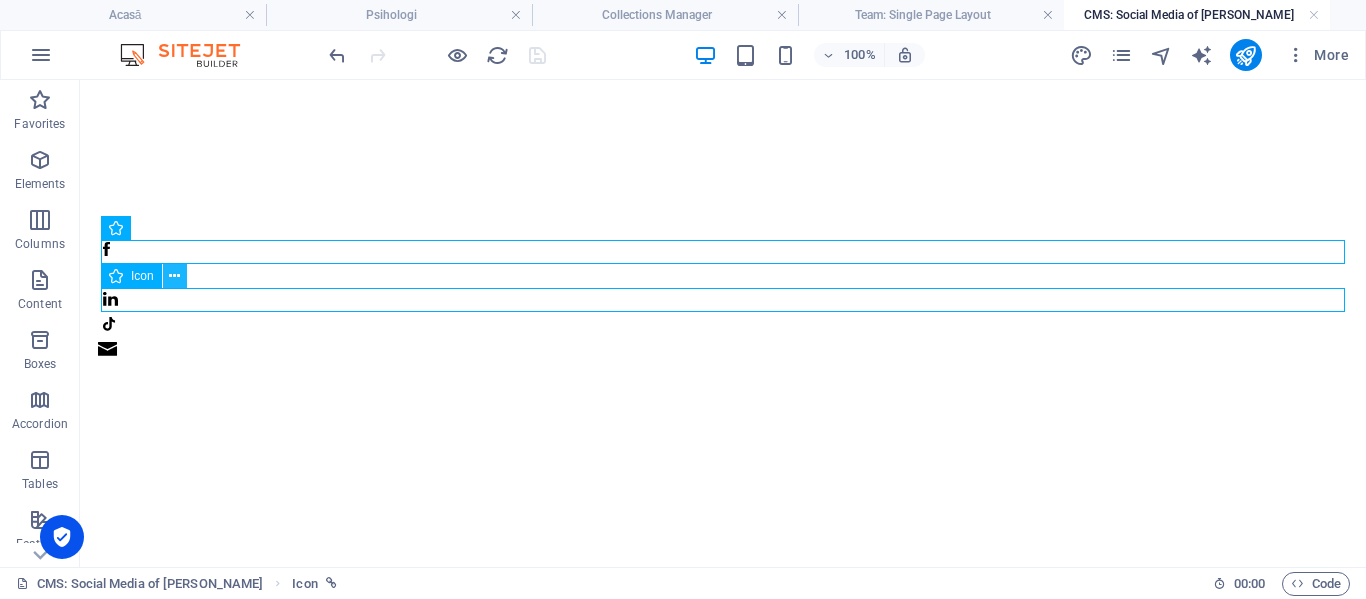 click at bounding box center [174, 276] 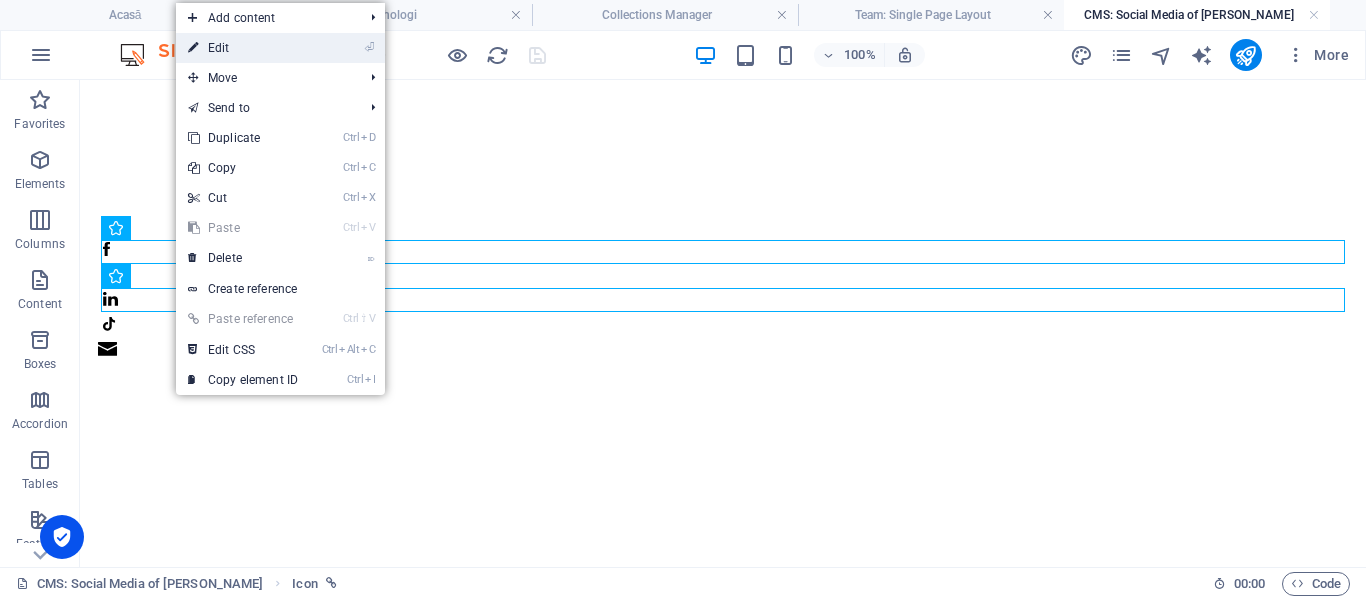 click on "⏎  Edit" at bounding box center [243, 48] 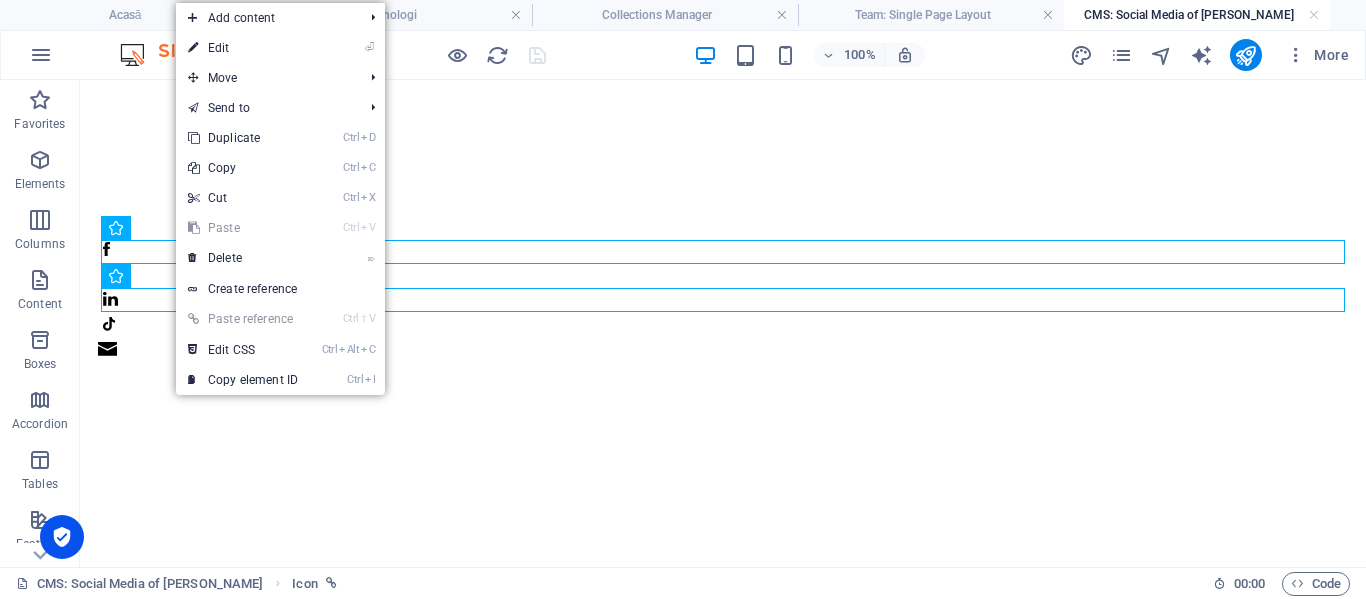select on "xMidYMid" 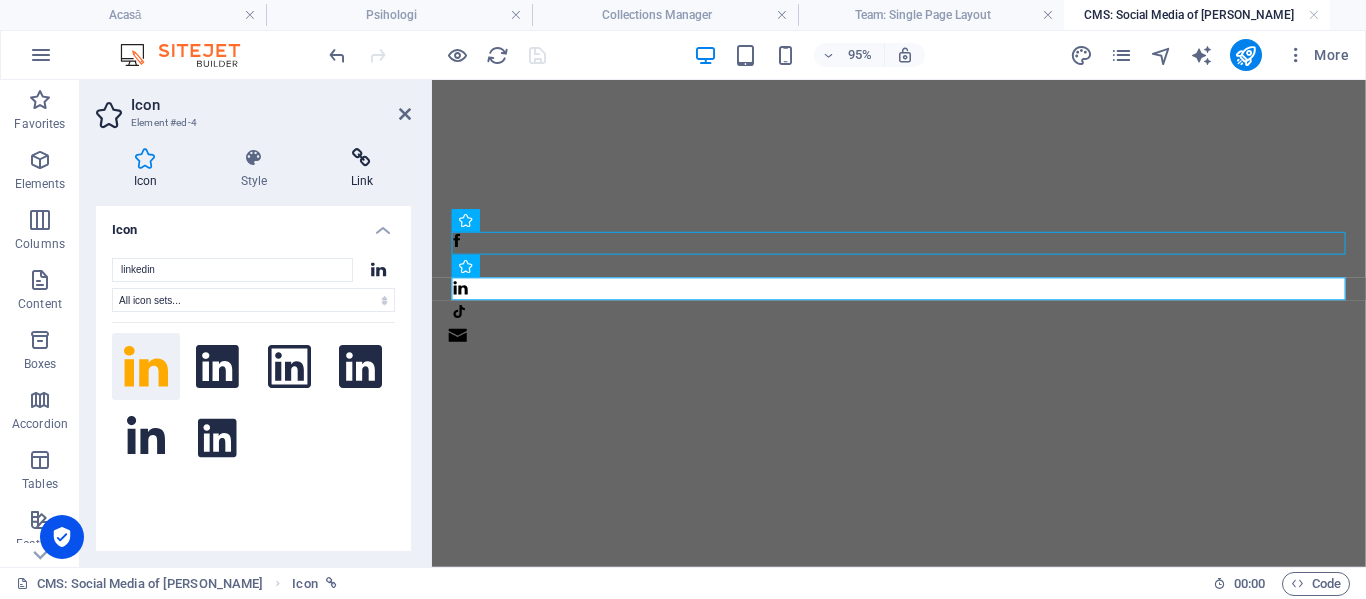 click at bounding box center (362, 158) 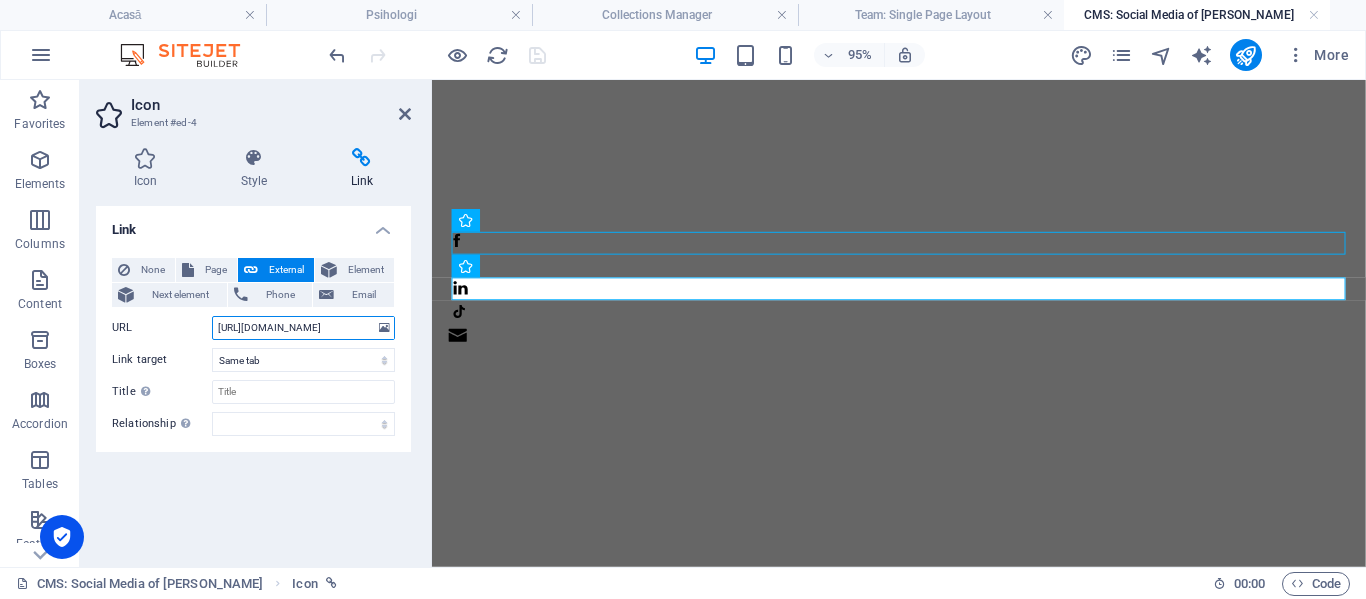 drag, startPoint x: 343, startPoint y: 331, endPoint x: 217, endPoint y: 331, distance: 126 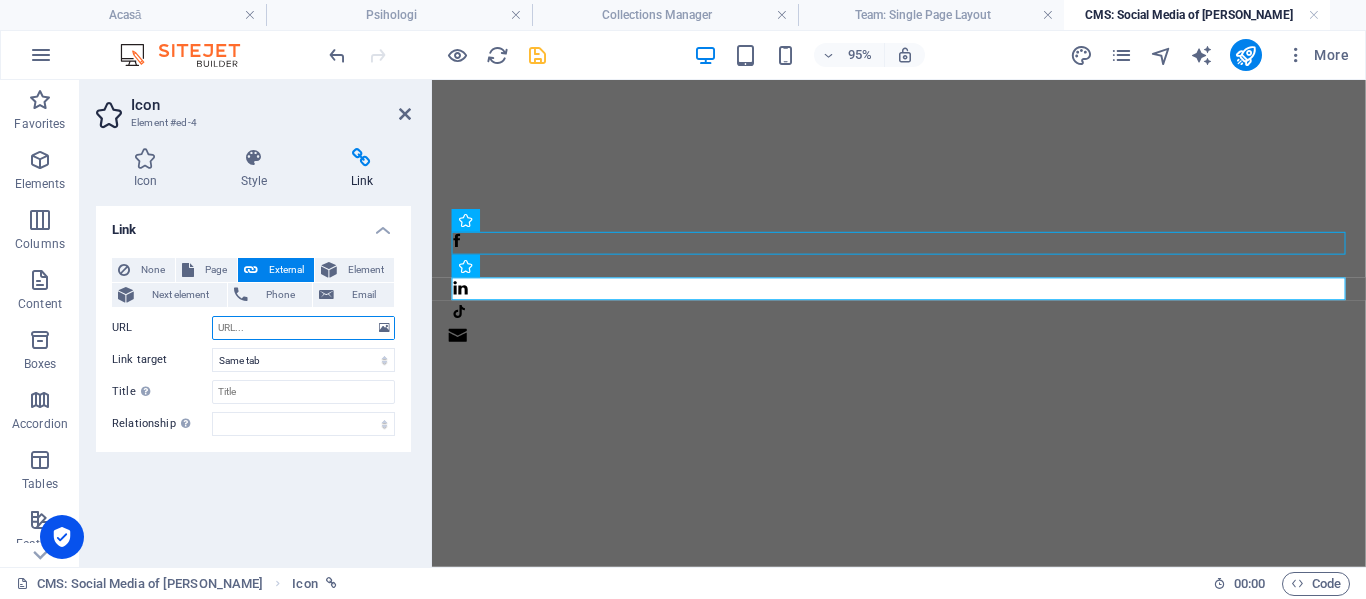 paste on "[URL][DOMAIN_NAME][PERSON_NAME]" 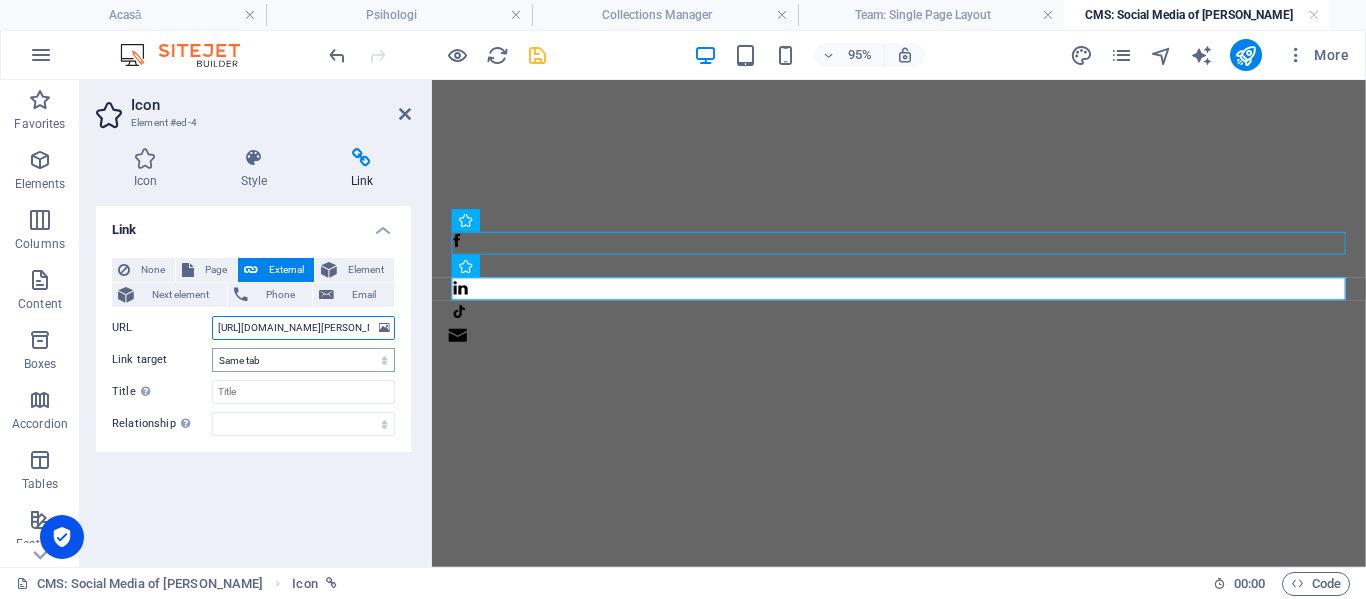 scroll, scrollTop: 0, scrollLeft: 75, axis: horizontal 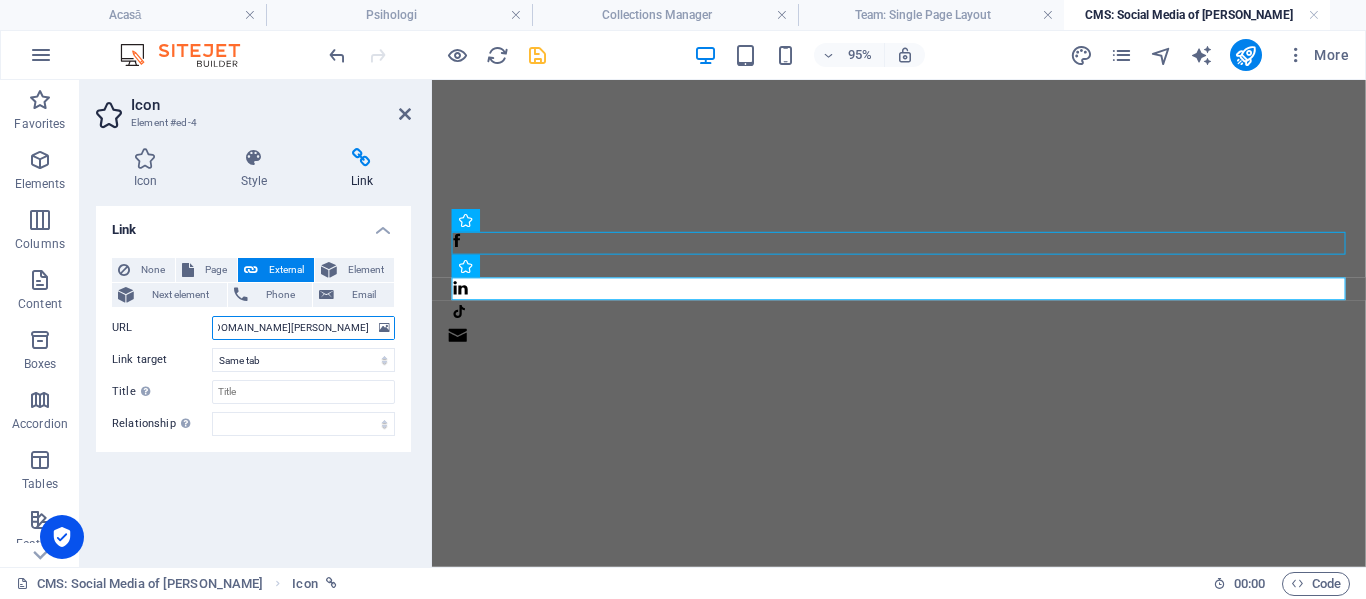 type on "[URL][DOMAIN_NAME][PERSON_NAME]" 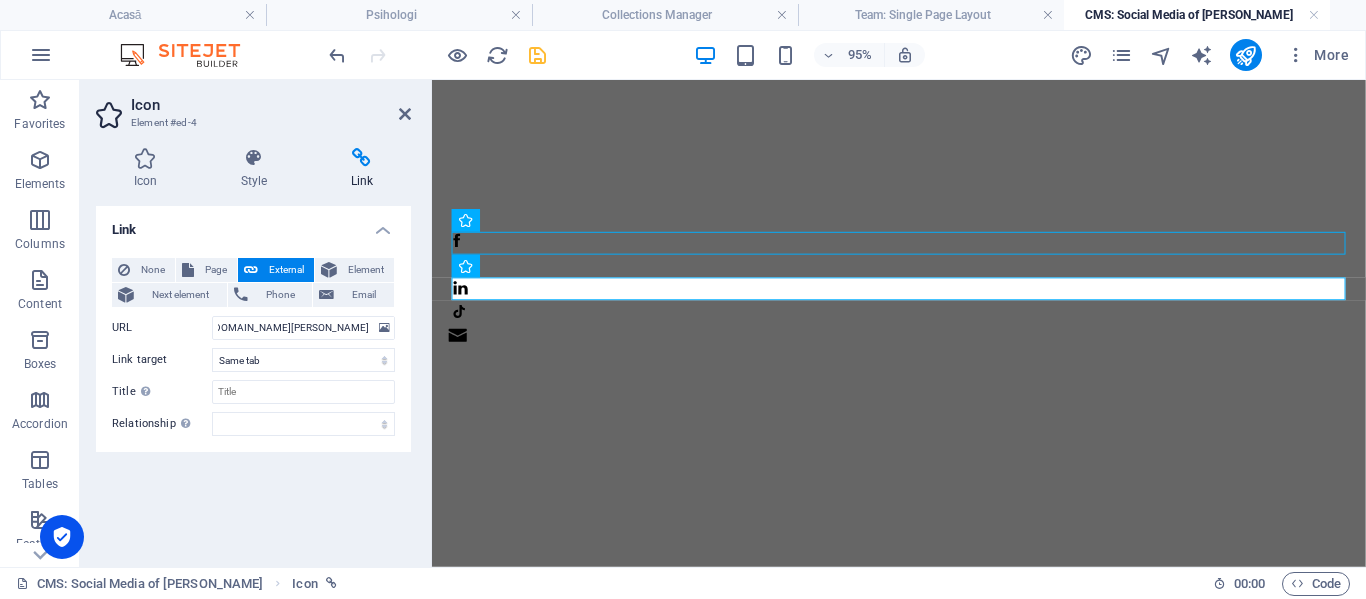 drag, startPoint x: 288, startPoint y: 474, endPoint x: 401, endPoint y: 348, distance: 169.24834 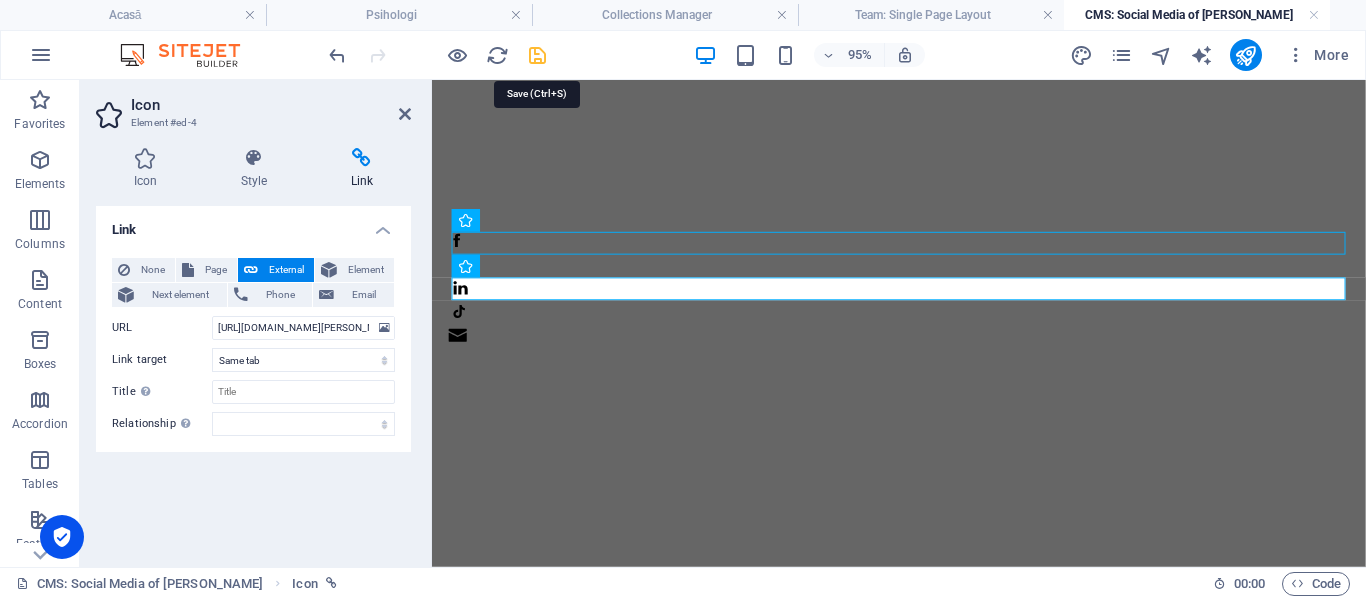 click at bounding box center (537, 55) 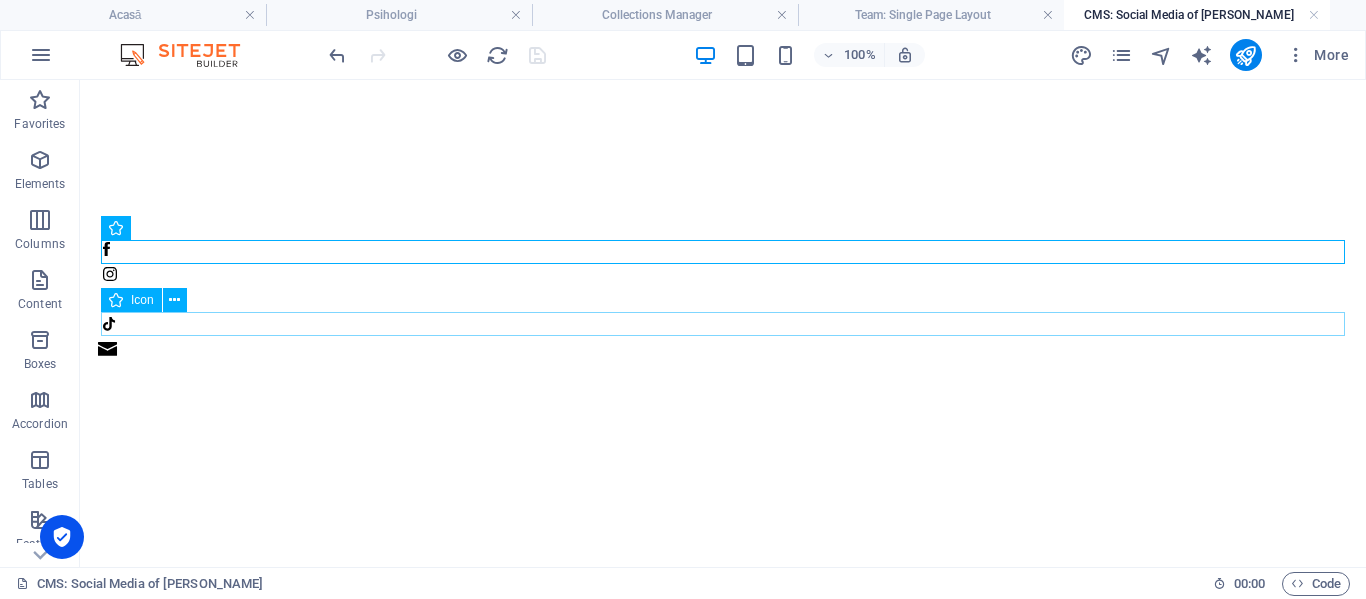 click at bounding box center (723, 327) 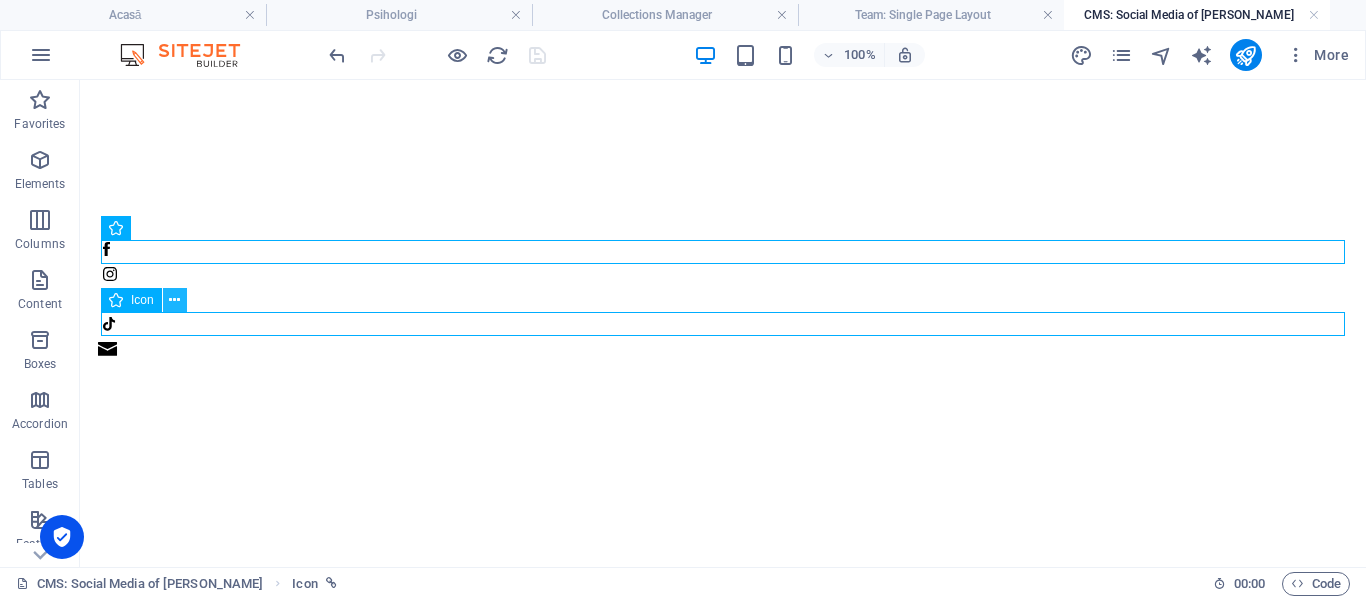 click at bounding box center [175, 300] 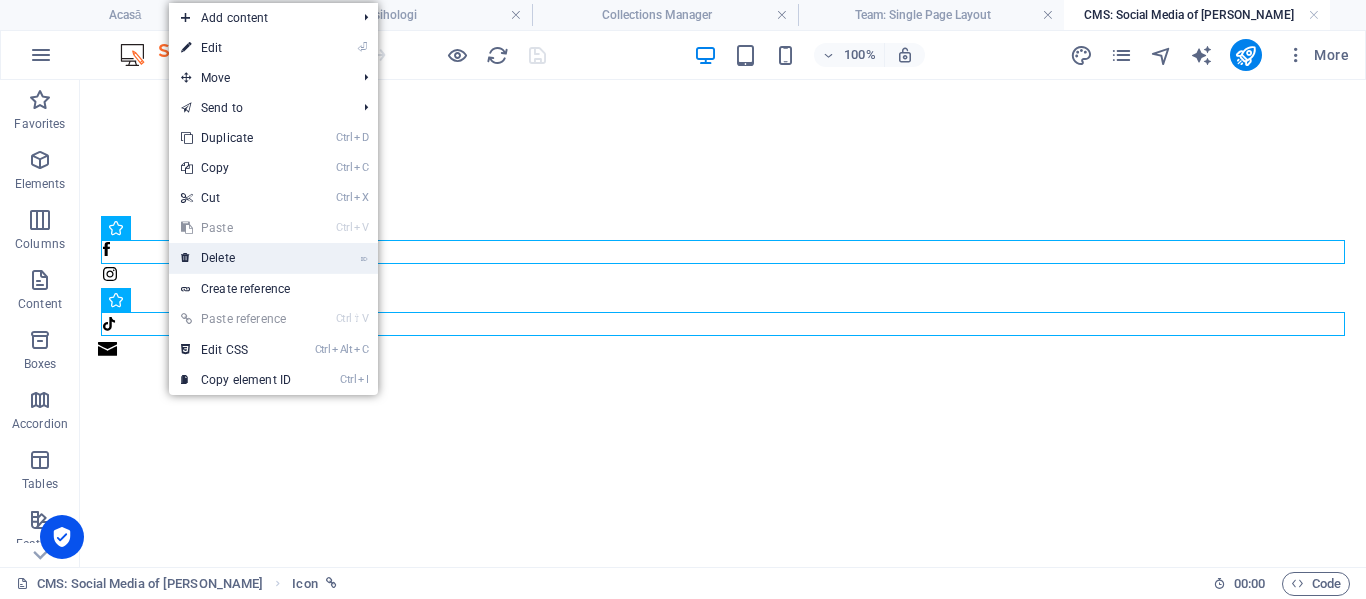 click on "⌦  Delete" at bounding box center [236, 258] 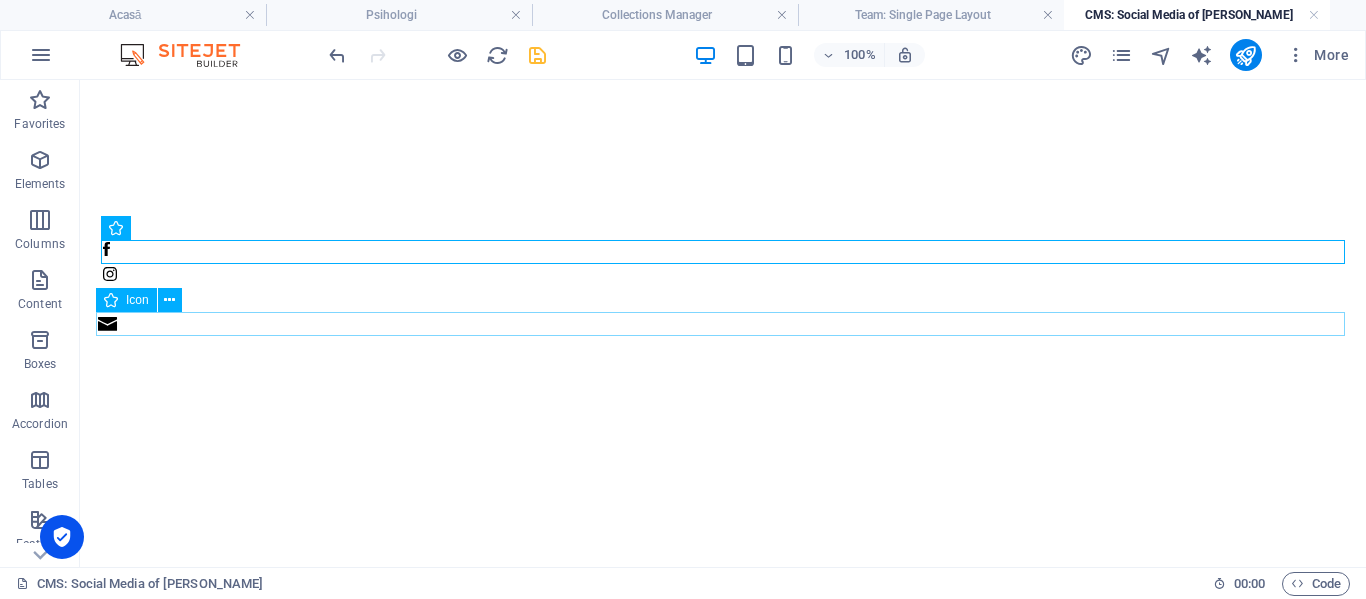 click at bounding box center (720, 327) 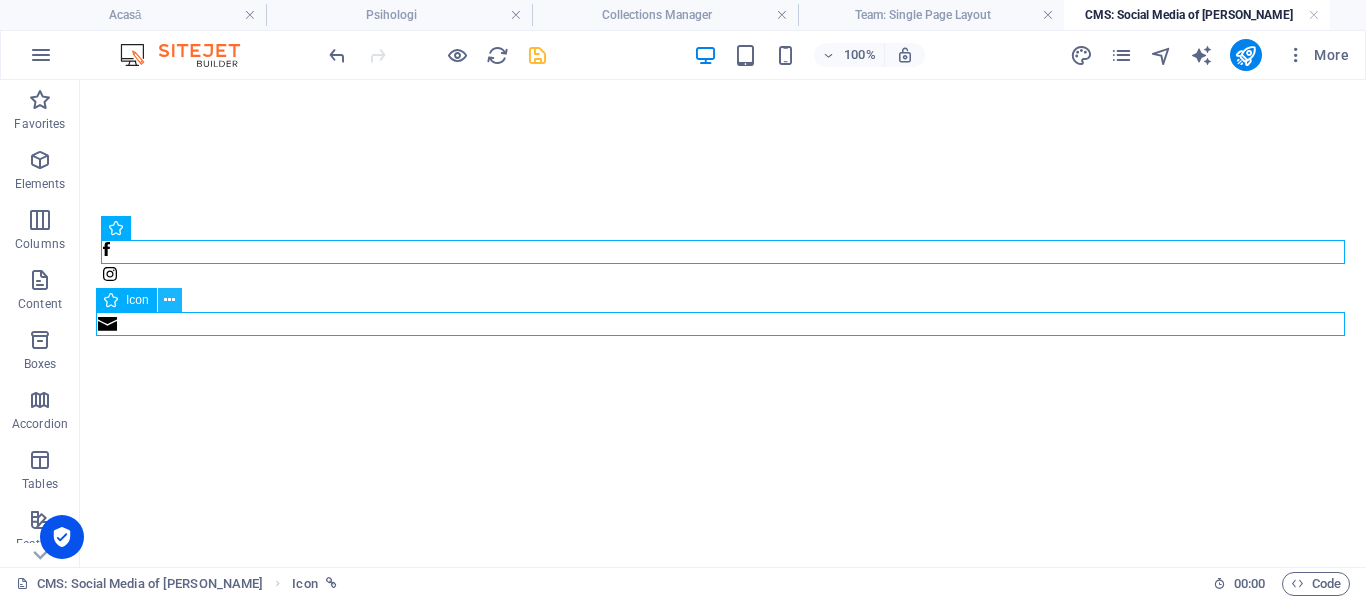 click at bounding box center (169, 300) 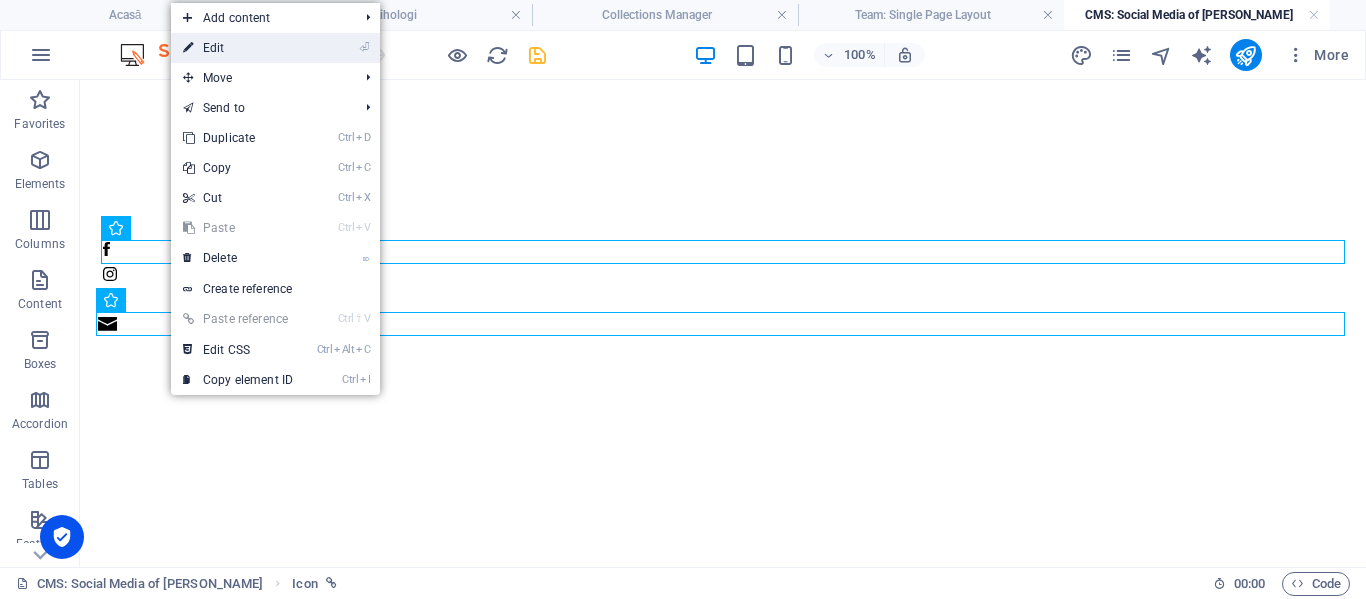 click on "⏎  Edit" at bounding box center (238, 48) 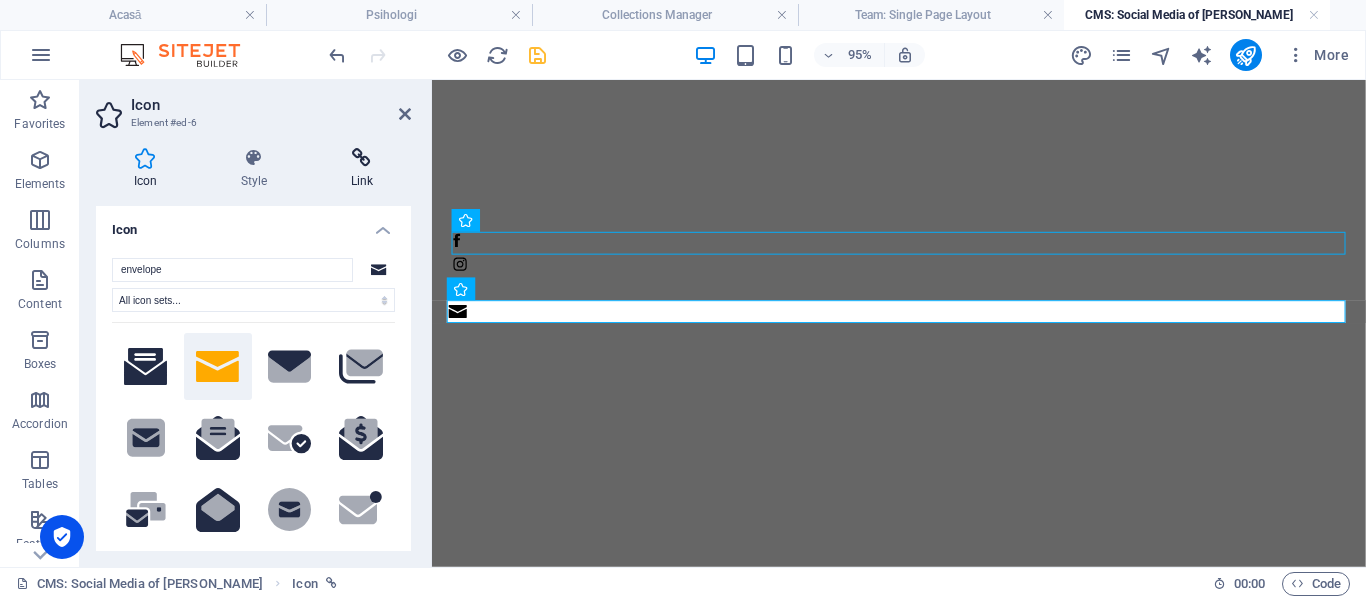 click at bounding box center [362, 158] 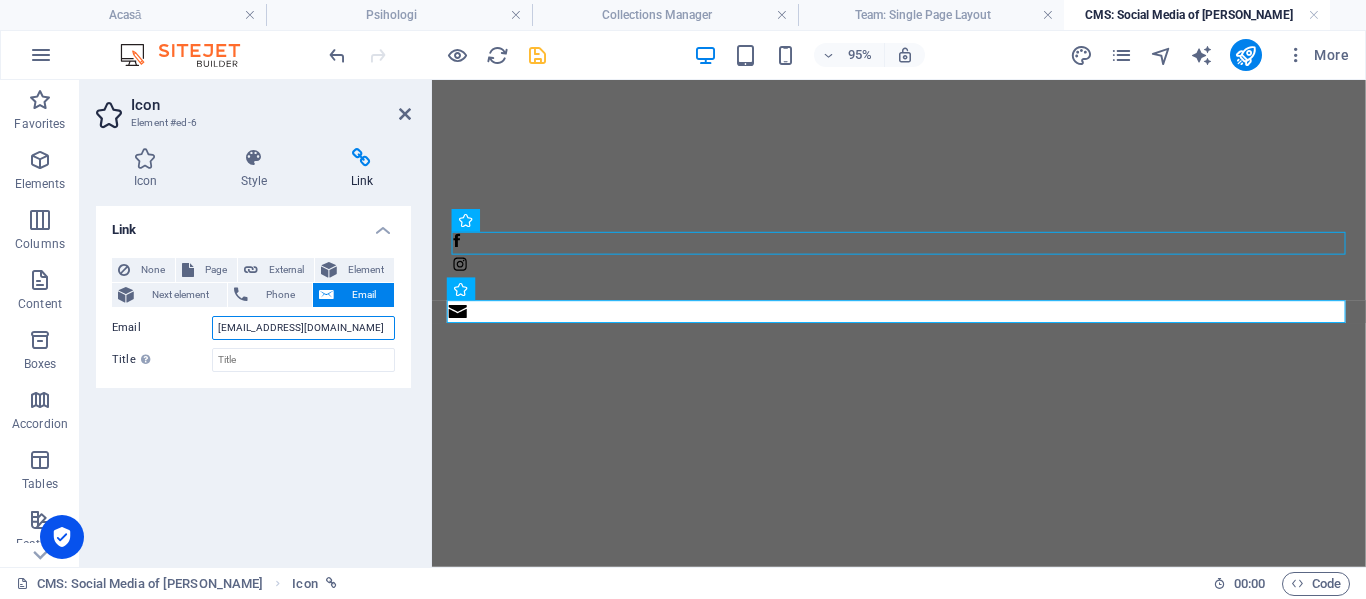 drag, startPoint x: 360, startPoint y: 327, endPoint x: 156, endPoint y: 329, distance: 204.0098 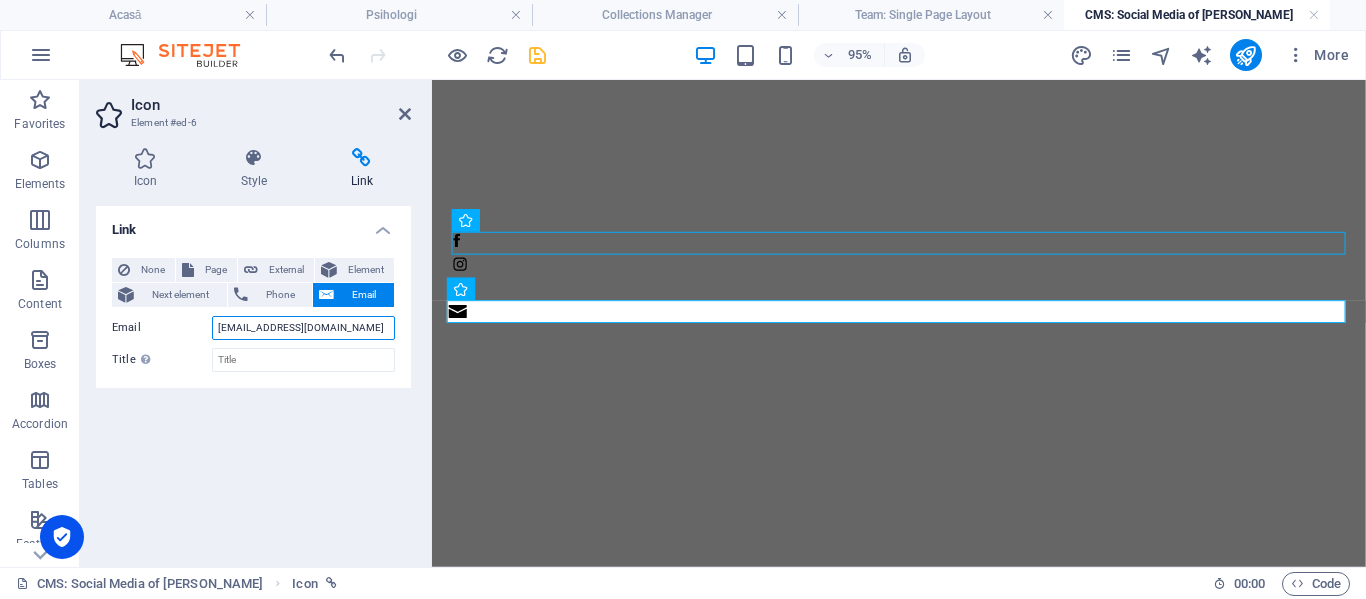 type on "[EMAIL_ADDRESS][DOMAIN_NAME]" 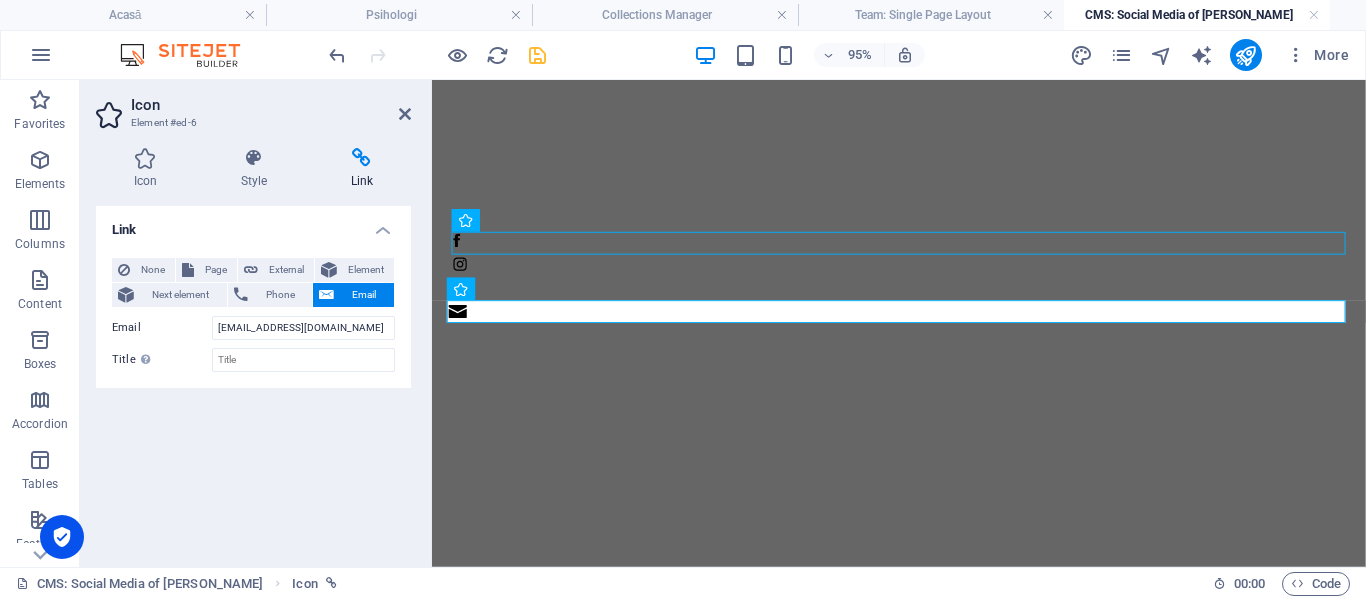 click on "Link None Page External Element Next element Phone Email Page Acasă Psihologi Contact Psiholog [PERSON_NAME] [PERSON_NAME] Element
URL Phone Email [EMAIL_ADDRESS][DOMAIN_NAME] The email address must contain an @. Link target New tab Same tab Overlay Title Additional link description, should not be the same as the link text. The title is most often shown as a tooltip text when the mouse moves over the element. Leave empty if uncertain. Relationship Sets the  relationship of this link to the link target . For example, the value "nofollow" instructs search engines not to follow the link. Can be left empty. alternate author bookmark external help license next nofollow noreferrer noopener prev search tag" at bounding box center (253, 378) 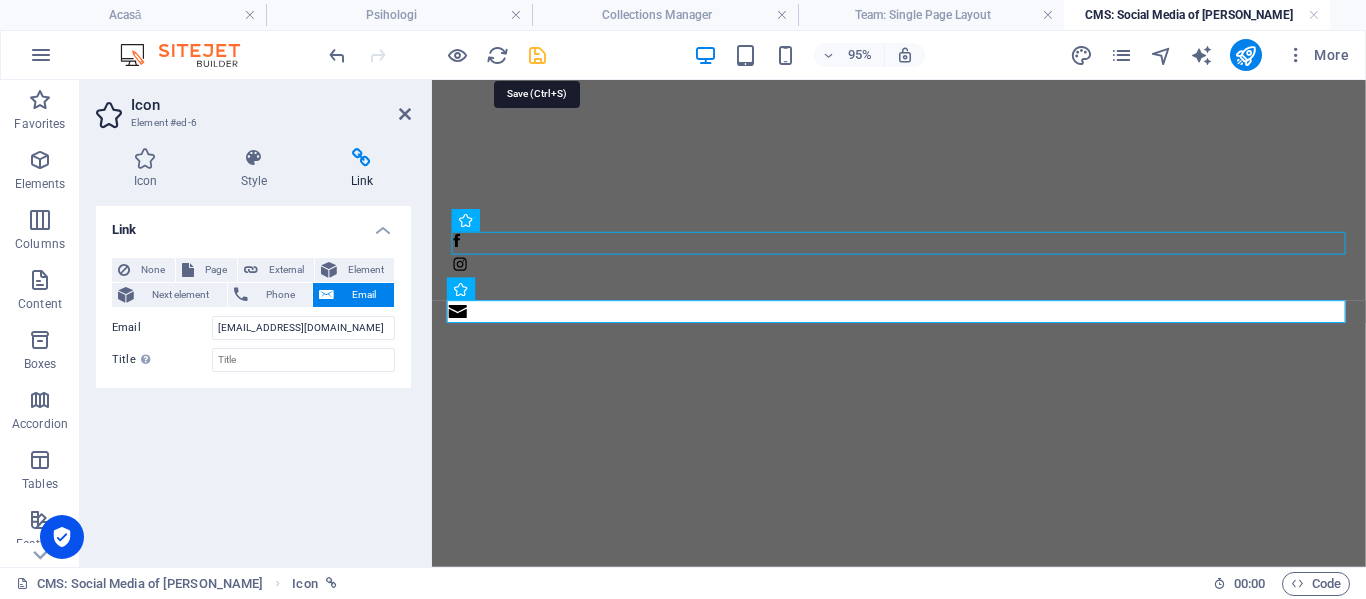 click at bounding box center (537, 55) 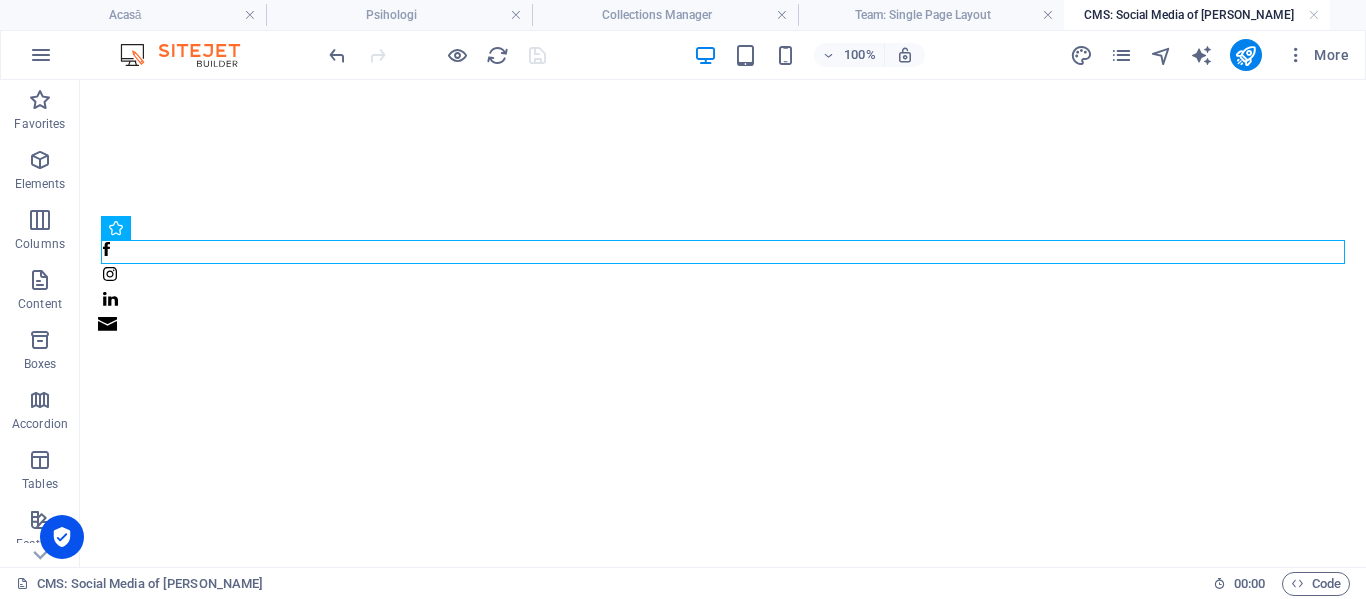 click at bounding box center [723, 290] 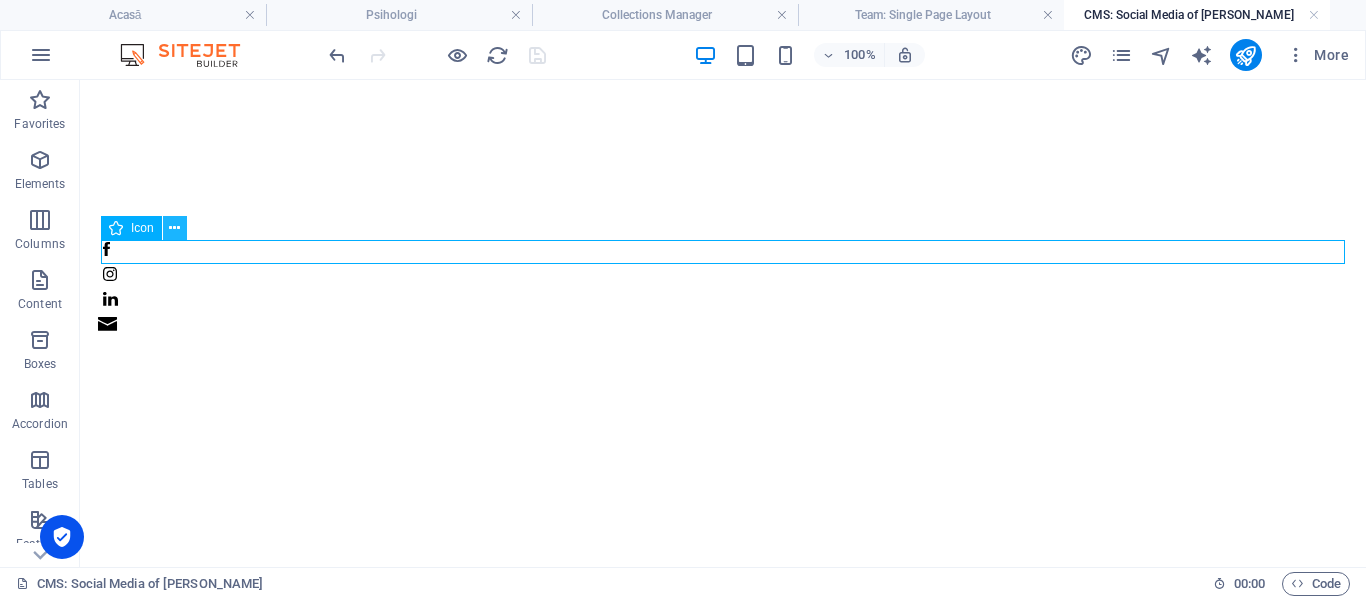 click at bounding box center [175, 228] 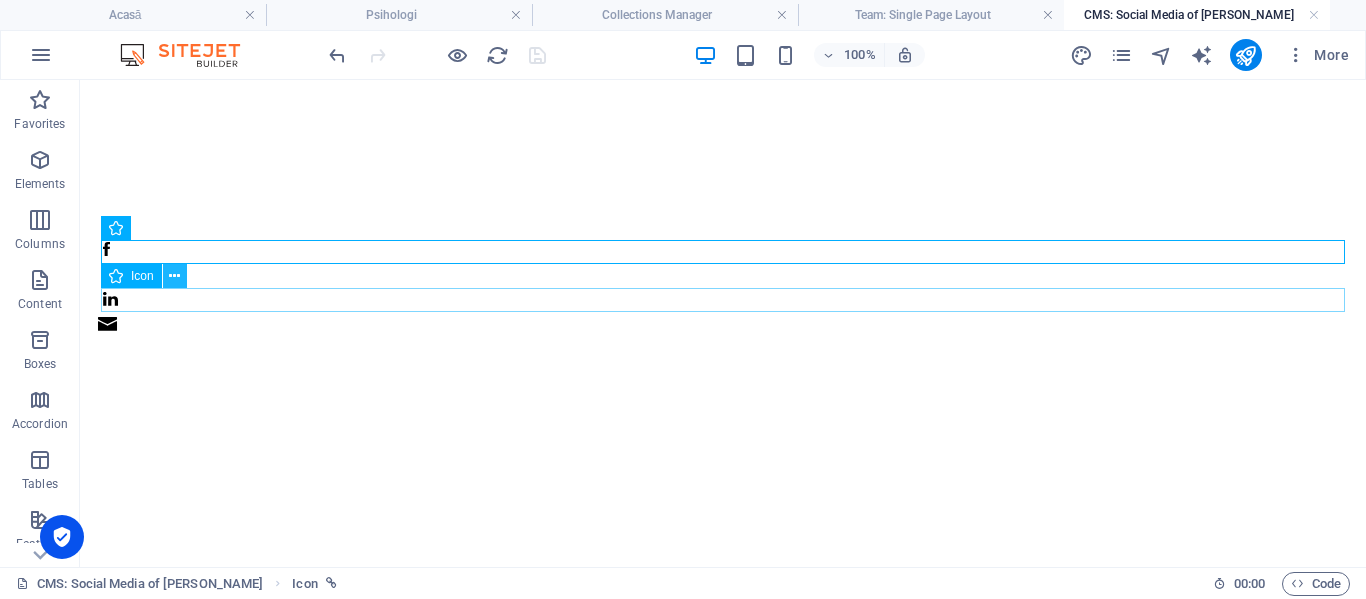 click at bounding box center [174, 276] 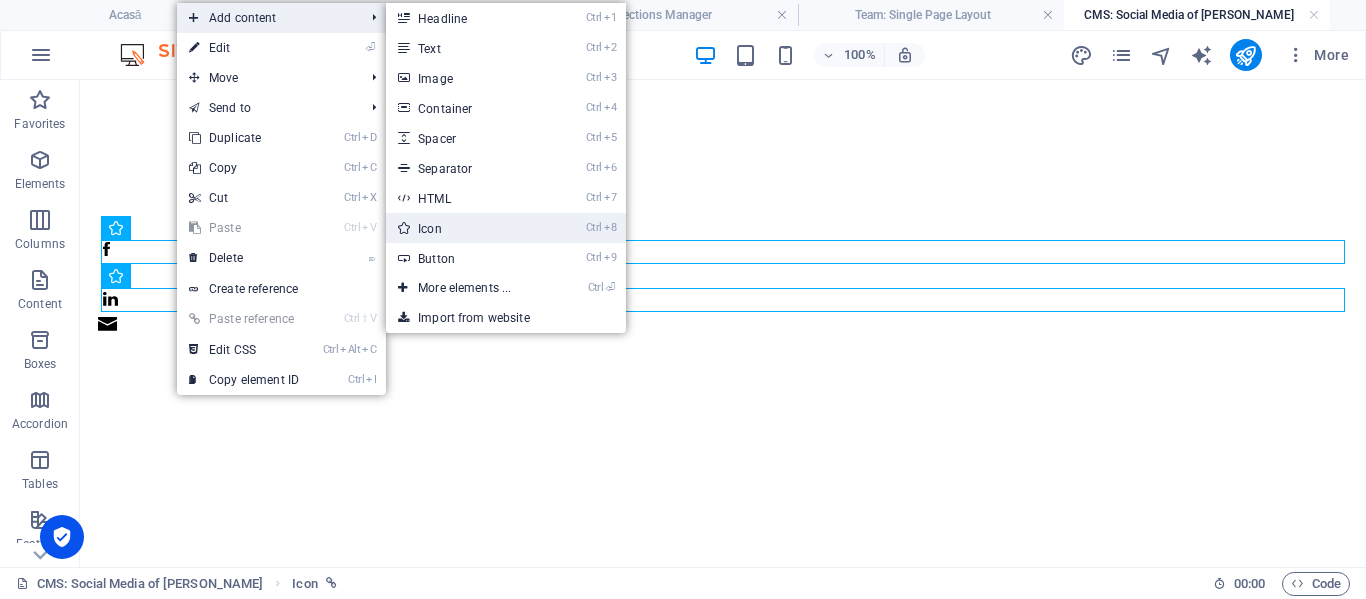 click on "Ctrl 8  Icon" at bounding box center [468, 228] 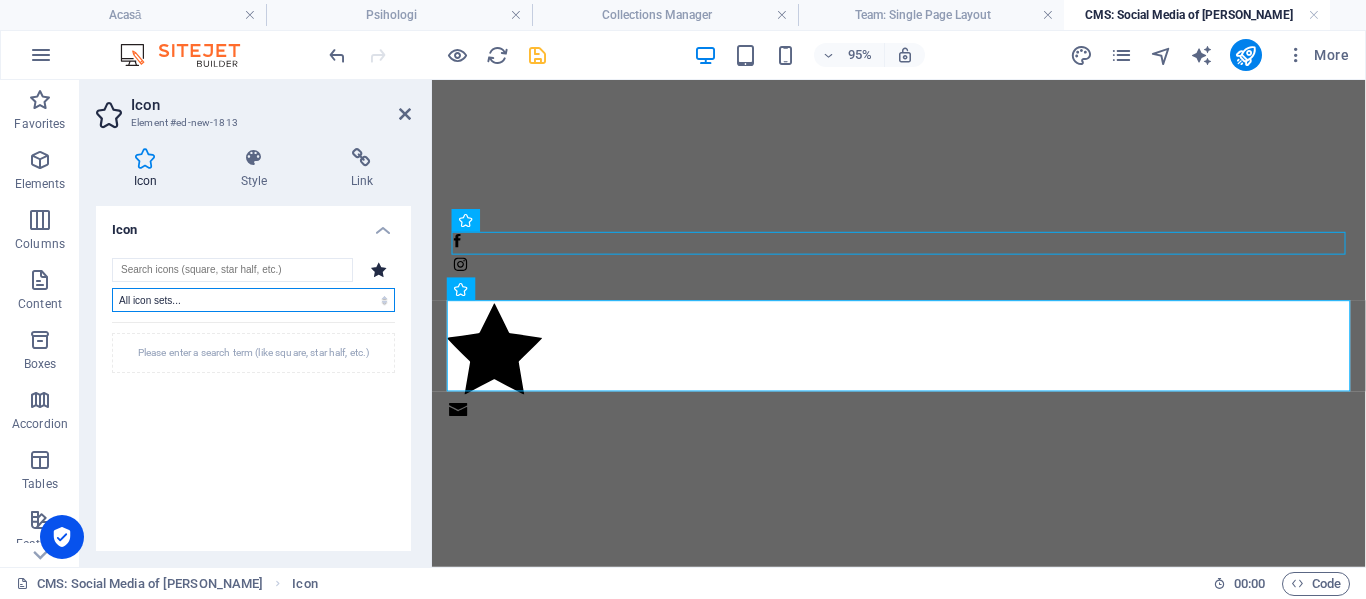 click on "All icon sets... IcoFont Ionicons FontAwesome Brands FontAwesome Duotone FontAwesome Solid FontAwesome Regular FontAwesome Light FontAwesome Thin FontAwesome Sharp Solid FontAwesome Sharp Regular FontAwesome Sharp Light FontAwesome Sharp Thin" at bounding box center (253, 300) 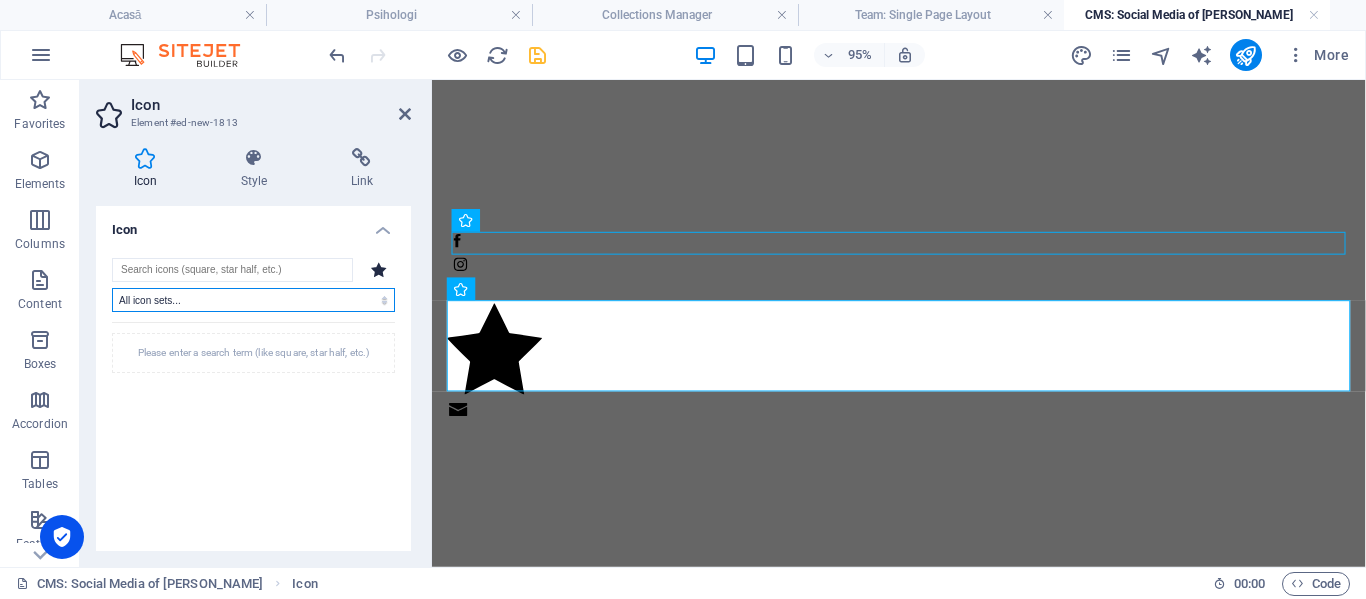 click on "All icon sets... IcoFont Ionicons FontAwesome Brands FontAwesome Duotone FontAwesome Solid FontAwesome Regular FontAwesome Light FontAwesome Thin FontAwesome Sharp Solid FontAwesome Sharp Regular FontAwesome Sharp Light FontAwesome Sharp Thin" at bounding box center (253, 300) 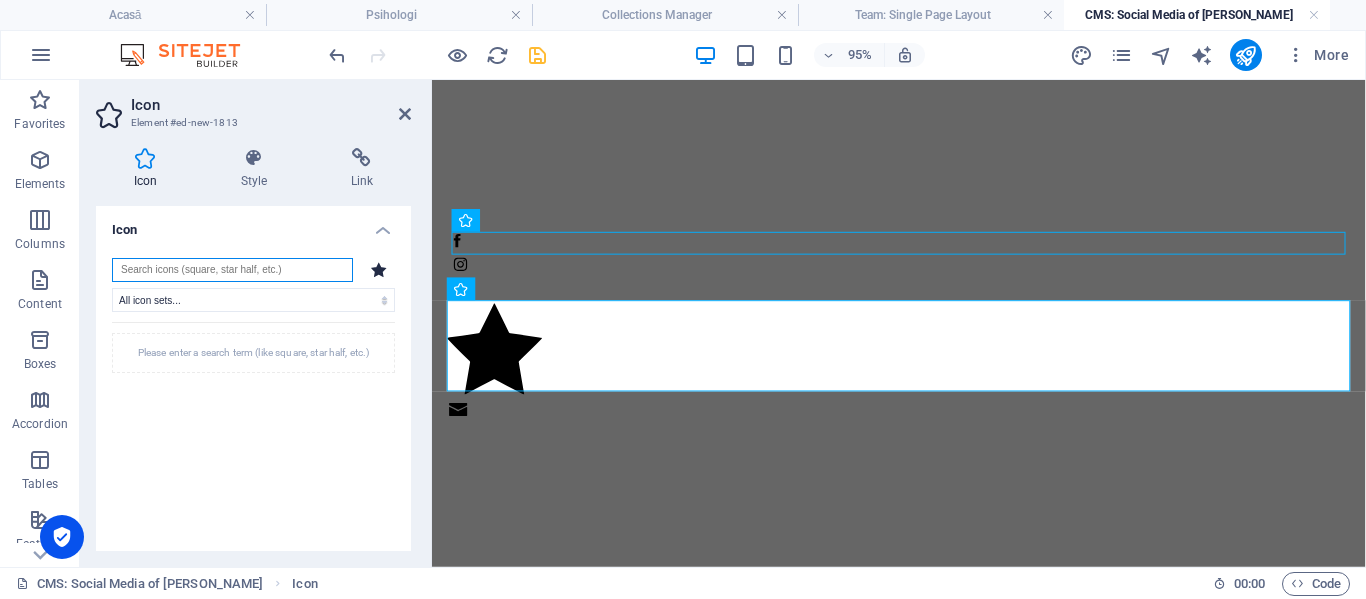 click at bounding box center [232, 270] 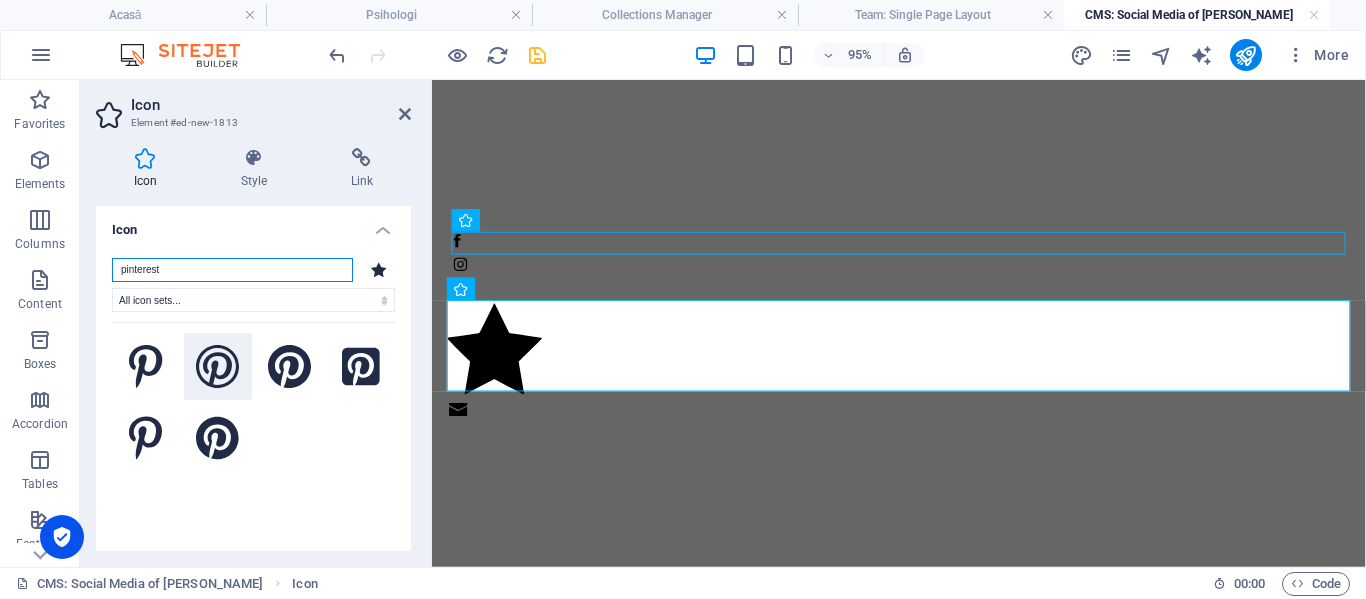 type on "pinterest" 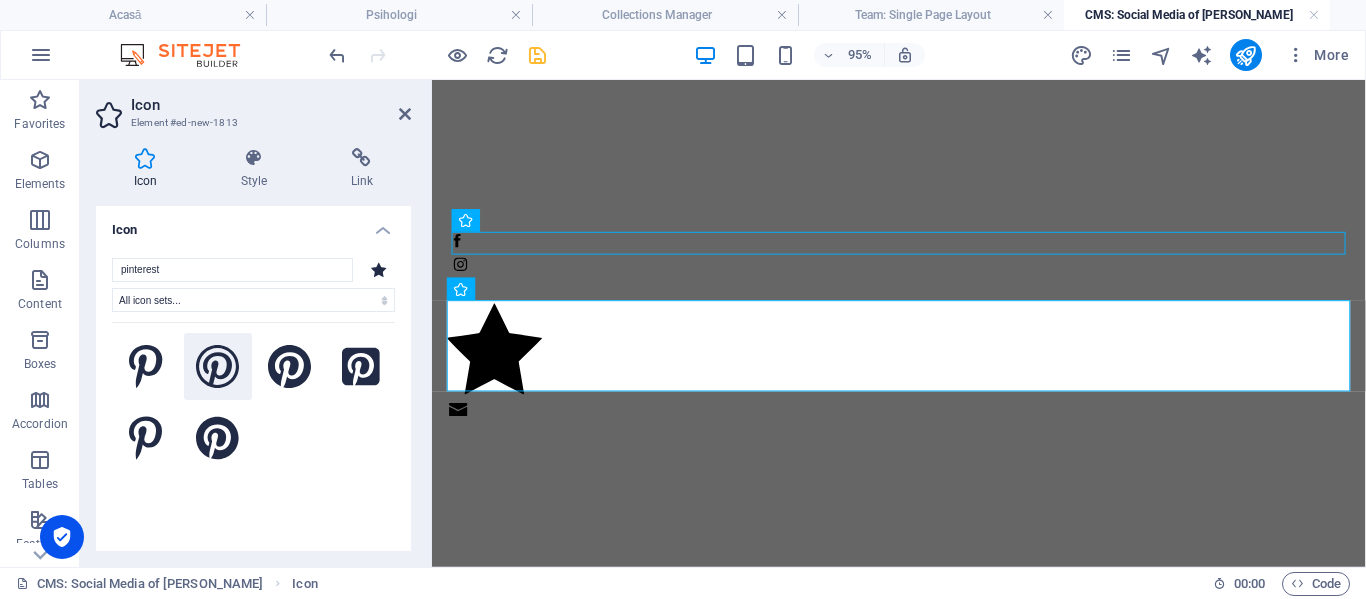 click 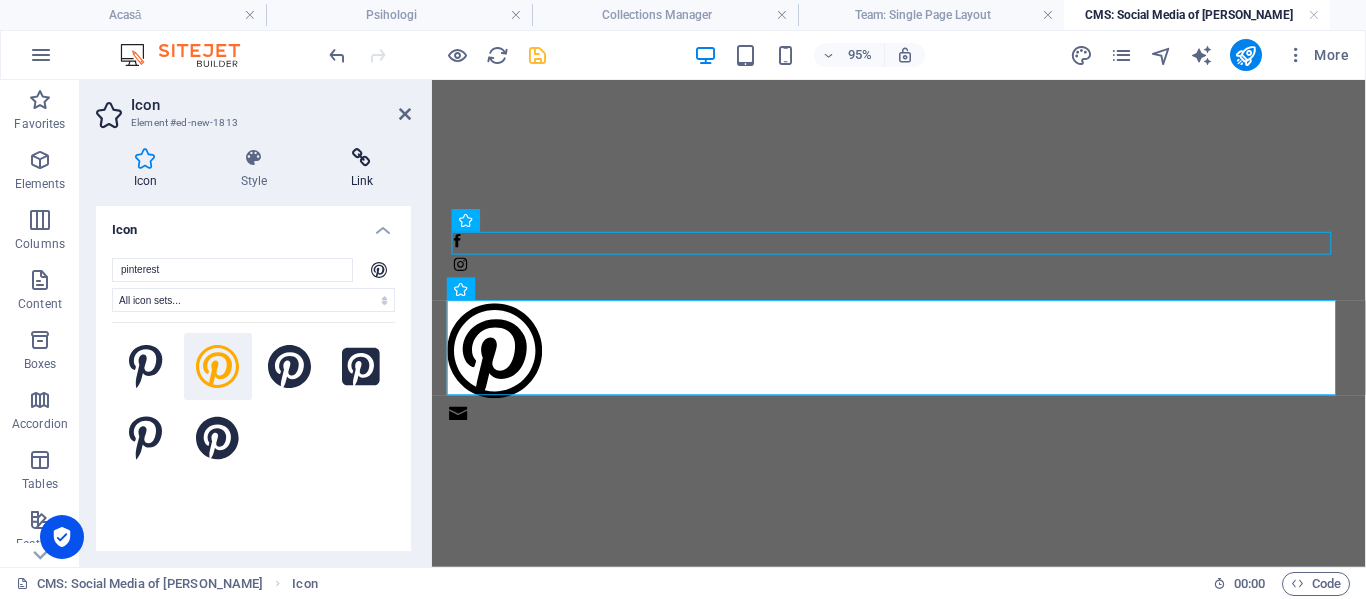 click at bounding box center (362, 158) 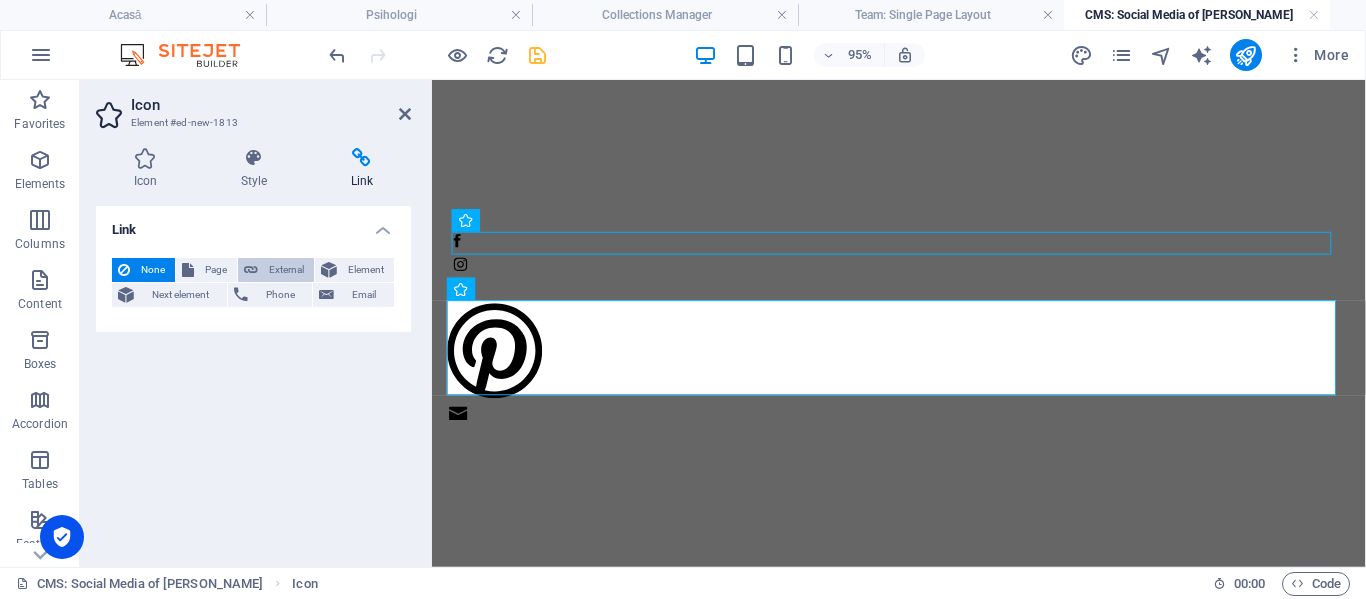 click on "External" at bounding box center [286, 270] 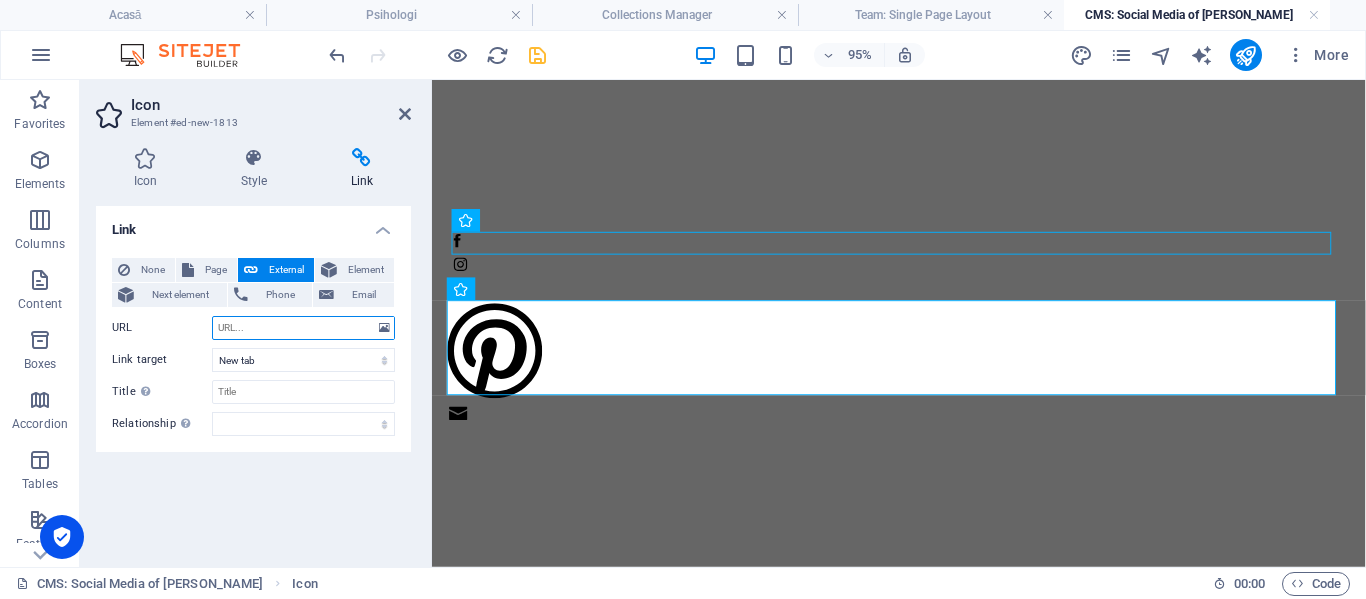click on "URL" at bounding box center (303, 328) 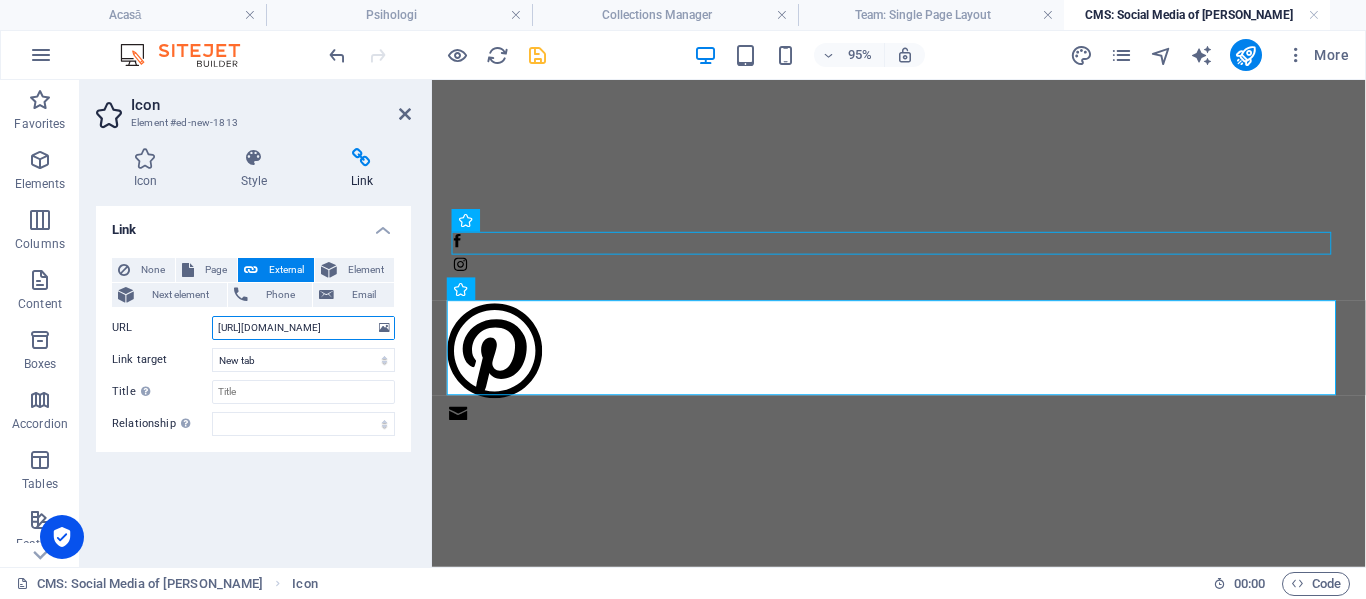 scroll, scrollTop: 0, scrollLeft: 23, axis: horizontal 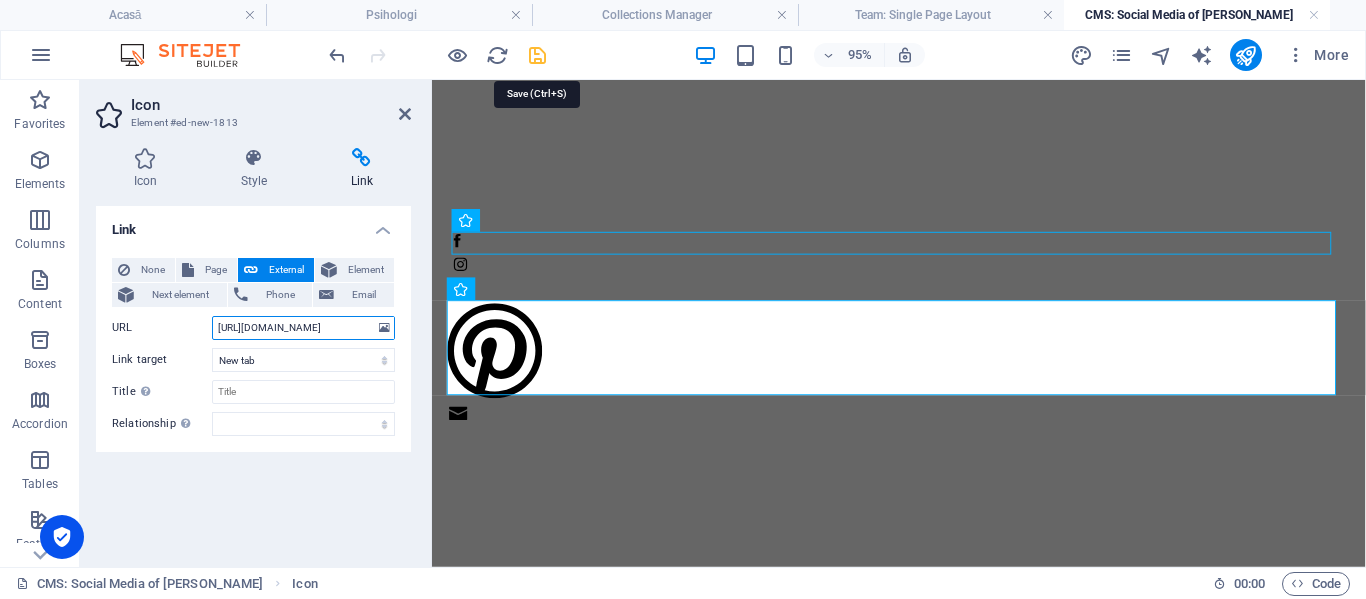 type on "[URL][DOMAIN_NAME]" 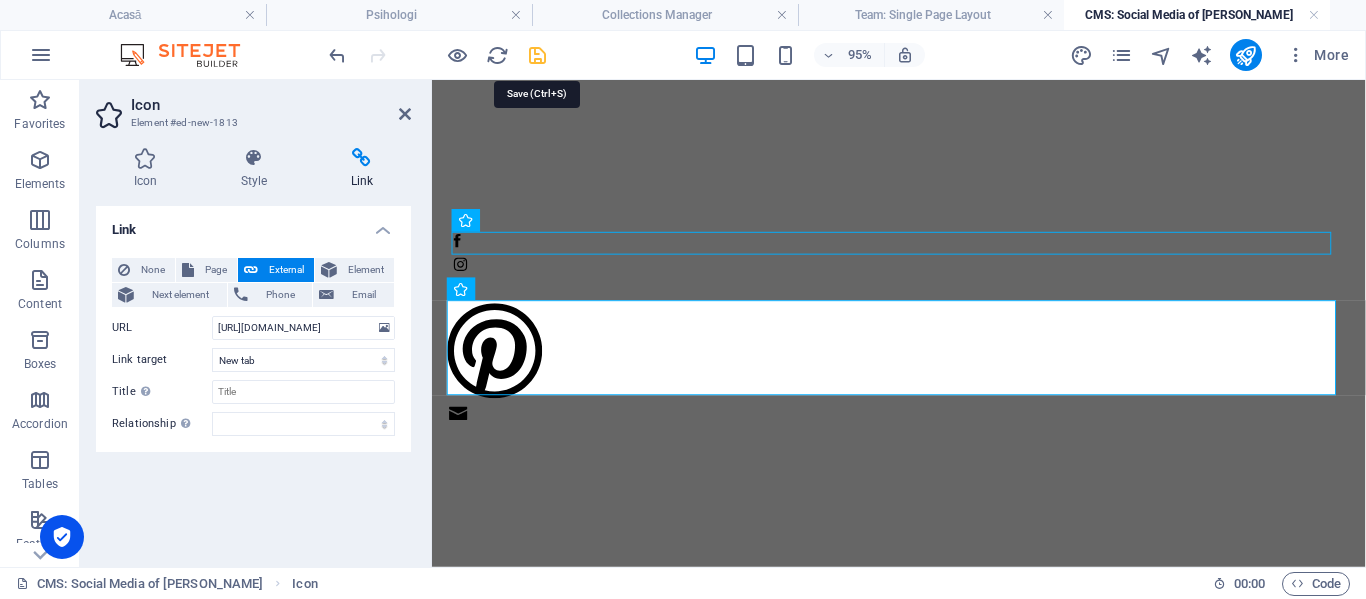 click at bounding box center (537, 55) 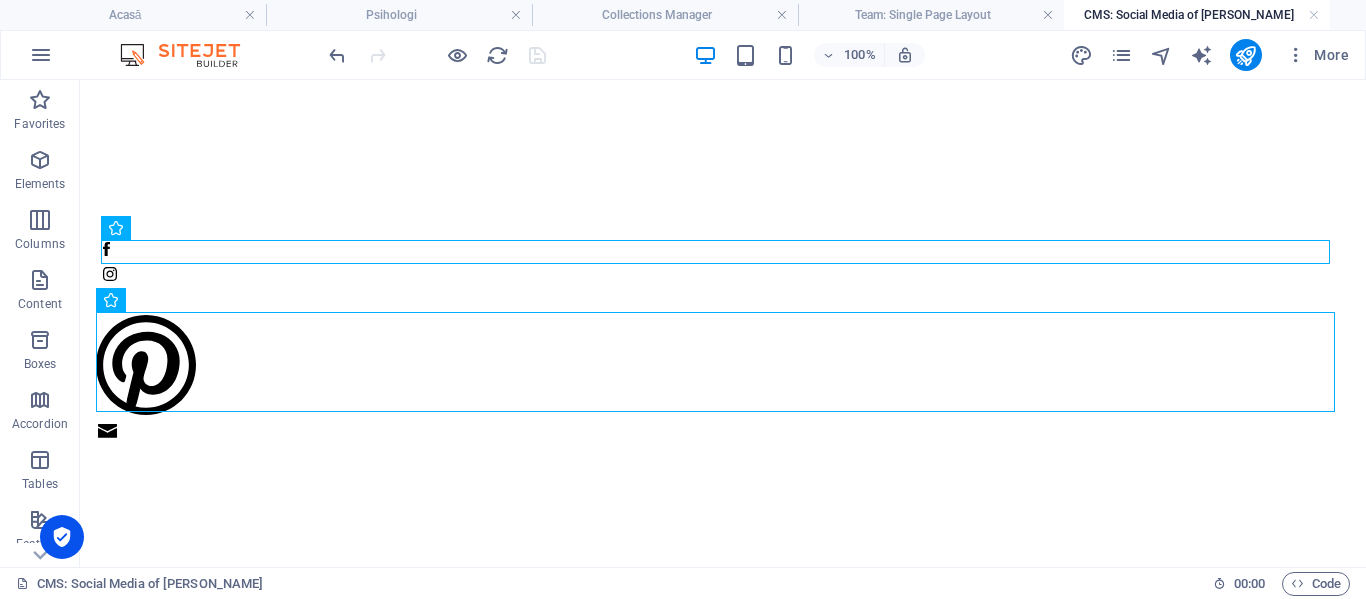 click at bounding box center (723, 343) 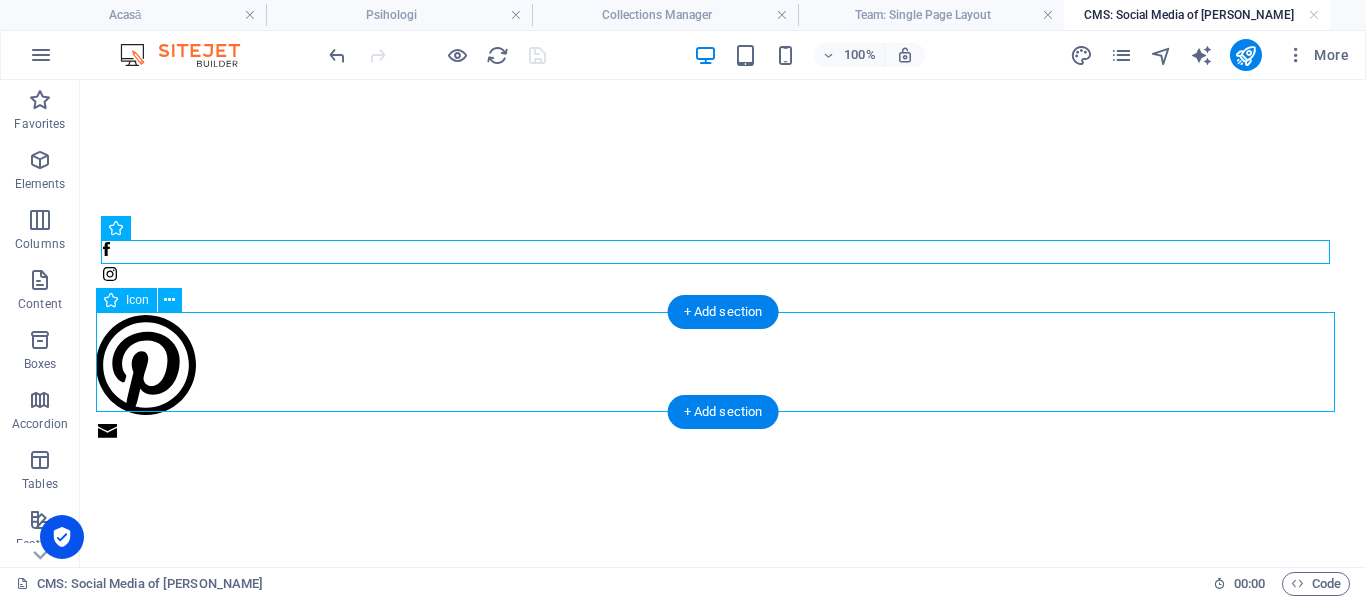click at bounding box center [723, 368] 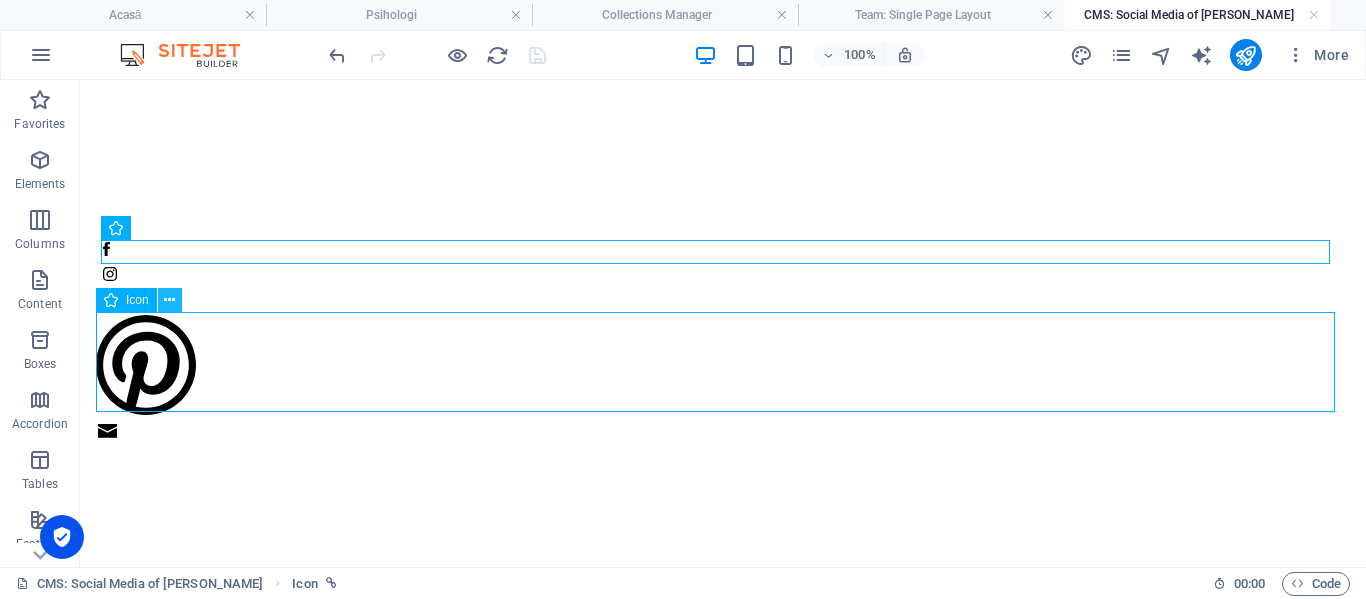 click at bounding box center [169, 300] 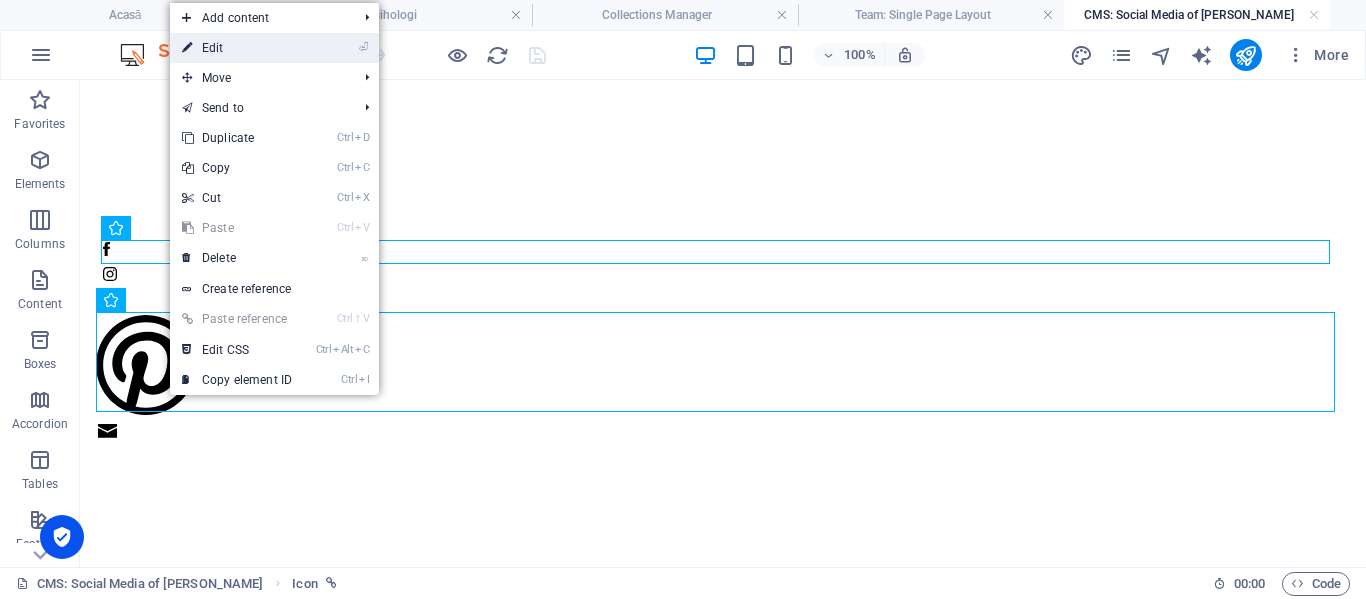 click on "⏎  Edit" at bounding box center (237, 48) 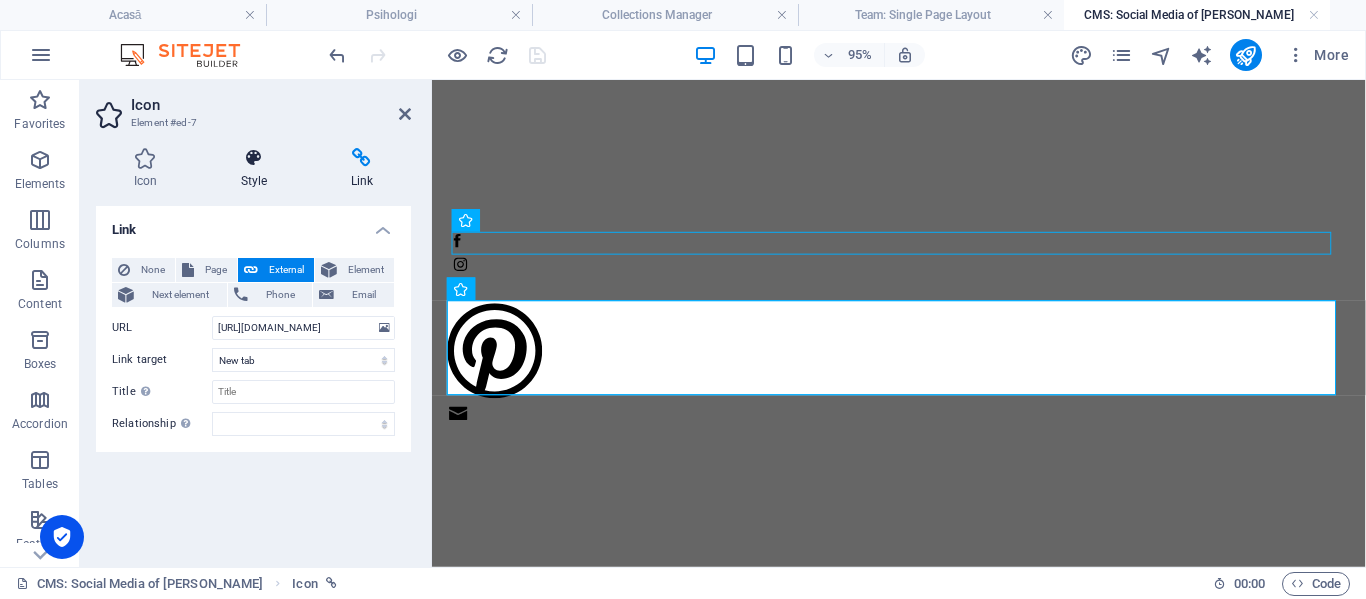 click at bounding box center (254, 158) 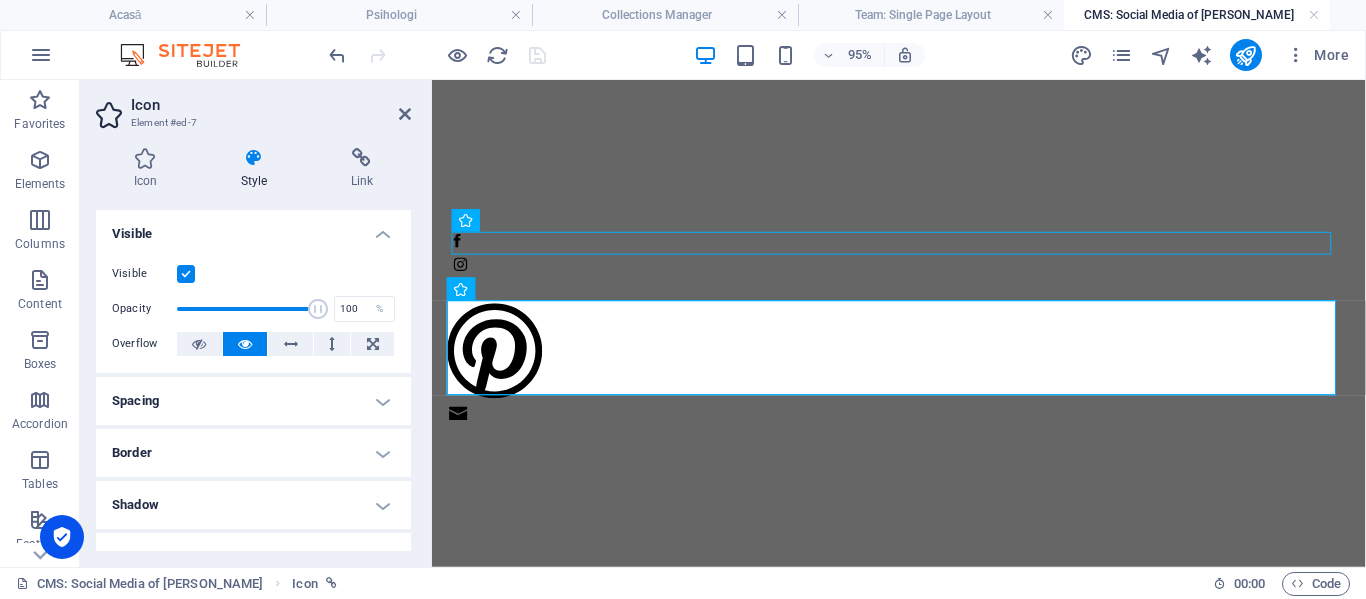 click on "Spacing" at bounding box center (253, 401) 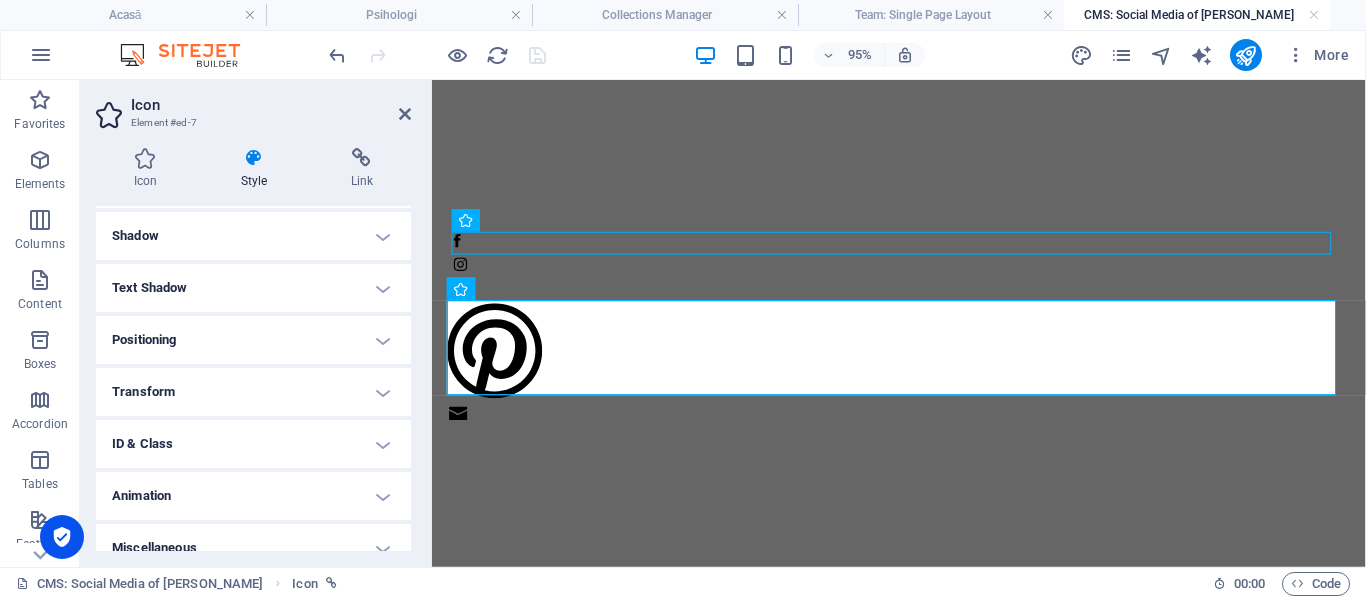 scroll, scrollTop: 370, scrollLeft: 0, axis: vertical 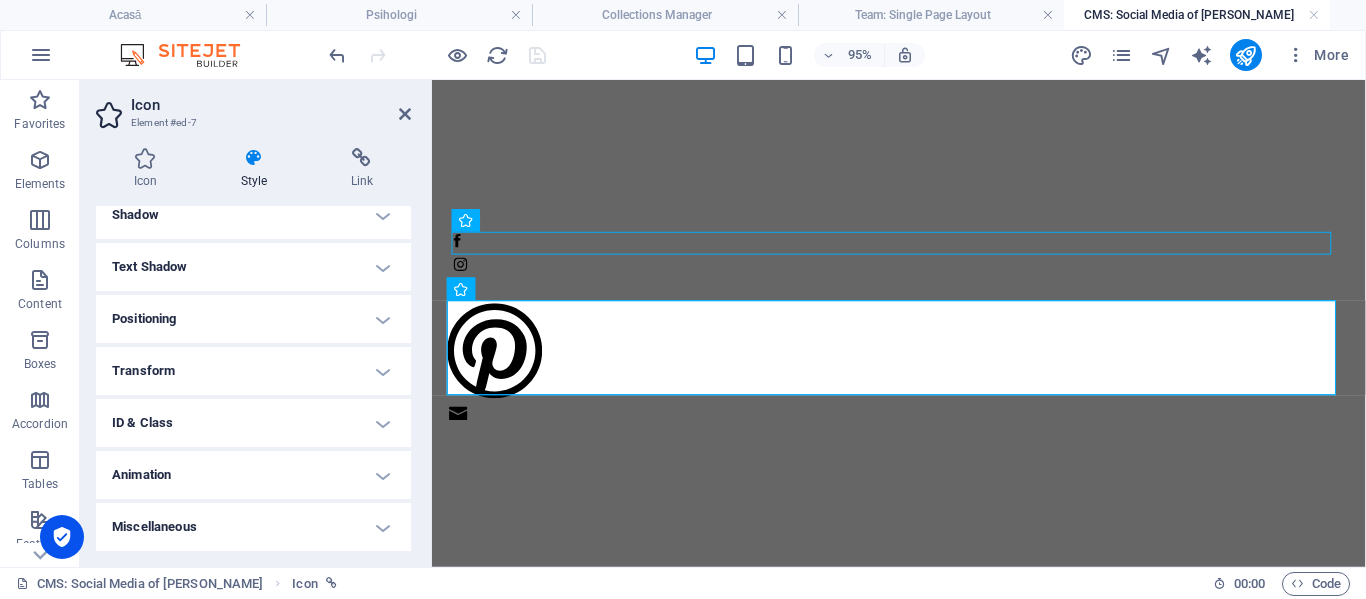 click on "Transform" at bounding box center (253, 371) 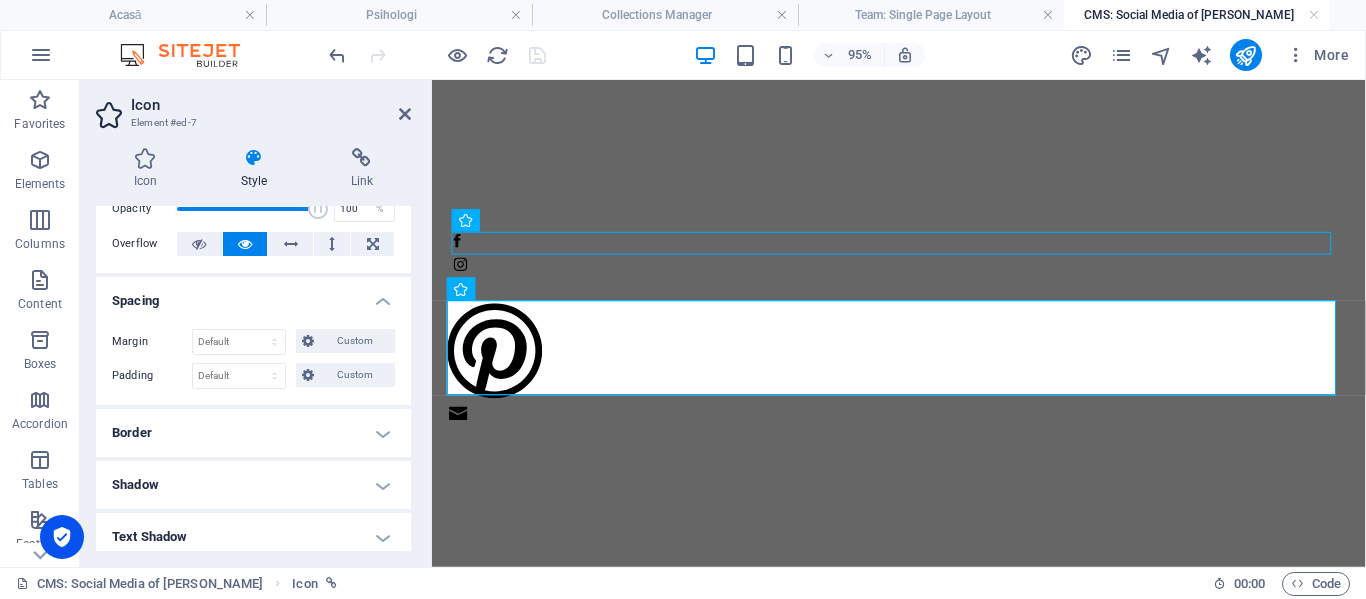 scroll, scrollTop: 200, scrollLeft: 0, axis: vertical 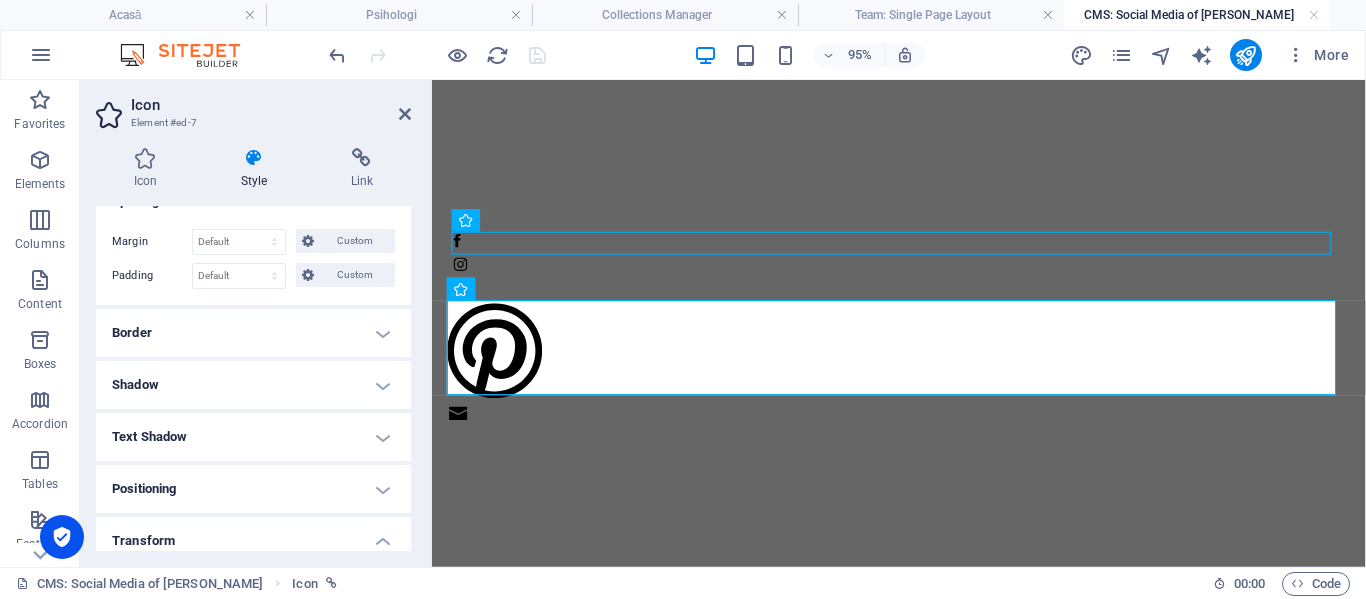 click on "Border" at bounding box center [253, 333] 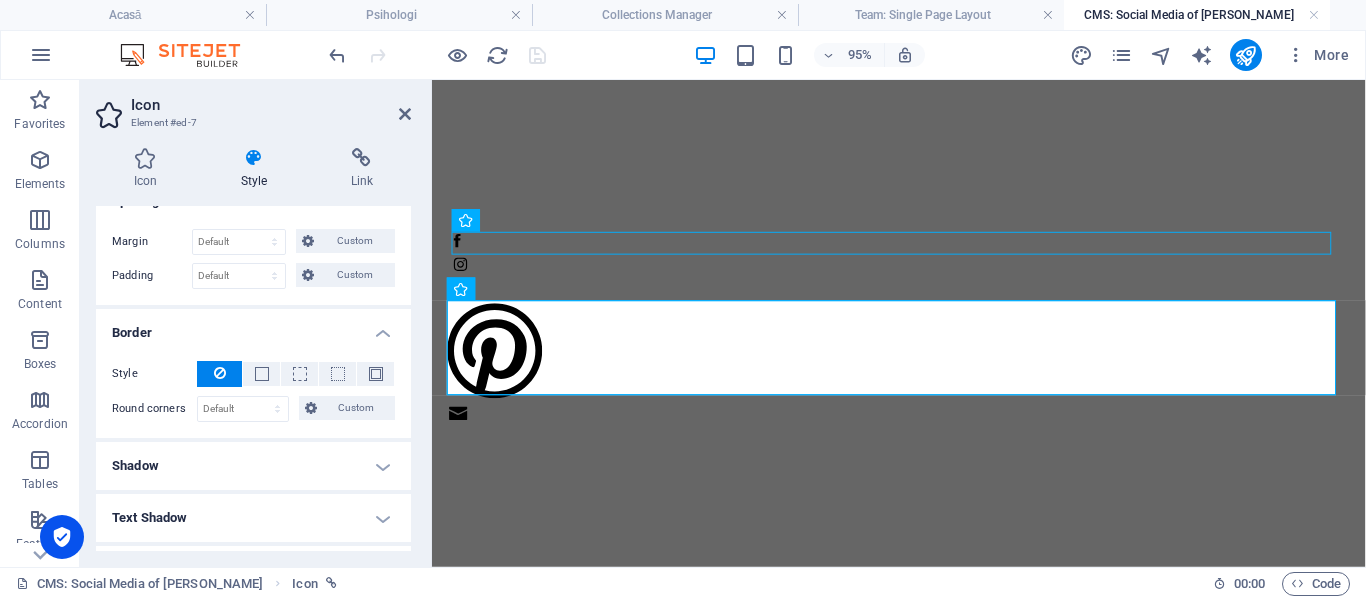 click on "Border" at bounding box center [253, 327] 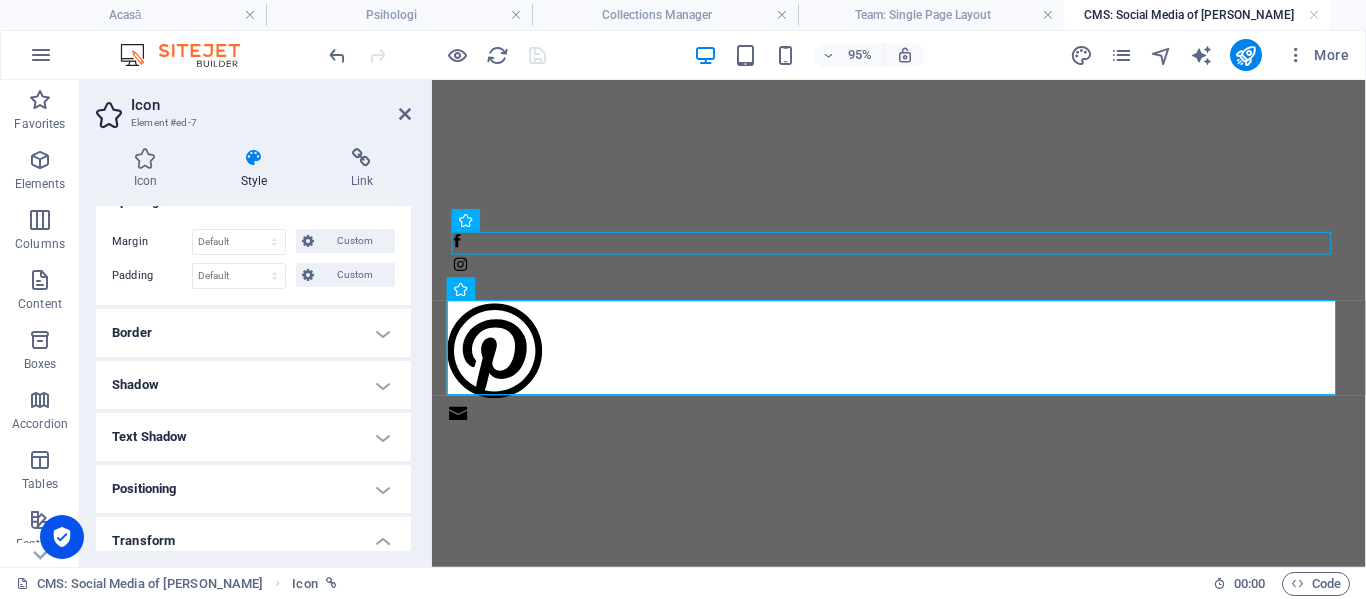 click at bounding box center [923, 343] 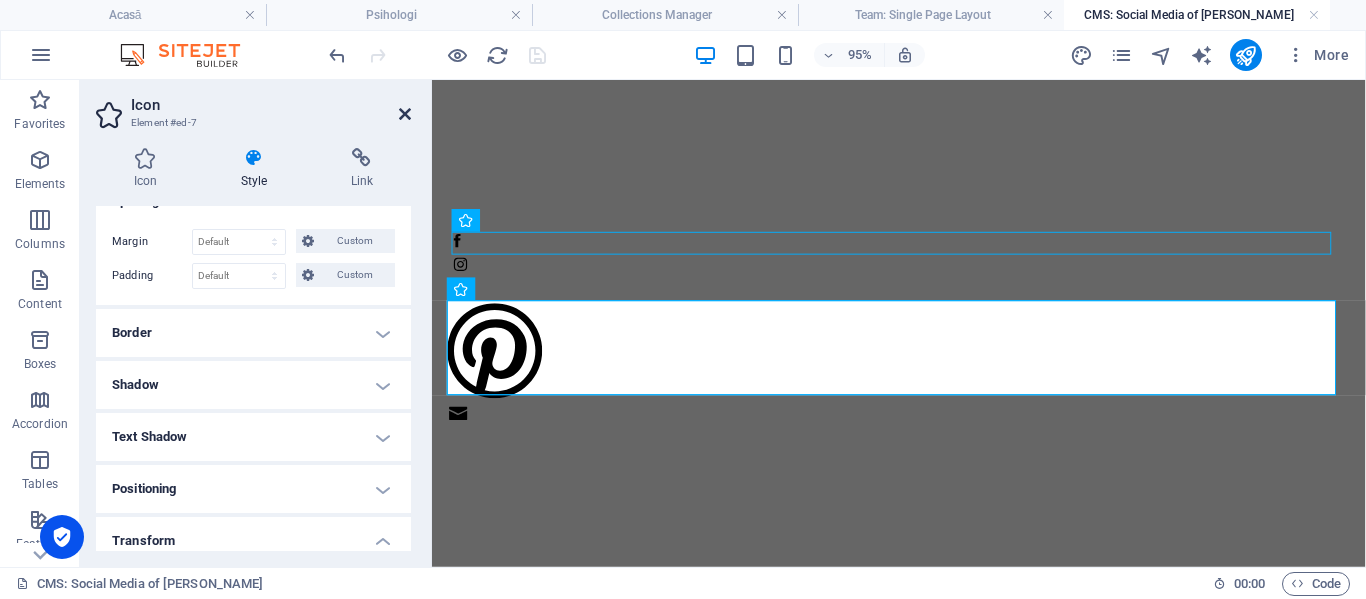 drag, startPoint x: 408, startPoint y: 114, endPoint x: 328, endPoint y: 35, distance: 112.432205 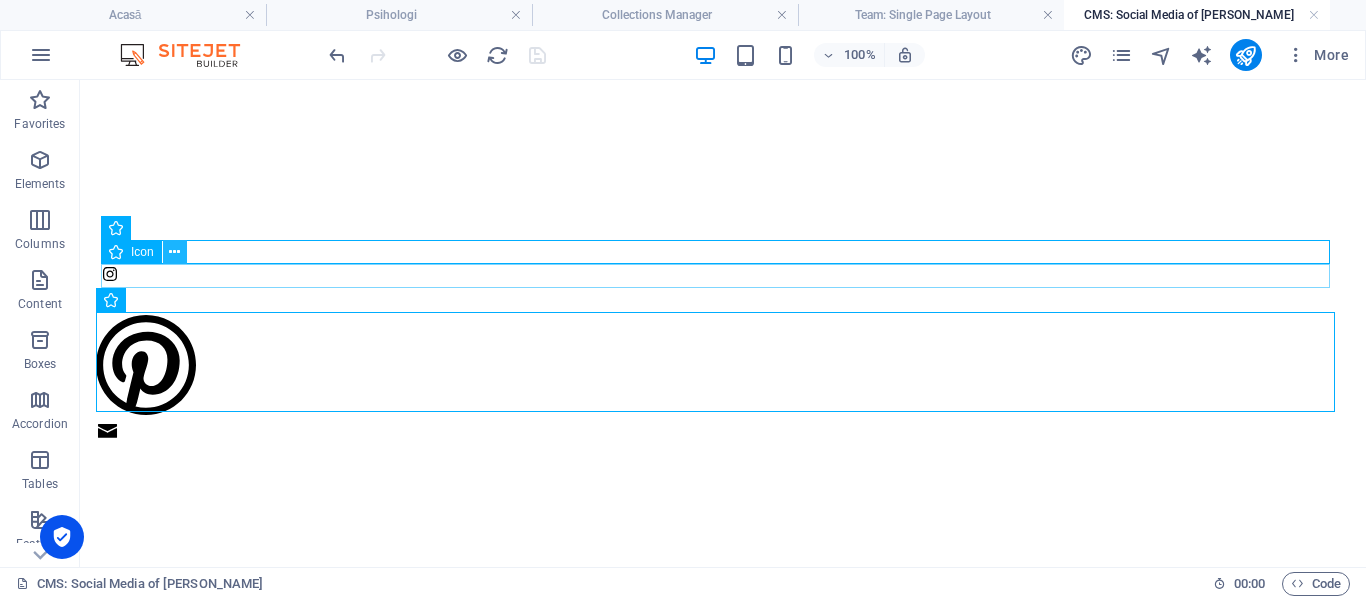 click at bounding box center [175, 252] 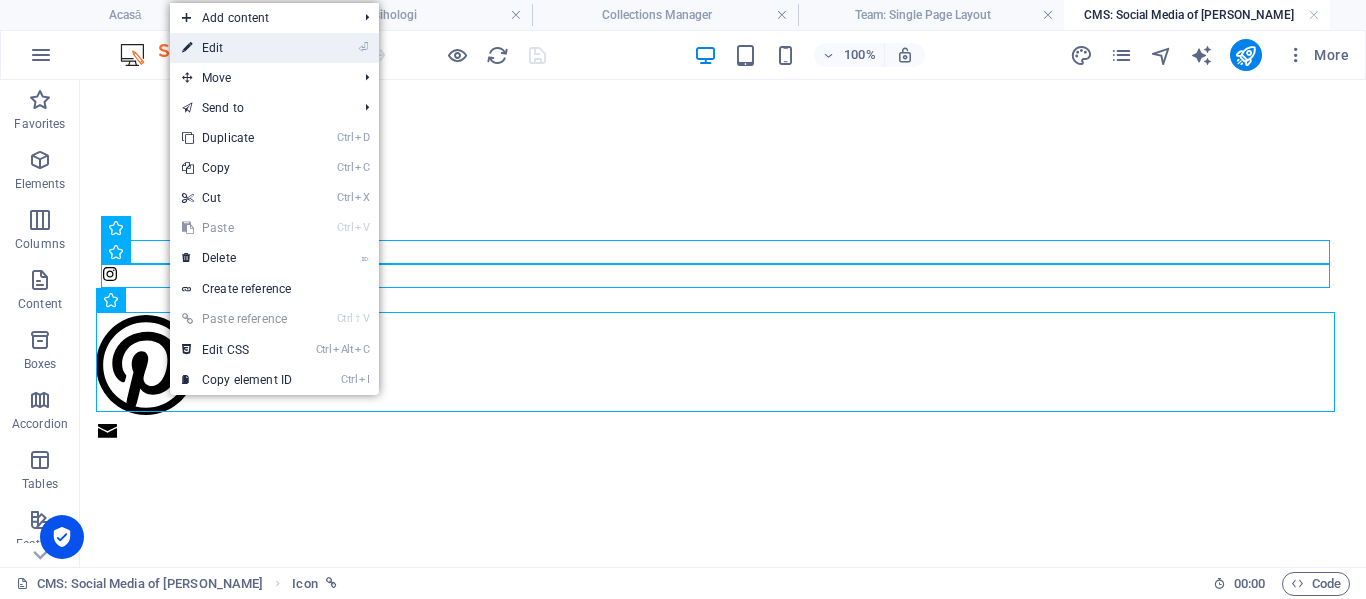 click on "⏎  Edit" at bounding box center (237, 48) 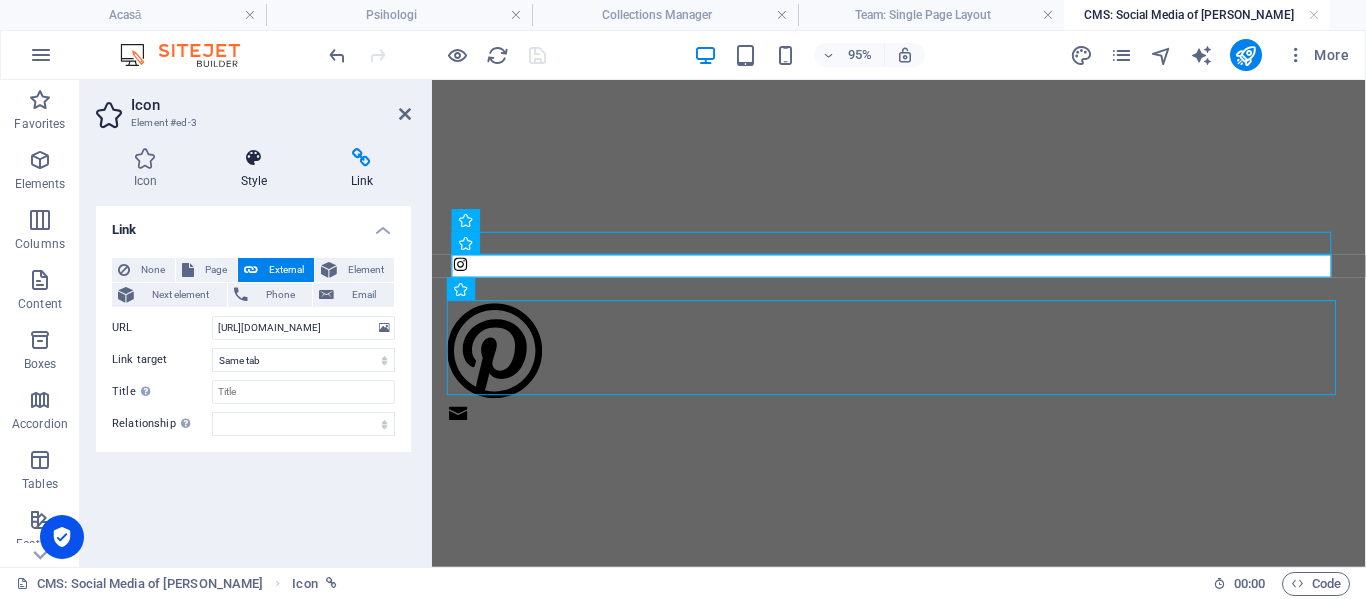 click on "Style" at bounding box center (258, 169) 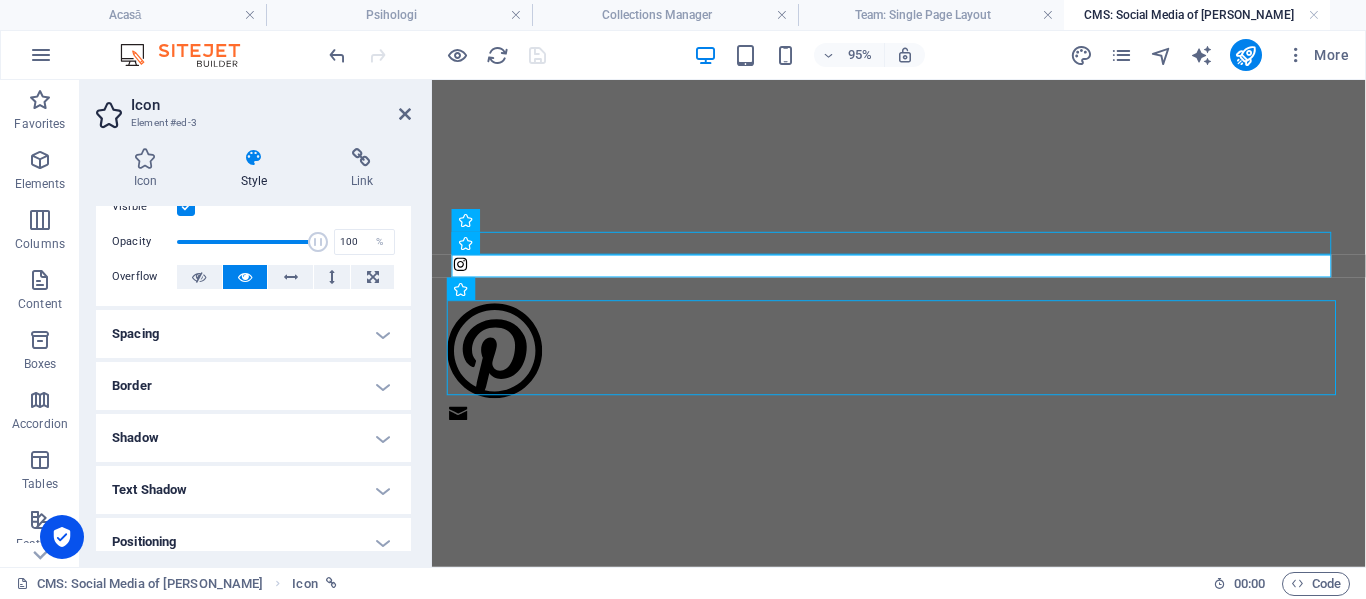 scroll, scrollTop: 100, scrollLeft: 0, axis: vertical 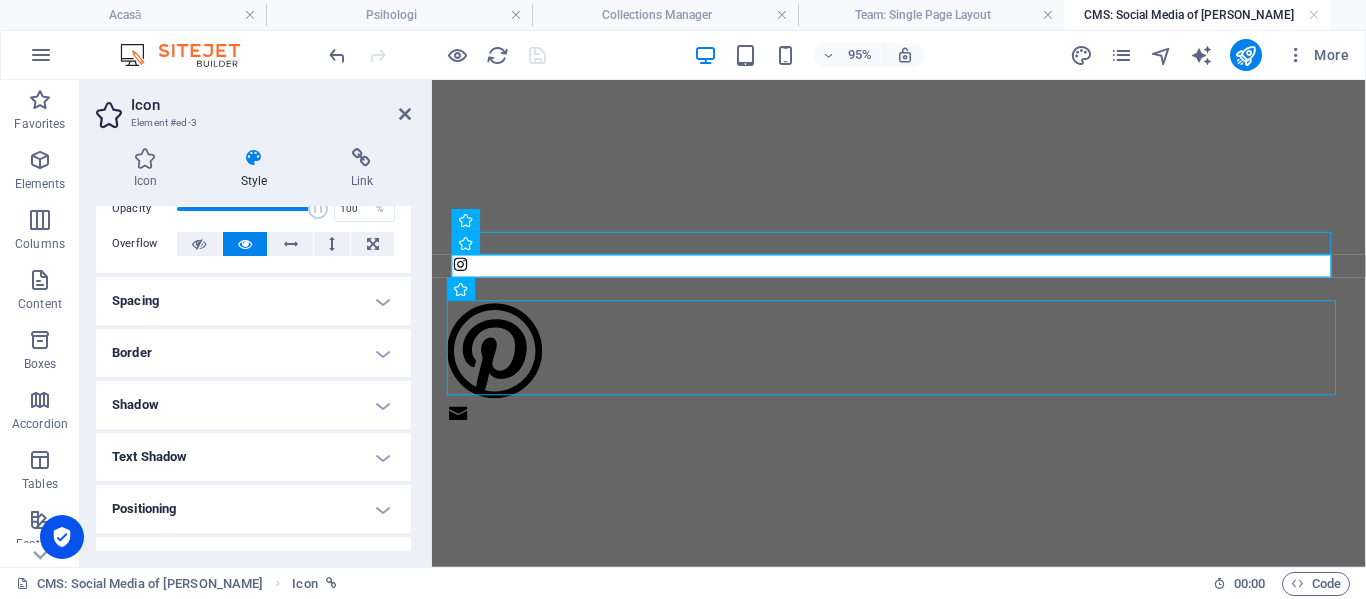 click on "Spacing" at bounding box center [253, 301] 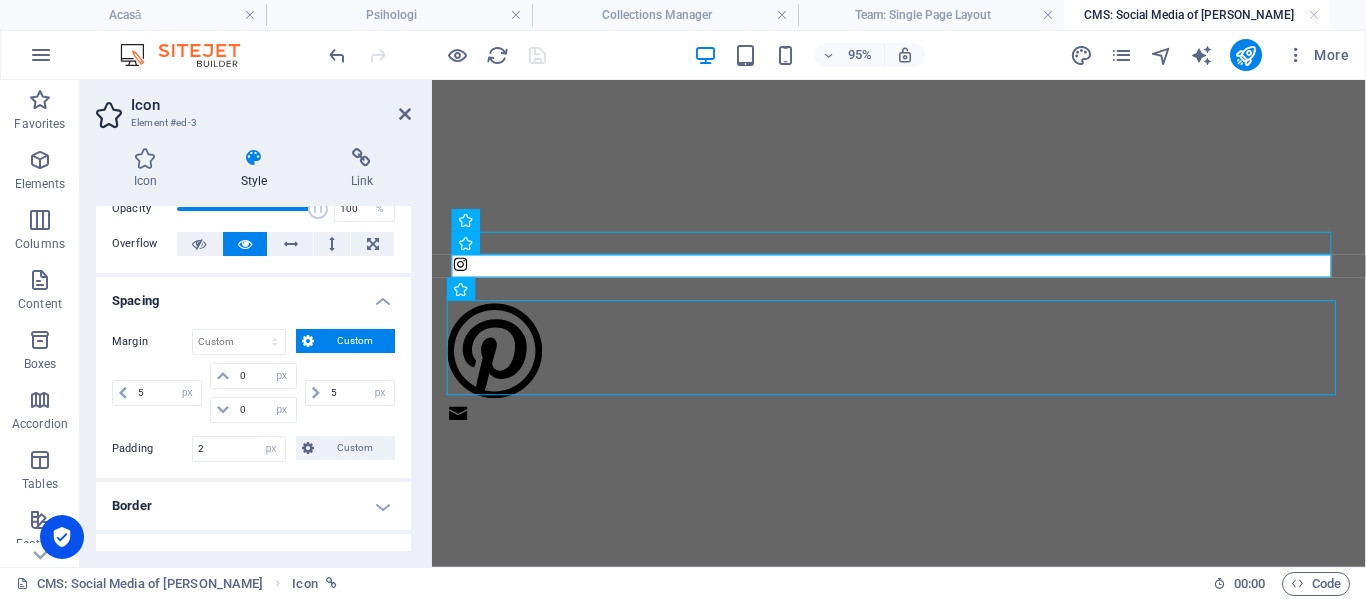 click on "Border" at bounding box center [253, 506] 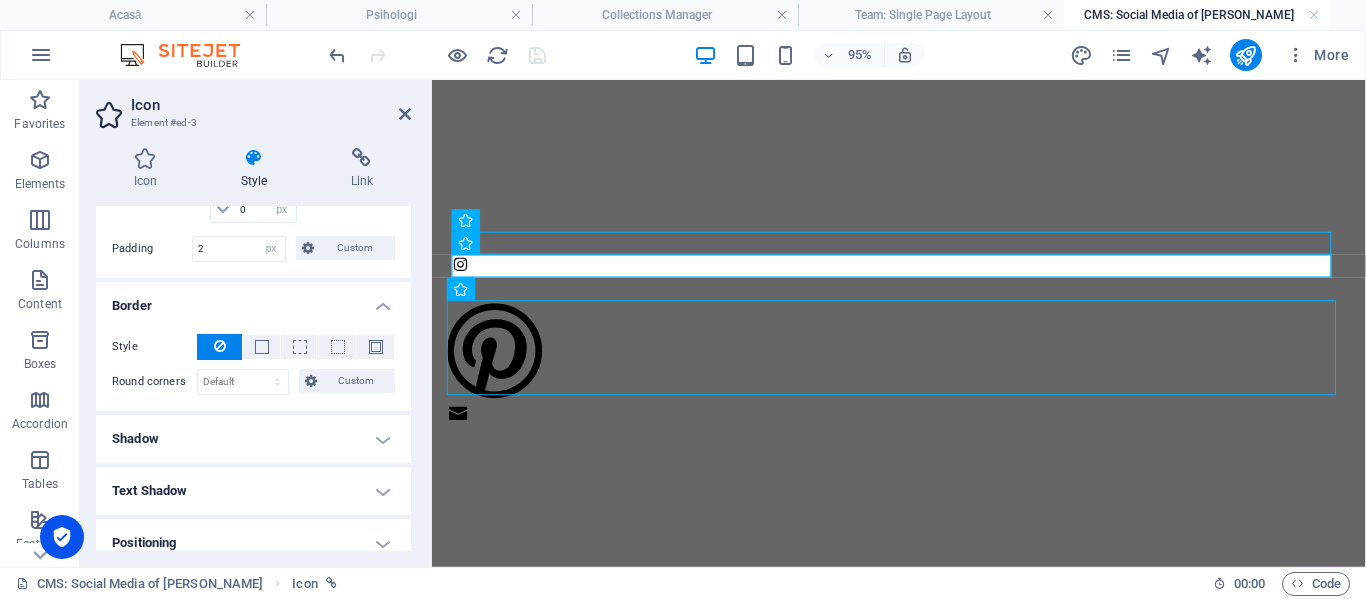 scroll, scrollTop: 100, scrollLeft: 0, axis: vertical 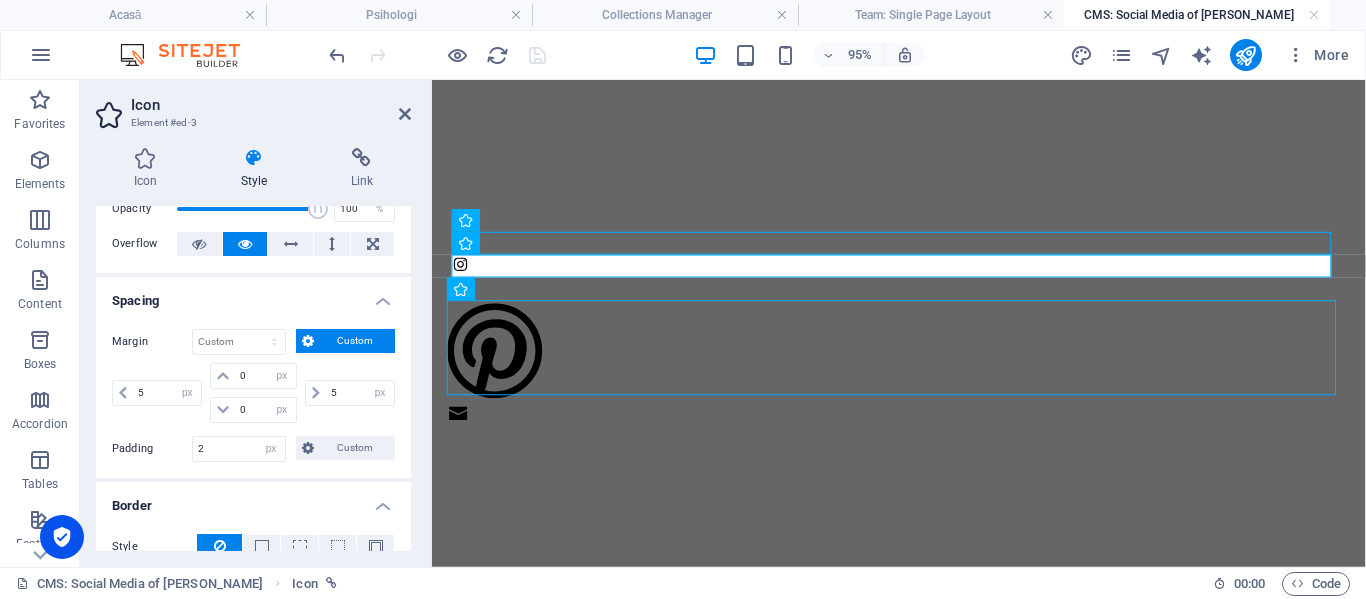 click at bounding box center [923, 343] 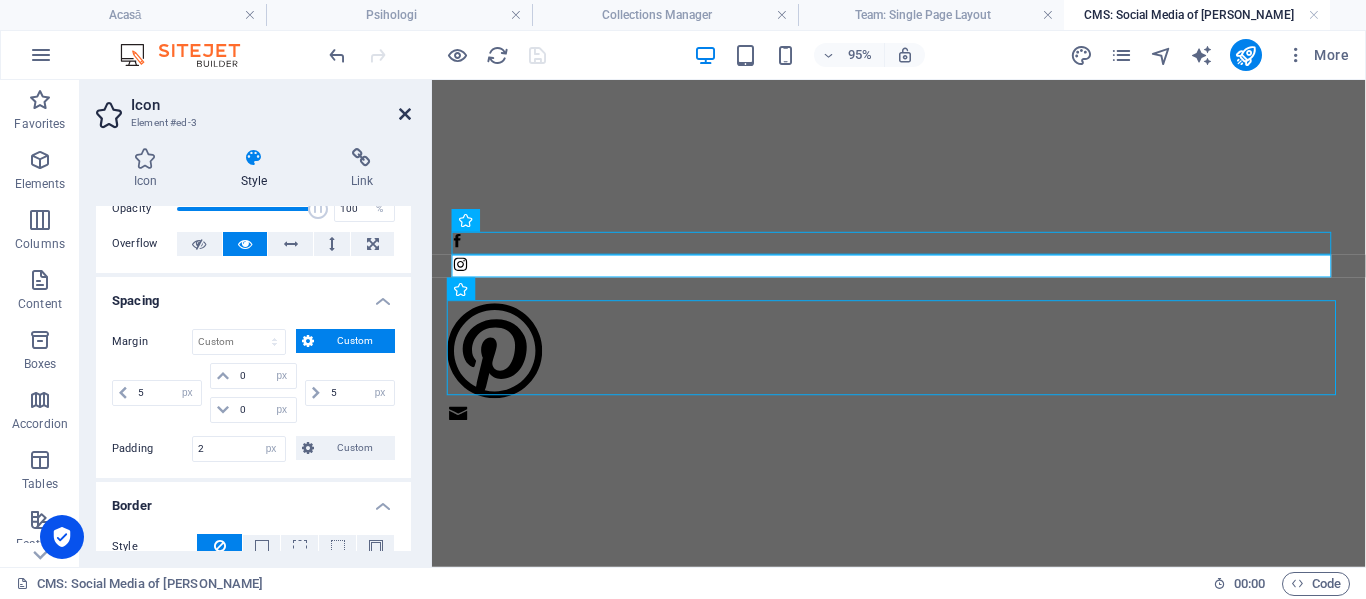 click at bounding box center (405, 114) 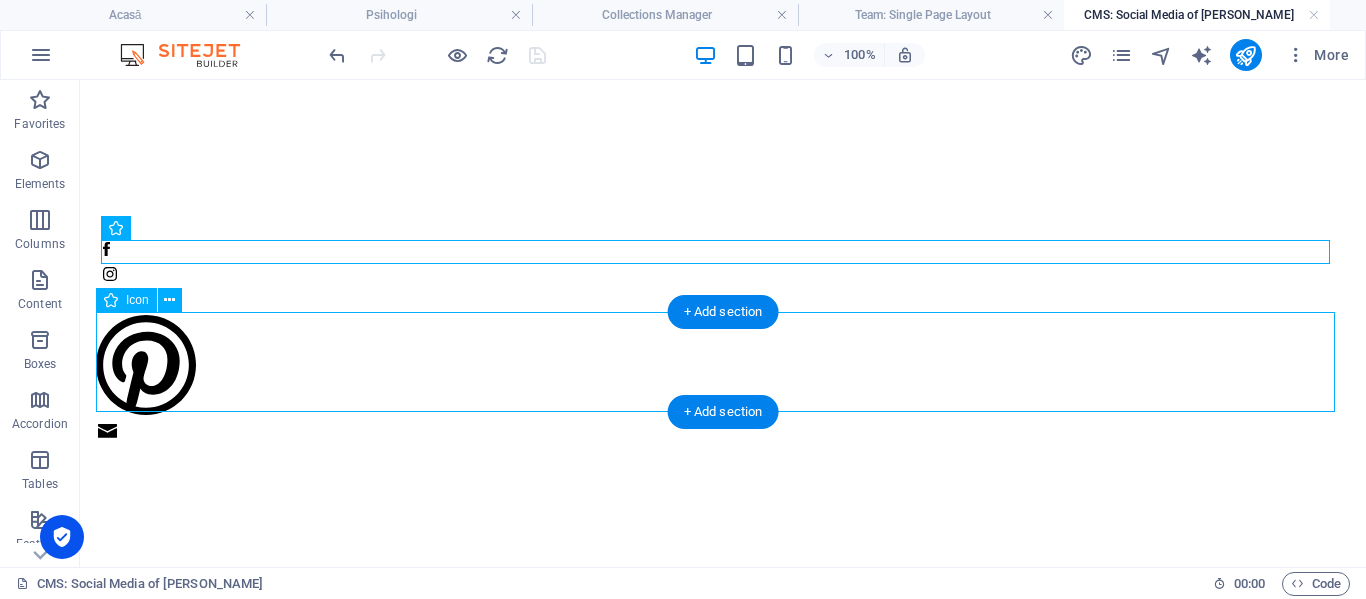 click at bounding box center (723, 368) 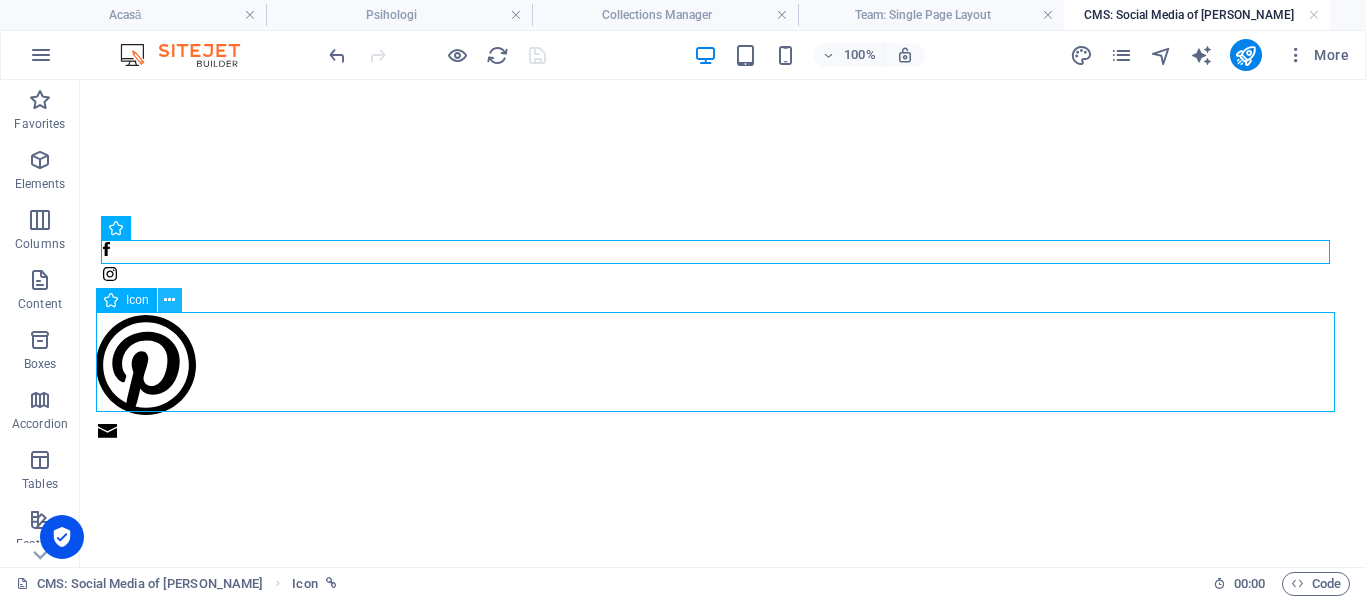 click at bounding box center (169, 300) 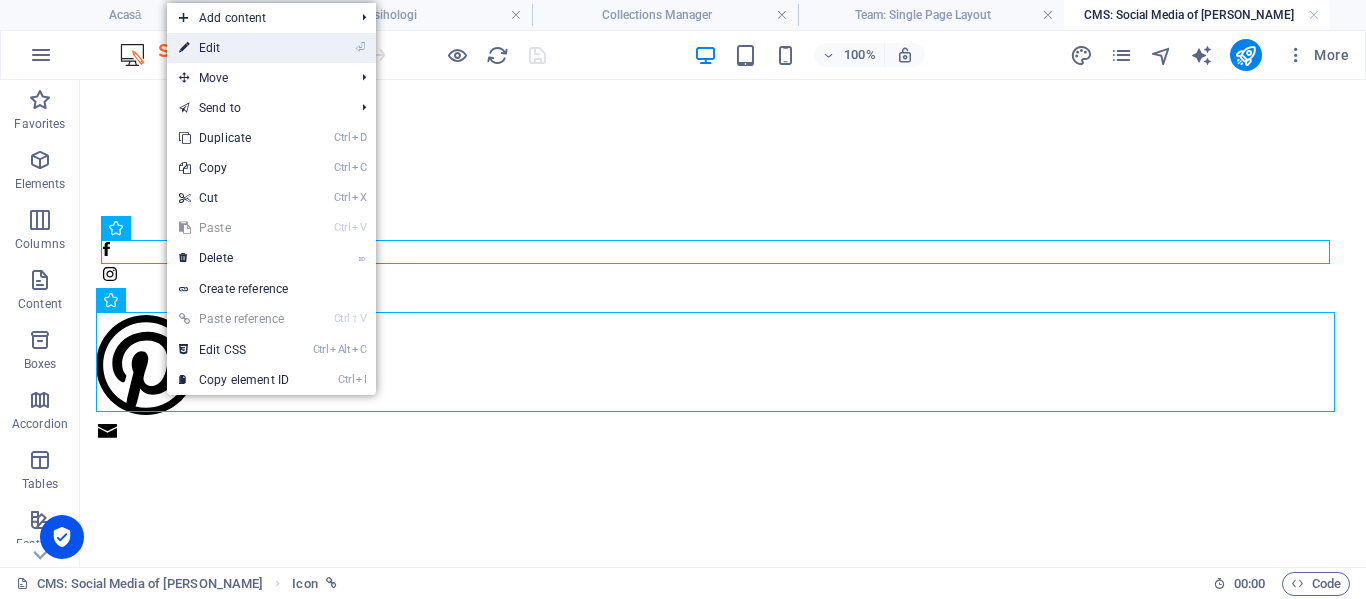 click on "⏎  Edit" at bounding box center (234, 48) 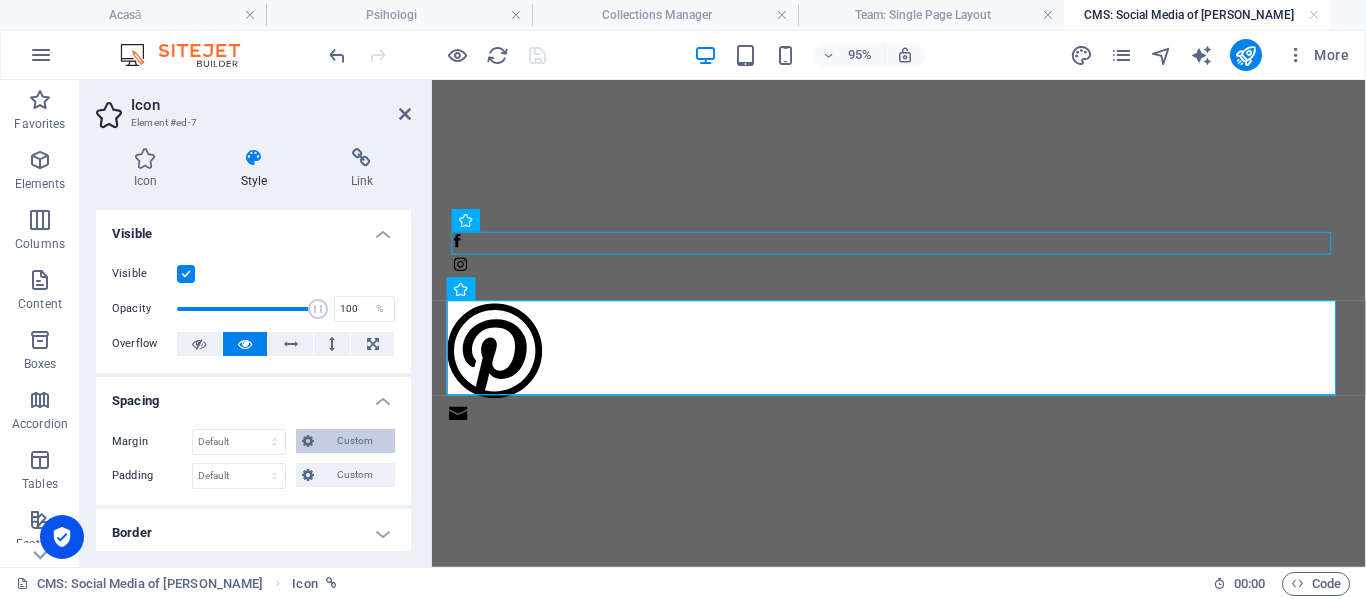 click on "Custom" at bounding box center [354, 441] 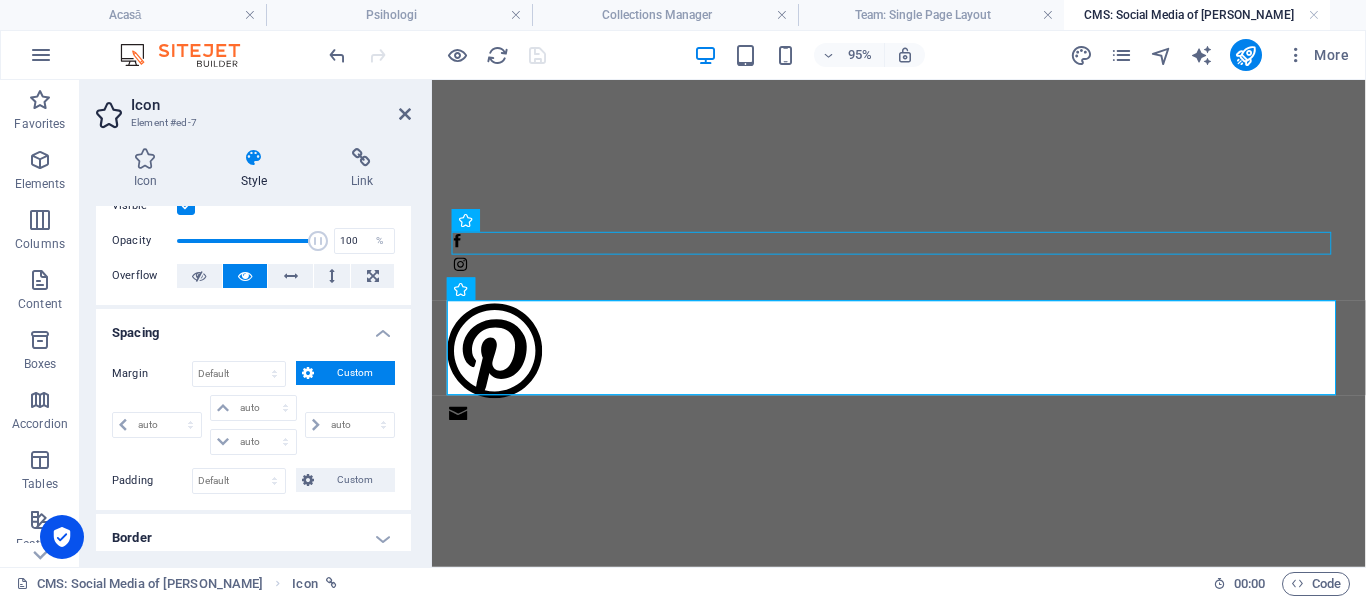 scroll, scrollTop: 100, scrollLeft: 0, axis: vertical 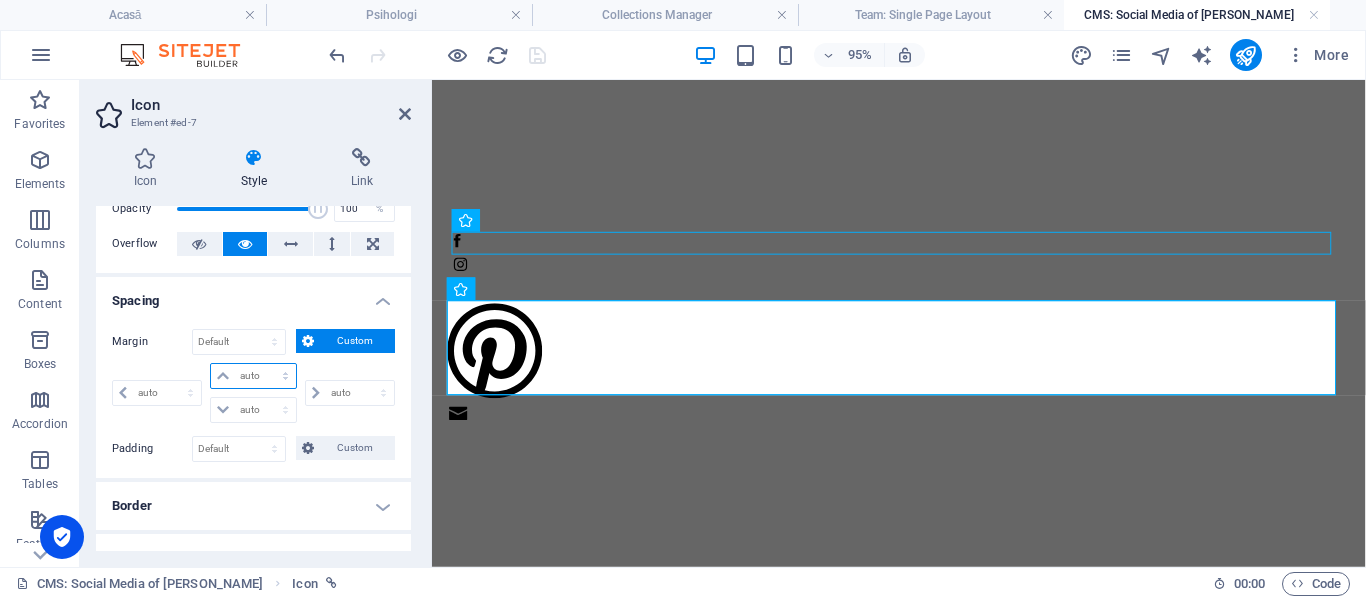 click on "auto px % rem vw vh" at bounding box center [253, 376] 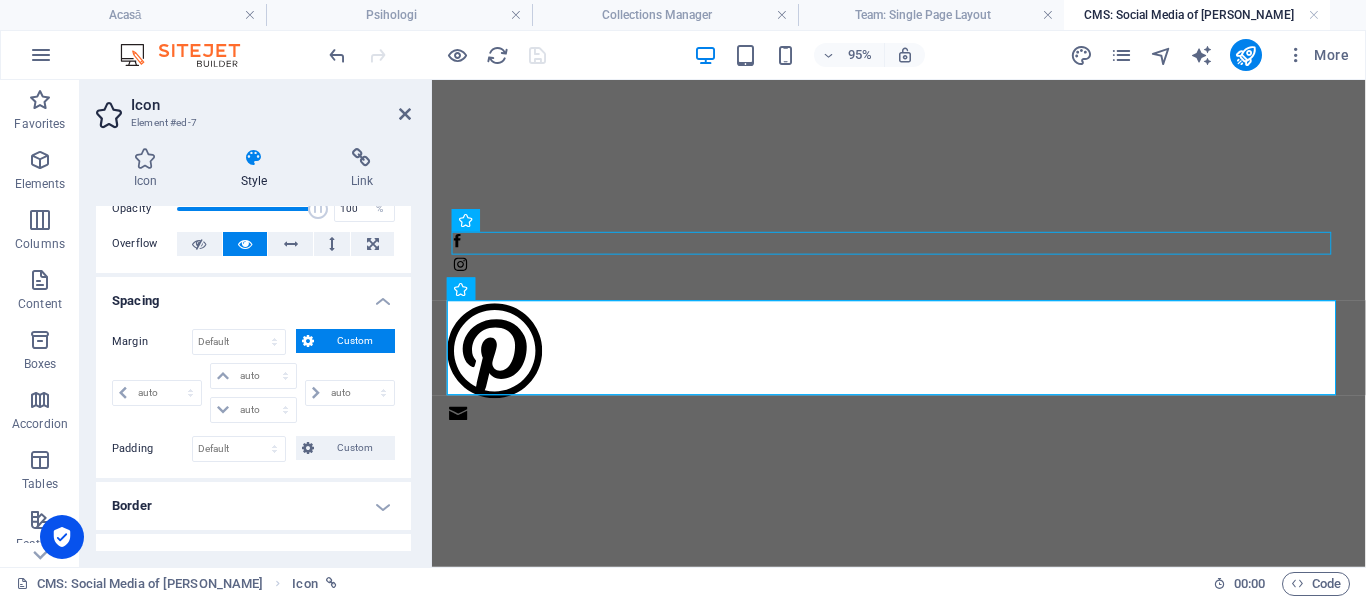 click on "auto px % rem vw vh" at bounding box center (159, 393) 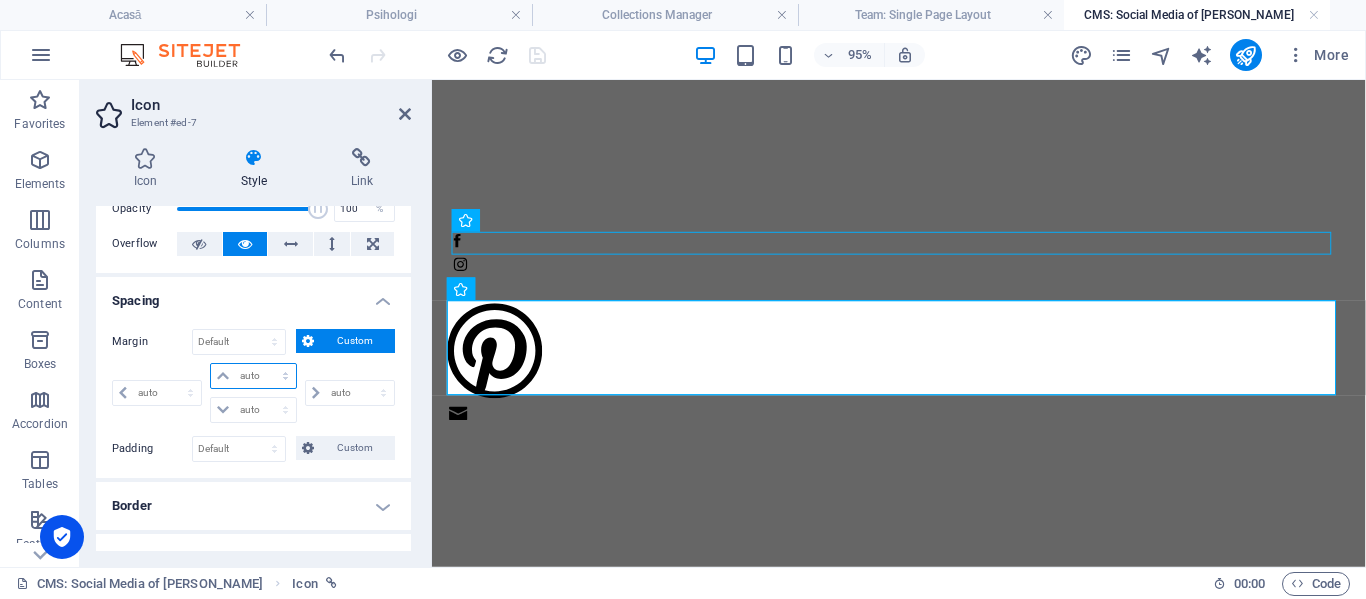 click on "auto px % rem vw vh" at bounding box center [253, 376] 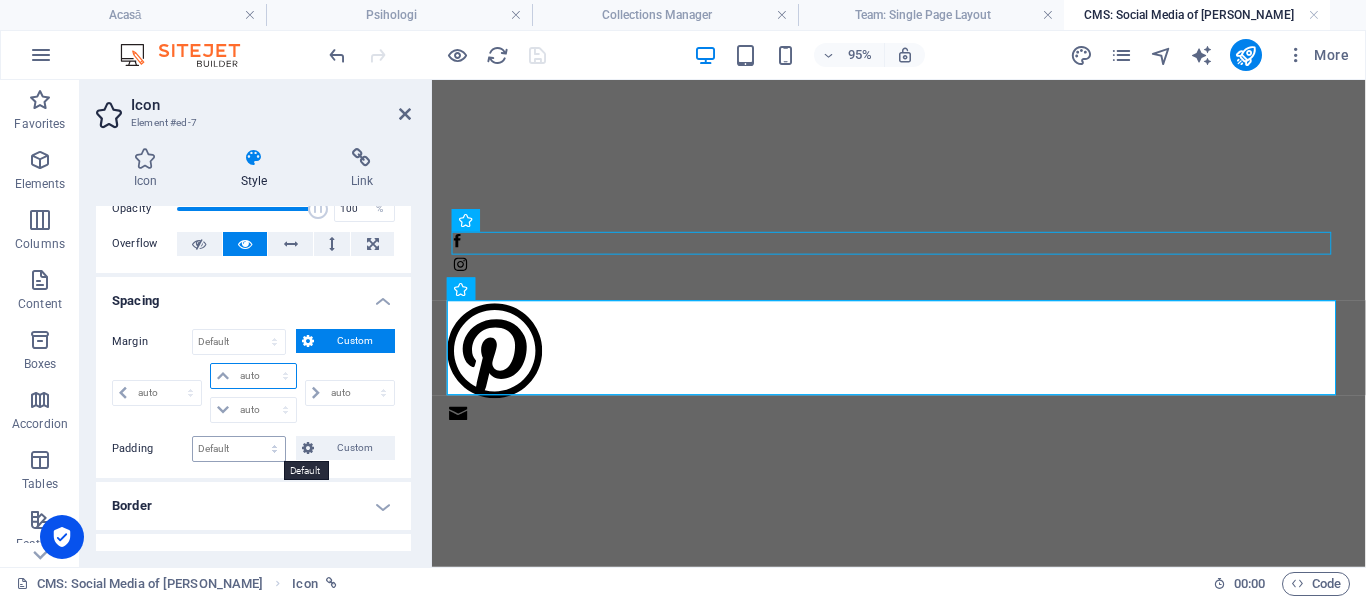 select on "px" 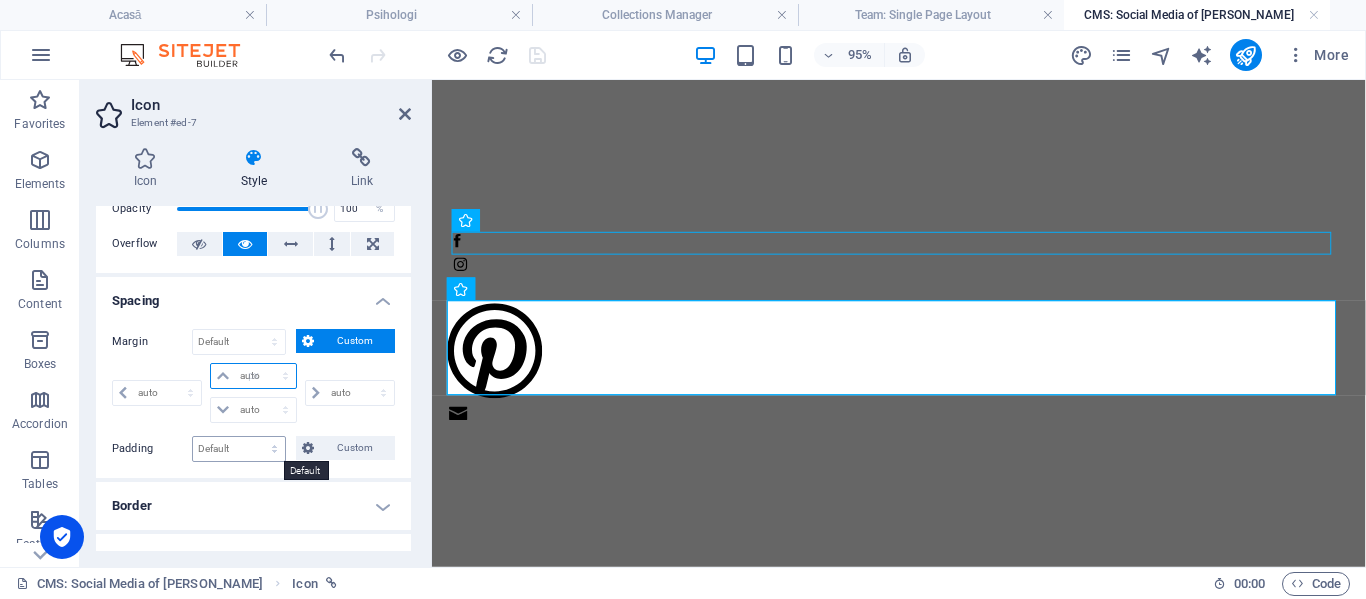 click on "auto px % rem vw vh" at bounding box center (253, 376) 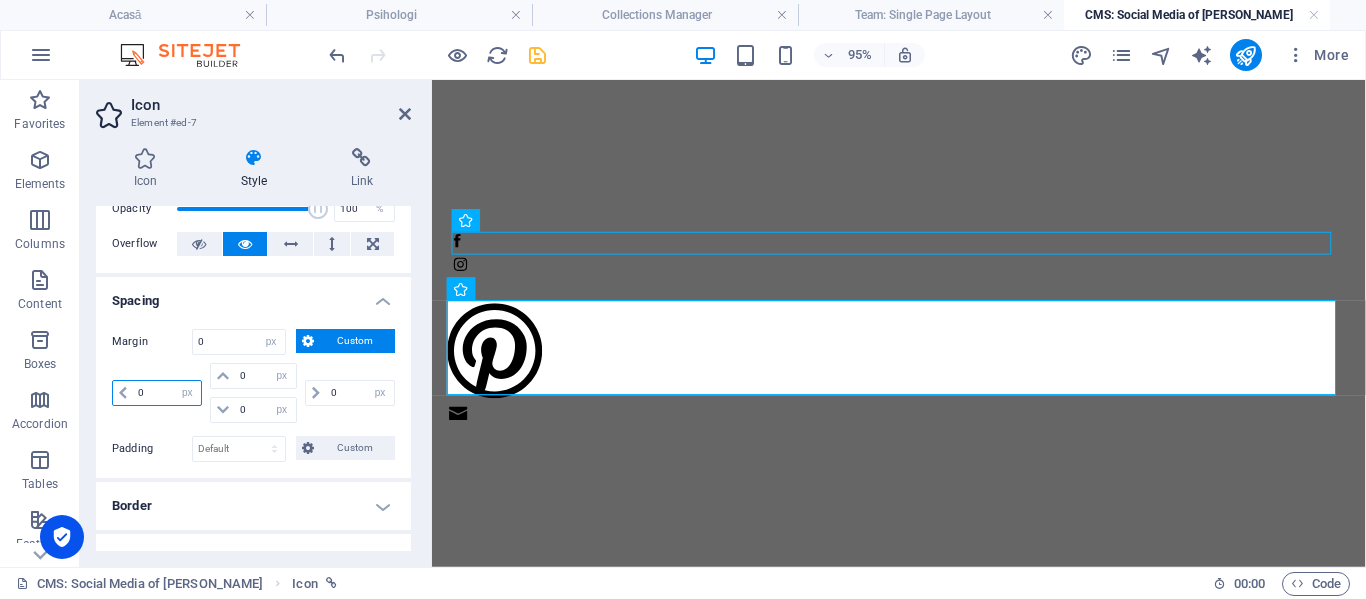 click on "0" at bounding box center (167, 393) 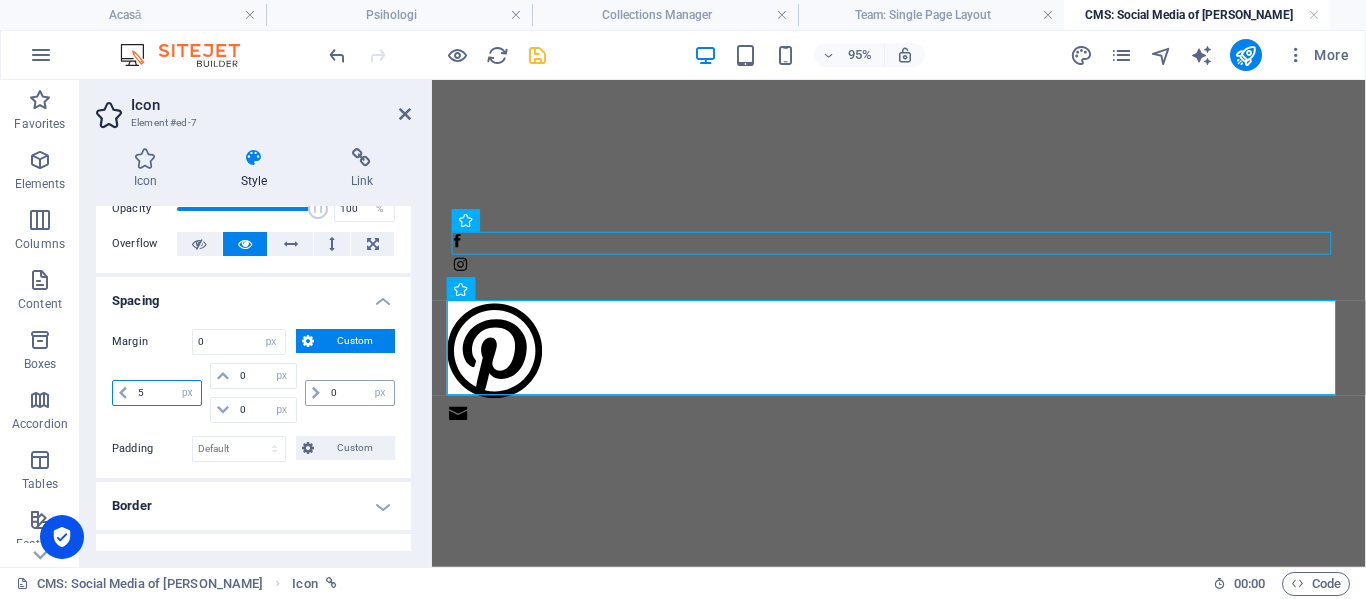 type on "5" 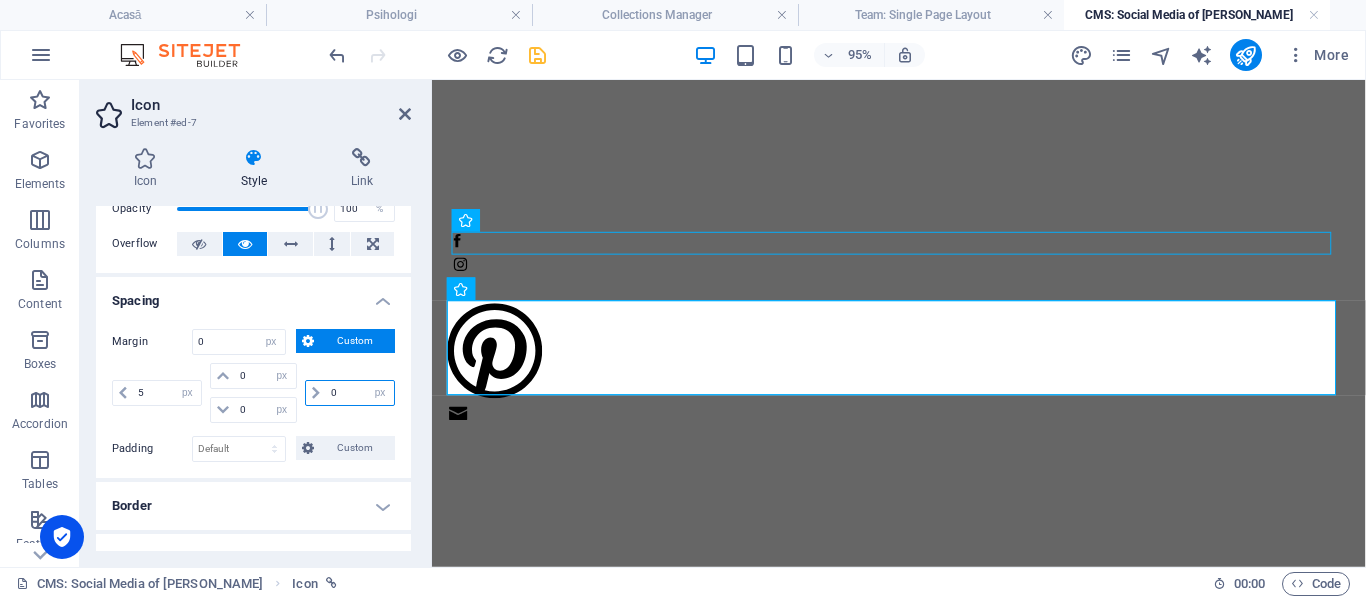 type 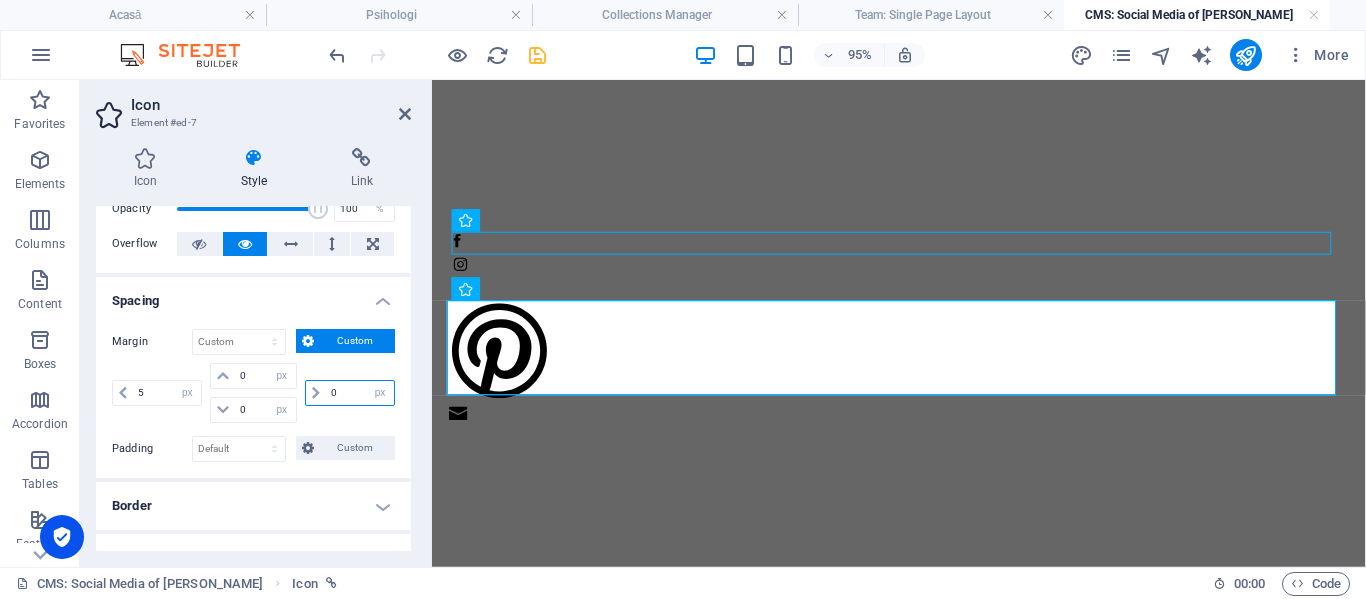click on "0" at bounding box center [360, 393] 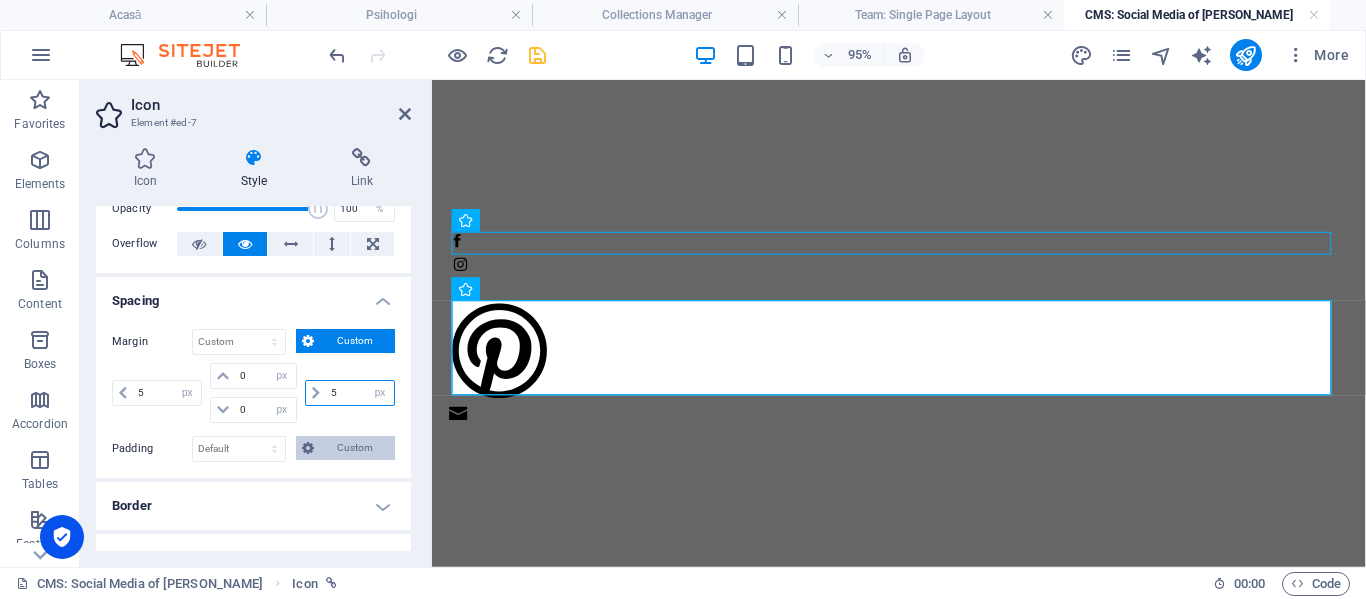 type on "5" 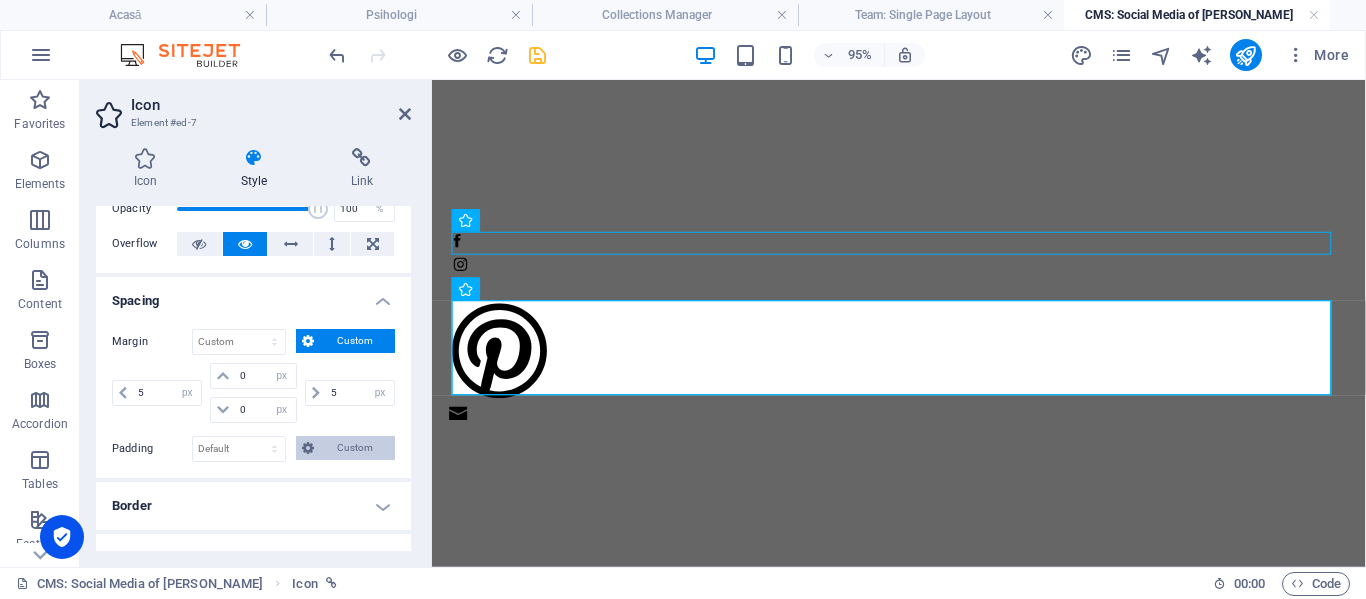 click on "Custom" at bounding box center (354, 448) 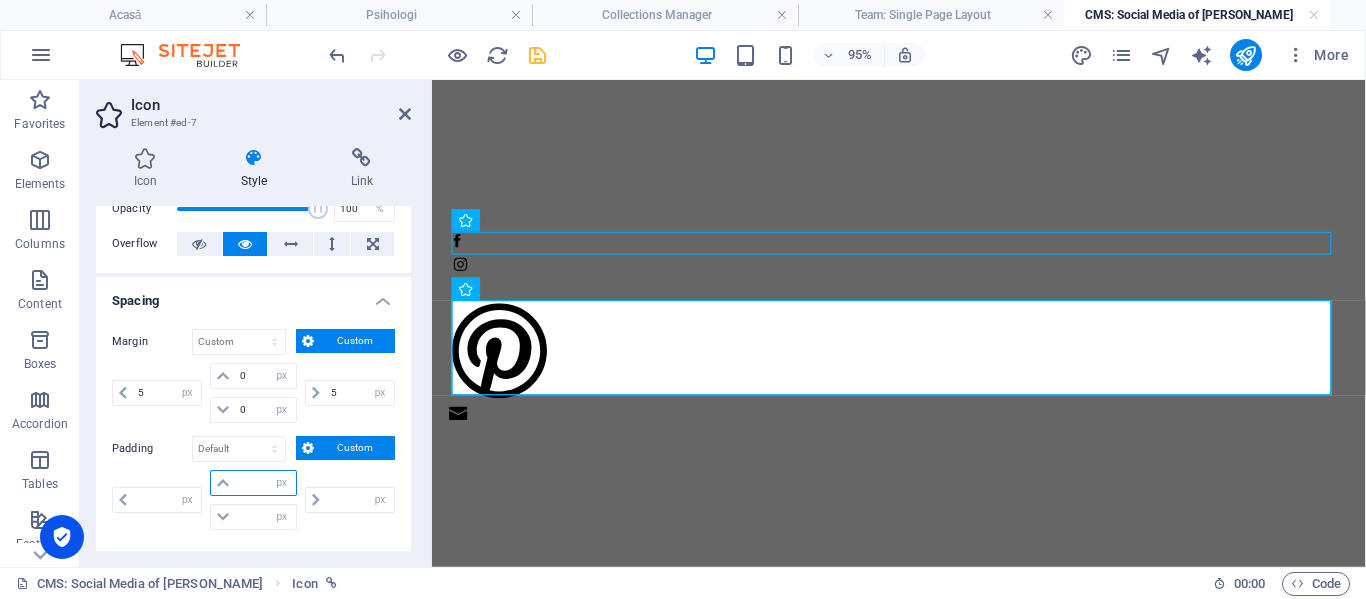 click at bounding box center [265, 483] 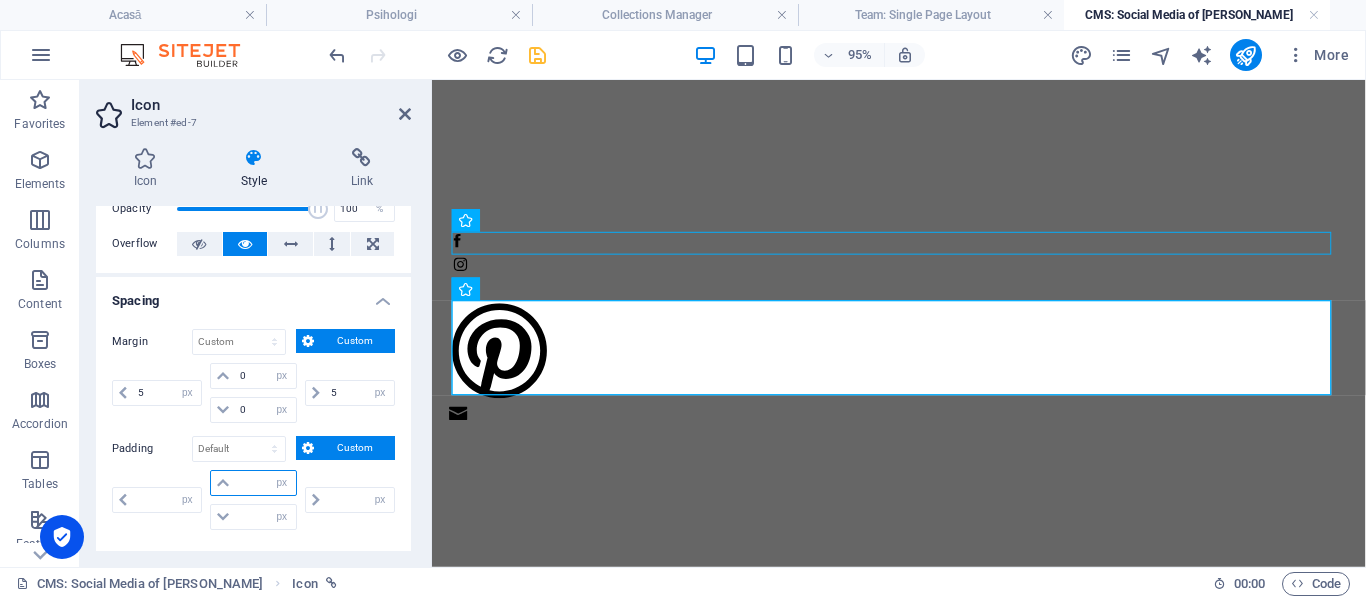 type on "2" 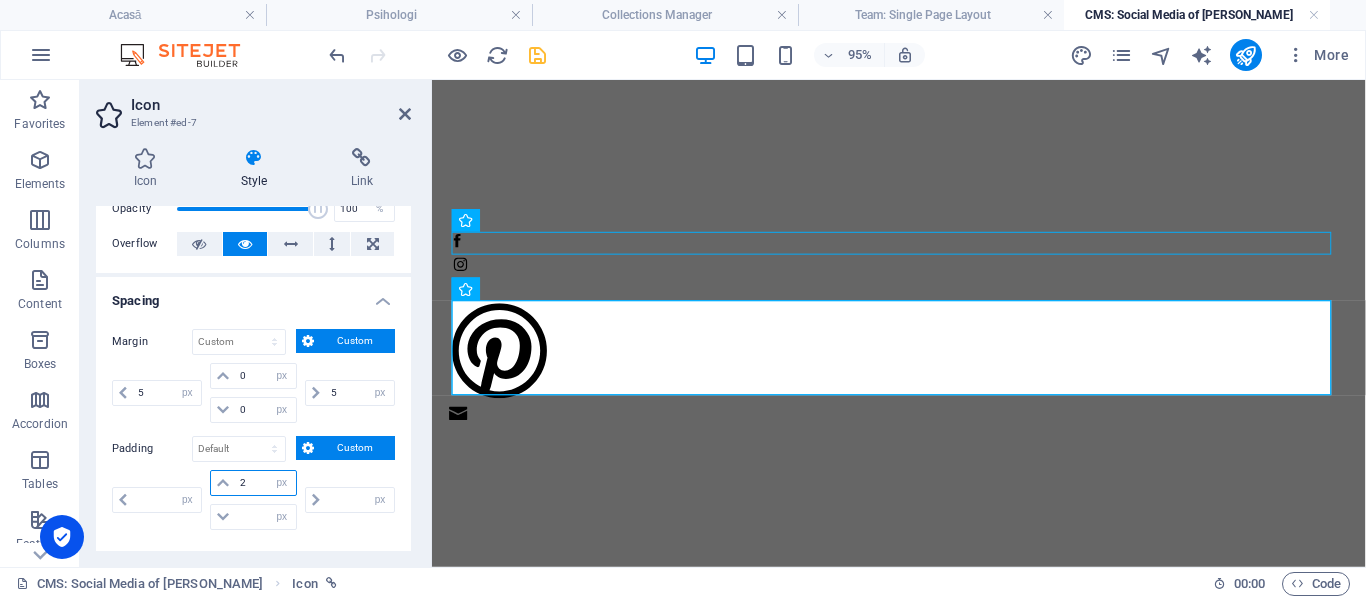 type on "0" 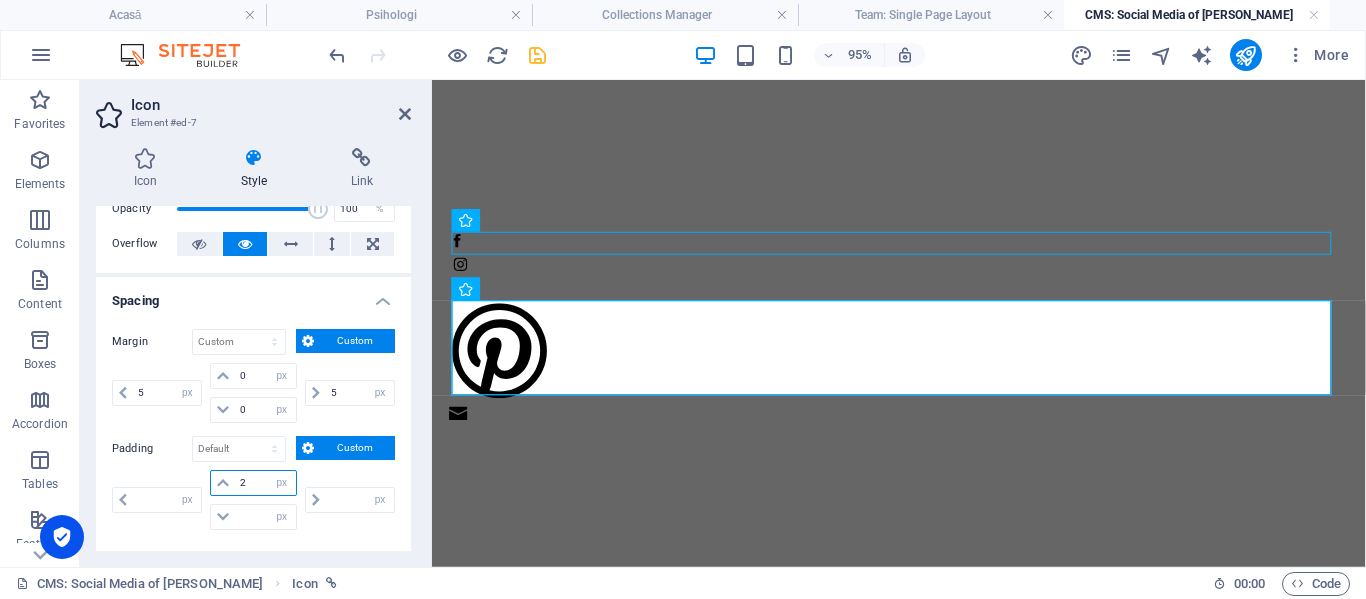 type on "0" 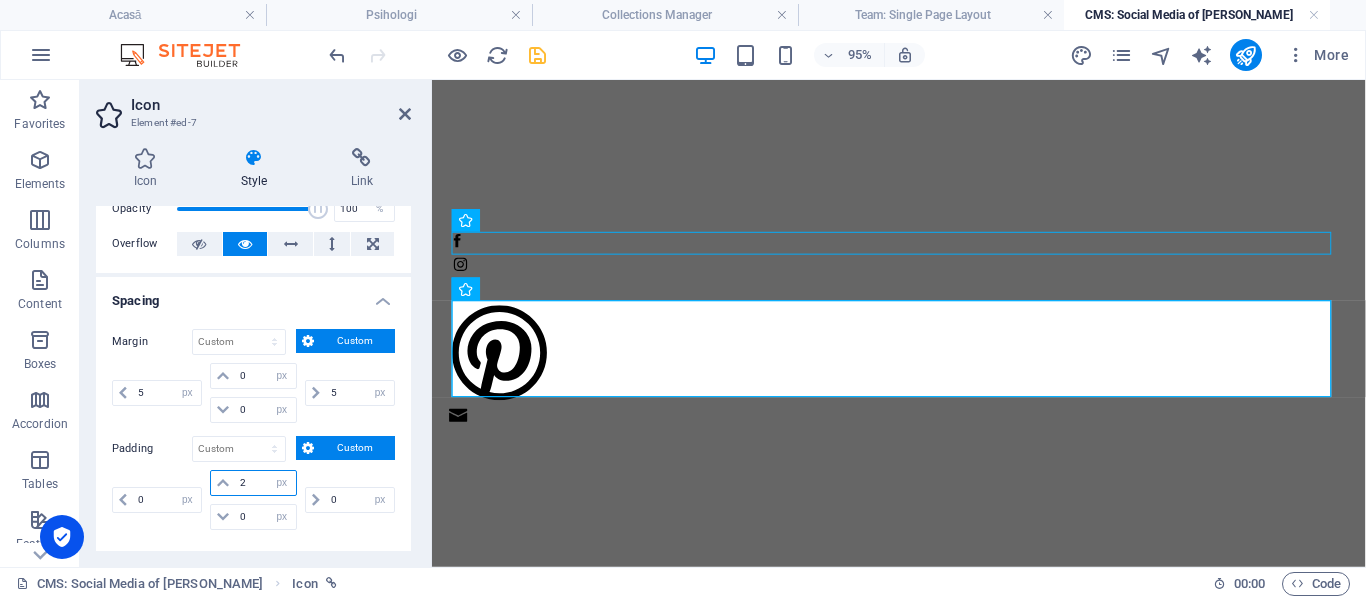 type on "2" 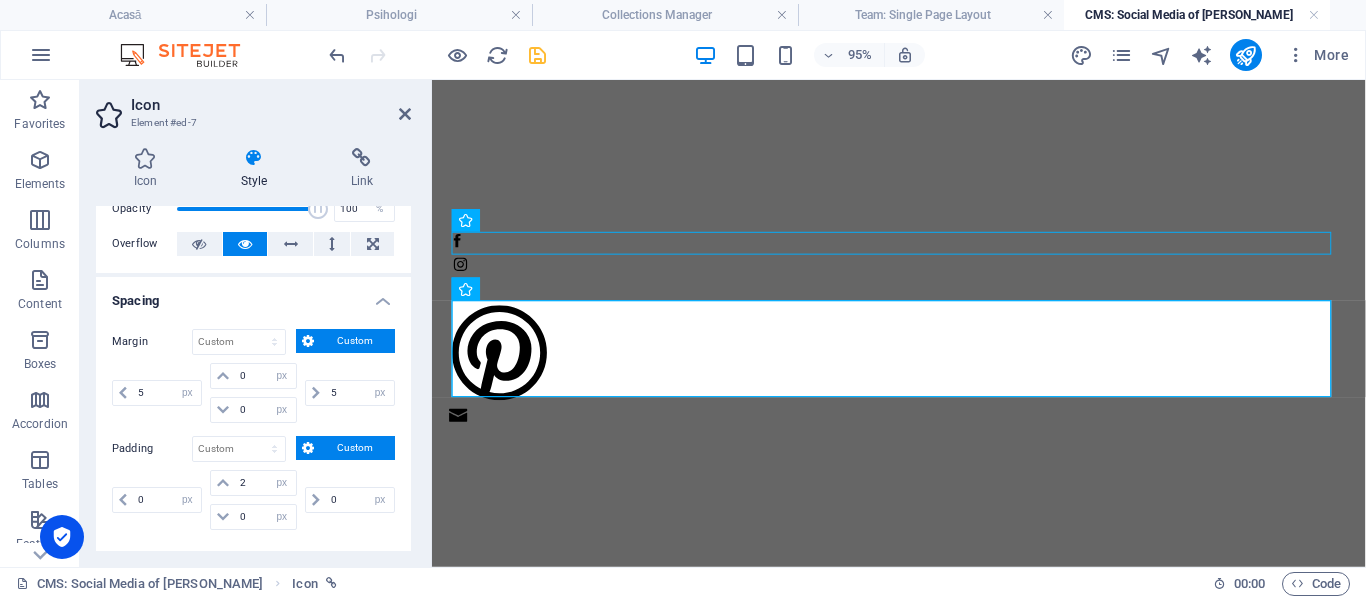 click on "Padding Default px rem % vh vw Custom Custom 0 px rem % vh vw 2 px rem % vh vw 0 px rem % vh vw 0 px rem % vh vw" at bounding box center (253, 485) 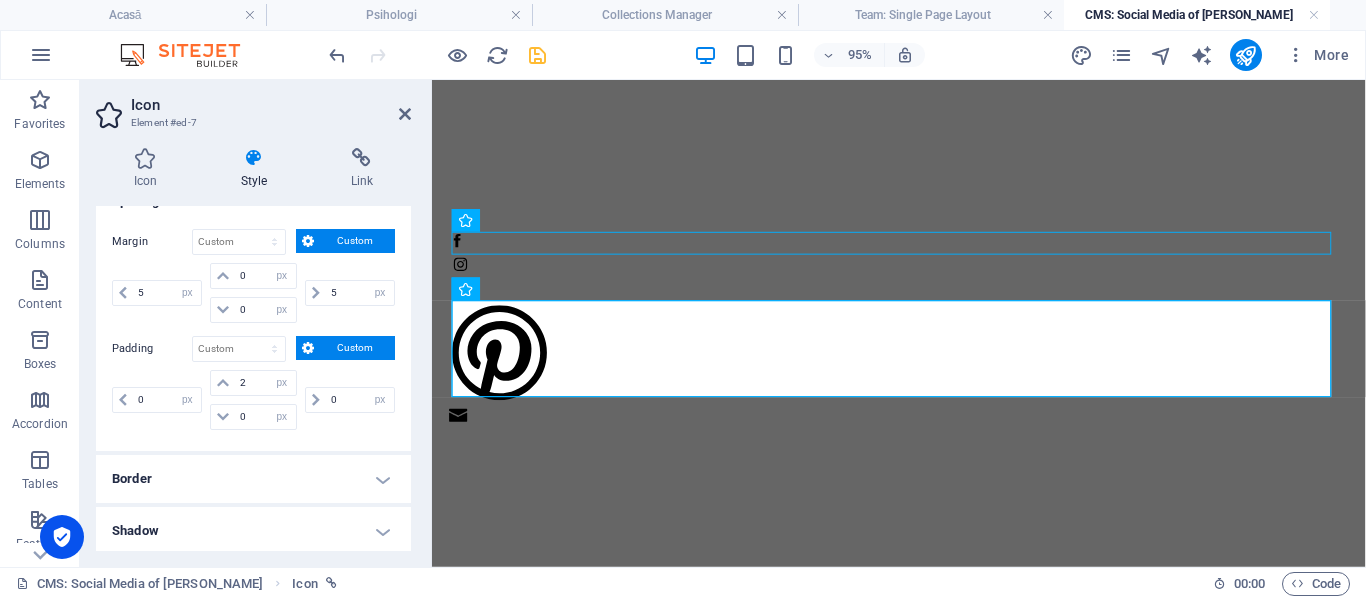 scroll, scrollTop: 100, scrollLeft: 0, axis: vertical 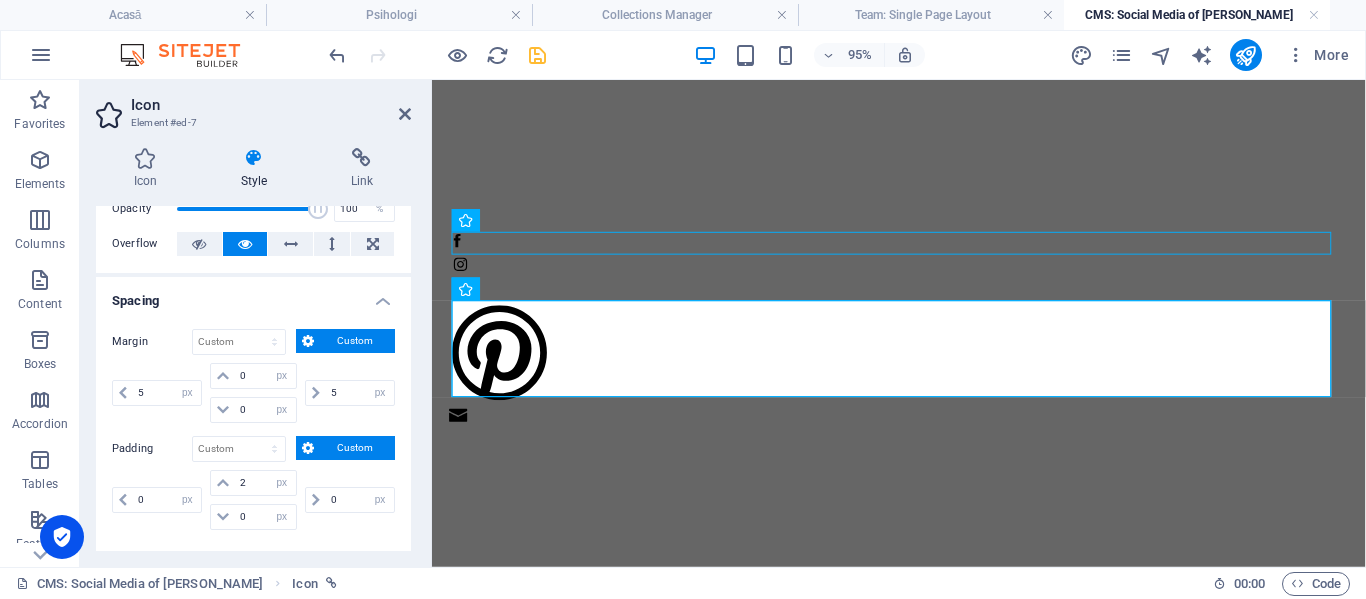 click on "Margin Default auto px % rem vw vh Custom Custom 5 auto px % rem vw vh 0 auto px % rem vw vh 0 auto px % rem vw vh 5 auto px % rem vw vh Padding Default px rem % vh vw Custom Custom 0 px rem % vh vw 2 px rem % vh vw 0 px rem % vh vw 0 px rem % vh vw" at bounding box center (253, 432) 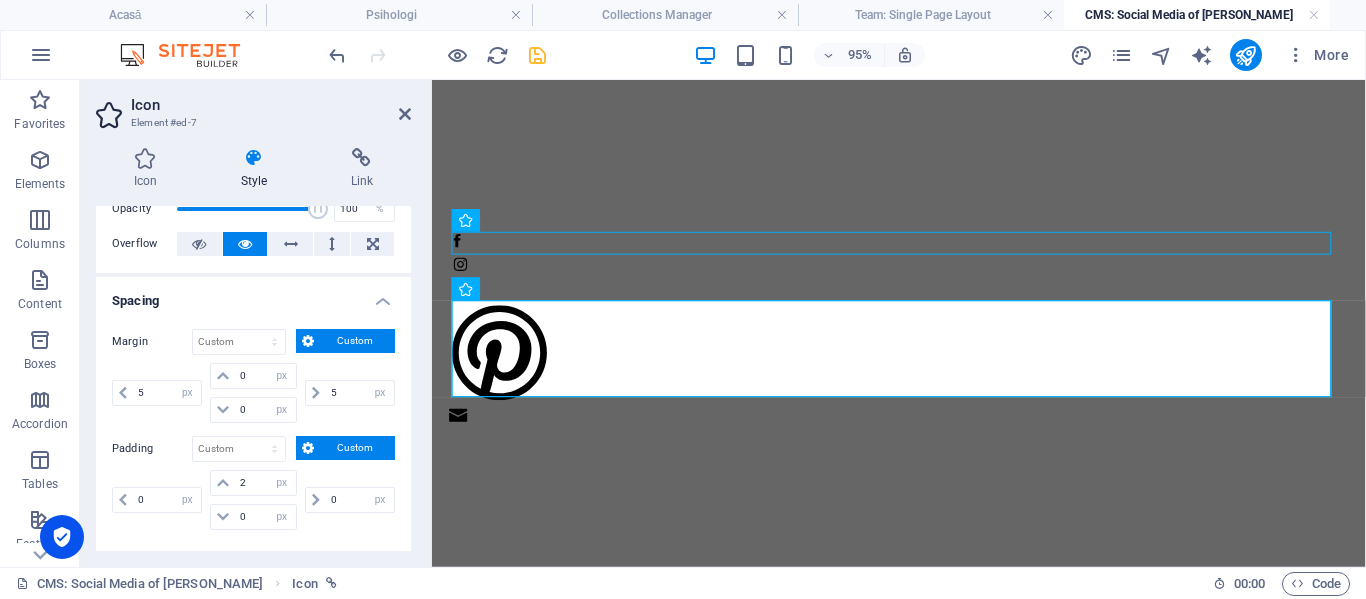 click at bounding box center [923, 344] 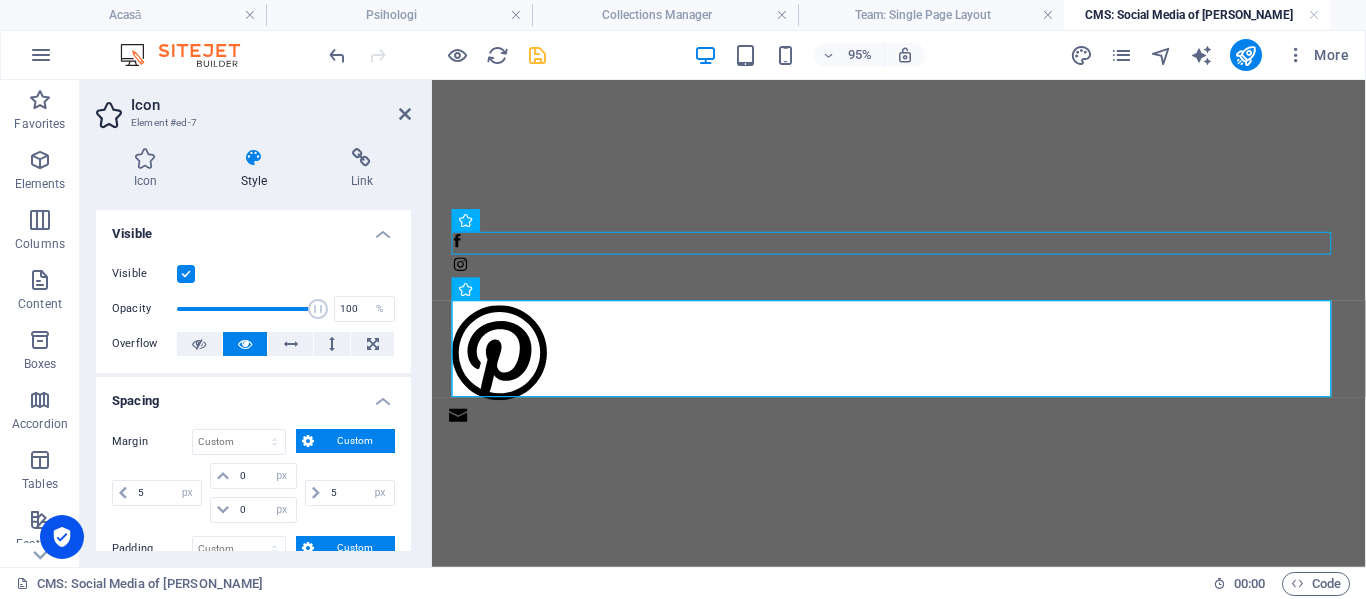 scroll, scrollTop: 100, scrollLeft: 0, axis: vertical 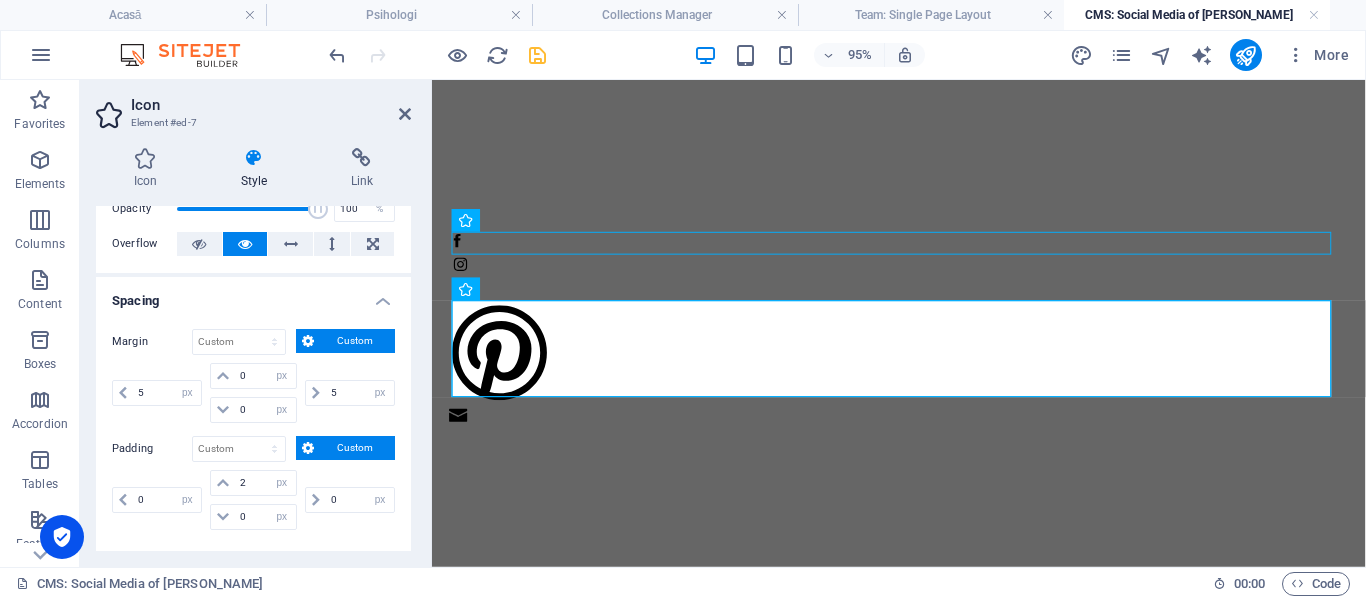 click on "Spacing" at bounding box center (253, 295) 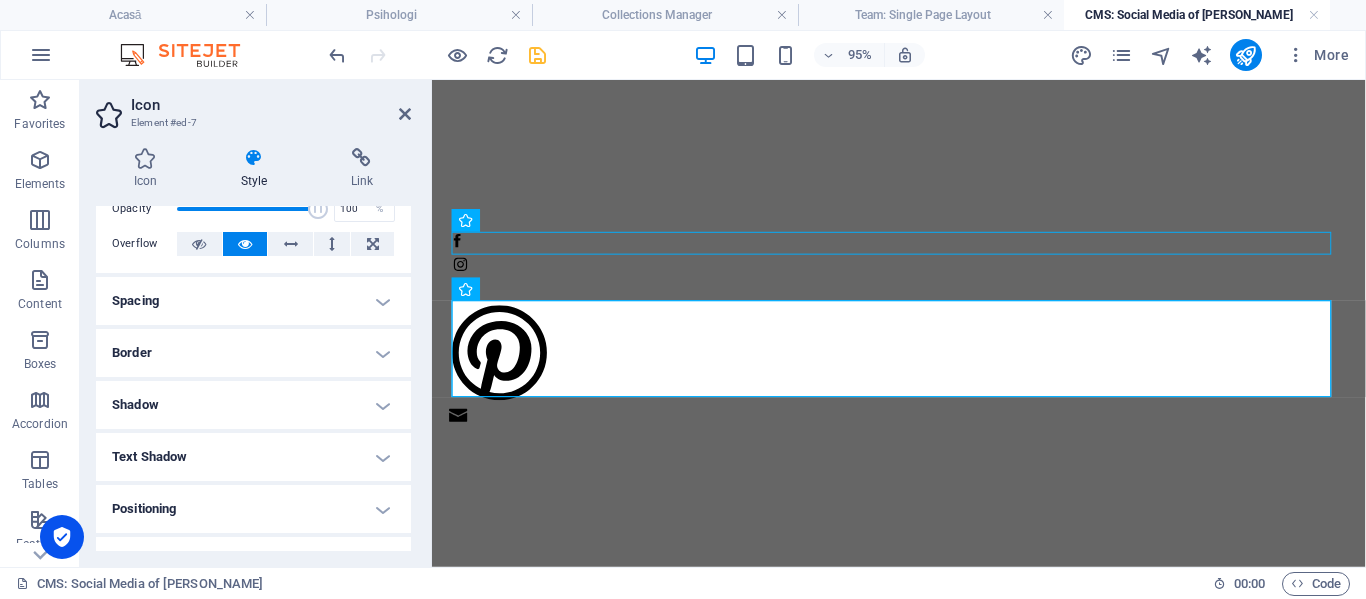click on "Spacing" at bounding box center [253, 301] 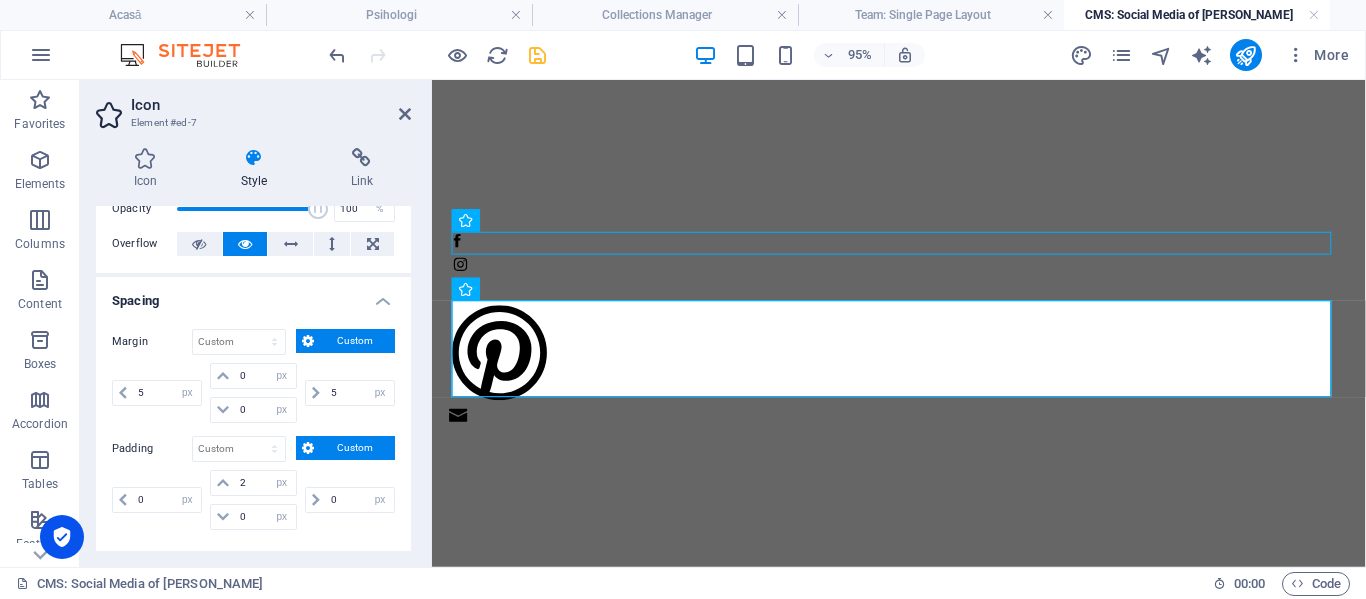 click on "Spacing" at bounding box center (253, 295) 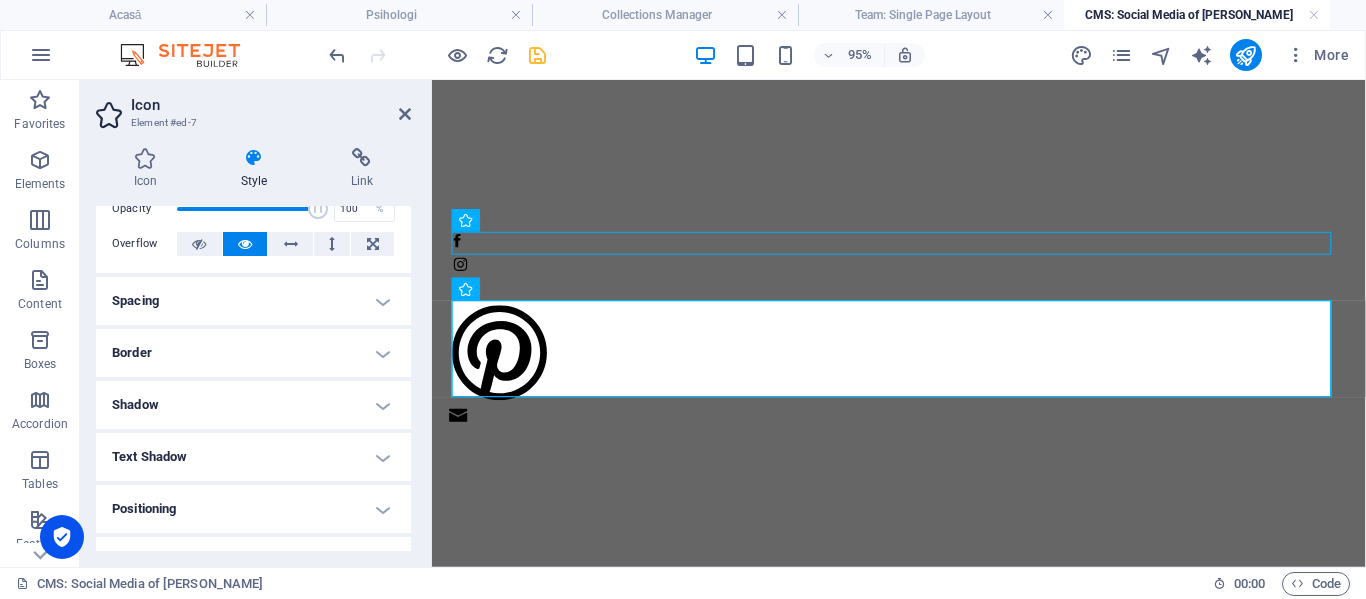 click on "Spacing" at bounding box center (253, 301) 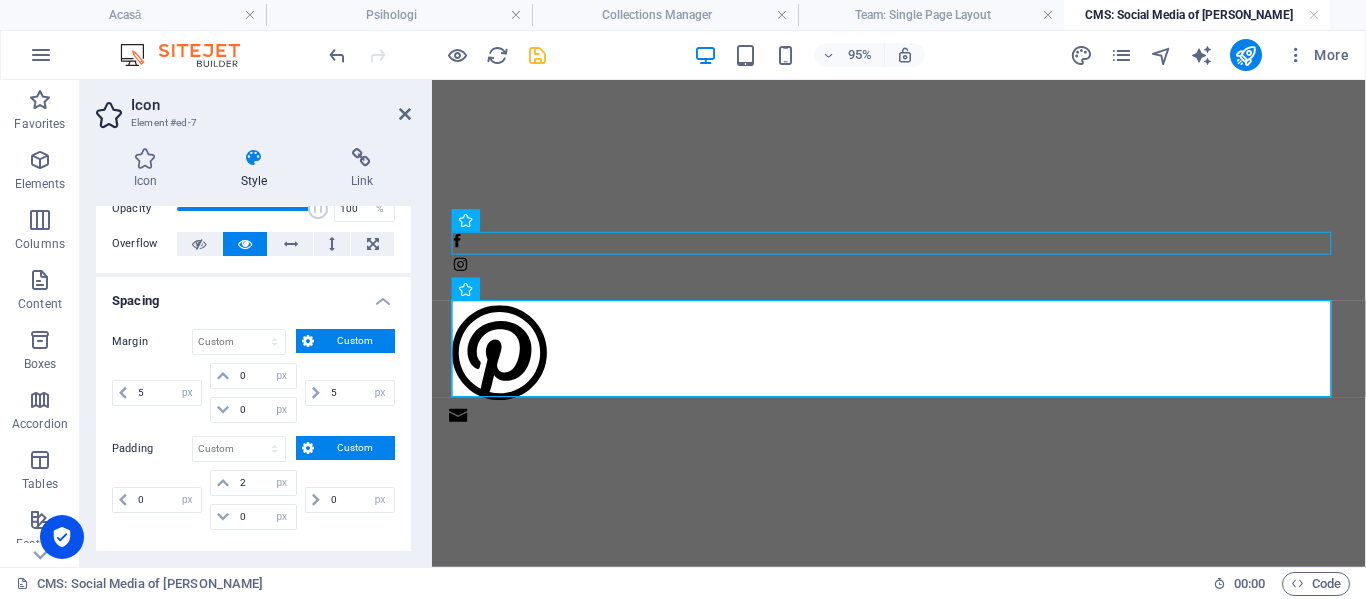 click on "Spacing" at bounding box center [253, 295] 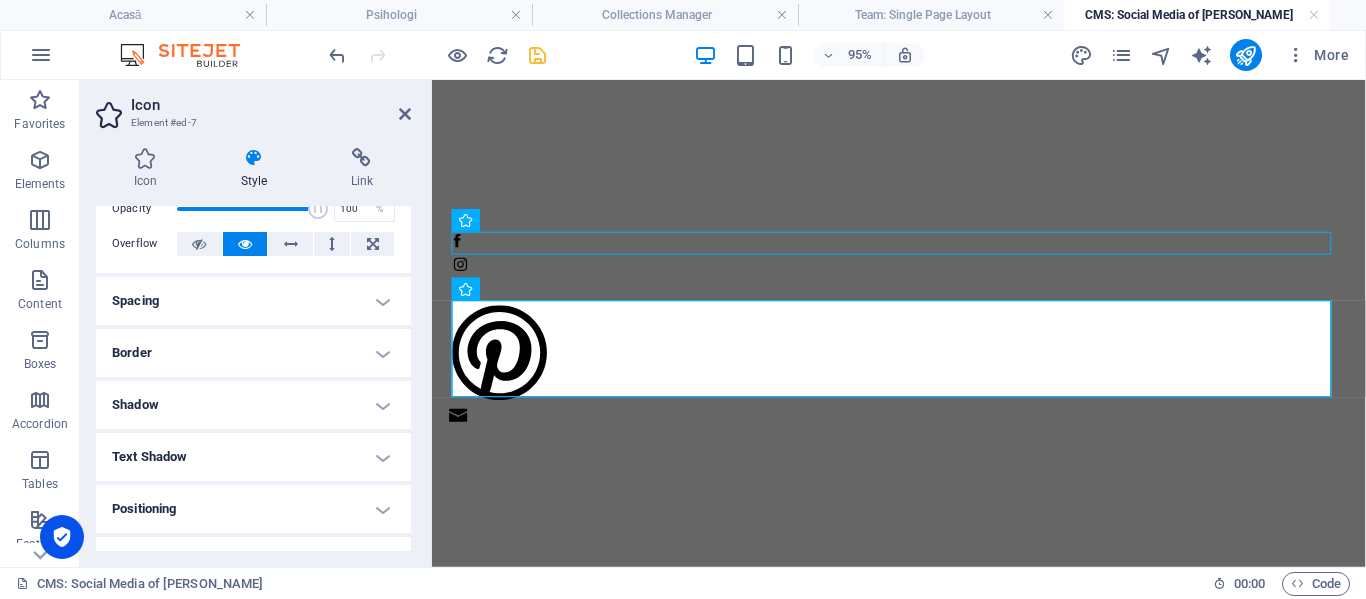 click on "Border" at bounding box center [253, 353] 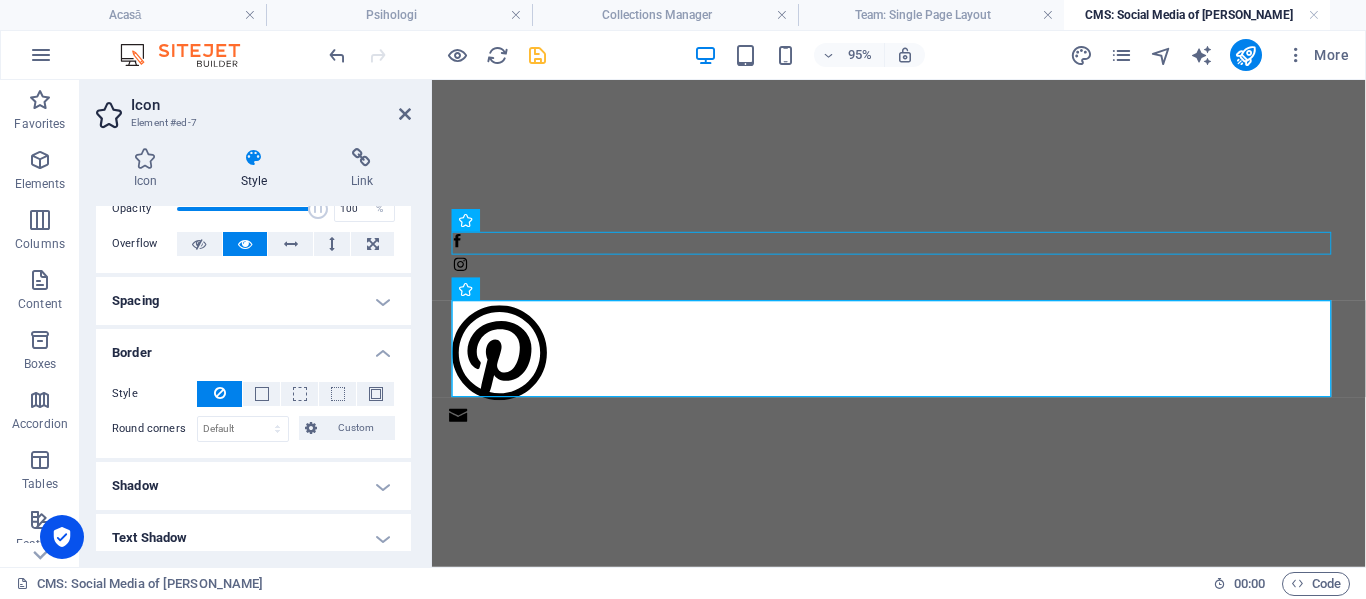 click on "Spacing" at bounding box center [253, 301] 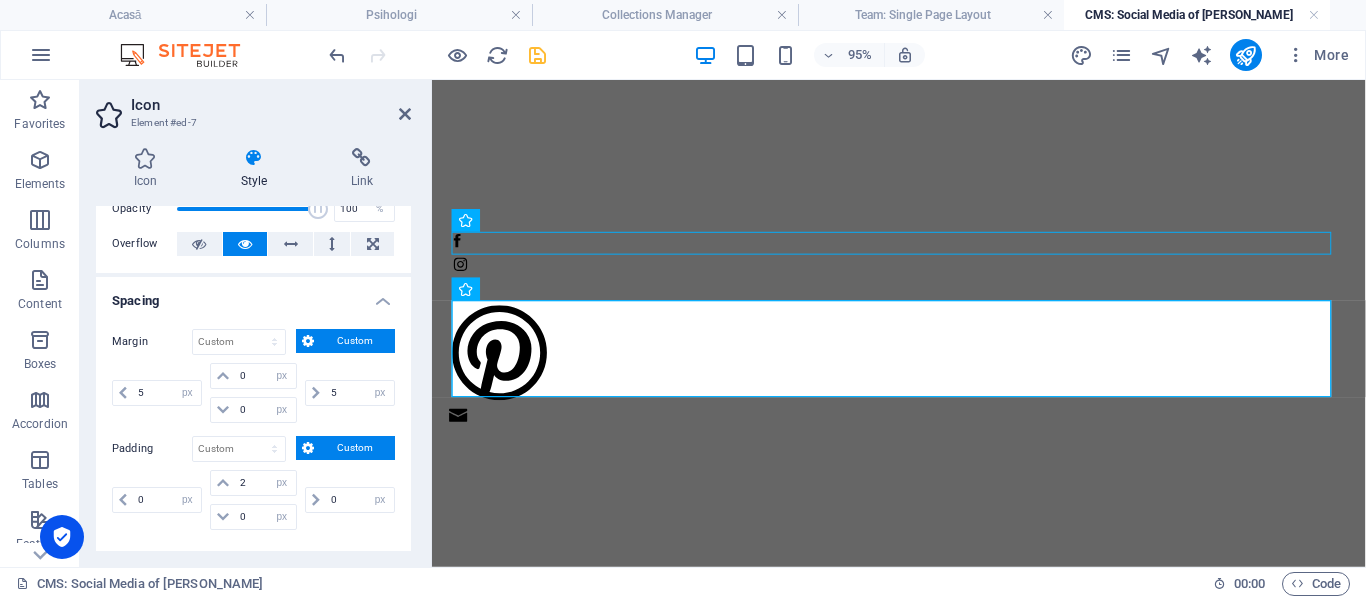 click on "Custom" at bounding box center [354, 448] 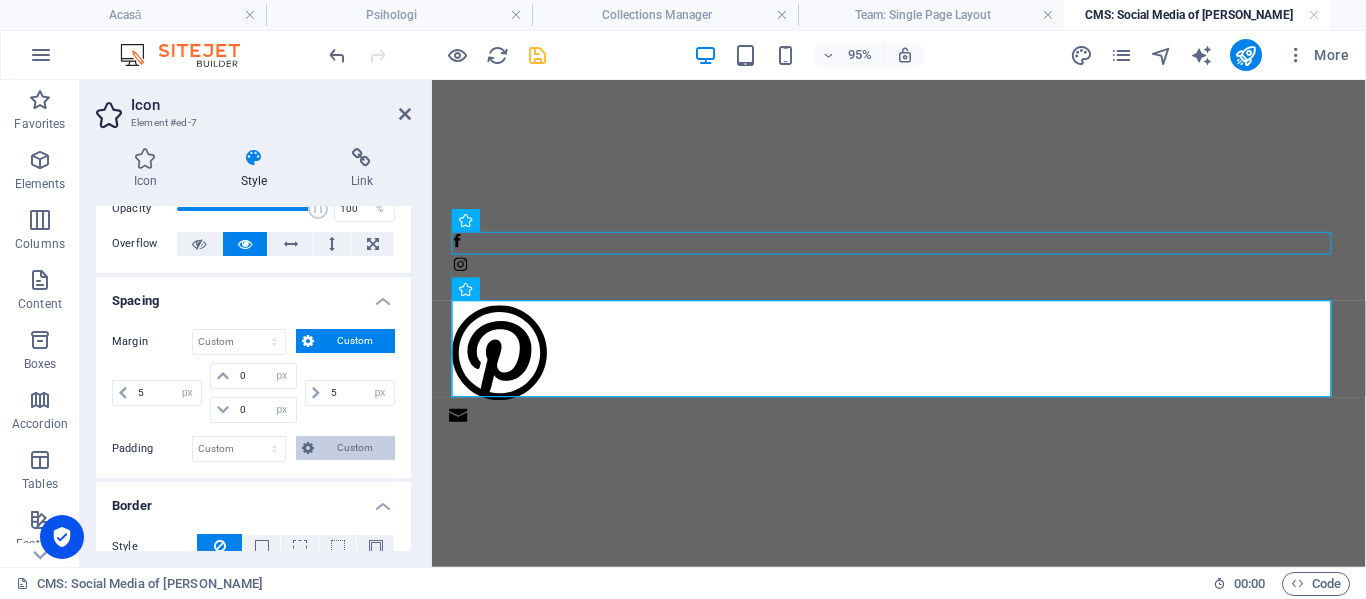 click on "Custom" at bounding box center [354, 448] 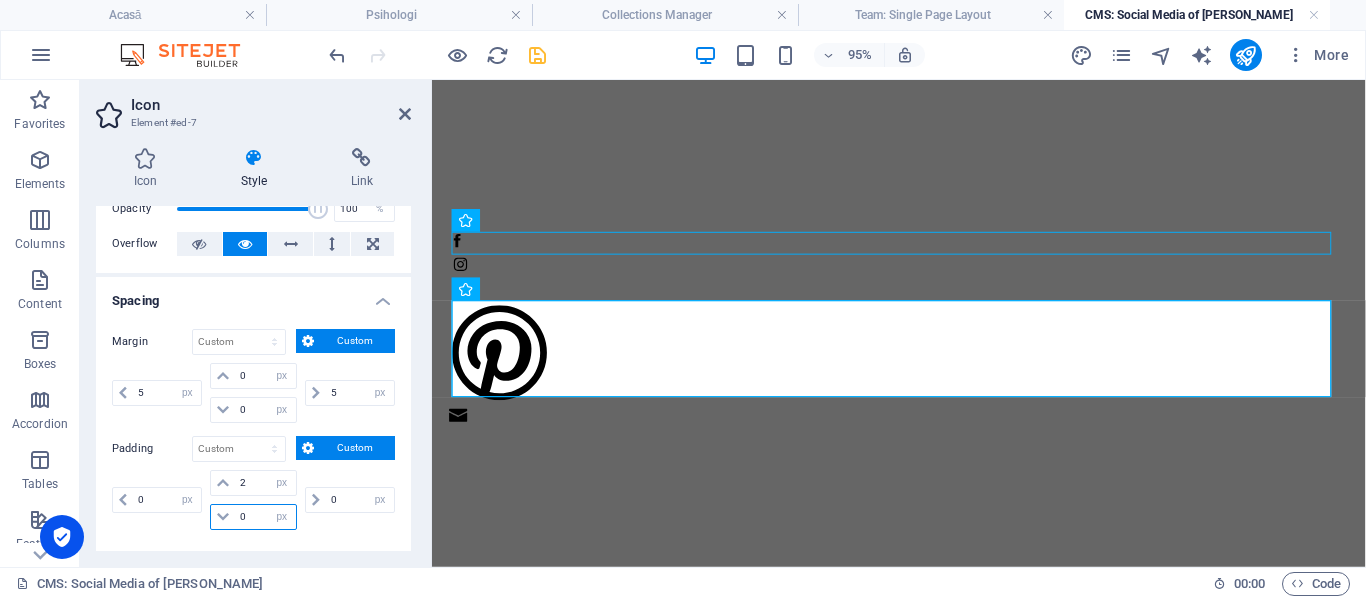 click on "0" at bounding box center (265, 517) 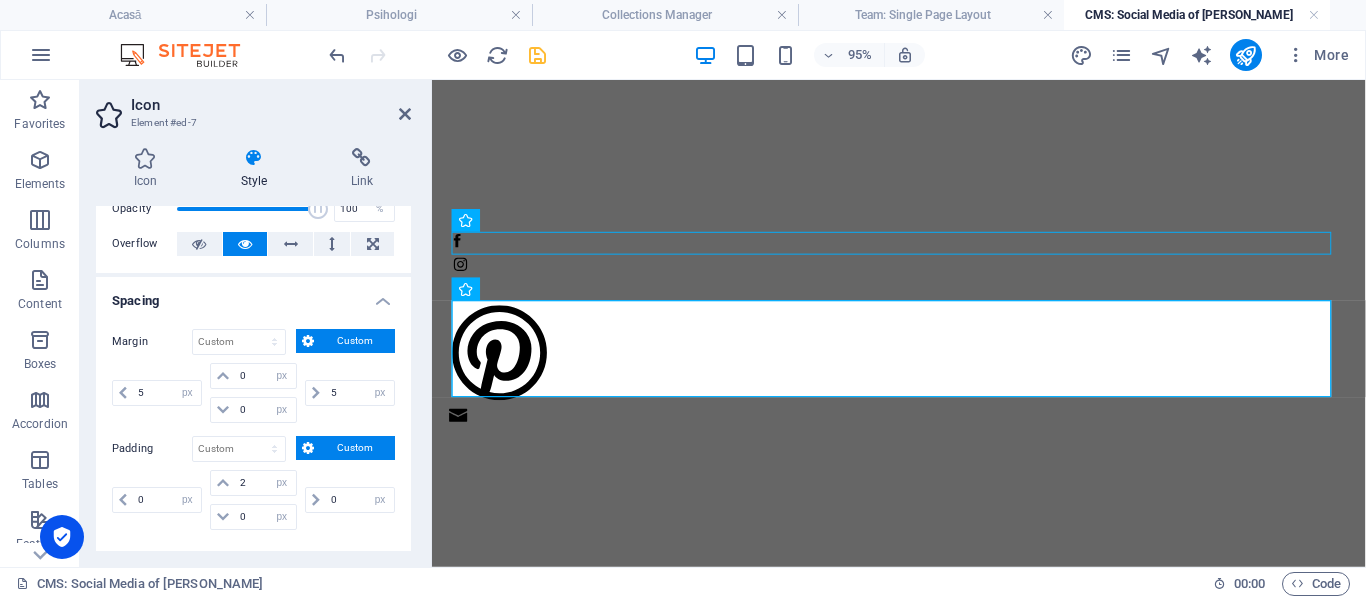 click on "Spacing" at bounding box center [253, 295] 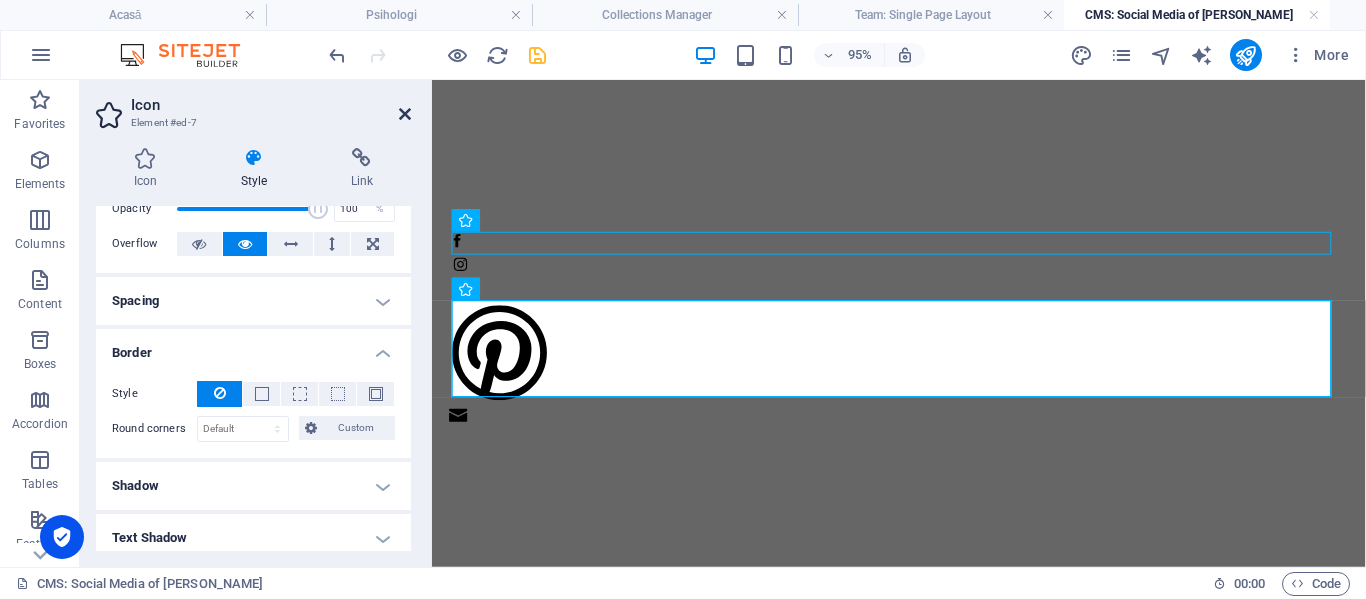 click at bounding box center [405, 114] 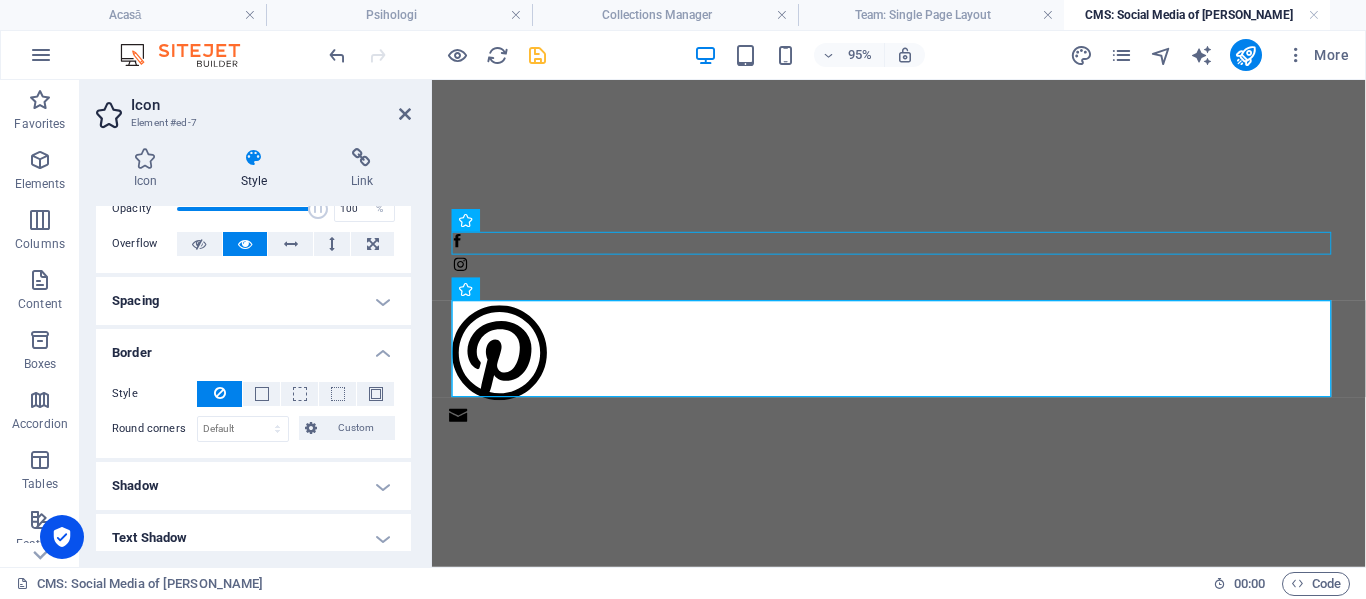 click at bounding box center (923, 344) 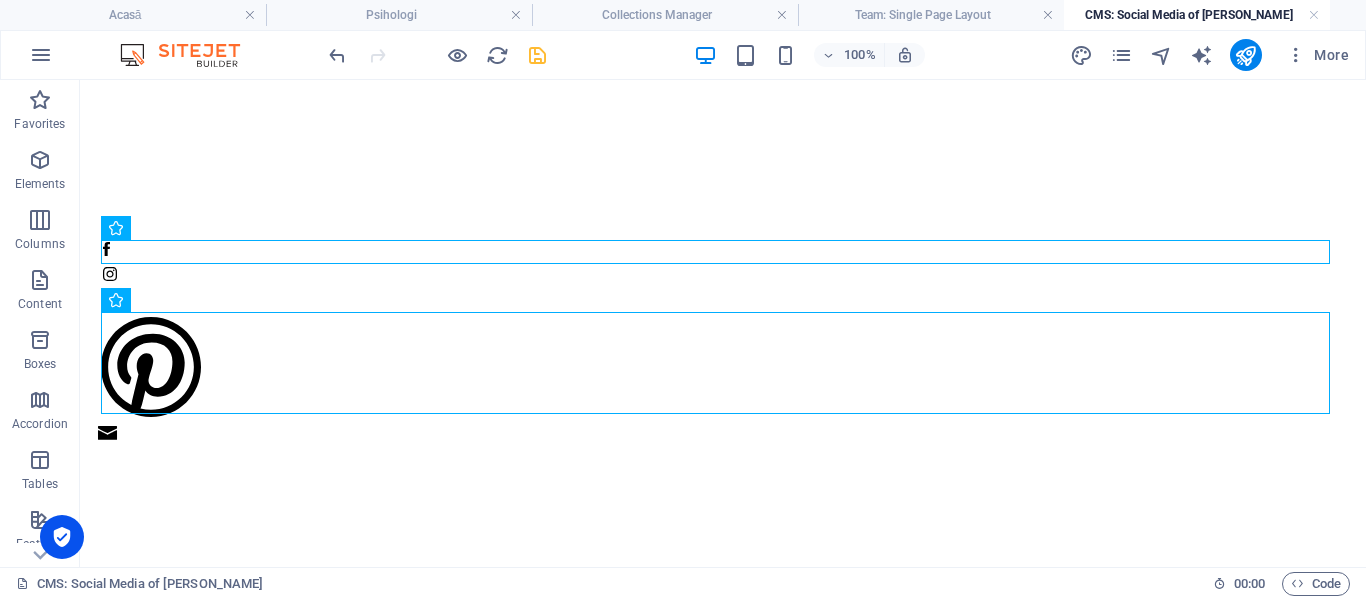 click at bounding box center [723, 344] 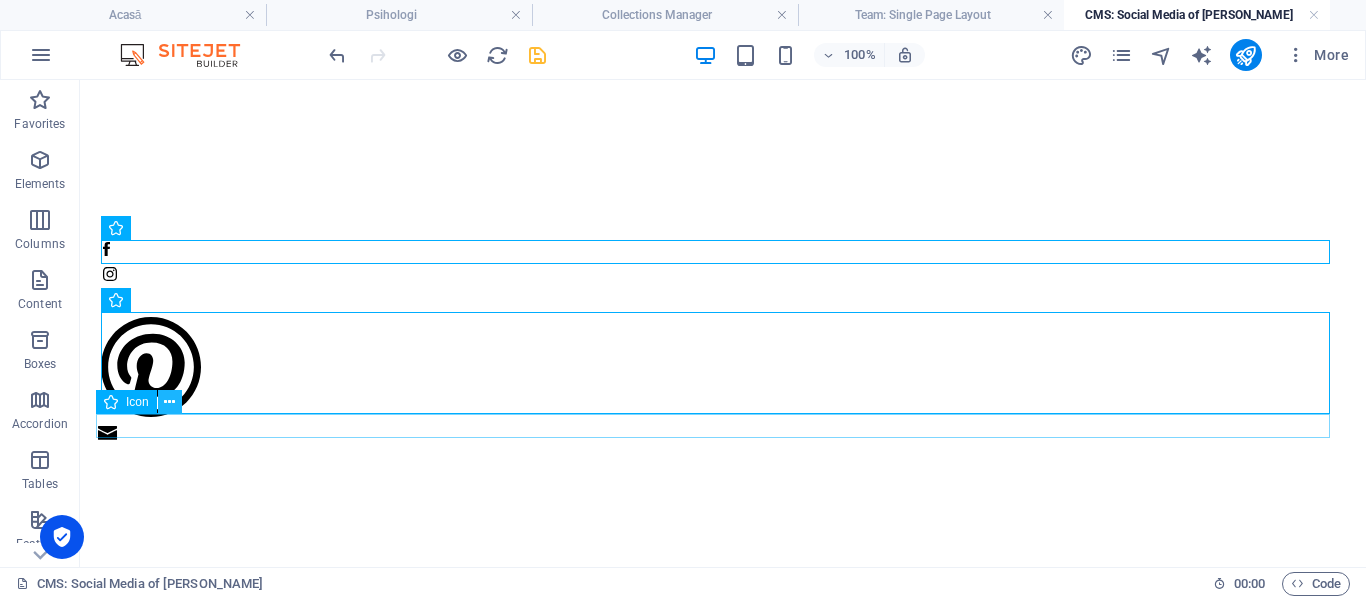 click at bounding box center [169, 402] 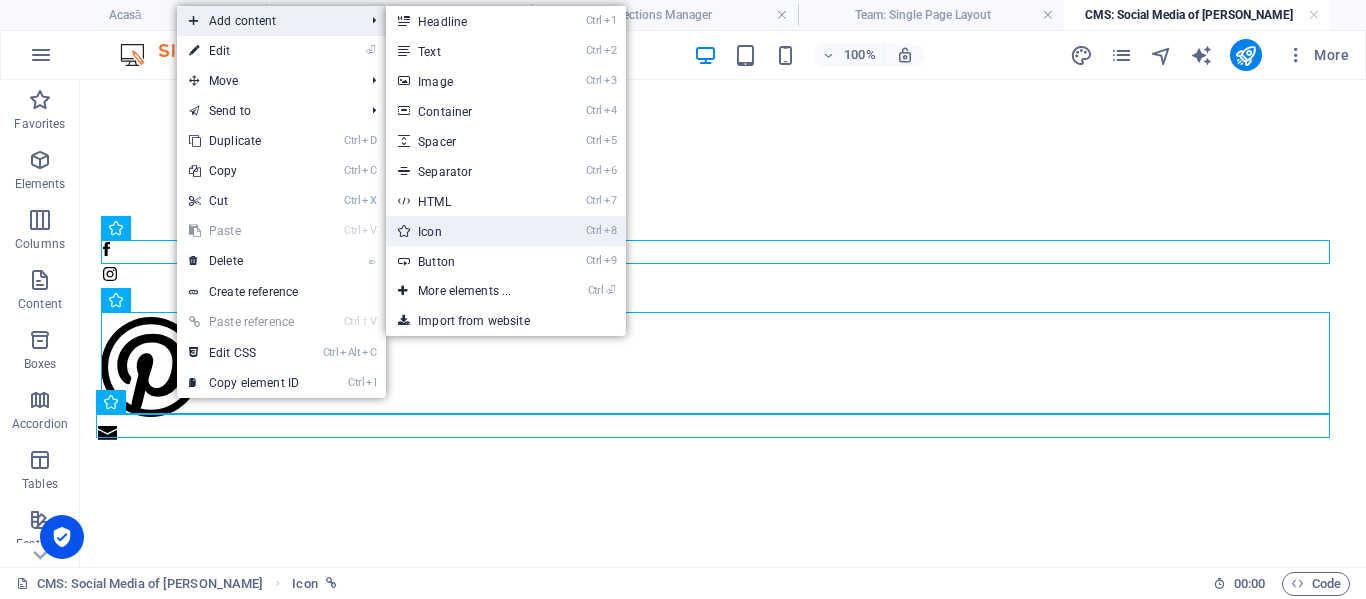 click on "Ctrl 8  Icon" at bounding box center (468, 231) 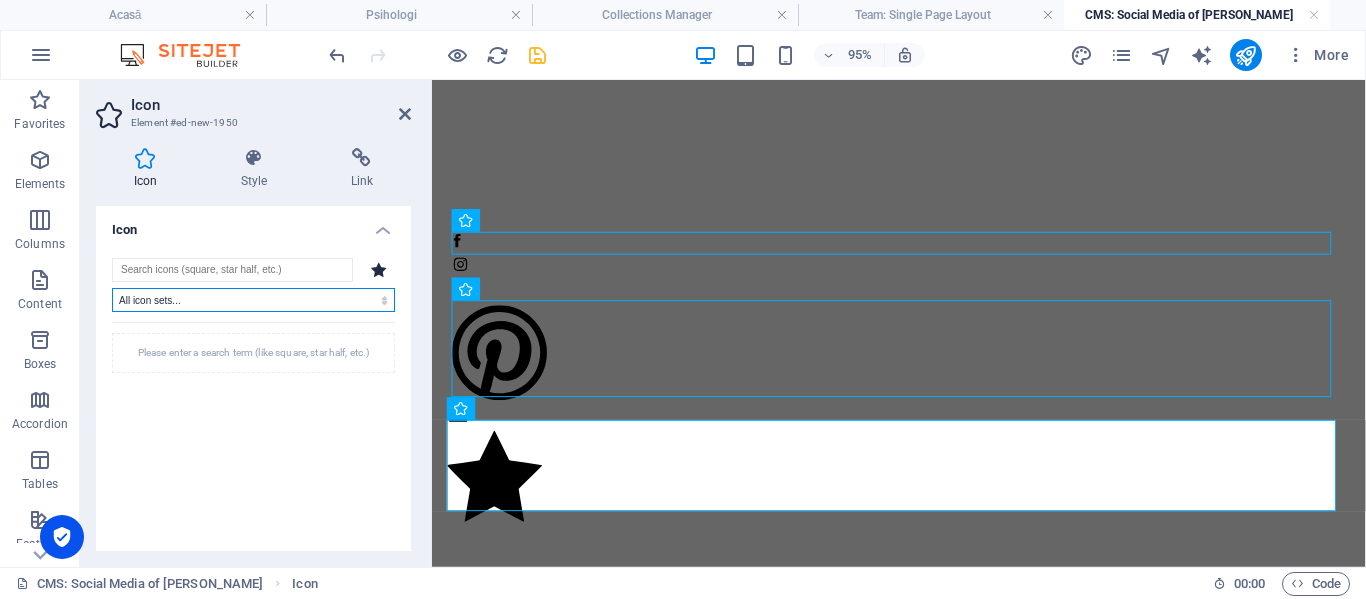 click on "All icon sets... IcoFont Ionicons FontAwesome Brands FontAwesome Duotone FontAwesome Solid FontAwesome Regular FontAwesome Light FontAwesome Thin FontAwesome Sharp Solid FontAwesome Sharp Regular FontAwesome Sharp Light FontAwesome Sharp Thin" at bounding box center (253, 300) 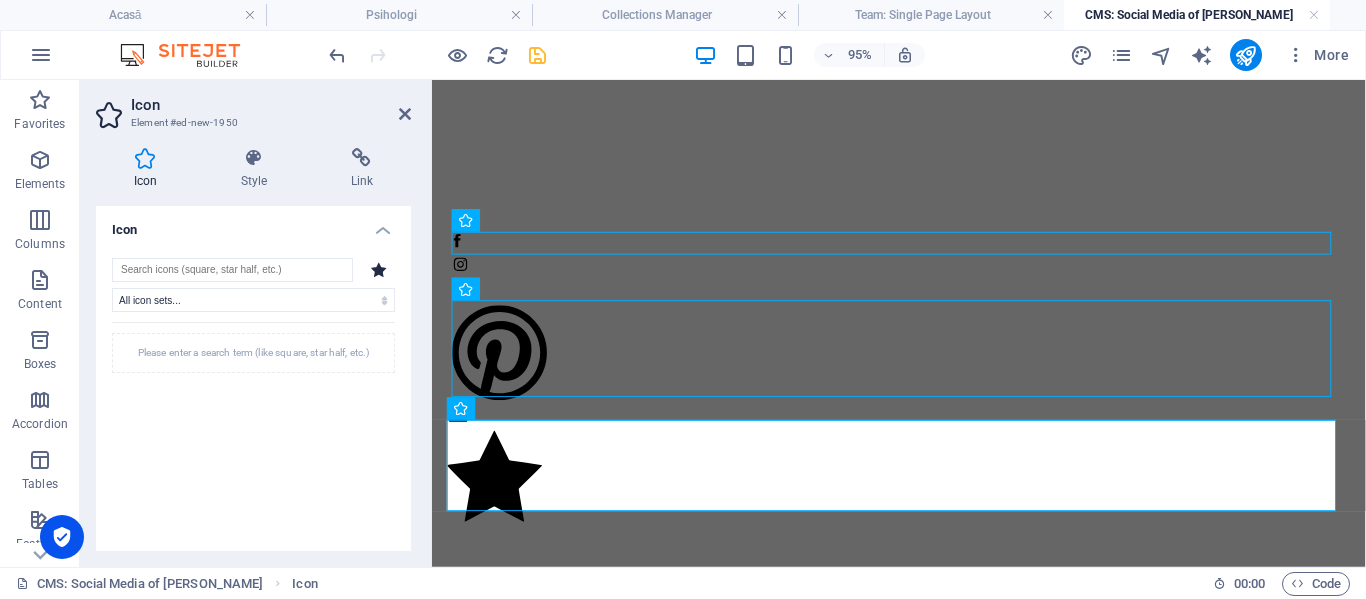 drag, startPoint x: 173, startPoint y: 461, endPoint x: 172, endPoint y: 444, distance: 17.029387 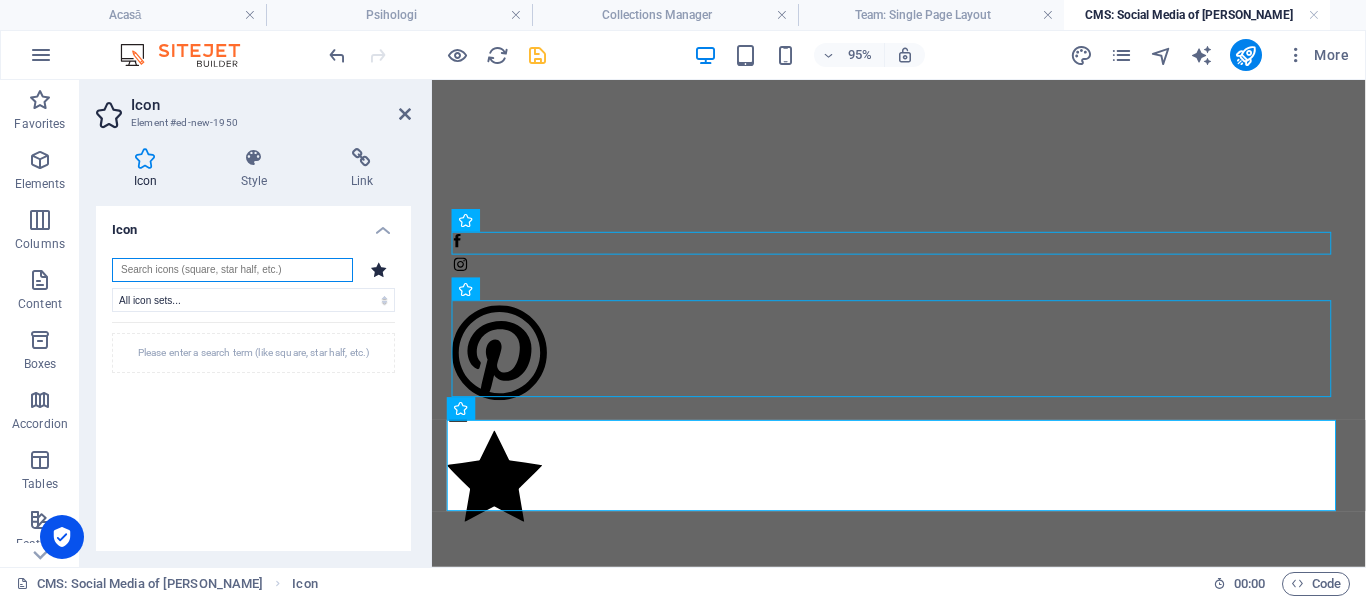 click at bounding box center (232, 270) 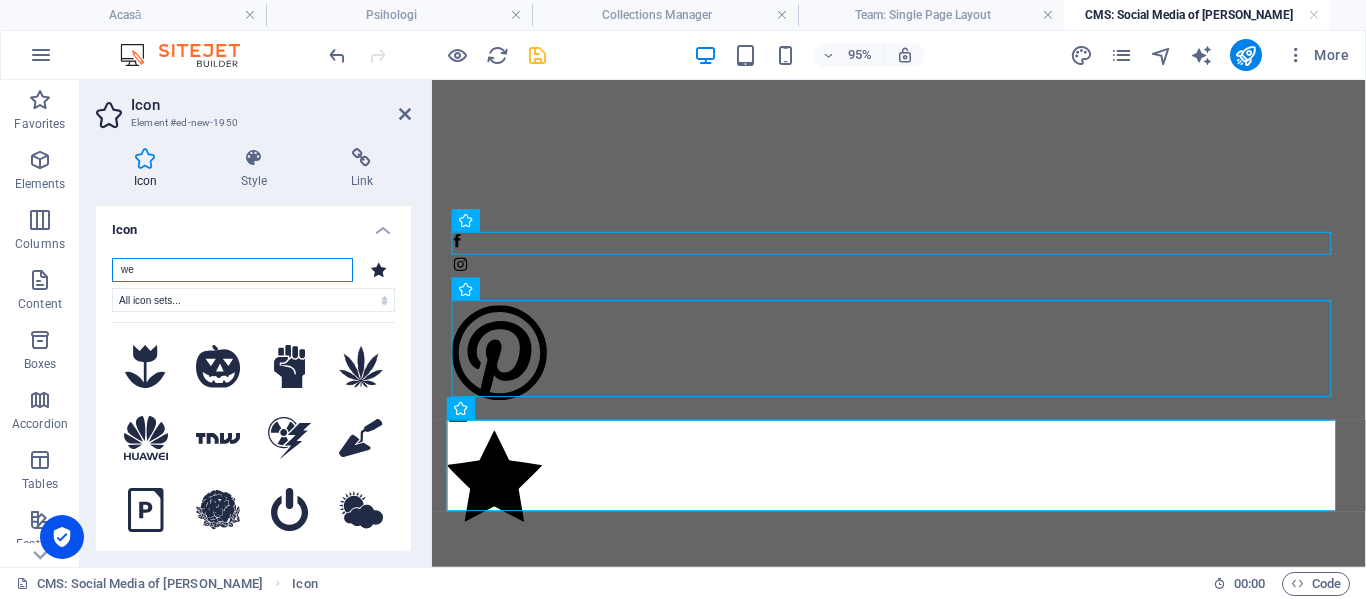 type on "w" 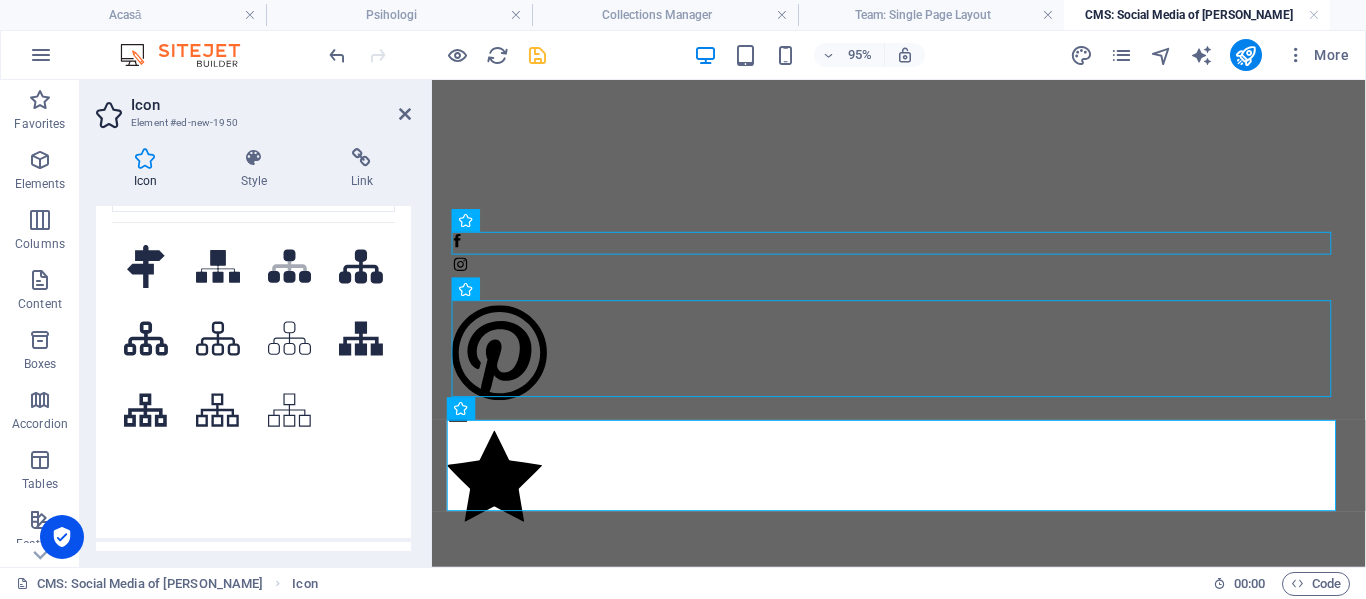 scroll, scrollTop: 0, scrollLeft: 0, axis: both 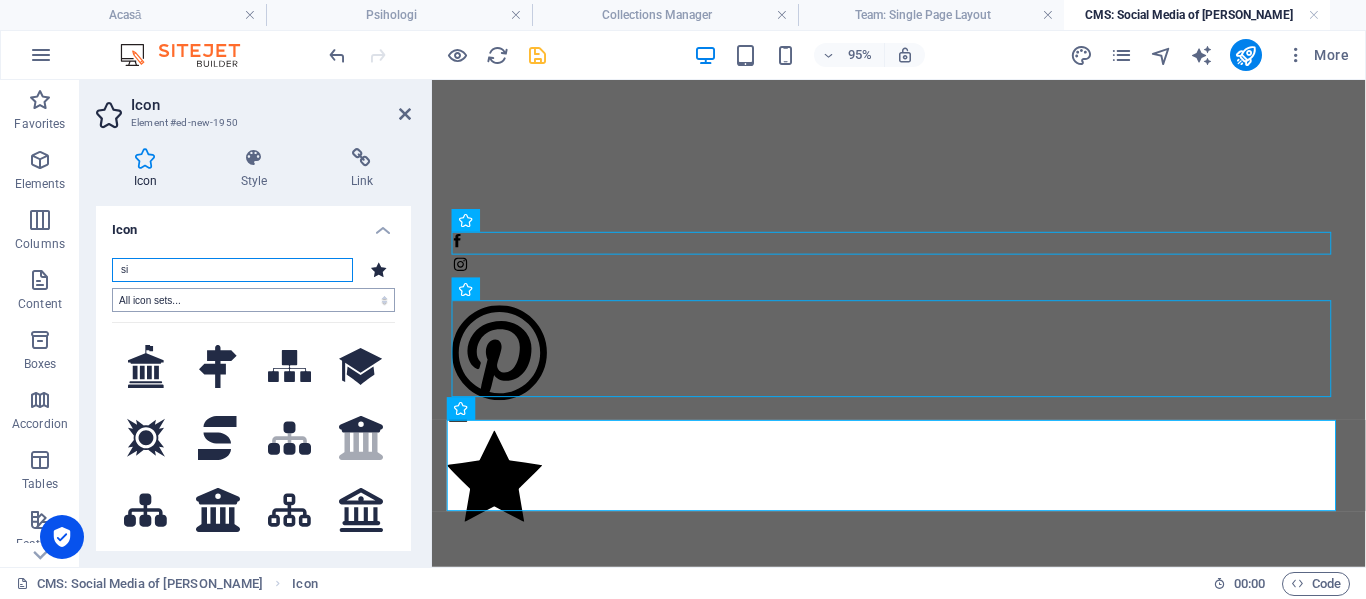 type on "s" 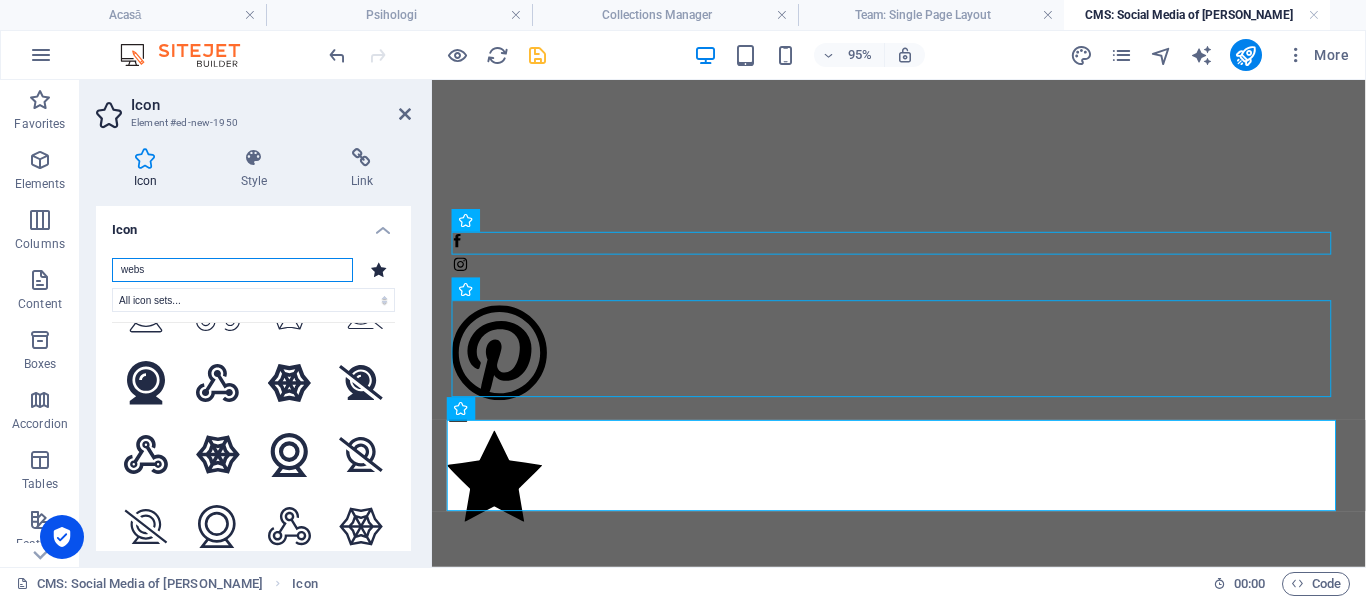 scroll, scrollTop: 0, scrollLeft: 0, axis: both 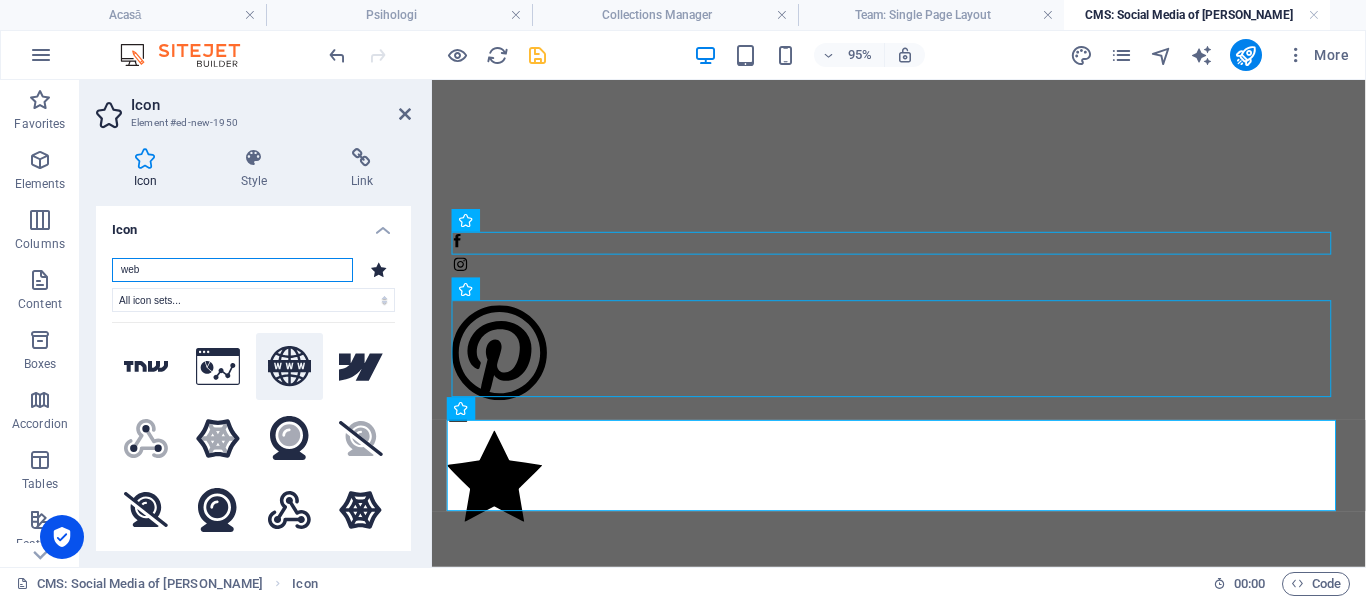 type on "web" 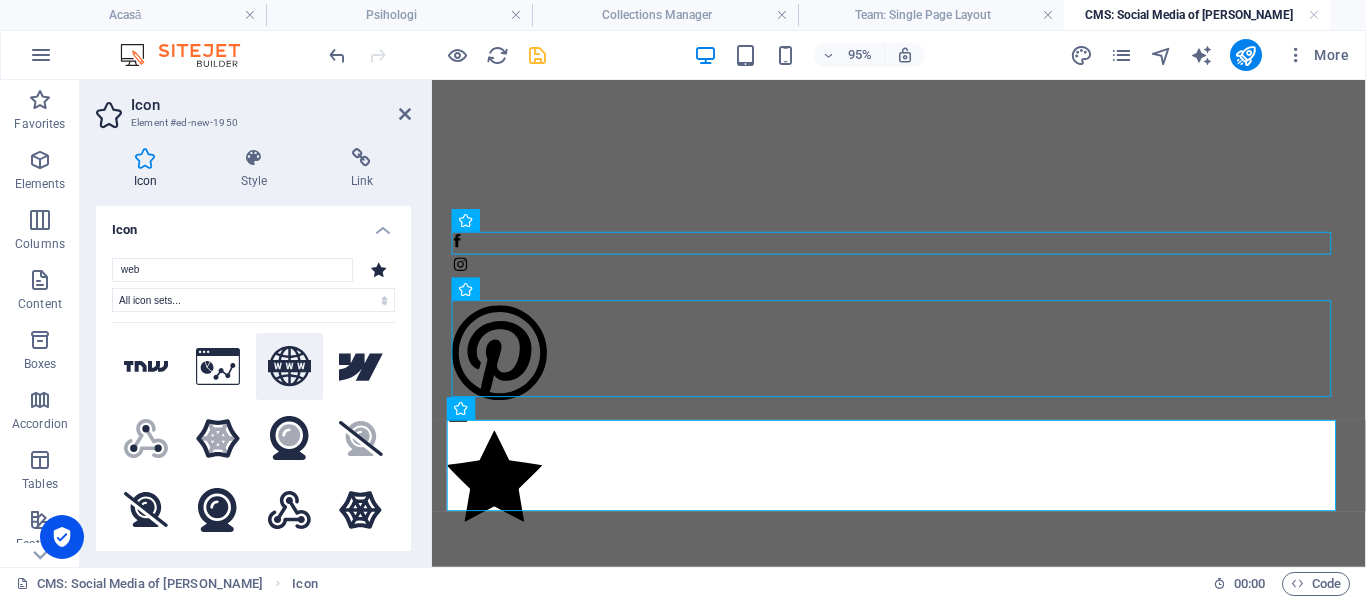 click 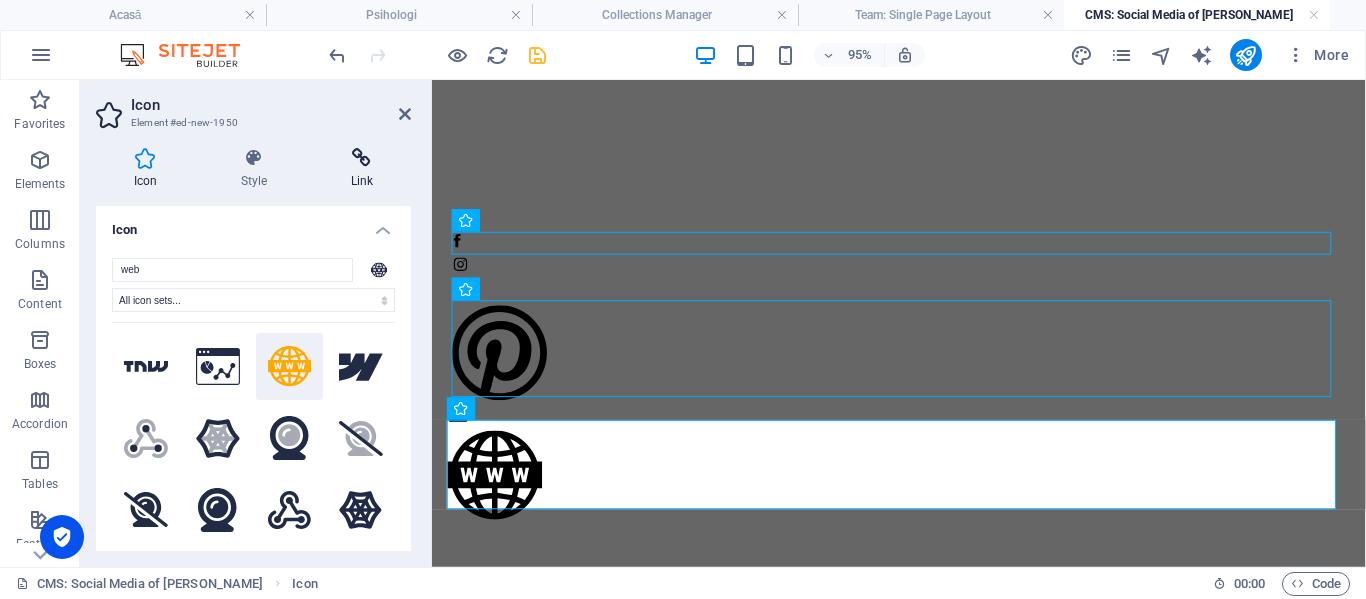 click at bounding box center [362, 158] 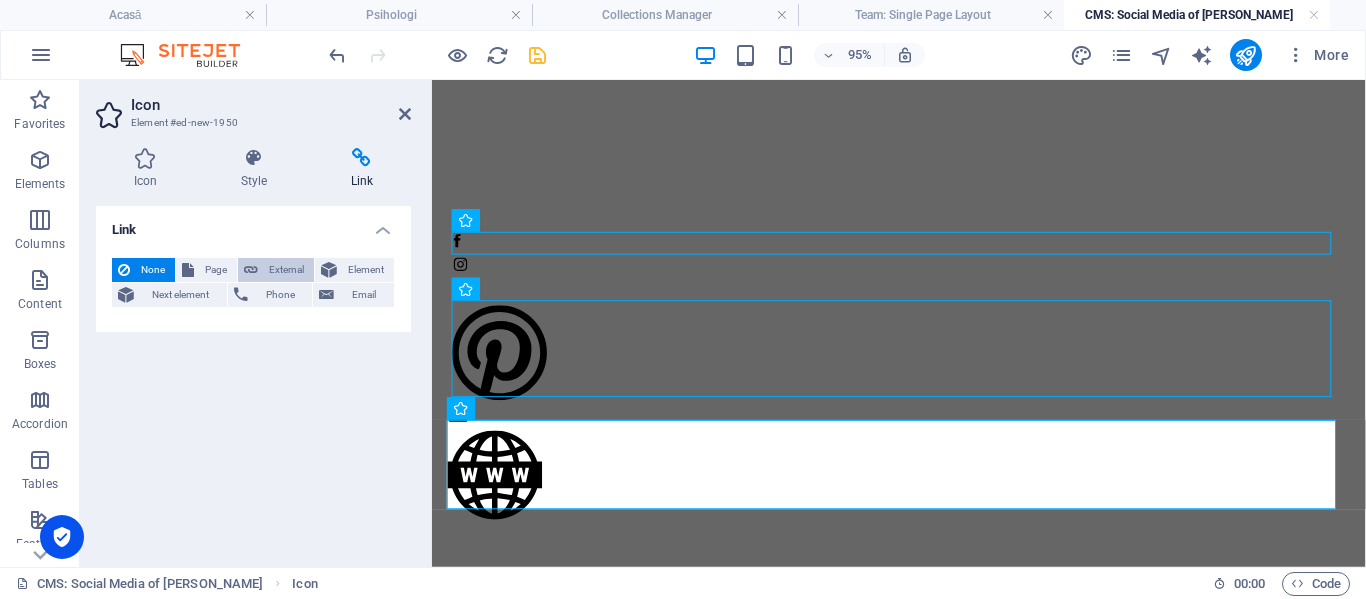 click on "External" at bounding box center (286, 270) 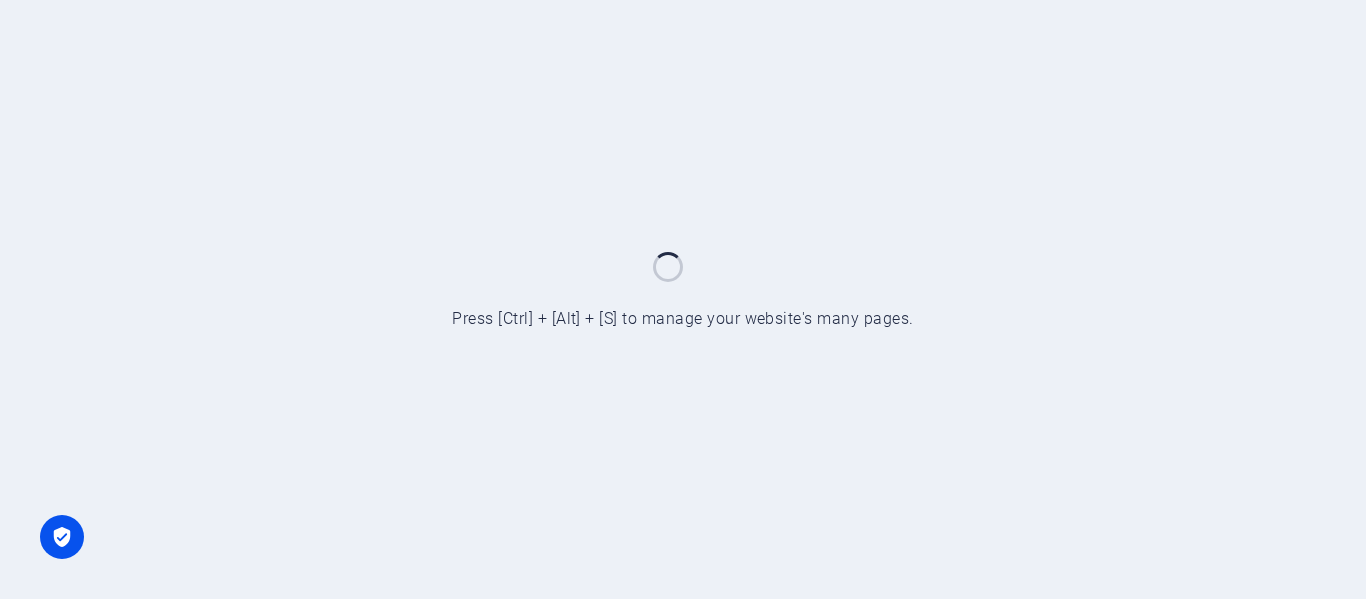 scroll, scrollTop: 0, scrollLeft: 0, axis: both 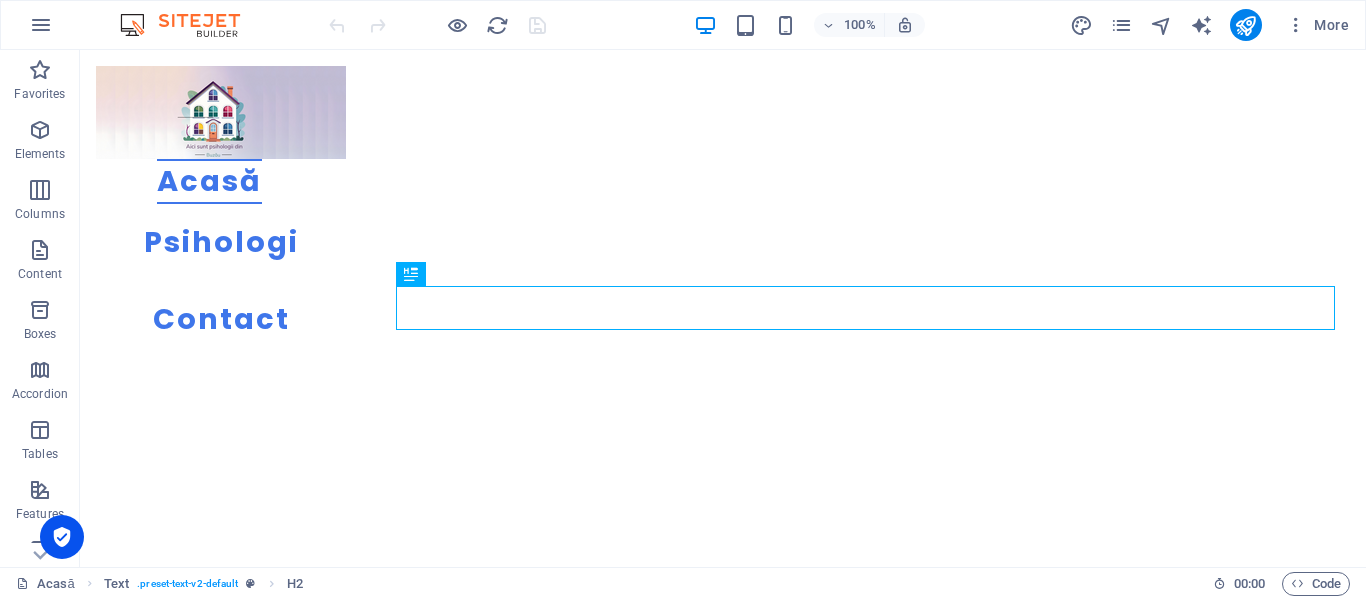 click on "More" at bounding box center [1213, 25] 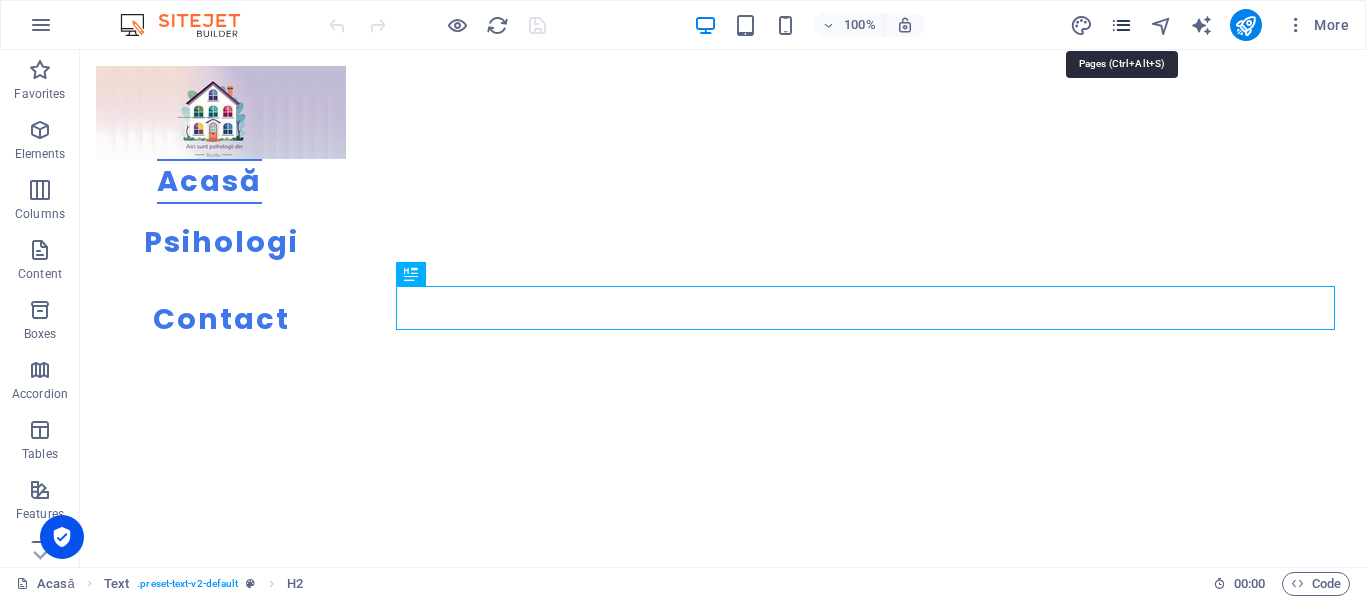 click at bounding box center [1121, 25] 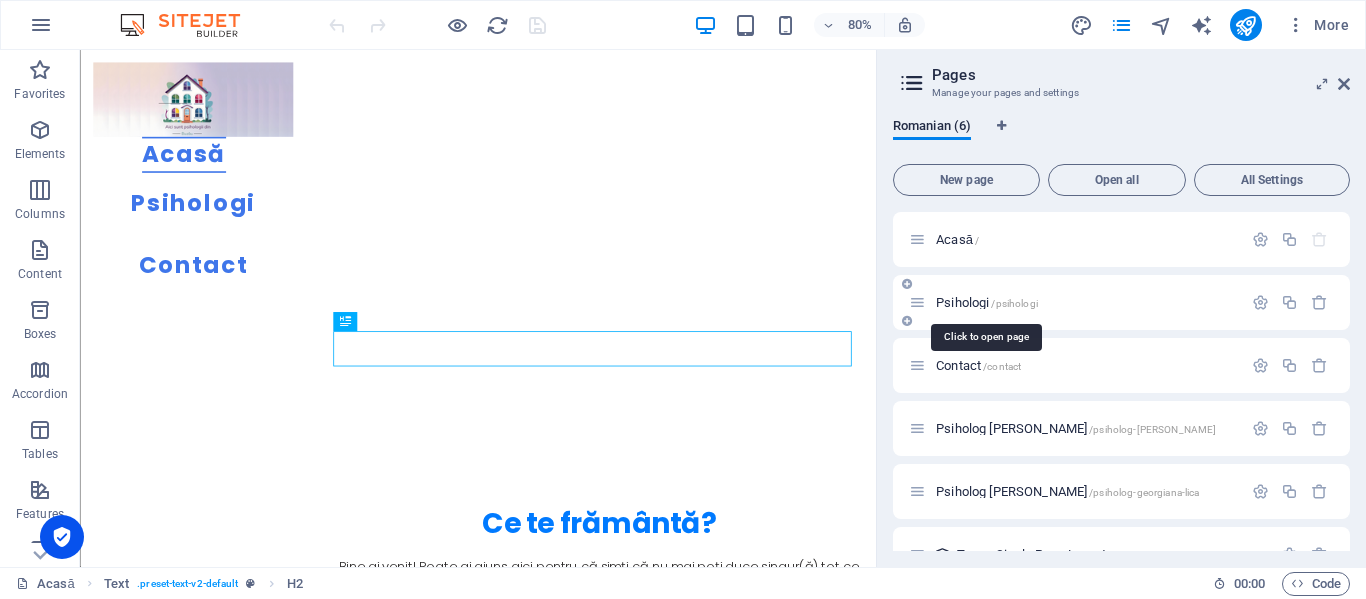 click on "Psihologi /psihologi" at bounding box center [987, 302] 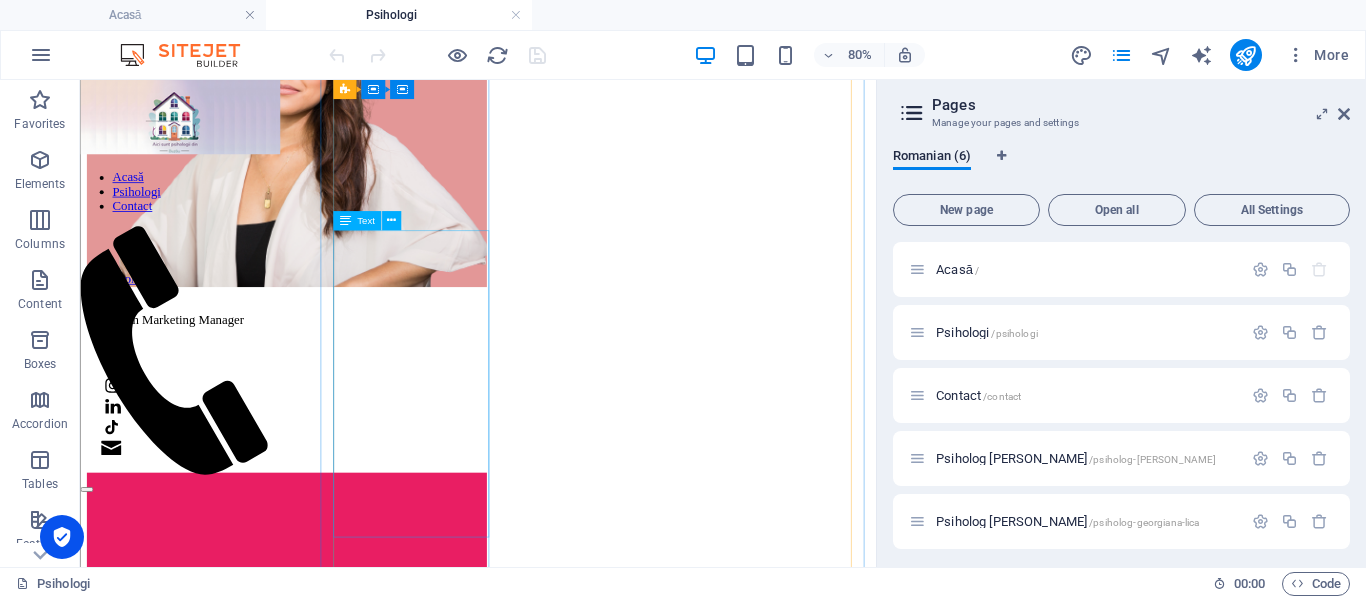 scroll, scrollTop: 3030, scrollLeft: 0, axis: vertical 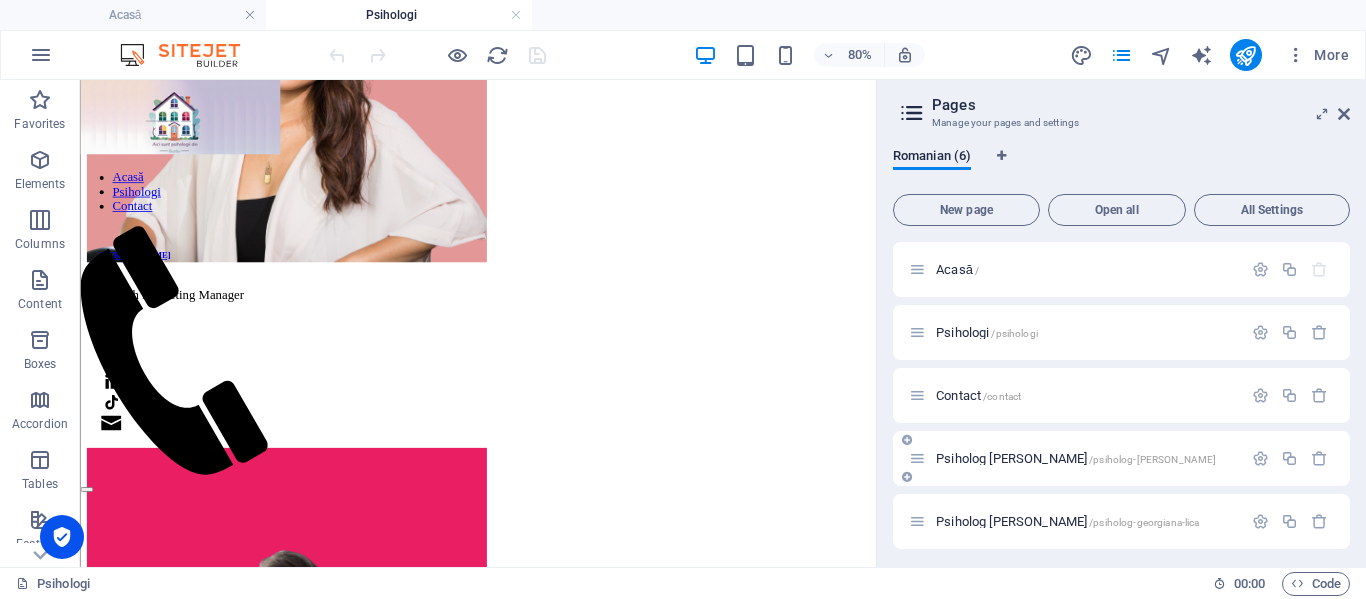 click on "Psiholog Carmen Neagu /psiholog-carmen-neagu" at bounding box center (1076, 458) 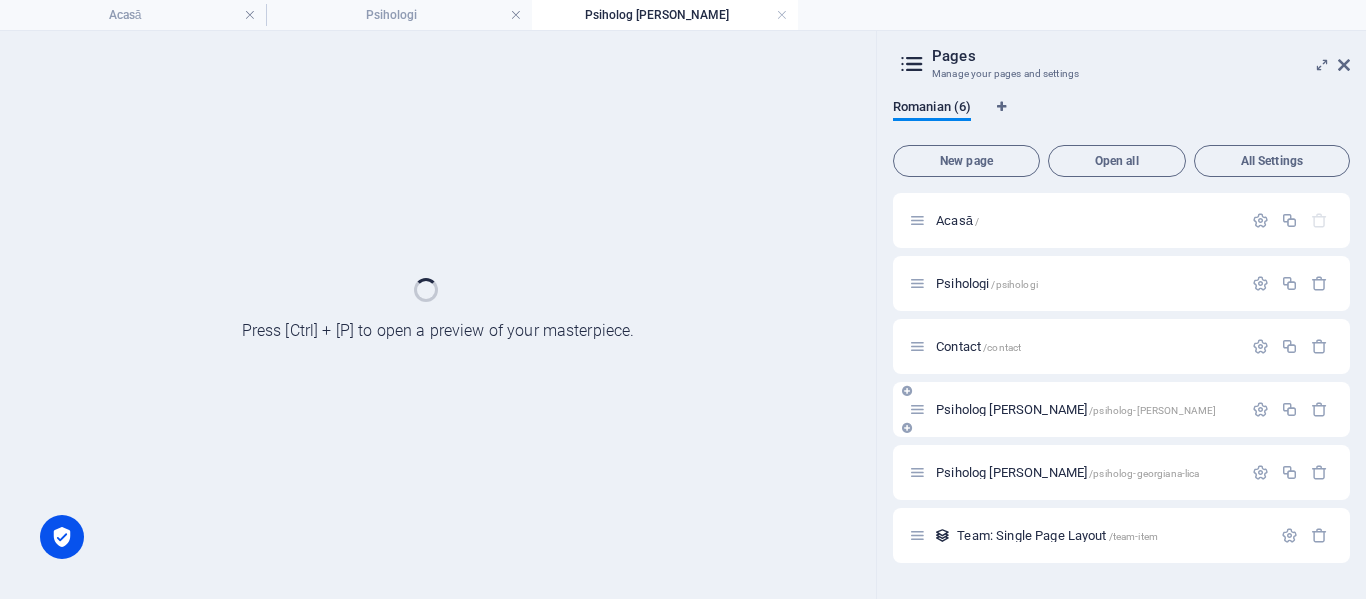 scroll, scrollTop: 0, scrollLeft: 0, axis: both 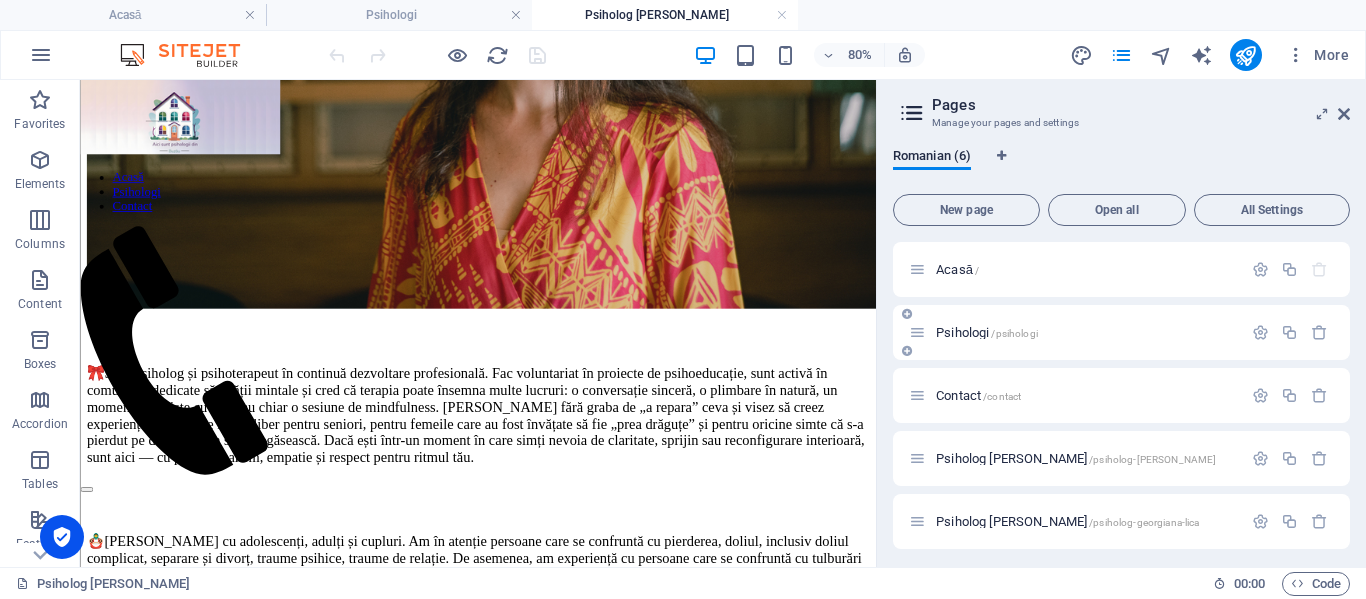 click on "Psihologi /psihologi" at bounding box center [987, 332] 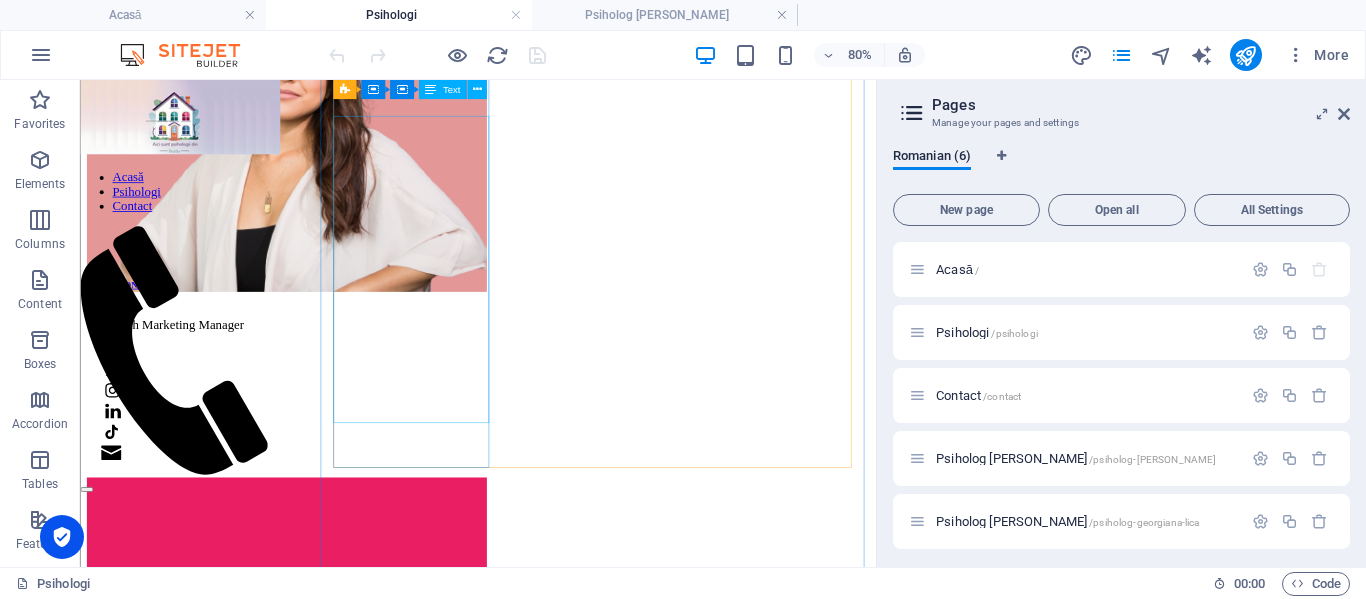 scroll, scrollTop: 2977, scrollLeft: 0, axis: vertical 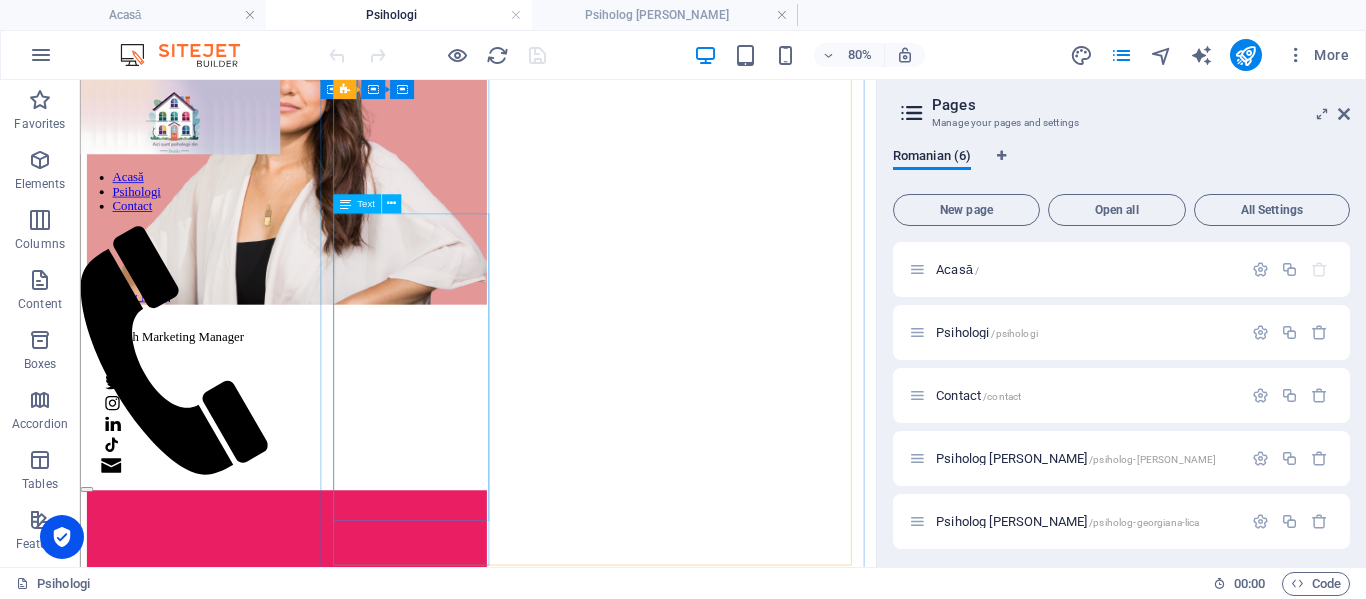 click on "Undeva, sub zgomotul zilelor și frământările lumii, te așteaptă Cine ești. Poți începe drumul către [PERSON_NAME] însuți — o călătorie de întoarcere, reamintire și reîngrijire a ceea ce este viu în tine. [GEOGRAPHIC_DATA]-te. Întoarce-te acasă în [GEOGRAPHIC_DATA]." at bounding box center [577, 3816] 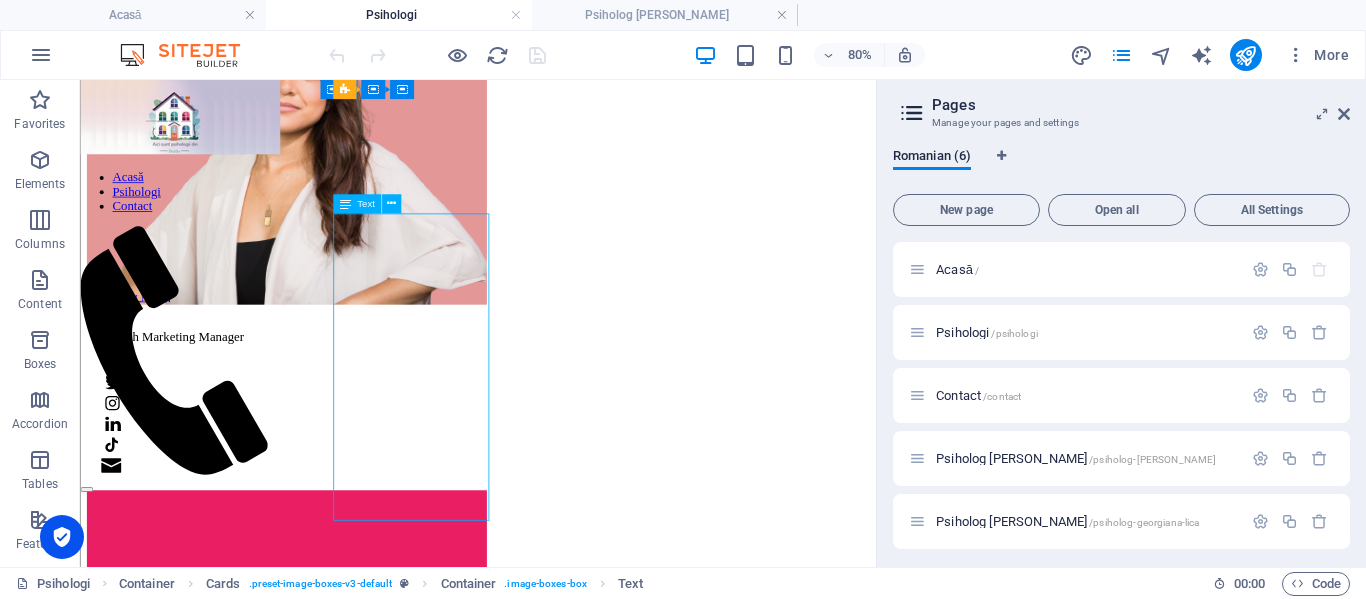 click on "Undeva, sub zgomotul zilelor și frământările lumii, te așteaptă Cine ești. Poți începe drumul către [PERSON_NAME] însuți — o călătorie de întoarcere, reamintire și reîngrijire a ceea ce este viu în tine. [GEOGRAPHIC_DATA]-te. Întoarce-te acasă în [GEOGRAPHIC_DATA]." at bounding box center (577, 3816) 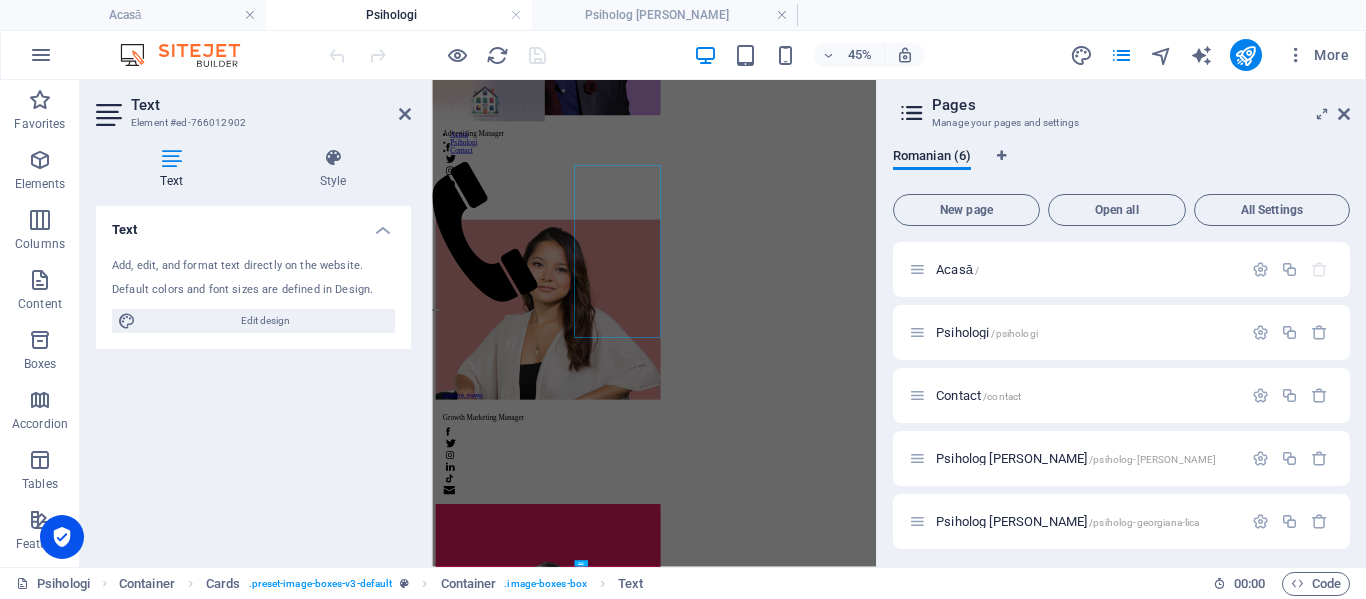 scroll, scrollTop: 3447, scrollLeft: 0, axis: vertical 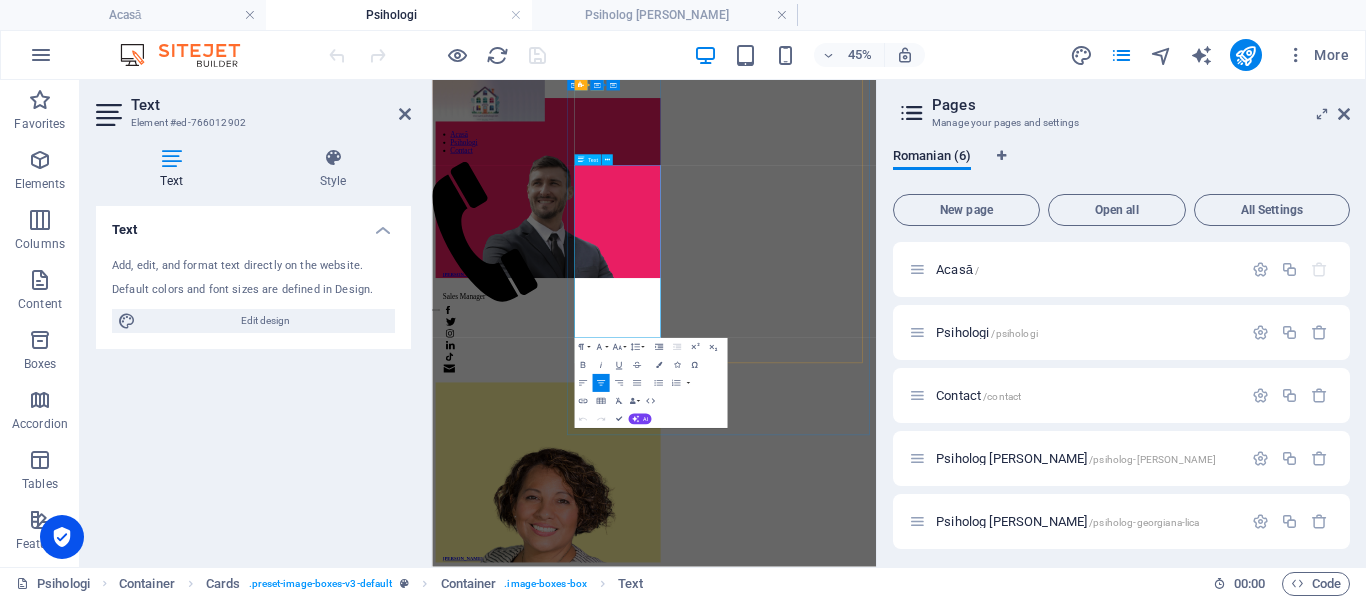 drag, startPoint x: 780, startPoint y: 295, endPoint x: 885, endPoint y: 619, distance: 340.5892 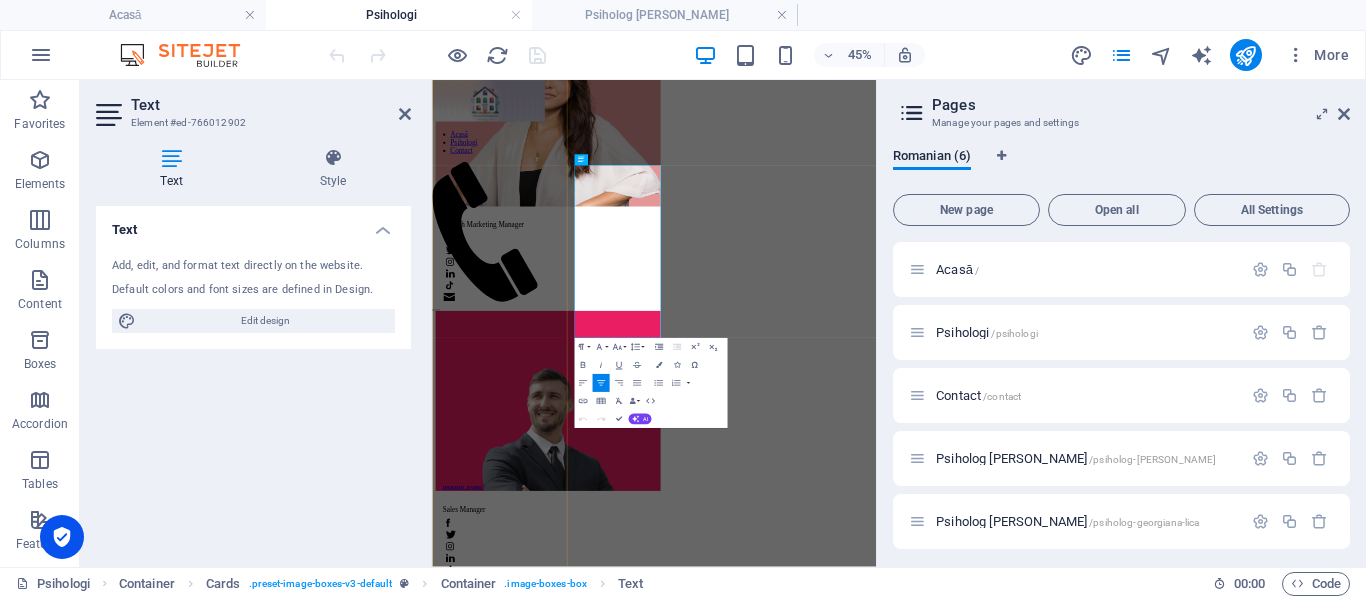 click on "Acasă Psihologi Contact
Emily Nichols Content Creator Justin Walker Advertising Manager Susan Williams Growth Marketing Manager Paul Moore Sales Manager Jennifer Davis Founder & CEO Robert Miller Founder & CFO  Previous Next  Psihologi din Buzău Carmen Neagu Psiholog clinician & Psihoterapeut Abordări terapeutice: IFS, EMDR, T(walk) Therapy, MBSR, Cuplul conștient Undeva, sub zgomotul zilelor și frământările lumii, te așteaptă Cine ești. Poți începe drumul către Tine însuți — o călătorie de întoarcere, reamintire și reîngrijire a ceea ce este viu în tine. Cunoaște-te. Întoarce-te acasă în Tine. Află mai multe Georgiana Lica Psihoterapeut Abordări terapeutice: Hipnoterapie, Schema Therapy, Somatic Experiencing Dacă tu crezi că te pot însoți în călătoria cunoașterii sinelui tău, ca să găsim instrumentele cele mai bune pentru alinarea durerii tale, eu sunt aici pentru tine. Află mai multe Person 3 Psihologi din Buzău Person 1 Person 2 Person 3" at bounding box center (925, 3352) 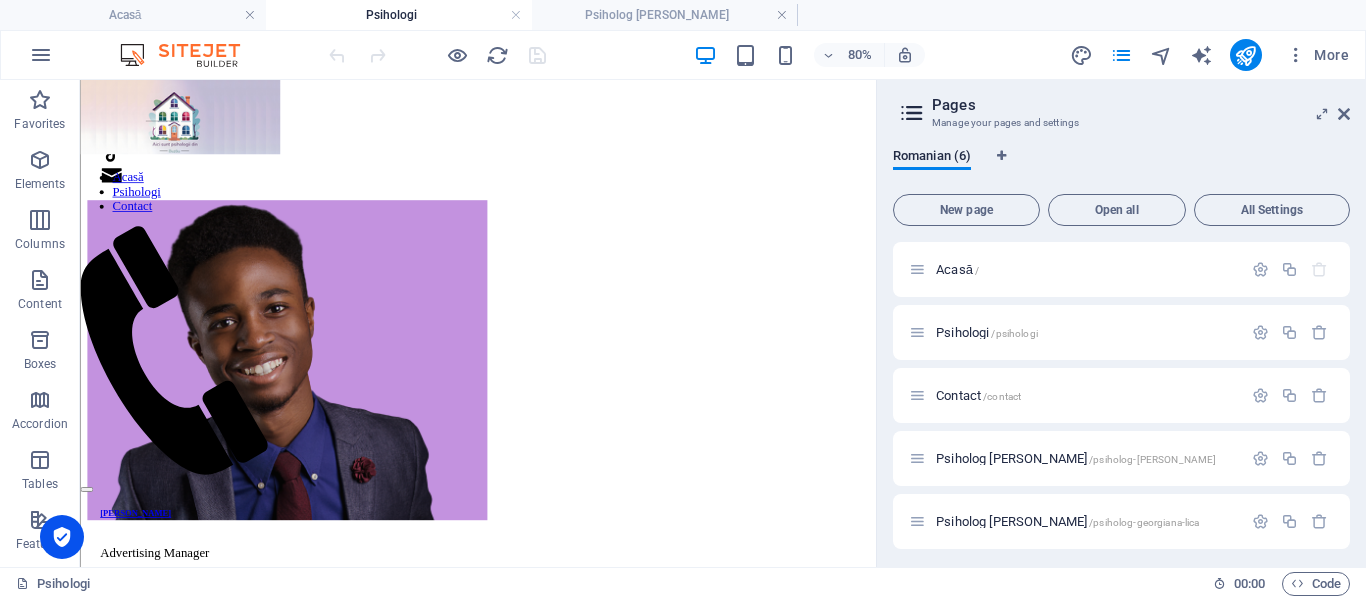 scroll, scrollTop: 2977, scrollLeft: 0, axis: vertical 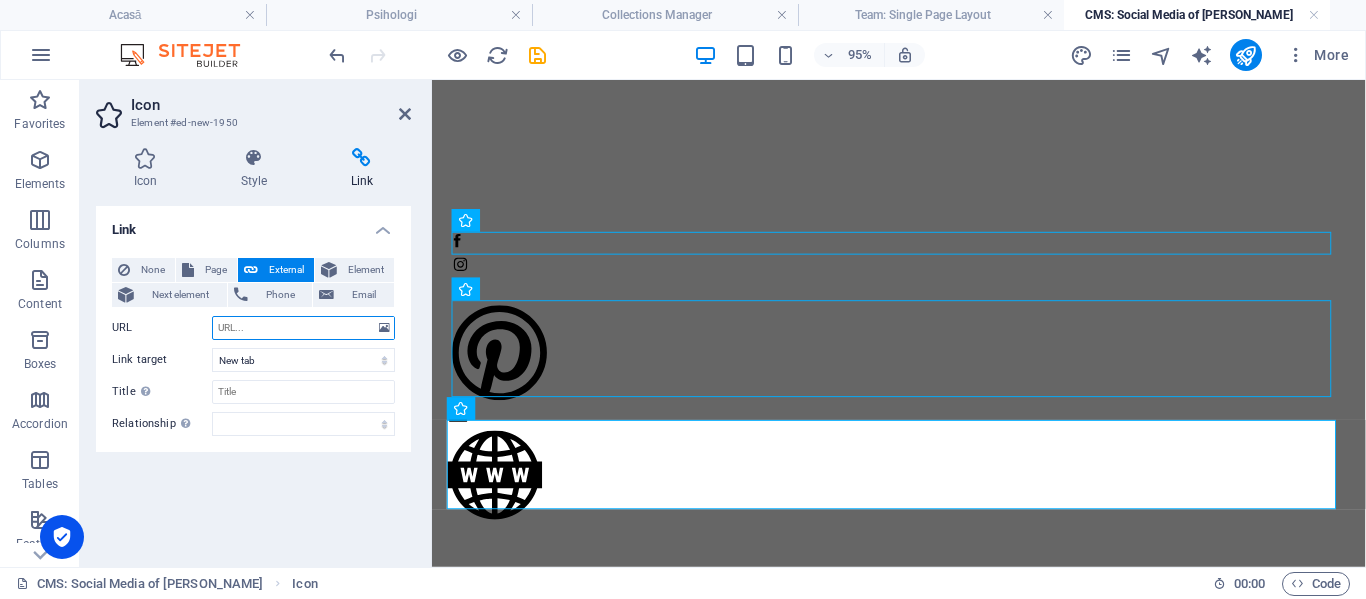 paste on "https://carmen-neagu.ro/" 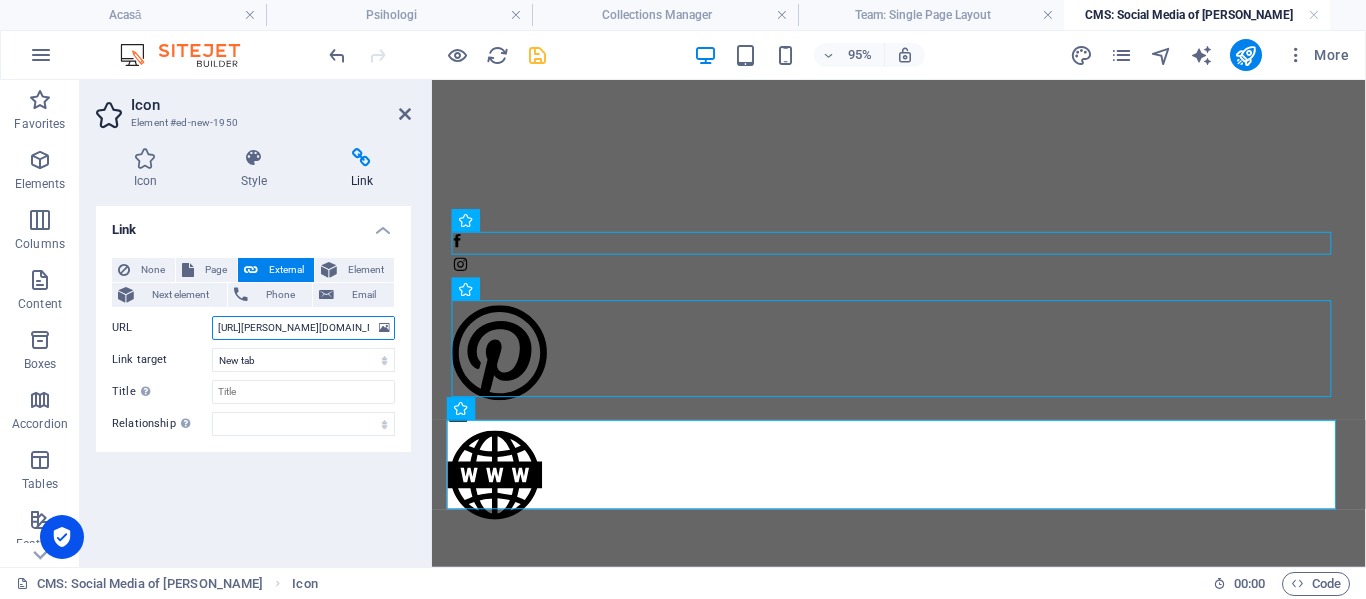 type on "https://carmen-neagu.ro/" 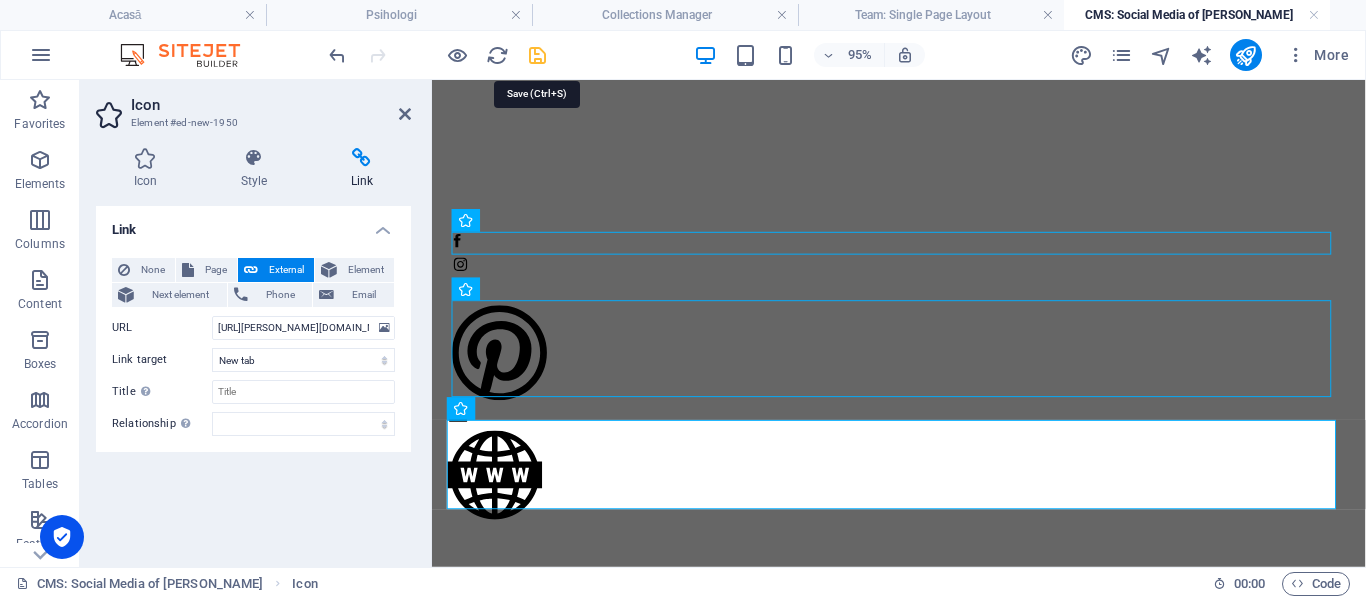 click at bounding box center (537, 55) 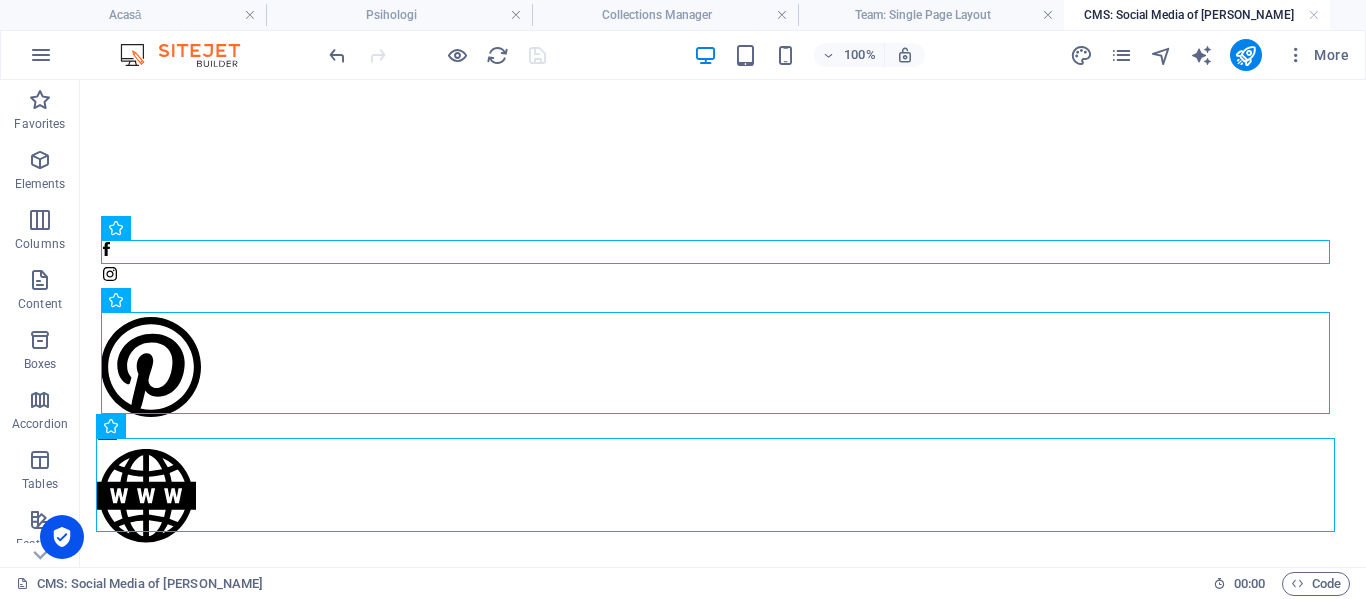 click at bounding box center [723, 395] 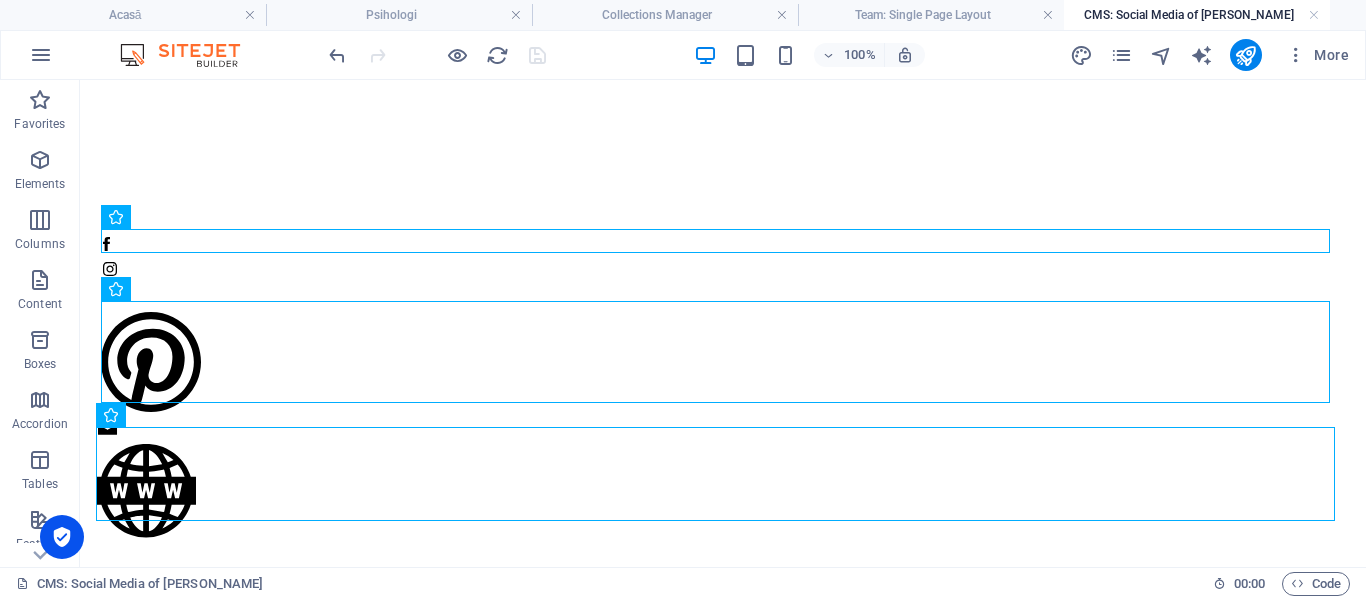 scroll, scrollTop: 0, scrollLeft: 0, axis: both 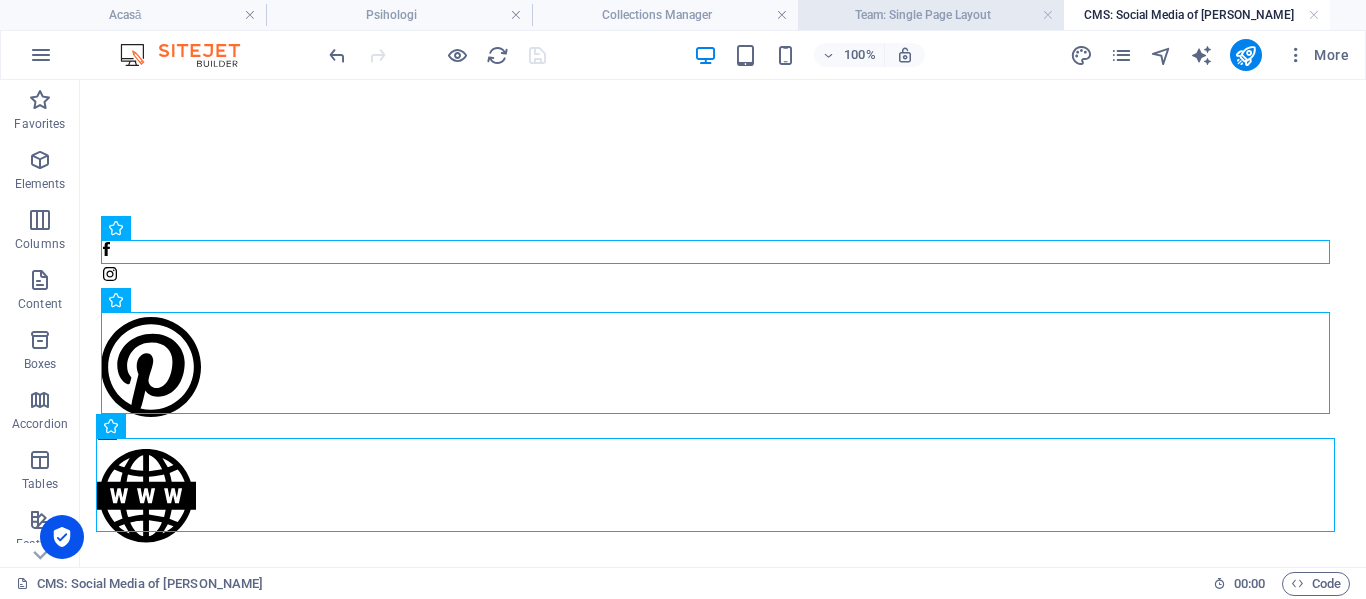 click on "Team: Single Page Layout" at bounding box center [931, 15] 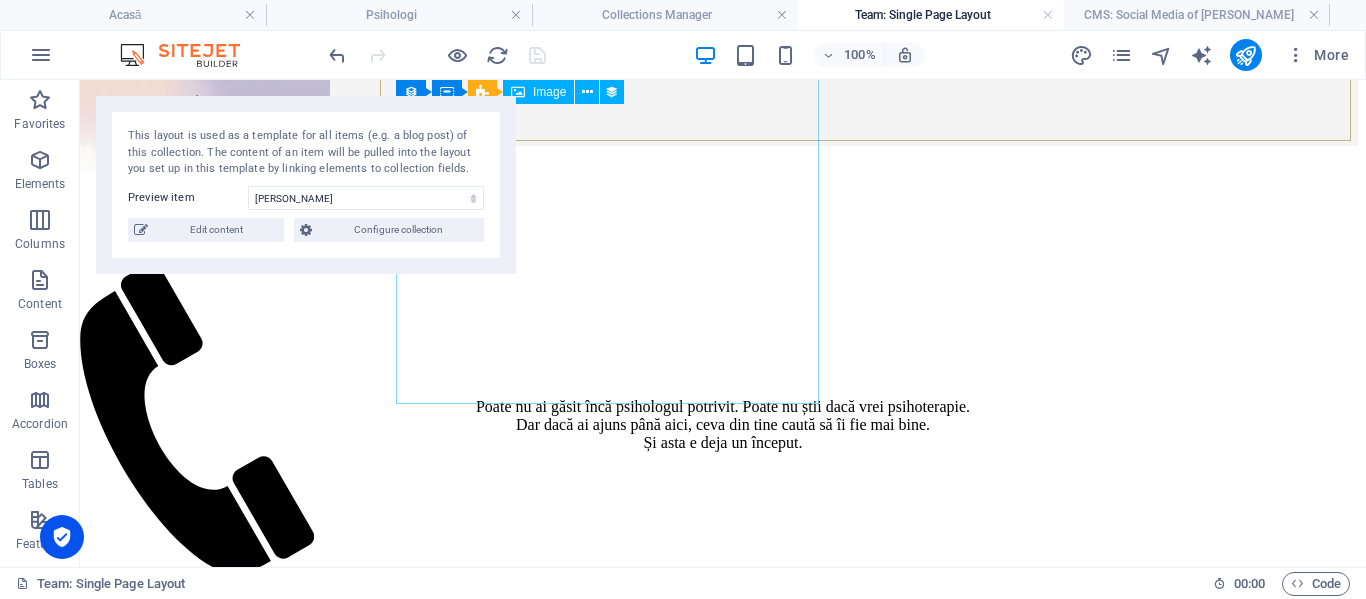 scroll, scrollTop: 787, scrollLeft: 0, axis: vertical 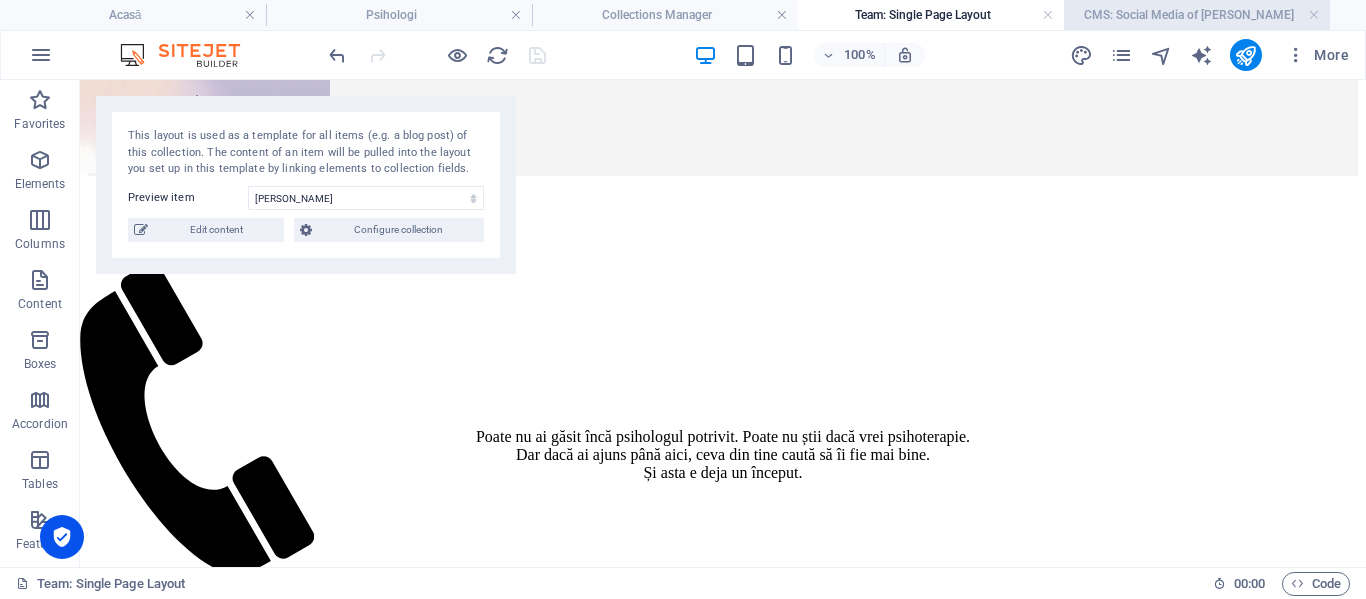 click on "CMS: Social Media of [PERSON_NAME]" at bounding box center (1197, 15) 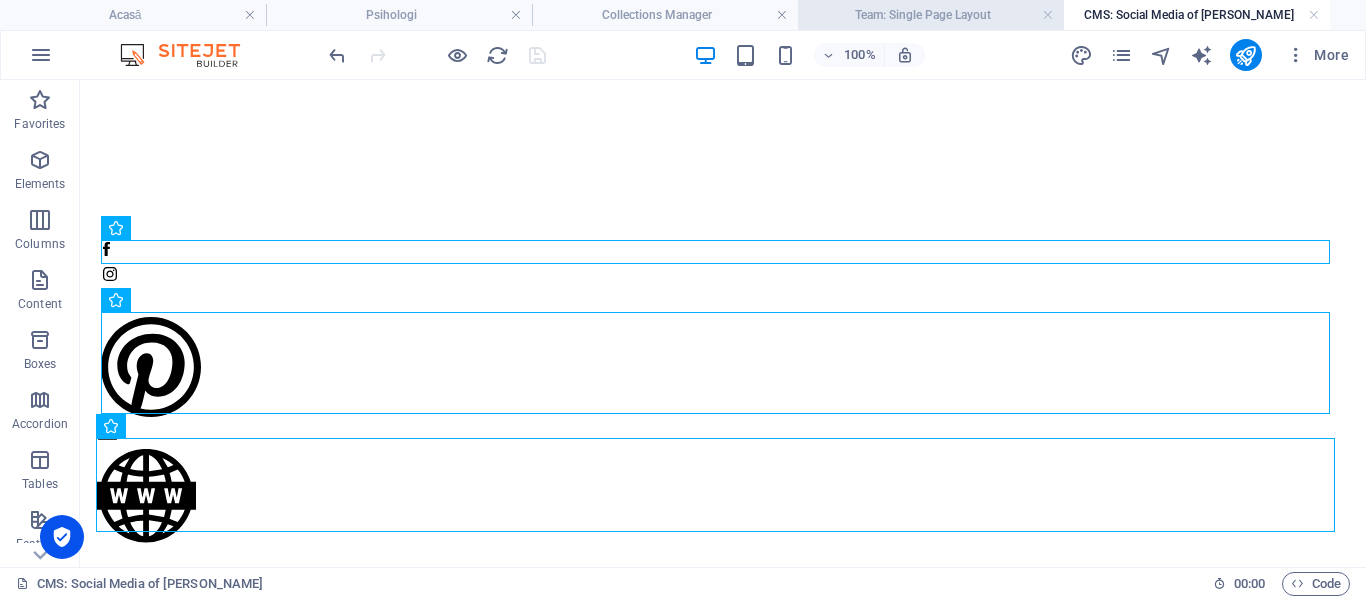 click on "Team: Single Page Layout" at bounding box center [931, 15] 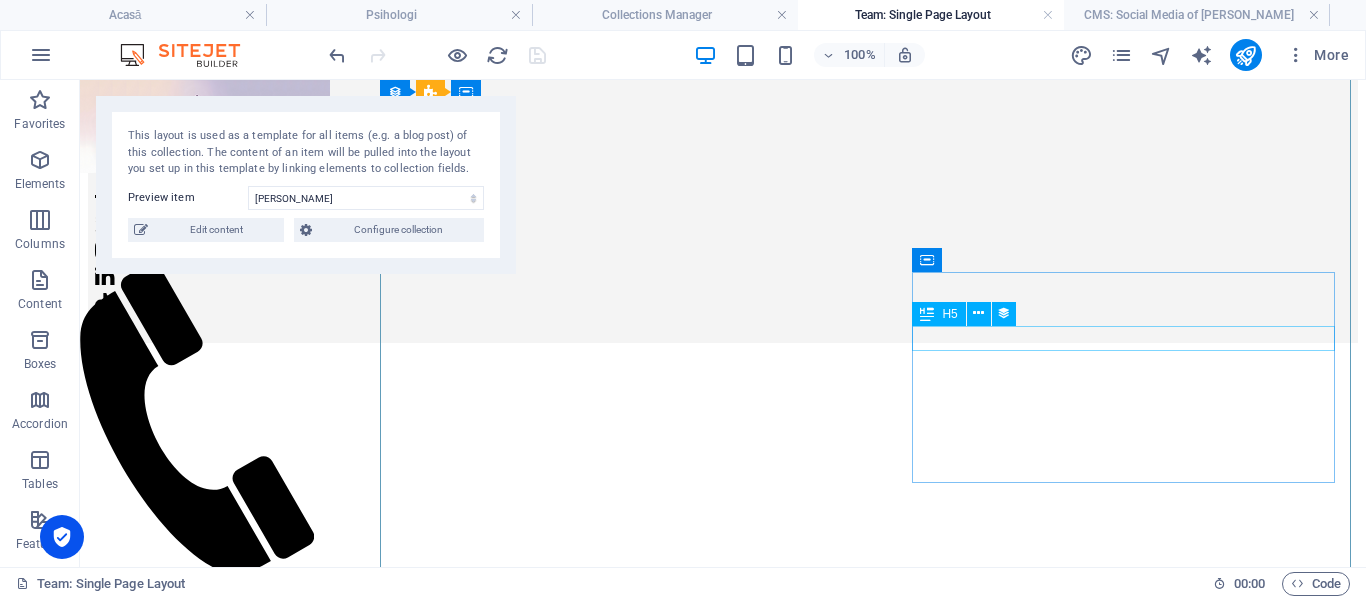 scroll, scrollTop: 0, scrollLeft: 0, axis: both 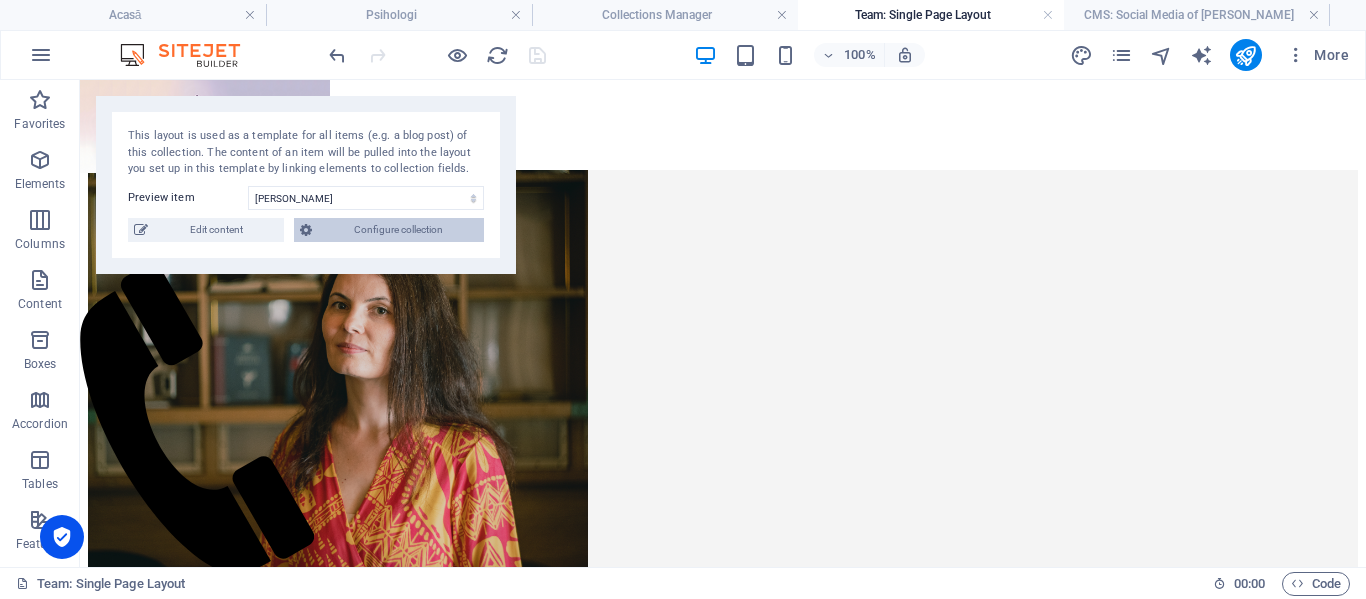 click on "Configure collection" at bounding box center (398, 230) 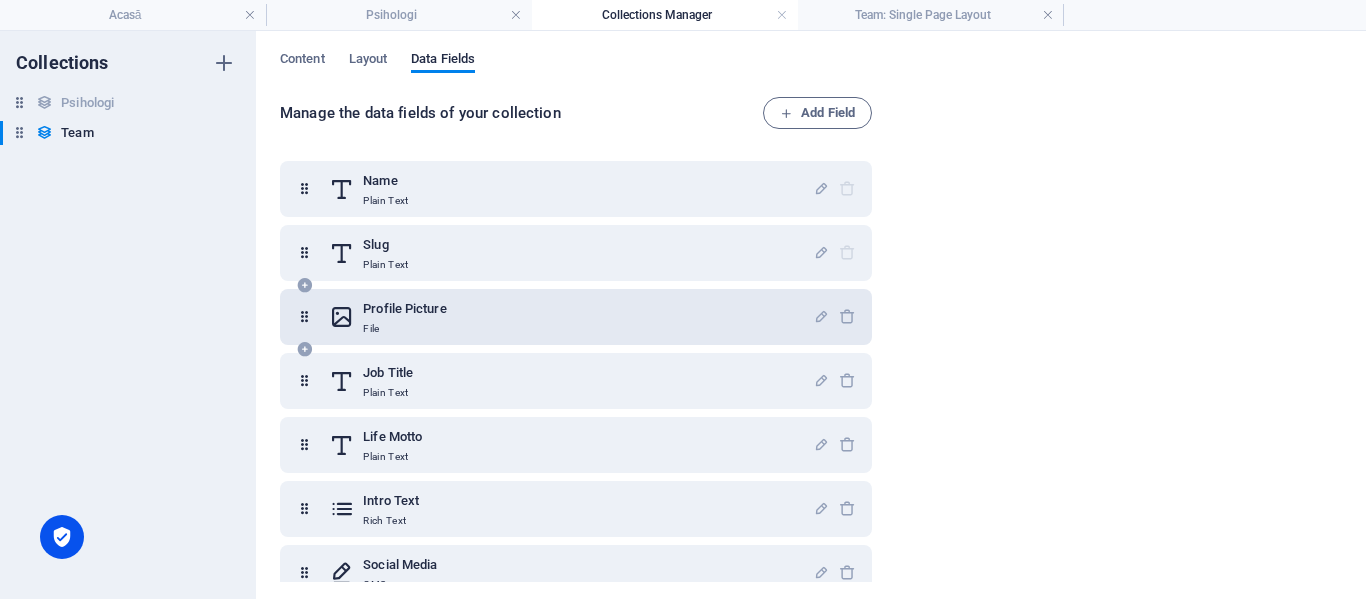 scroll, scrollTop: 27, scrollLeft: 0, axis: vertical 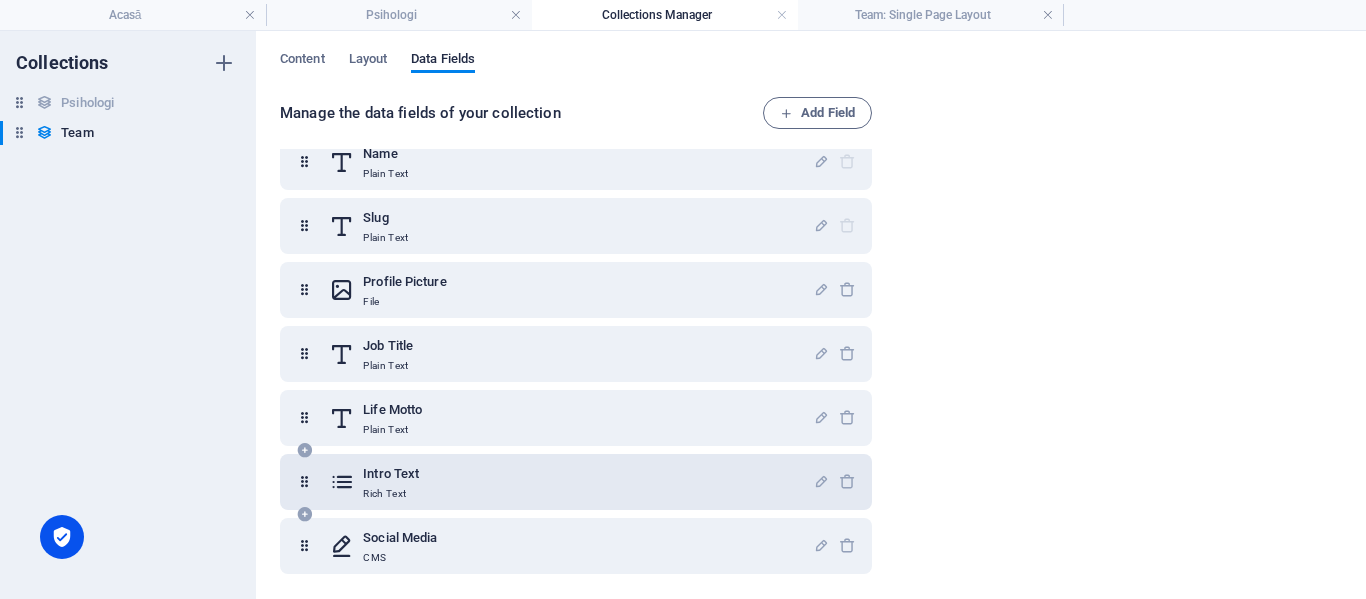 click at bounding box center [342, 482] 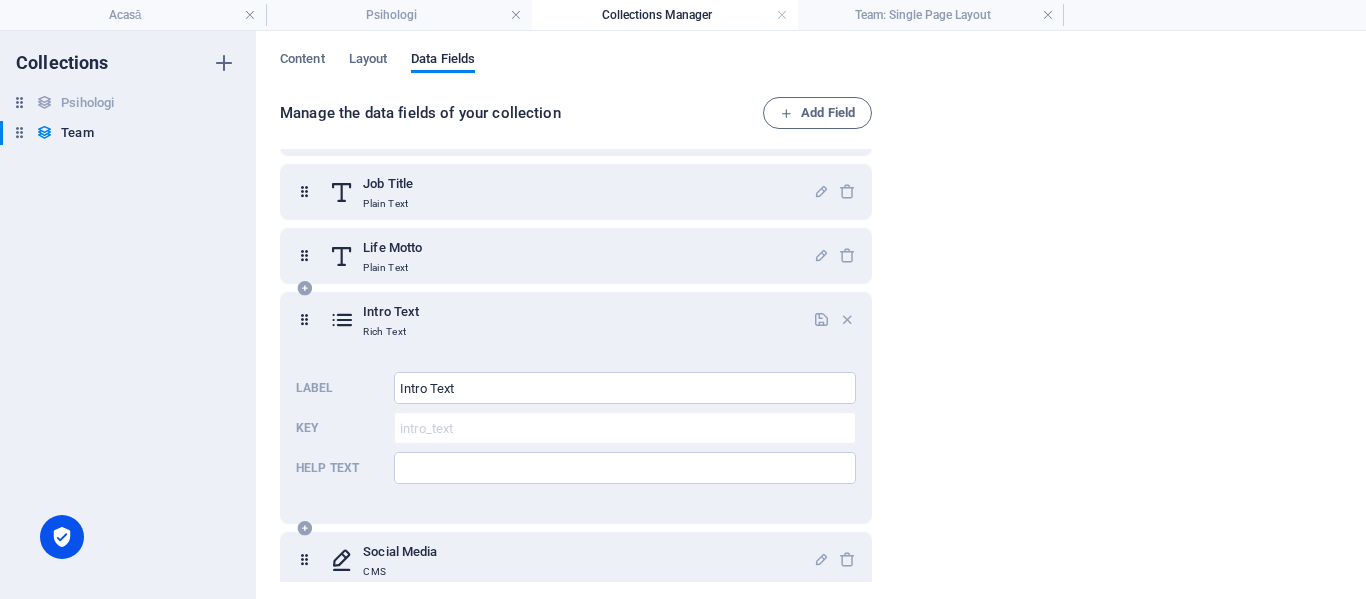 scroll, scrollTop: 203, scrollLeft: 0, axis: vertical 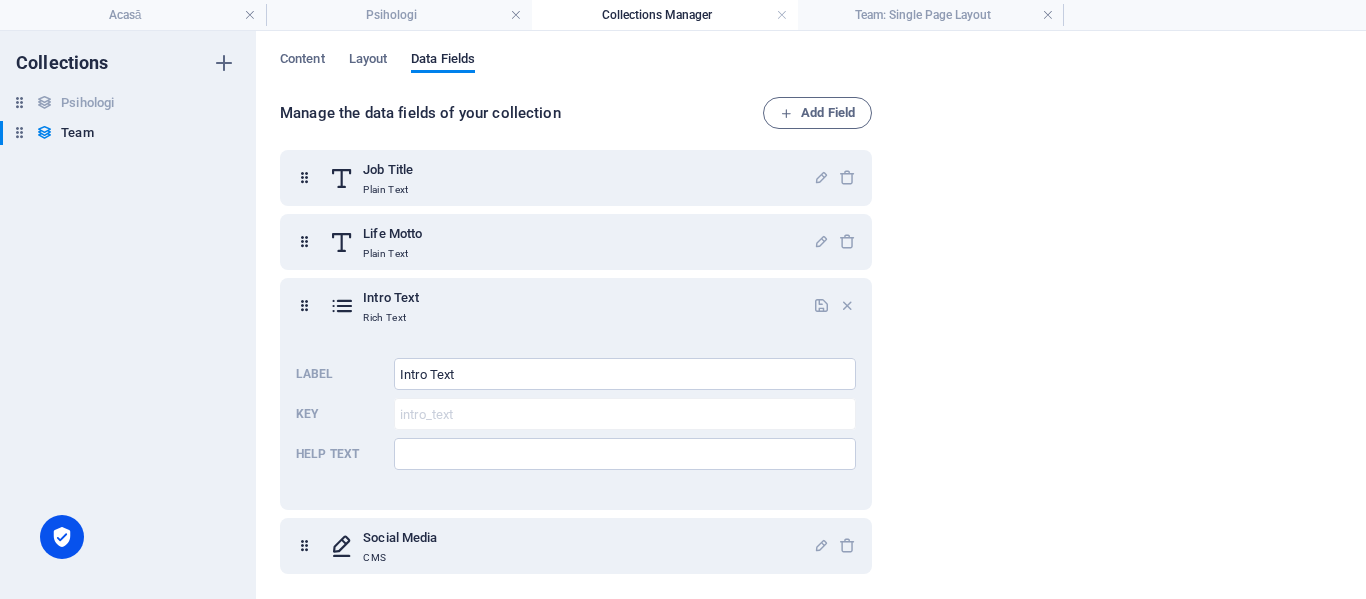 click on "Collections Psihologi Psihologi Team Team" at bounding box center [128, 315] 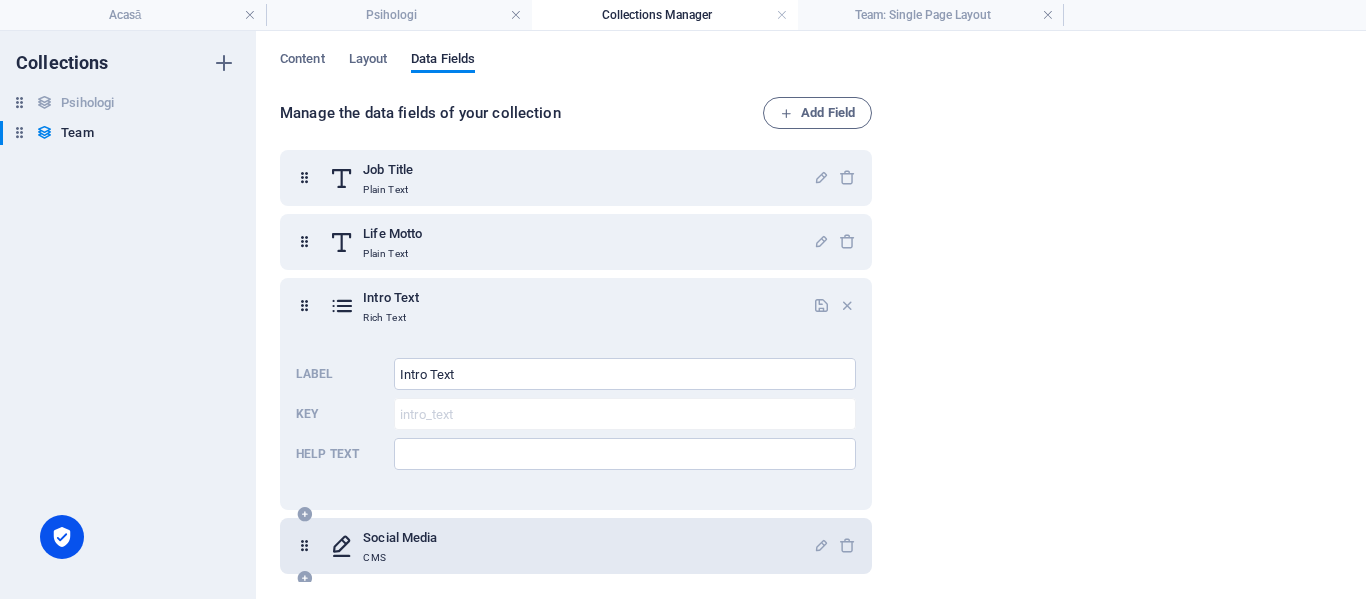 click on "Social Media CMS" at bounding box center (571, 546) 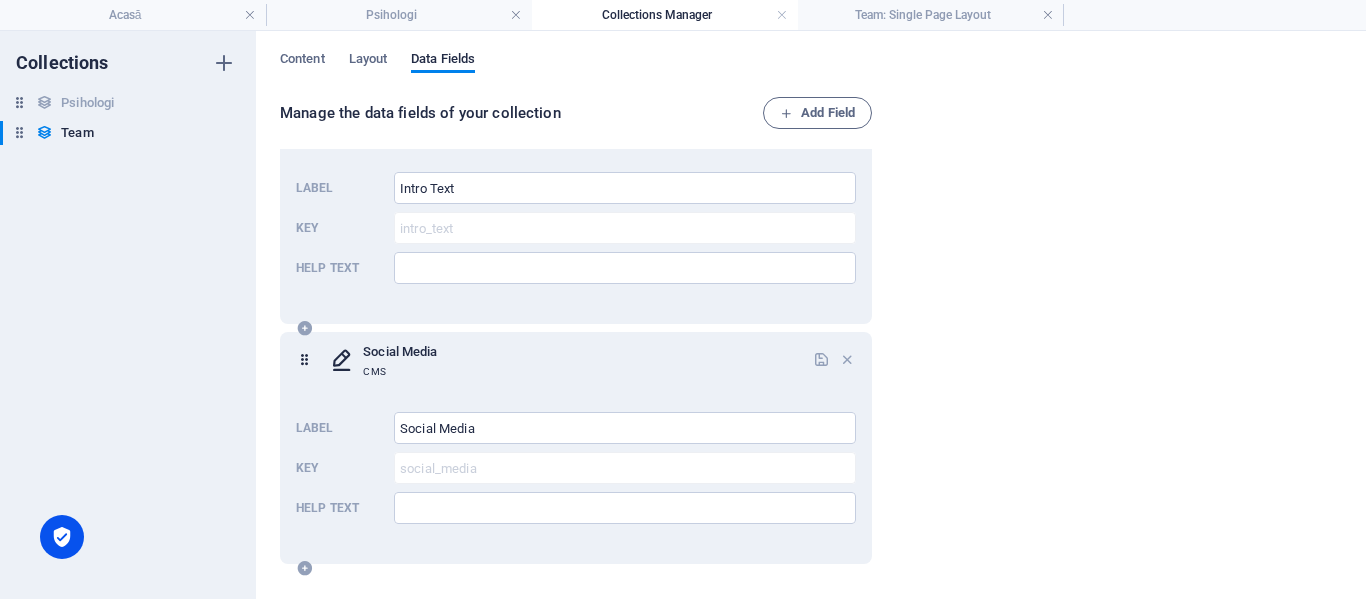 scroll, scrollTop: 89, scrollLeft: 0, axis: vertical 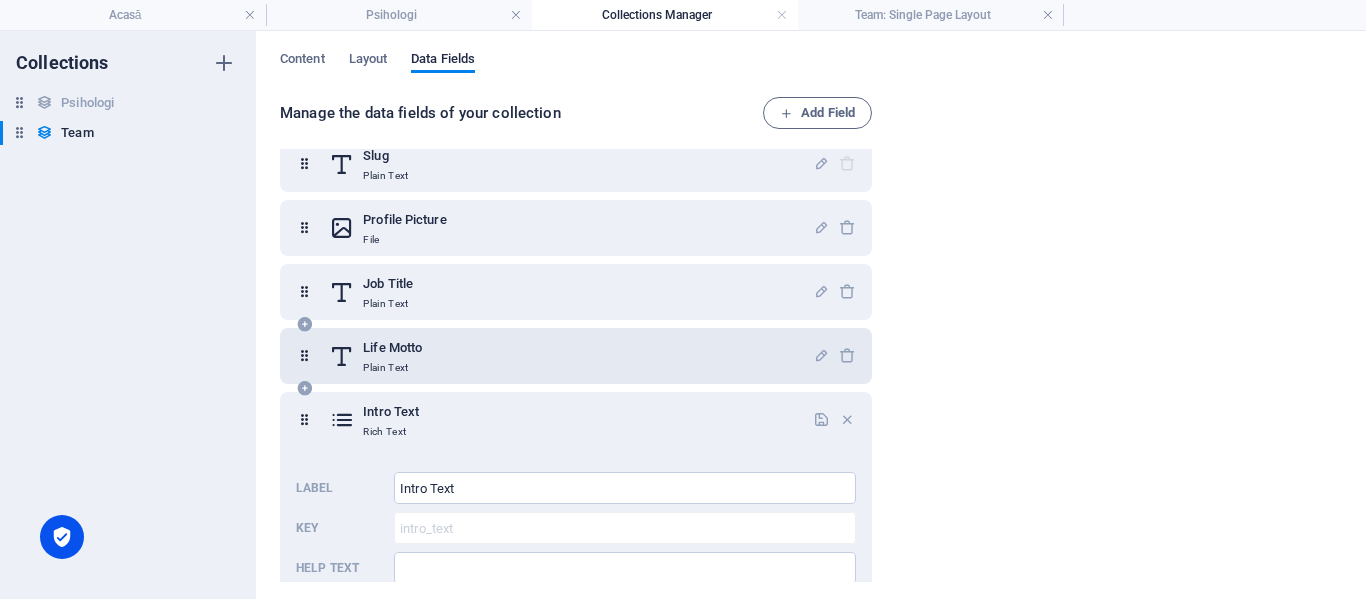click on "Life Motto" at bounding box center (392, 348) 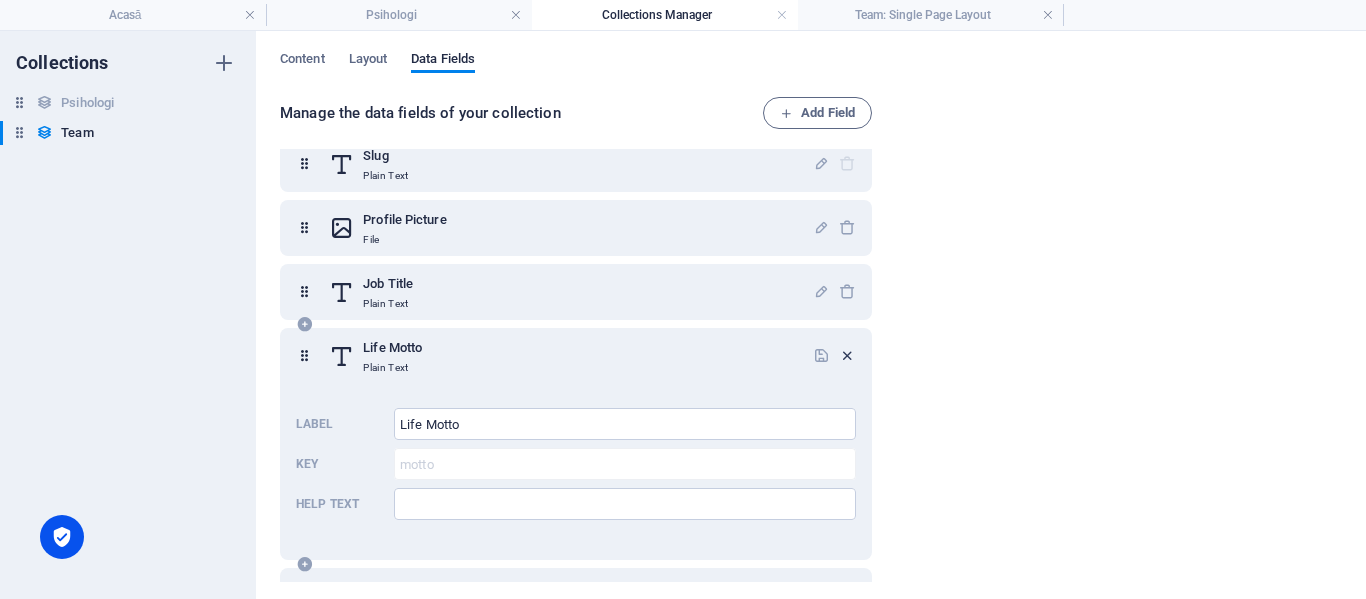 click at bounding box center [847, 355] 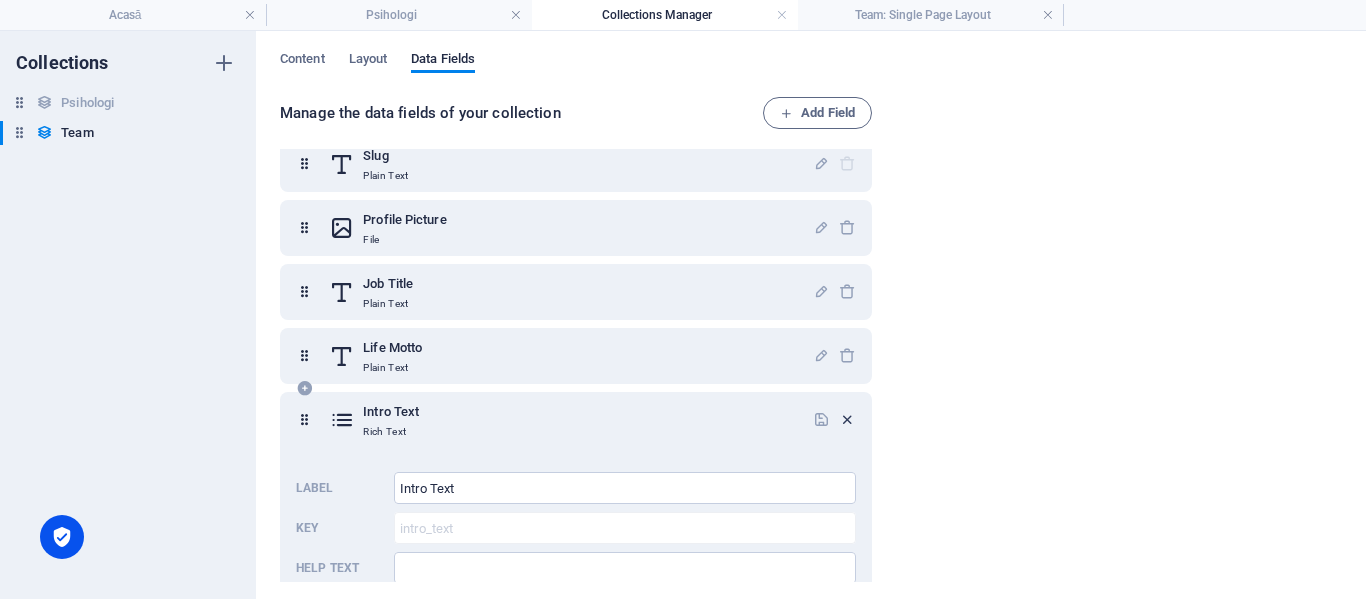 click at bounding box center [847, 419] 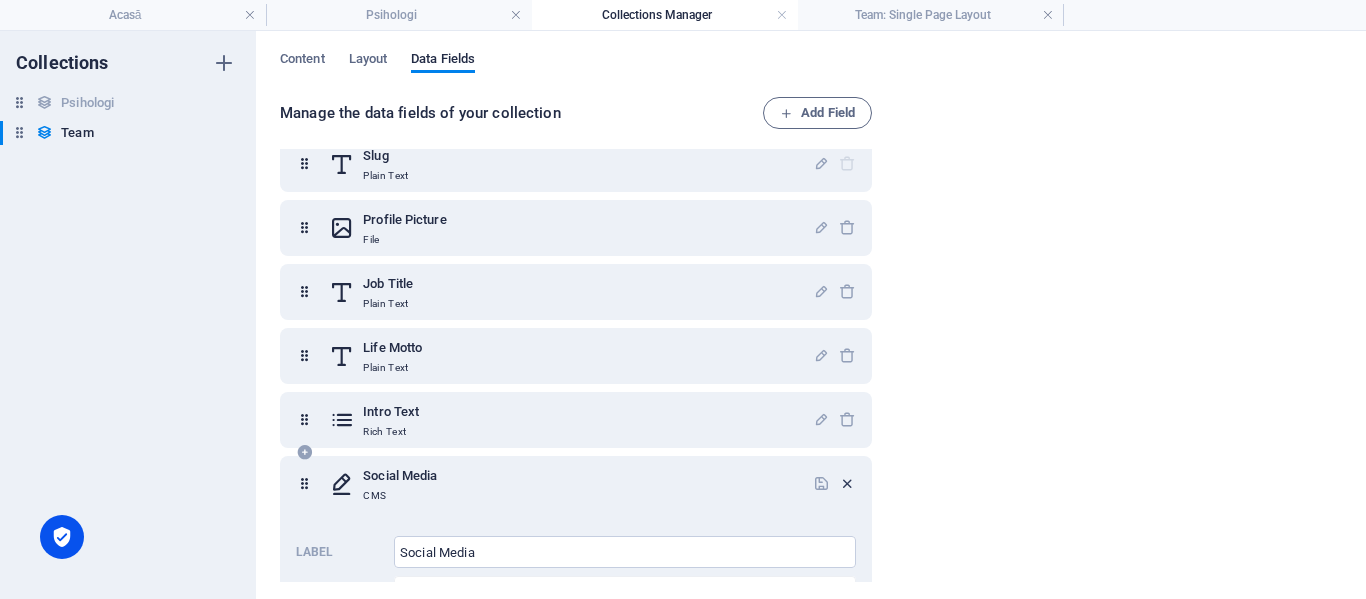 click at bounding box center [847, 483] 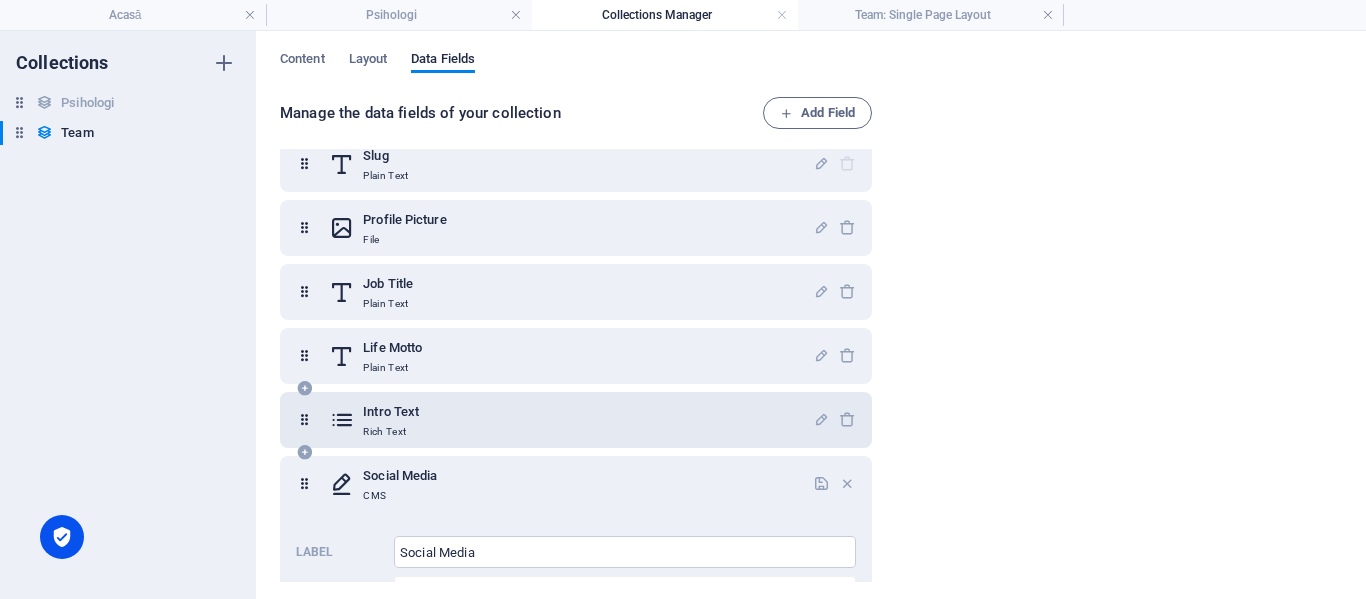 scroll, scrollTop: 27, scrollLeft: 0, axis: vertical 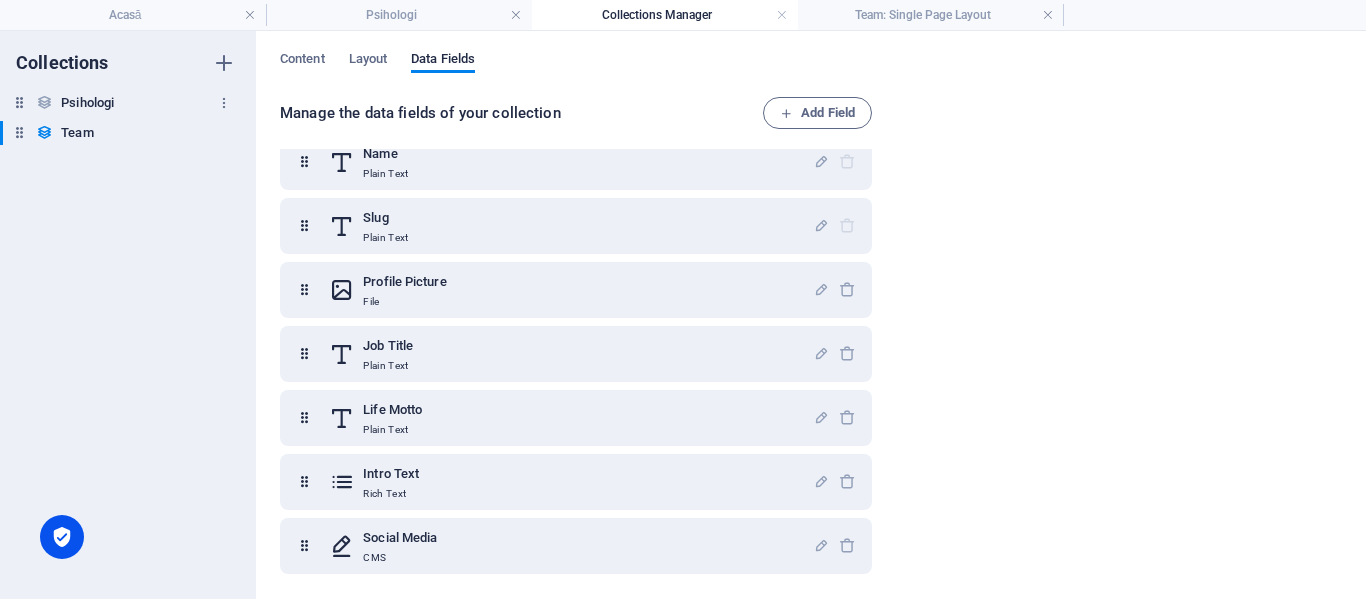 click on "Psihologi" at bounding box center [87, 103] 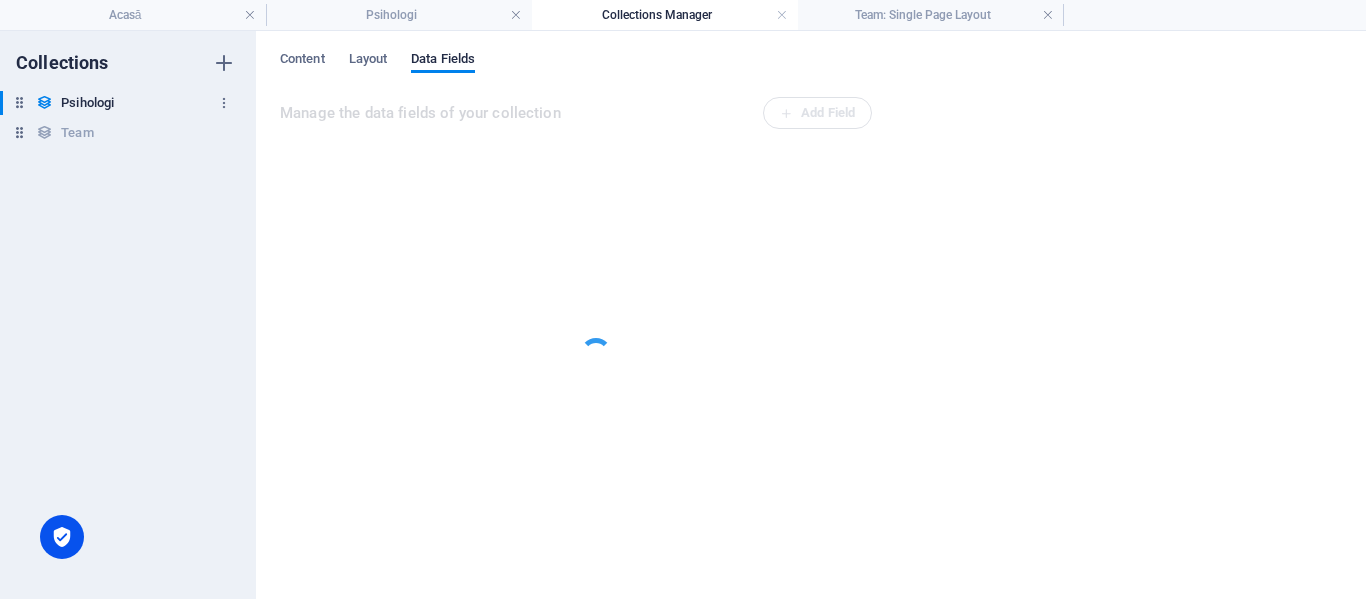 scroll, scrollTop: 0, scrollLeft: 0, axis: both 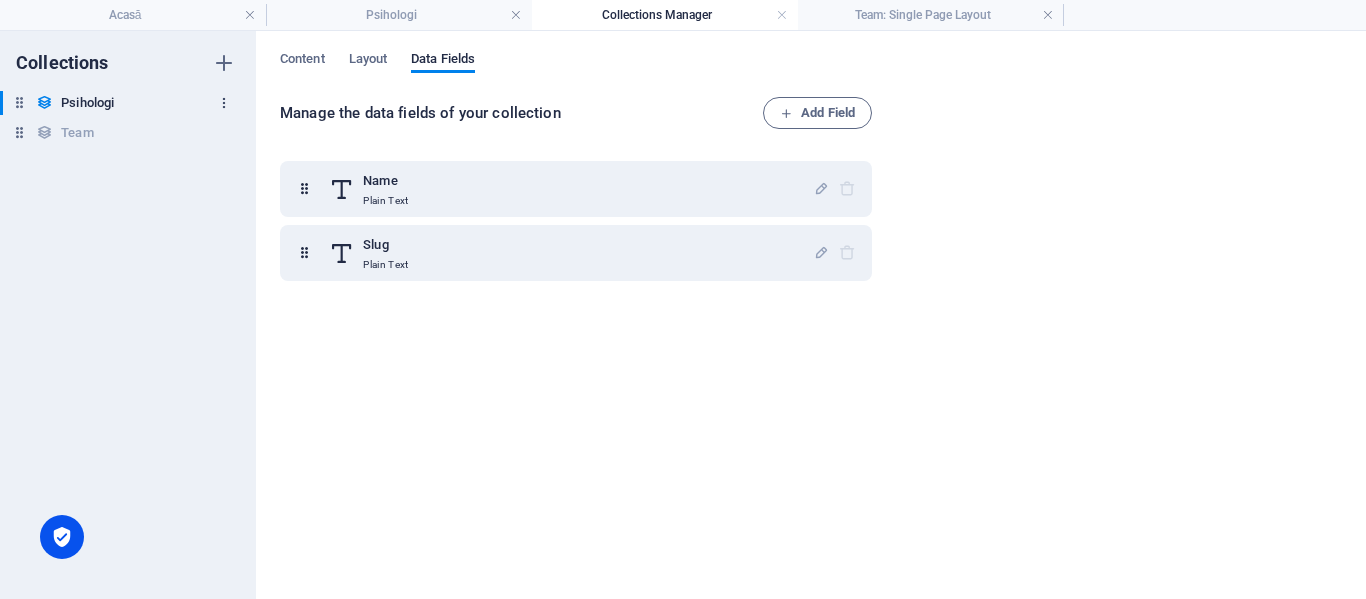 click at bounding box center (224, 103) 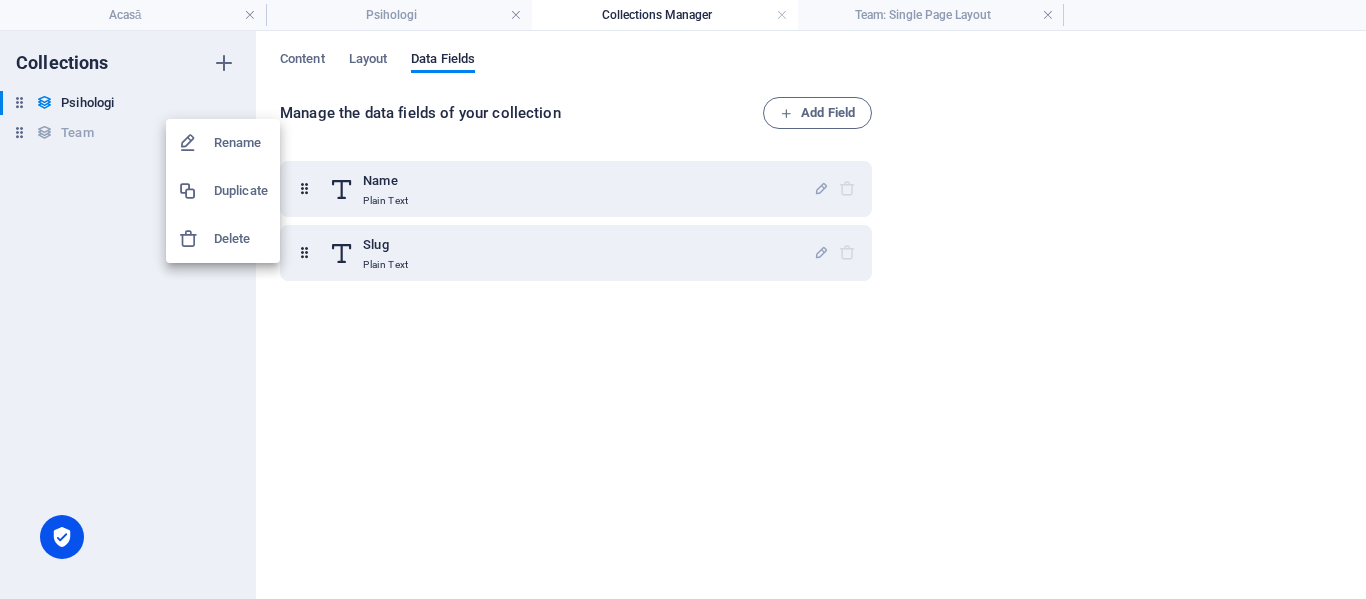 click on "Delete" at bounding box center (241, 239) 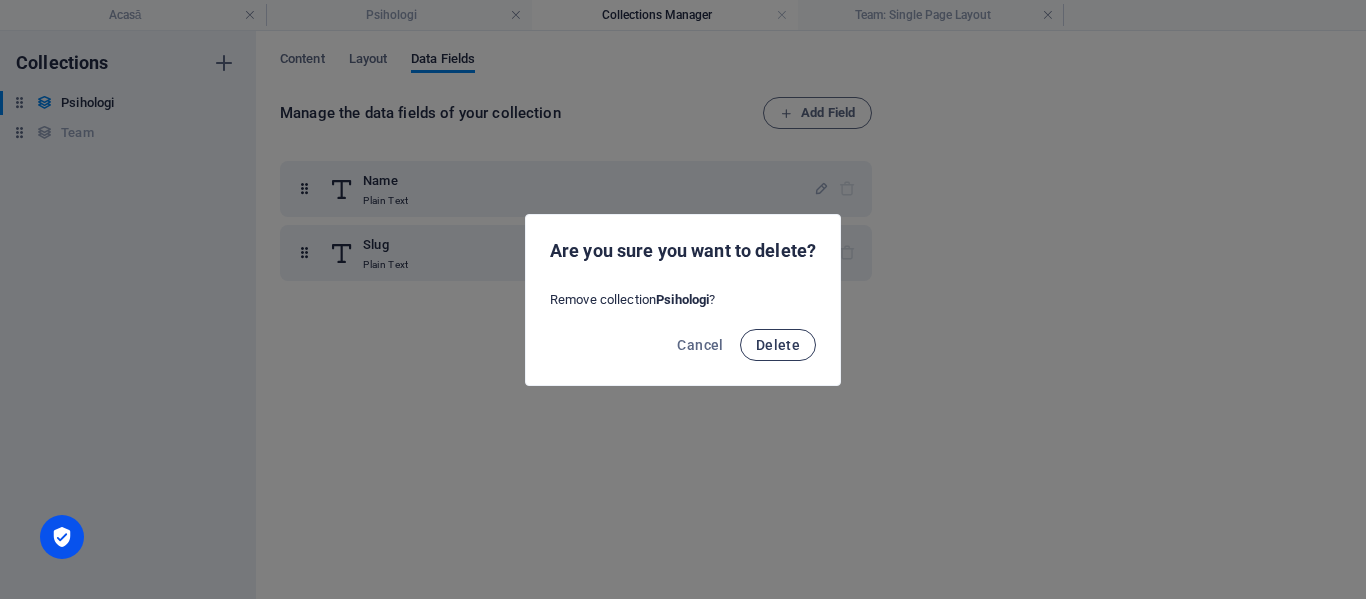 click on "Delete" at bounding box center (778, 345) 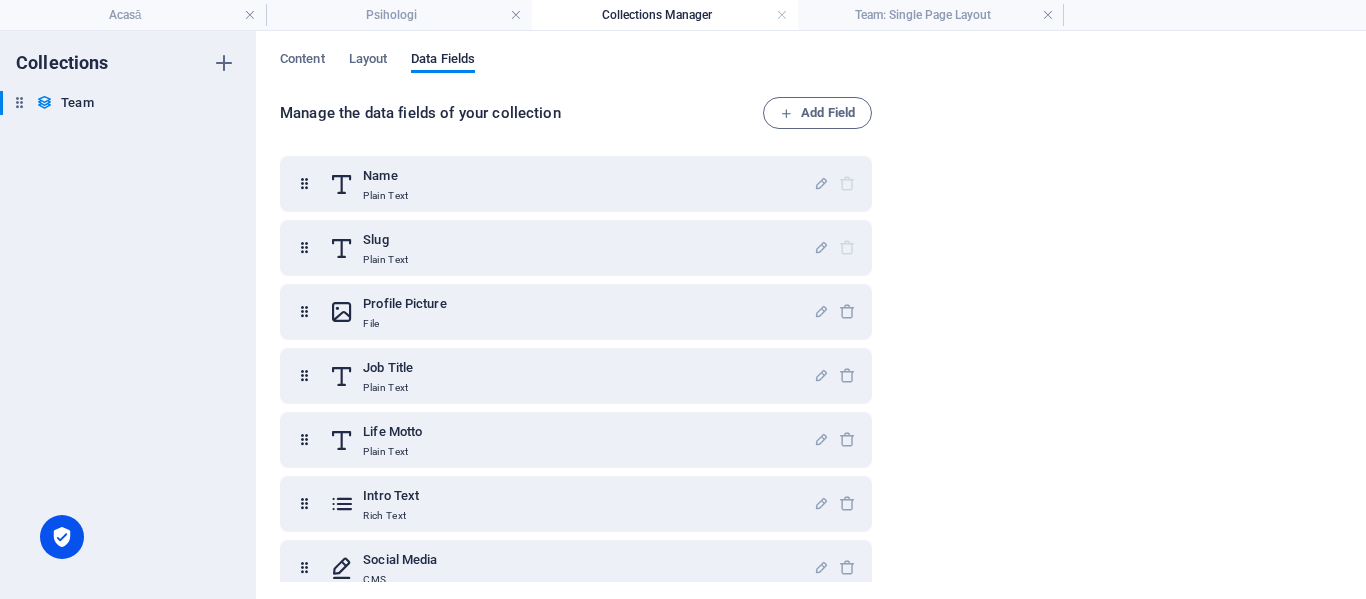 scroll, scrollTop: 0, scrollLeft: 0, axis: both 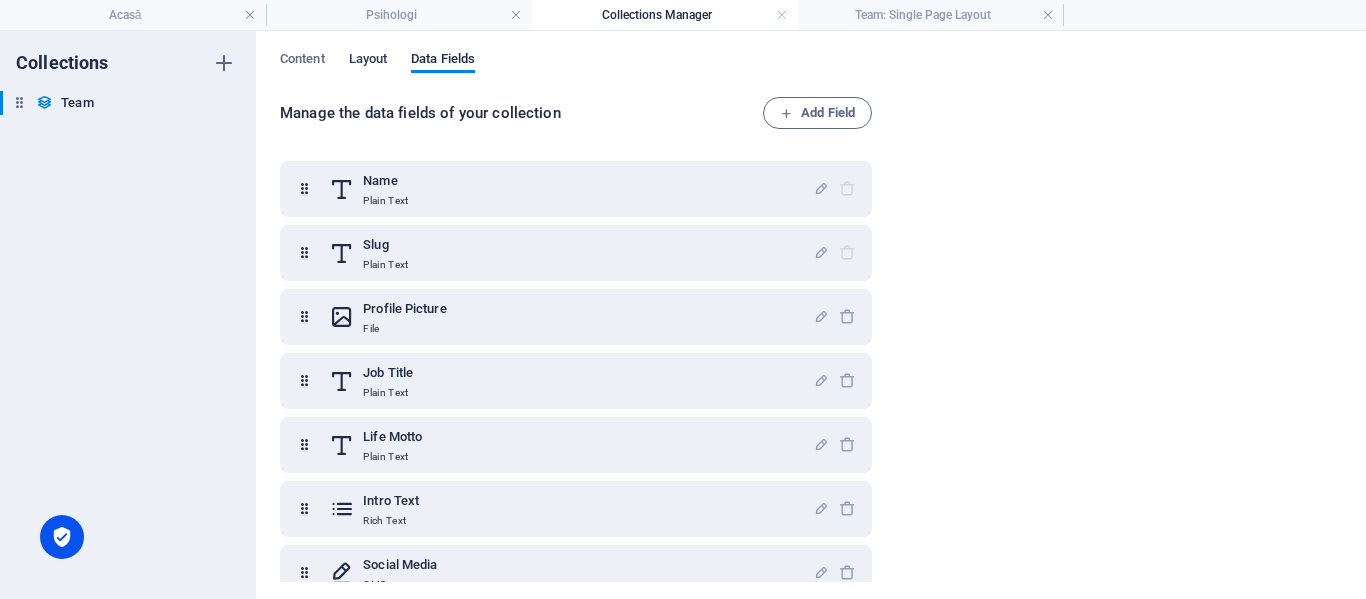 click on "Layout" at bounding box center [368, 61] 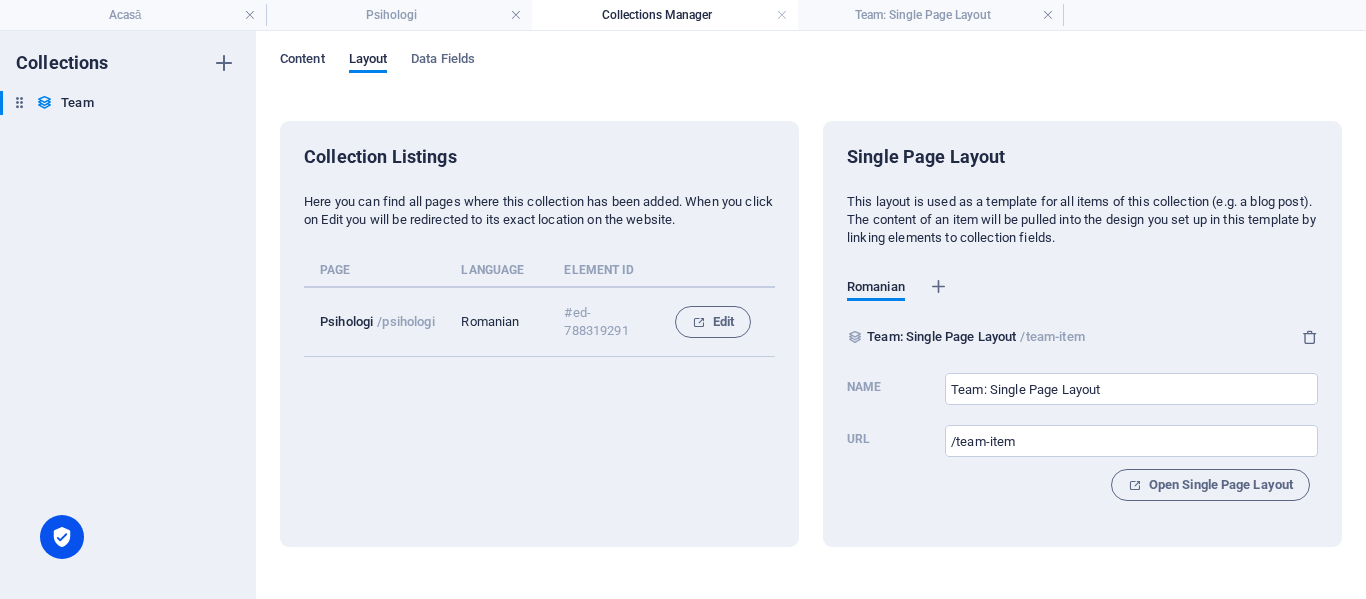 click on "Content" at bounding box center [302, 61] 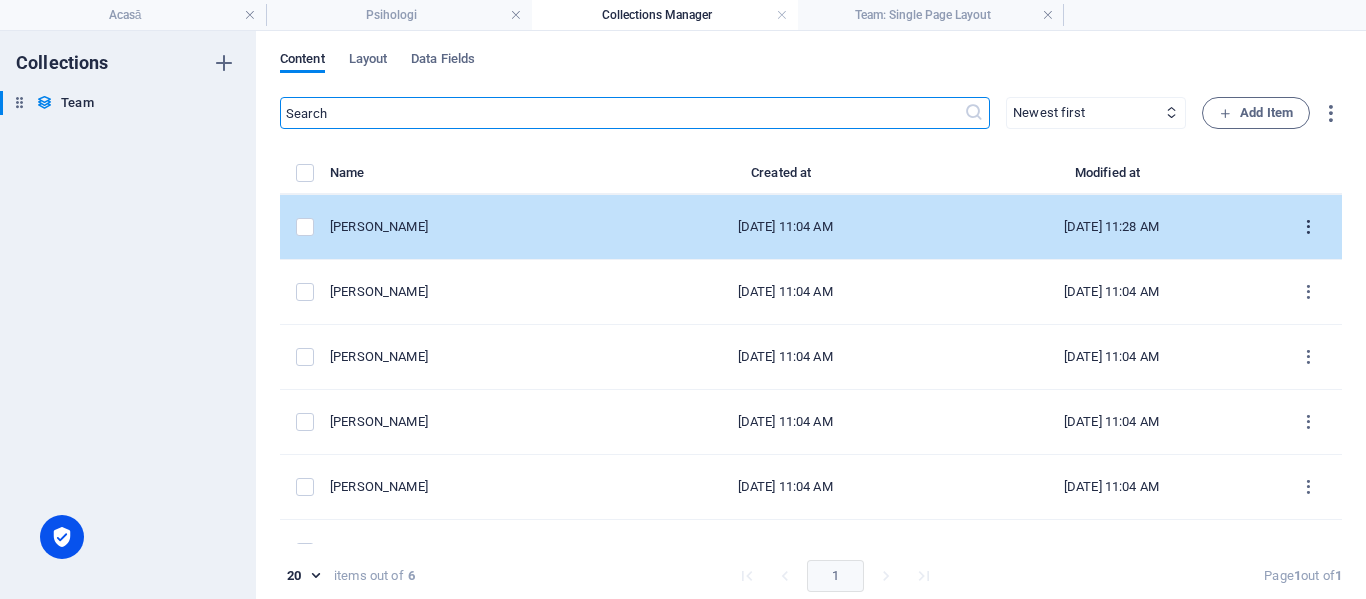 click at bounding box center (1308, 227) 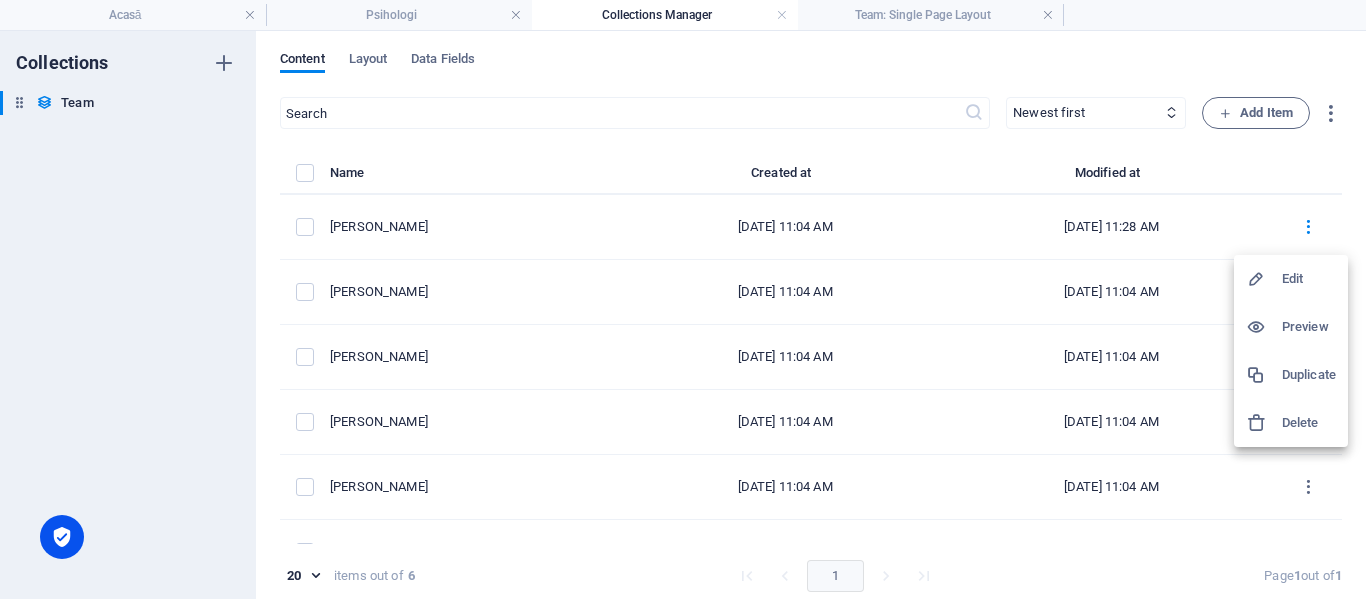 click on "Preview" at bounding box center [1309, 327] 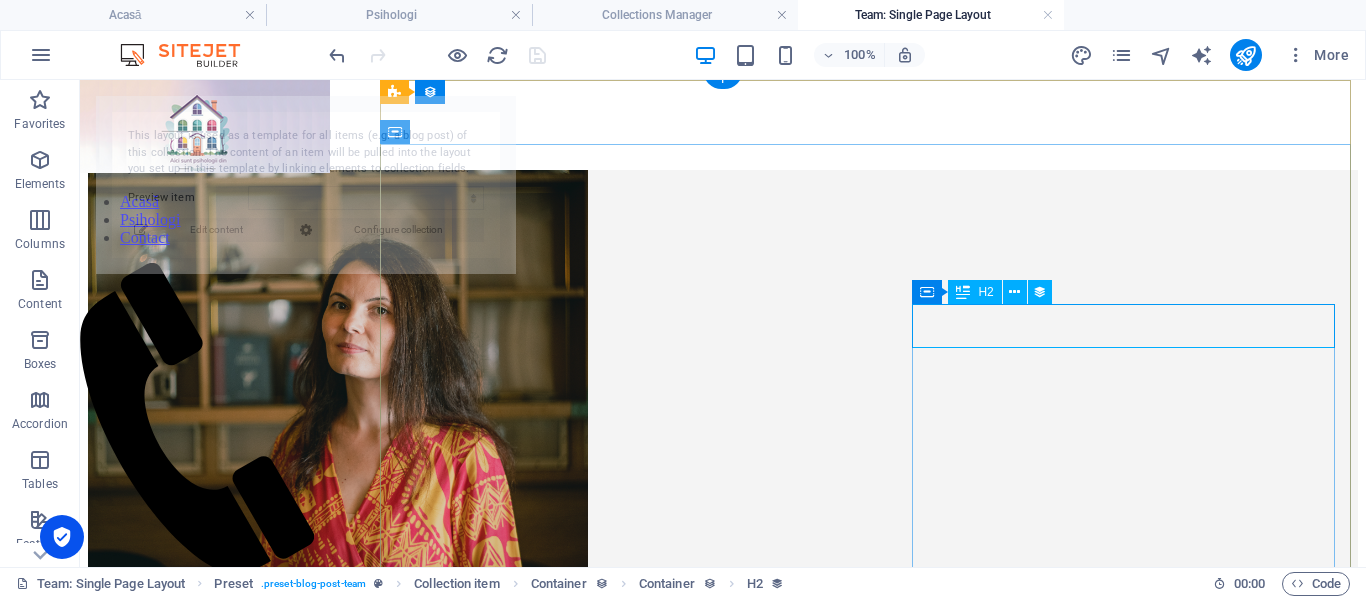 scroll, scrollTop: 0, scrollLeft: 0, axis: both 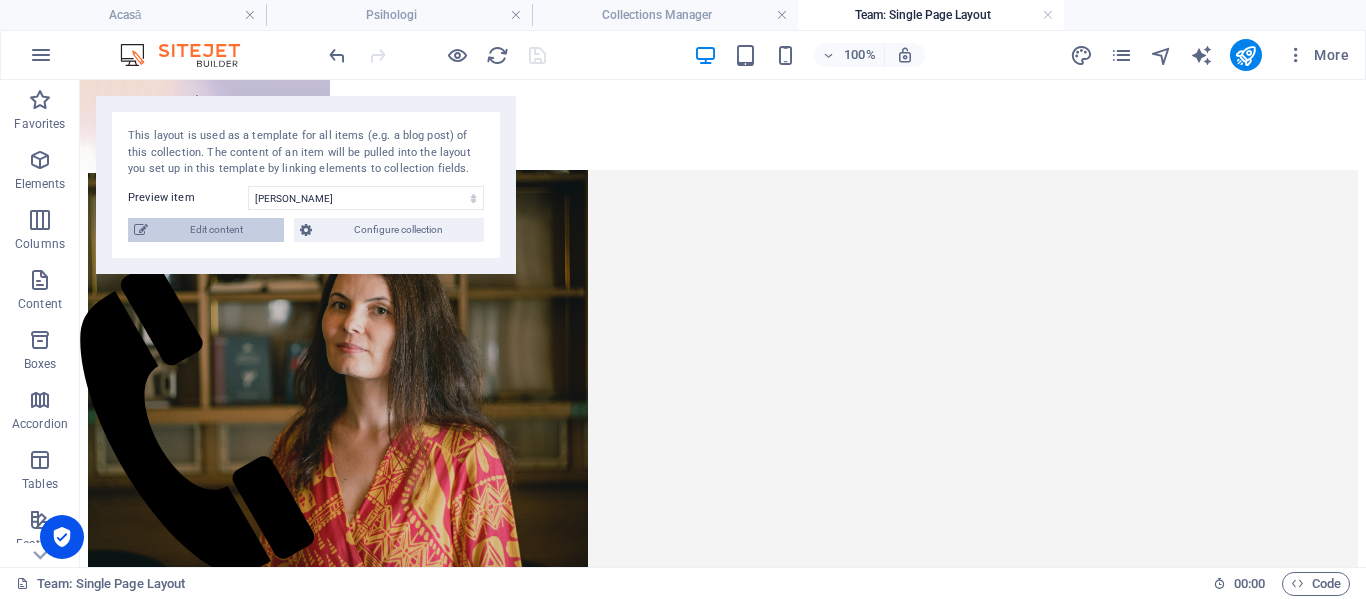 click on "Edit content" at bounding box center [216, 230] 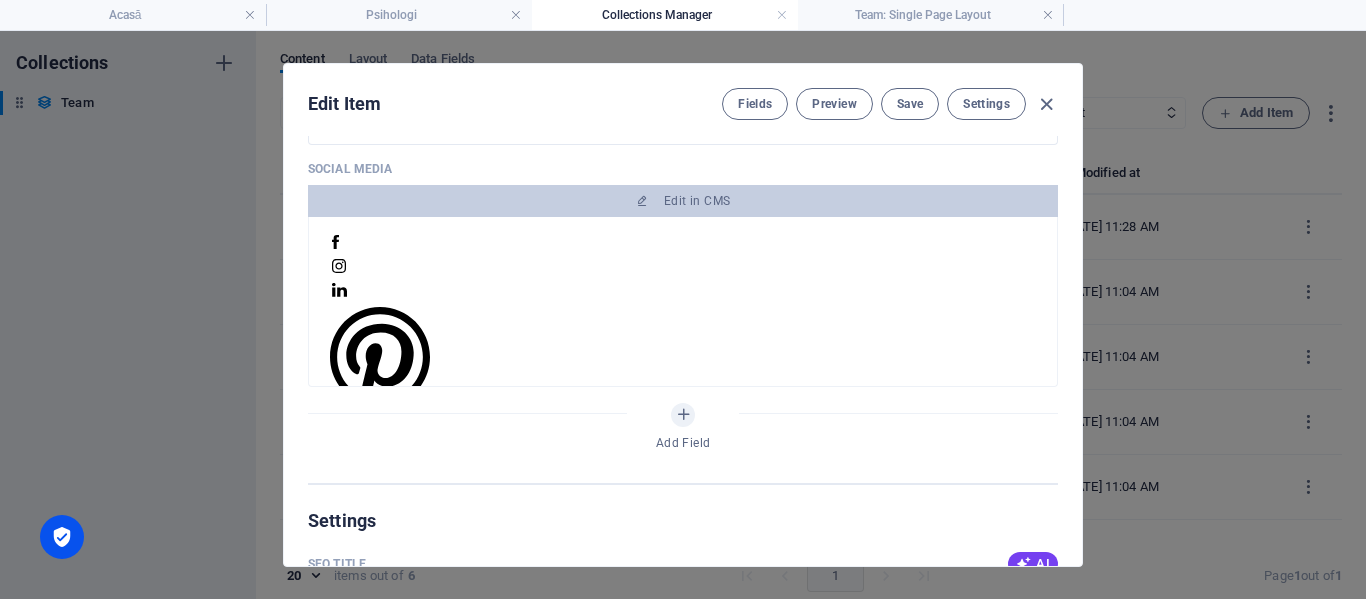 scroll, scrollTop: 800, scrollLeft: 0, axis: vertical 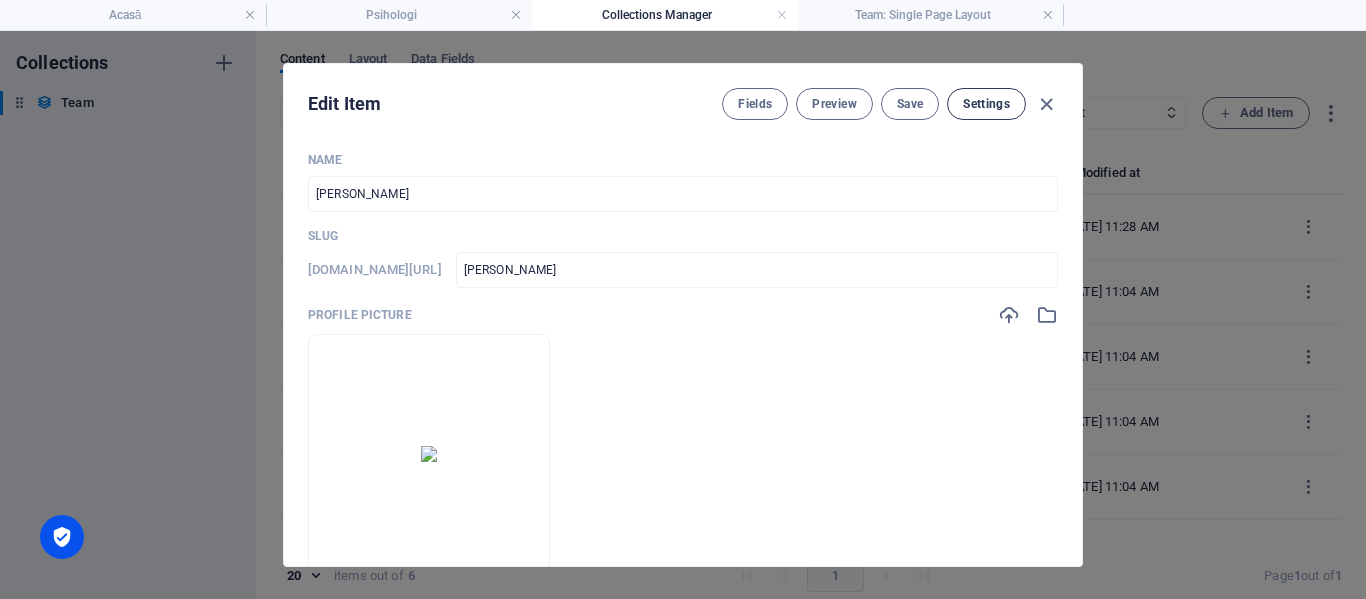 click on "Settings" at bounding box center [986, 104] 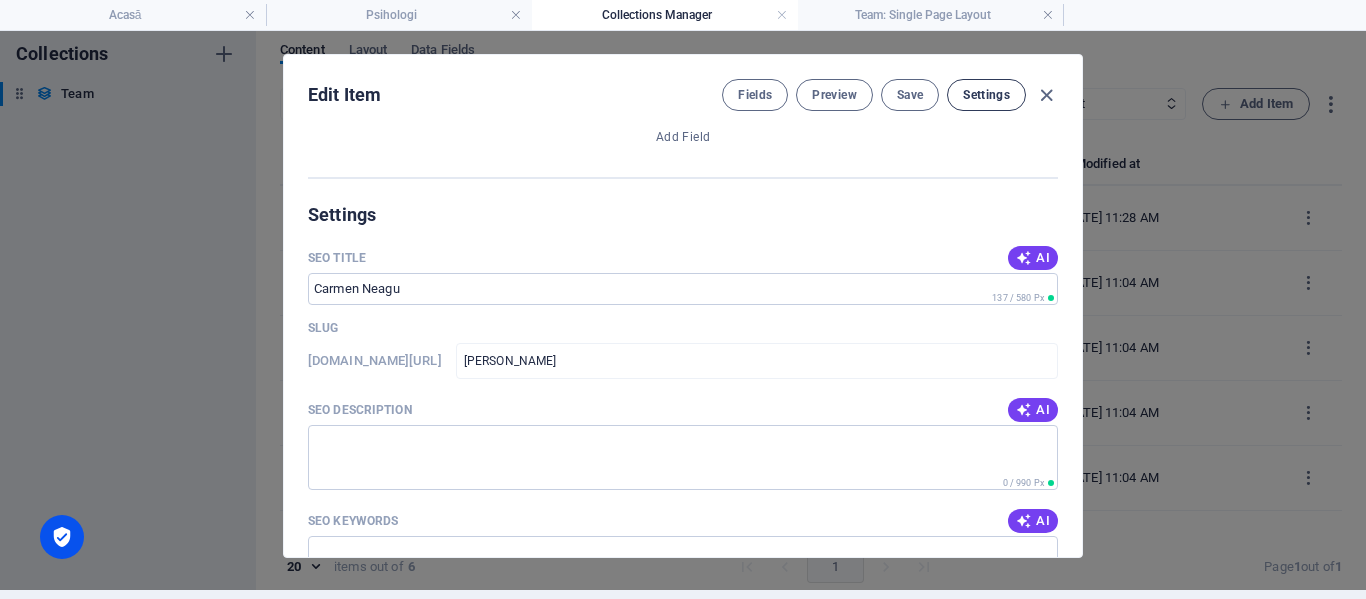 scroll, scrollTop: 1162, scrollLeft: 0, axis: vertical 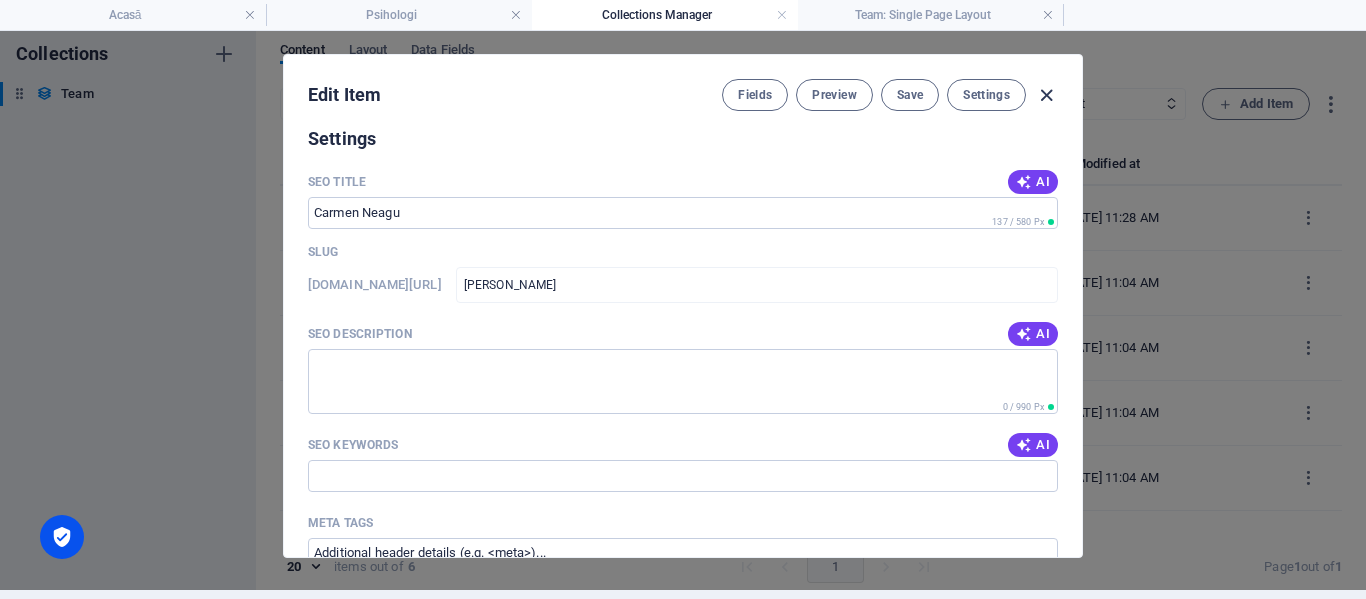 click at bounding box center (1046, 95) 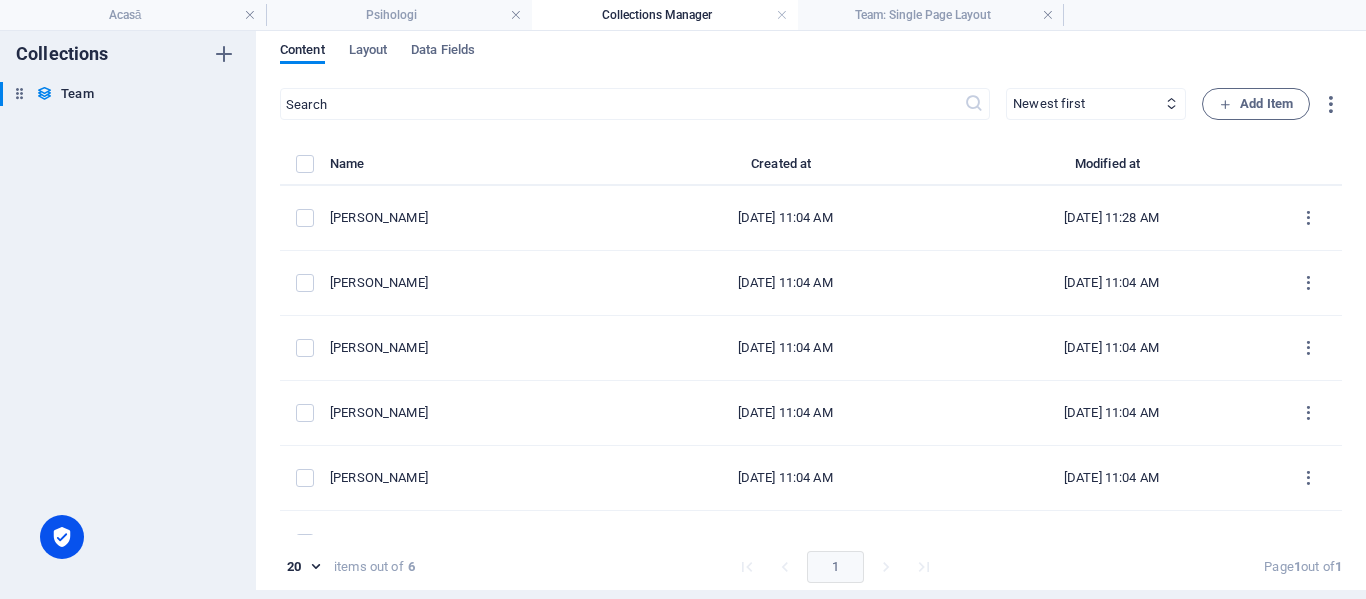type on "[PERSON_NAME]" 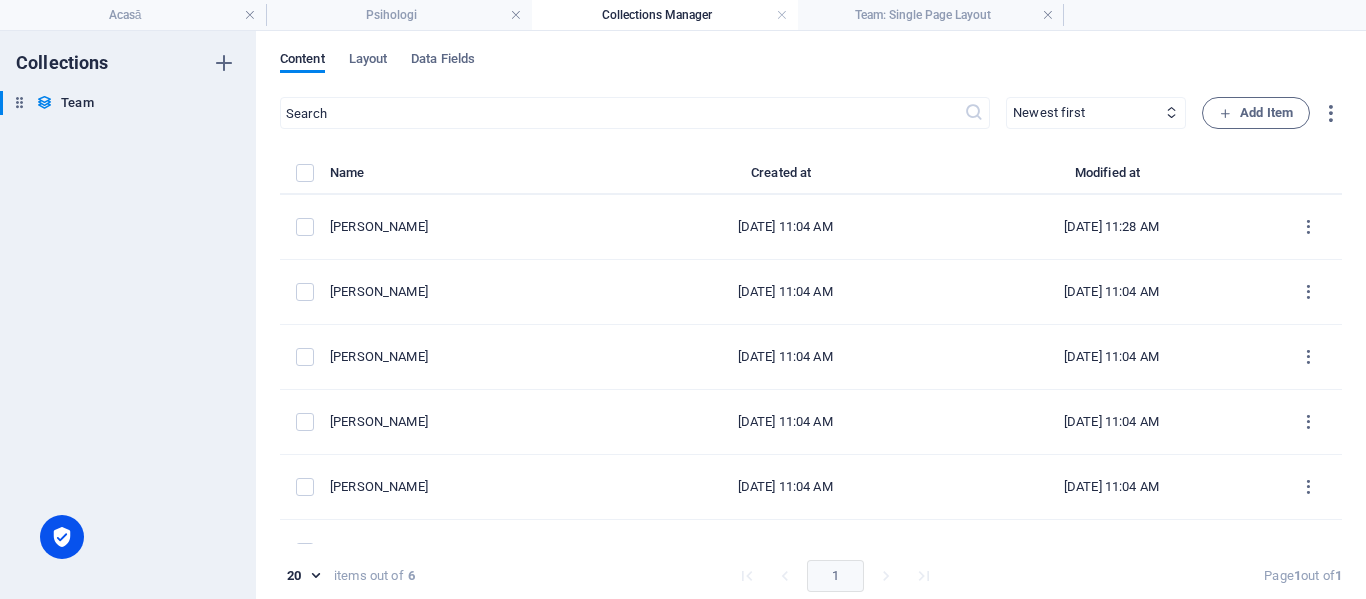 scroll, scrollTop: 9, scrollLeft: 0, axis: vertical 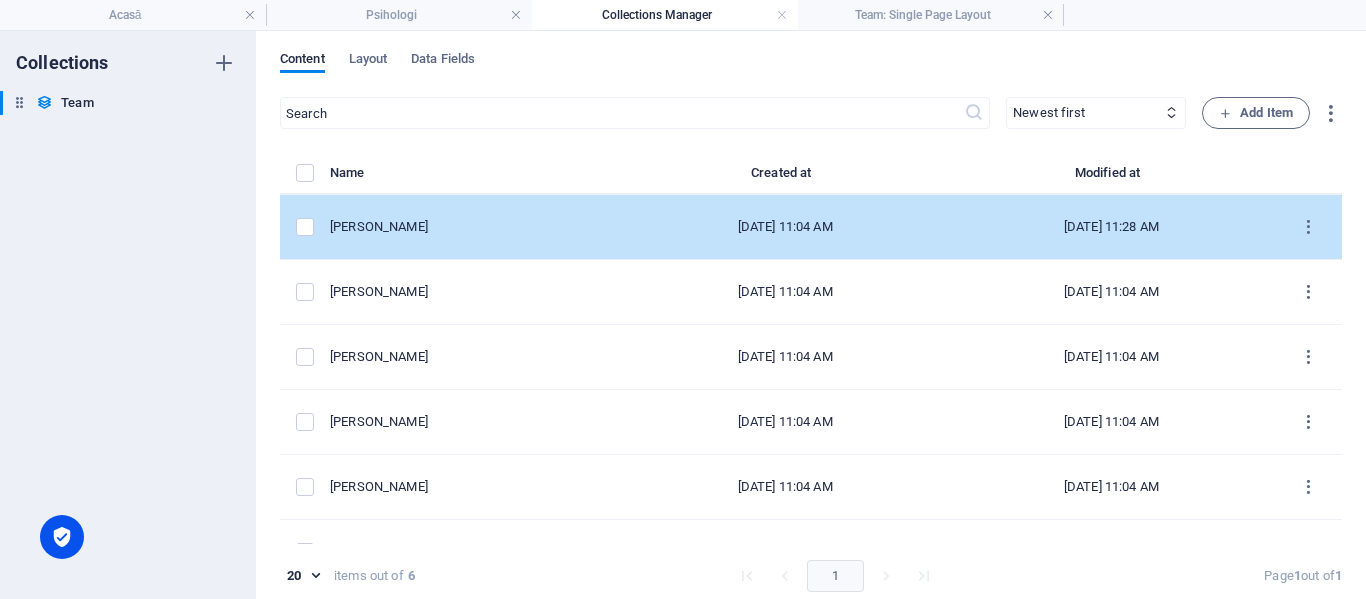 click on "[PERSON_NAME]" at bounding box center [468, 227] 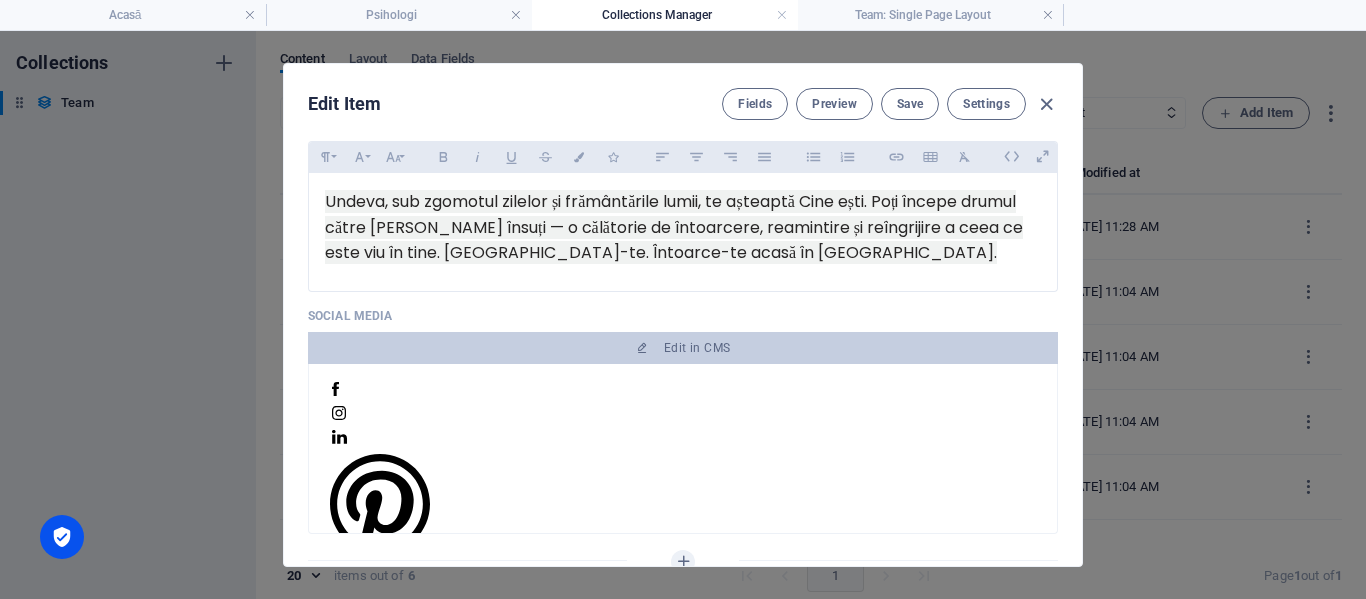 scroll, scrollTop: 700, scrollLeft: 0, axis: vertical 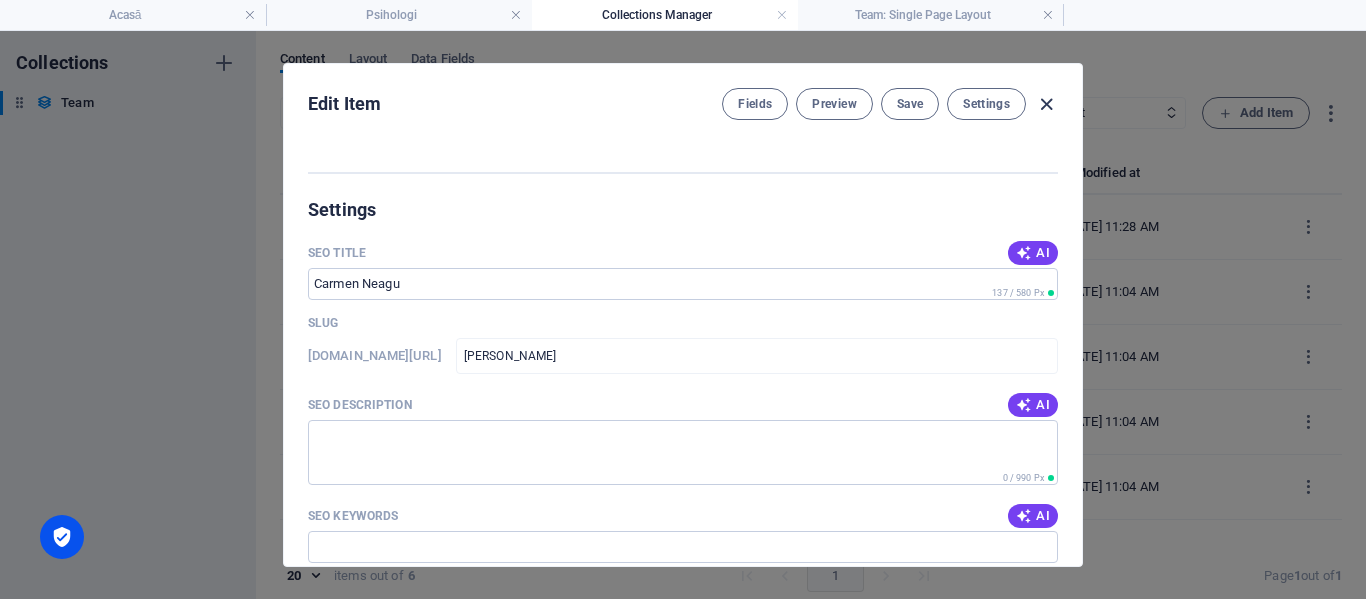 click at bounding box center (1046, 104) 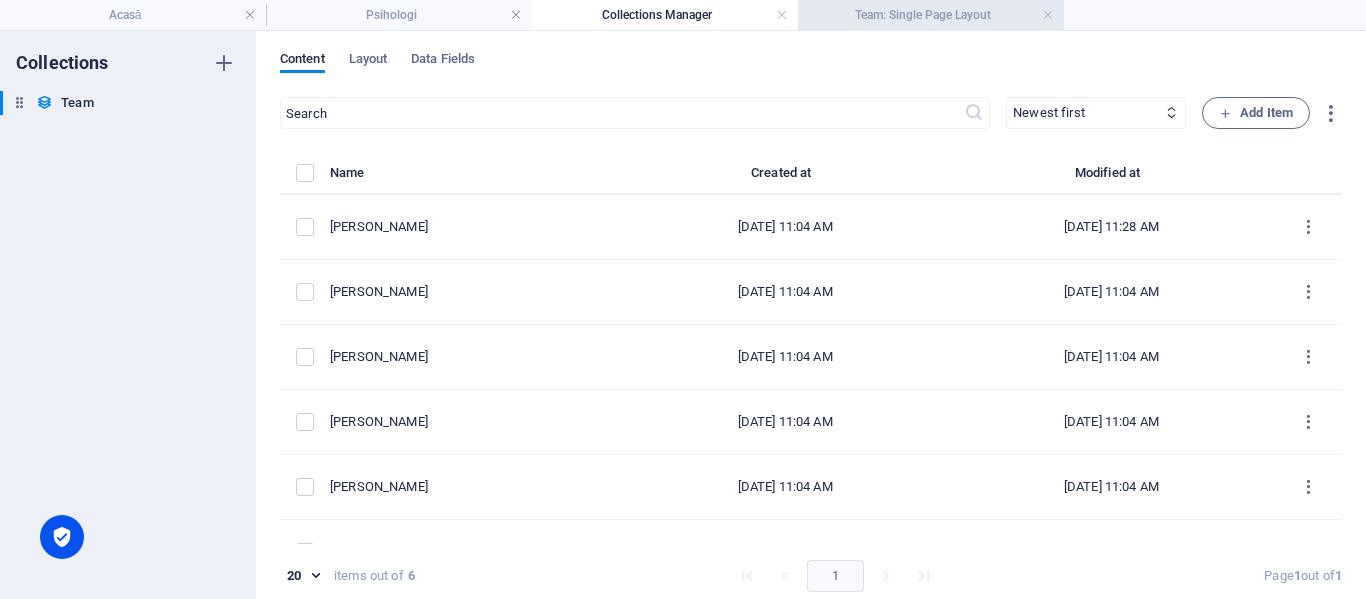 click on "Team: Single Page Layout" at bounding box center [931, 15] 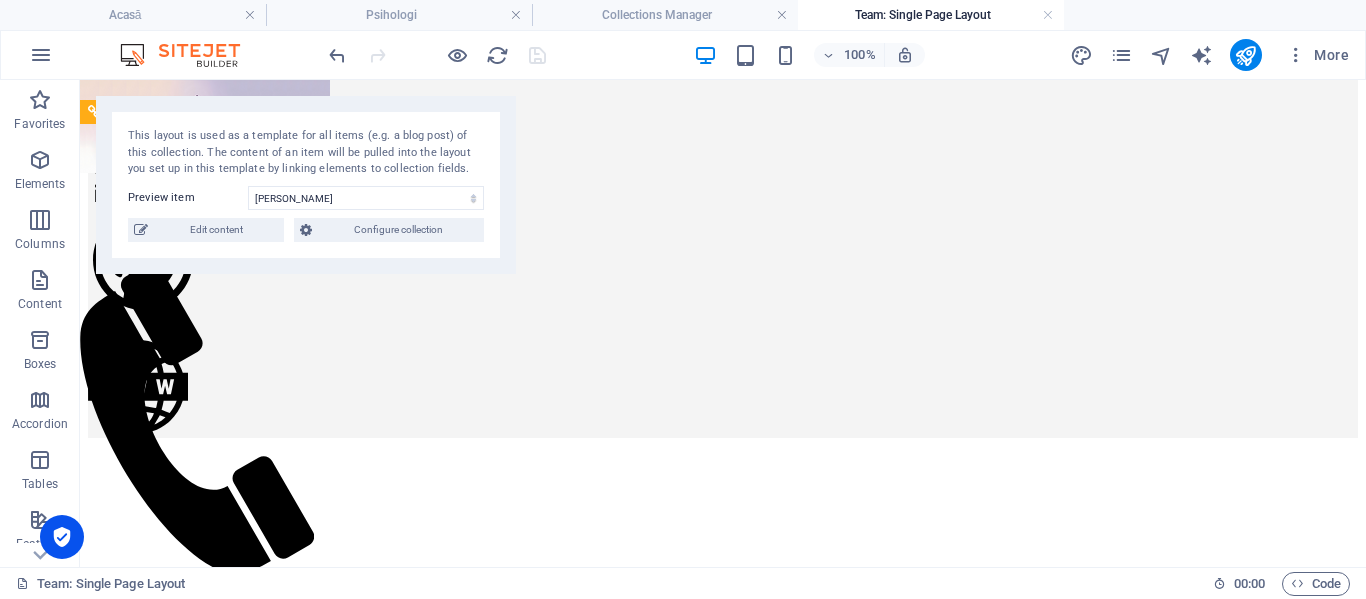 scroll, scrollTop: 651, scrollLeft: 0, axis: vertical 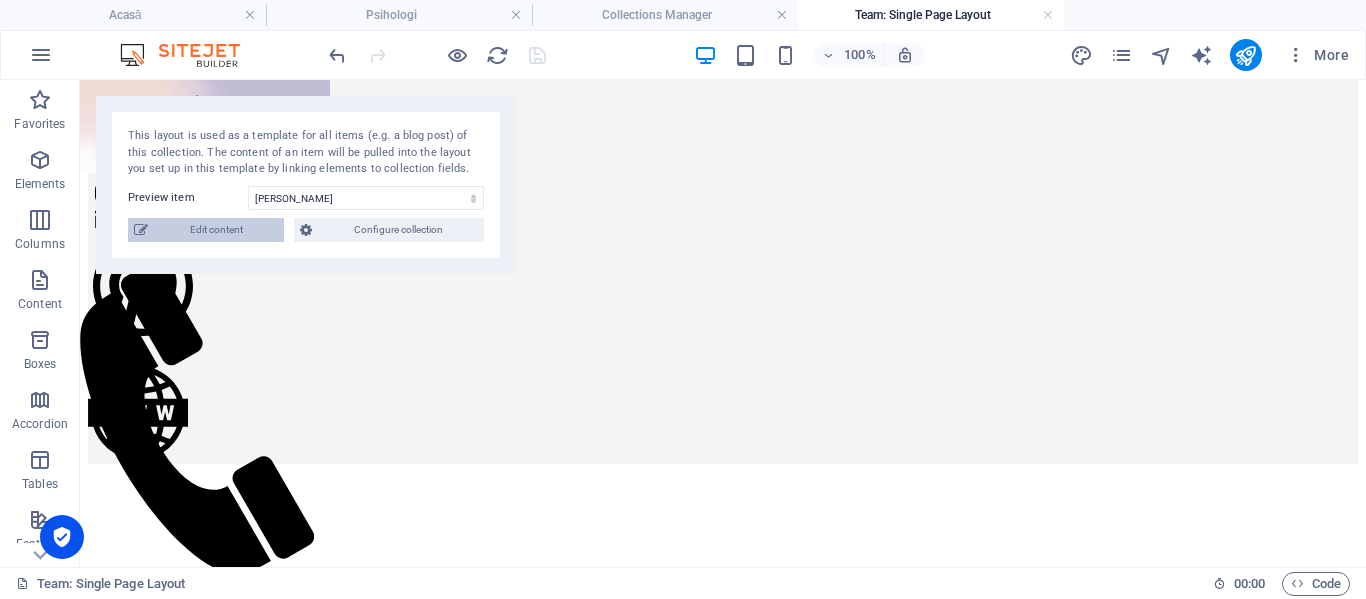 click on "Edit content" at bounding box center [216, 230] 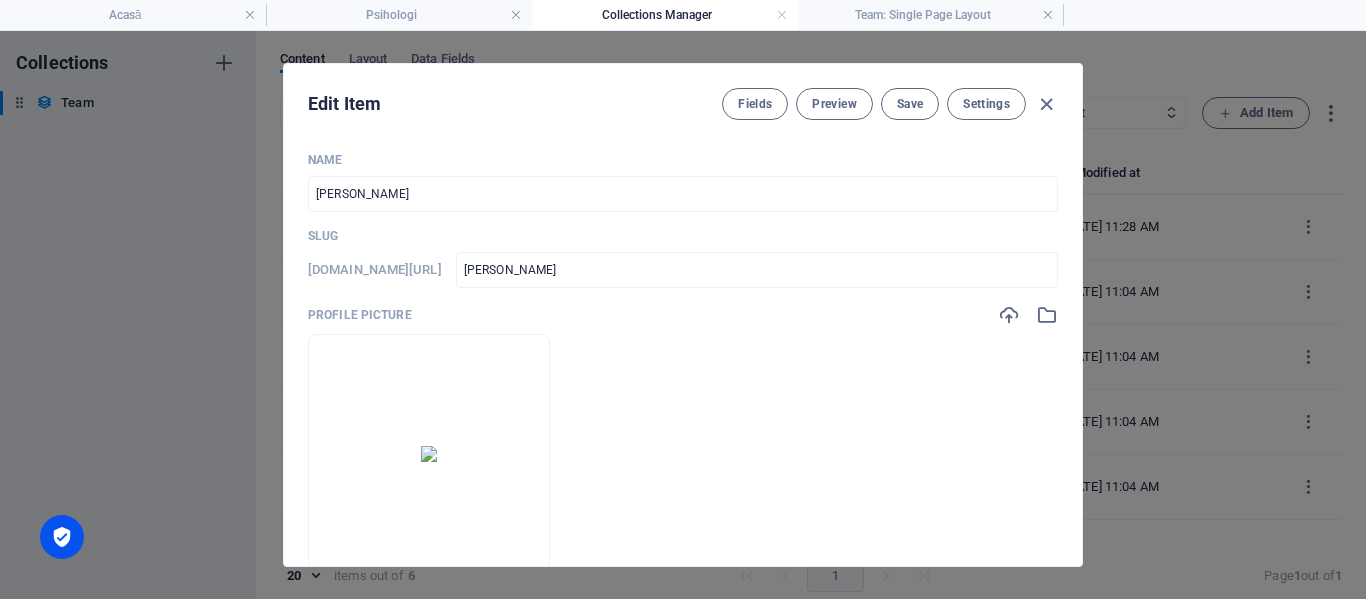scroll, scrollTop: 0, scrollLeft: 0, axis: both 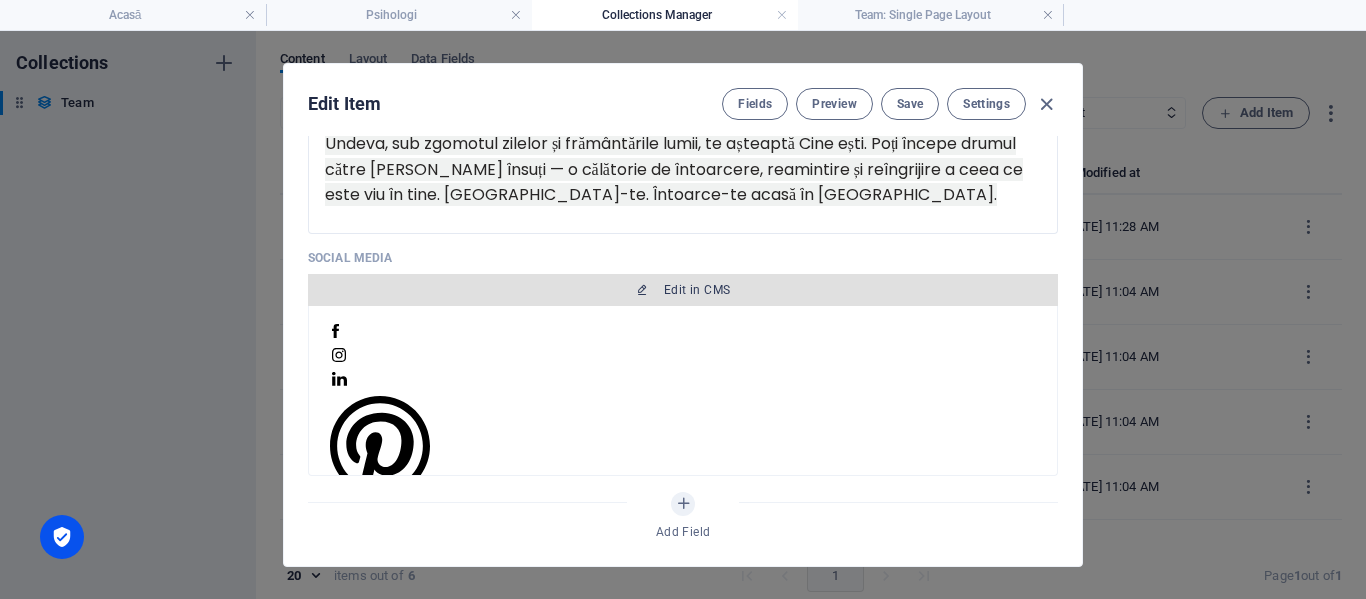 click on "Edit in CMS" at bounding box center [697, 290] 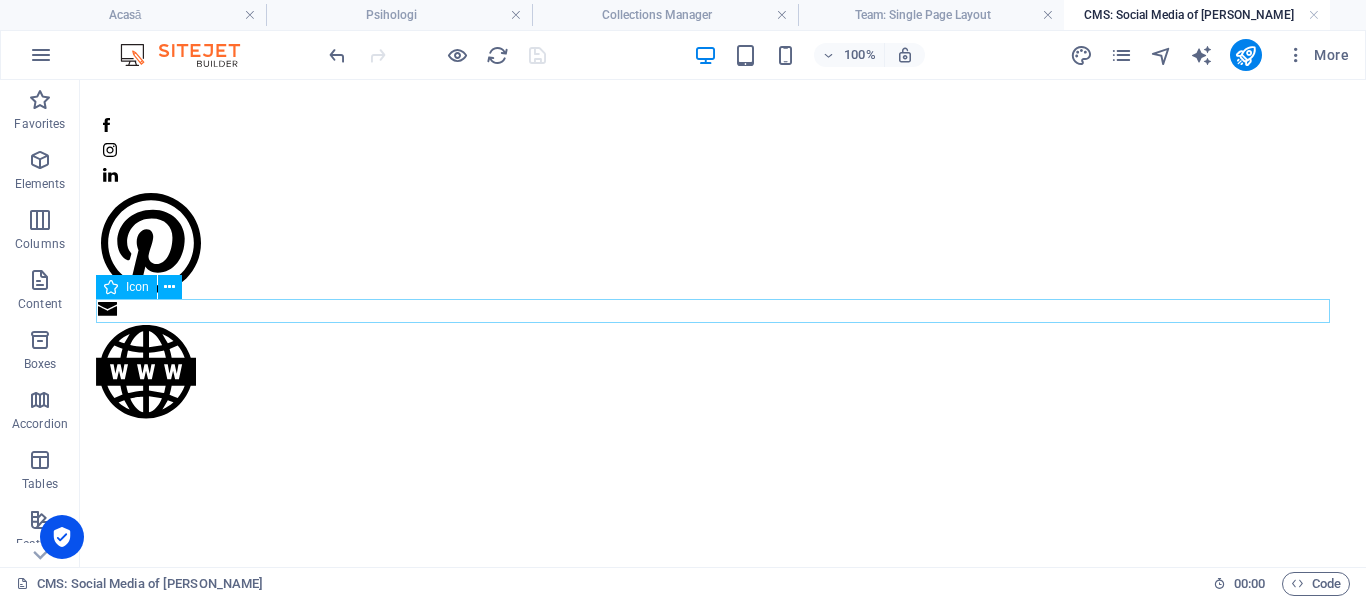 scroll, scrollTop: 125, scrollLeft: 0, axis: vertical 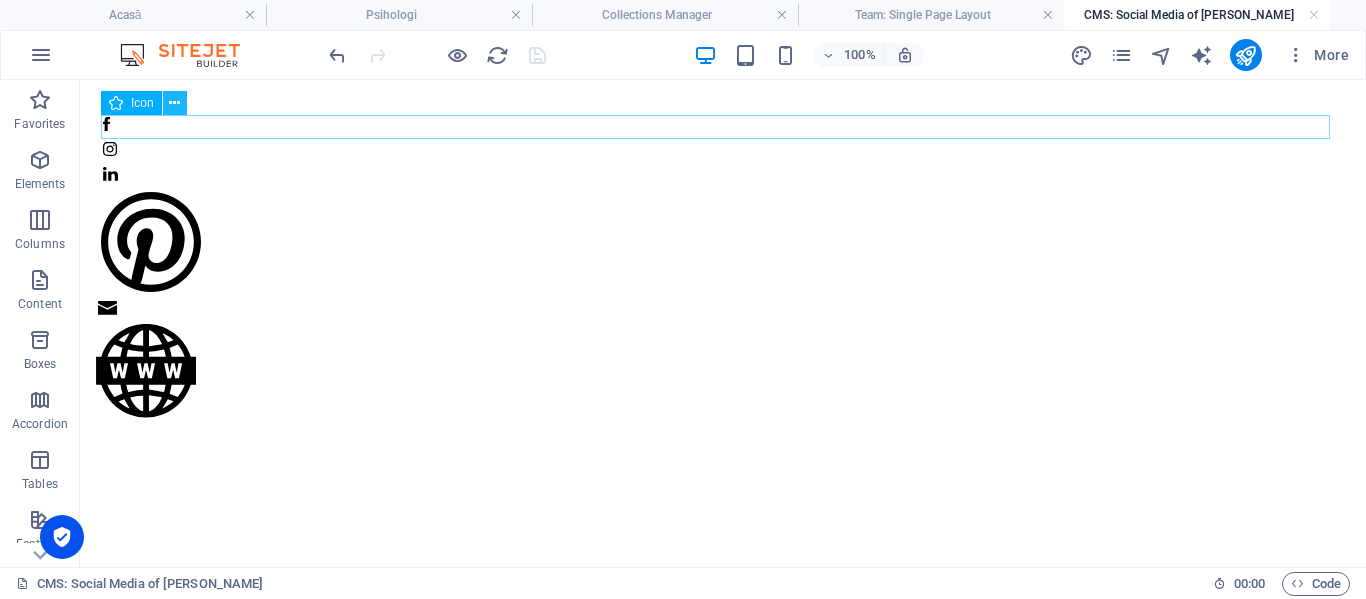click at bounding box center [174, 103] 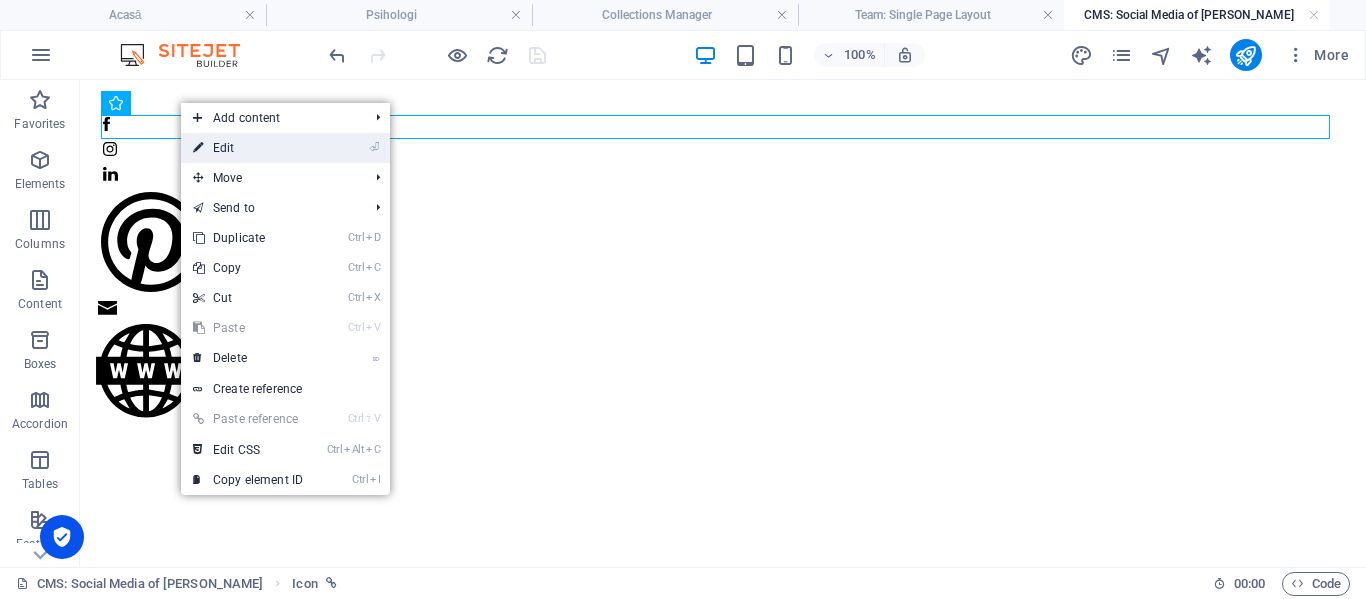 click on "⏎  Edit" at bounding box center [248, 148] 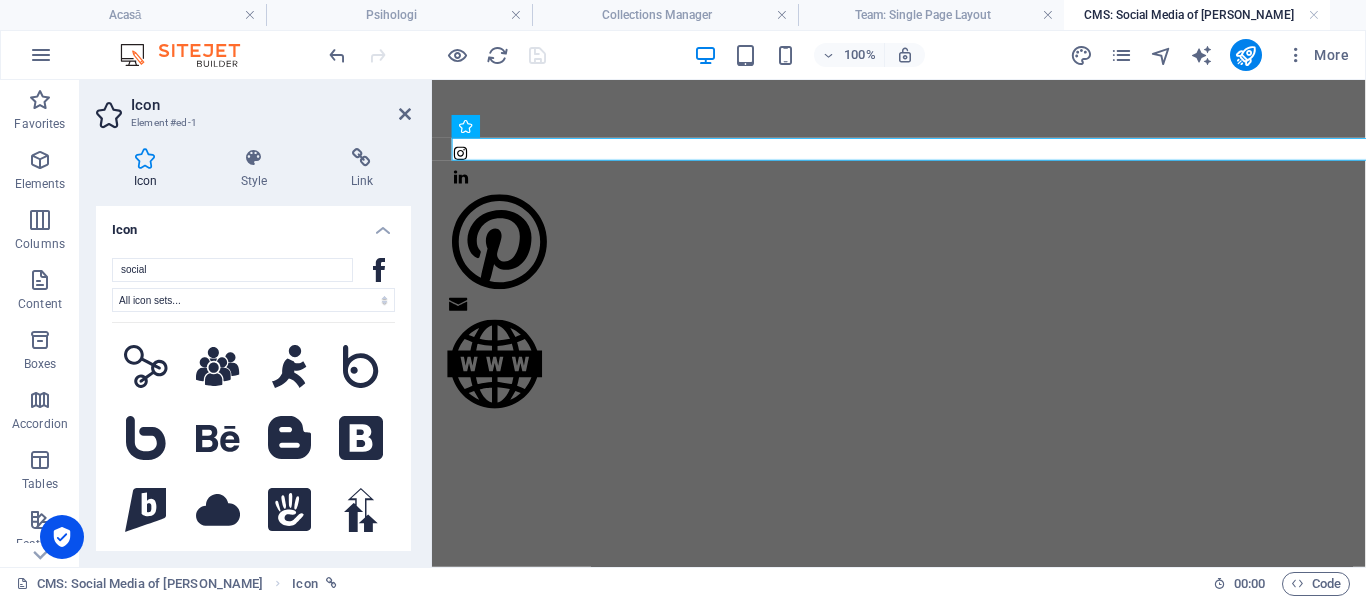 scroll, scrollTop: 99, scrollLeft: 0, axis: vertical 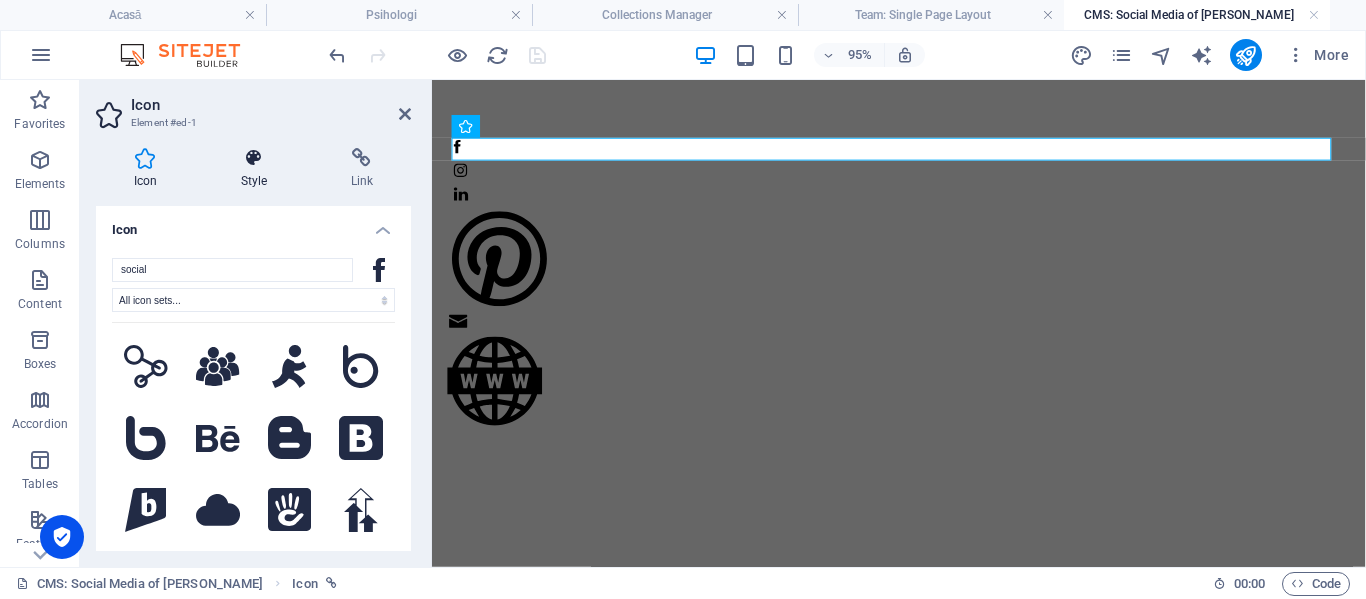 click at bounding box center (254, 158) 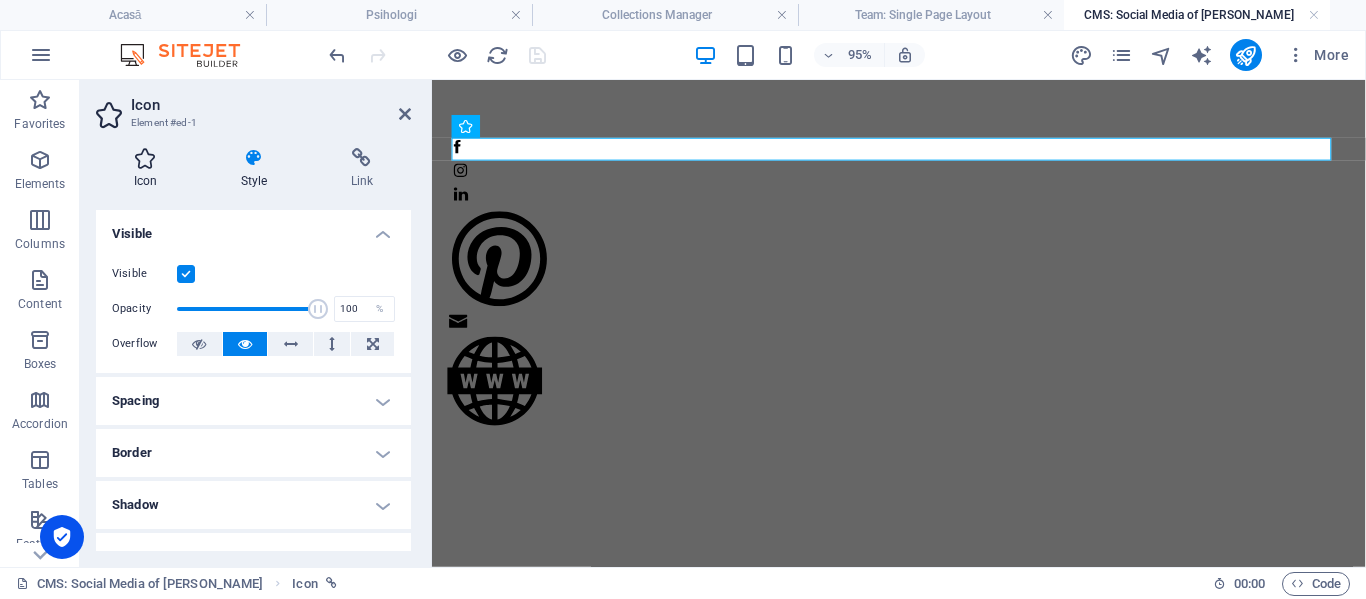 click at bounding box center (145, 158) 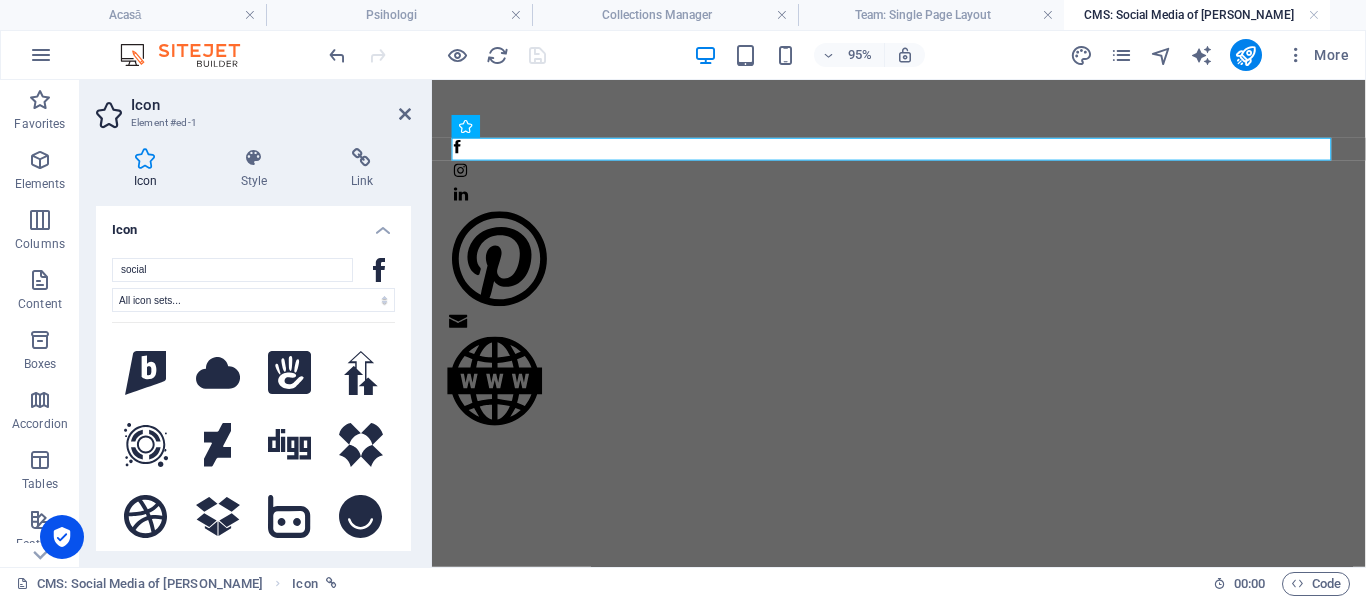 scroll, scrollTop: 0, scrollLeft: 0, axis: both 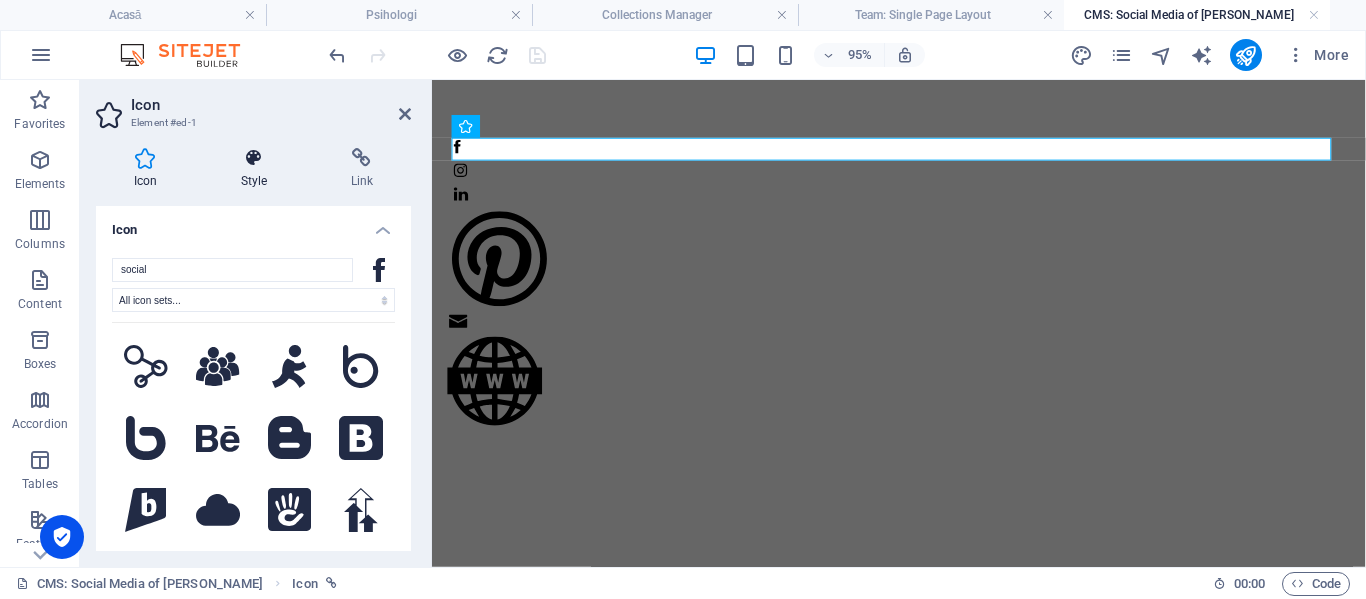 click at bounding box center (254, 158) 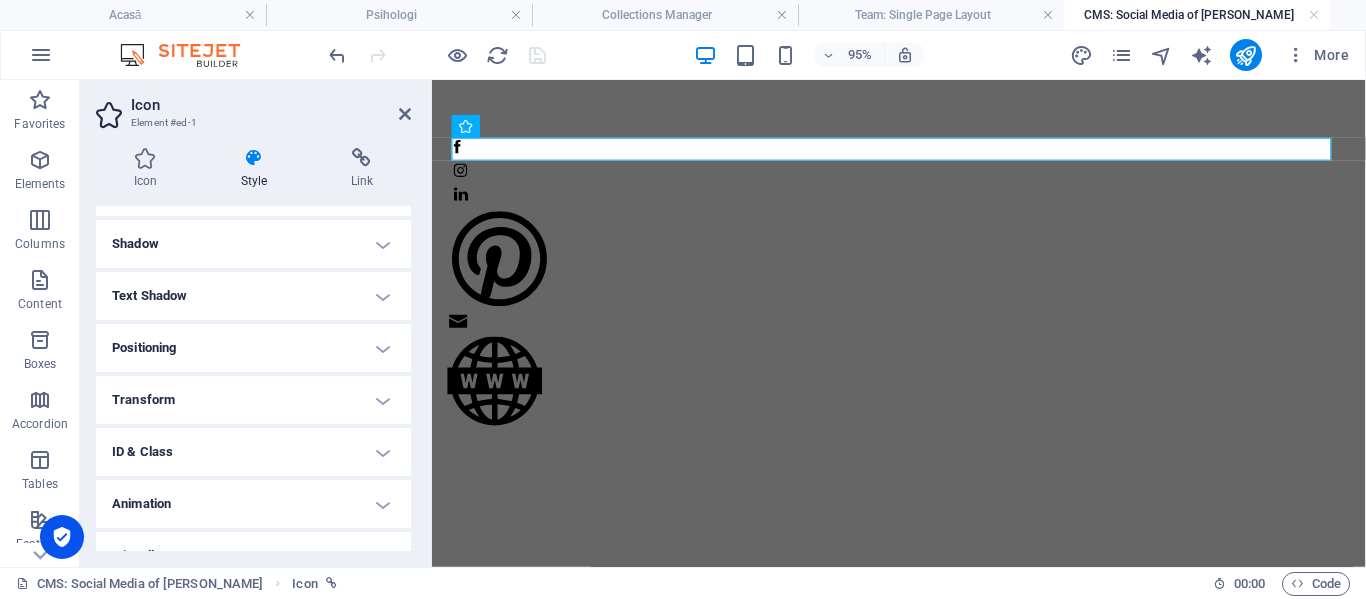 scroll, scrollTop: 290, scrollLeft: 0, axis: vertical 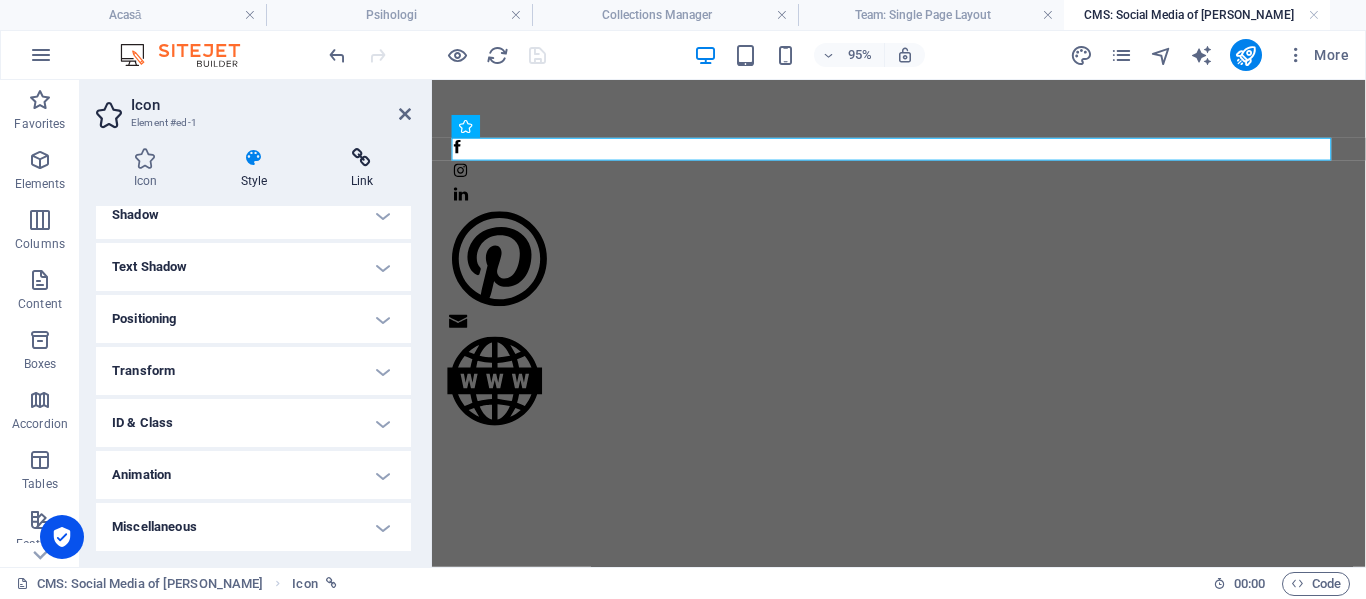 click at bounding box center [362, 158] 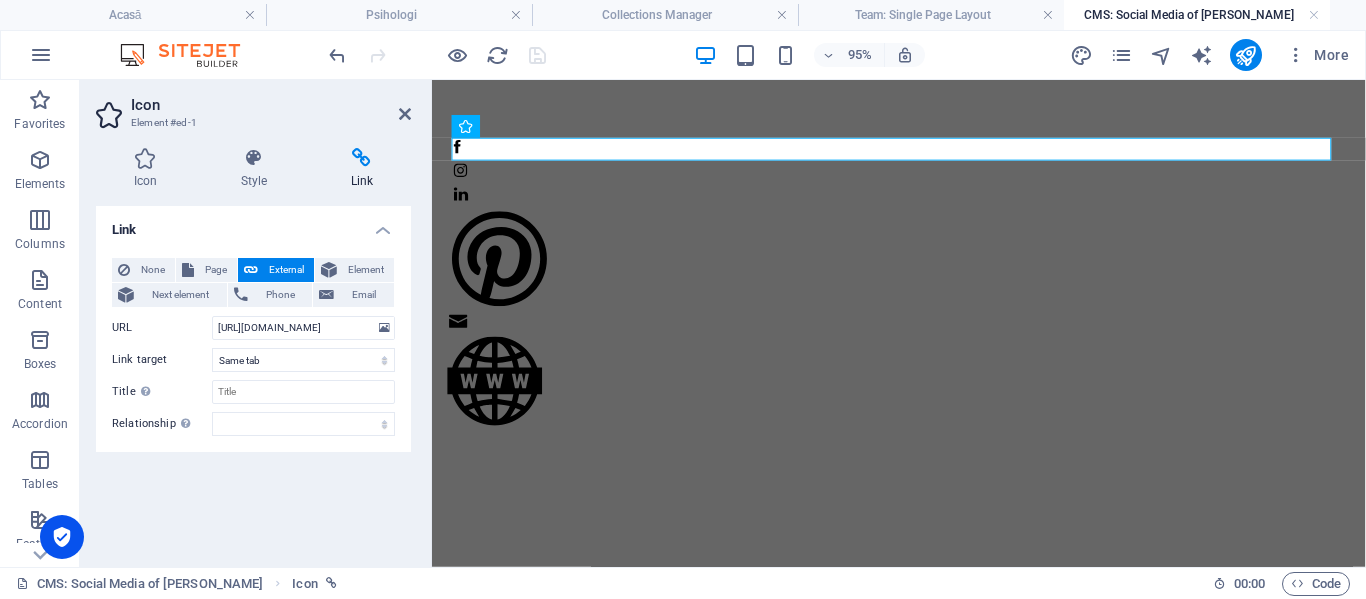 click on "Icon Style Link Icon social All icon sets... IcoFont Ionicons FontAwesome Brands FontAwesome Duotone FontAwesome Solid FontAwesome Regular FontAwesome Light FontAwesome Thin FontAwesome Sharp Solid FontAwesome Sharp Regular FontAwesome Sharp Light FontAwesome Sharp Thin Appearance Color Background Mode Scale Left Center Right Width Default auto px rem % em vh vw Height 18 Default auto px rem em vh vw Padding 2 Default px rem % em vh vw Stroke width Default px rem % em vh vw Stroke color Overflow Alignment Alignment Shadow Default None Outside Color X offset 0 px rem vh vw Y offset 0 px rem vh vw Blur 0 px rem % vh vw Text Alternative text The alternative text is used by devices that cannot display images (e.g. image search engines) and should be added to every image to improve website accessibility. Preset Element Layout How this element expands within the layout (Flexbox). Size Default auto px % 1/1 1/2 1/3 1/4 1/5 1/6 1/7 1/8 1/9 1/10 Grow Shrink Order Container layout Visible Visible Opacity 100 % Overflow" at bounding box center (253, 349) 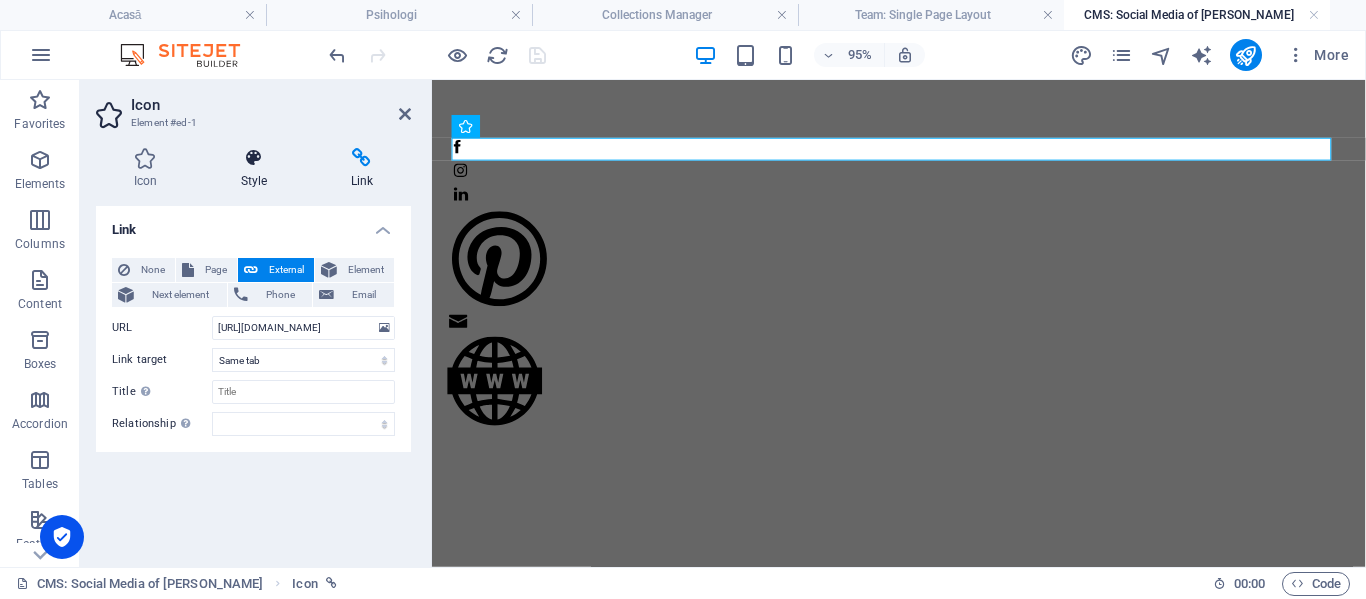 click at bounding box center [254, 158] 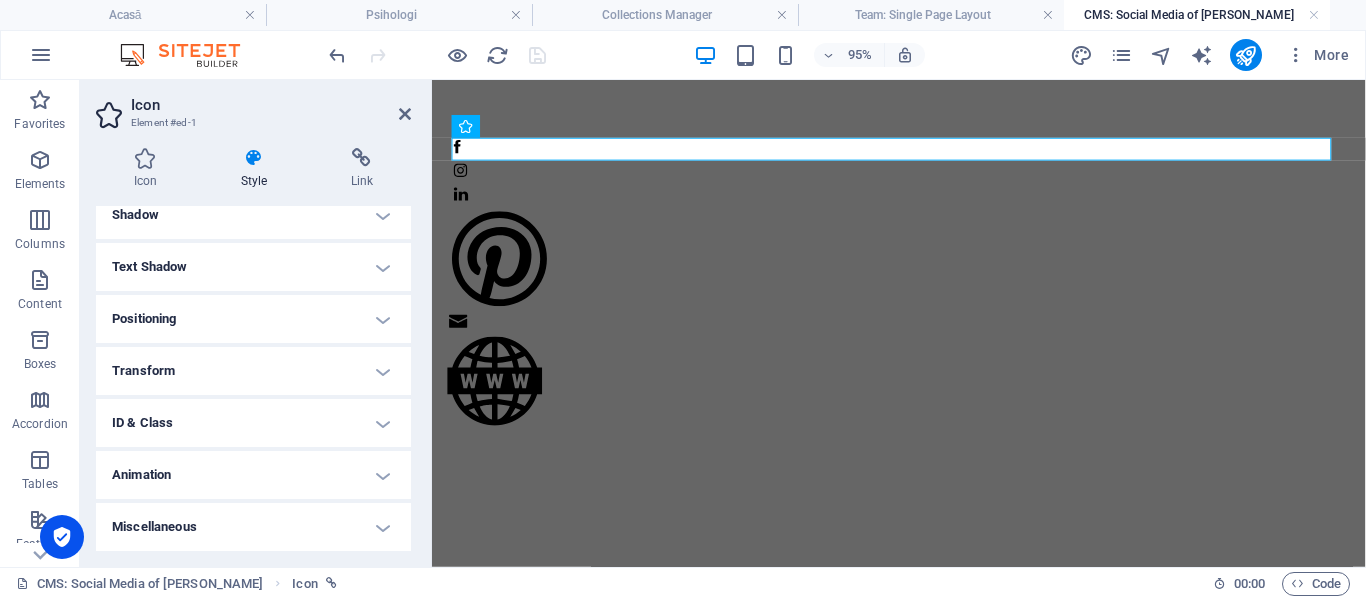 click on "Style" at bounding box center (258, 169) 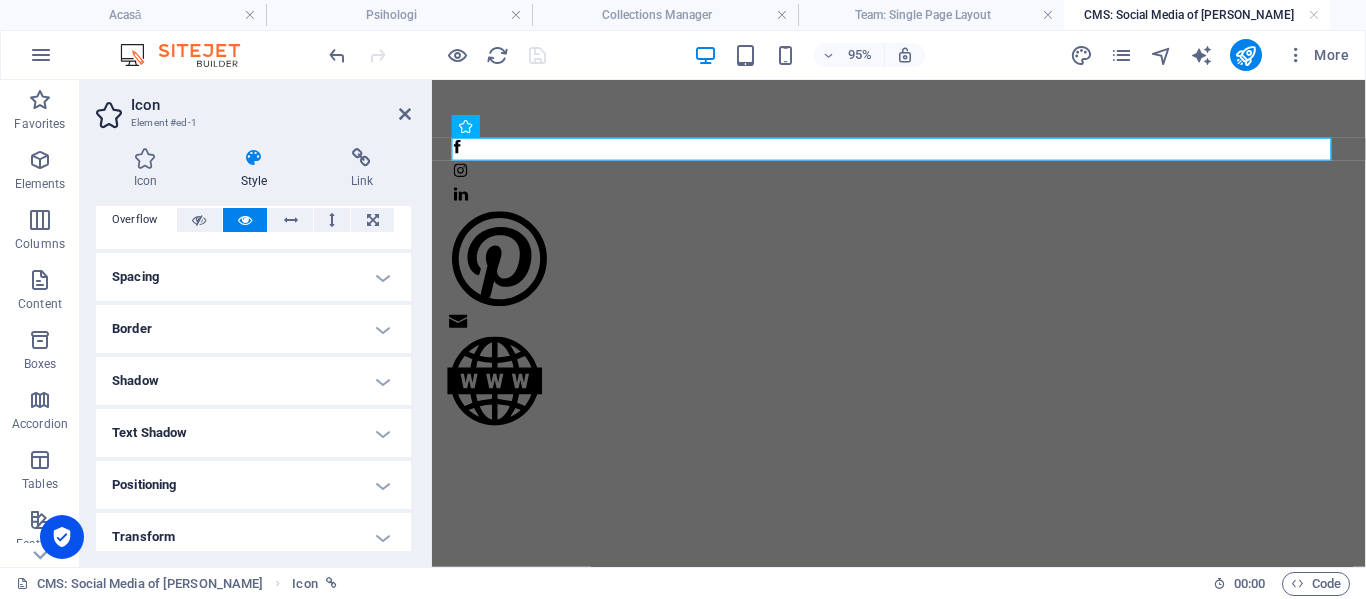 scroll, scrollTop: 0, scrollLeft: 0, axis: both 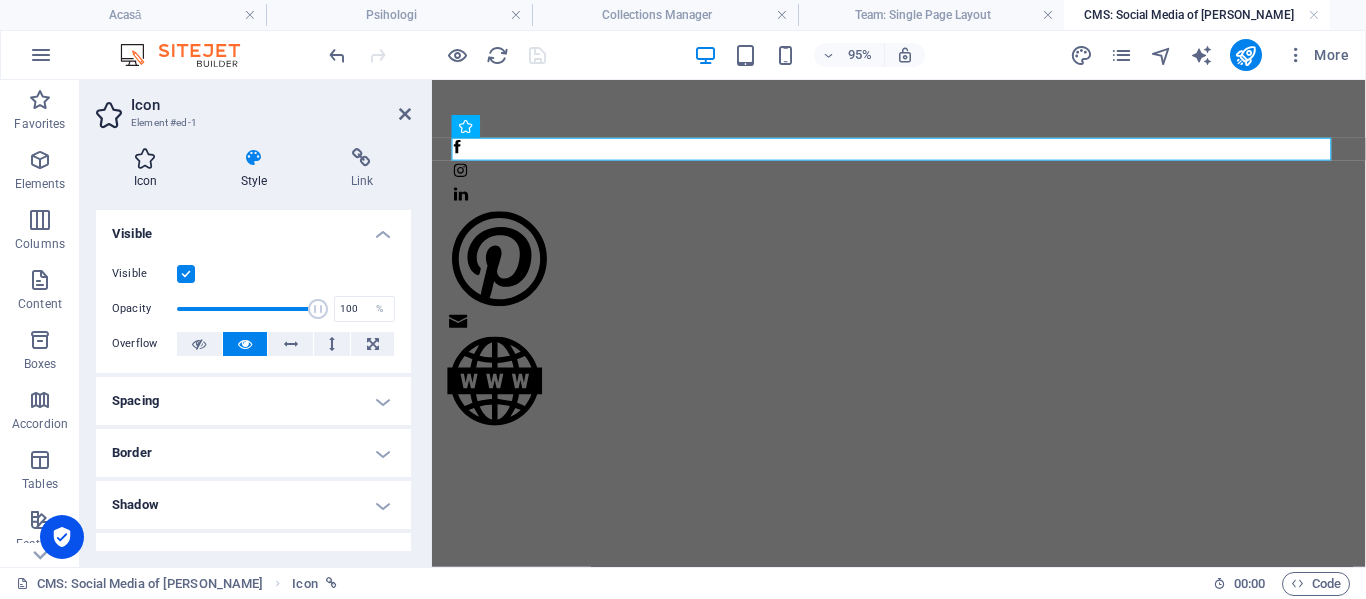 click at bounding box center [145, 158] 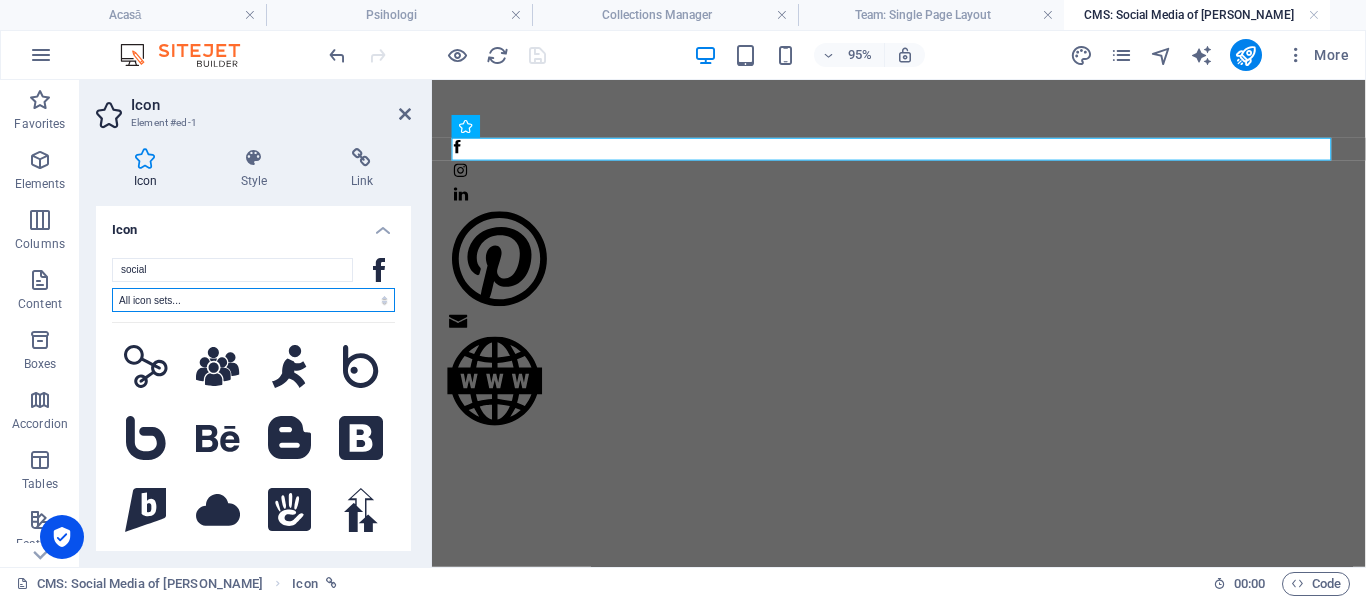 click on "All icon sets... IcoFont Ionicons FontAwesome Brands FontAwesome Duotone FontAwesome Solid FontAwesome Regular FontAwesome Light FontAwesome Thin FontAwesome Sharp Solid FontAwesome Sharp Regular FontAwesome Sharp Light FontAwesome Sharp Thin" at bounding box center [253, 300] 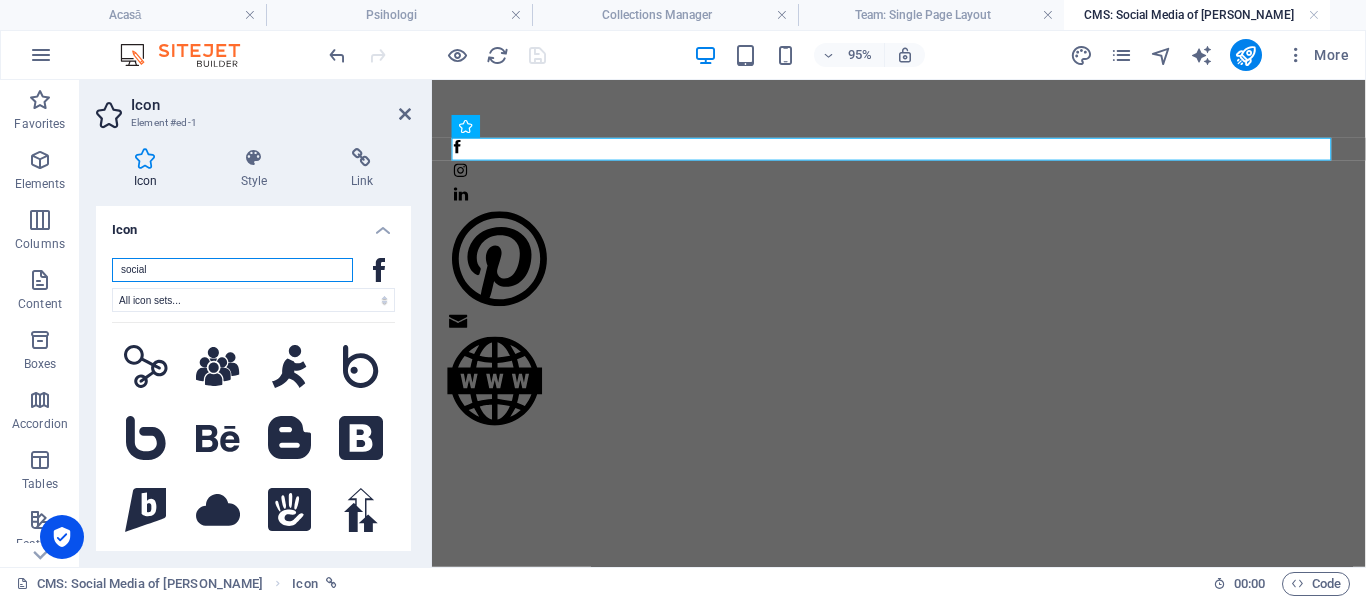 click on "social" at bounding box center [232, 270] 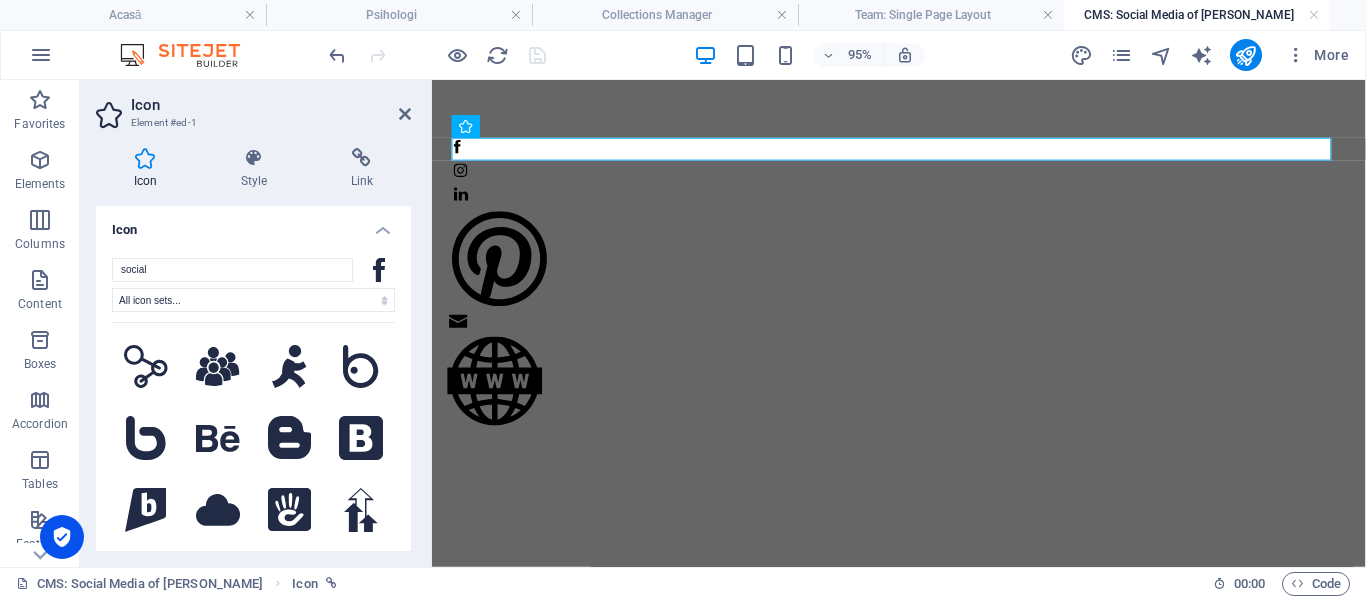 click 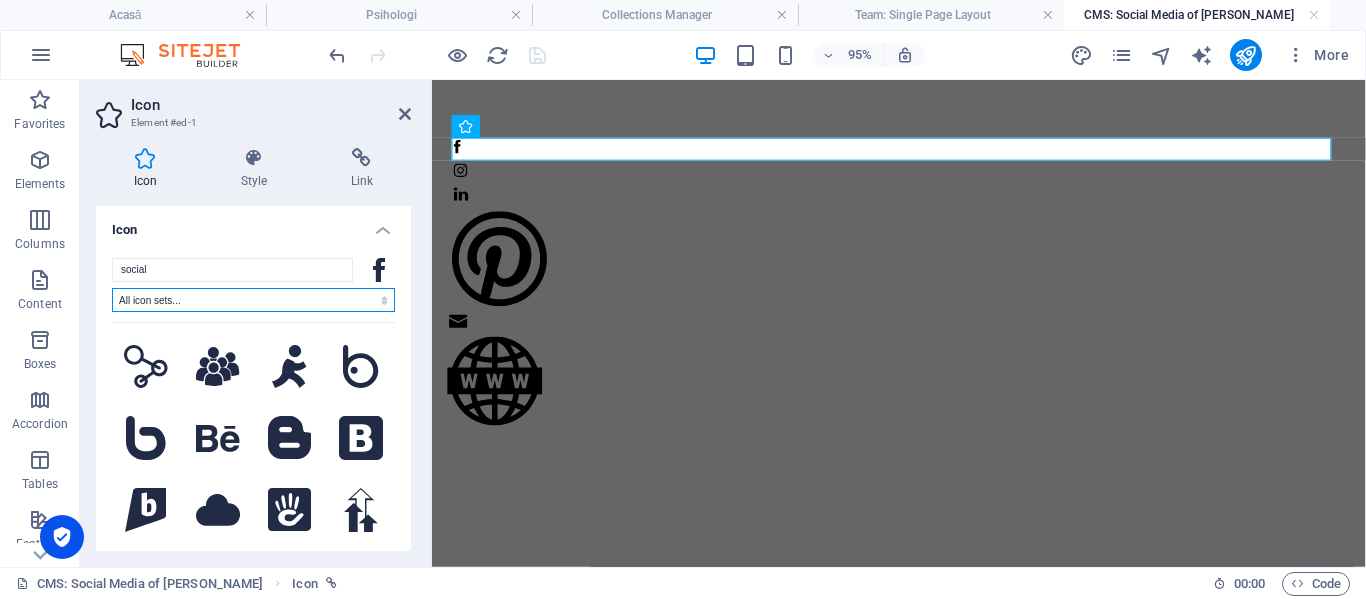 click on "All icon sets... IcoFont Ionicons FontAwesome Brands FontAwesome Duotone FontAwesome Solid FontAwesome Regular FontAwesome Light FontAwesome Thin FontAwesome Sharp Solid FontAwesome Sharp Regular FontAwesome Sharp Light FontAwesome Sharp Thin" at bounding box center [253, 300] 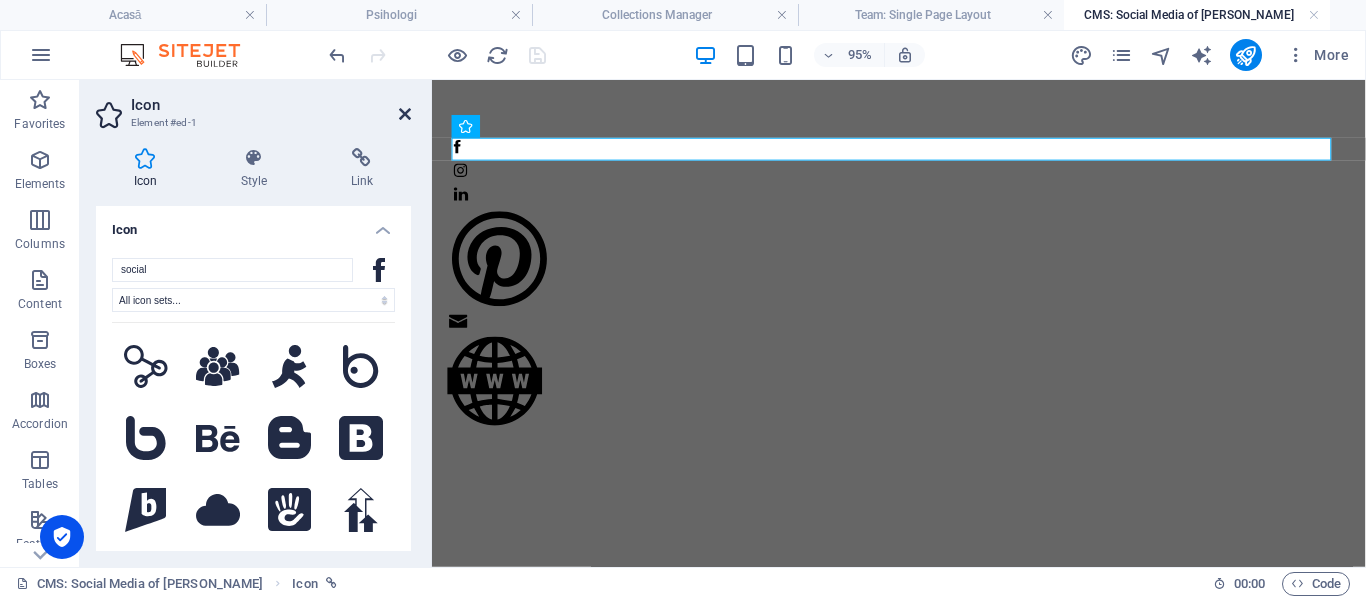 drag, startPoint x: 324, startPoint y: 33, endPoint x: 404, endPoint y: 113, distance: 113.137085 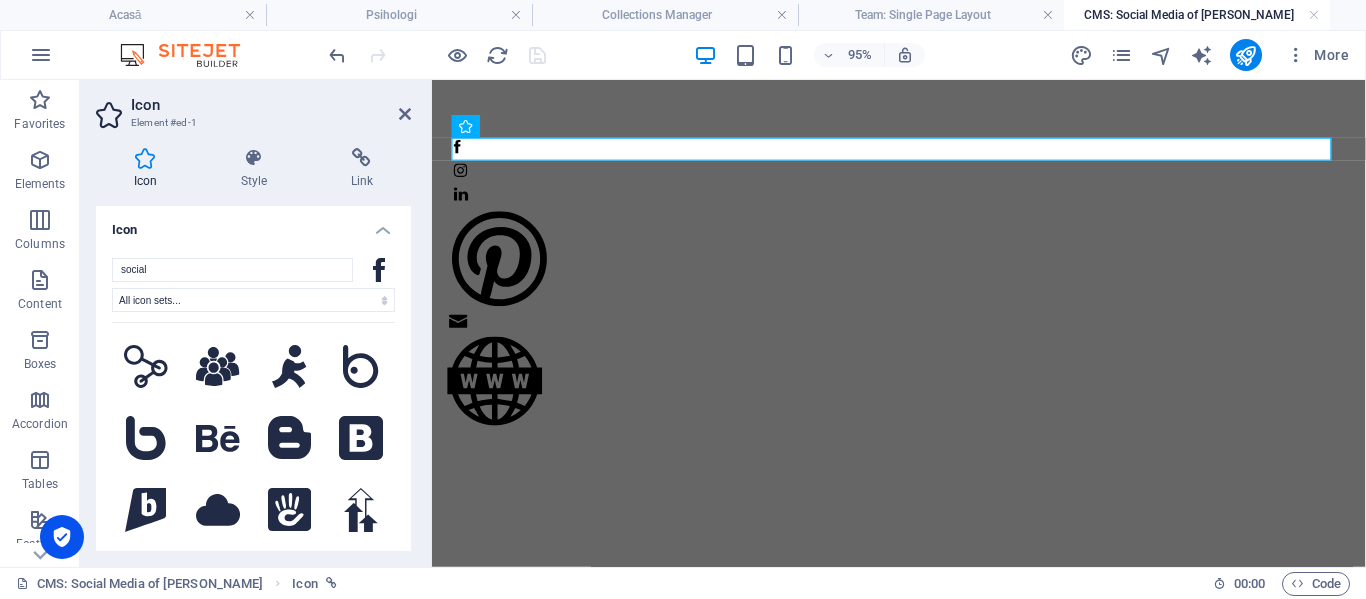 scroll, scrollTop: 125, scrollLeft: 0, axis: vertical 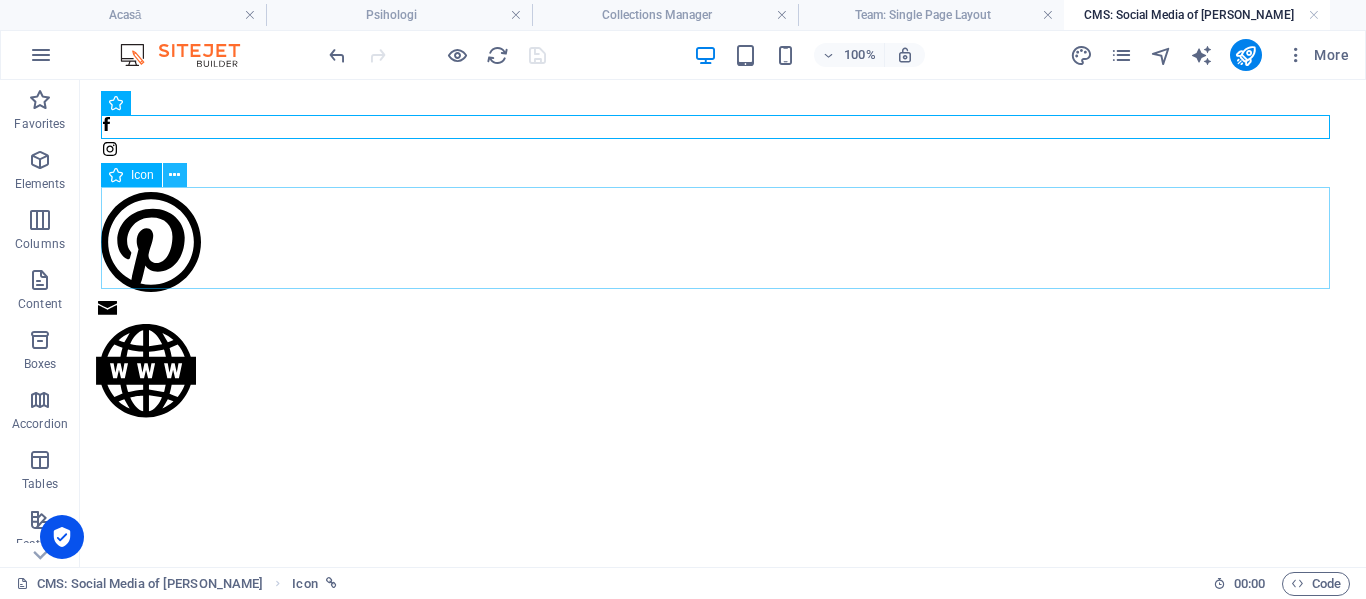 click at bounding box center (174, 175) 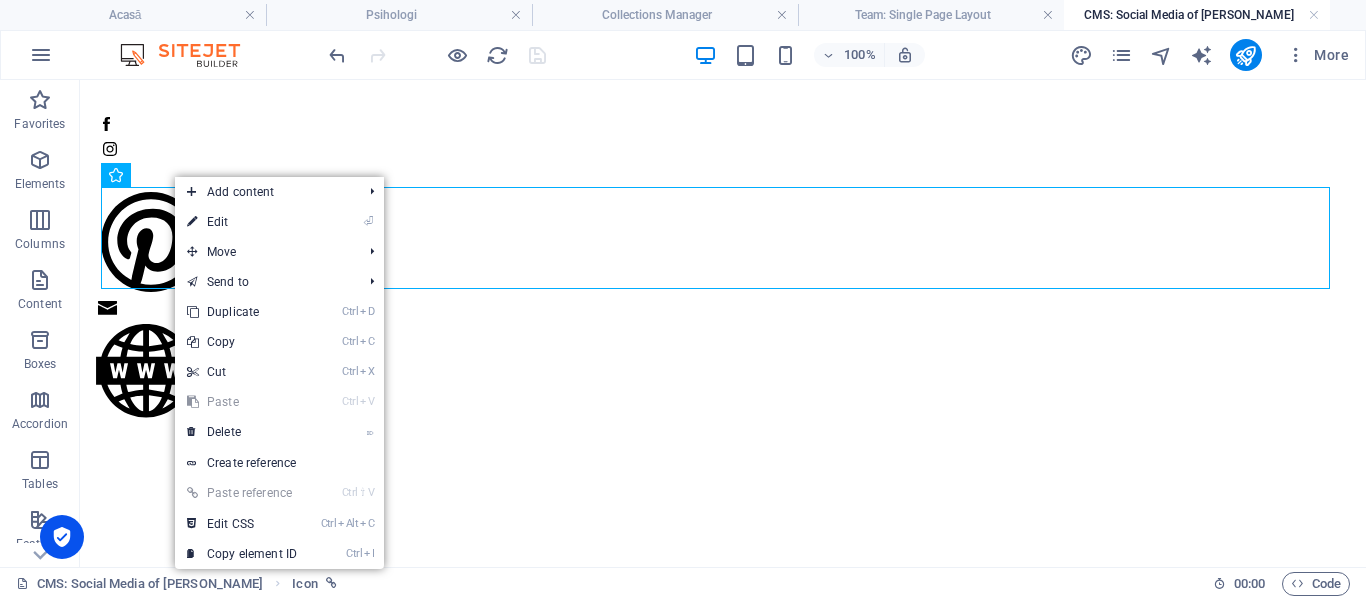 click on "⏎  Edit" at bounding box center [242, 222] 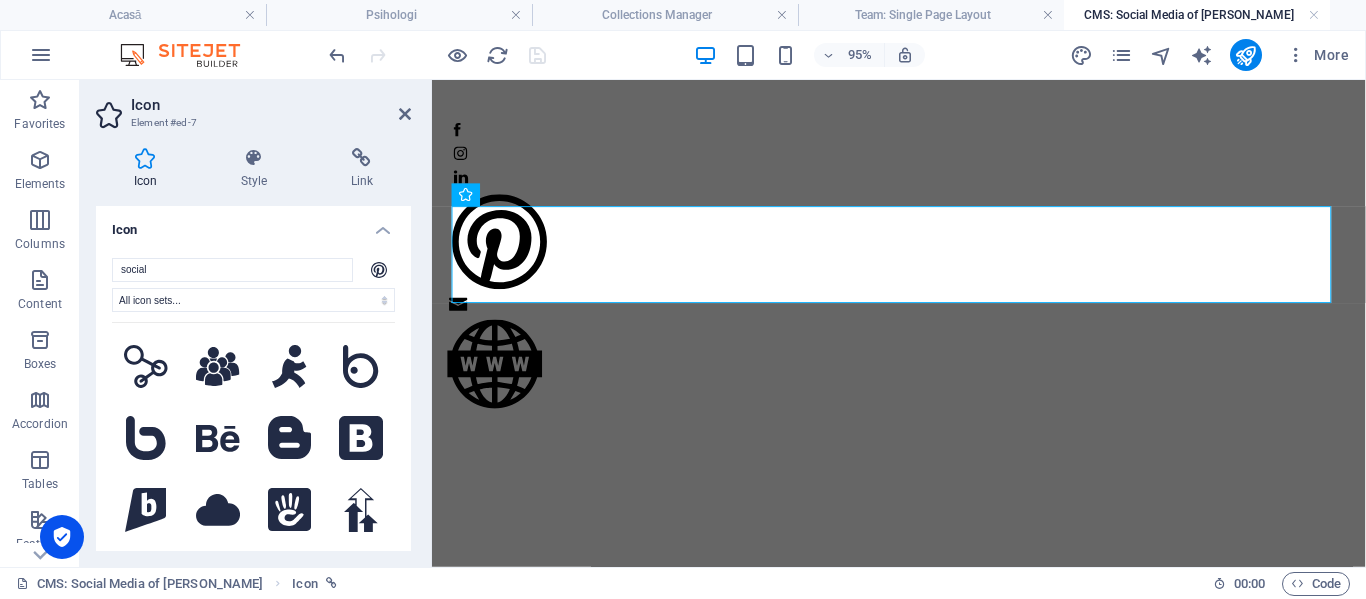scroll, scrollTop: 99, scrollLeft: 0, axis: vertical 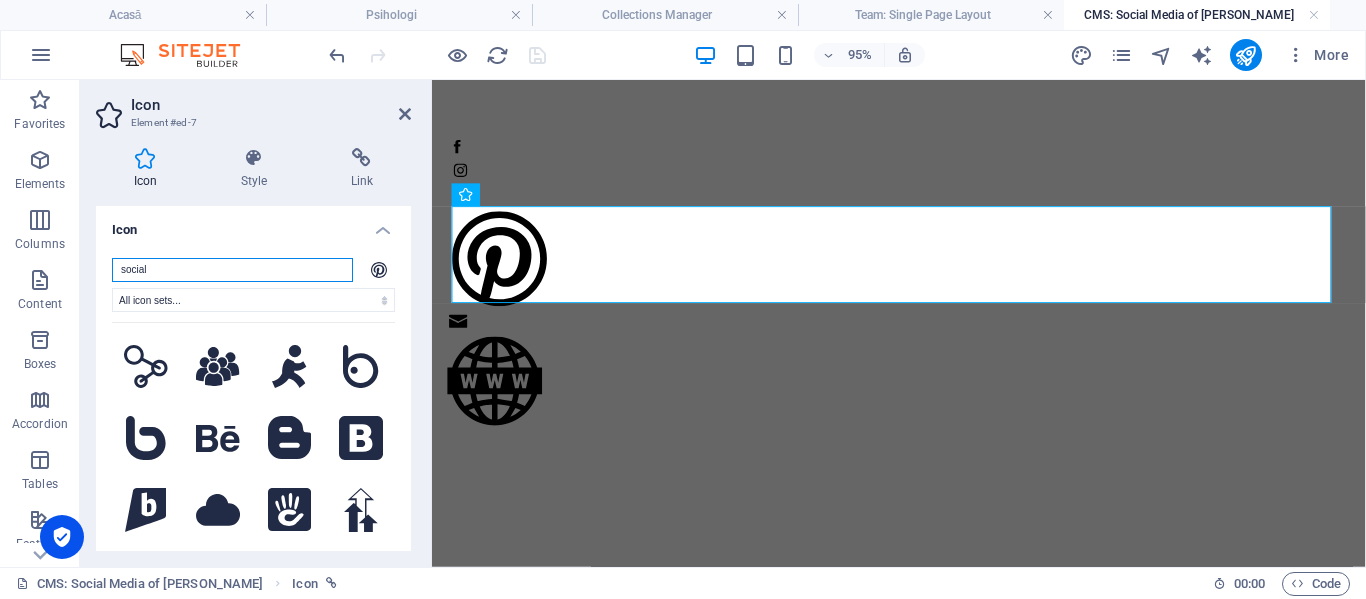 click on "social" at bounding box center (232, 270) 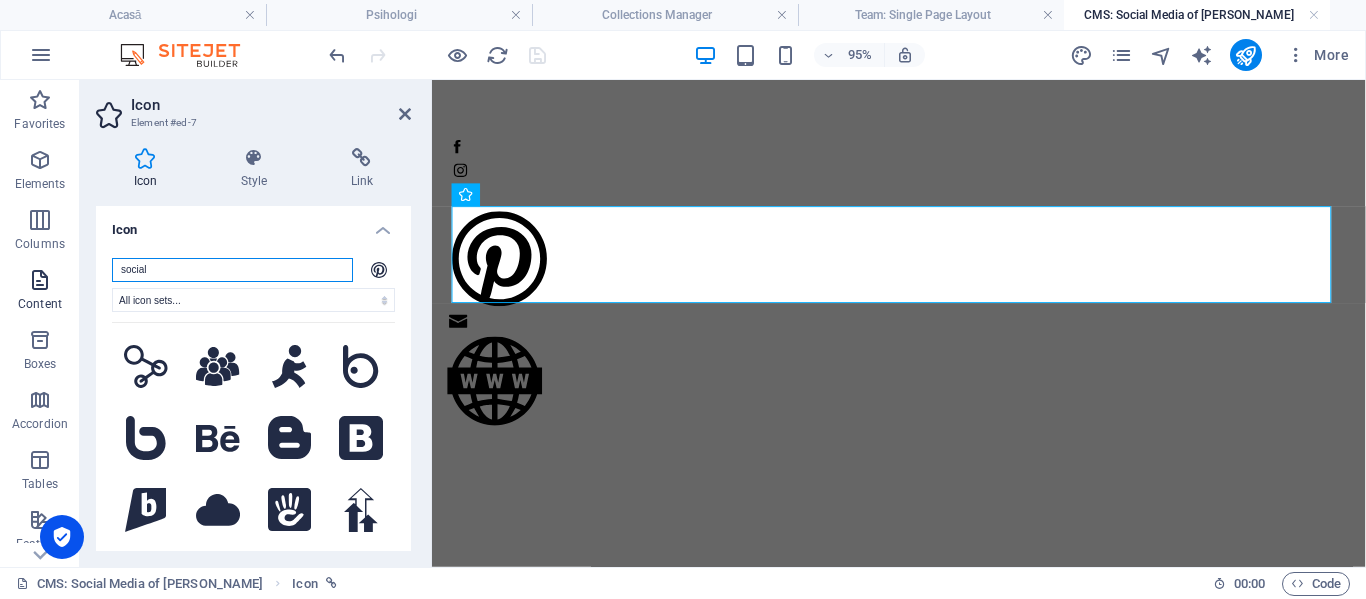 drag, startPoint x: 275, startPoint y: 262, endPoint x: 60, endPoint y: 266, distance: 215.0372 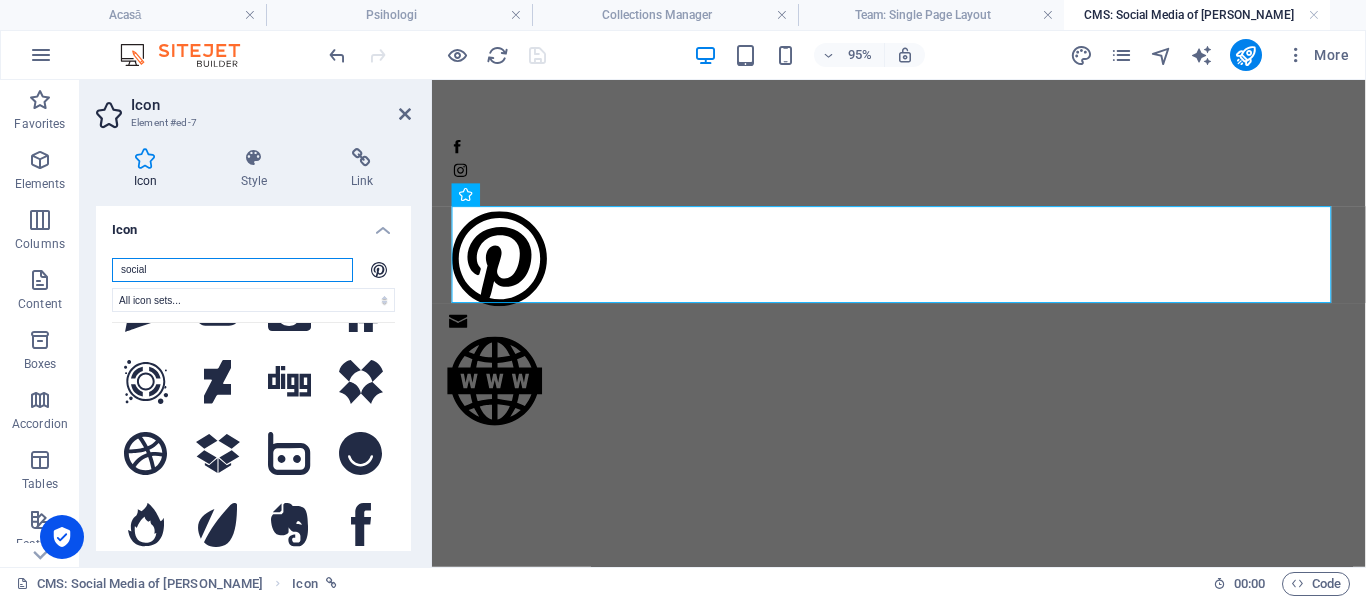 scroll, scrollTop: 0, scrollLeft: 0, axis: both 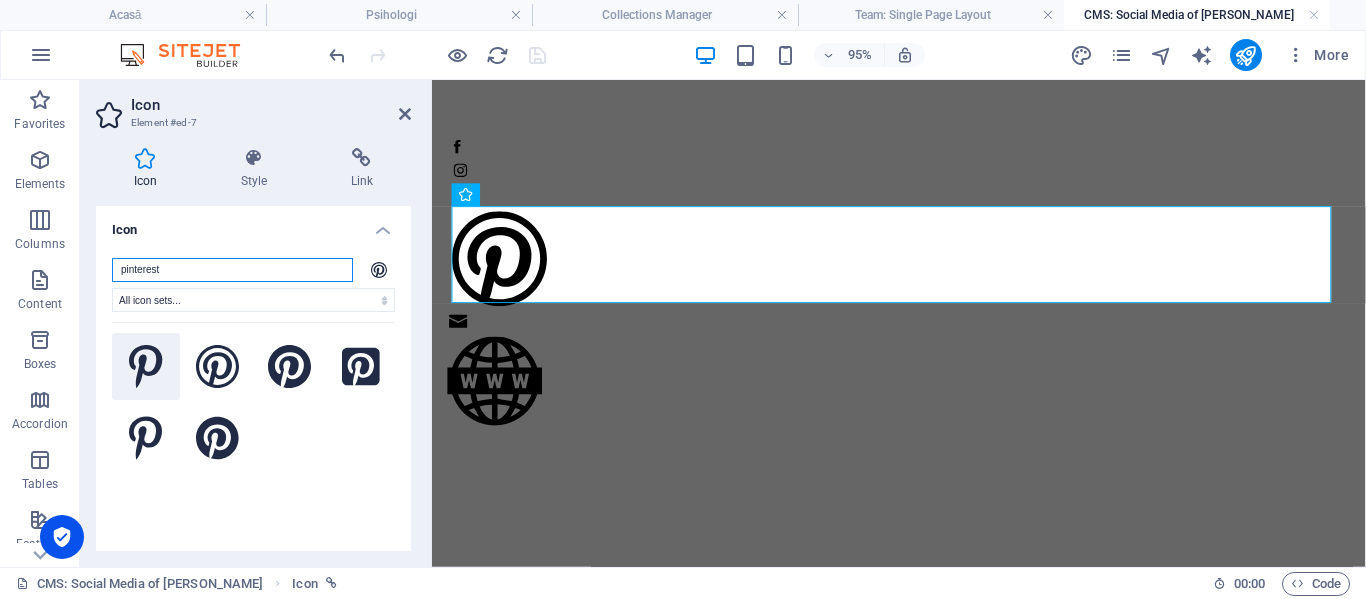 type on "pinterest" 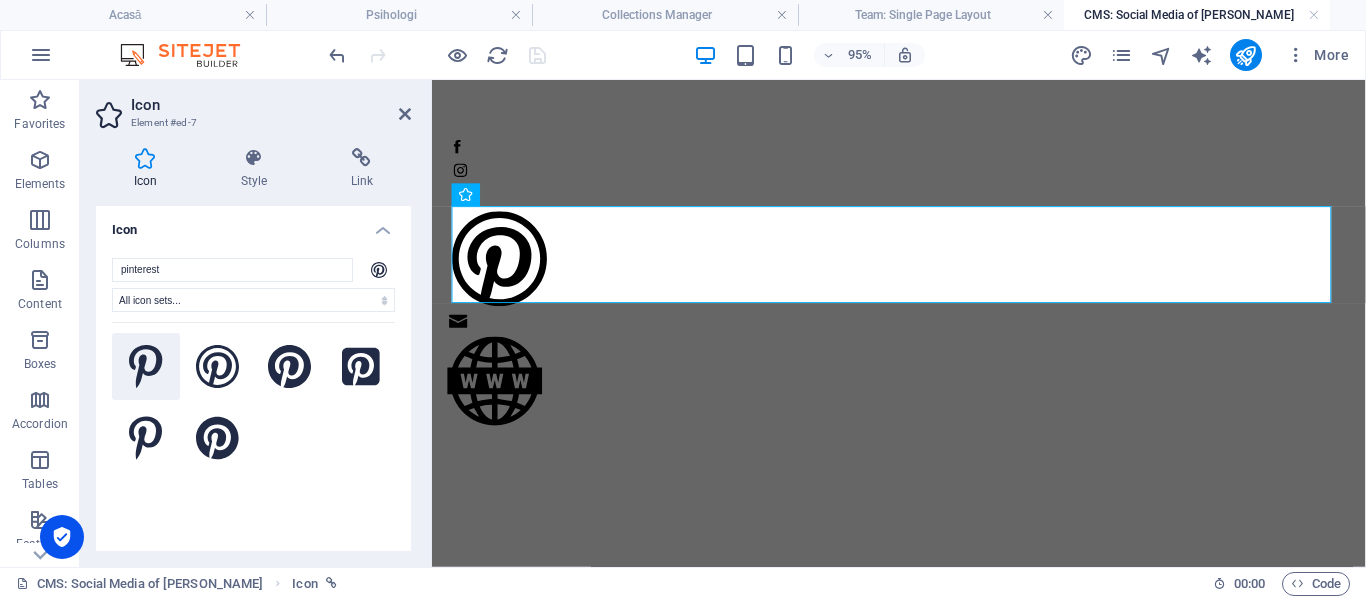 click 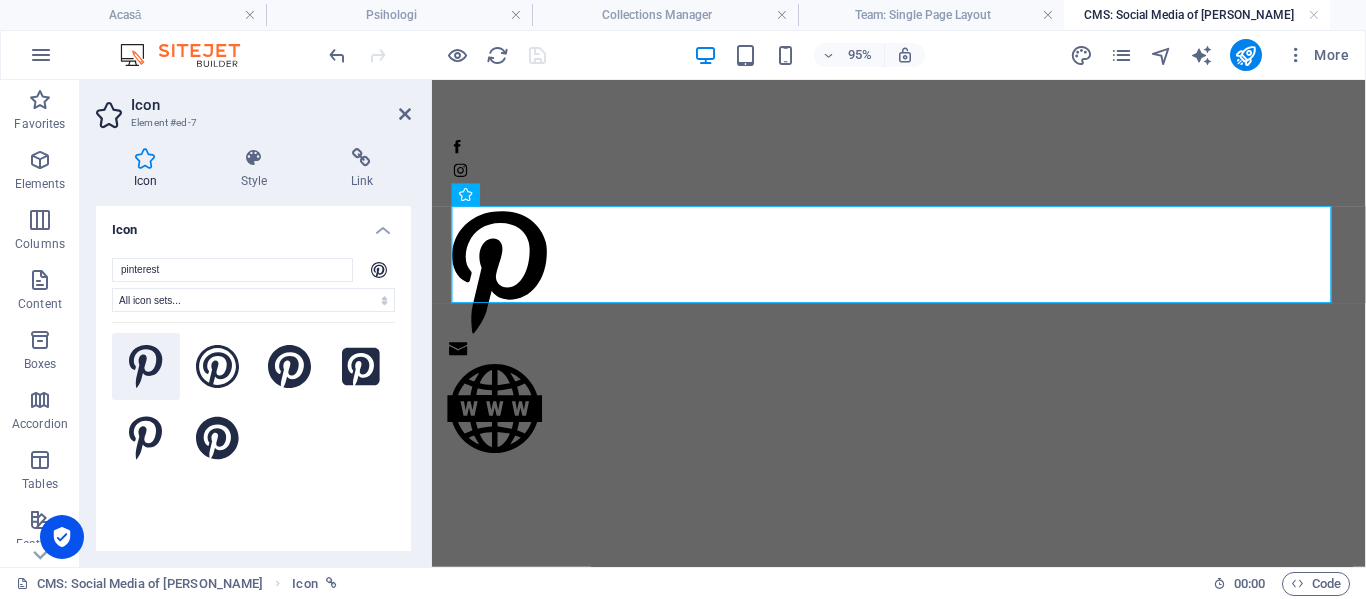 scroll, scrollTop: 125, scrollLeft: 0, axis: vertical 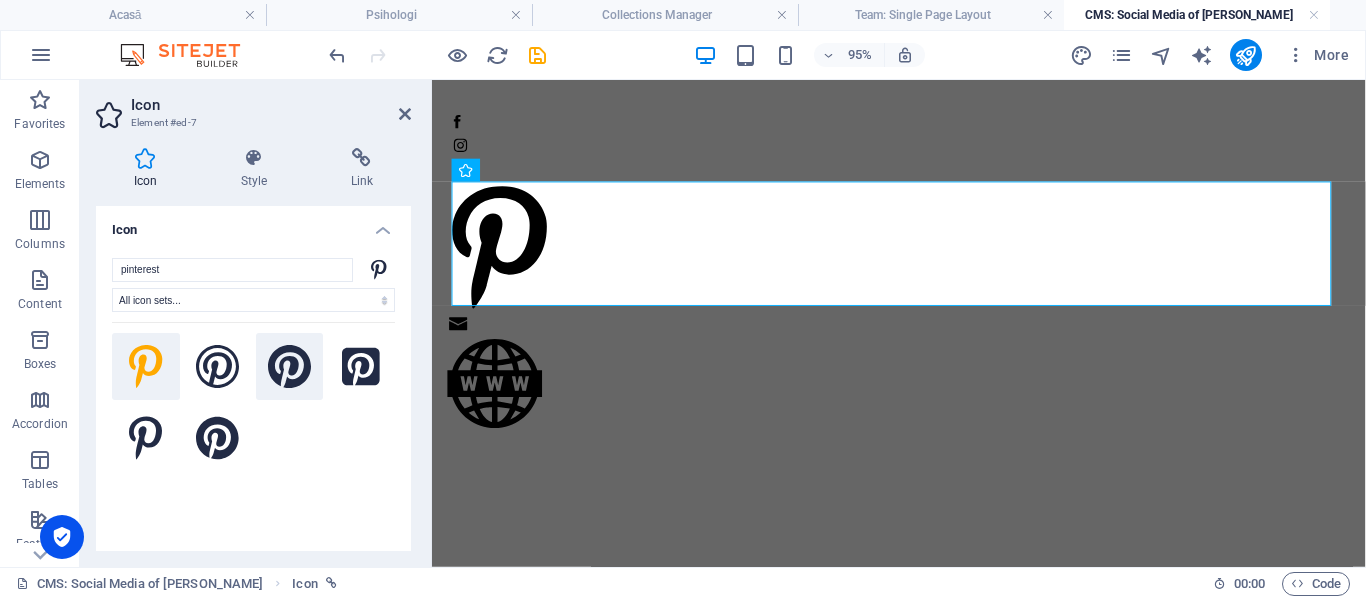 click 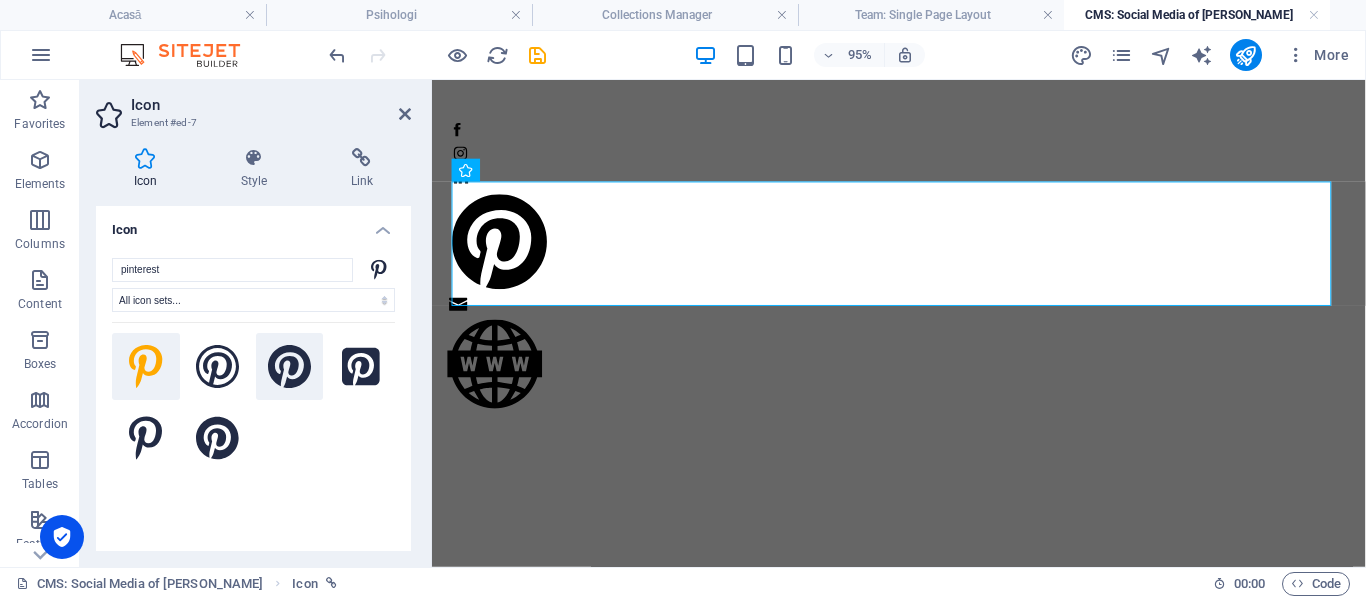 scroll, scrollTop: 99, scrollLeft: 0, axis: vertical 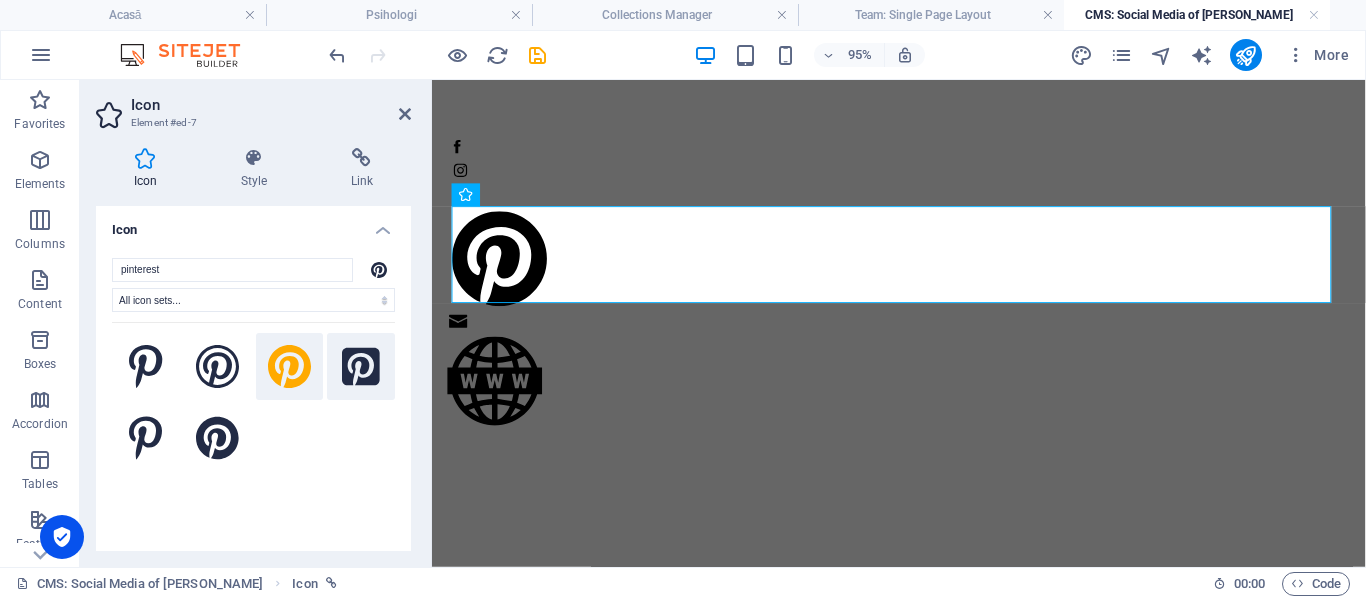 click 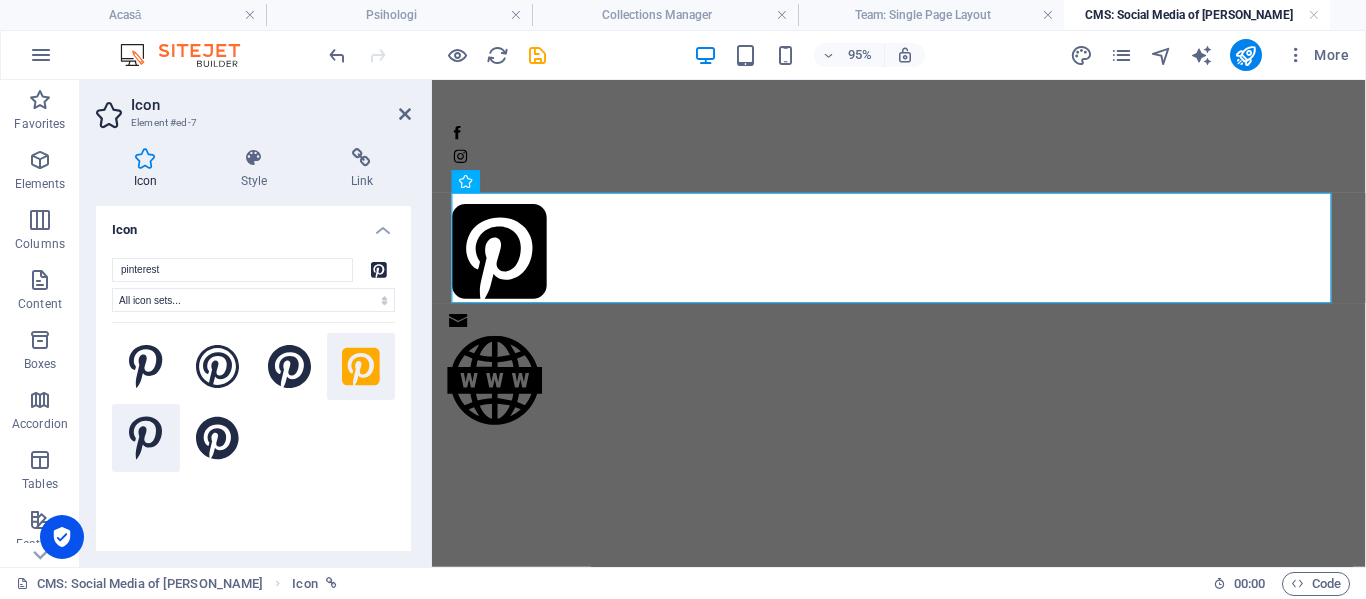 click 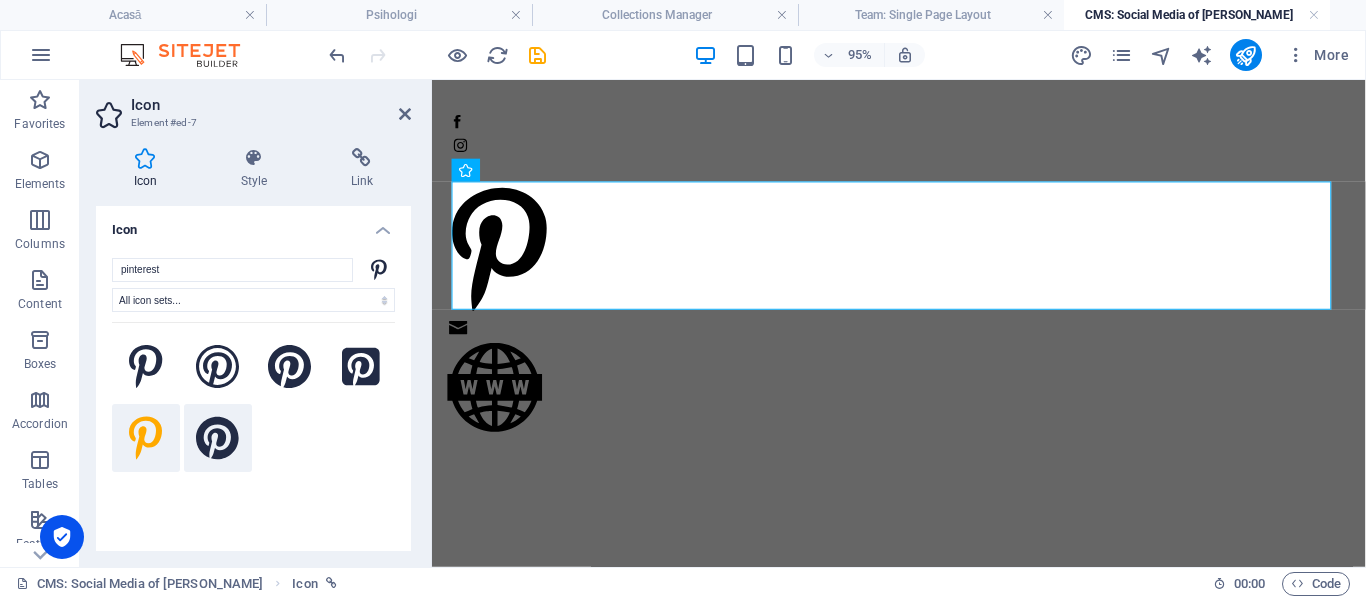 click 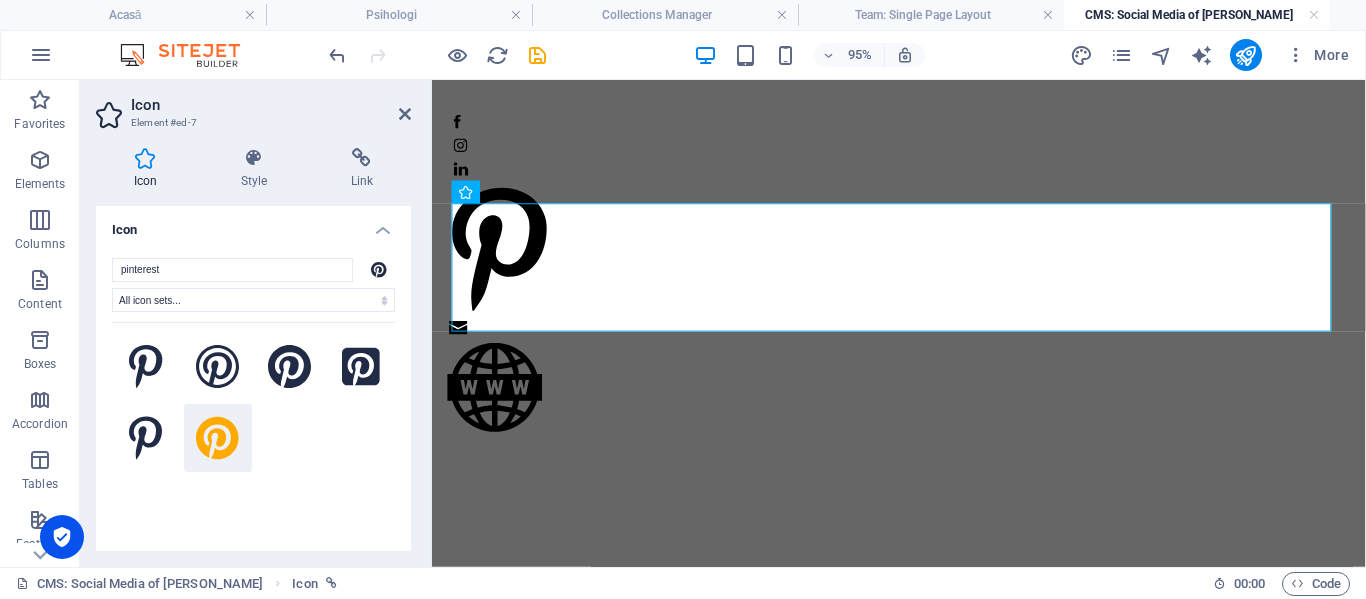 scroll, scrollTop: 102, scrollLeft: 0, axis: vertical 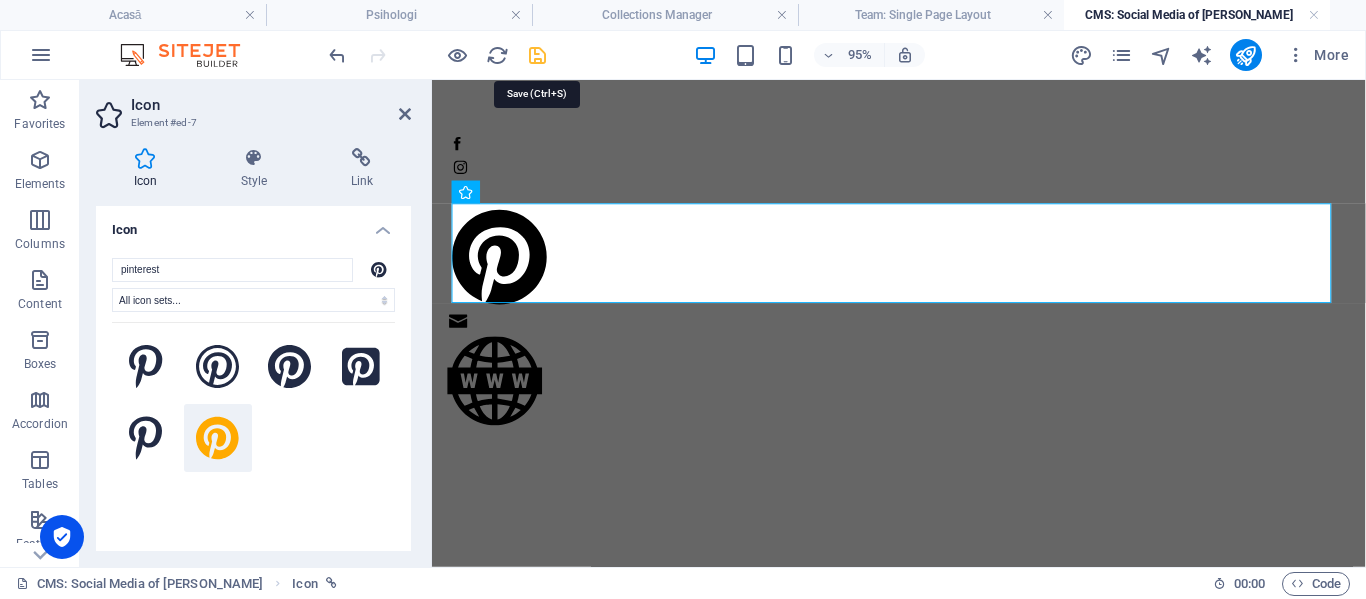 drag, startPoint x: 536, startPoint y: 57, endPoint x: 400, endPoint y: 33, distance: 138.10141 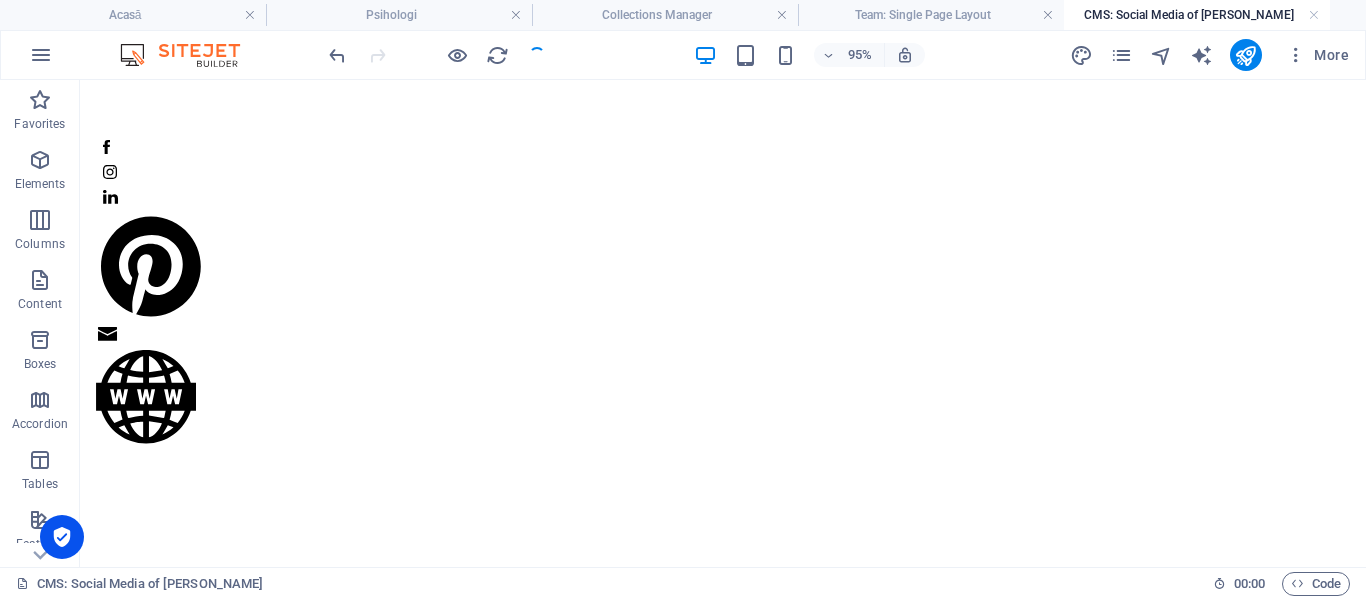 scroll, scrollTop: 125, scrollLeft: 0, axis: vertical 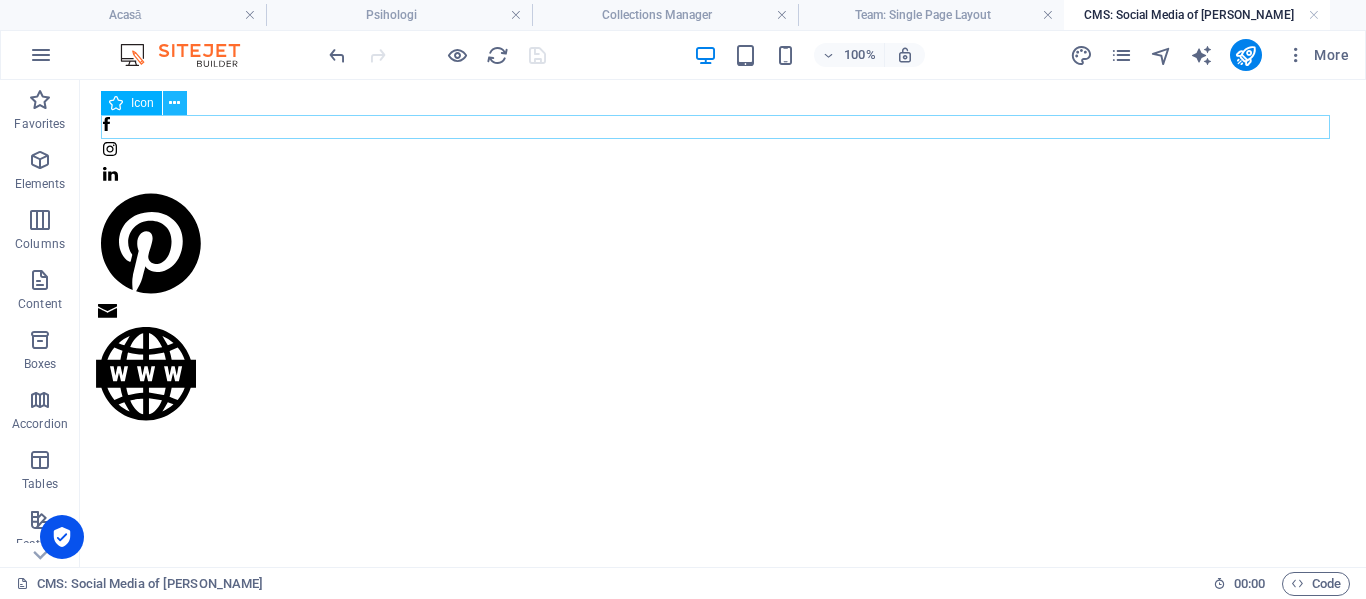 click at bounding box center [174, 103] 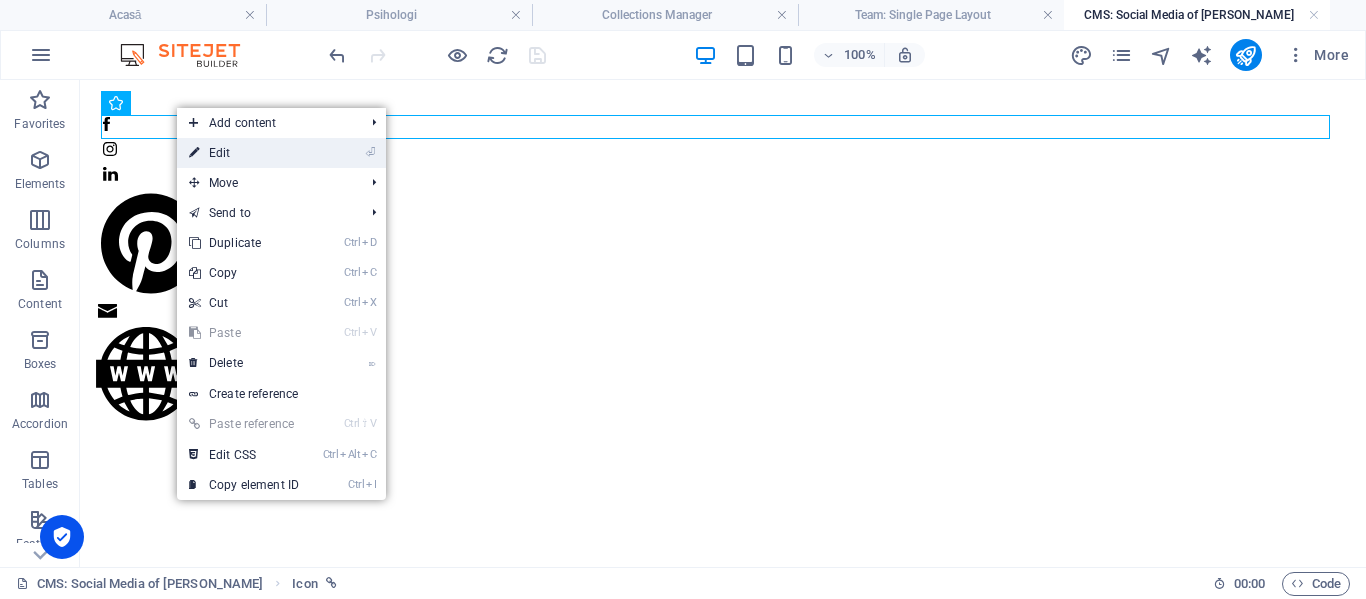 click on "⏎  Edit" at bounding box center (244, 153) 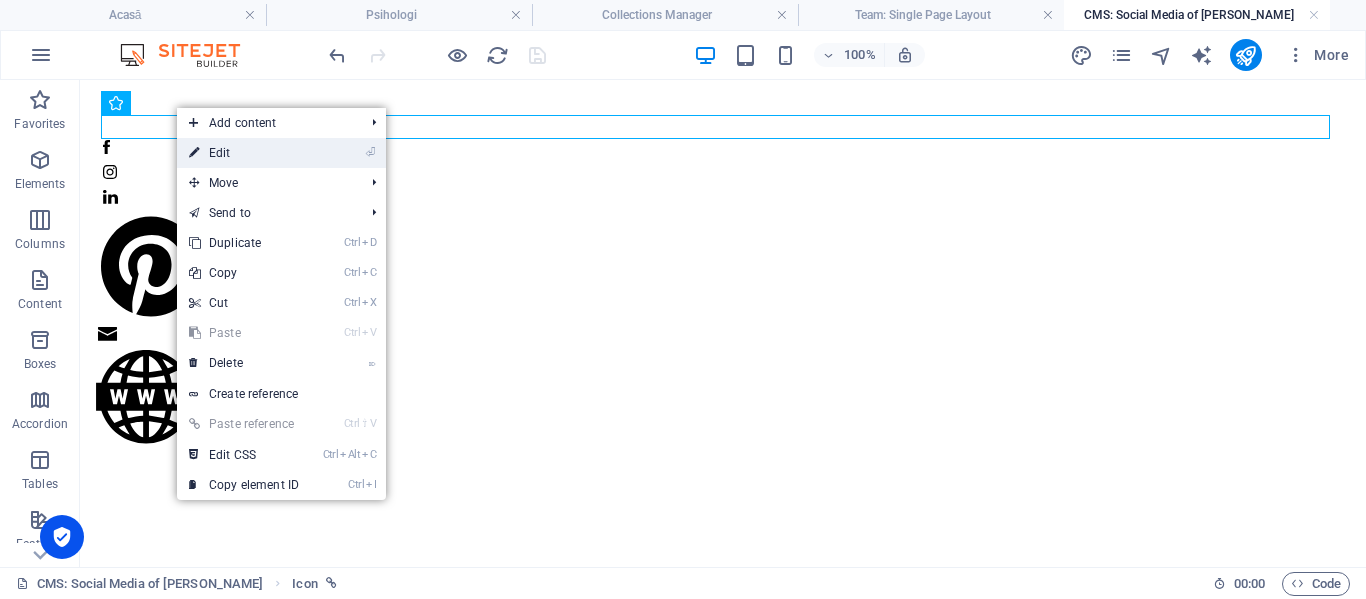 select on "xMidYMid" 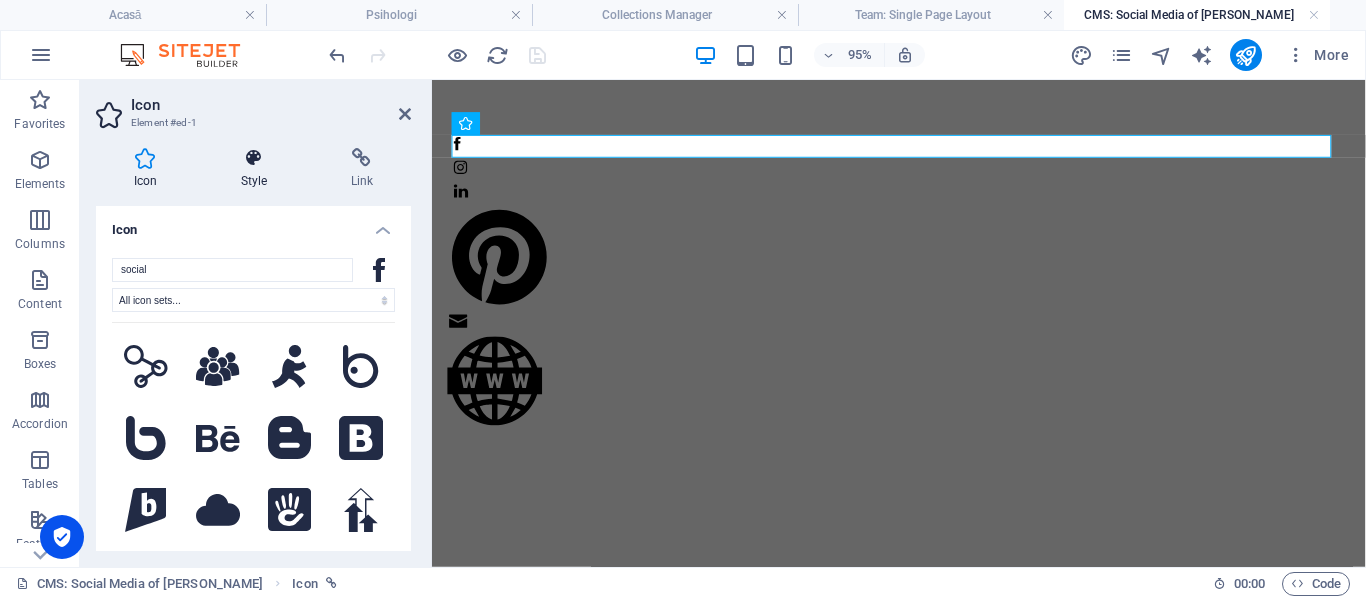 click at bounding box center (254, 158) 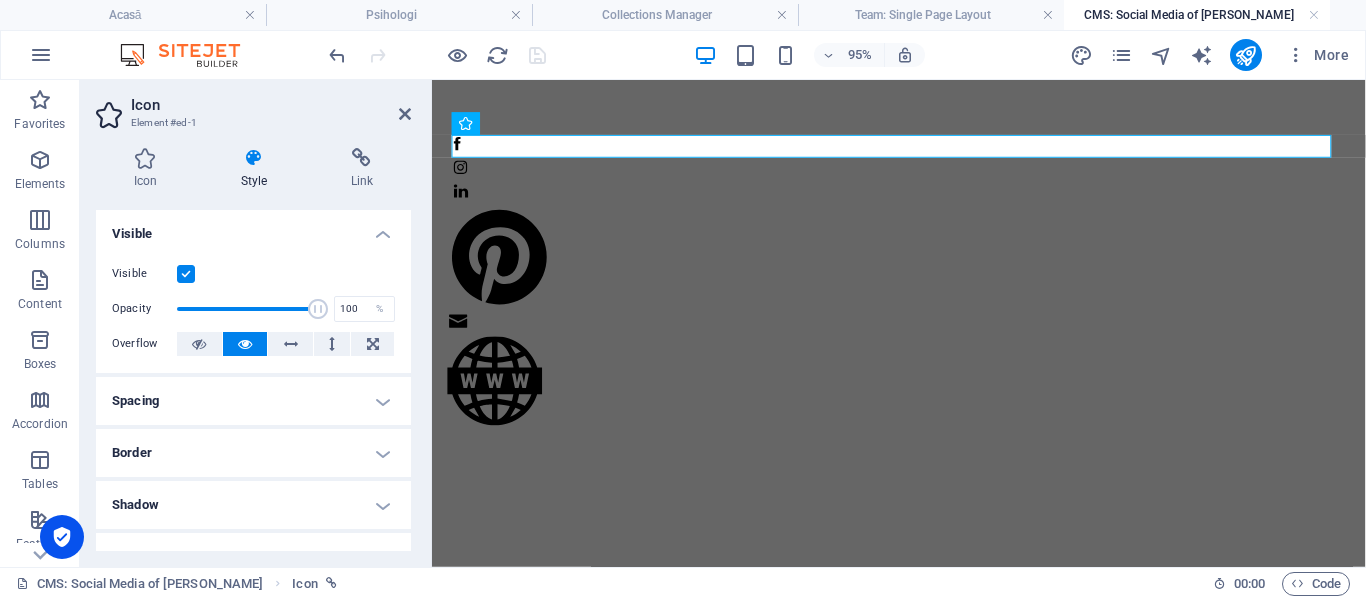 click on "Spacing" at bounding box center (253, 401) 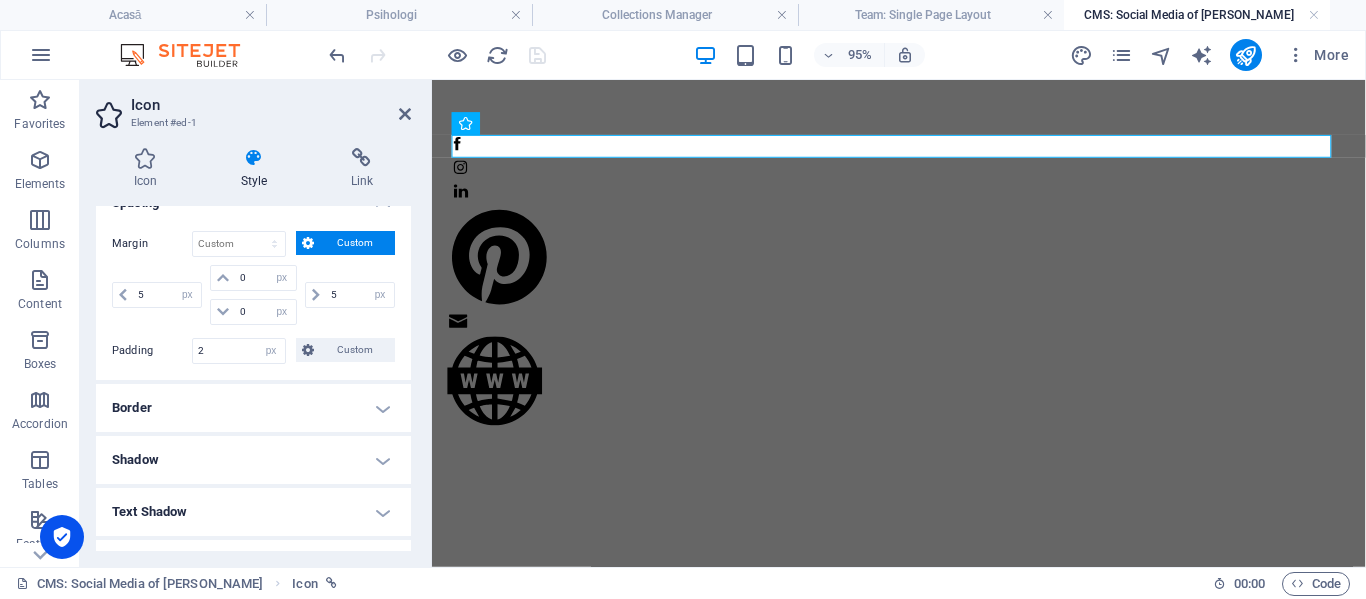 scroll, scrollTop: 200, scrollLeft: 0, axis: vertical 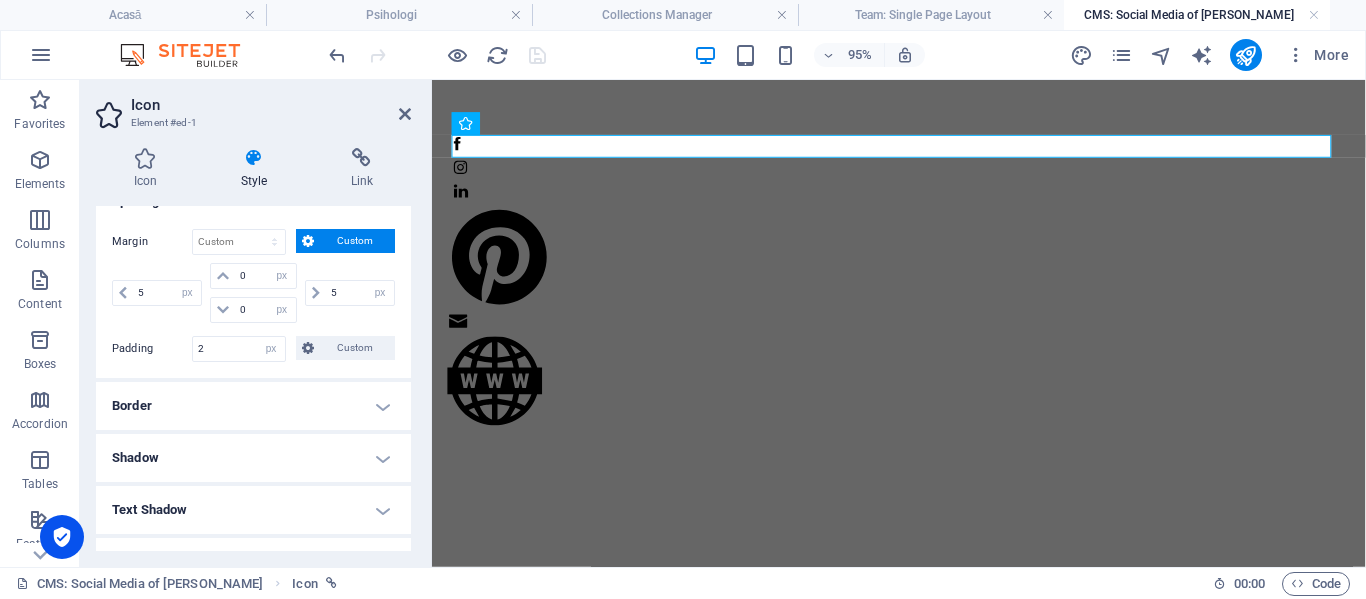 click on "Border" at bounding box center [253, 406] 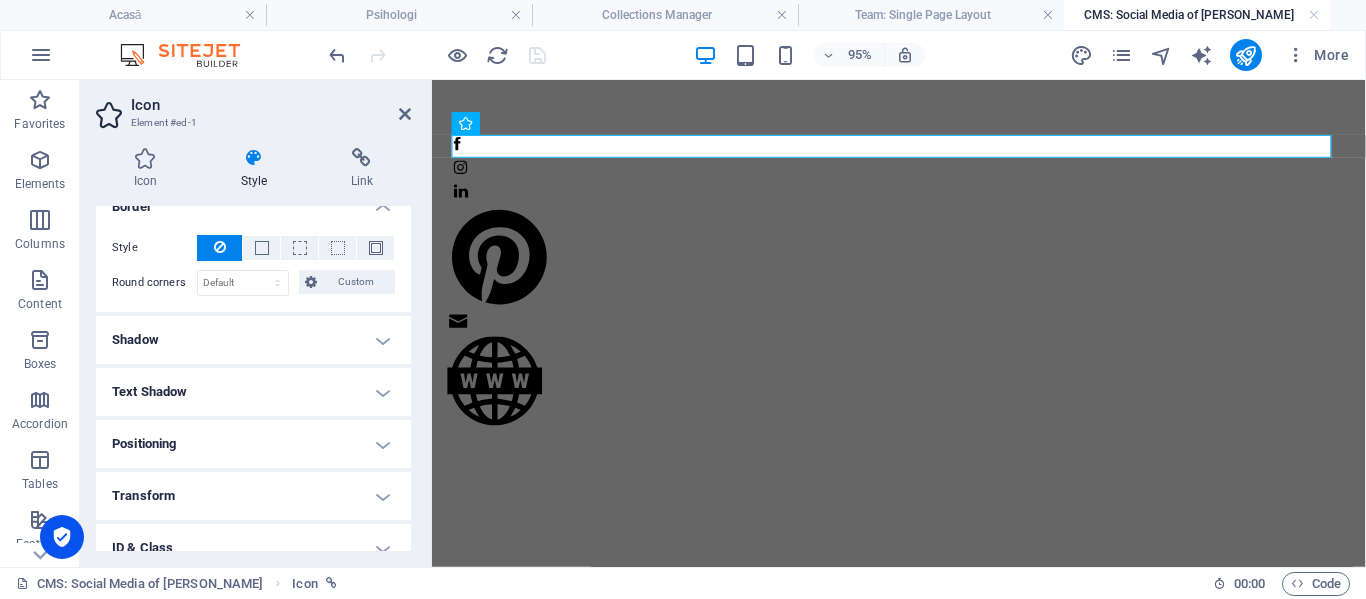 scroll, scrollTop: 400, scrollLeft: 0, axis: vertical 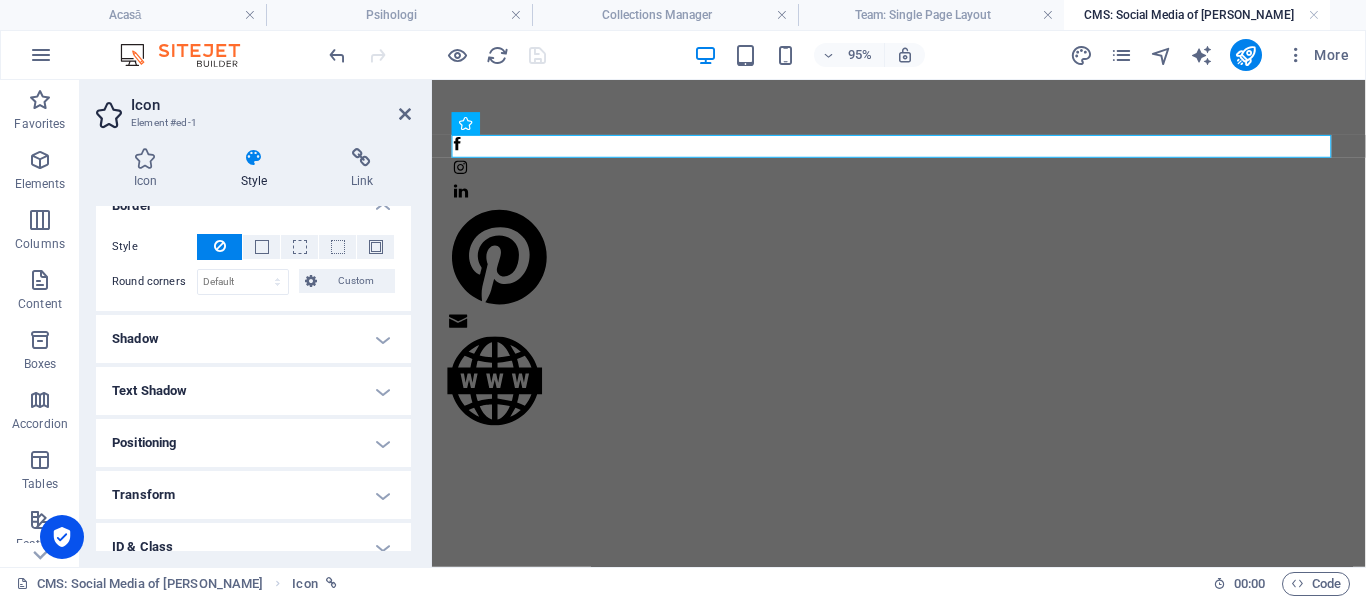 click on "Shadow" at bounding box center [253, 339] 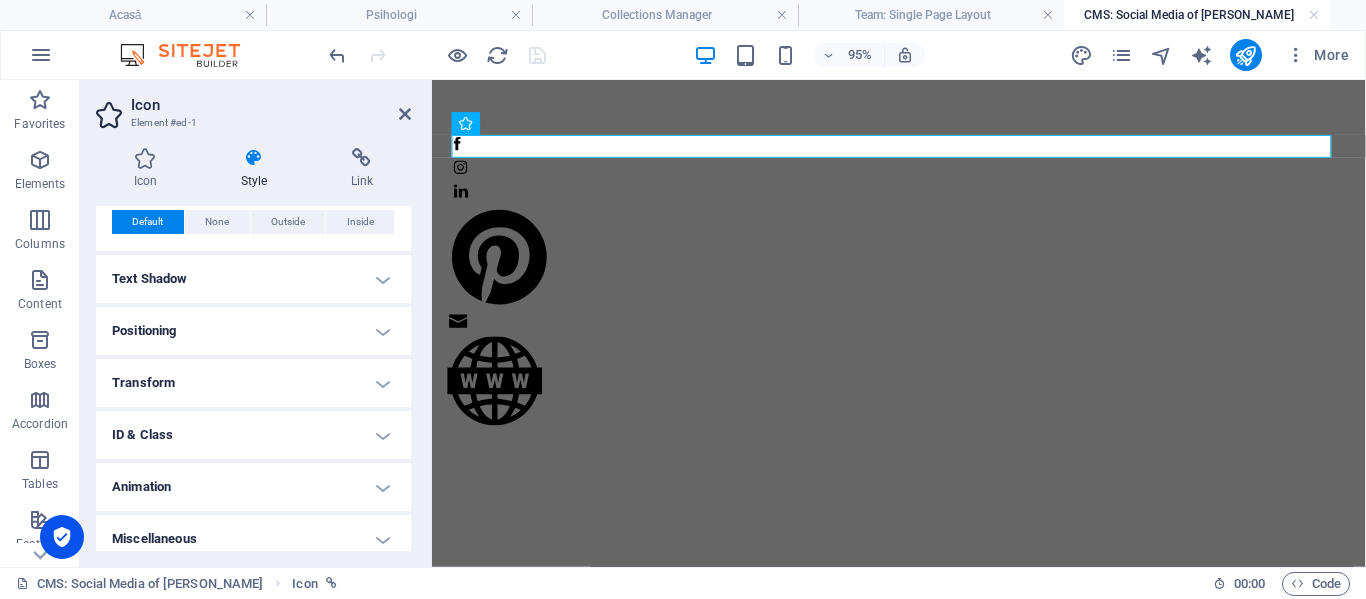 scroll, scrollTop: 569, scrollLeft: 0, axis: vertical 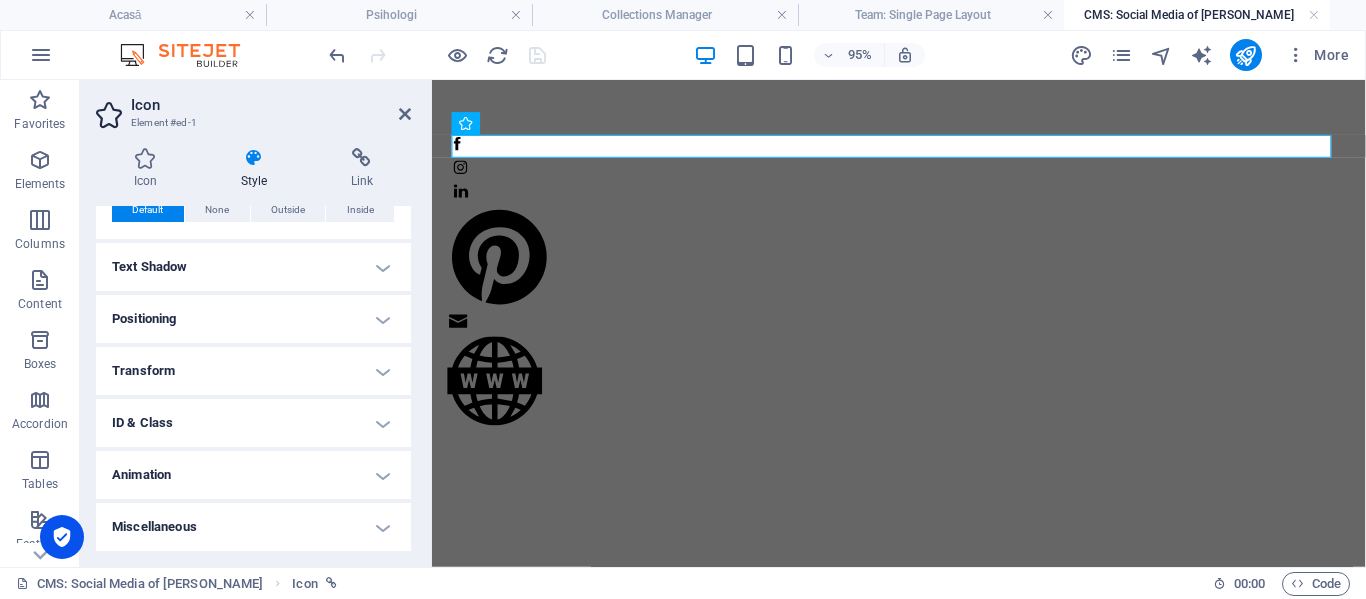 click on "Text Shadow" at bounding box center [253, 267] 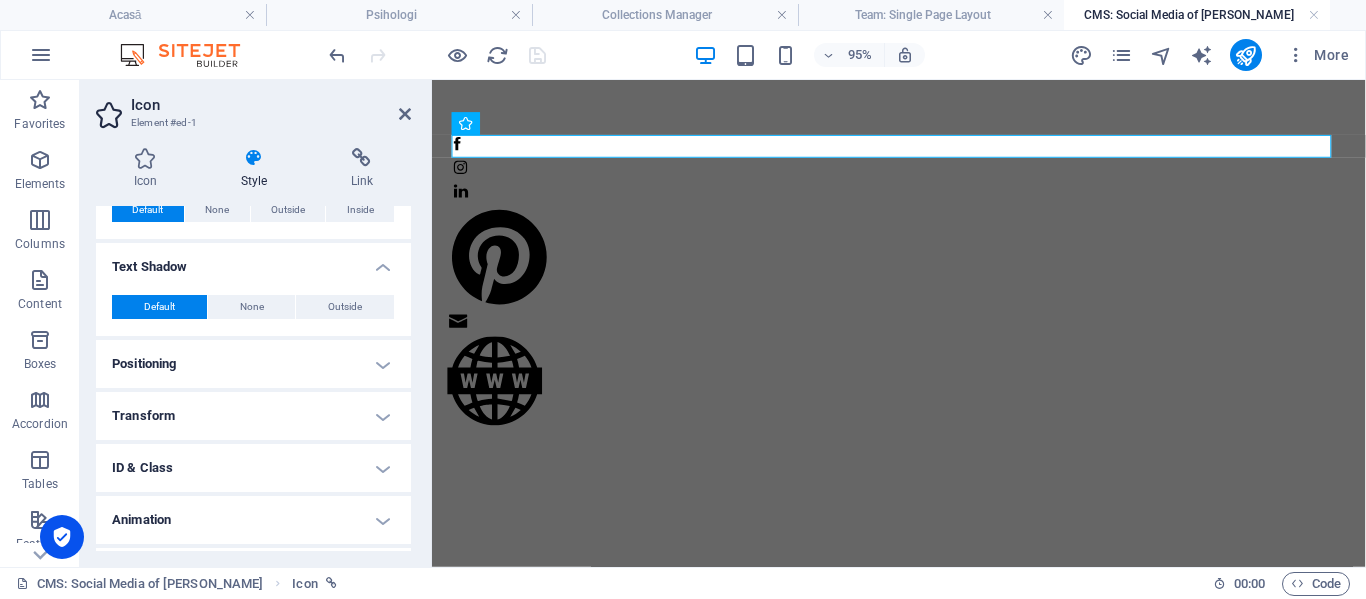 click on "Positioning" at bounding box center (253, 364) 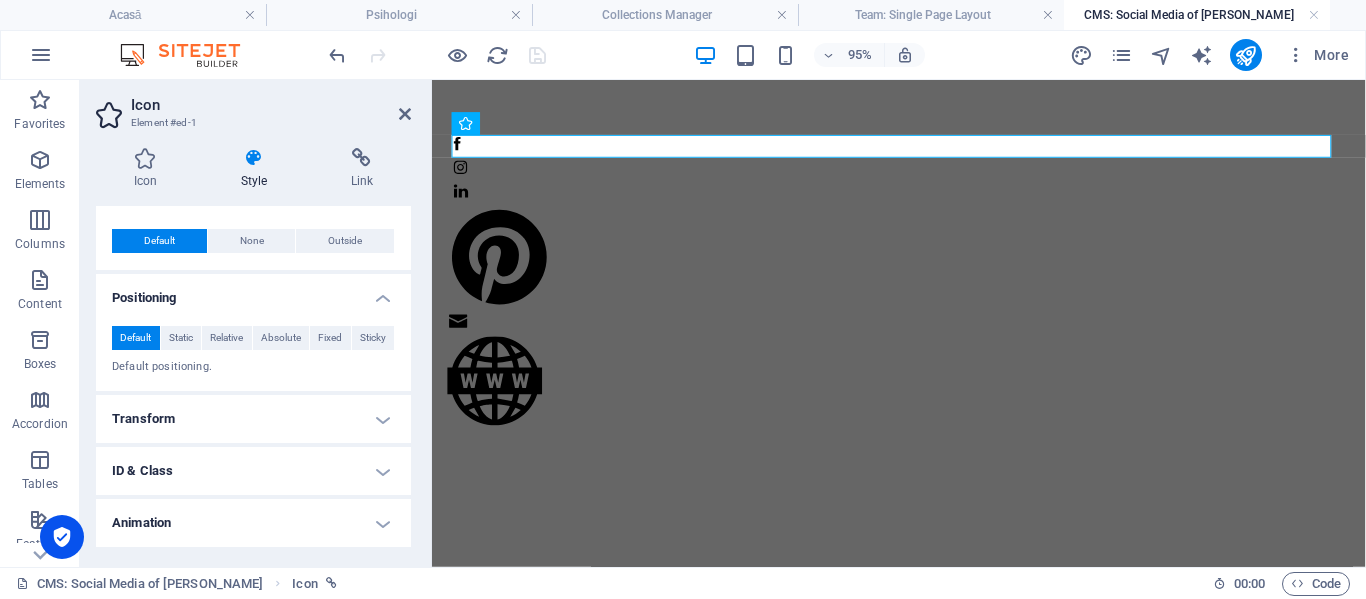 scroll, scrollTop: 669, scrollLeft: 0, axis: vertical 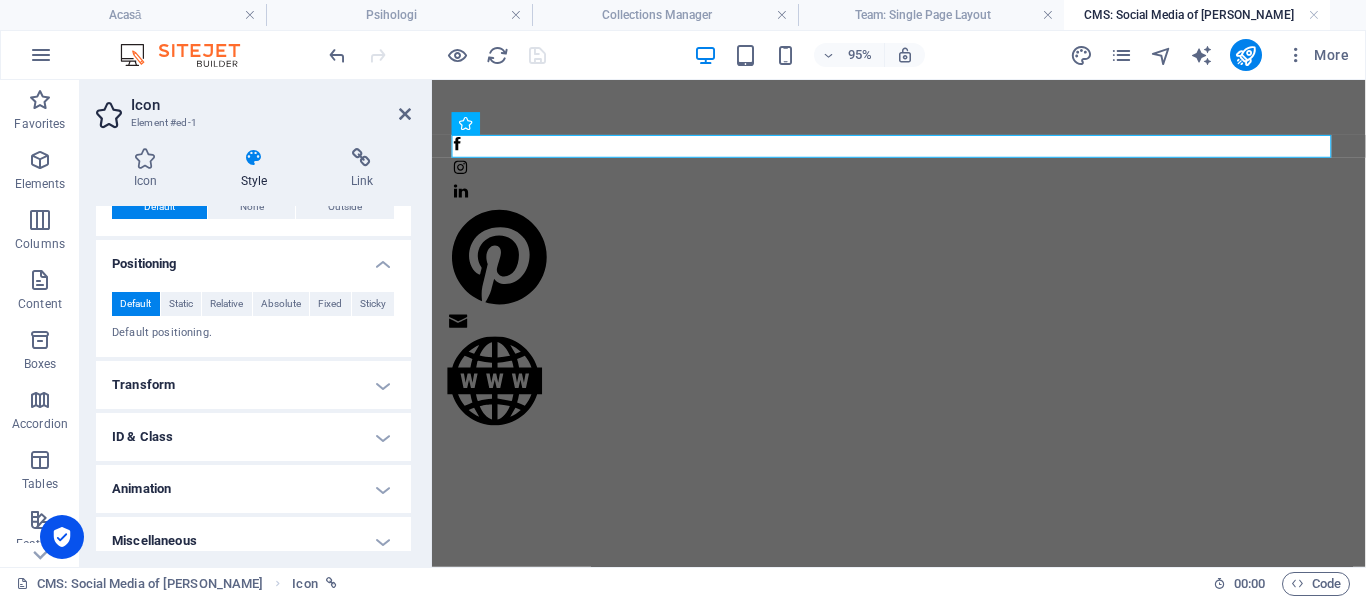 click on "Transform" at bounding box center (253, 385) 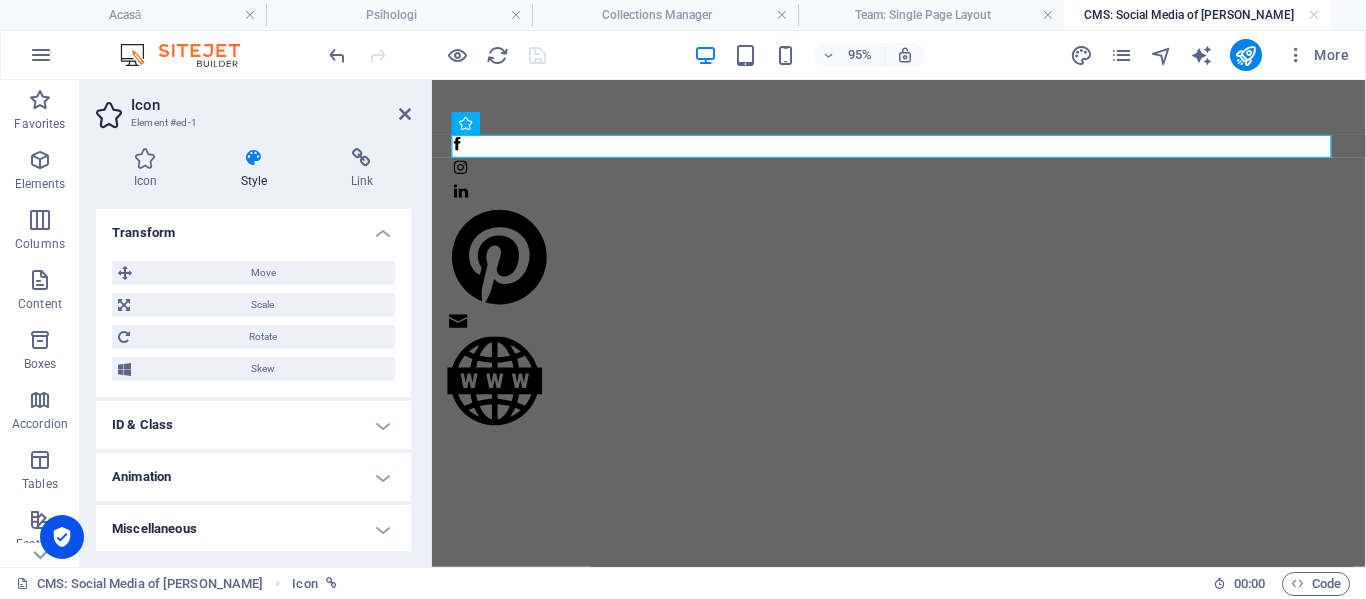 scroll, scrollTop: 823, scrollLeft: 0, axis: vertical 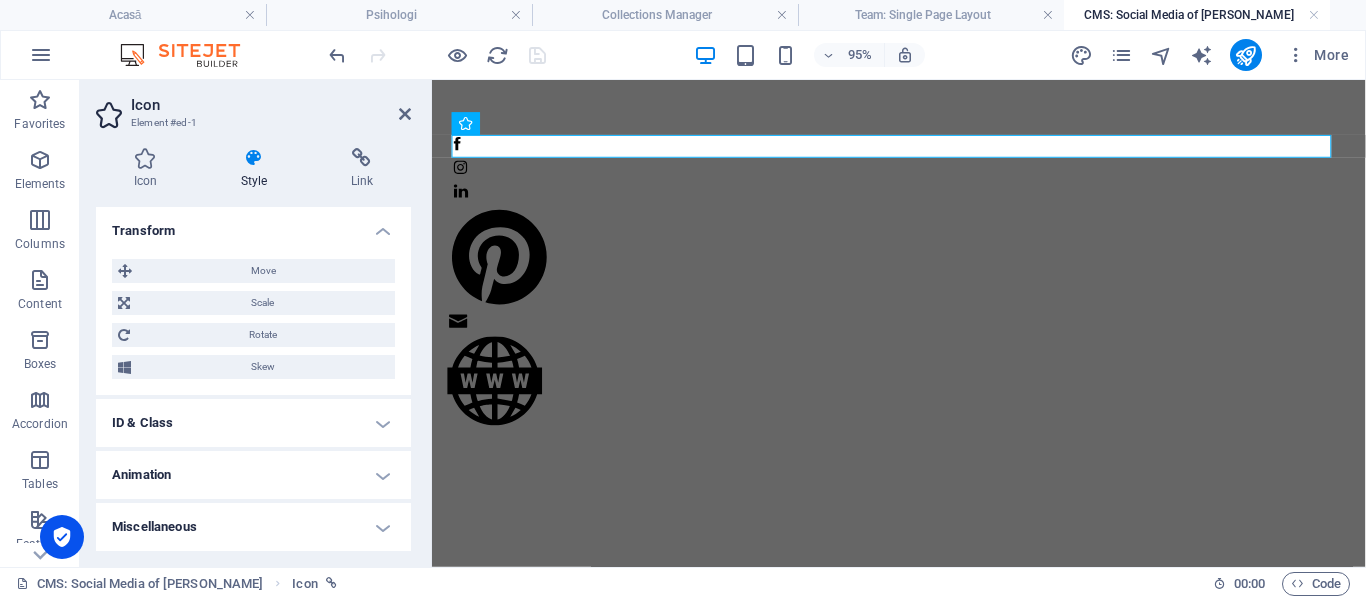 click on "ID & Class" at bounding box center (253, 423) 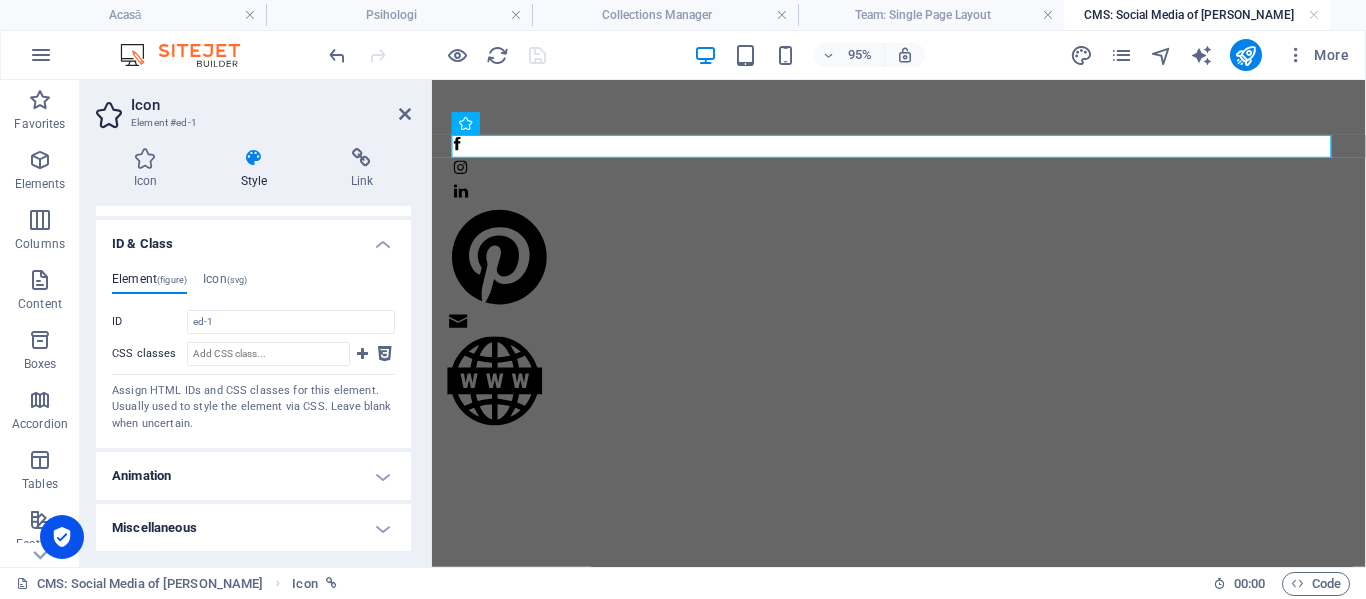 scroll, scrollTop: 1003, scrollLeft: 0, axis: vertical 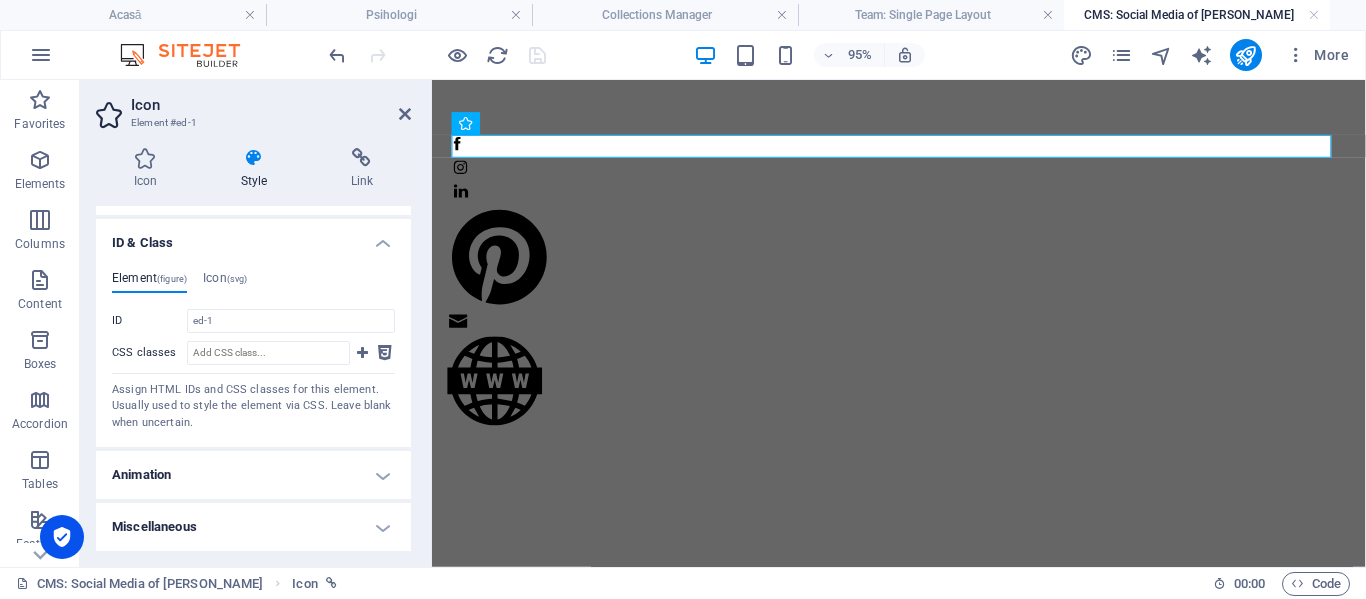 click on "Animation" at bounding box center [253, 475] 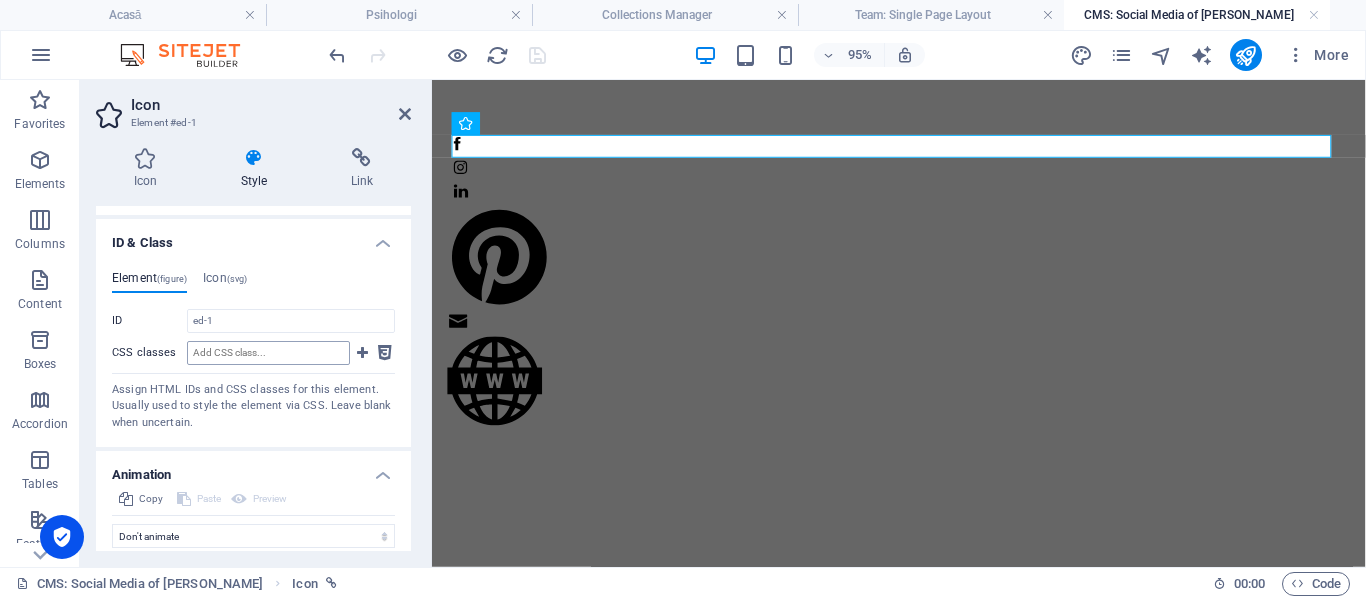 scroll, scrollTop: 1068, scrollLeft: 0, axis: vertical 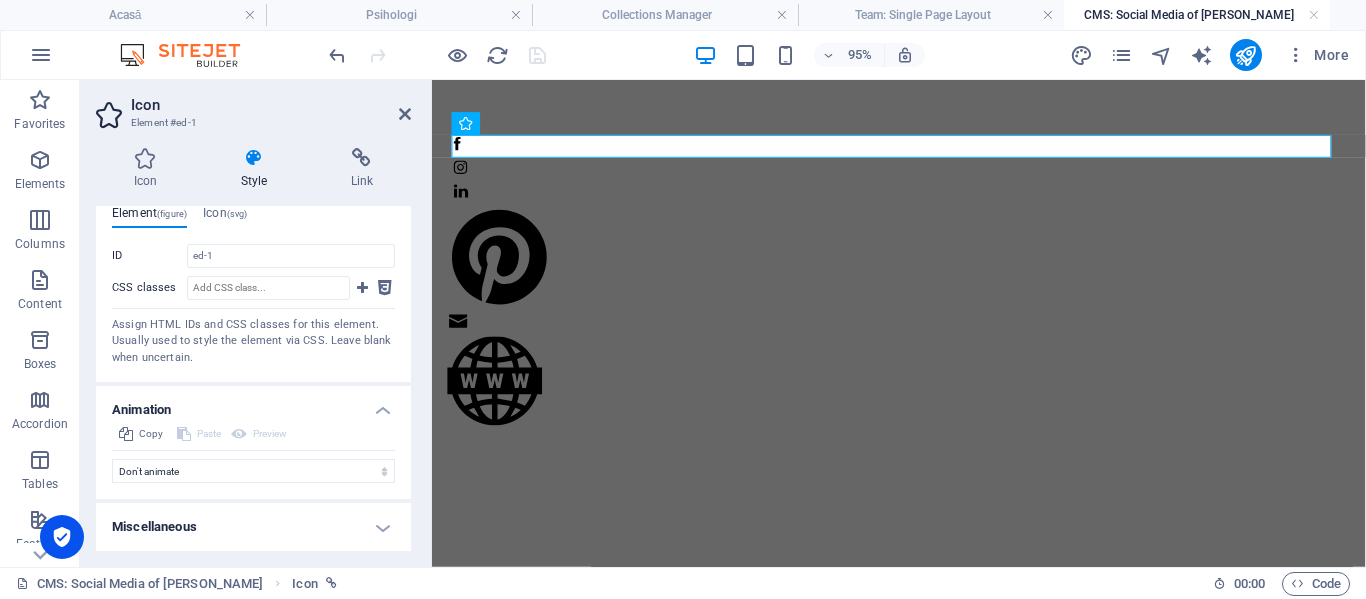 click on "Miscellaneous" at bounding box center [253, 527] 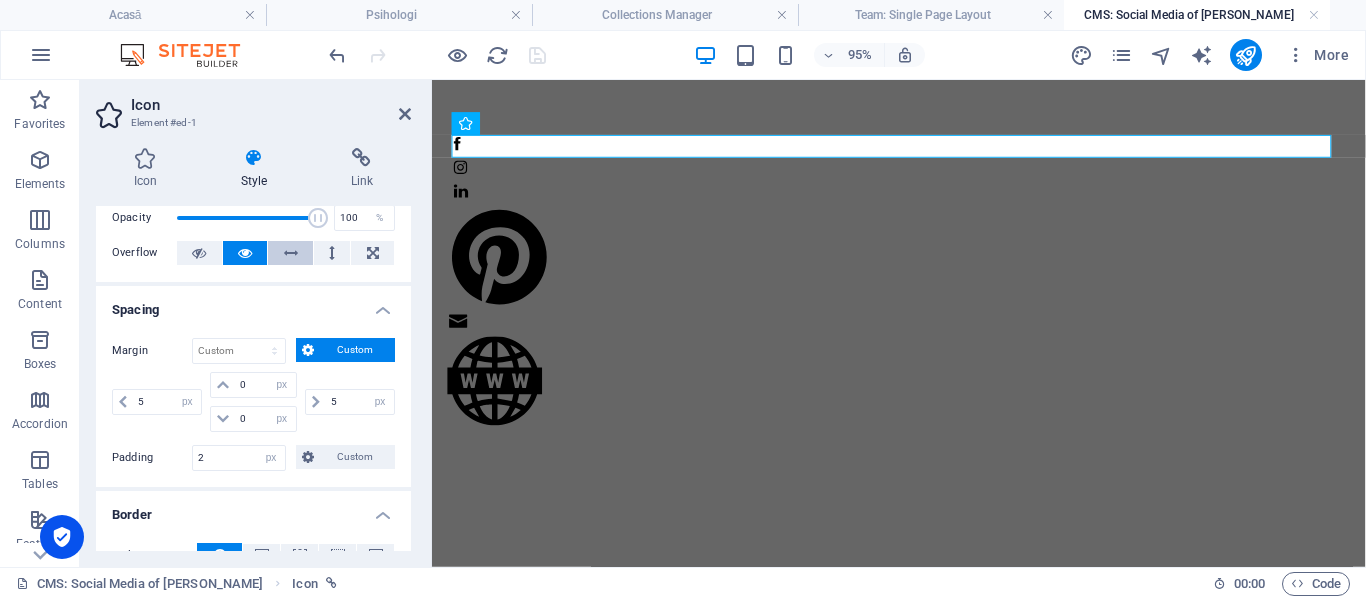 scroll, scrollTop: 0, scrollLeft: 0, axis: both 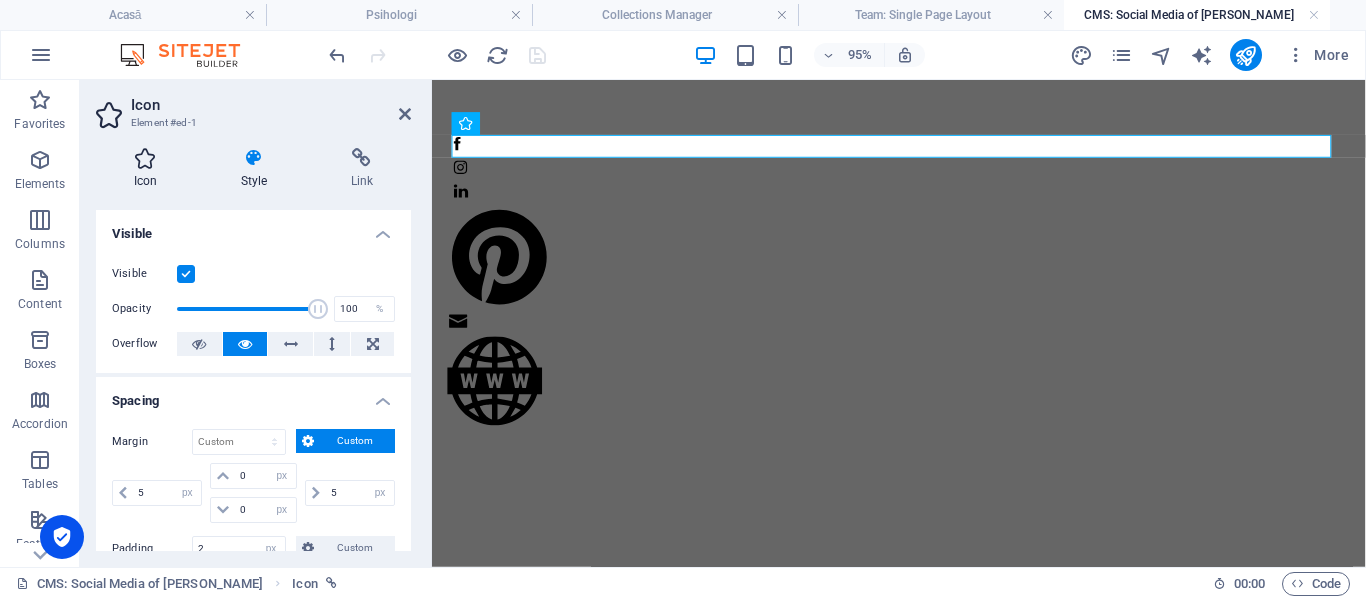 click at bounding box center (145, 158) 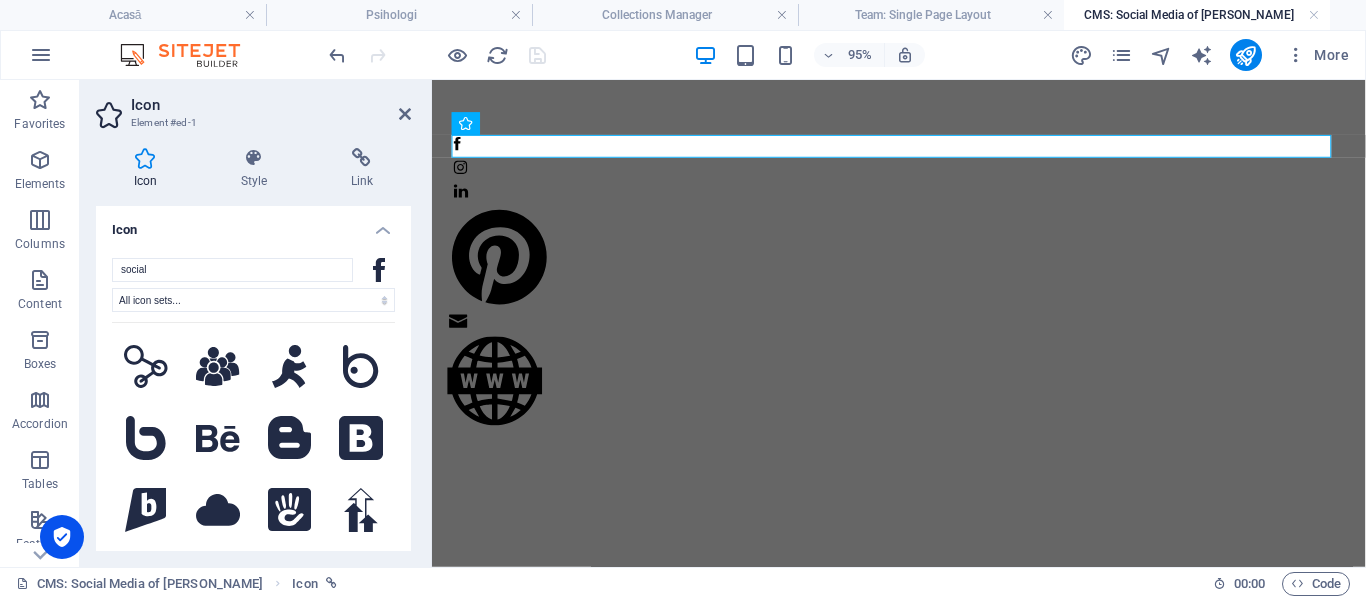 click 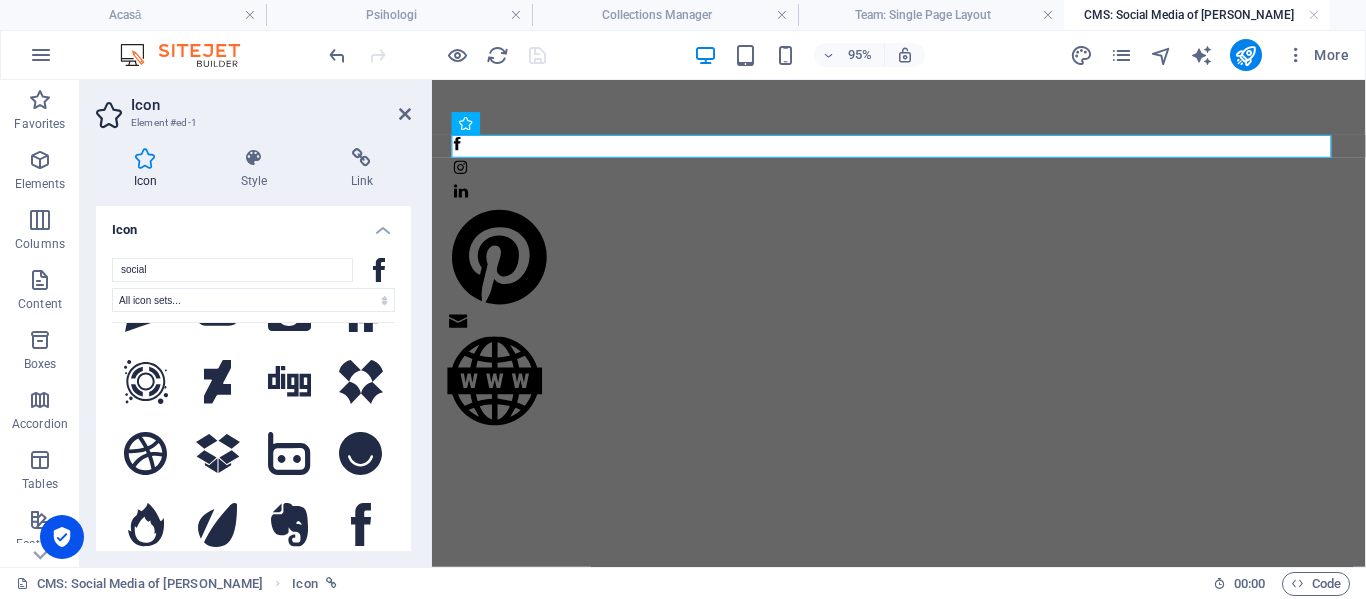 scroll, scrollTop: 300, scrollLeft: 0, axis: vertical 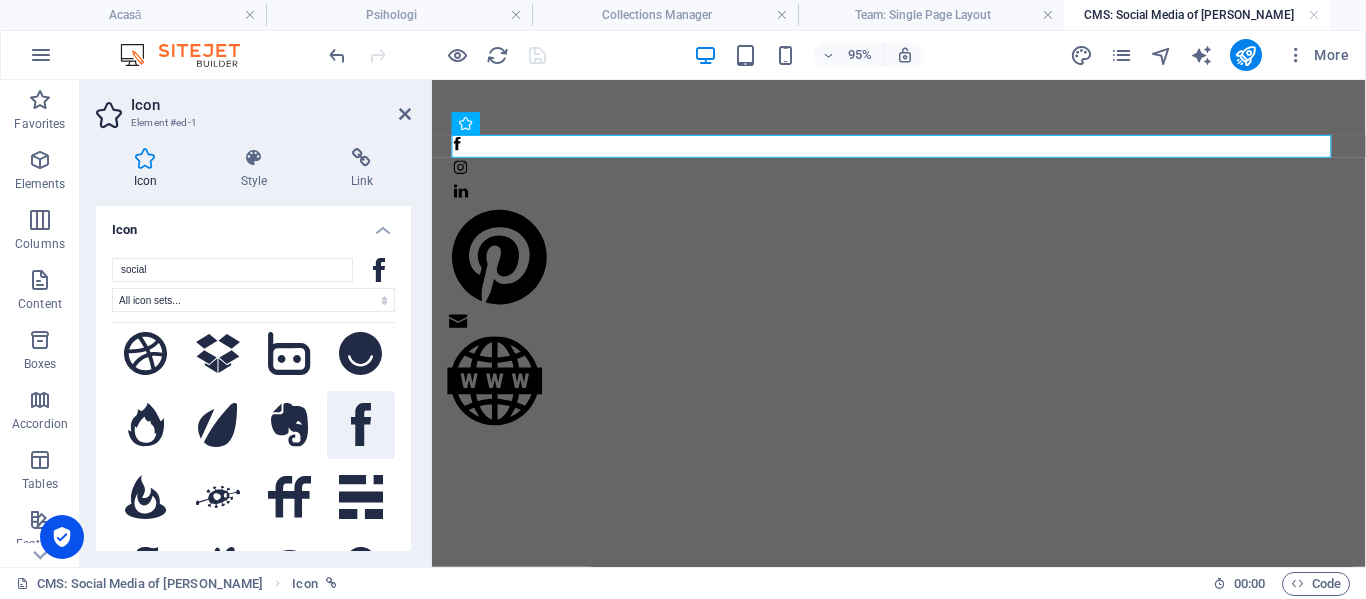 click 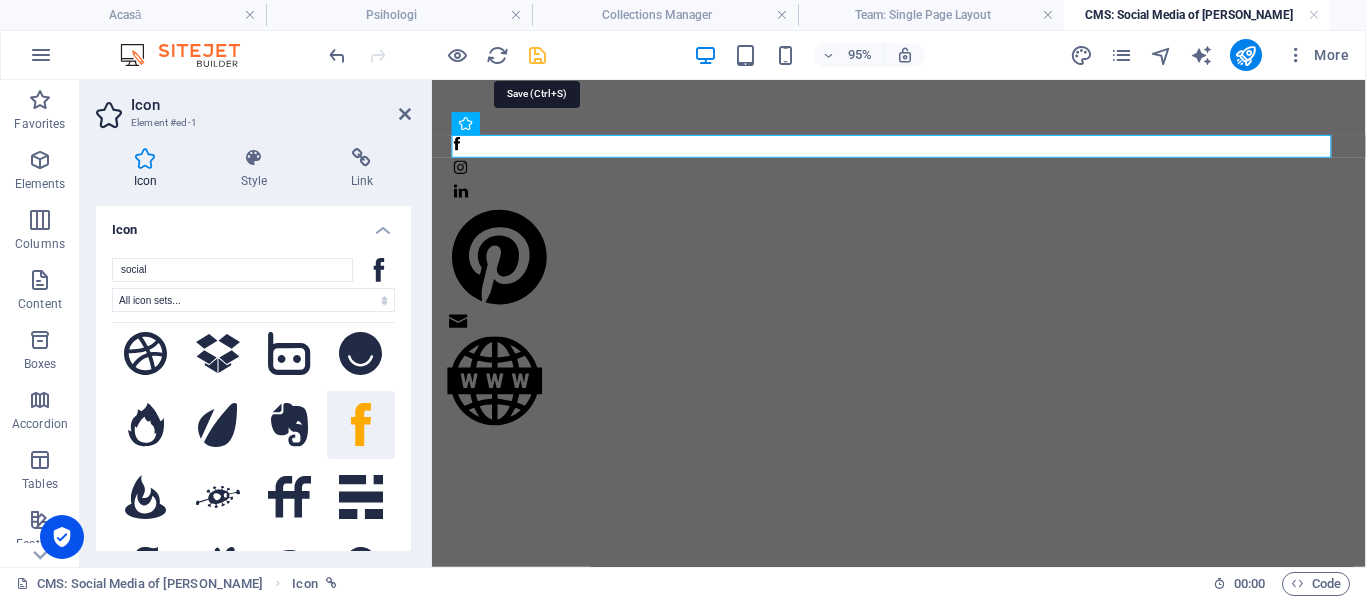 click at bounding box center (537, 55) 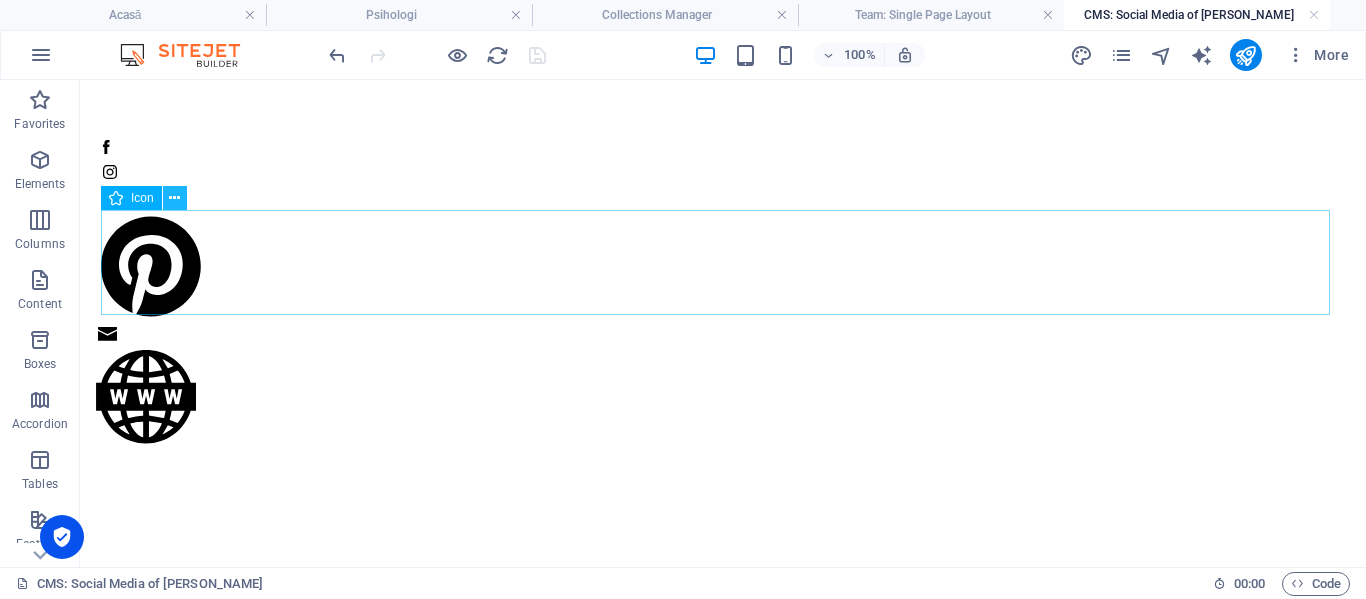 click at bounding box center (174, 198) 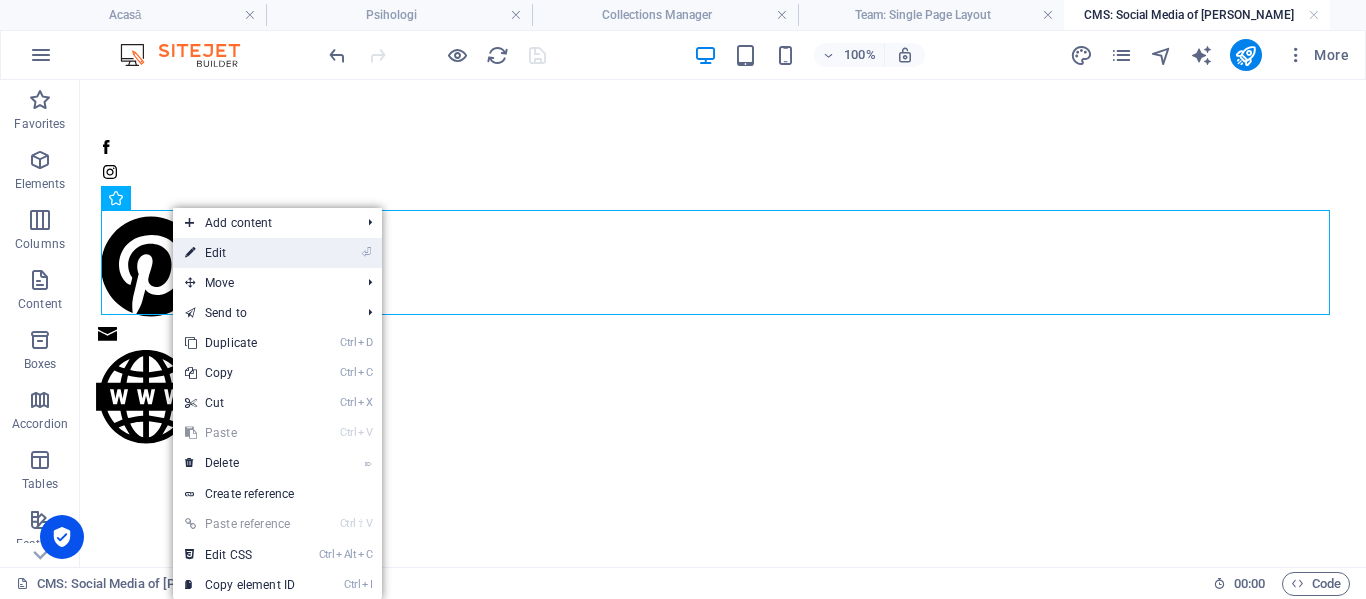 click on "⏎  Edit" at bounding box center [240, 253] 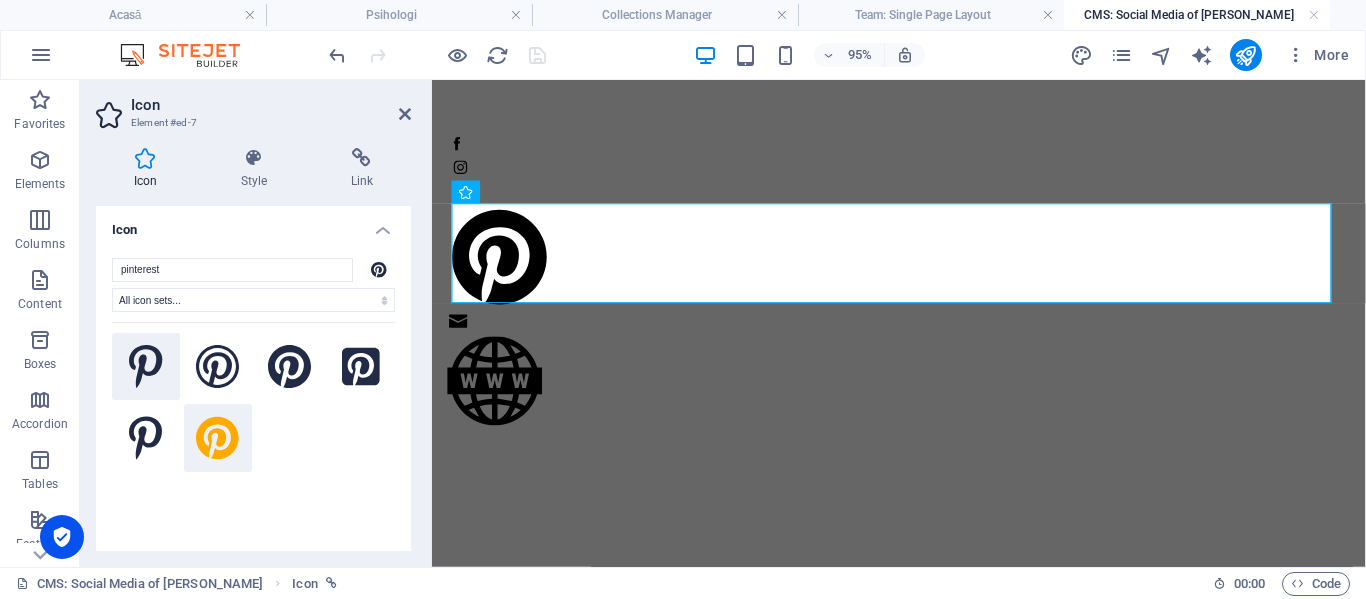 click 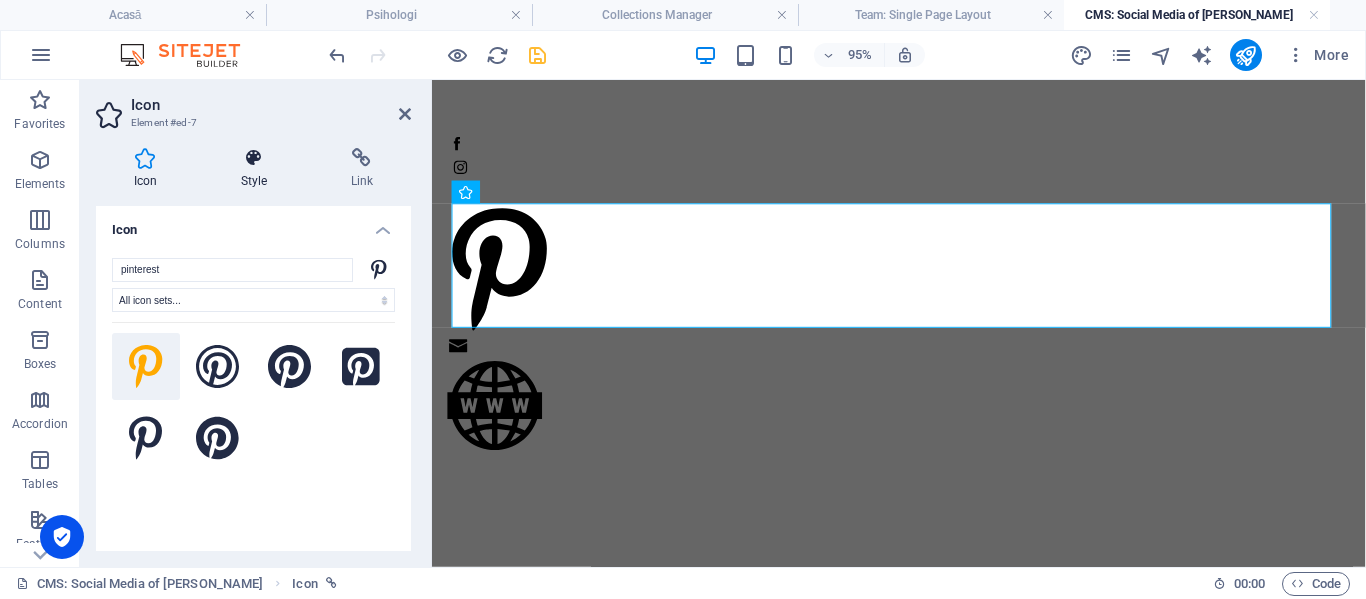 click on "Style" at bounding box center [258, 169] 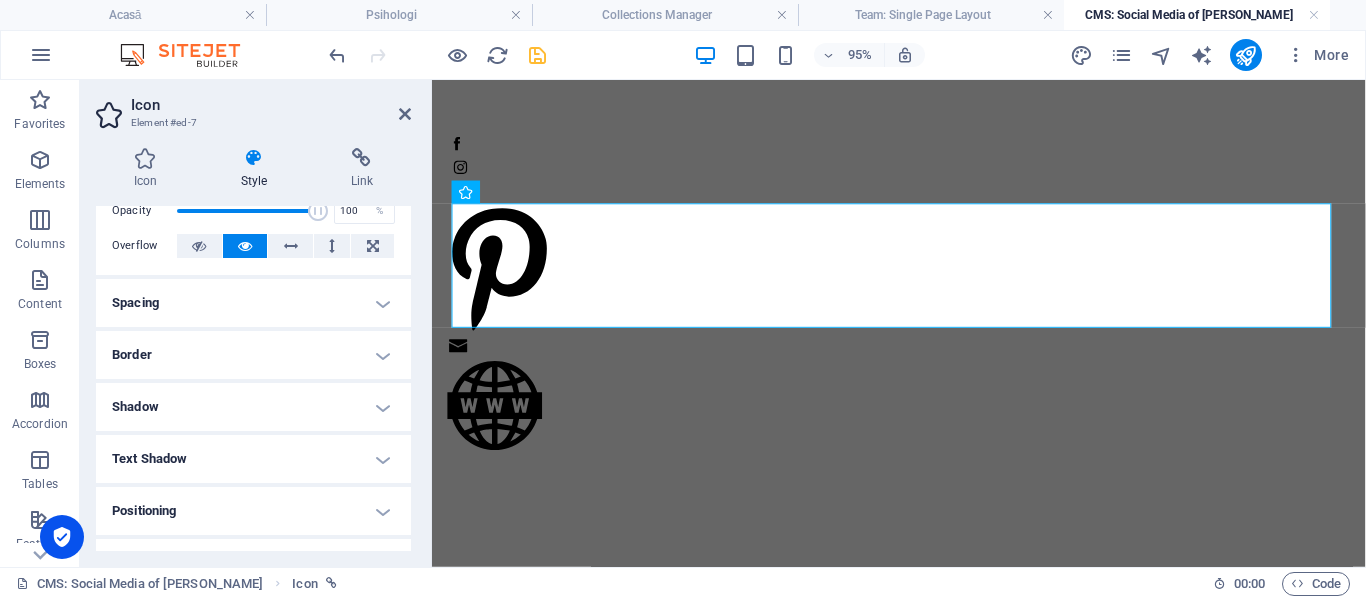 scroll, scrollTop: 90, scrollLeft: 0, axis: vertical 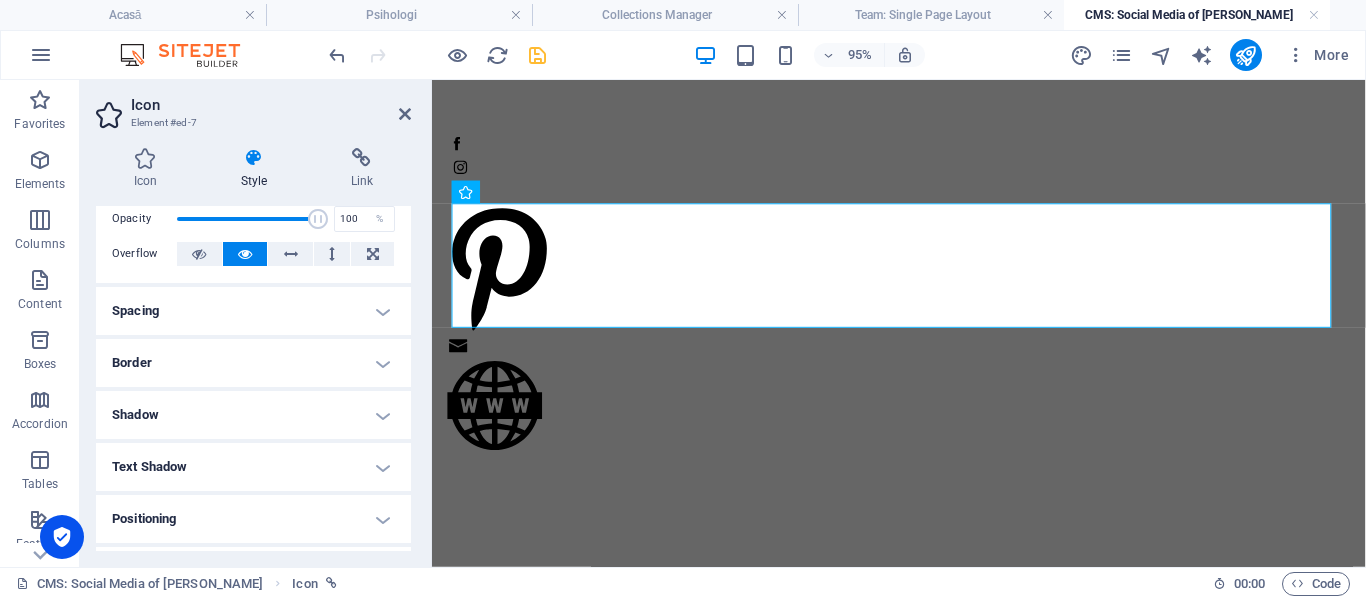 click on "Spacing" at bounding box center (253, 311) 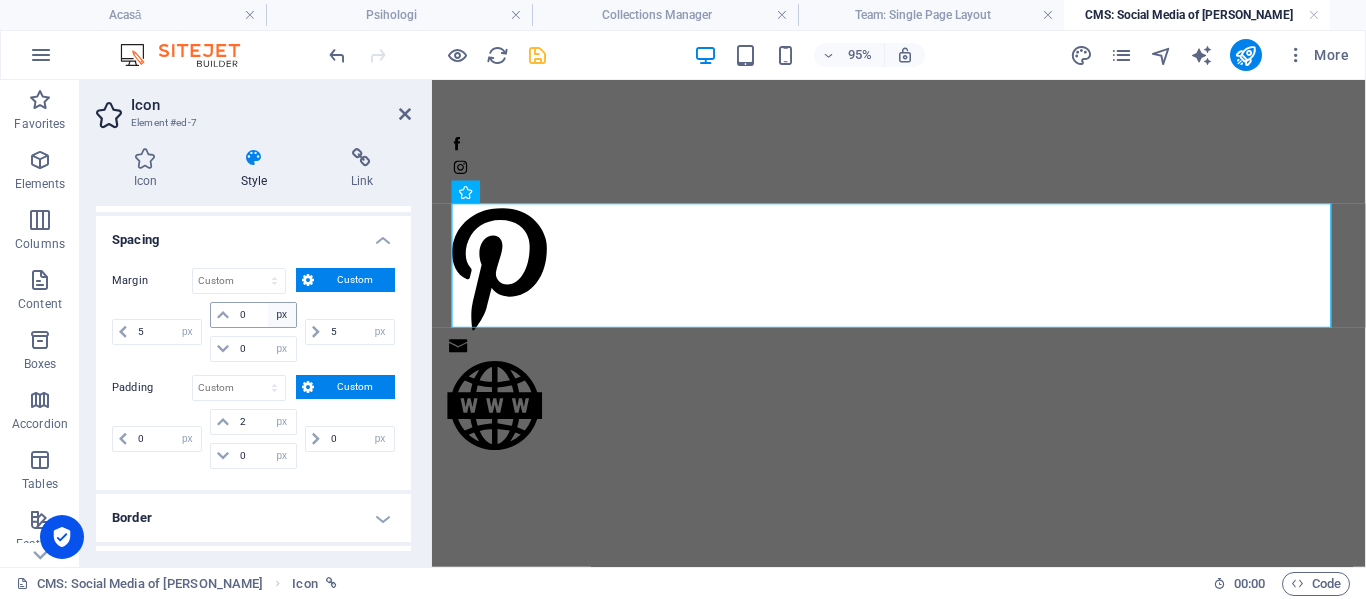 scroll, scrollTop: 190, scrollLeft: 0, axis: vertical 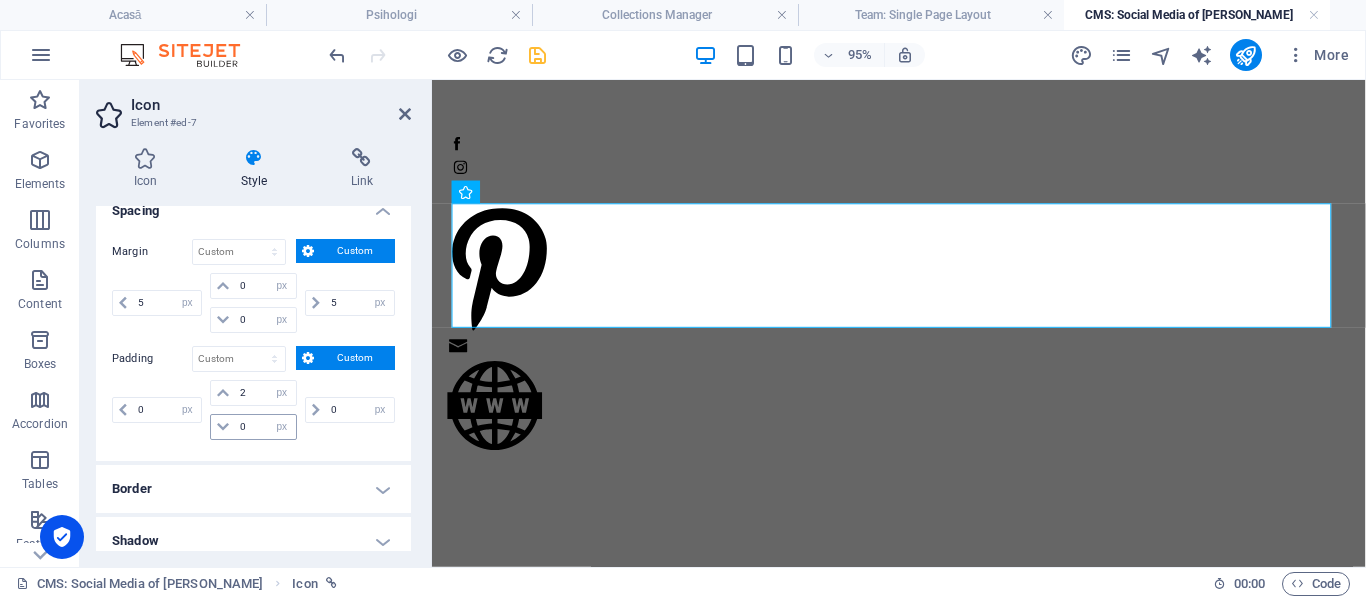 click at bounding box center [223, 427] 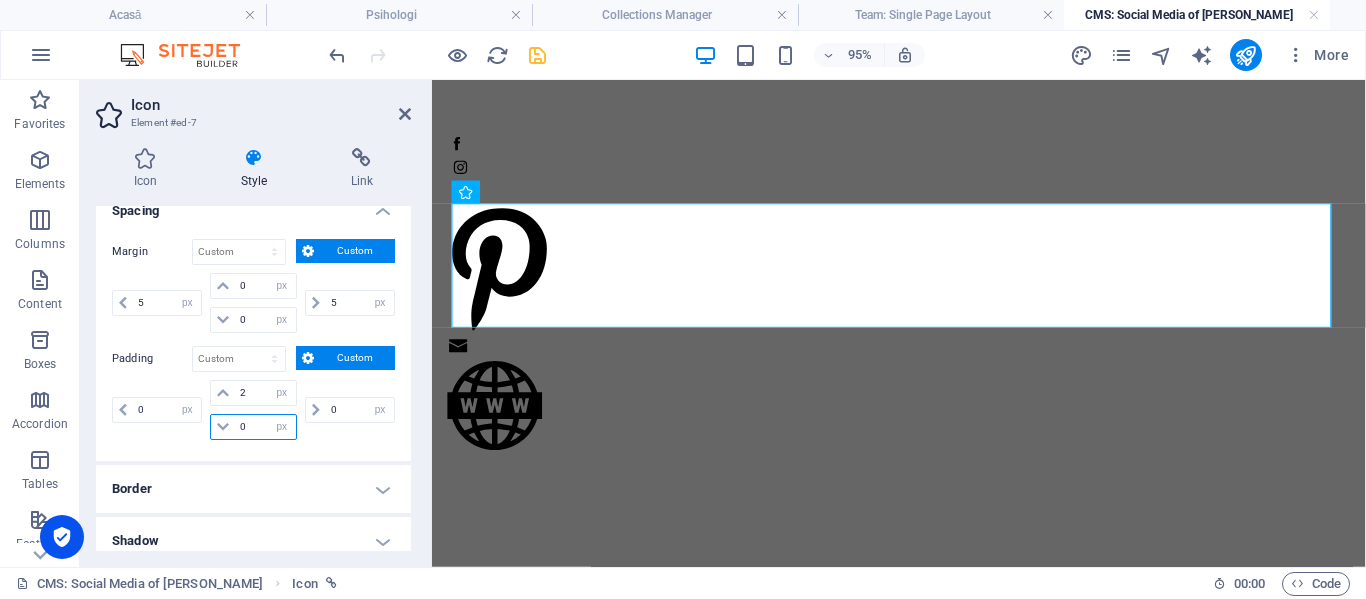 click on "0" at bounding box center (265, 427) 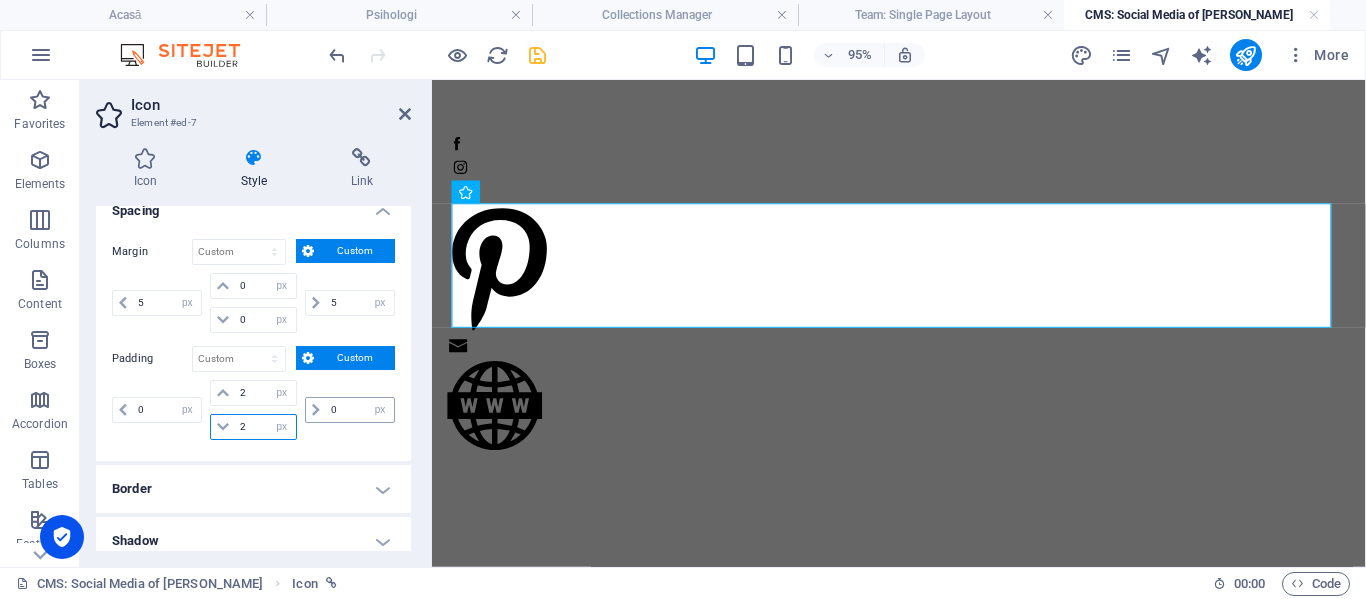 type on "2" 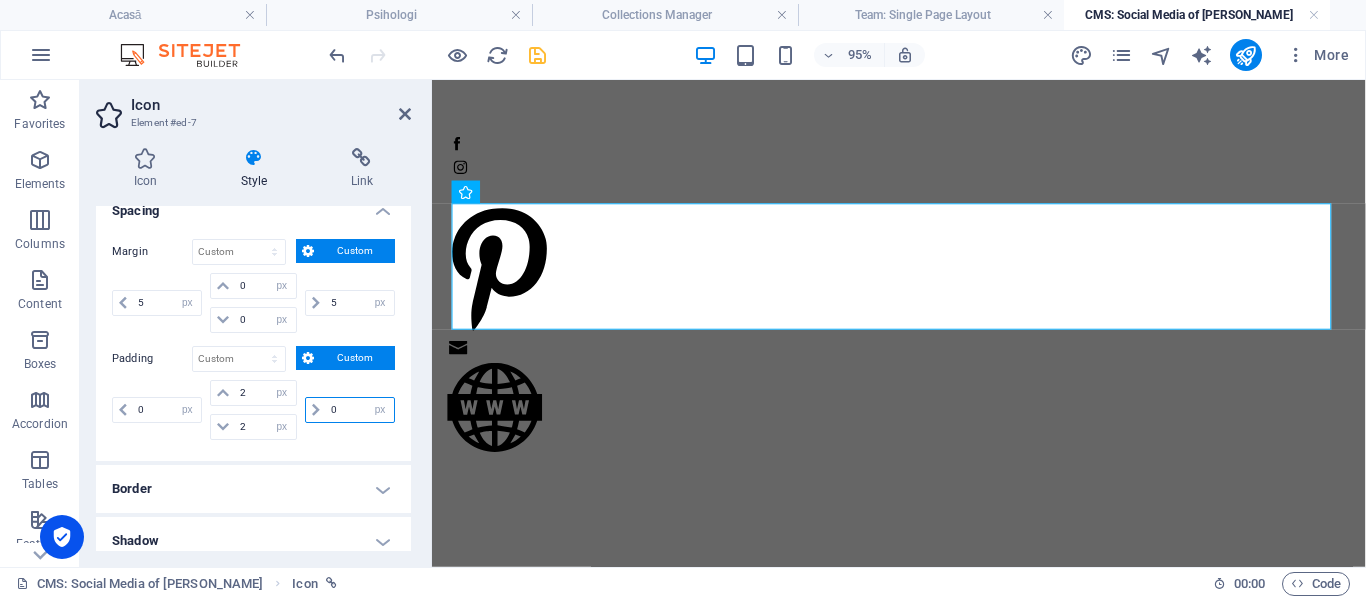click on "0" at bounding box center [360, 410] 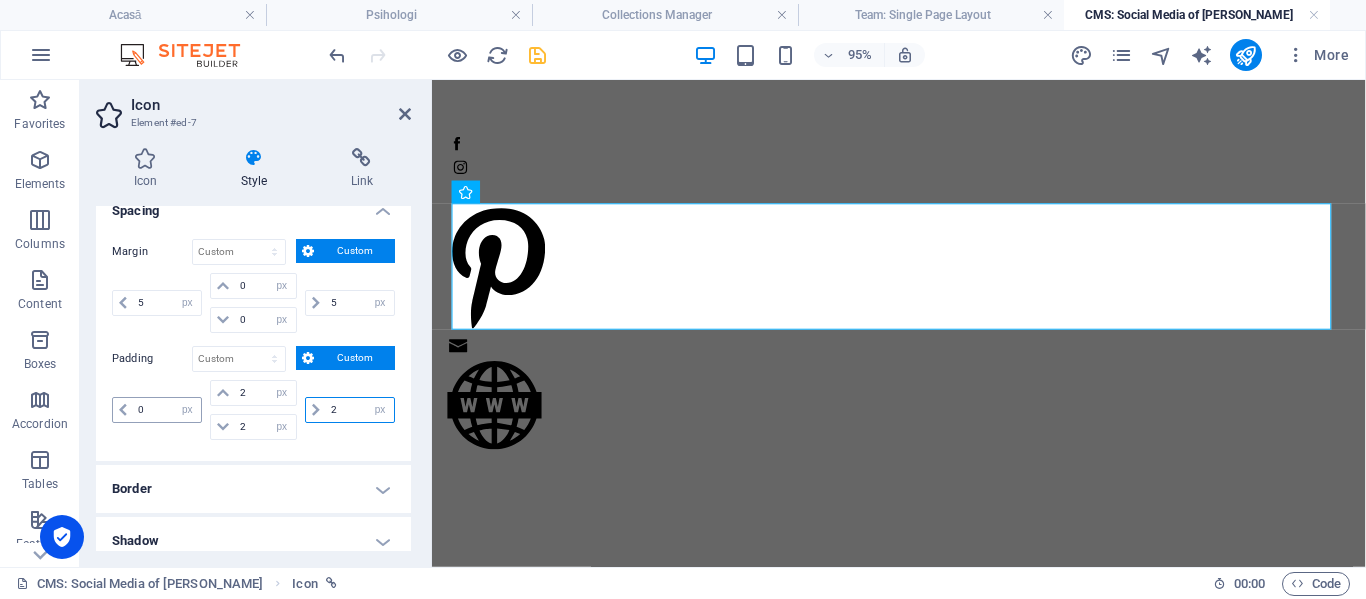 type on "2" 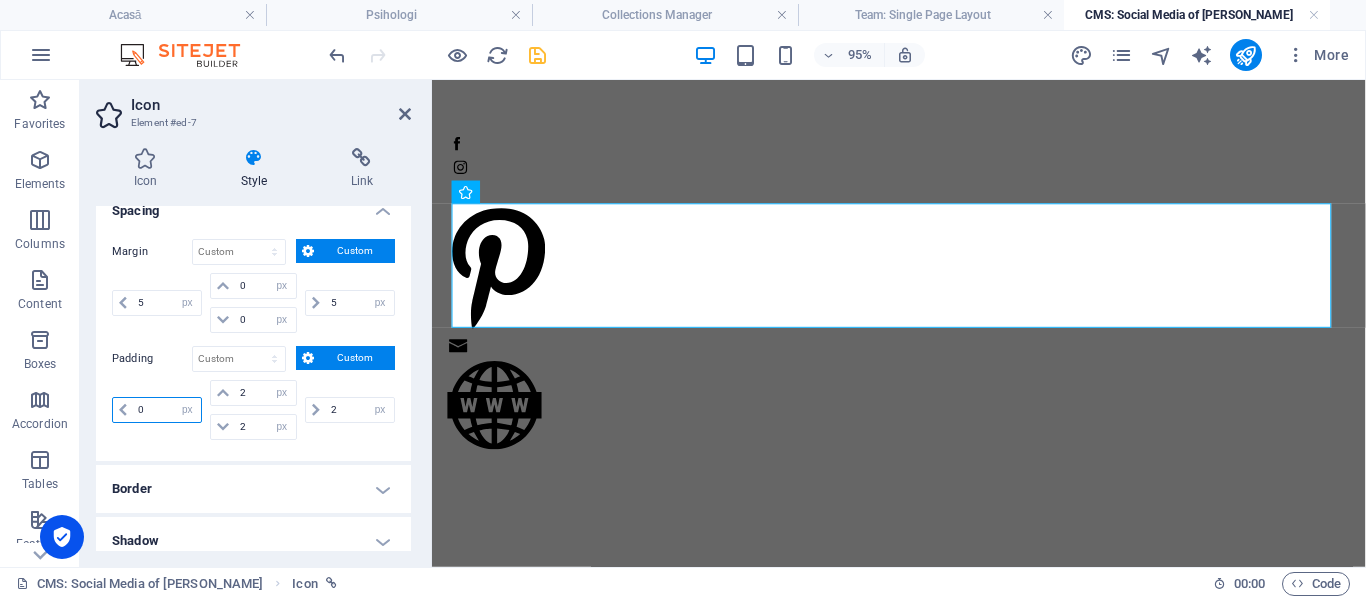 click on "0" at bounding box center (167, 410) 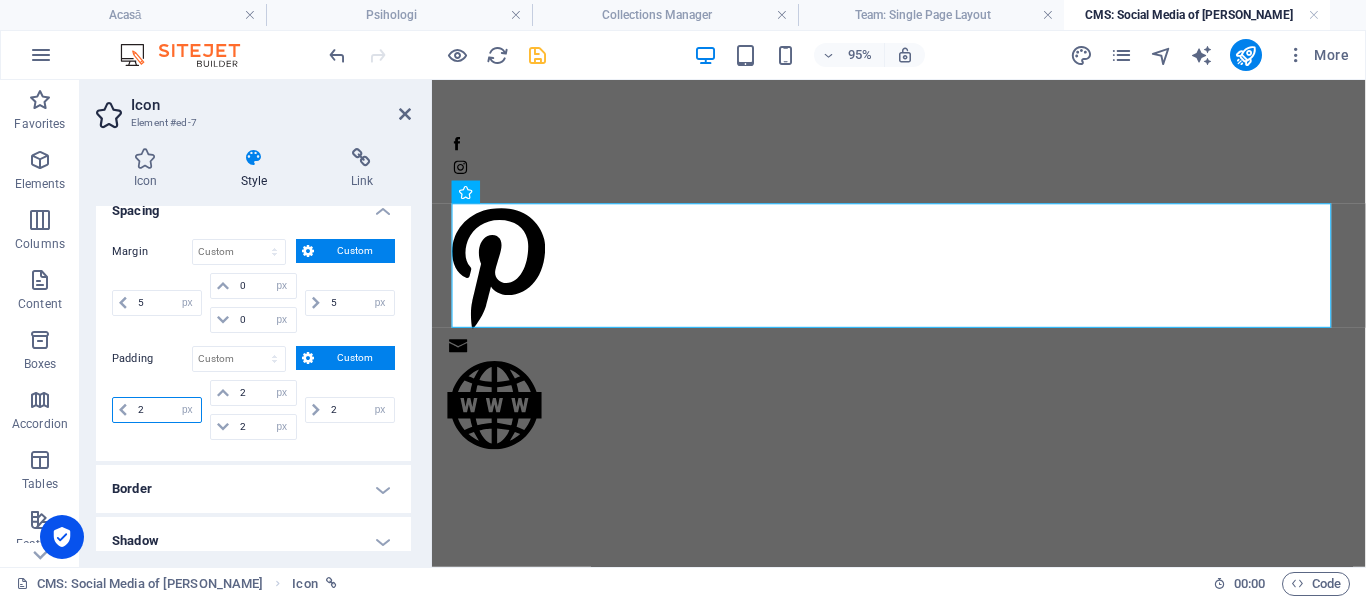 type on "2" 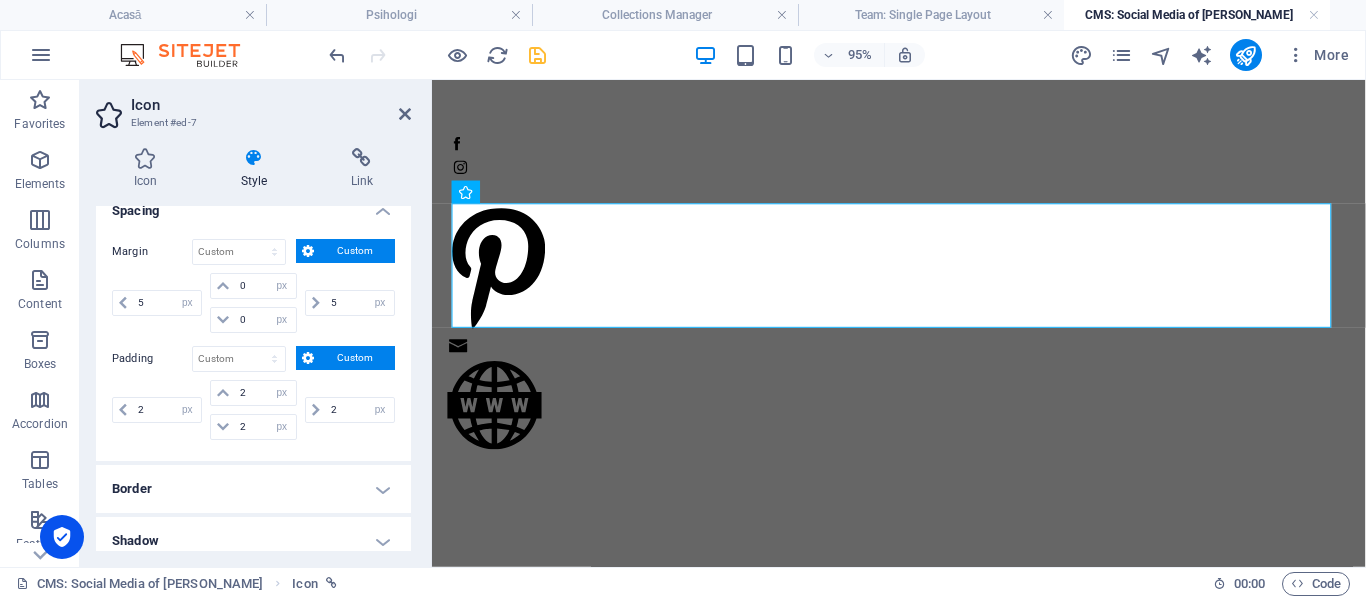type on "2" 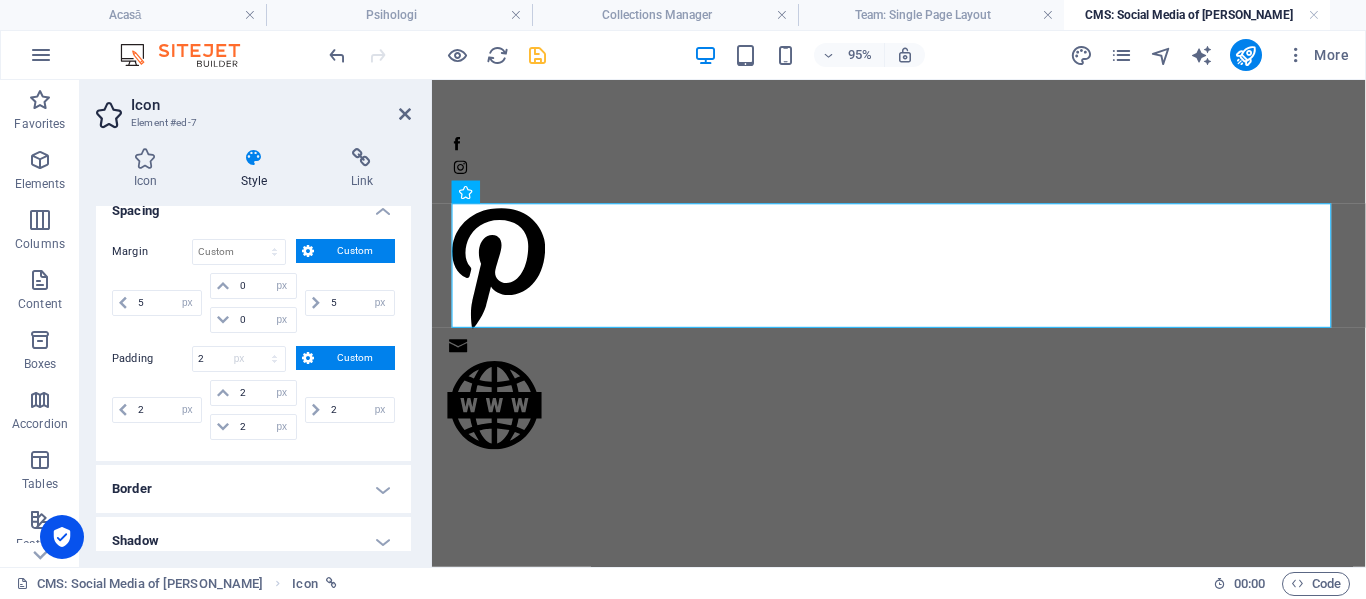 click on "Margin Default auto px % rem vw vh Custom Custom 5 auto px % rem vw vh 0 auto px % rem vw vh 0 auto px % rem vw vh 5 auto px % rem vw vh Padding 2 Default px rem % vh vw Custom Custom 2 px rem % vh vw 2 px rem % vh vw 2 px rem % vh vw 2 px rem % vh vw" at bounding box center [253, 342] 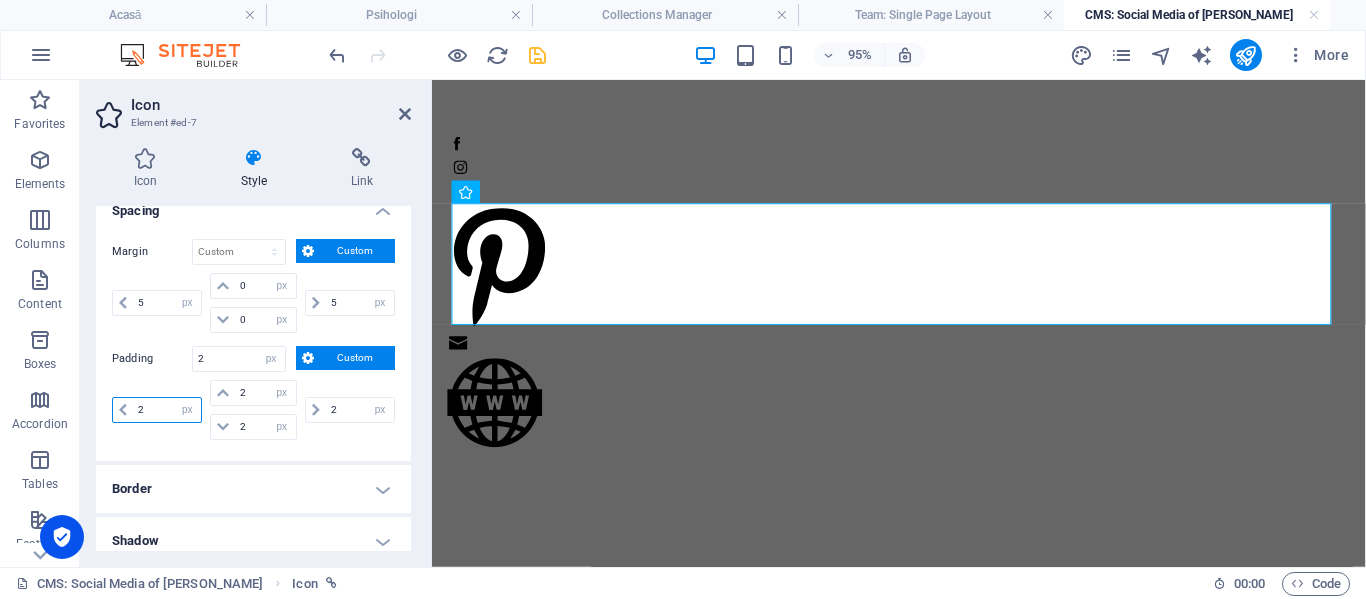 click on "2" at bounding box center (167, 410) 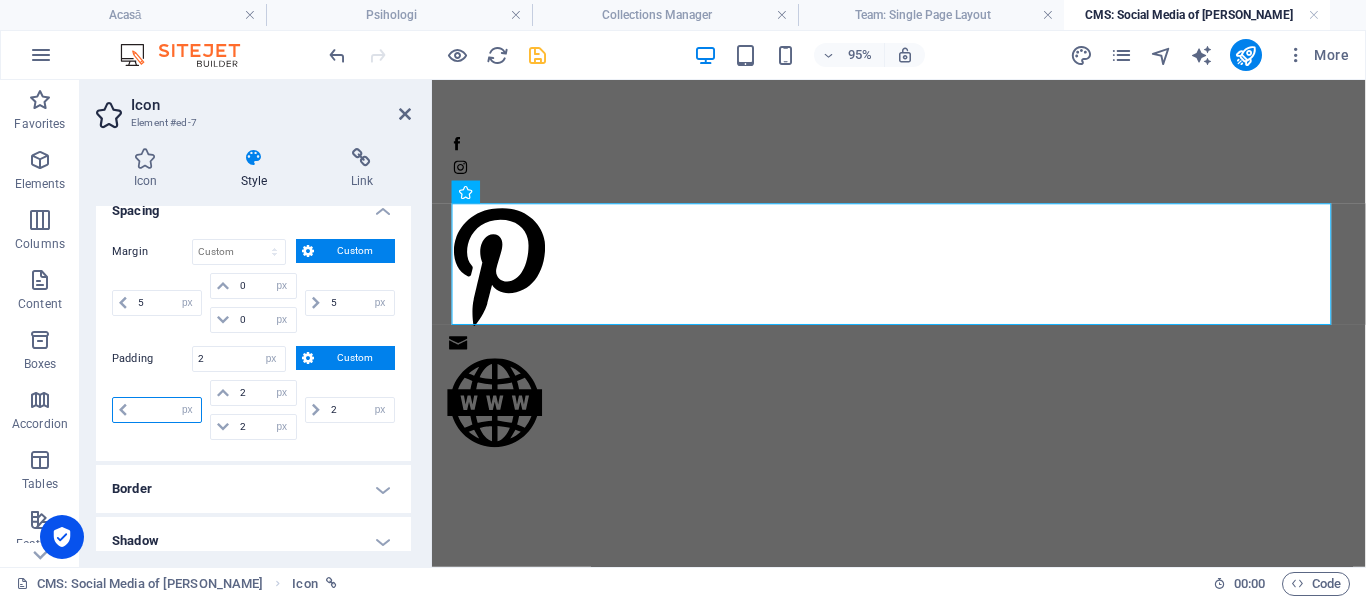 type on "5" 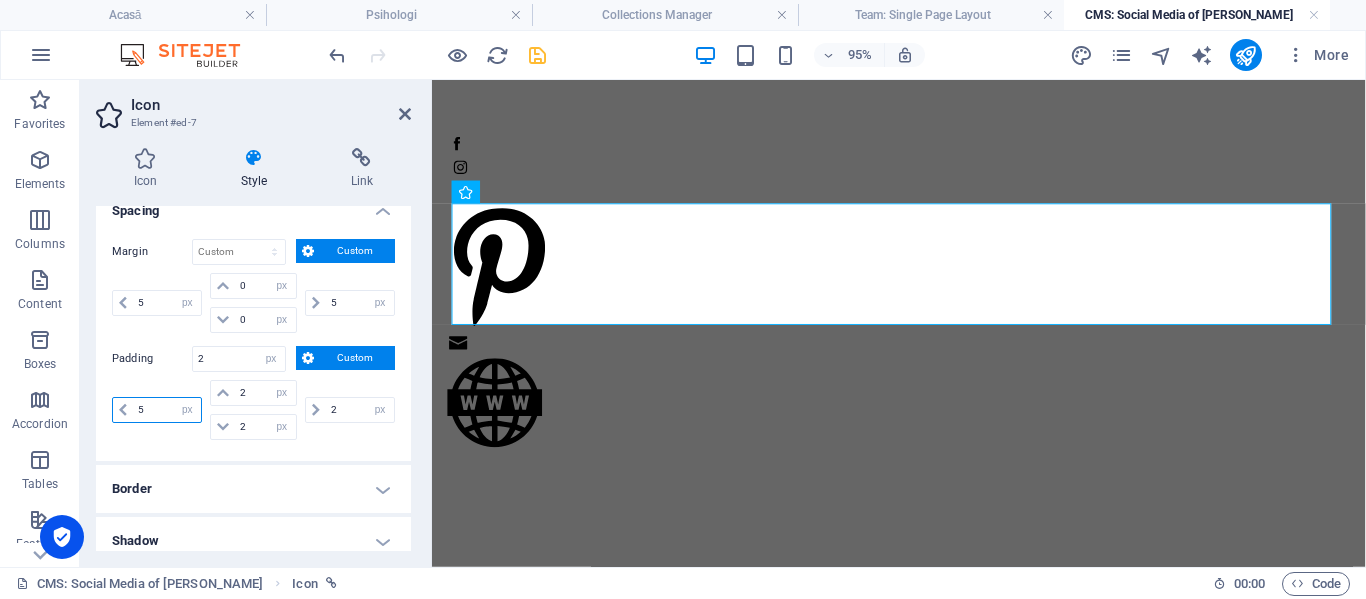 type 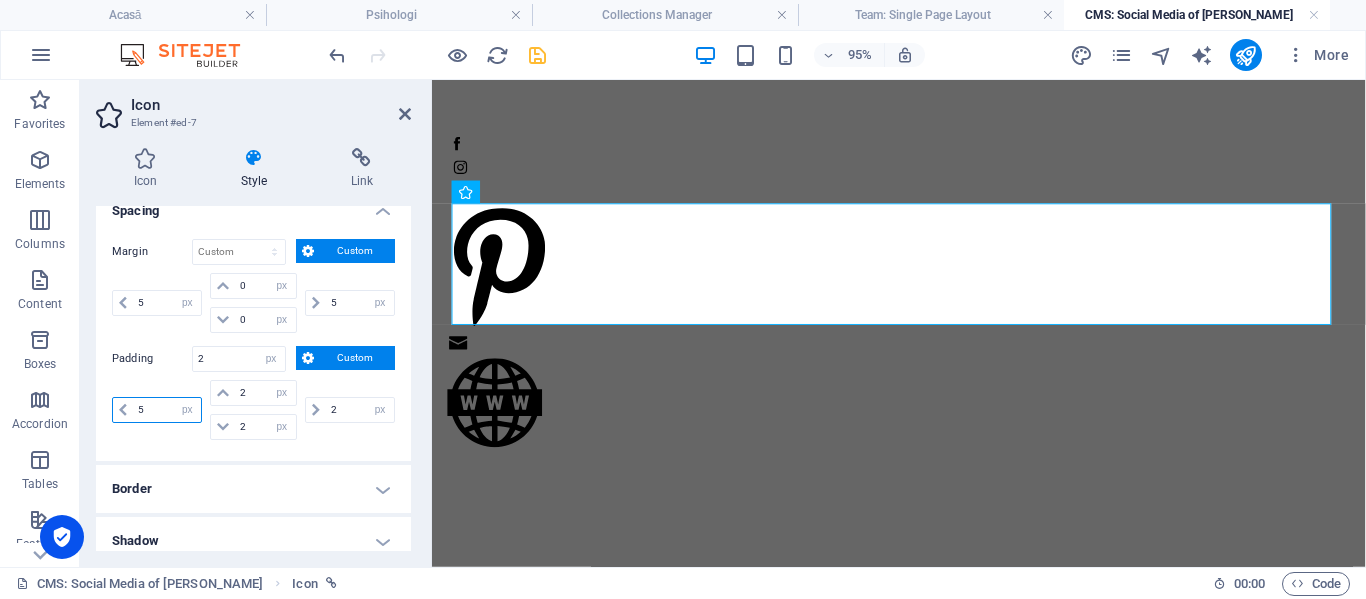 select on "DISABLED_OPTION_VALUE" 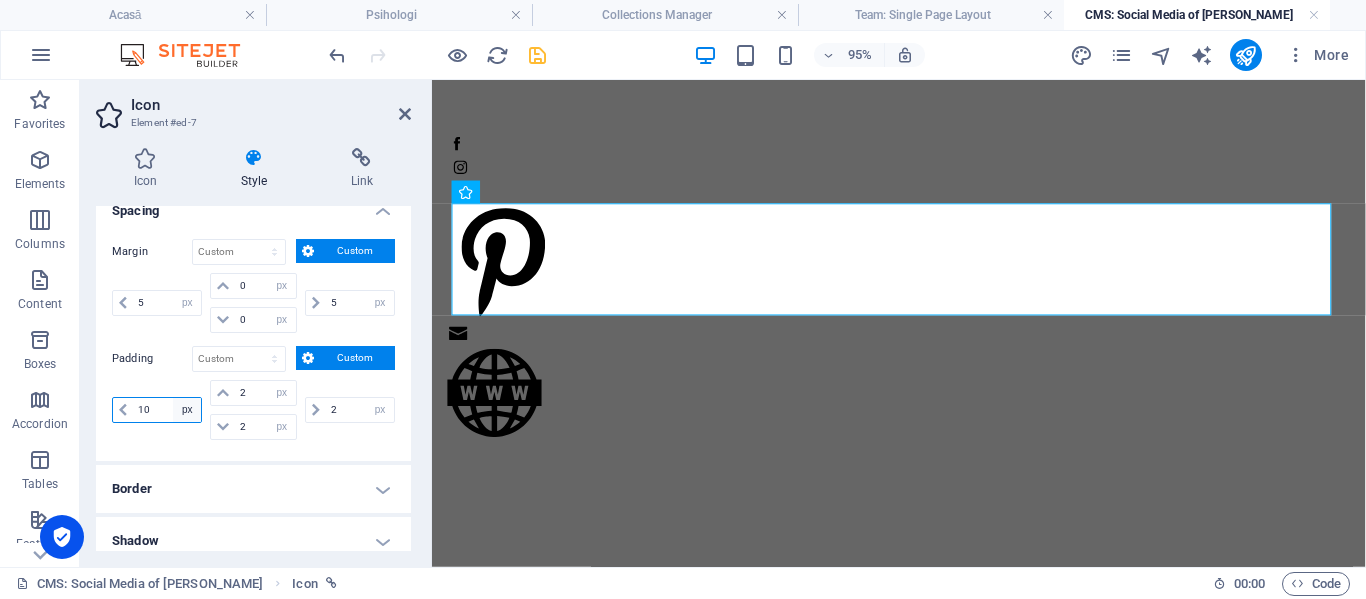 type on "1" 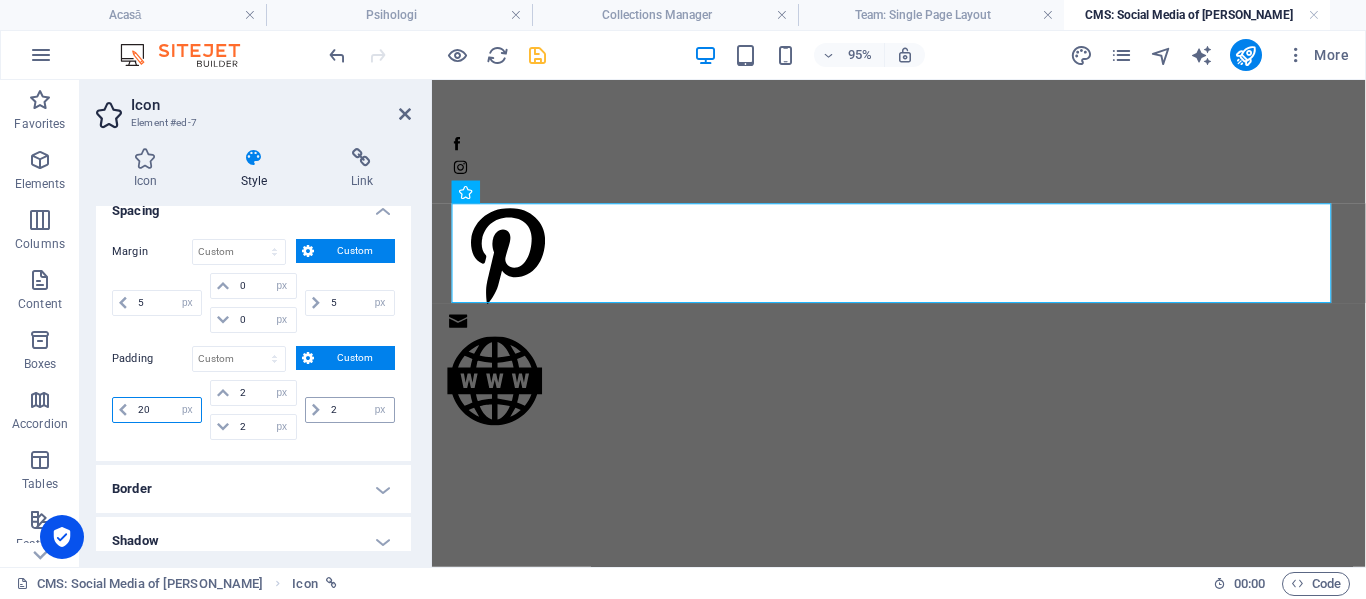 type on "20" 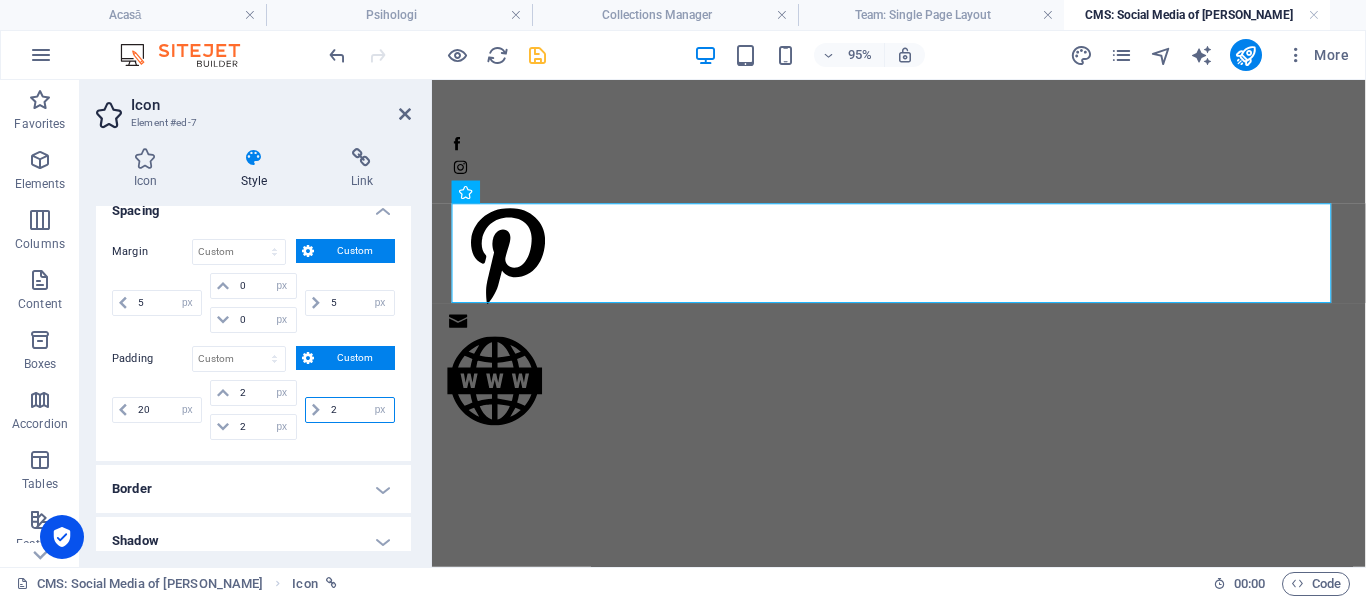 click on "2" at bounding box center [360, 410] 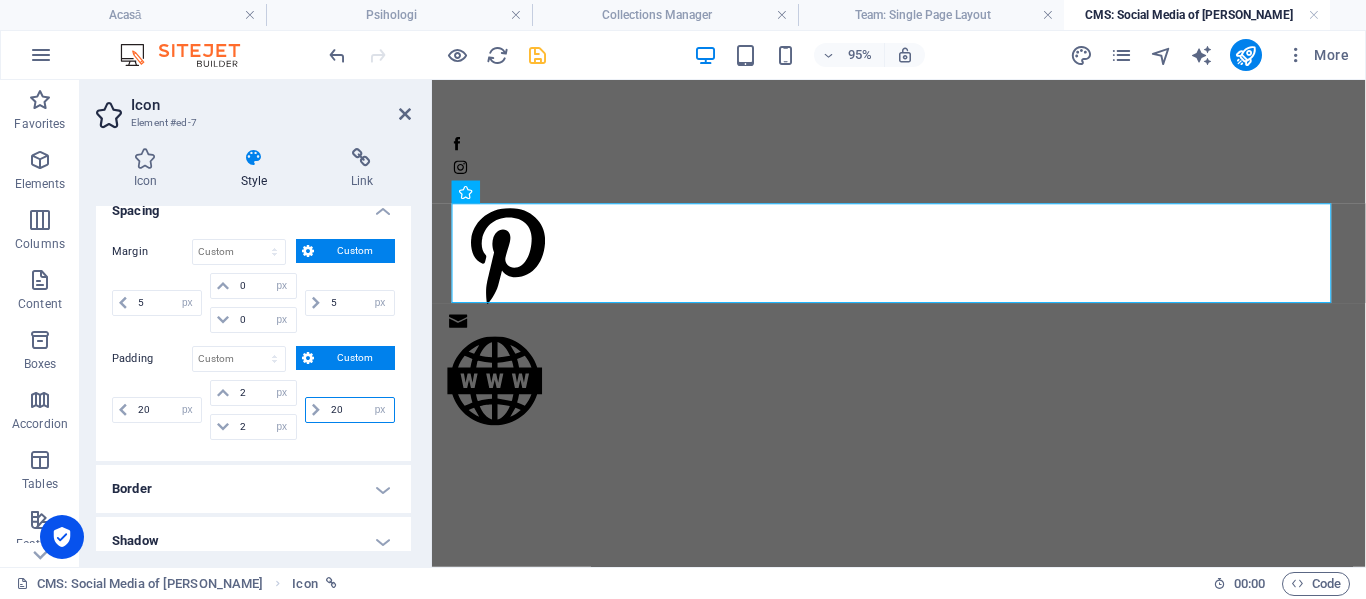 scroll, scrollTop: 78, scrollLeft: 0, axis: vertical 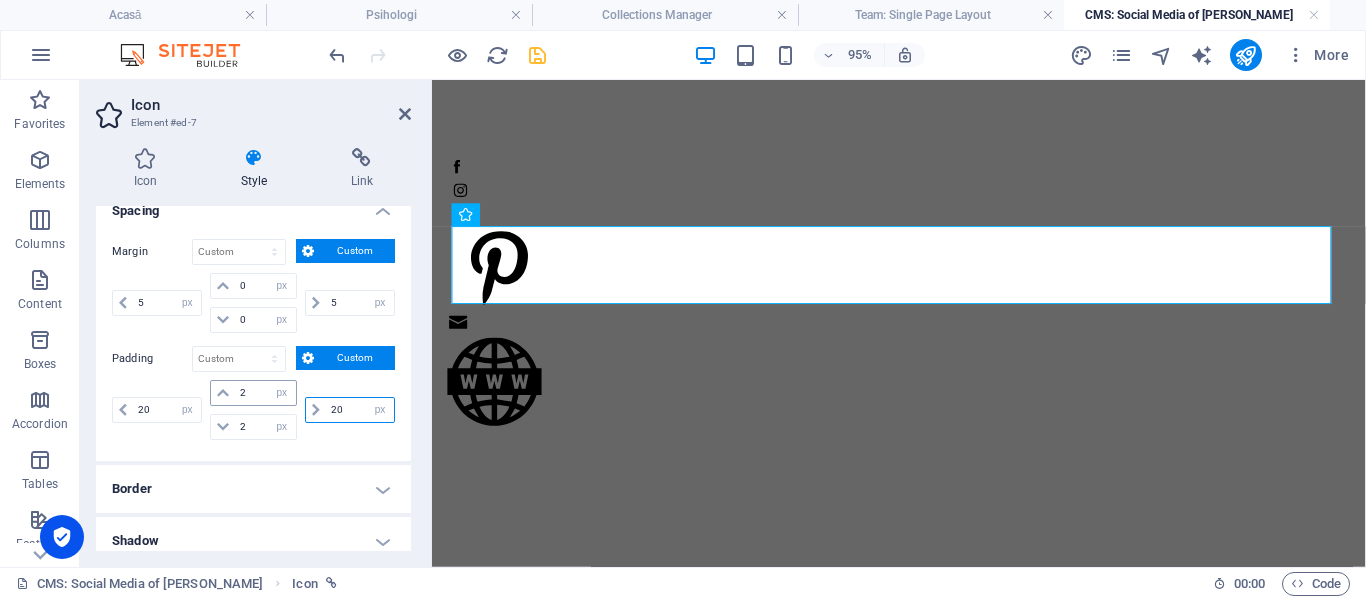 type on "20" 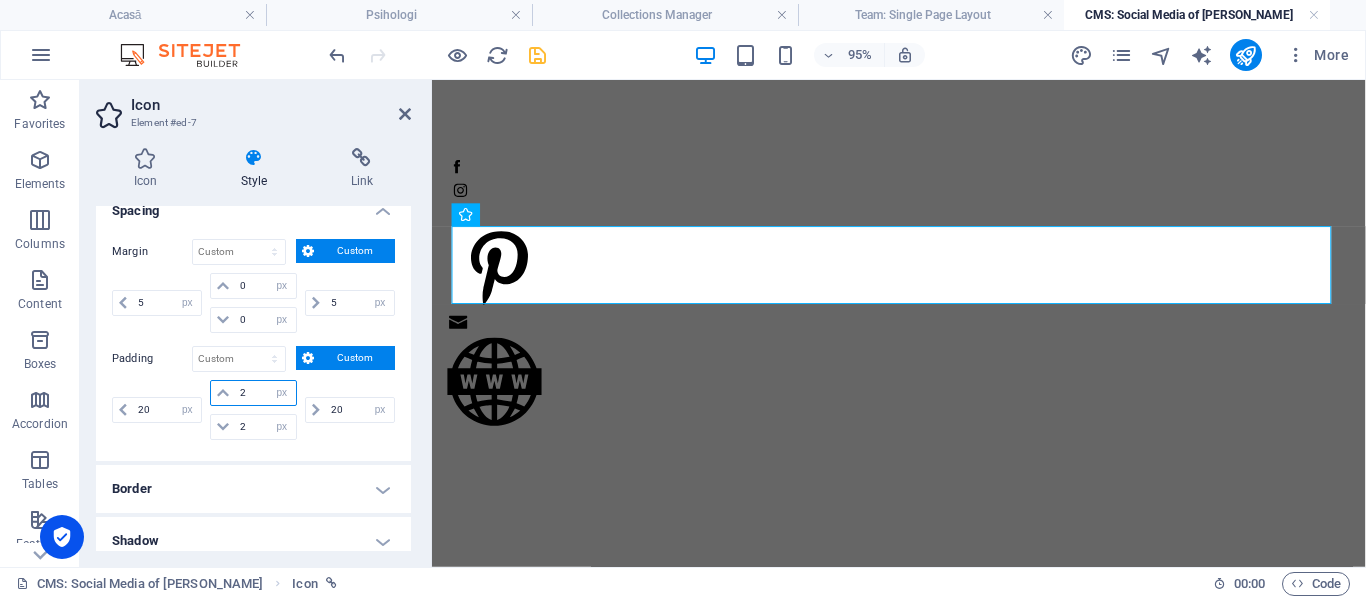 click on "2" at bounding box center [265, 393] 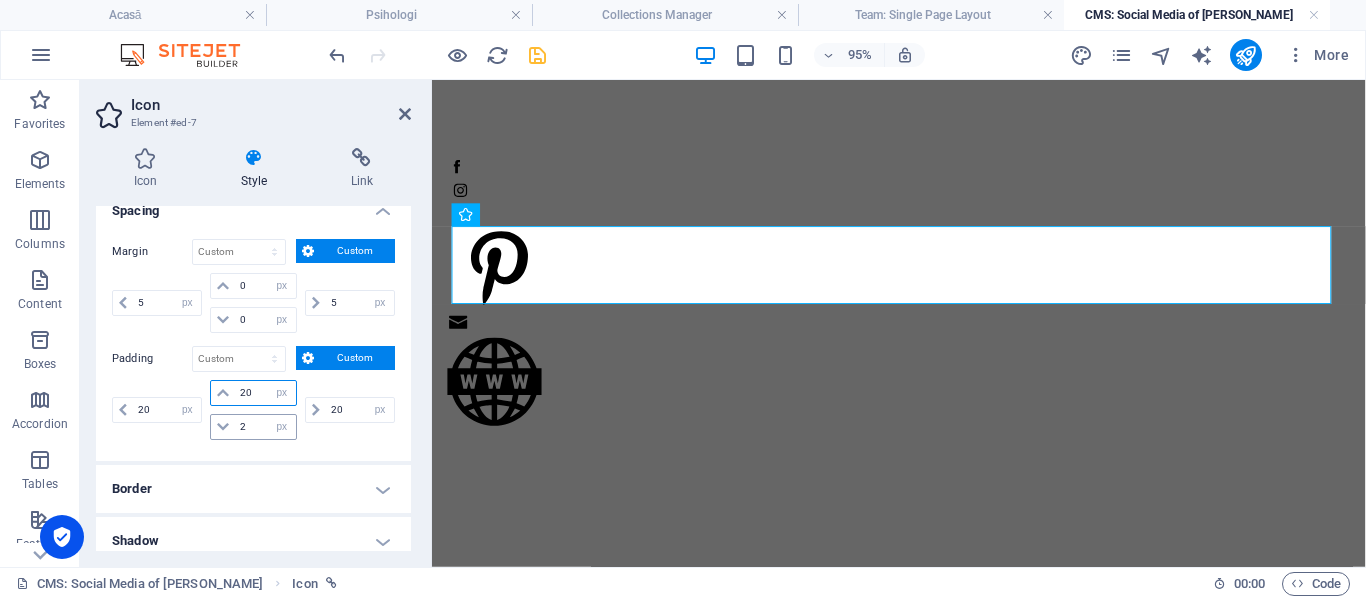 scroll, scrollTop: 96, scrollLeft: 0, axis: vertical 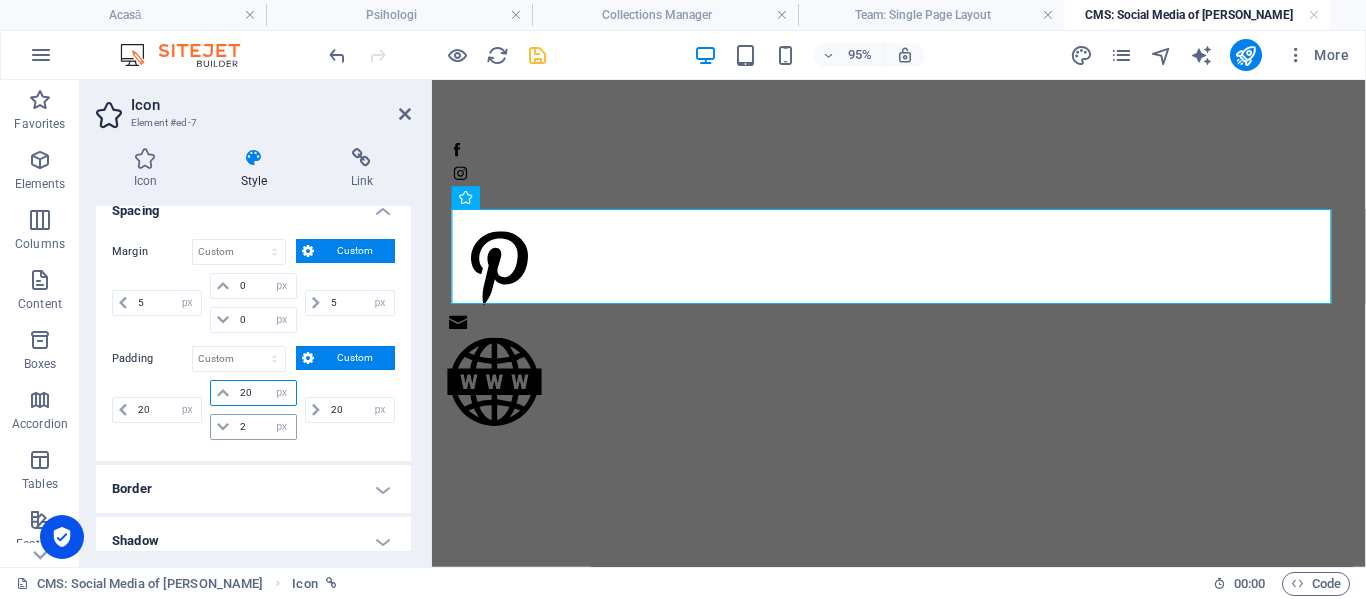 type on "20" 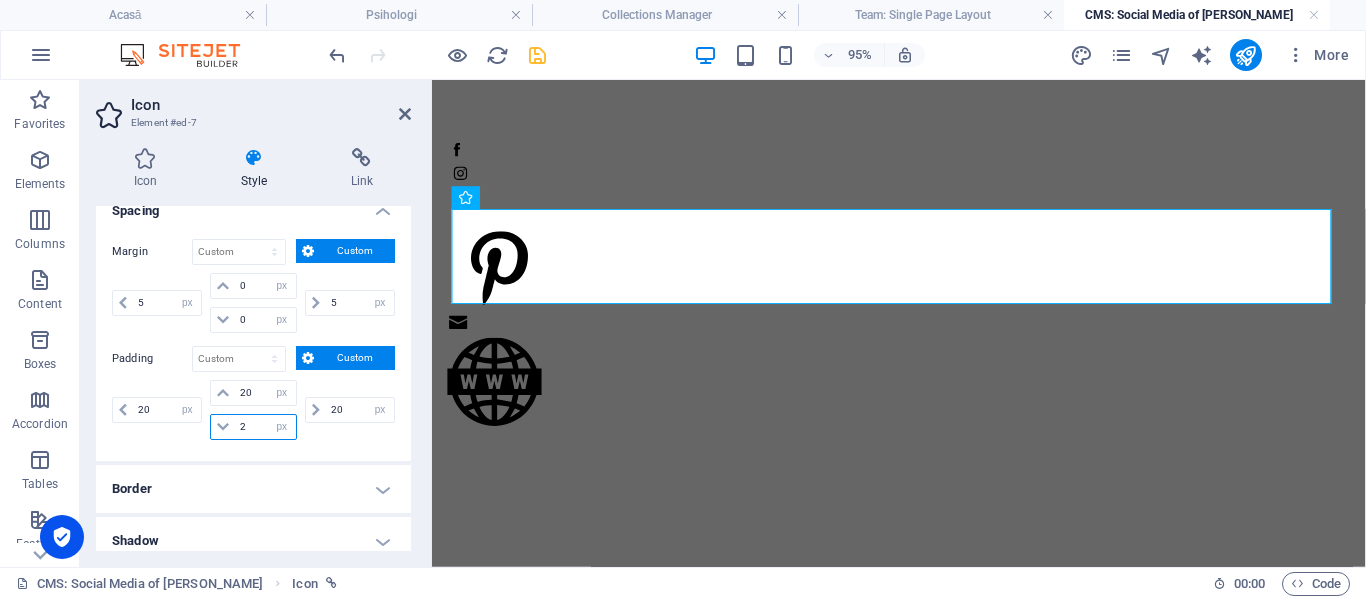 click on "2" at bounding box center (265, 427) 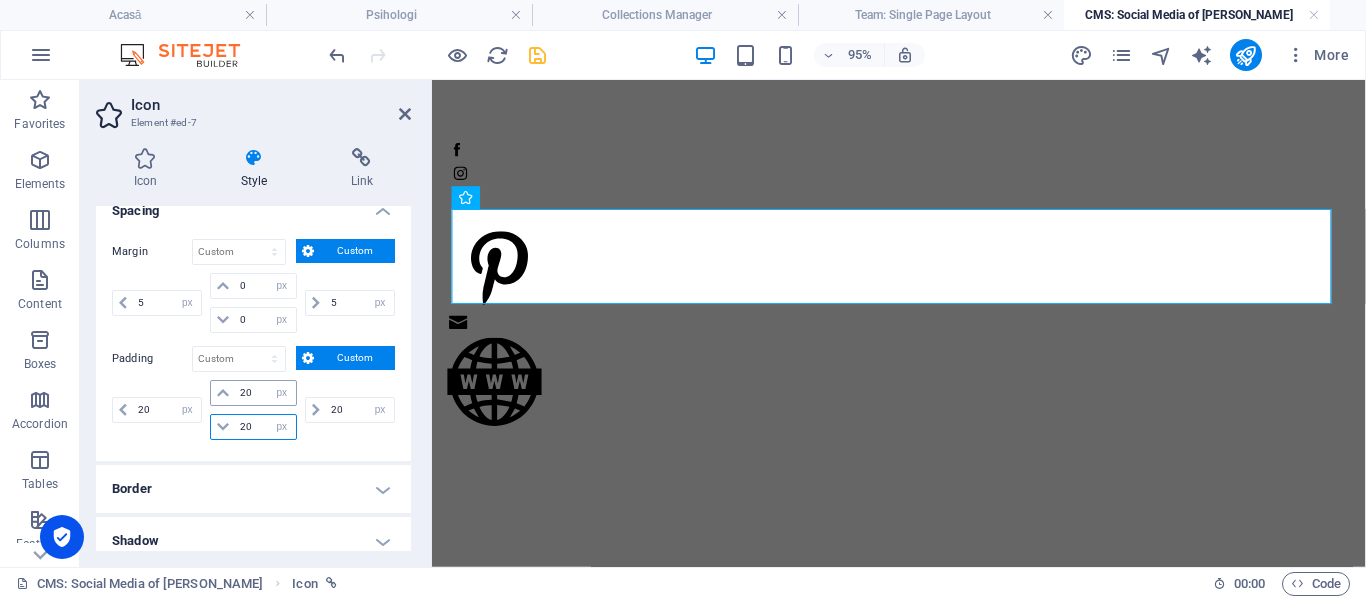 type on "20" 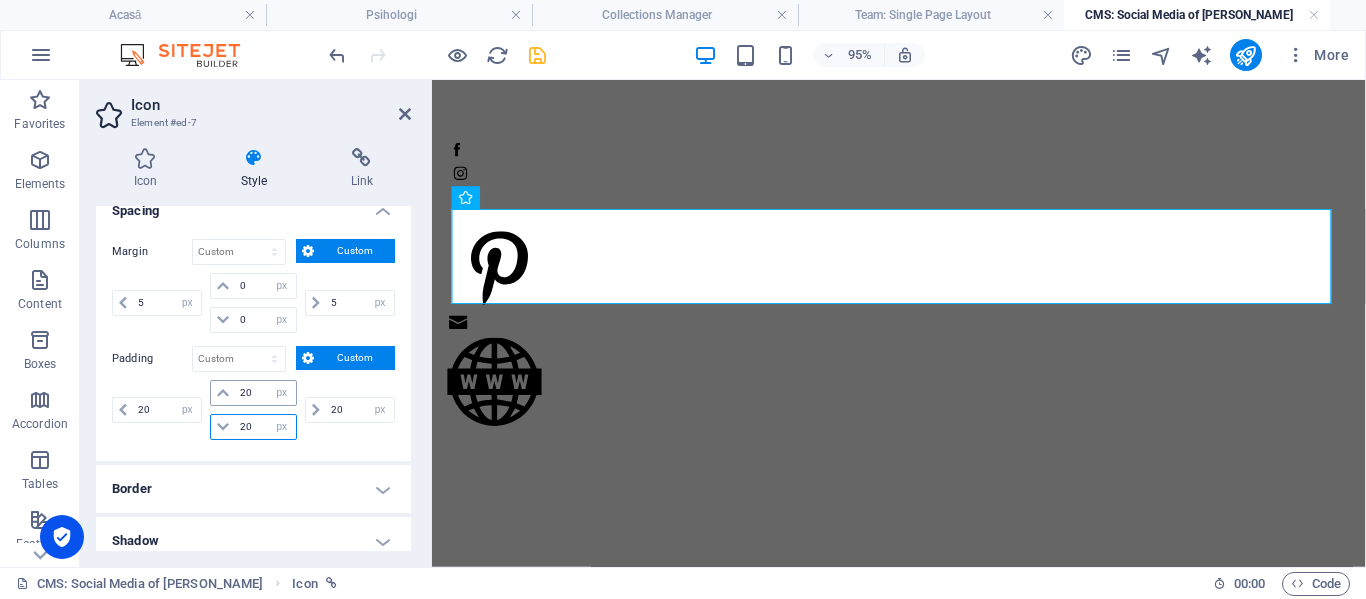 select on "px" 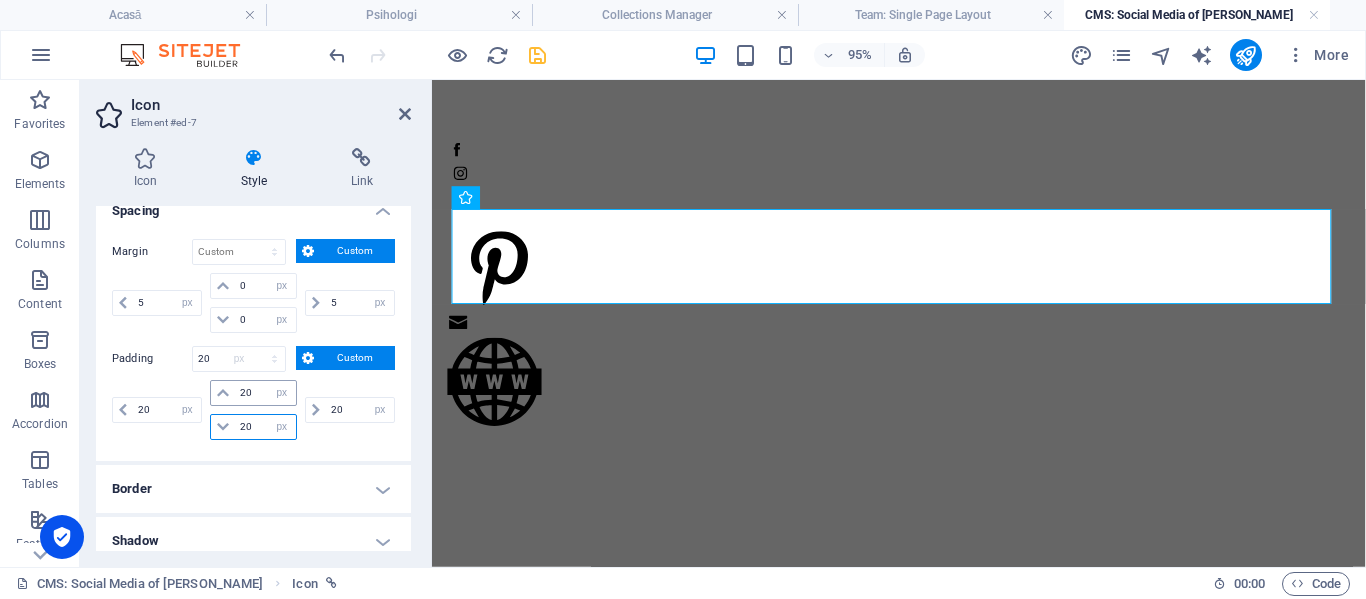 type on "20" 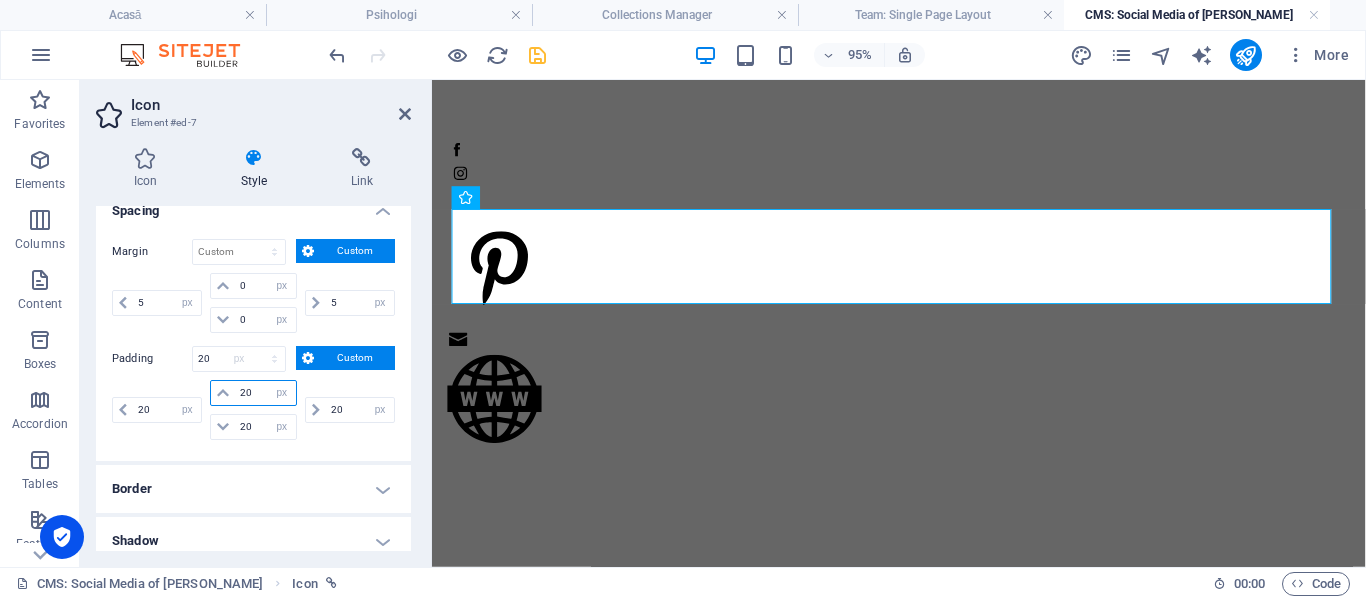 scroll, scrollTop: 102, scrollLeft: 0, axis: vertical 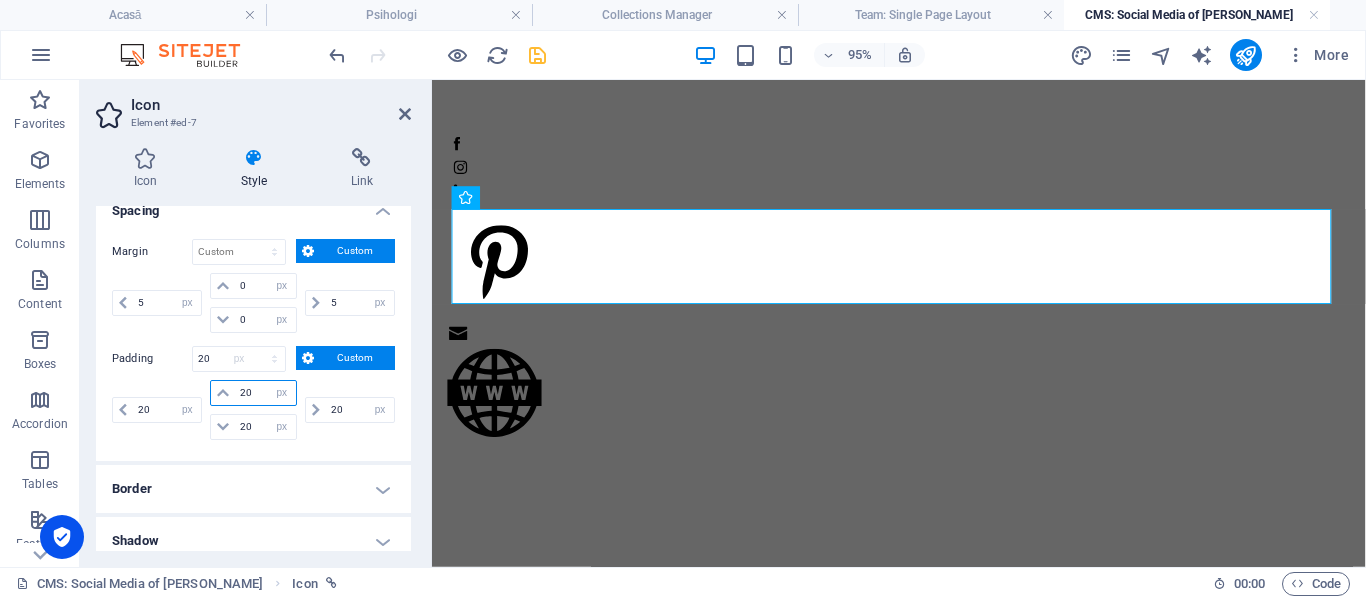 click on "20" at bounding box center (265, 393) 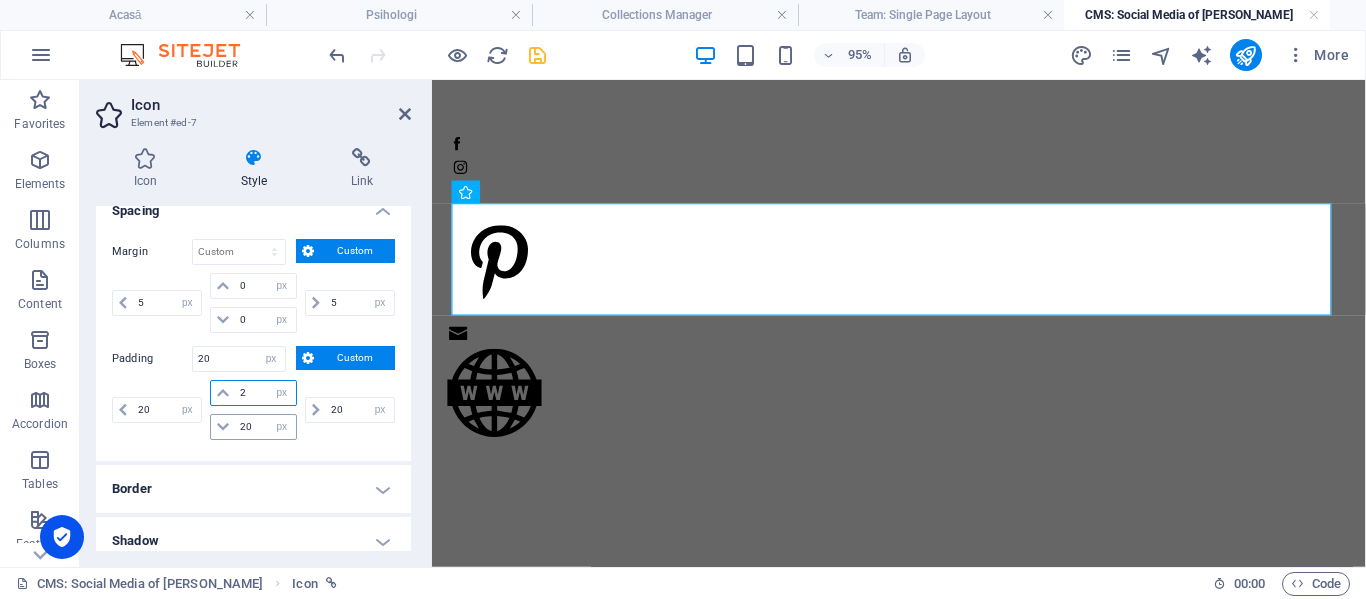 type on "2" 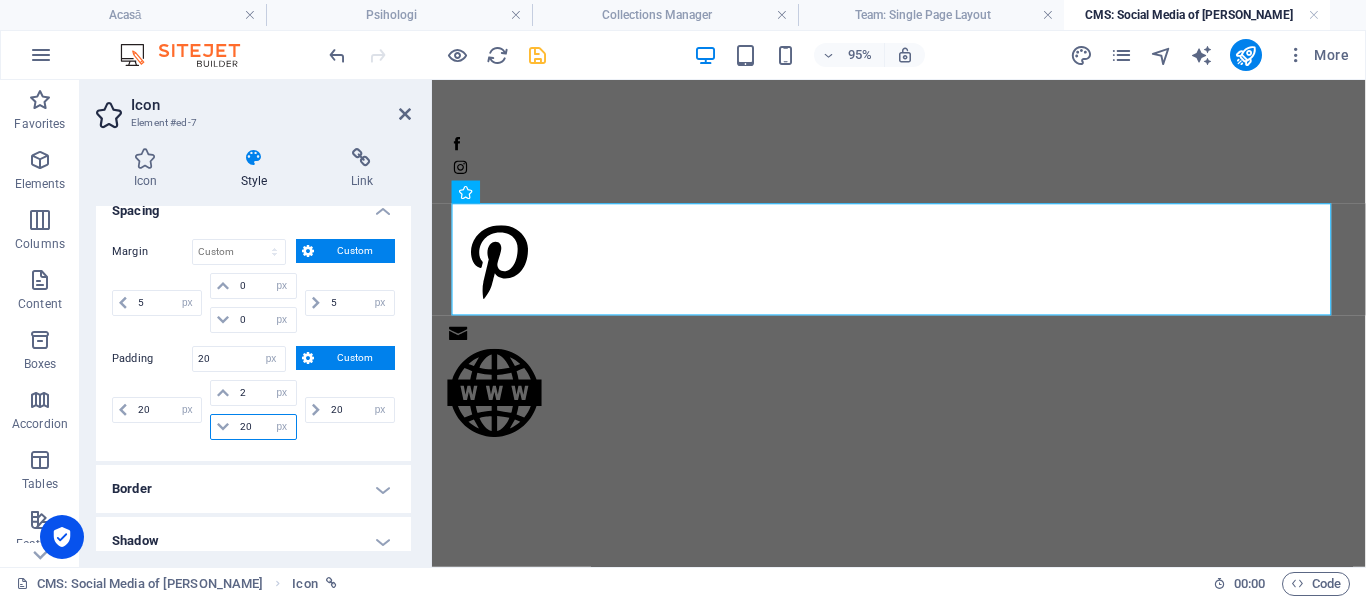 type 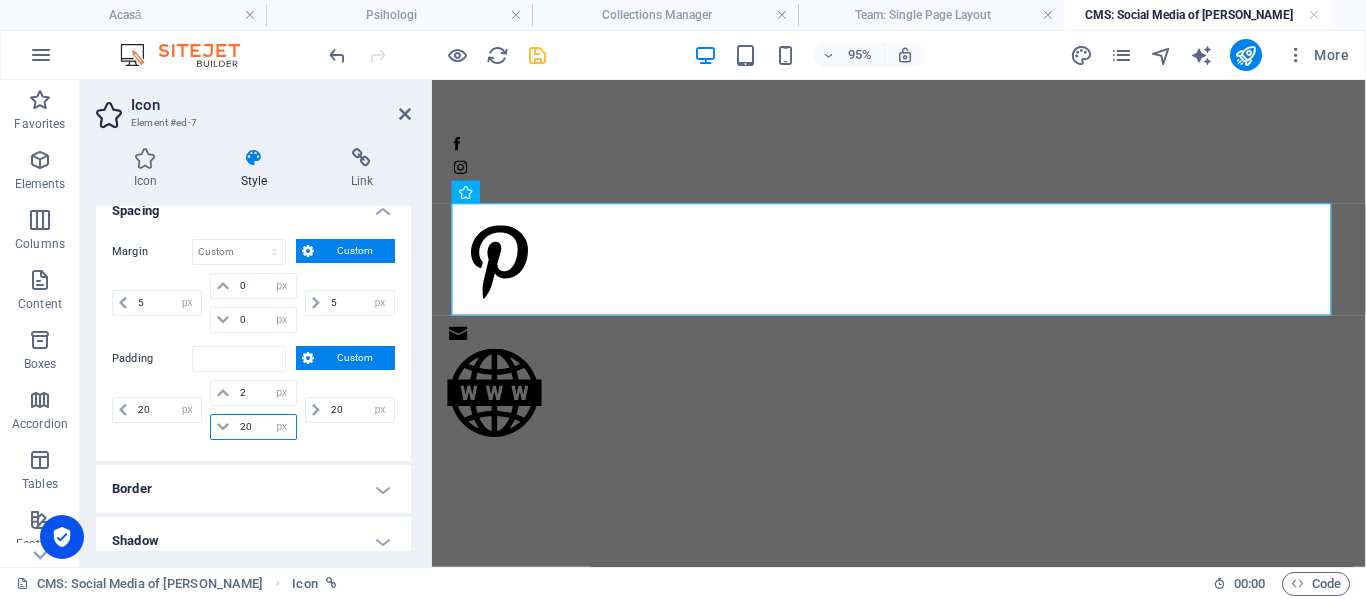 scroll, scrollTop: 96, scrollLeft: 0, axis: vertical 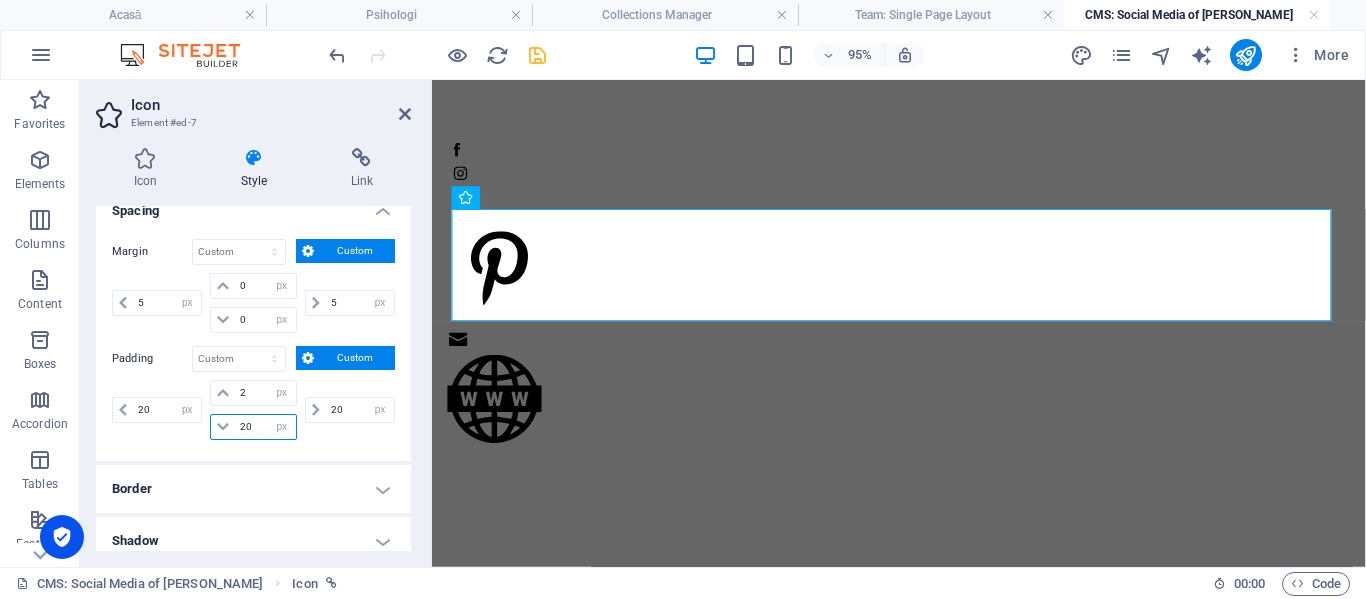 click on "20" at bounding box center (265, 427) 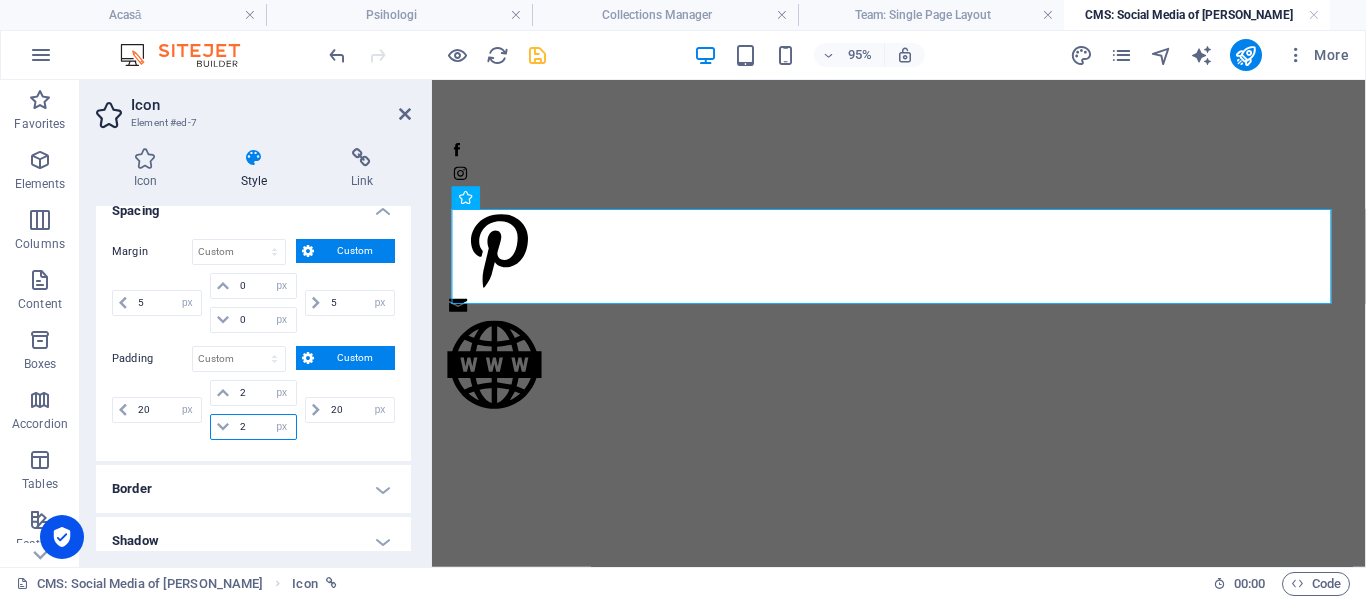scroll, scrollTop: 78, scrollLeft: 0, axis: vertical 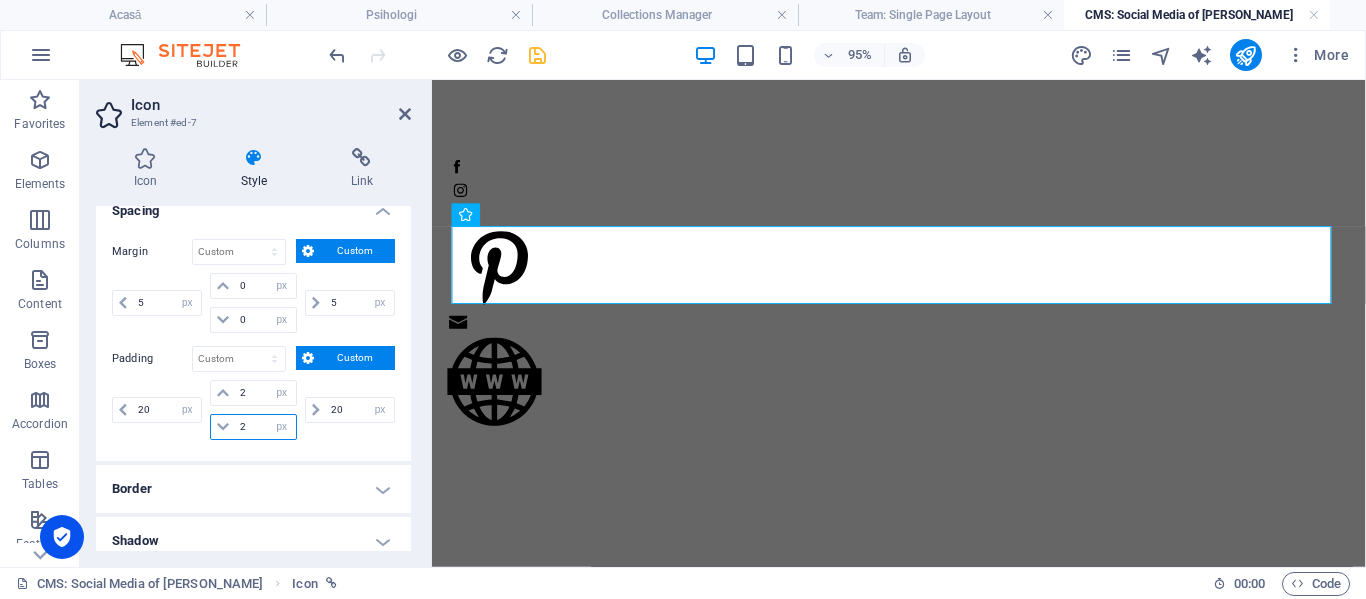 type on "2" 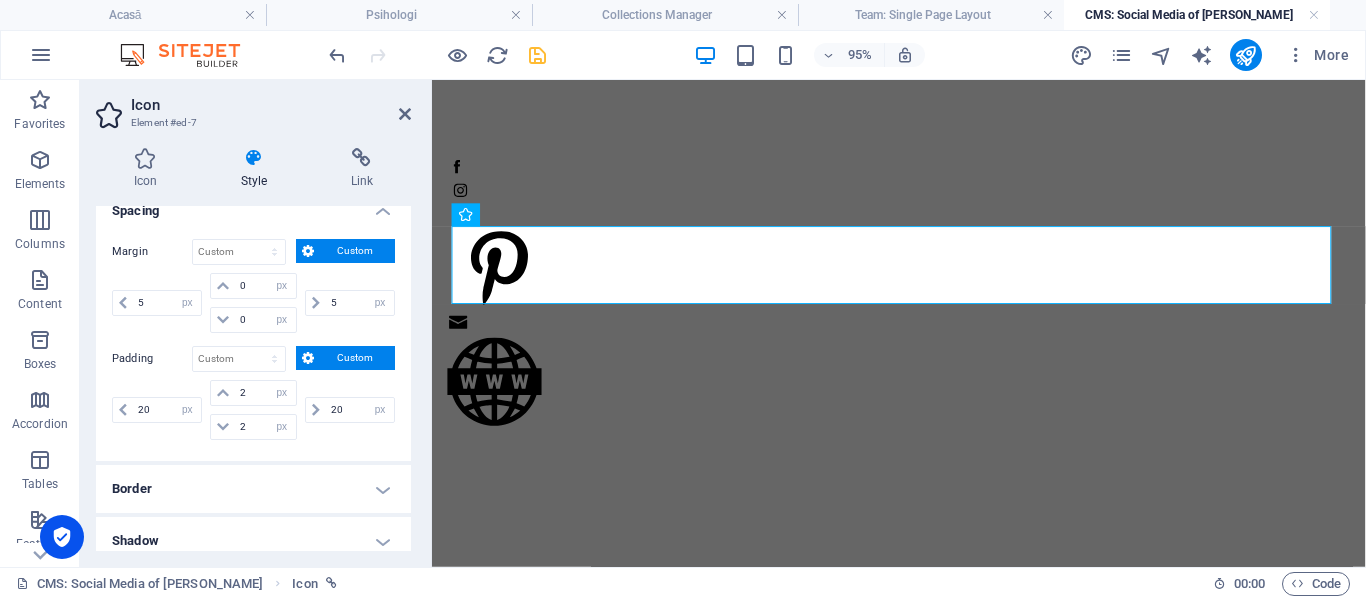 click on "20 px rem % vh vw 2 px rem % vh vw 2 px rem % vh vw 20 px rem % vh vw" at bounding box center (253, 412) 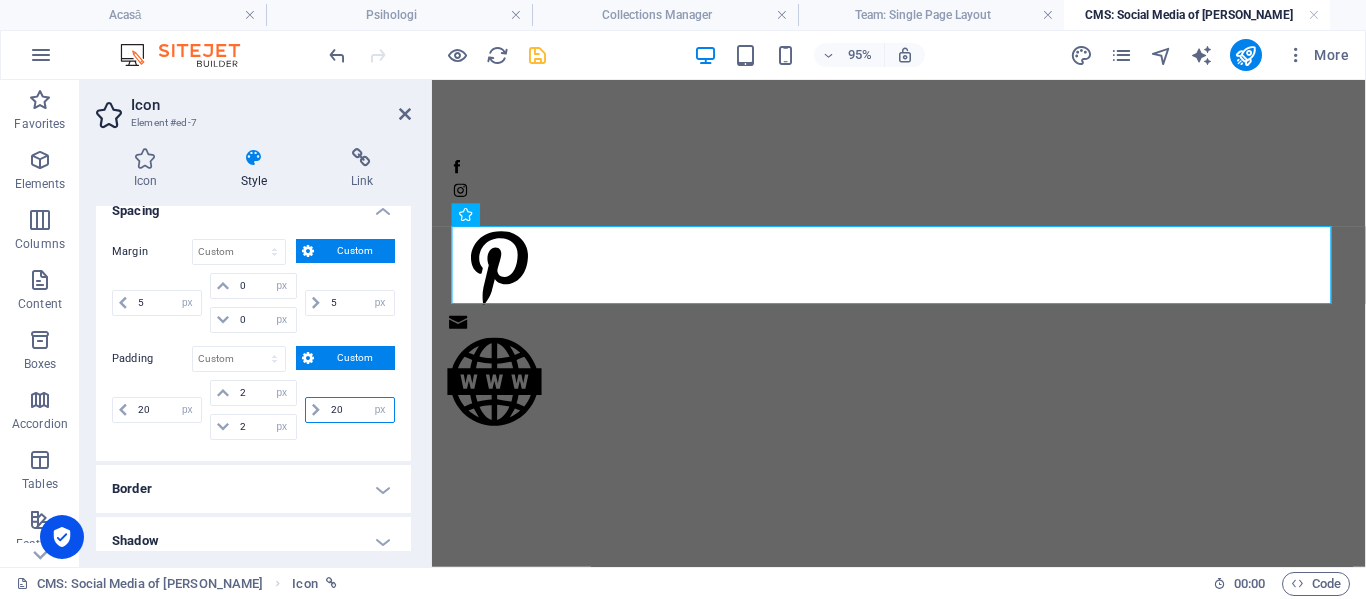 click on "20" at bounding box center [360, 410] 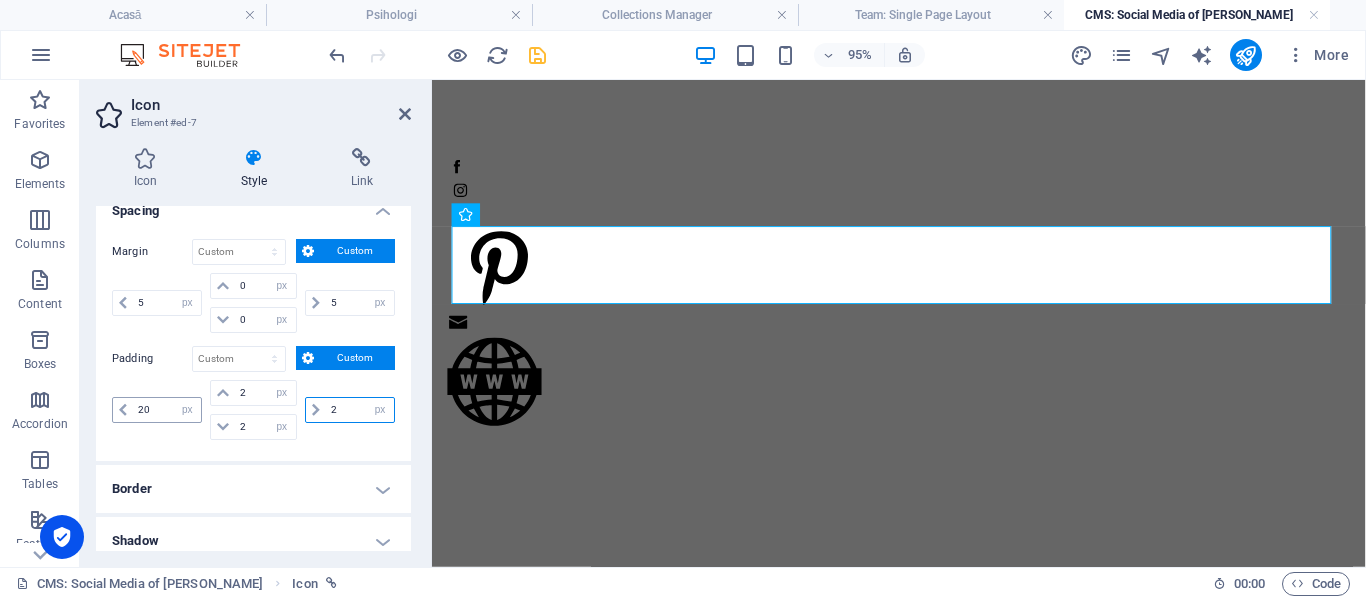 type on "2" 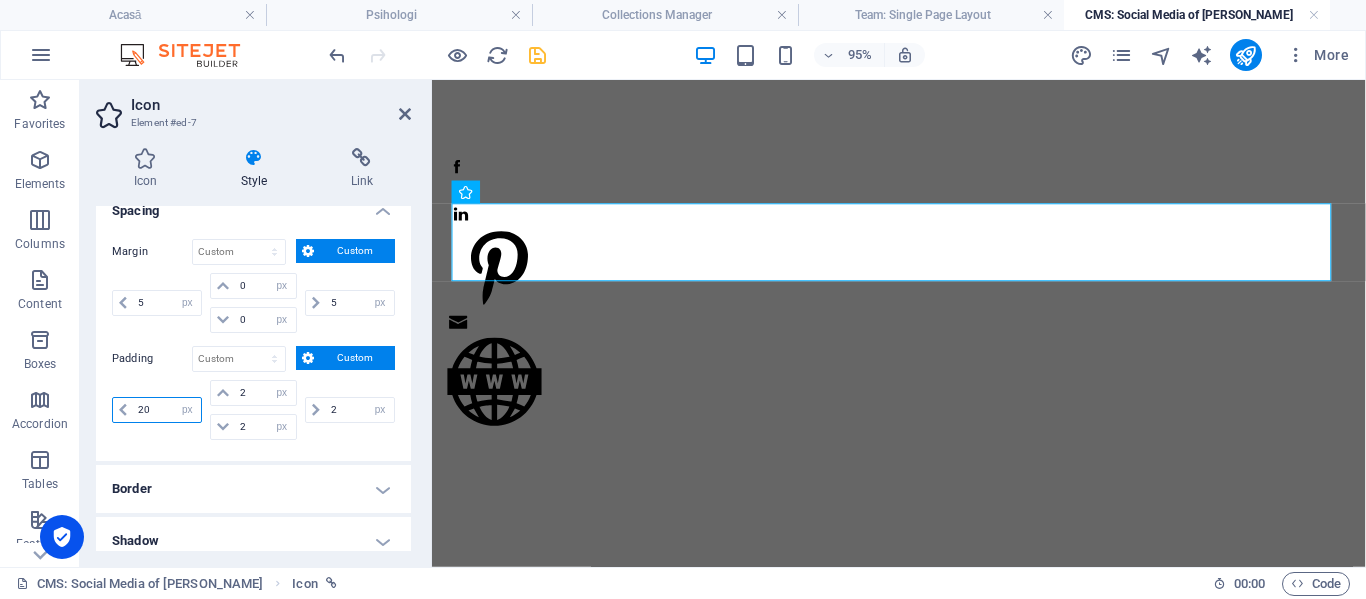 click on "20" at bounding box center [167, 410] 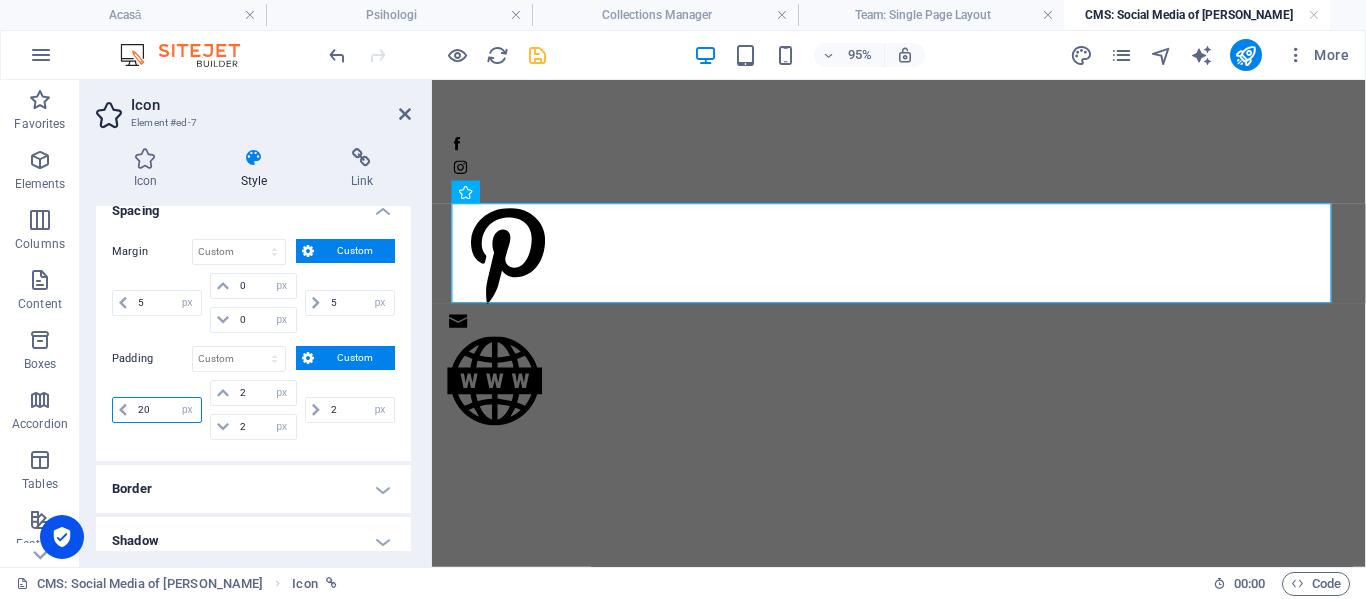 type on "2" 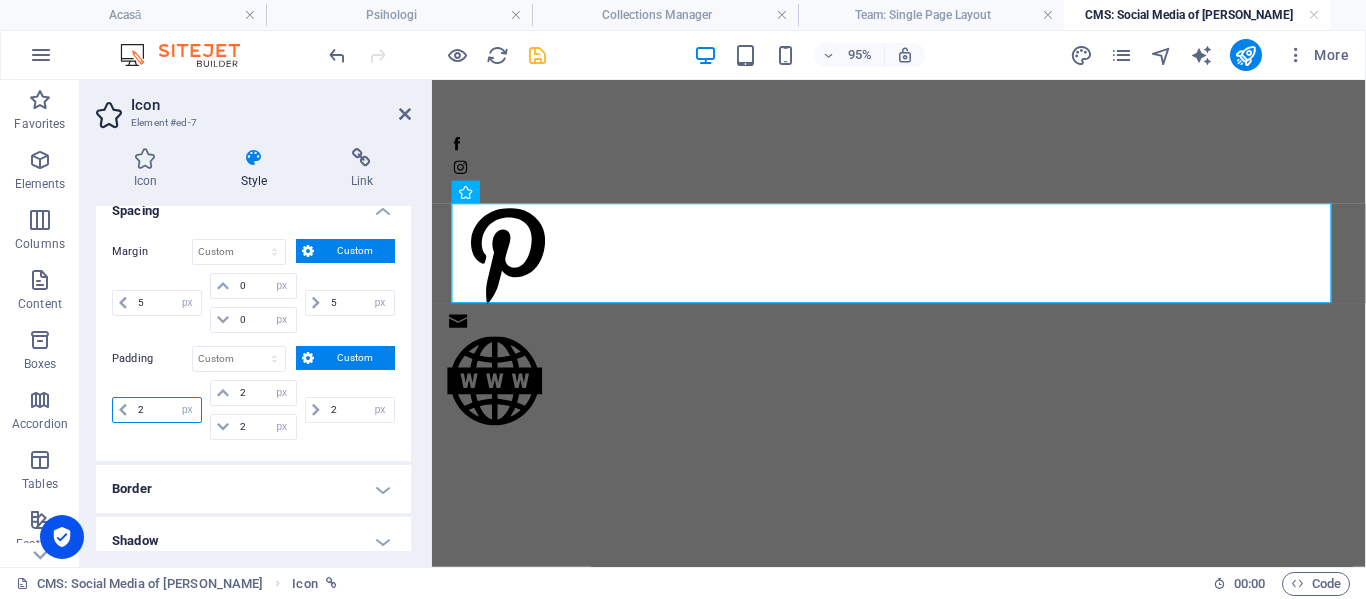 type on "2" 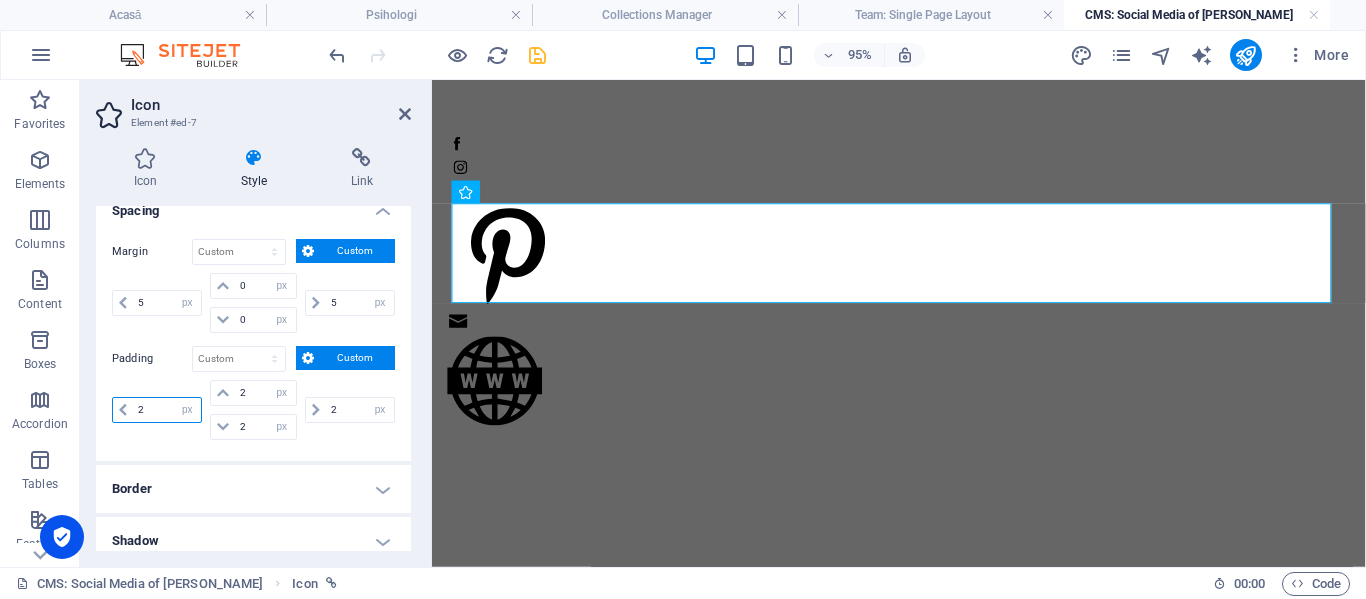select on "px" 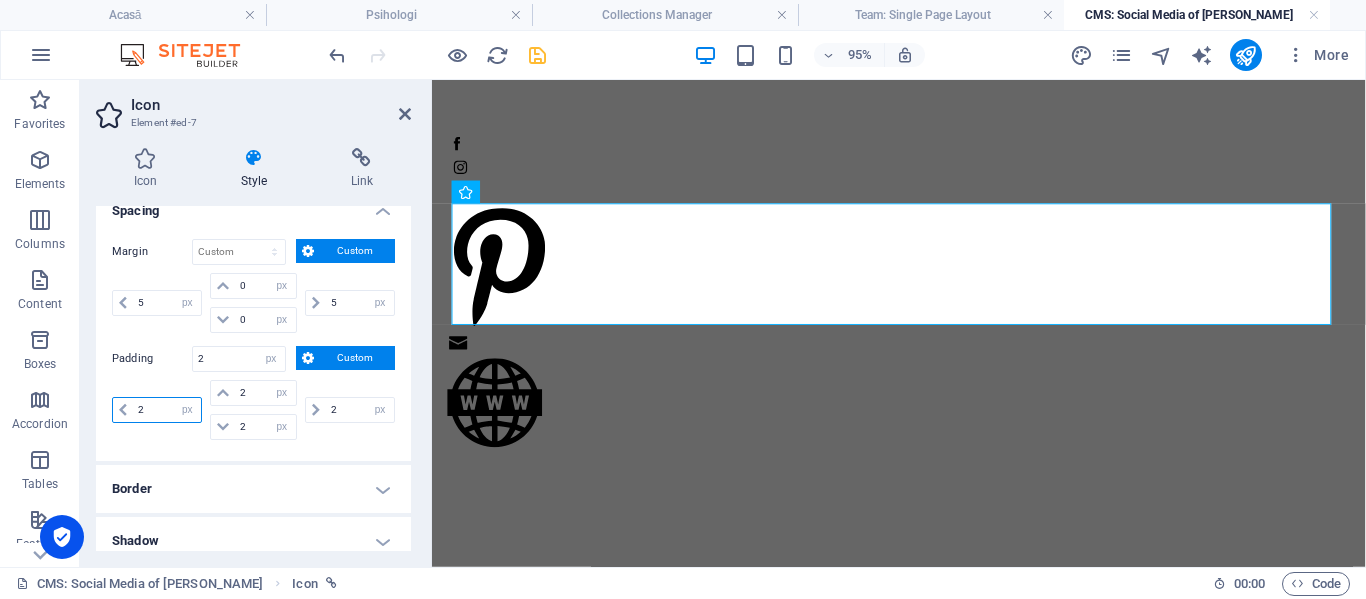 type on "2" 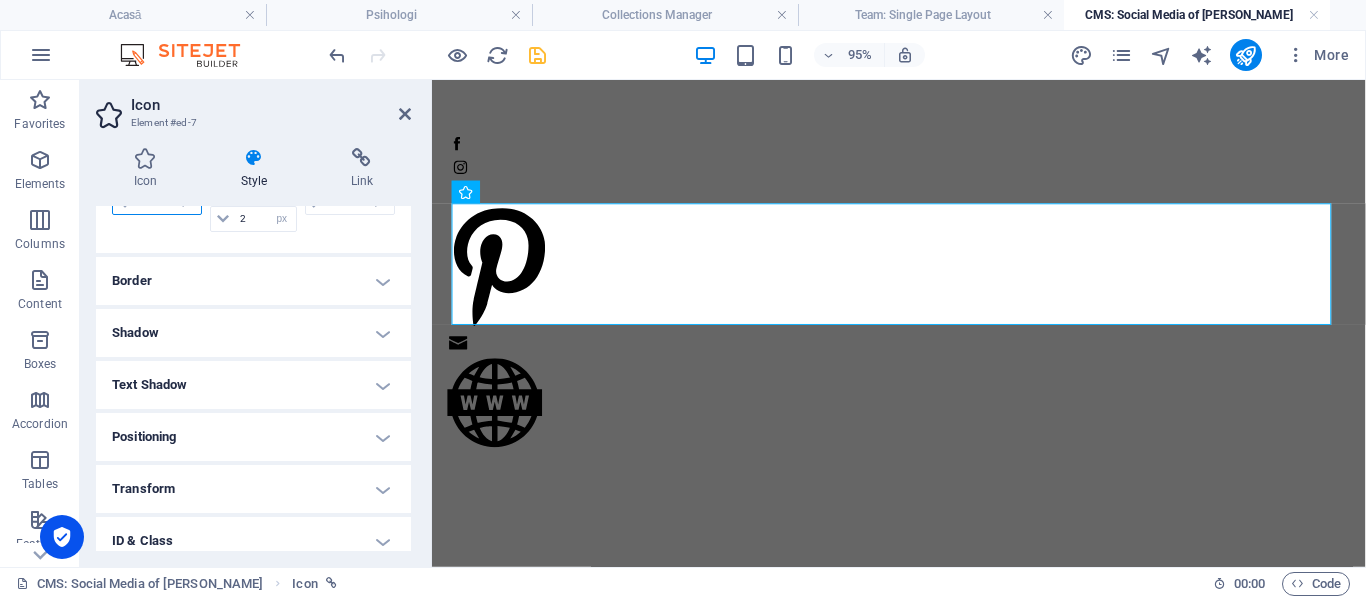 scroll, scrollTop: 400, scrollLeft: 0, axis: vertical 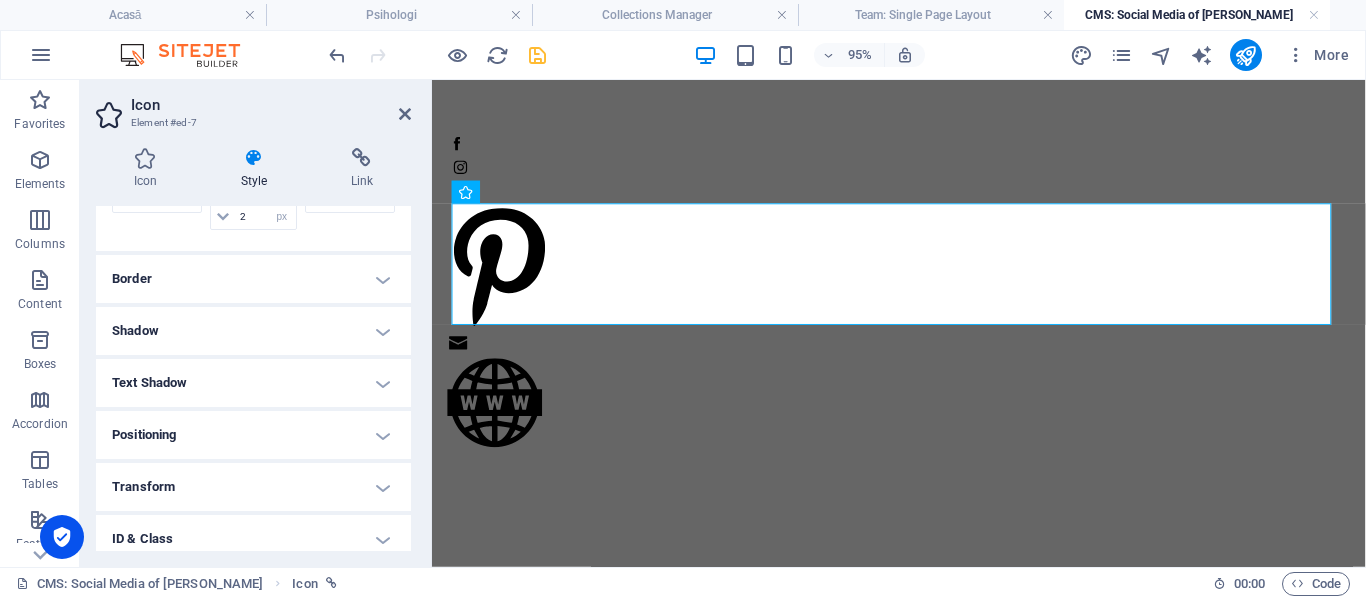 click on "Border" at bounding box center [253, 279] 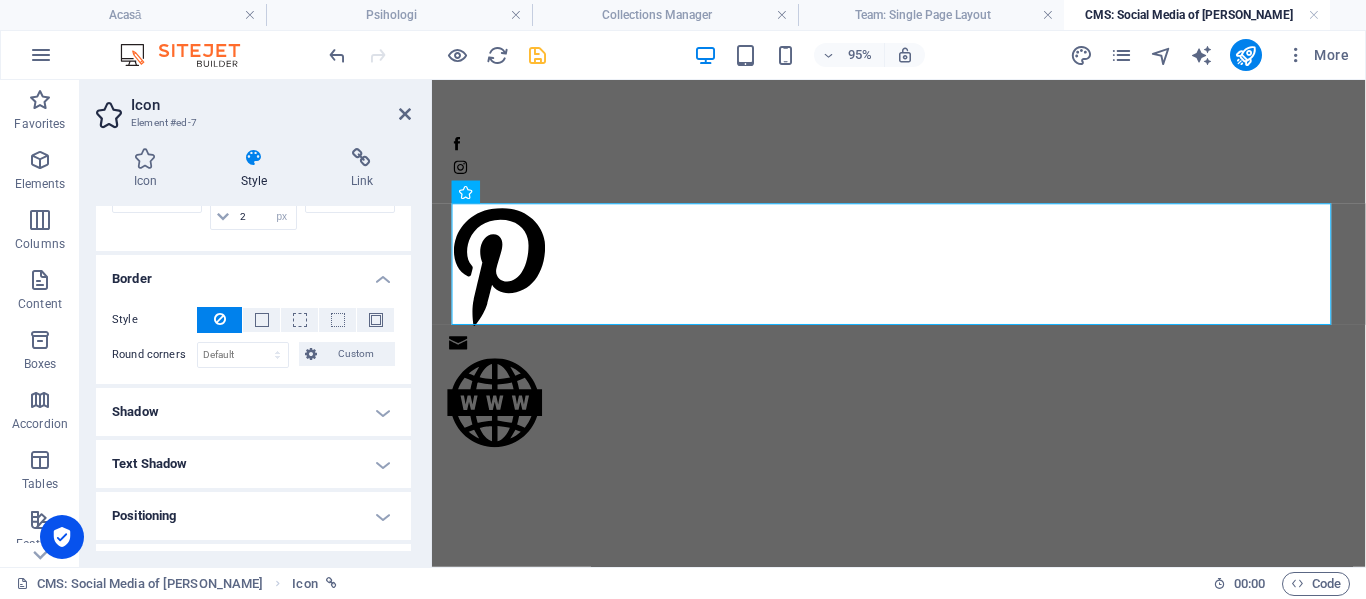 click on "Shadow" at bounding box center [253, 412] 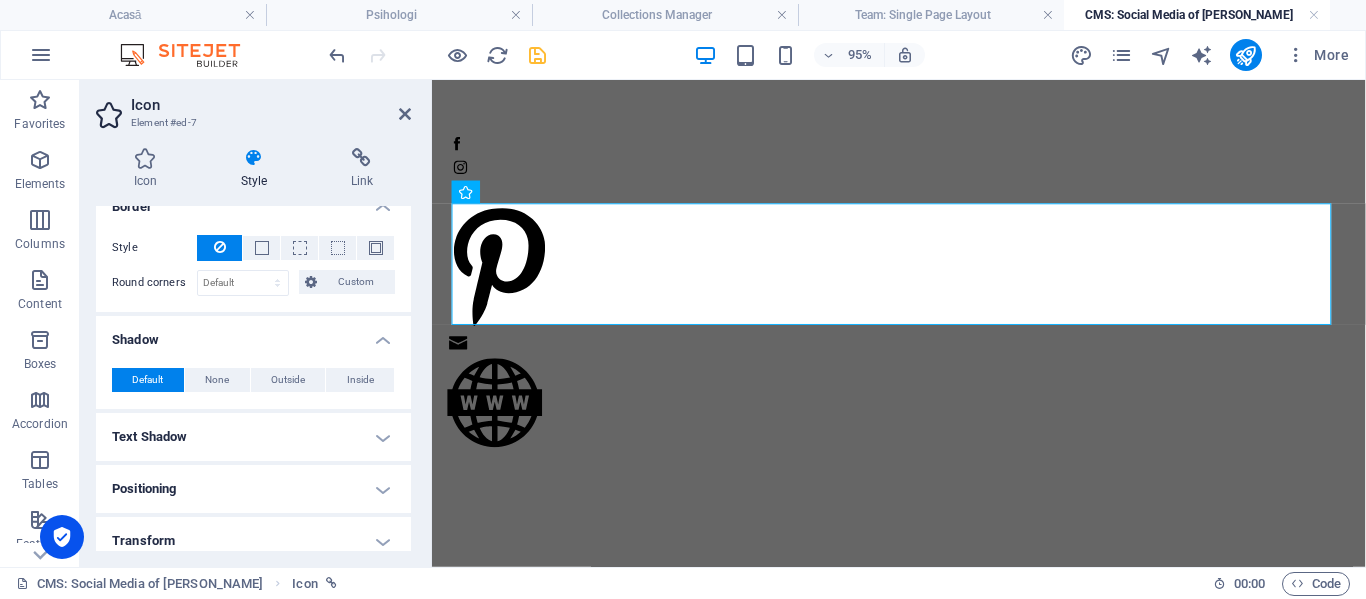 scroll, scrollTop: 600, scrollLeft: 0, axis: vertical 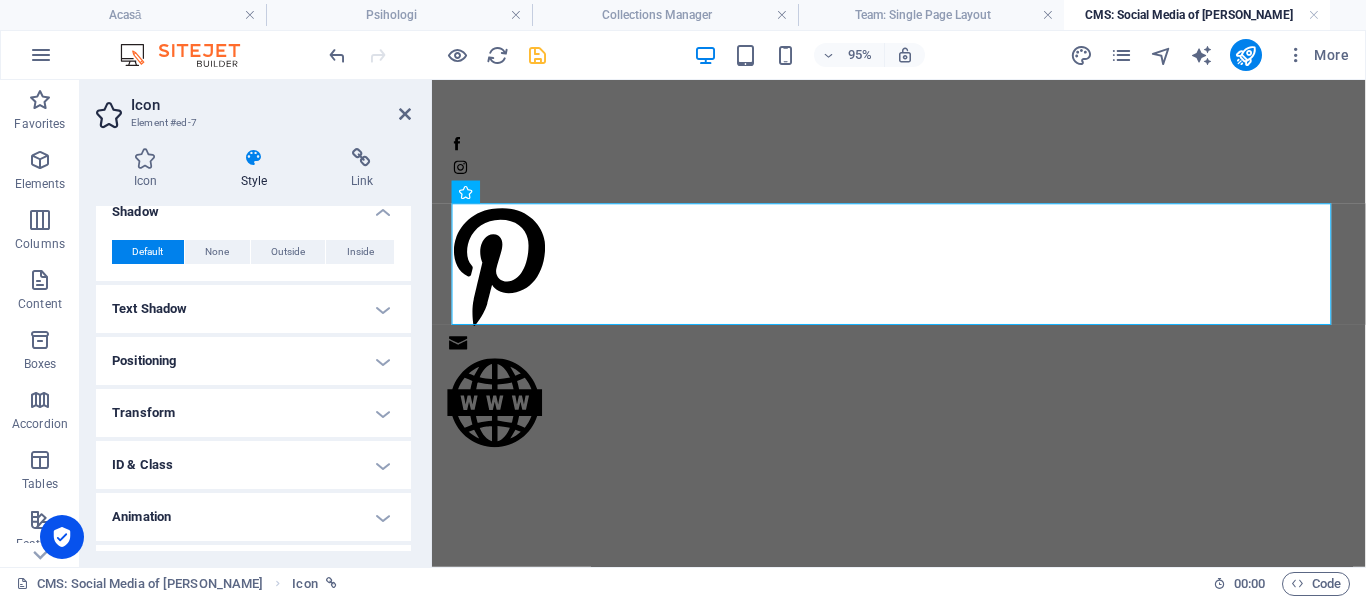 click on "Text Shadow" at bounding box center [253, 309] 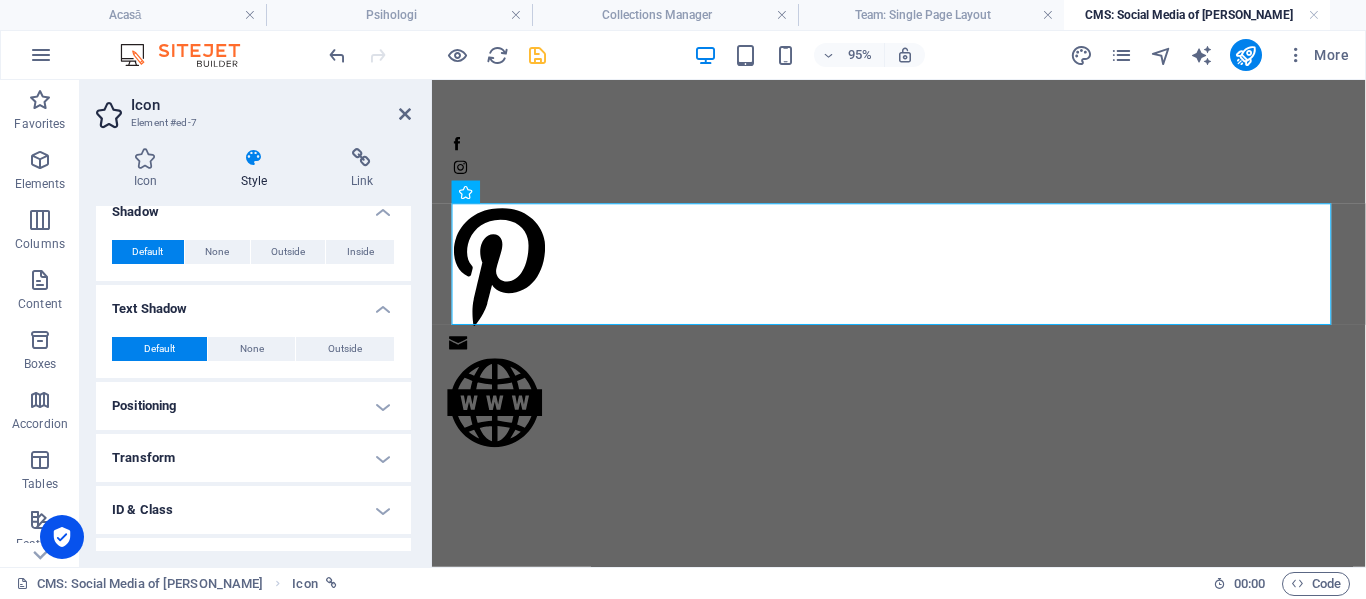 click on "Positioning" at bounding box center (253, 406) 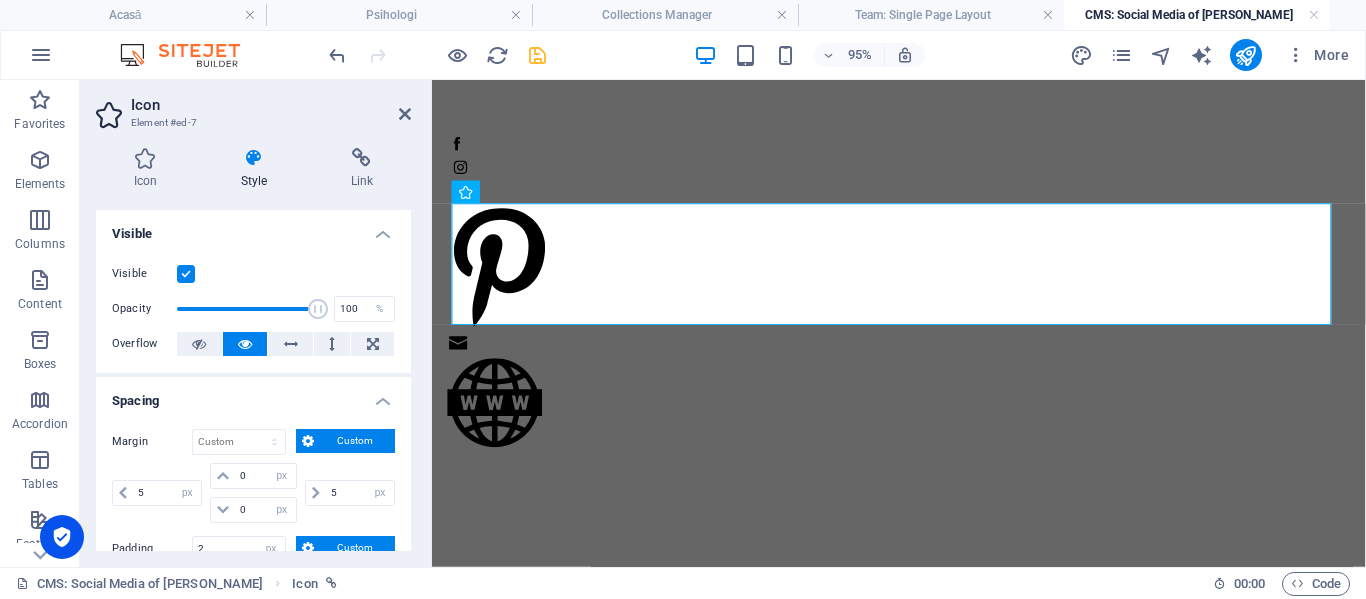scroll, scrollTop: 100, scrollLeft: 0, axis: vertical 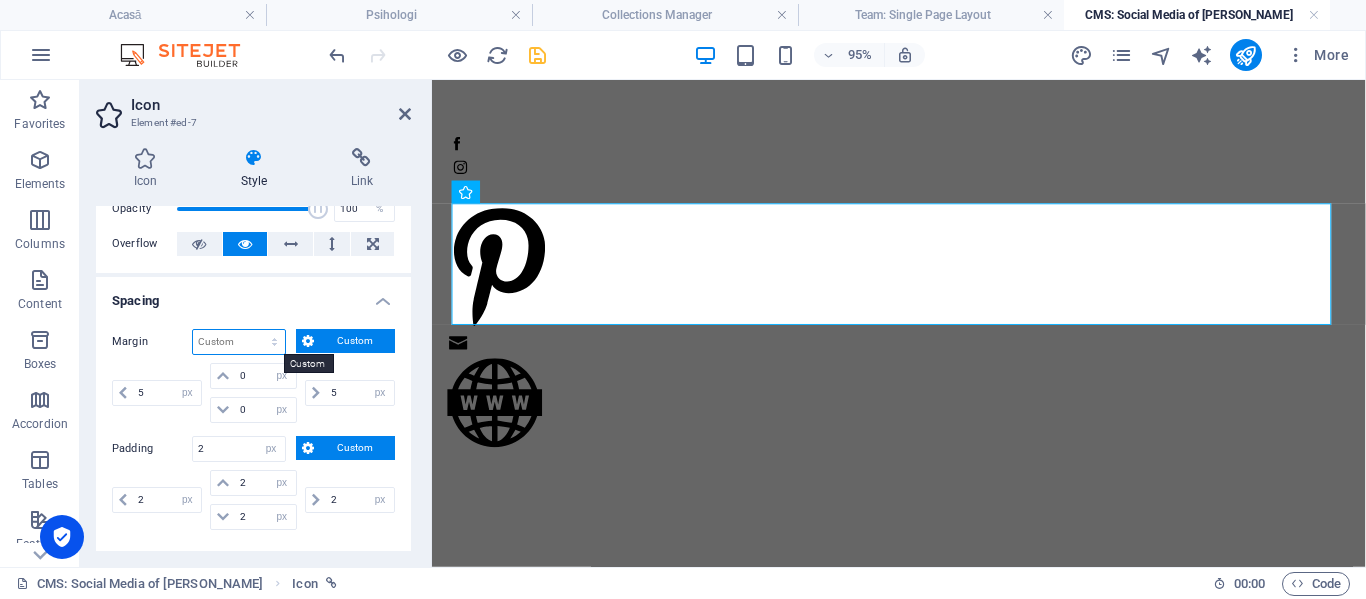 click on "Default auto px % rem vw vh Custom" at bounding box center (239, 342) 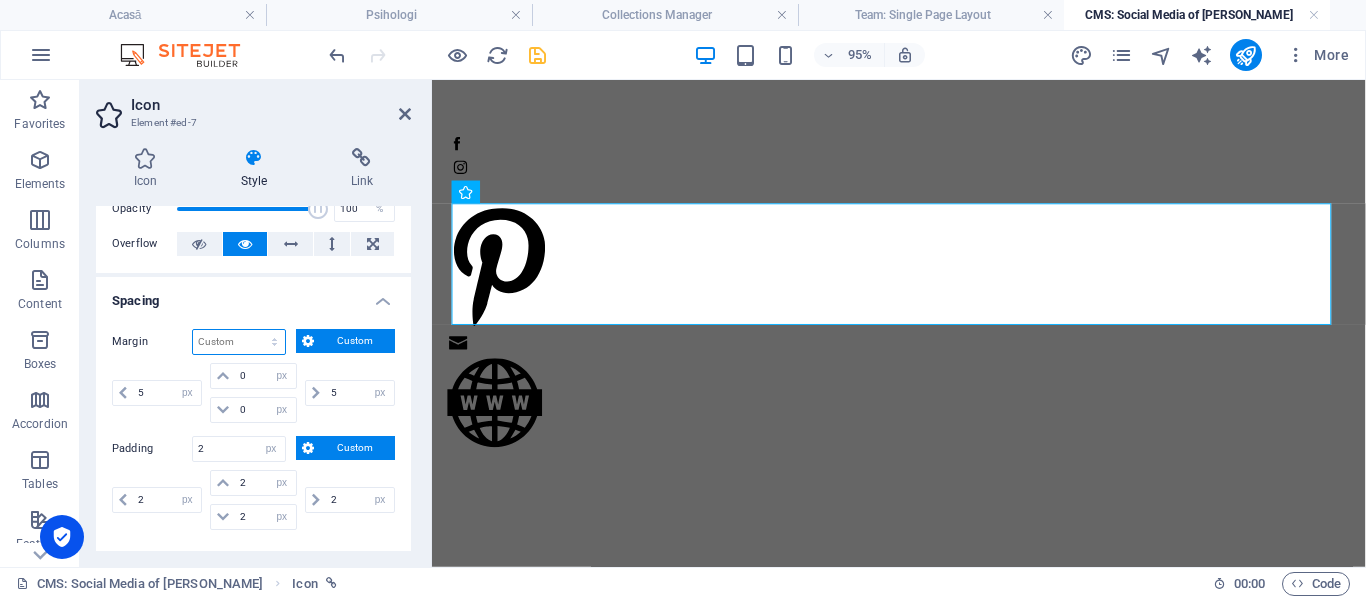 click on "Default auto px % rem vw vh Custom" at bounding box center (239, 342) 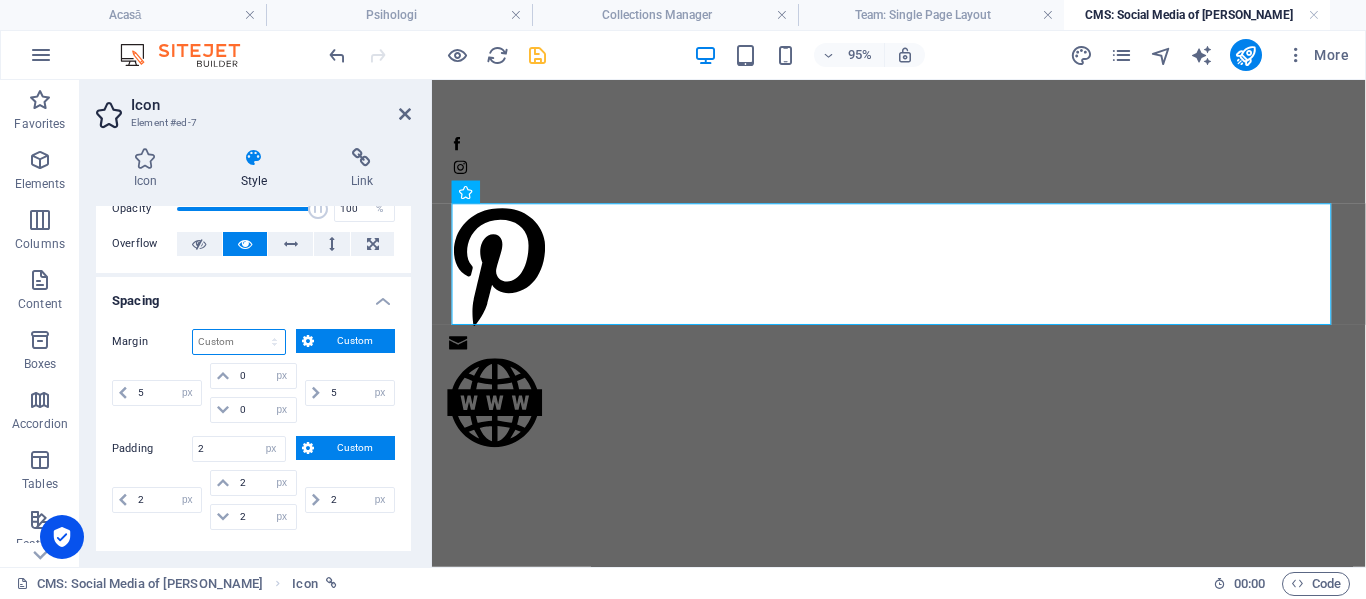 scroll, scrollTop: 0, scrollLeft: 0, axis: both 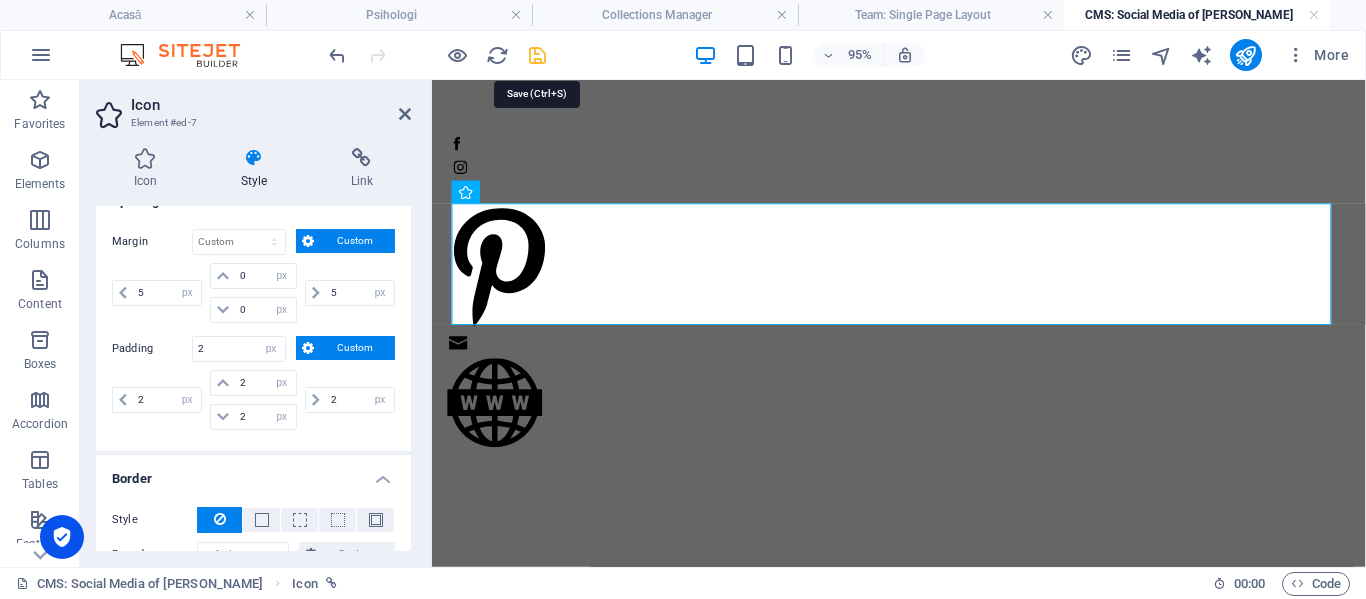click at bounding box center (537, 55) 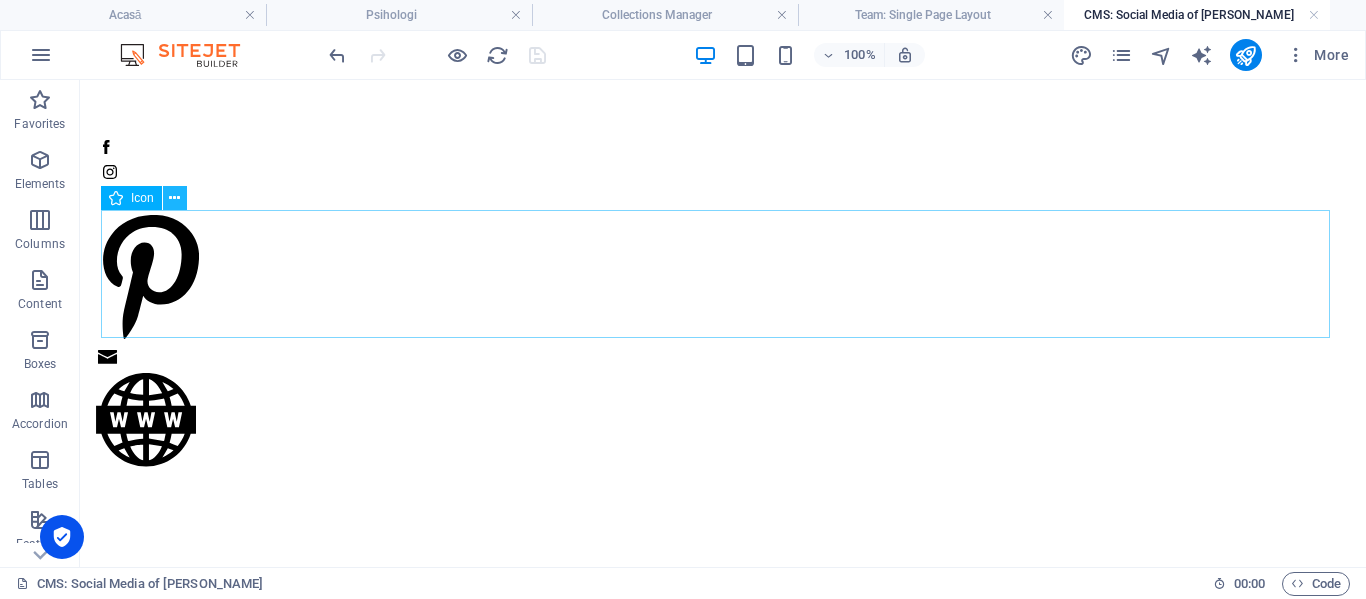 click at bounding box center [174, 198] 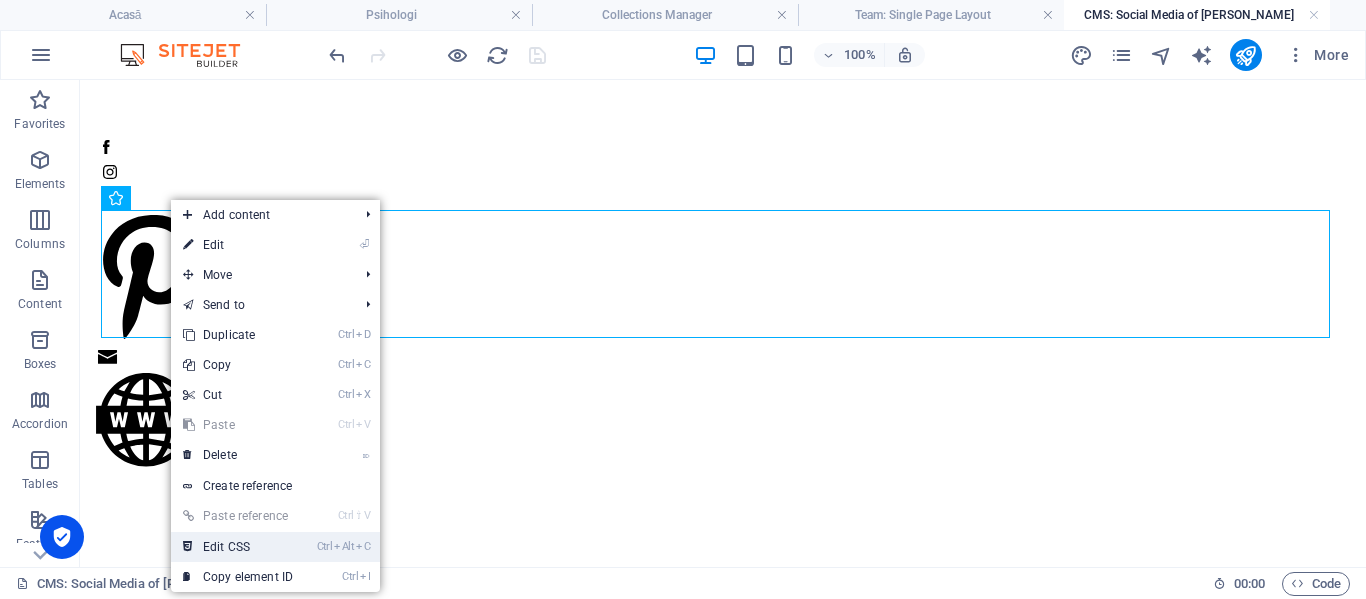 click on "Ctrl Alt C  Edit CSS" at bounding box center (238, 547) 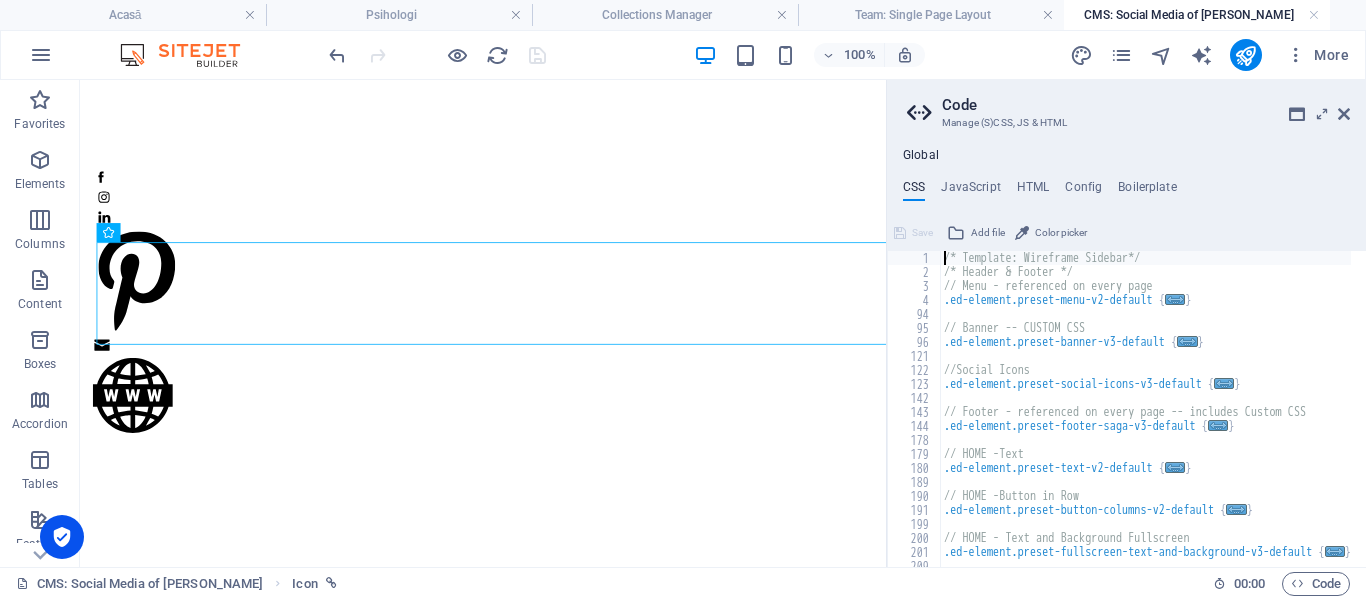 scroll, scrollTop: 29, scrollLeft: 0, axis: vertical 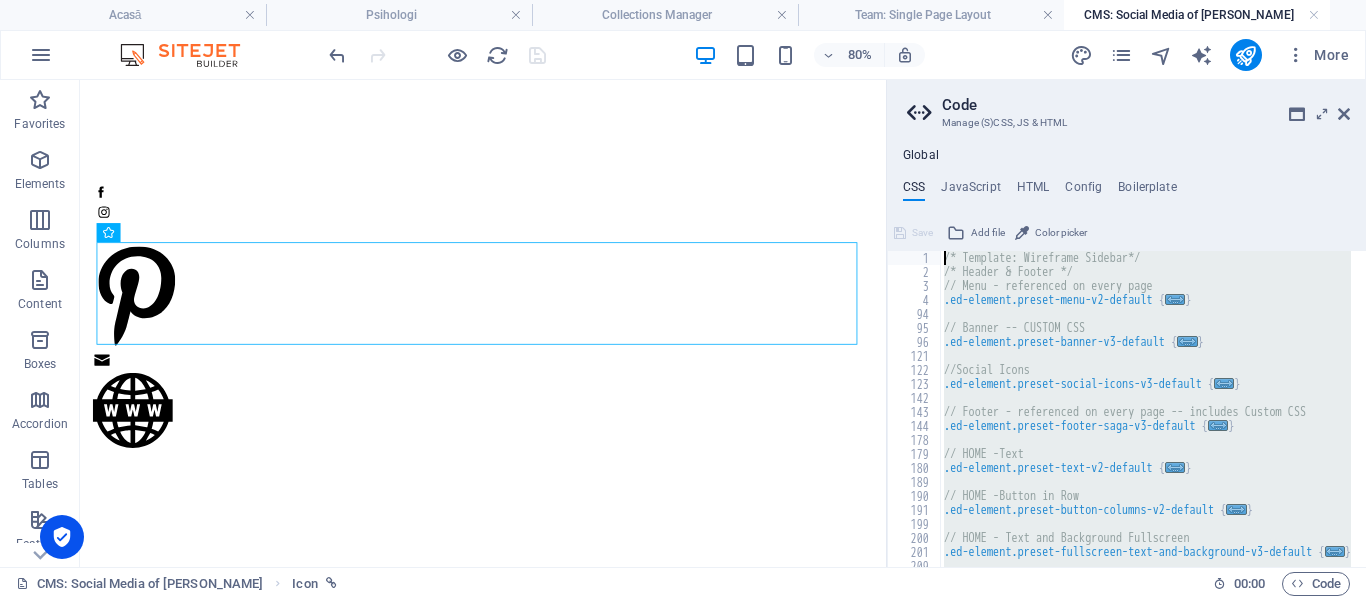 drag, startPoint x: 1254, startPoint y: 540, endPoint x: 934, endPoint y: 180, distance: 481.6638 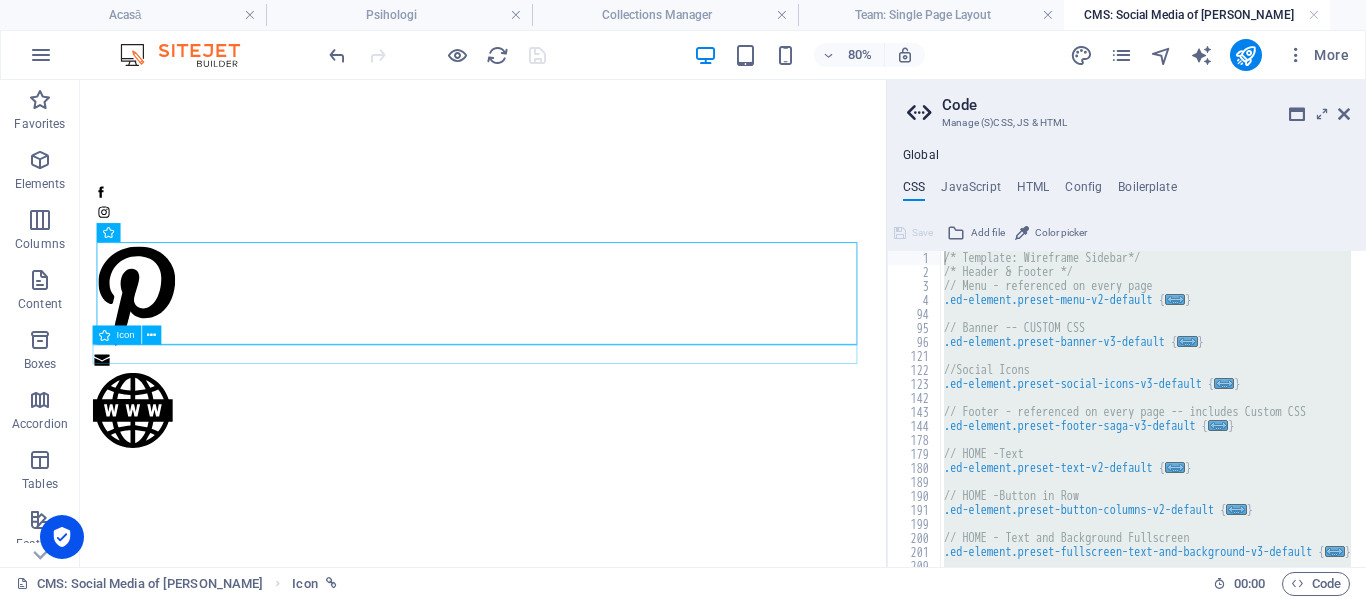 click at bounding box center (581, 433) 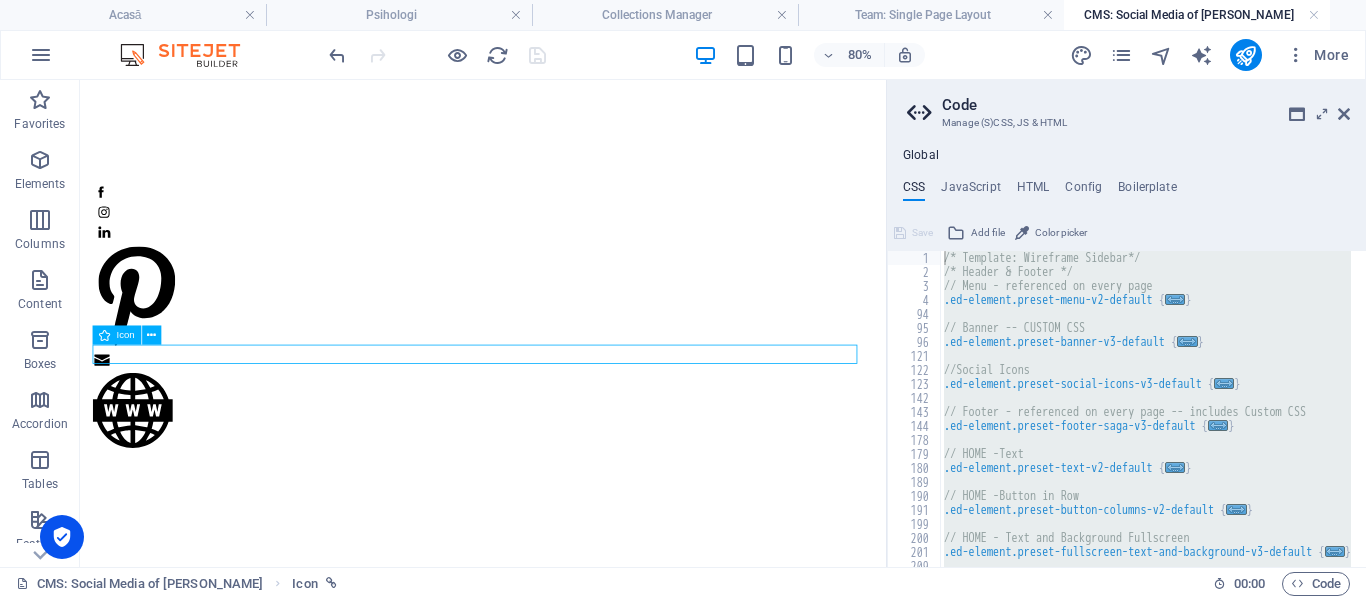 click at bounding box center (581, 433) 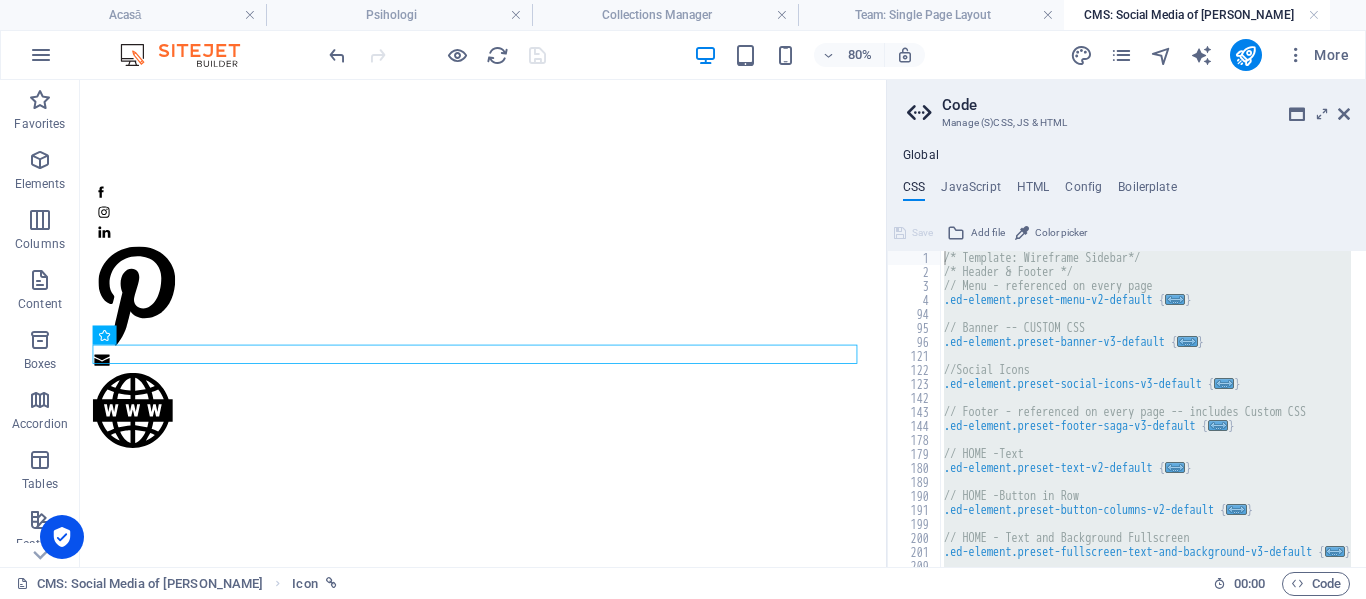 click on "Code" at bounding box center [1146, 105] 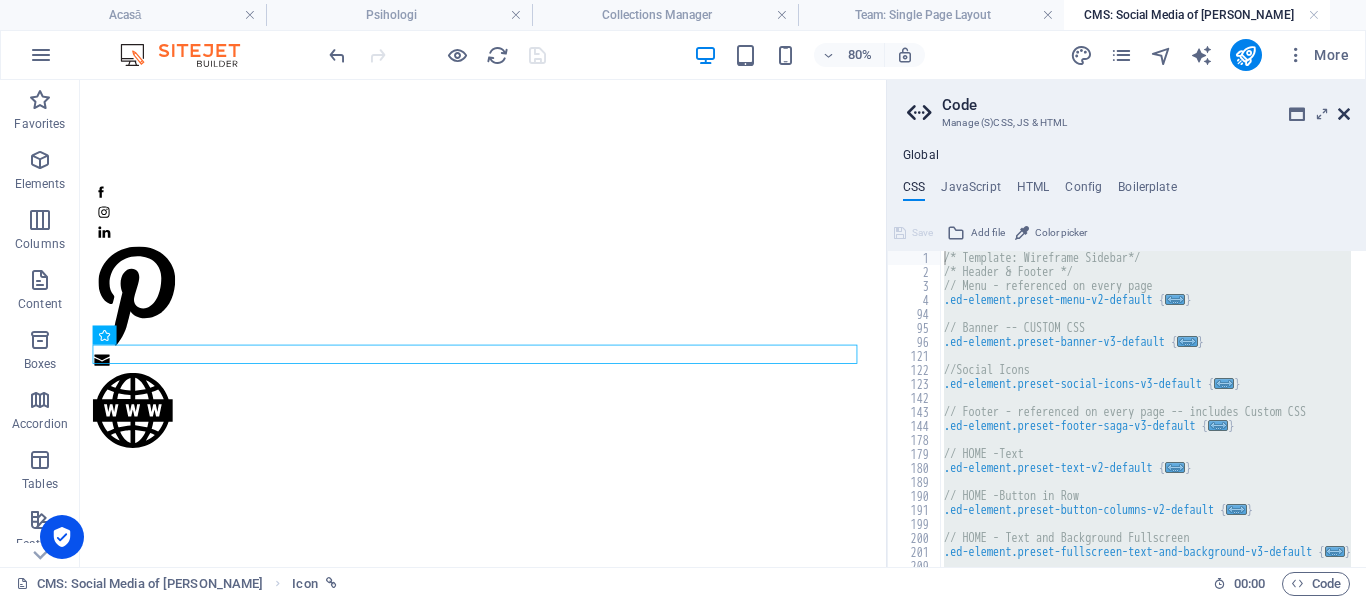 click at bounding box center (1344, 114) 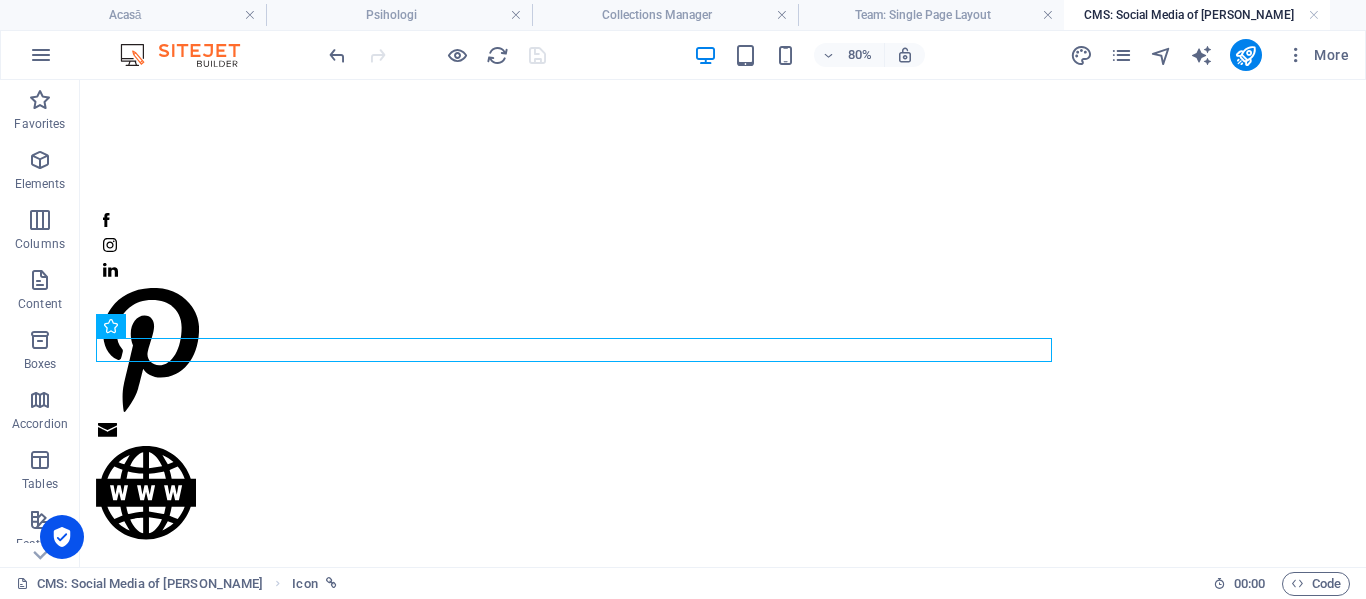 scroll, scrollTop: 102, scrollLeft: 0, axis: vertical 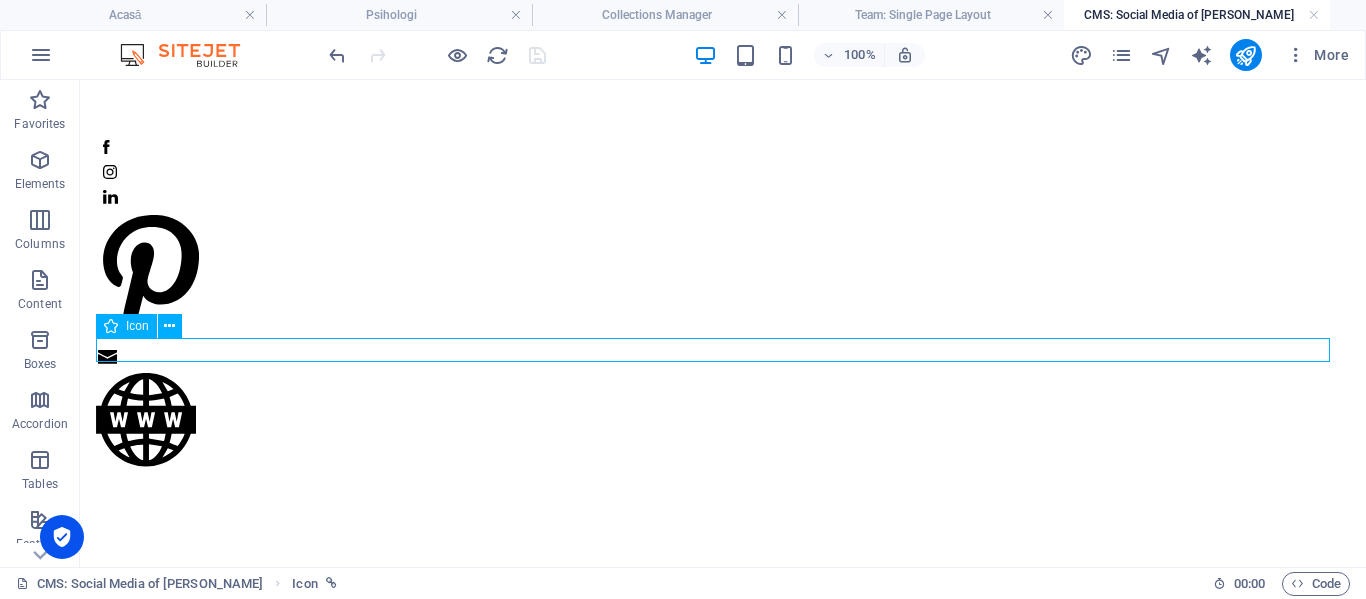 click at bounding box center [720, 360] 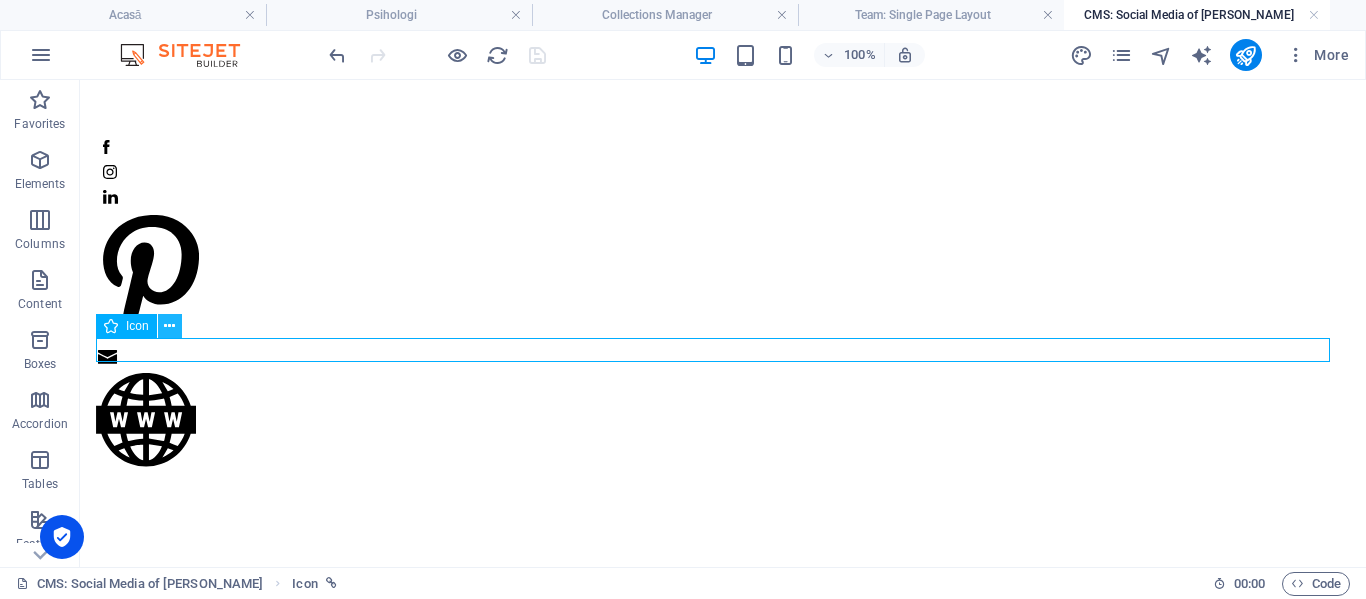 click at bounding box center (169, 326) 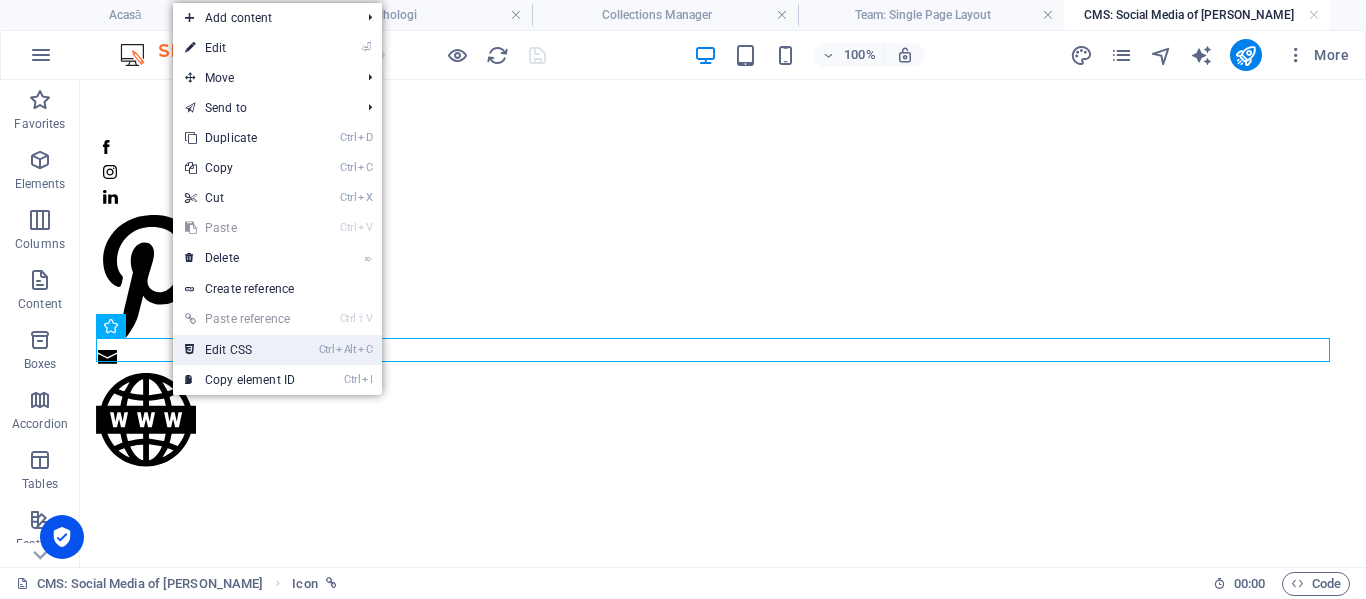 click on "Ctrl Alt C  Edit CSS" at bounding box center [240, 350] 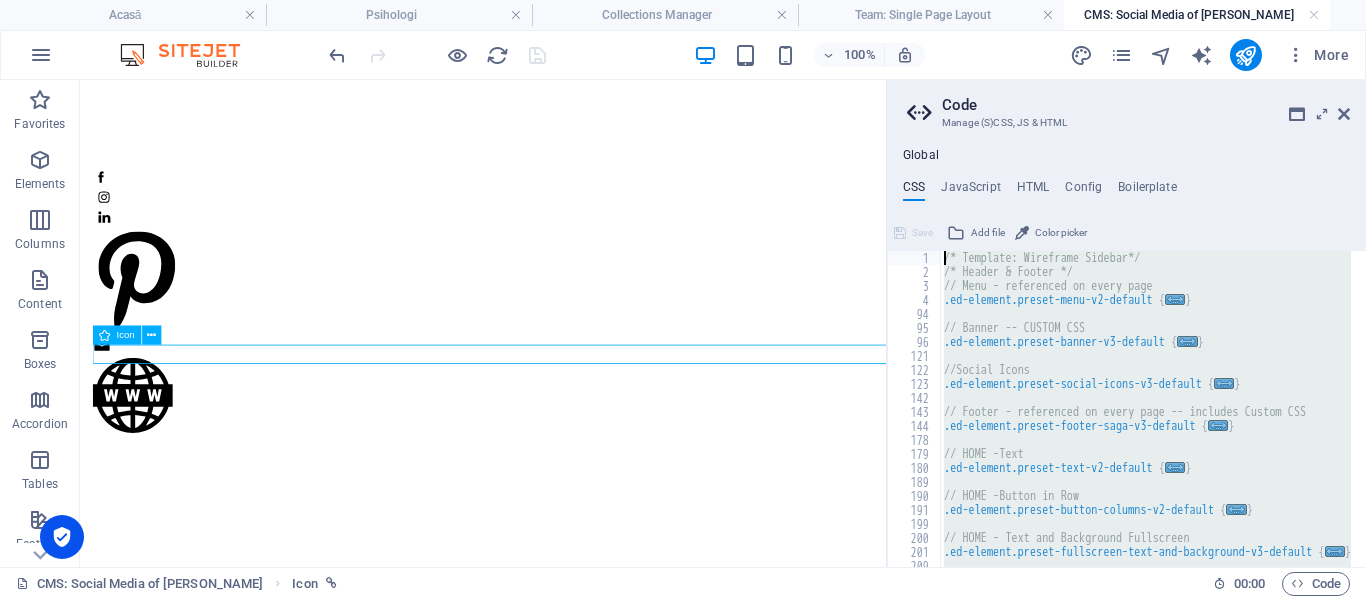 scroll, scrollTop: 29, scrollLeft: 0, axis: vertical 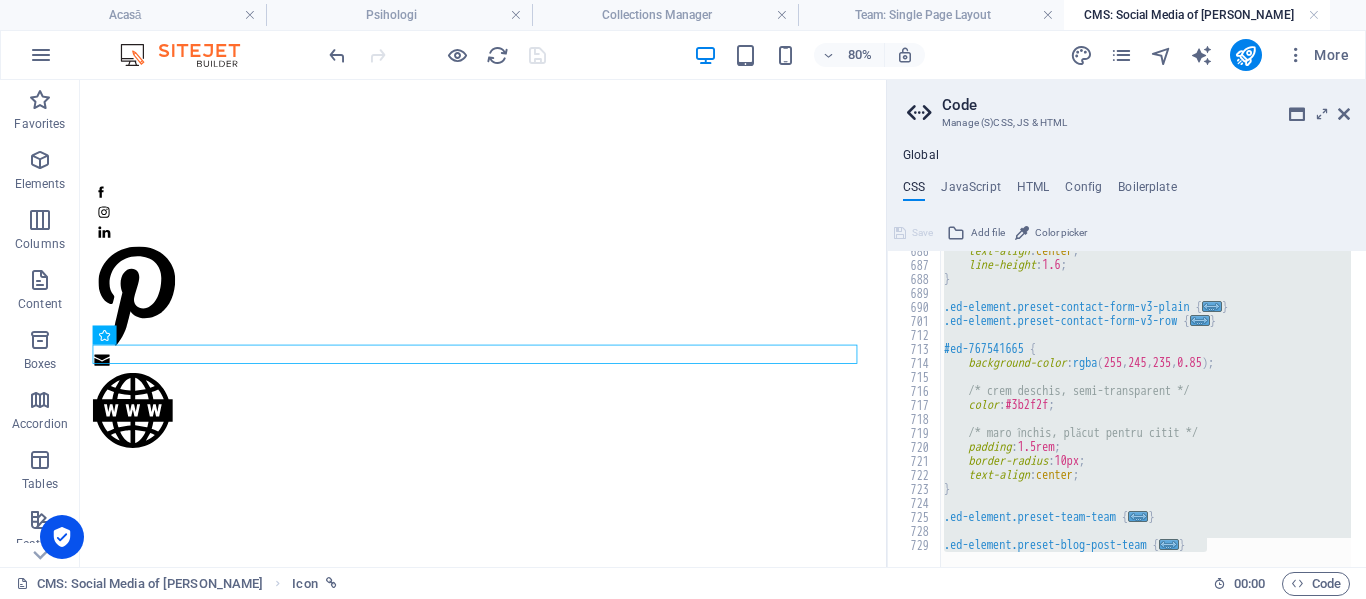 type on ".ed-element.preset-blog-post-team {" 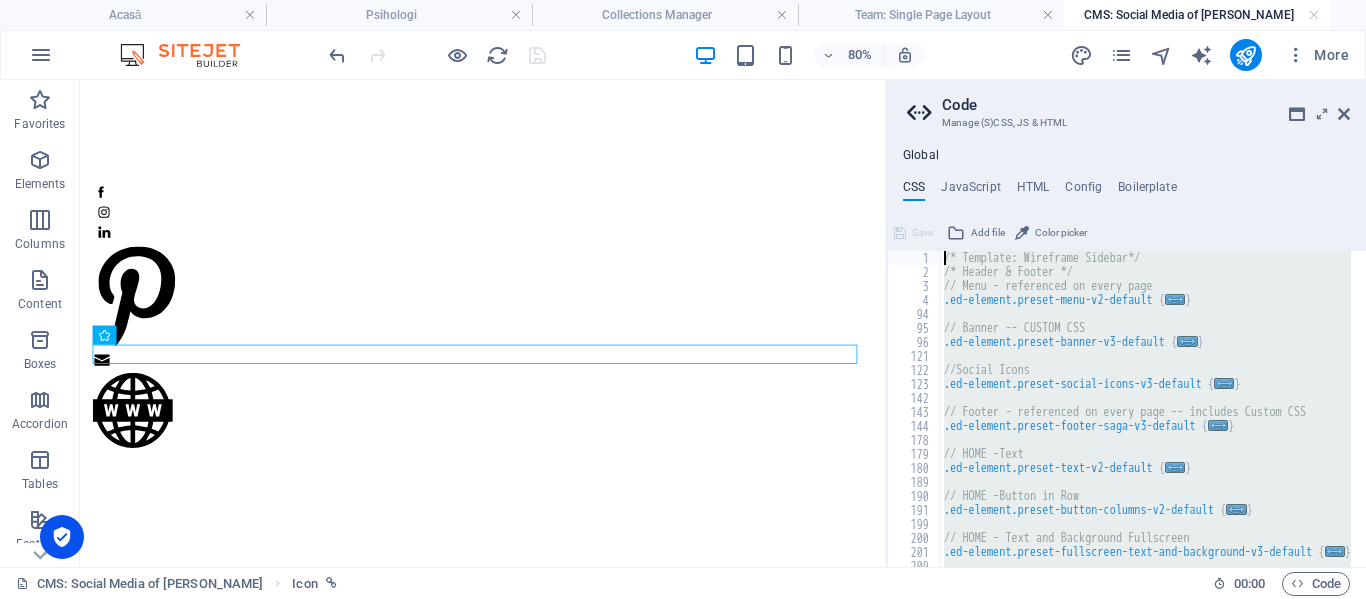 scroll, scrollTop: 0, scrollLeft: 0, axis: both 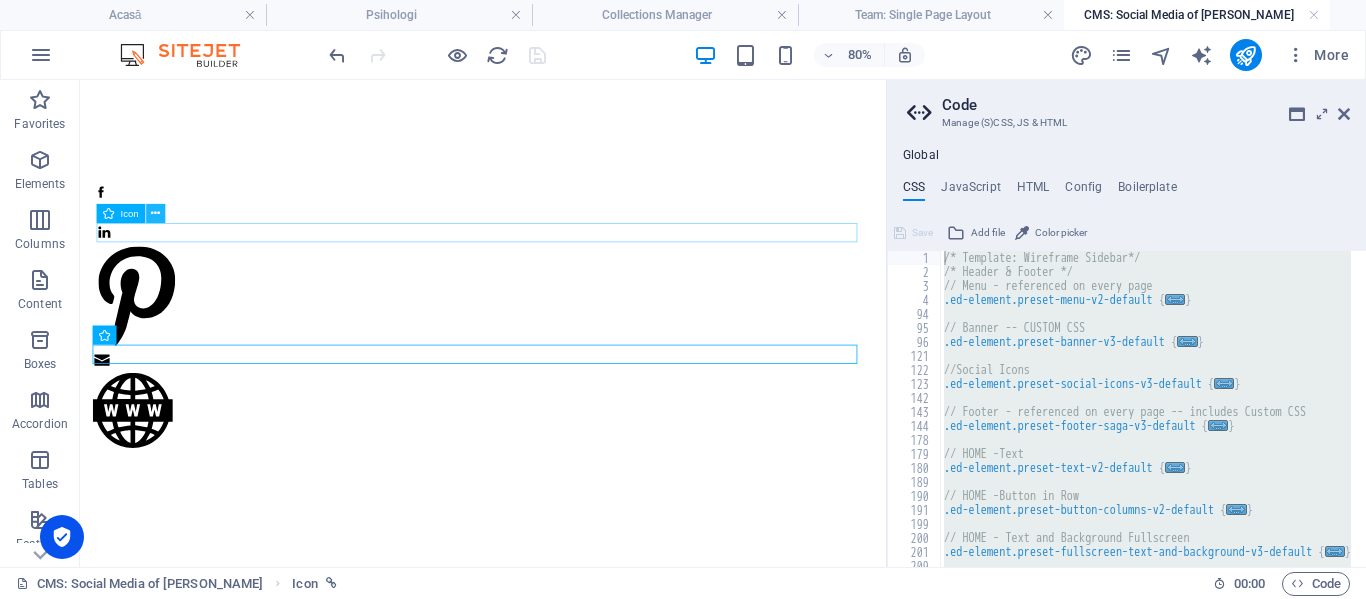 click at bounding box center [155, 213] 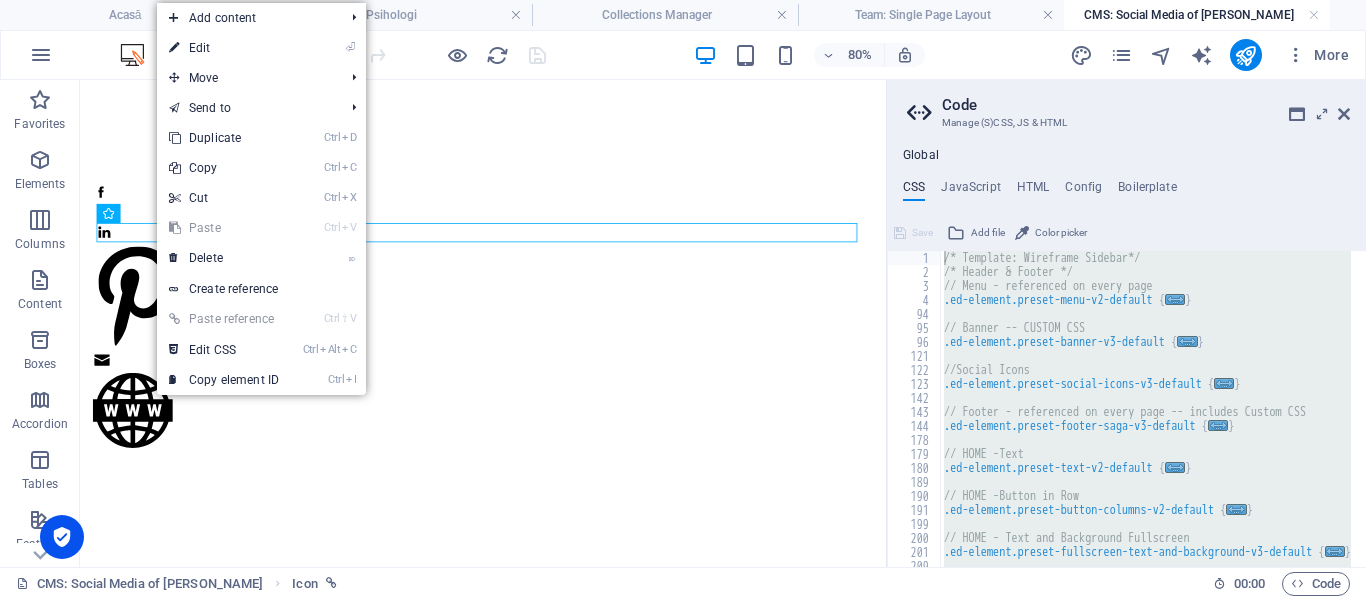 click on "⏎  Edit" at bounding box center (224, 48) 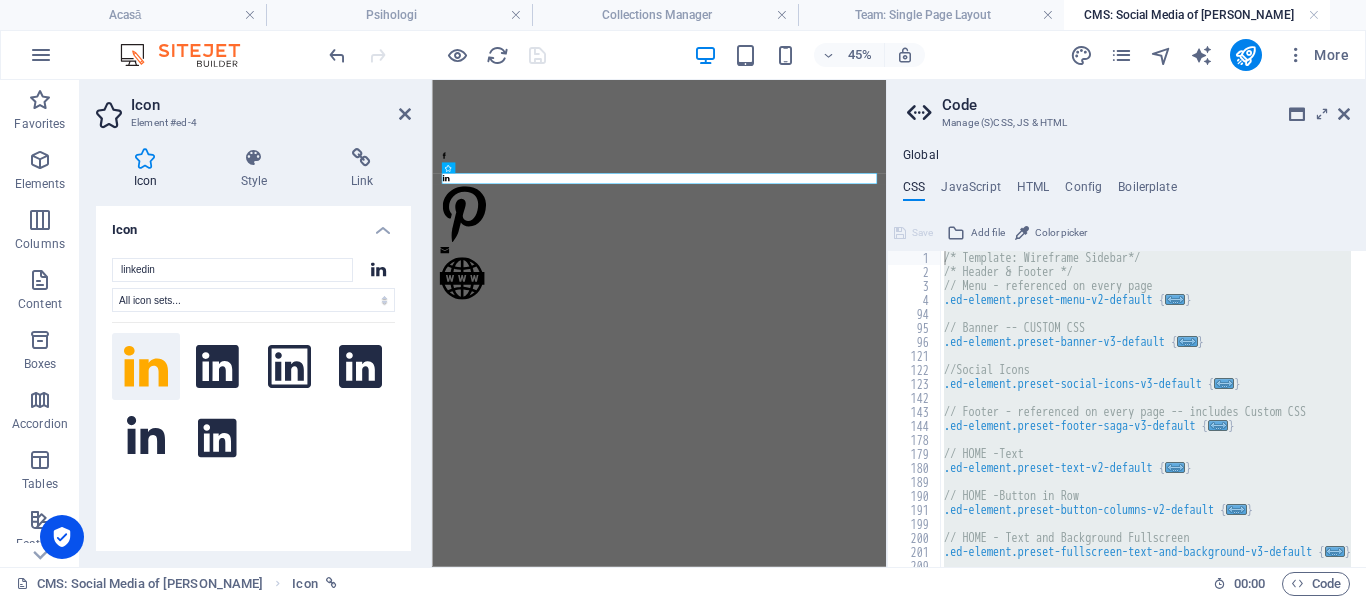 scroll, scrollTop: 0, scrollLeft: 0, axis: both 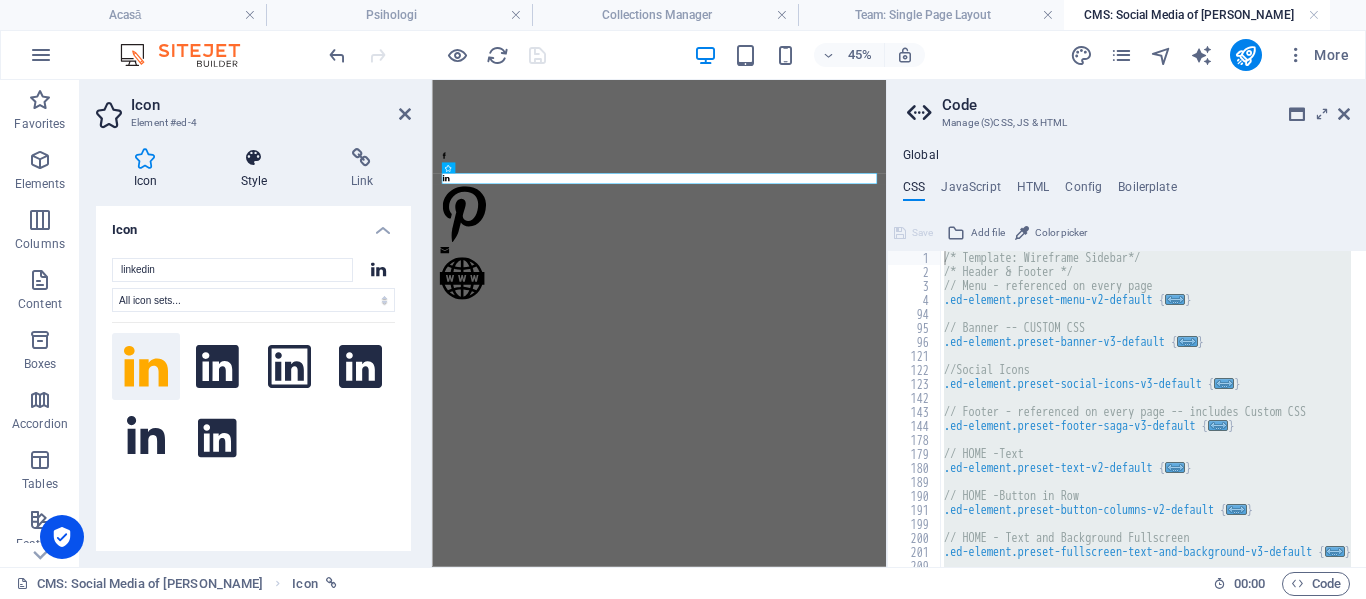 click on "Style" at bounding box center [258, 169] 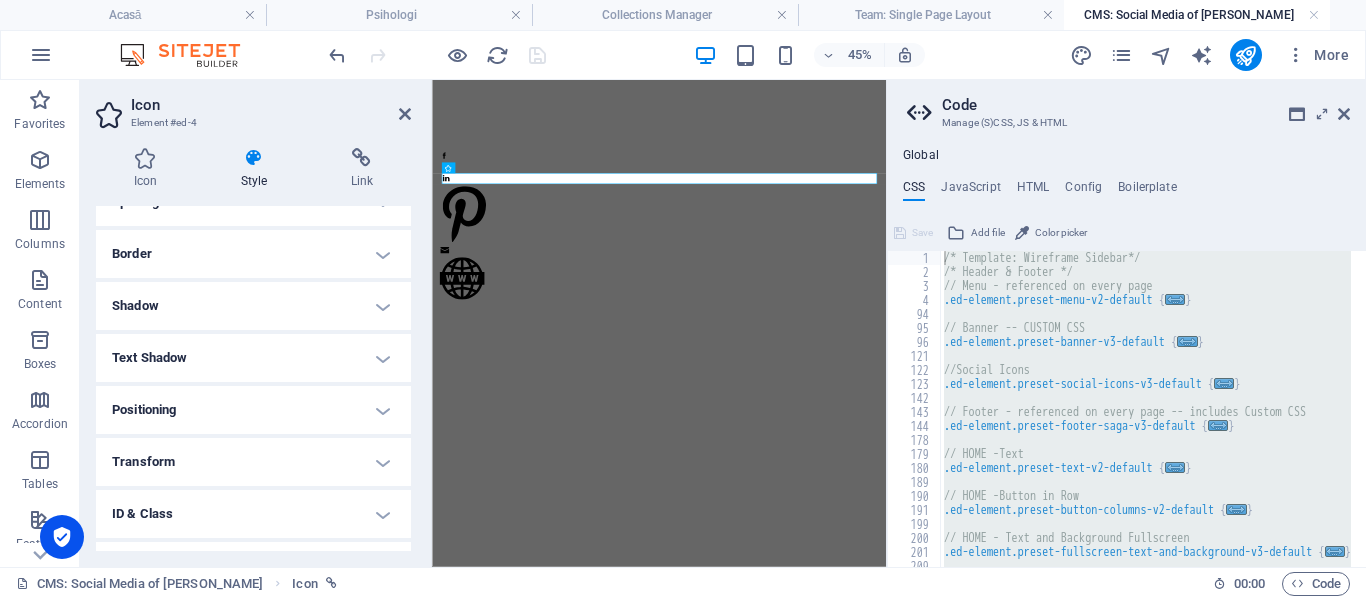 scroll, scrollTop: 290, scrollLeft: 0, axis: vertical 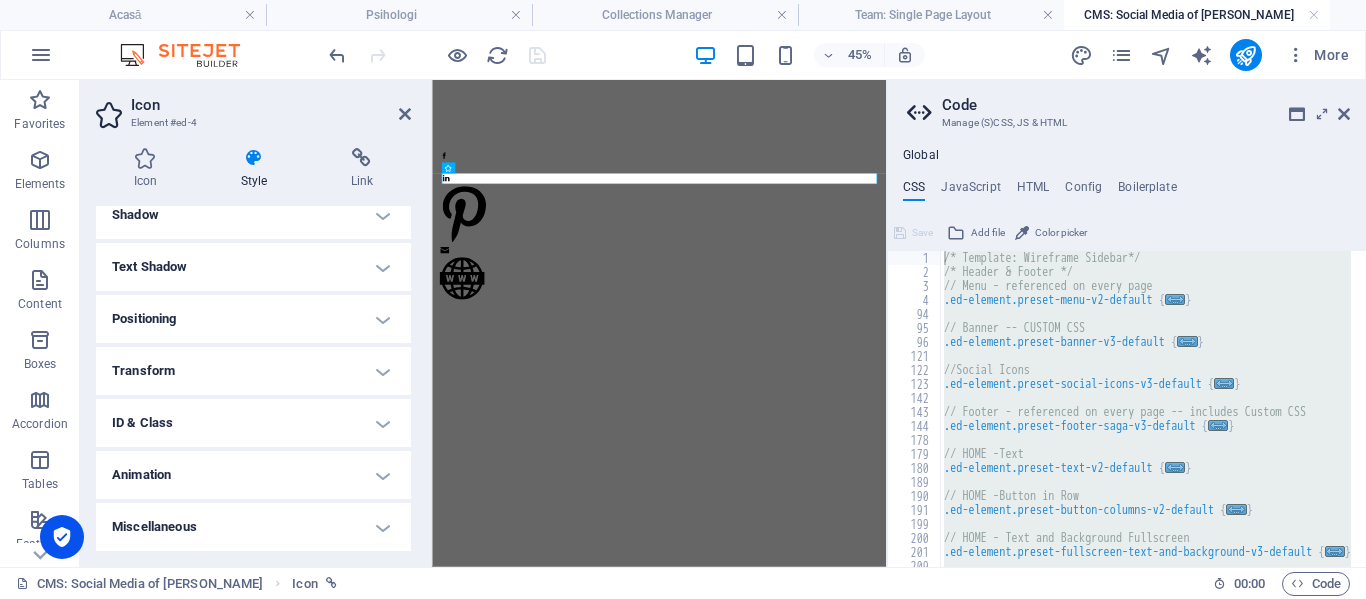 click on "ID & Class" at bounding box center (253, 423) 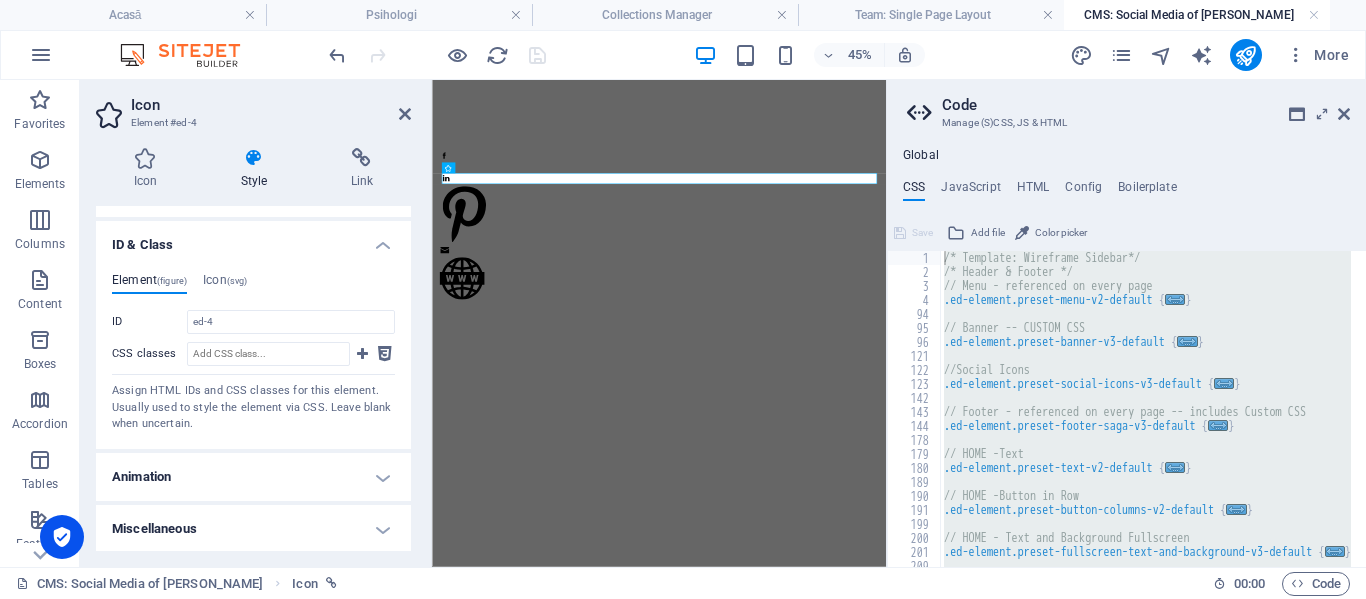 scroll, scrollTop: 470, scrollLeft: 0, axis: vertical 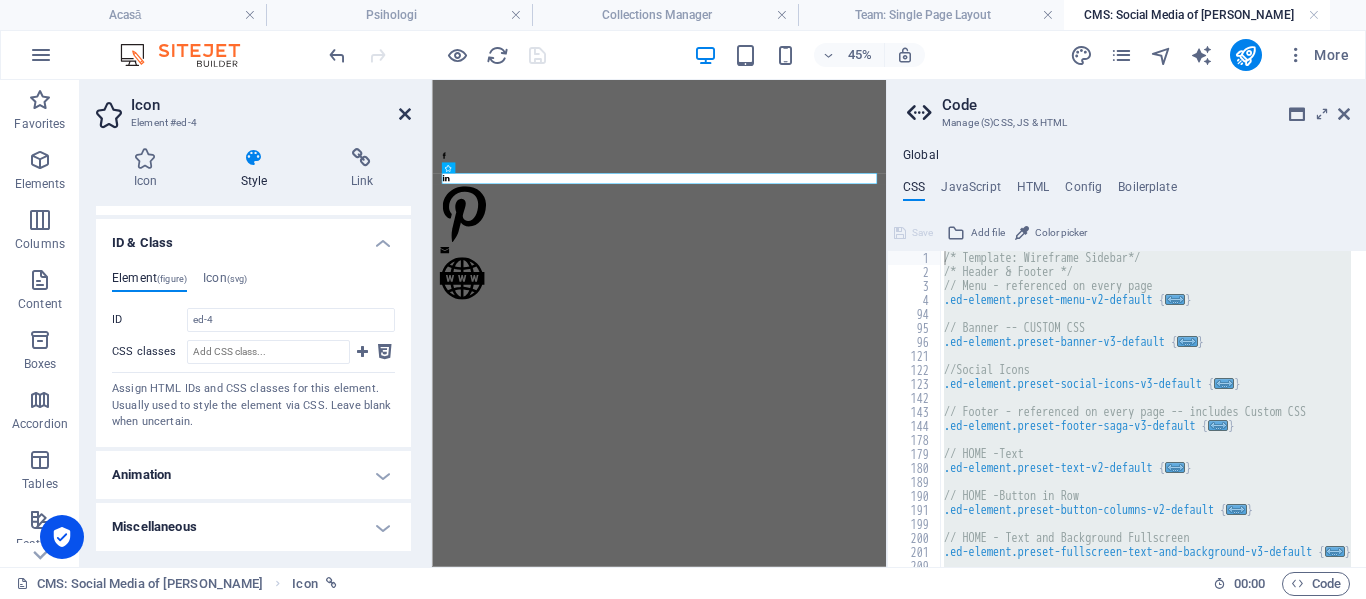 click at bounding box center [405, 114] 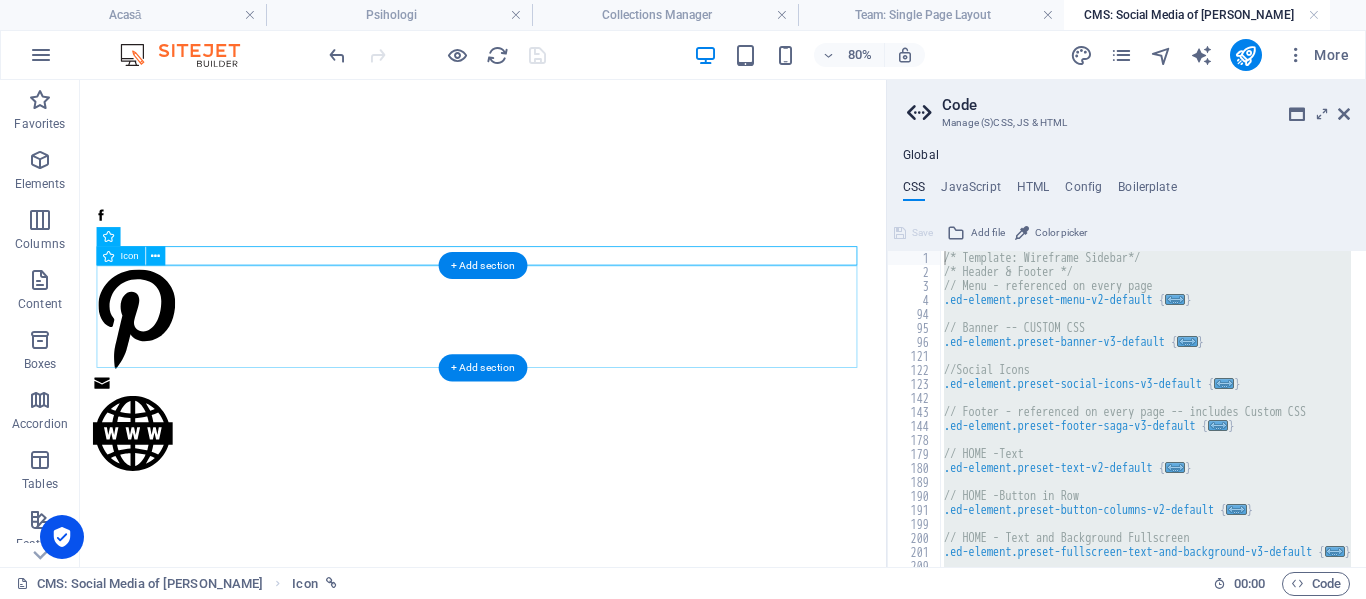 click at bounding box center (584, 382) 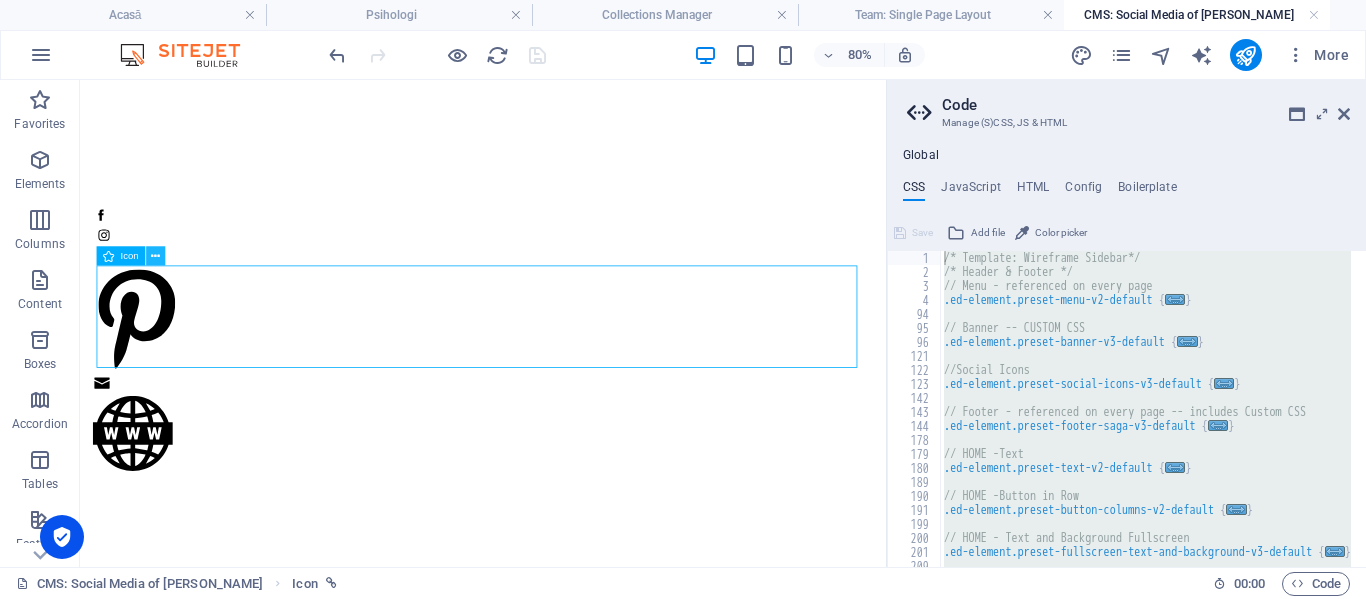 click at bounding box center (155, 256) 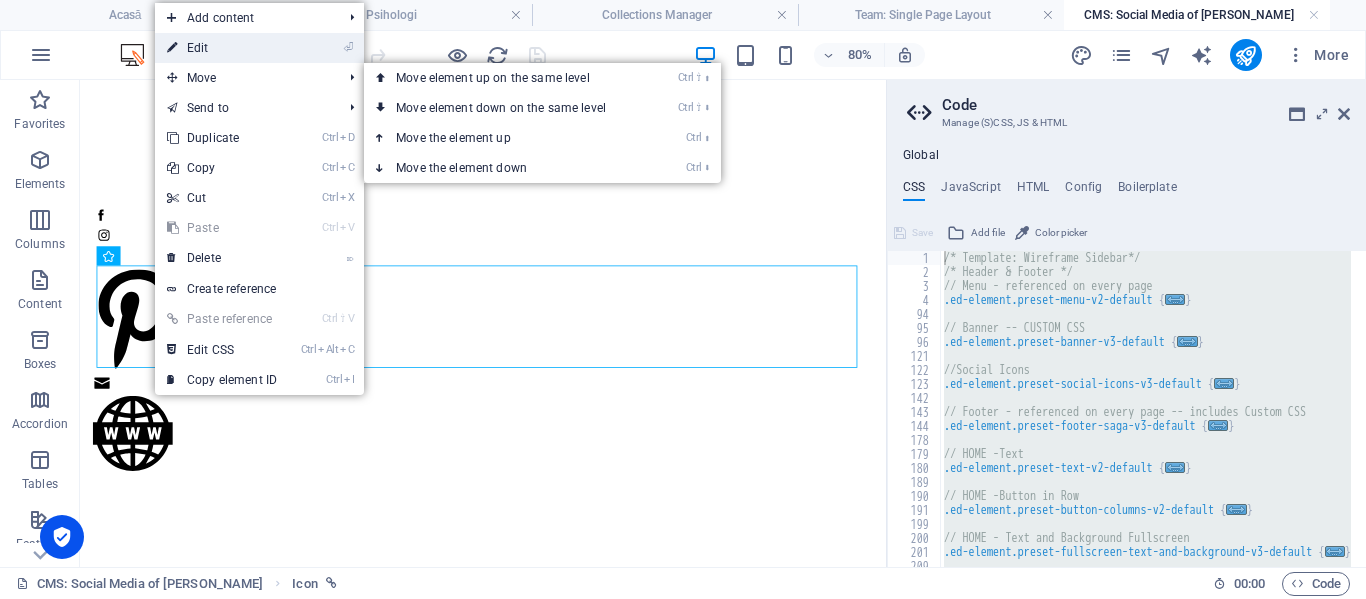 click on "⏎  Edit" at bounding box center [222, 48] 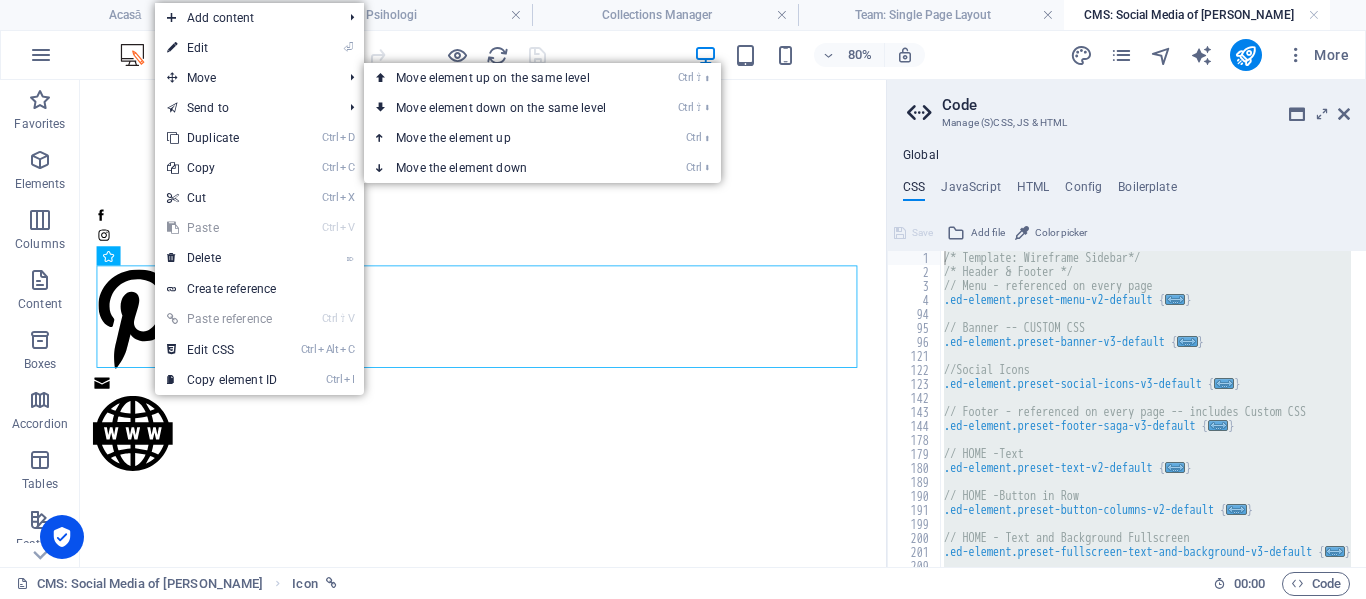 select on "px" 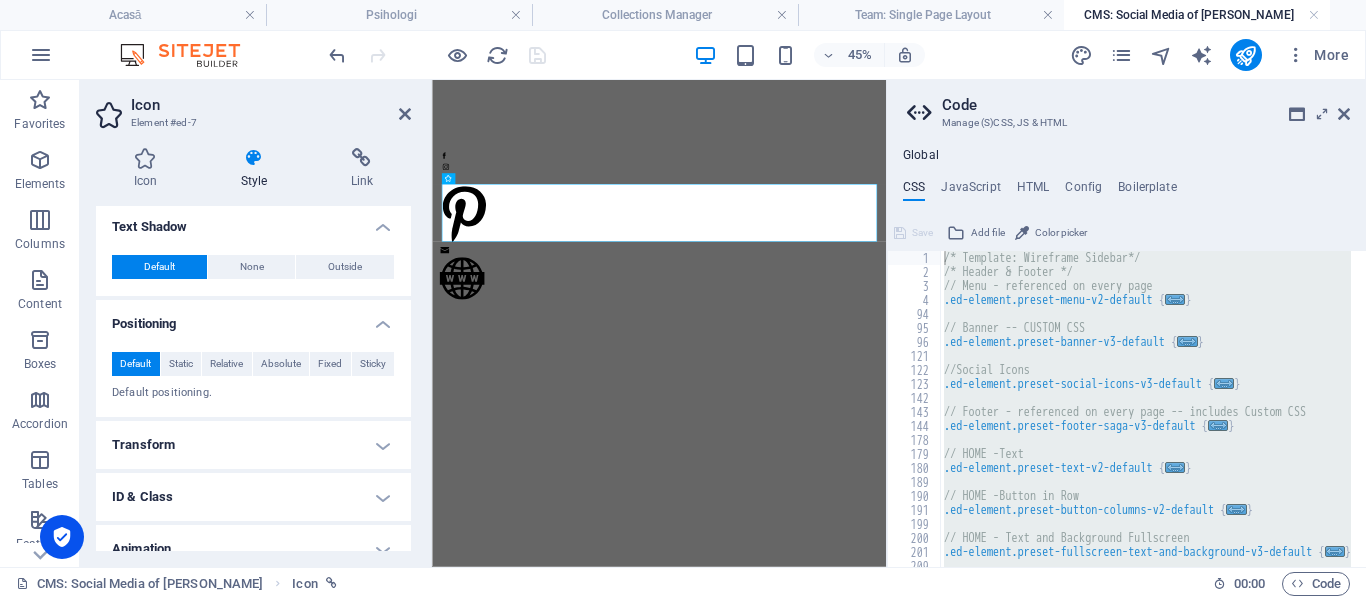 scroll, scrollTop: 756, scrollLeft: 0, axis: vertical 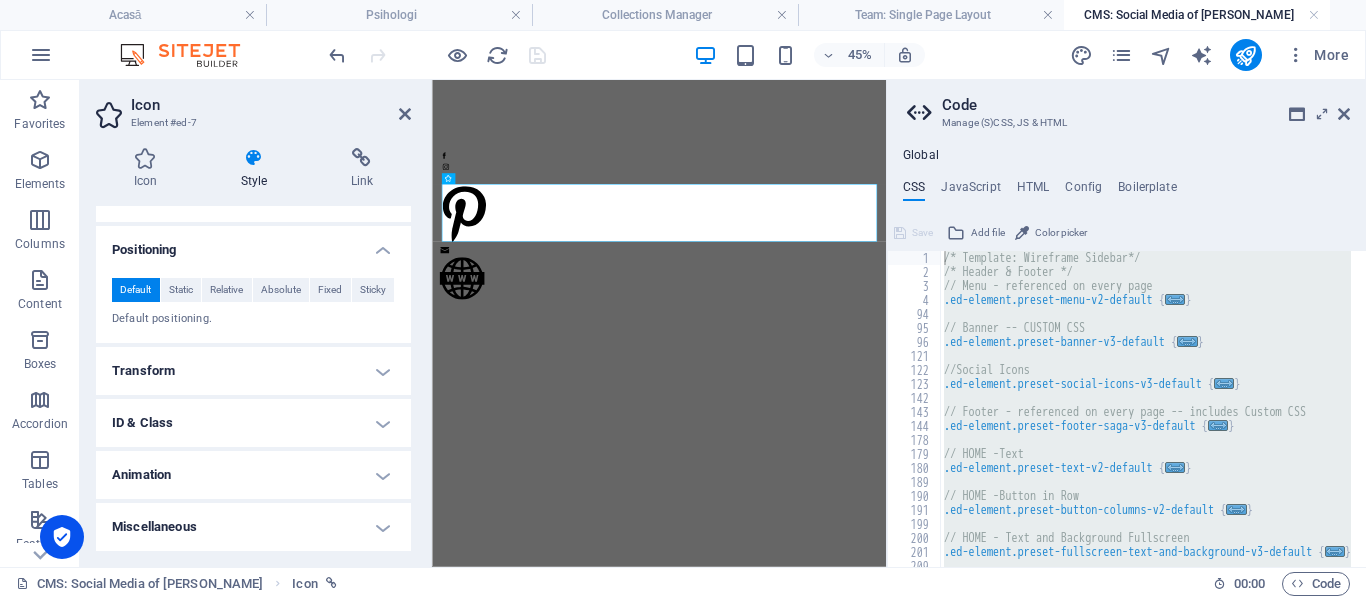 click on "ID & Class" at bounding box center (253, 423) 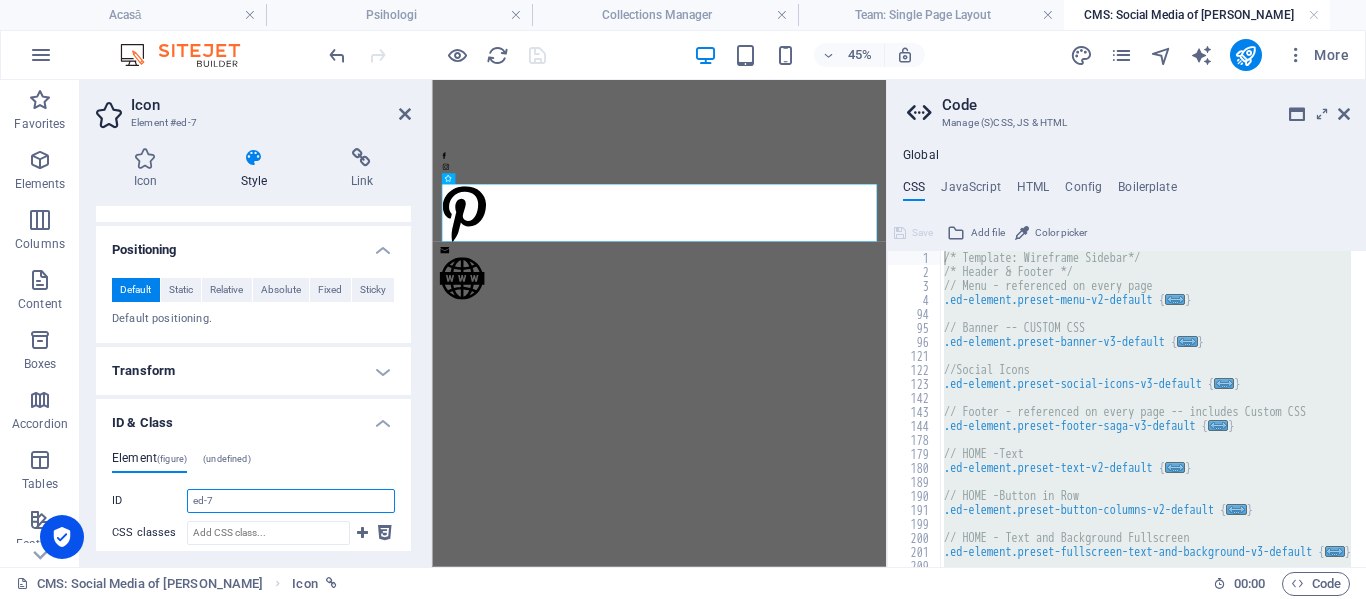 click on "ed-7" at bounding box center [291, 501] 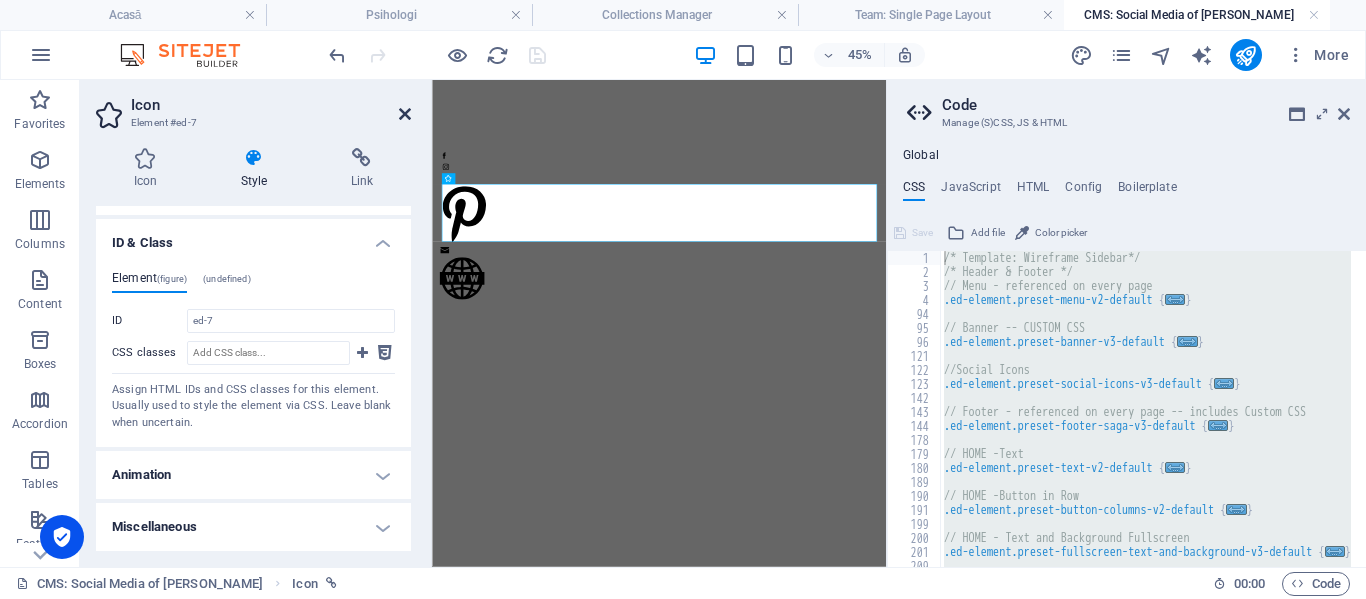 click at bounding box center (405, 114) 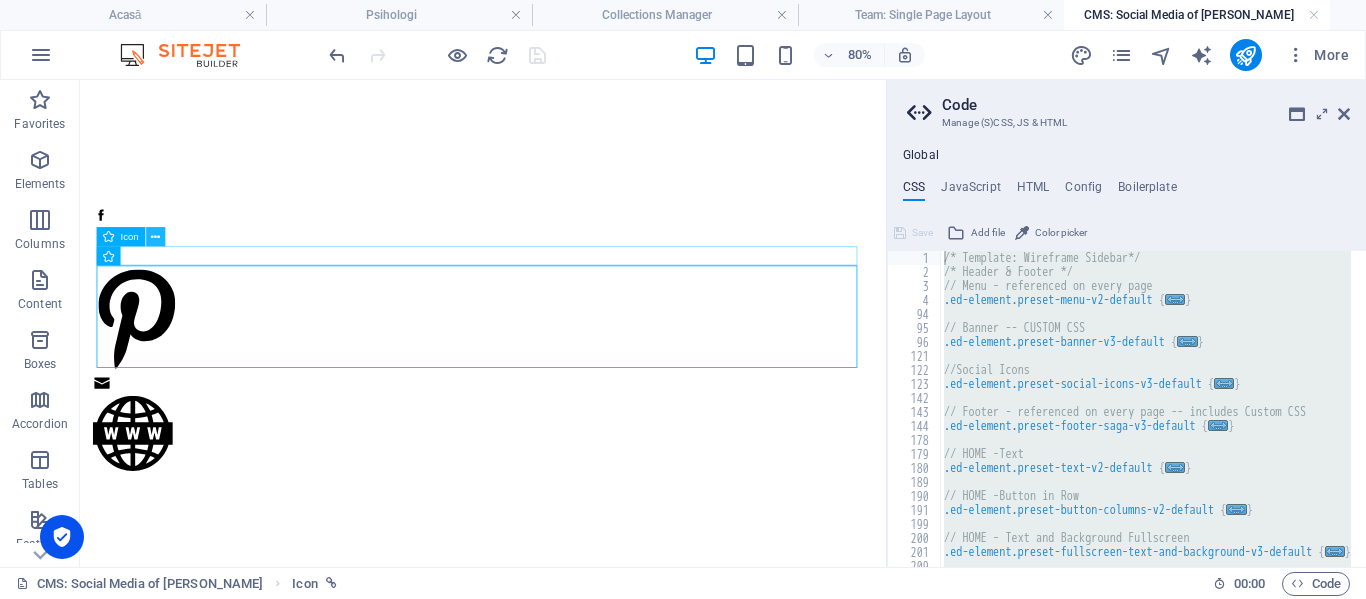 click at bounding box center (155, 236) 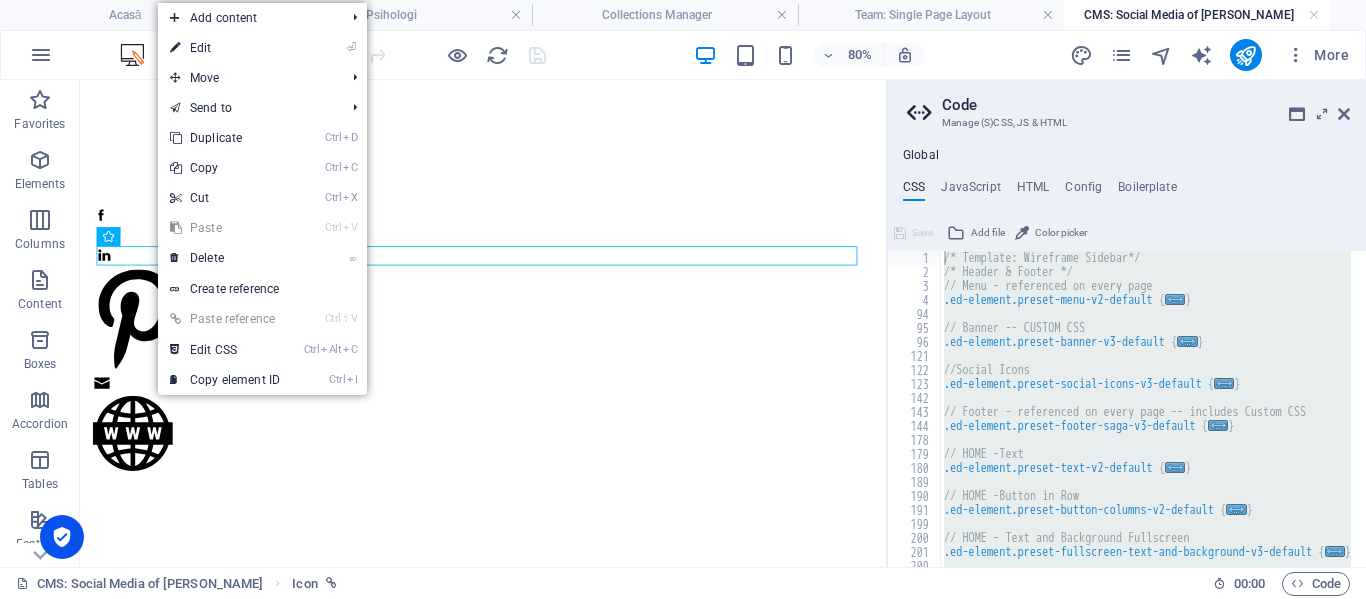 click on "⏎  Edit" at bounding box center [225, 48] 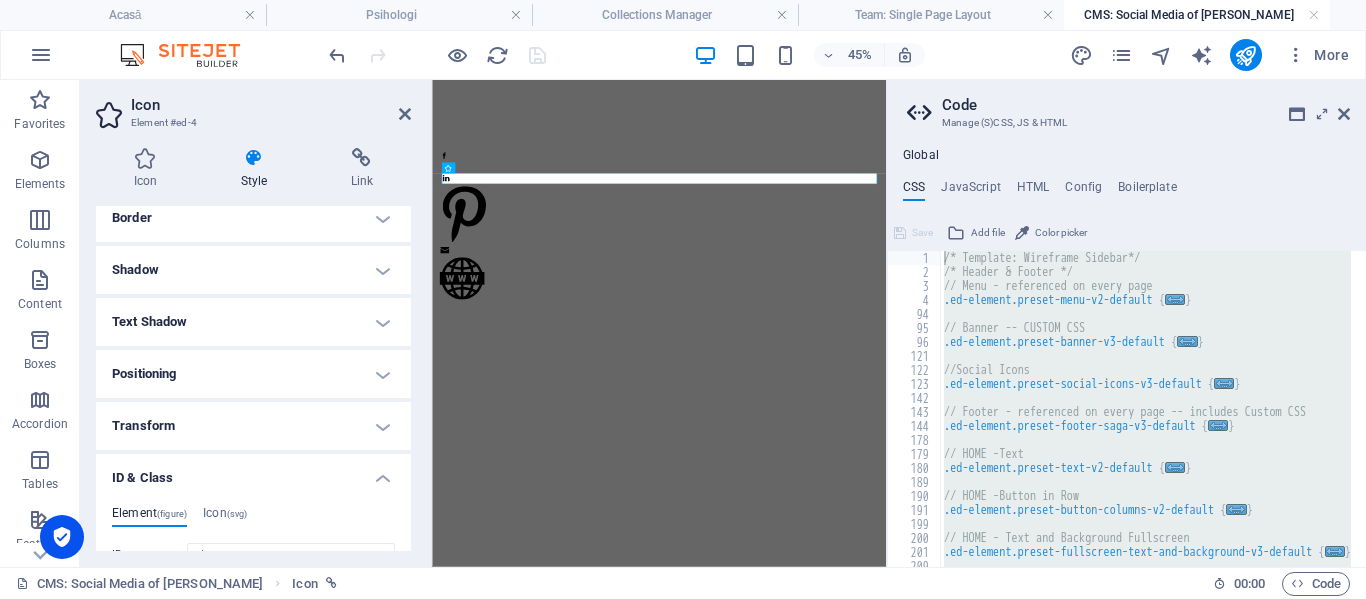 scroll, scrollTop: 470, scrollLeft: 0, axis: vertical 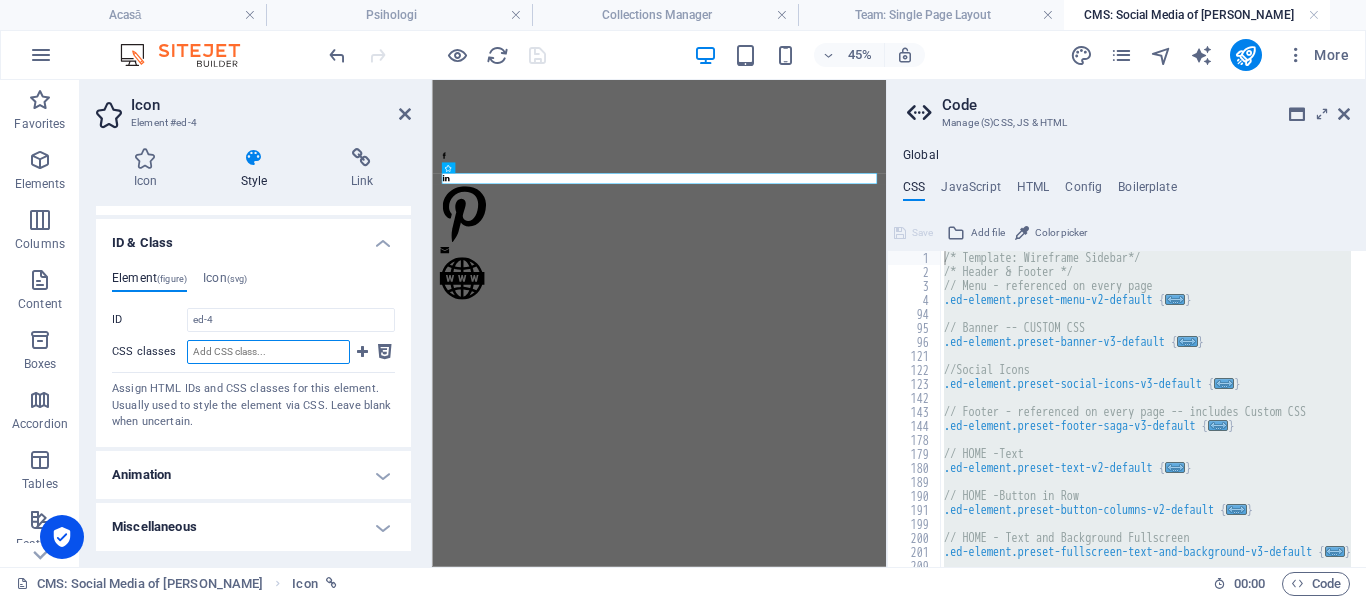 click on "CSS classes" at bounding box center (268, 352) 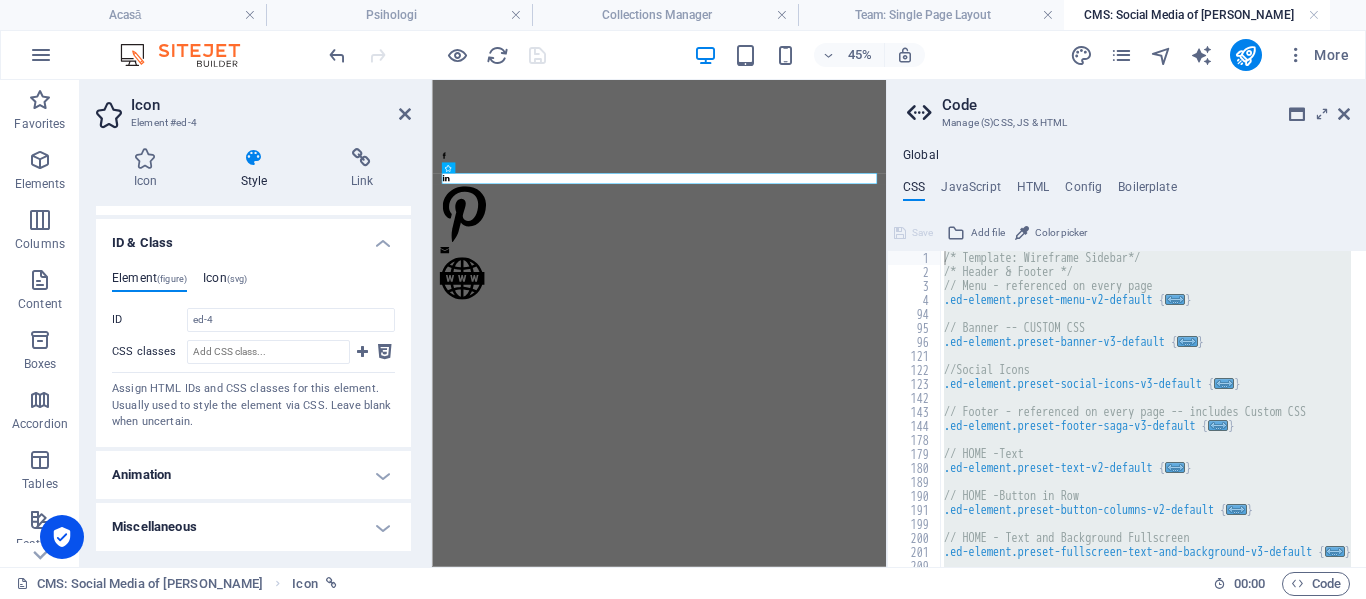 click on "Icon  (svg)" at bounding box center (225, 282) 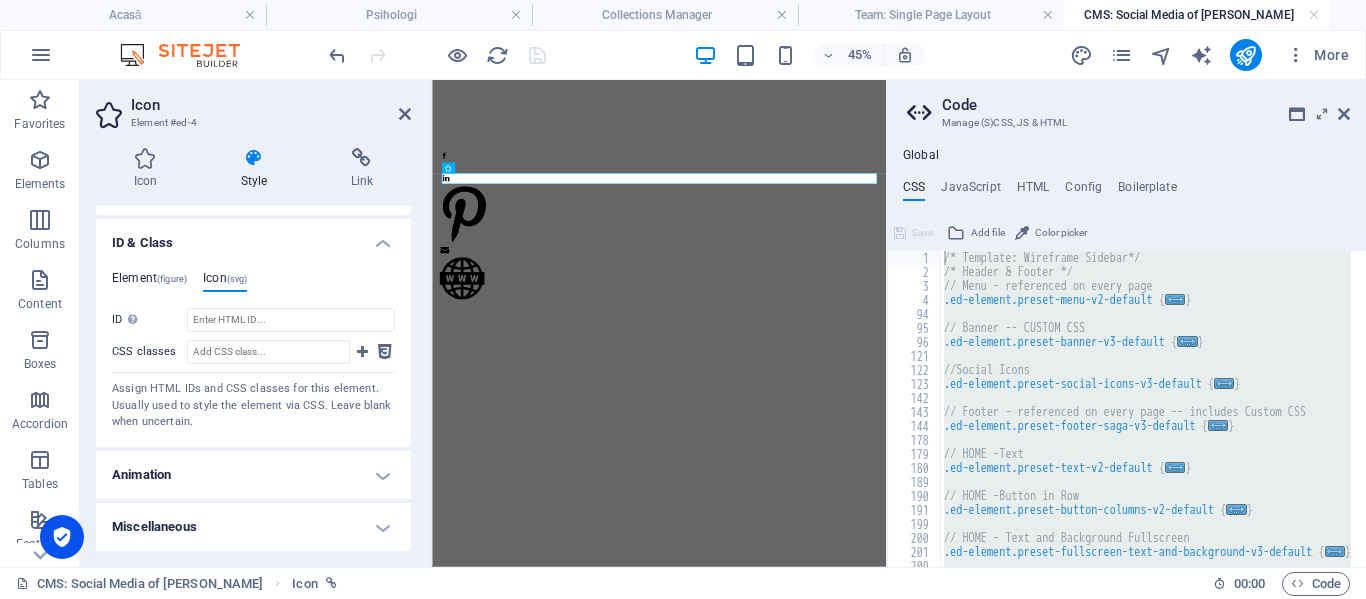 click on "Element  (figure)" at bounding box center (149, 282) 